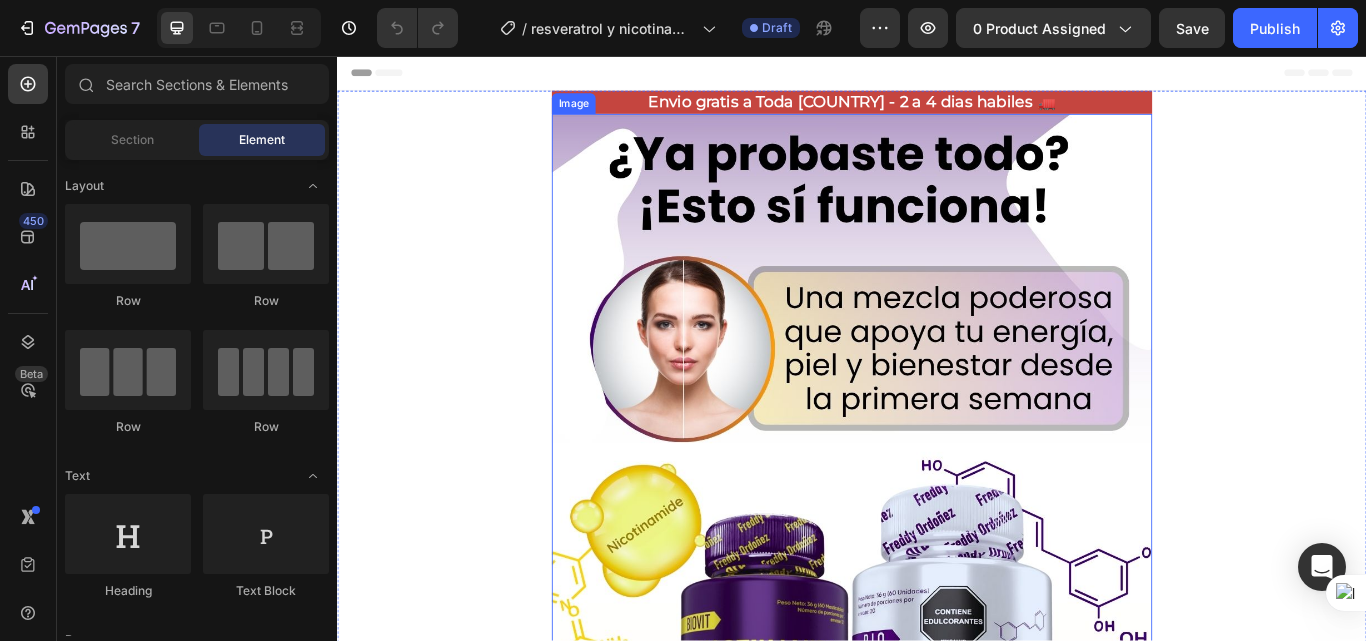 scroll, scrollTop: 0, scrollLeft: 0, axis: both 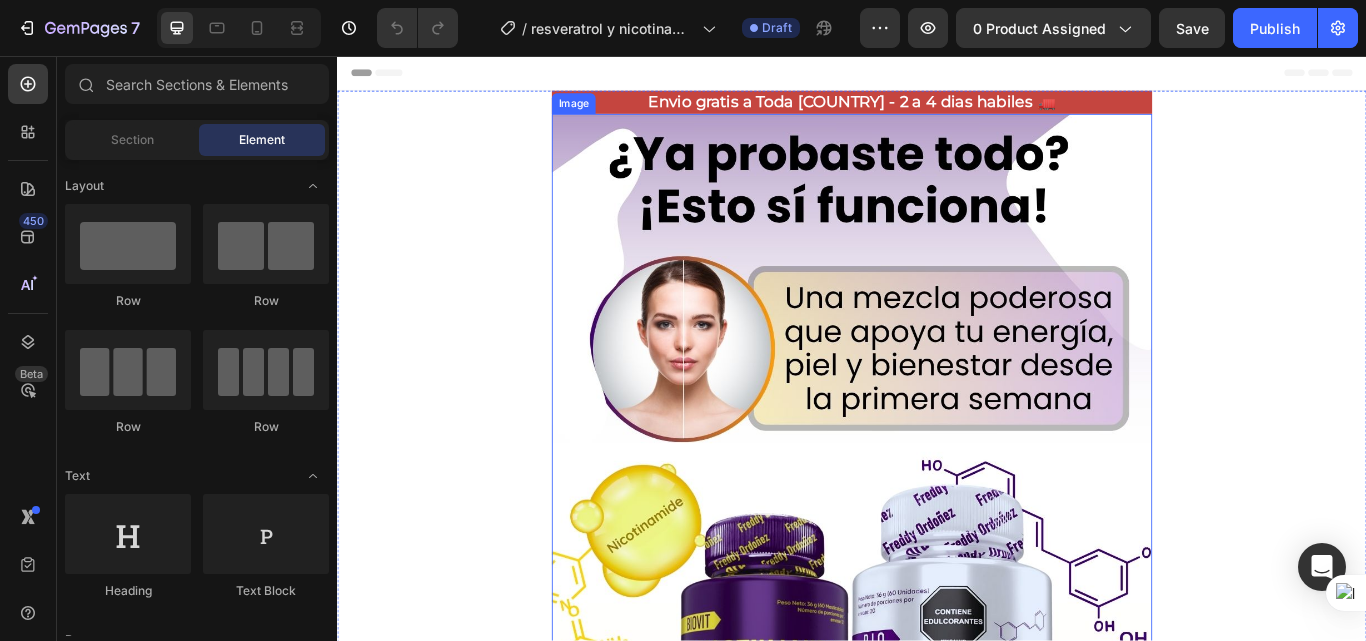 click at bounding box center (937, 603) 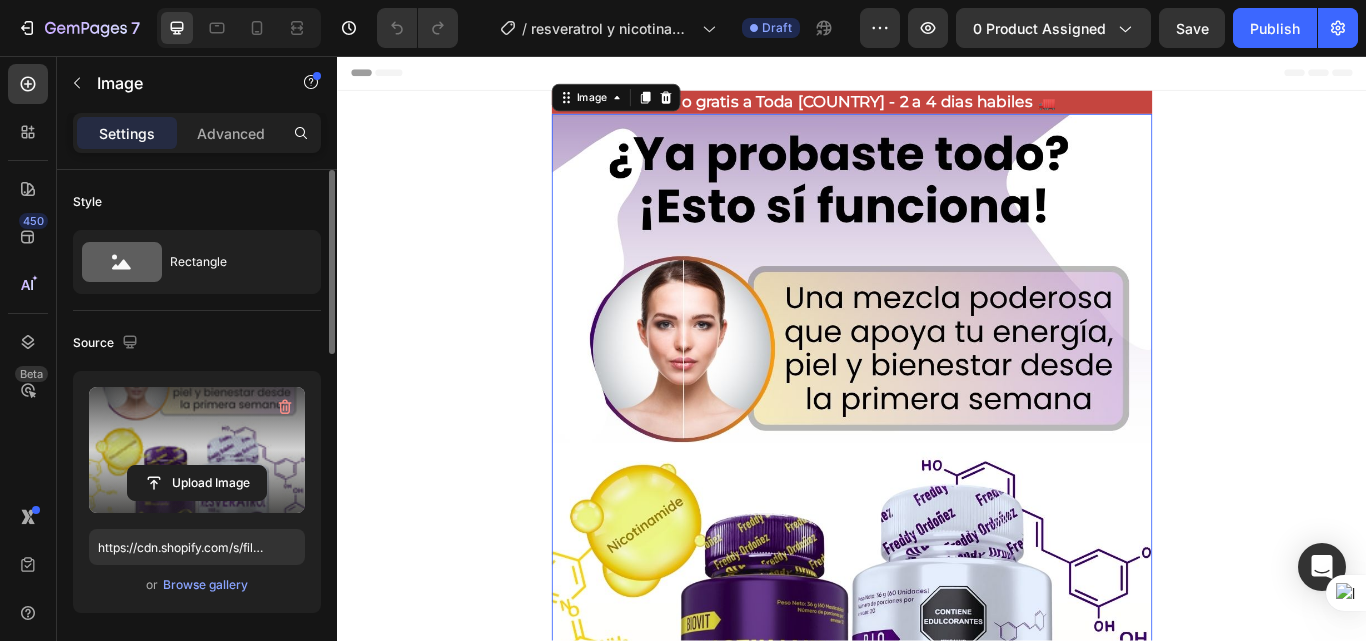 click at bounding box center (197, 450) 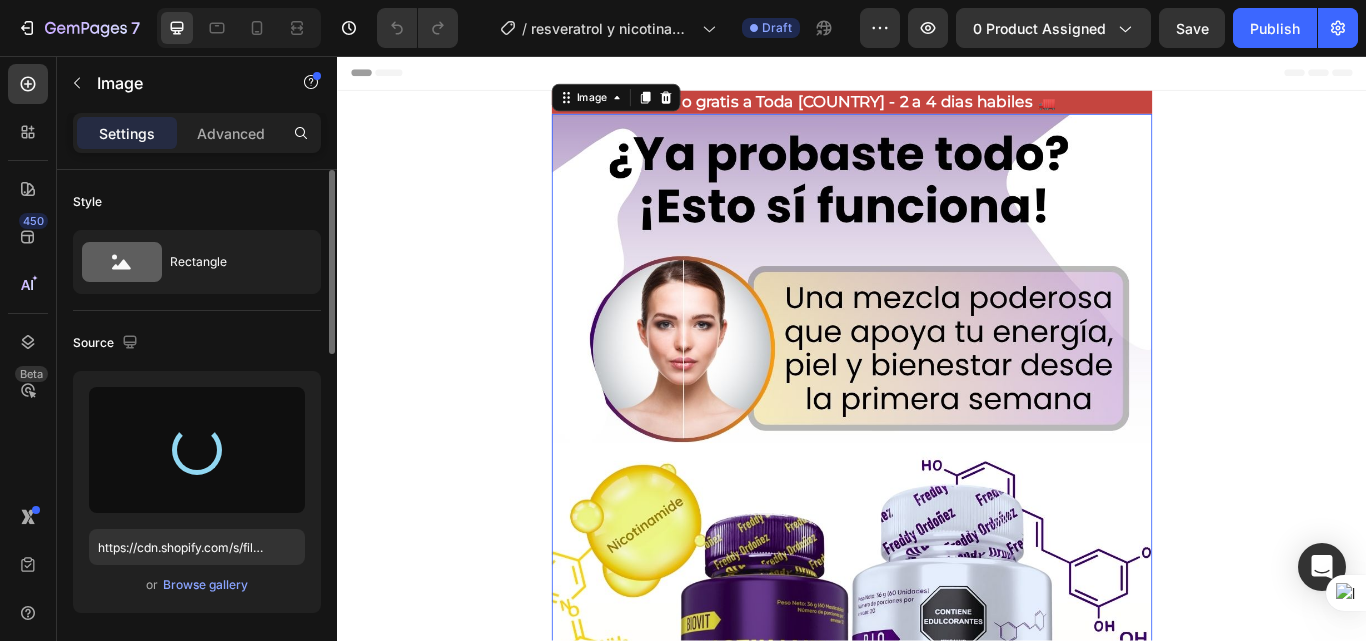 type on "https://cdn.shopify.com/s/files/1/0618/7732/1833/files/gempages_578086084060119568-82afba96-1321-4f4b-9a4a-66be9a2fca42.jpg" 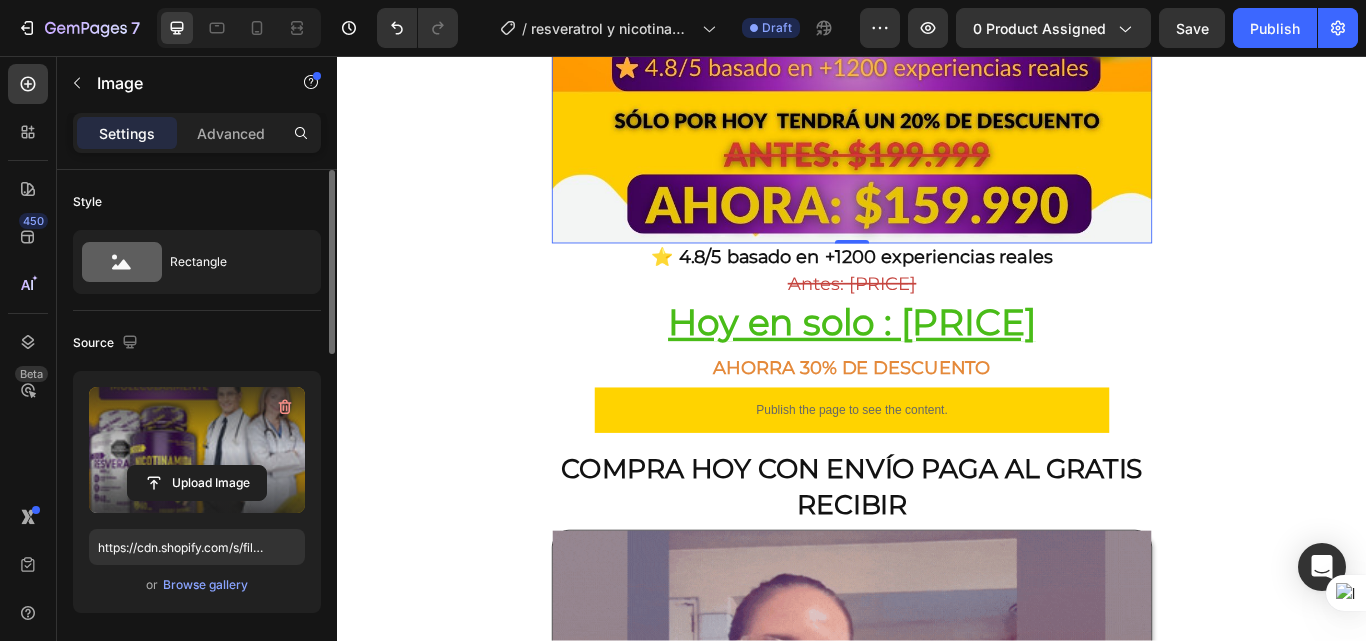 scroll, scrollTop: 900, scrollLeft: 0, axis: vertical 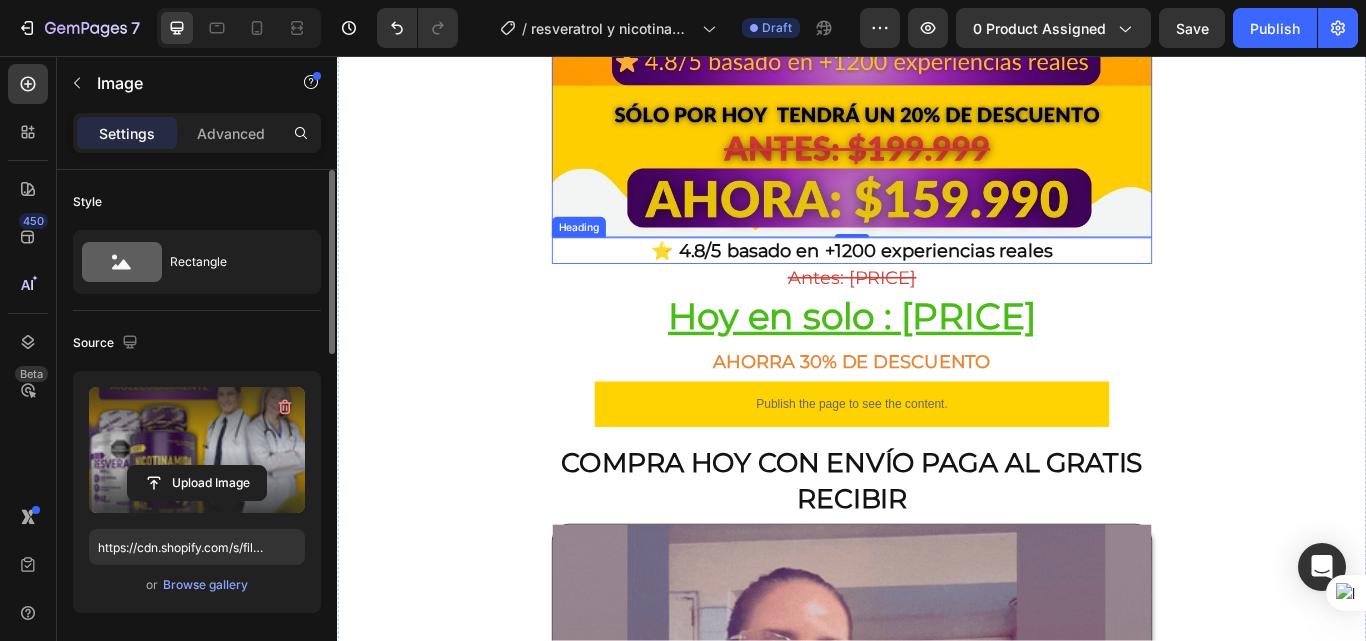 click on "⭐ 4.8/5 basado en +1200 experiencias reales" at bounding box center (937, 283) 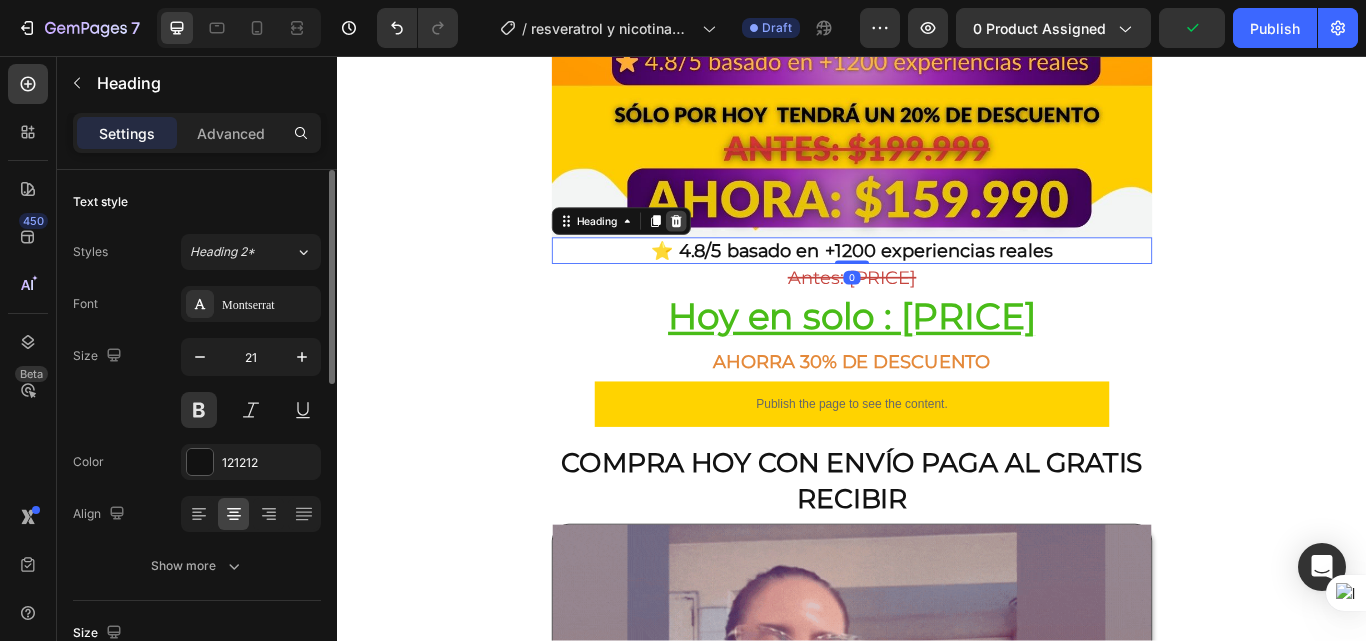 click at bounding box center [732, 249] 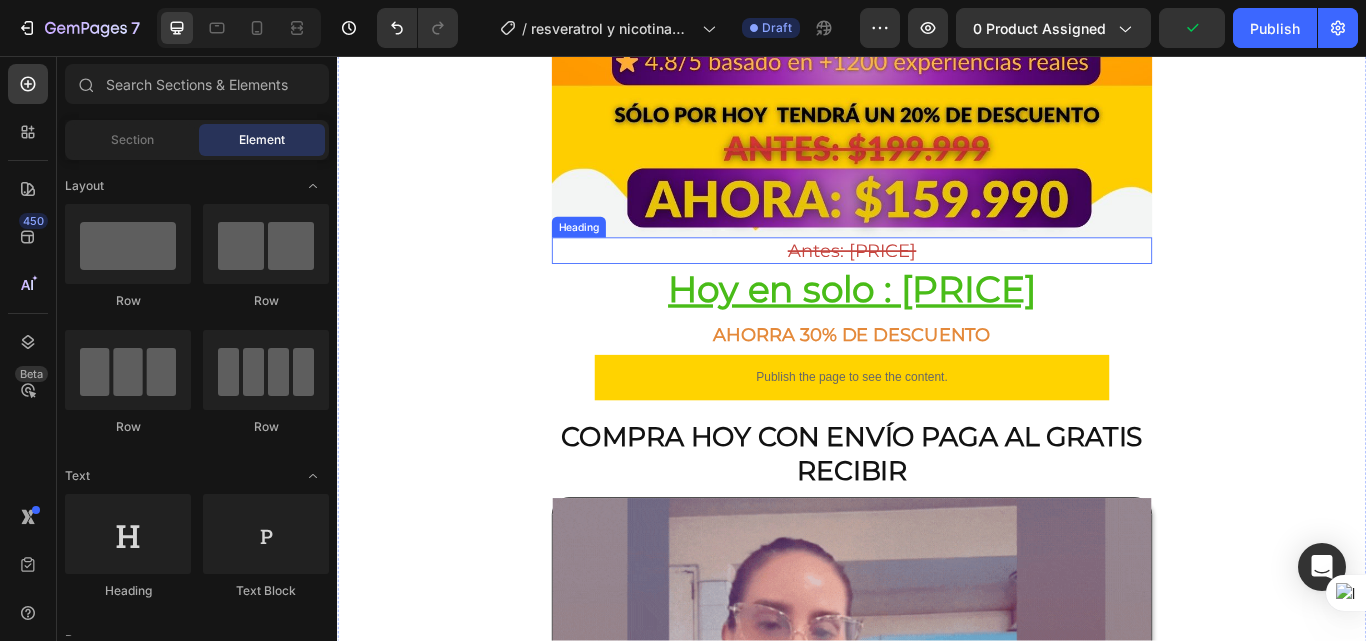 click on "Antes: $180.000" at bounding box center [937, 283] 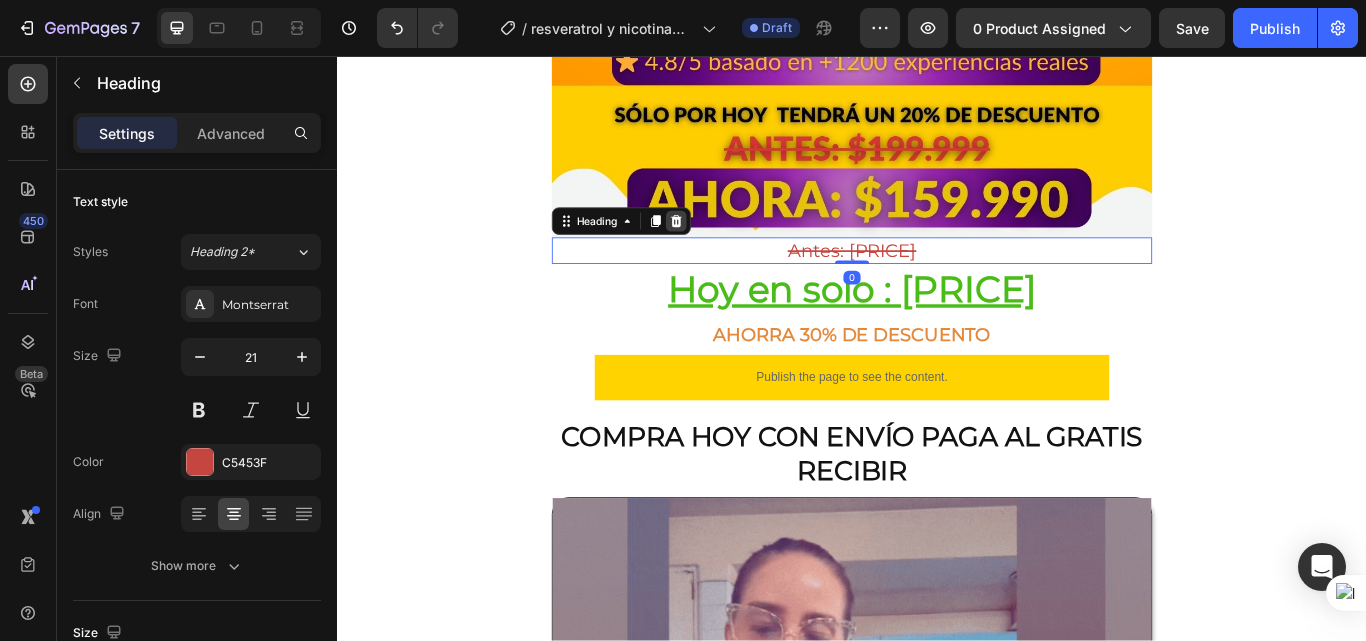 click 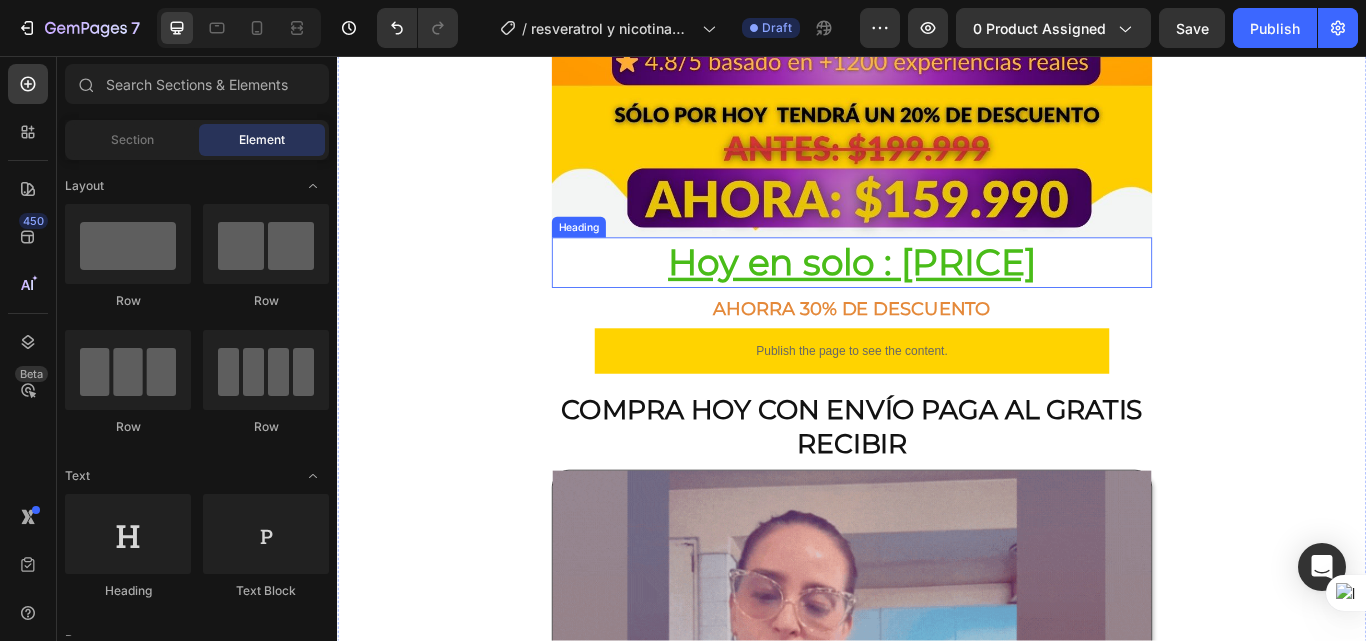 click on "Hoy en solo : $159.900" at bounding box center [937, 297] 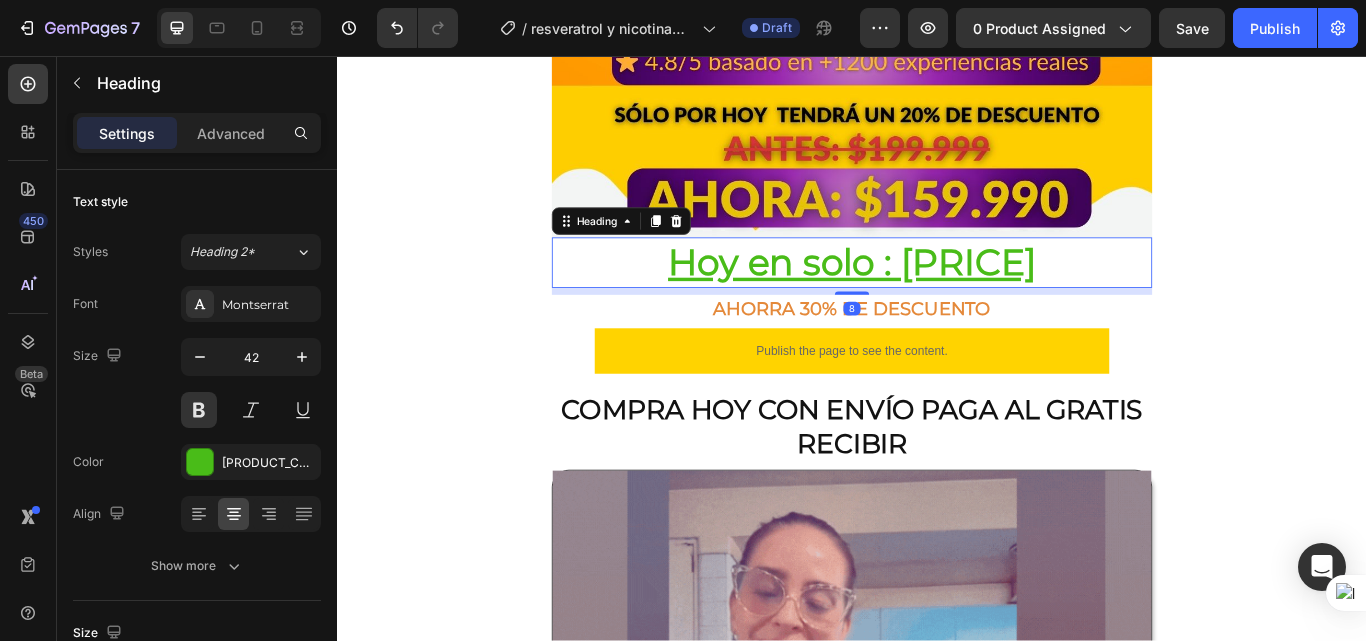 click 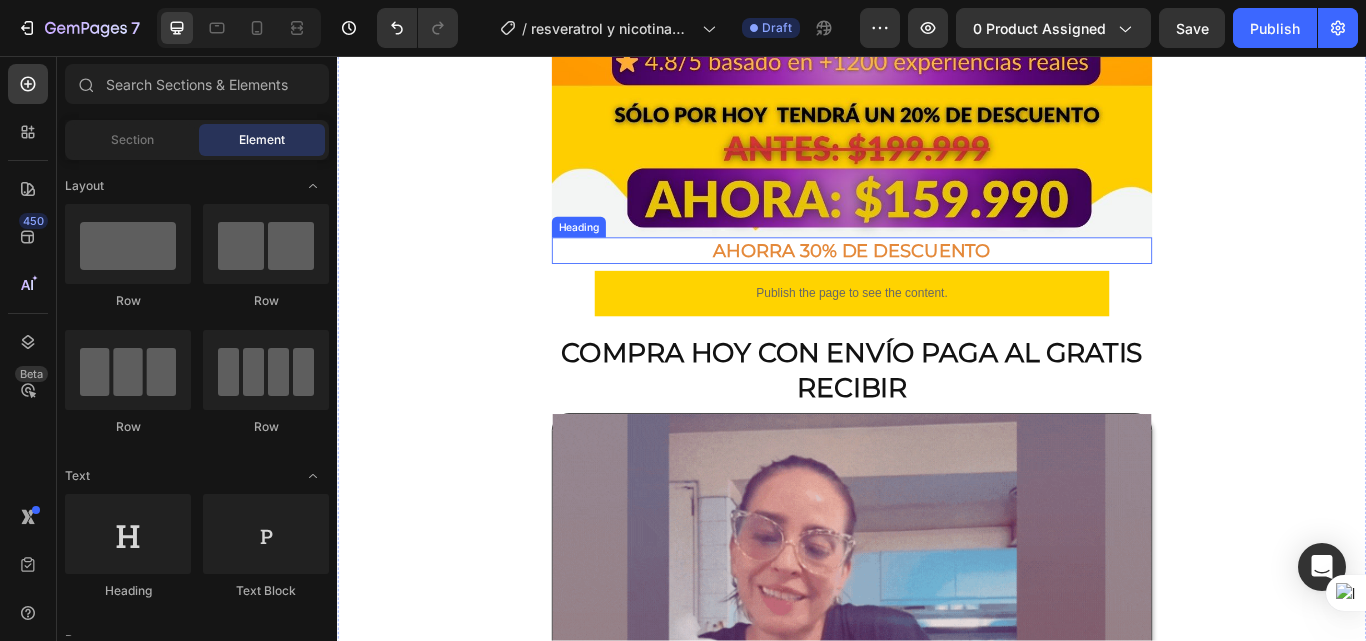 click on "AHORRA 30% DE DESCUENTO" at bounding box center [937, 283] 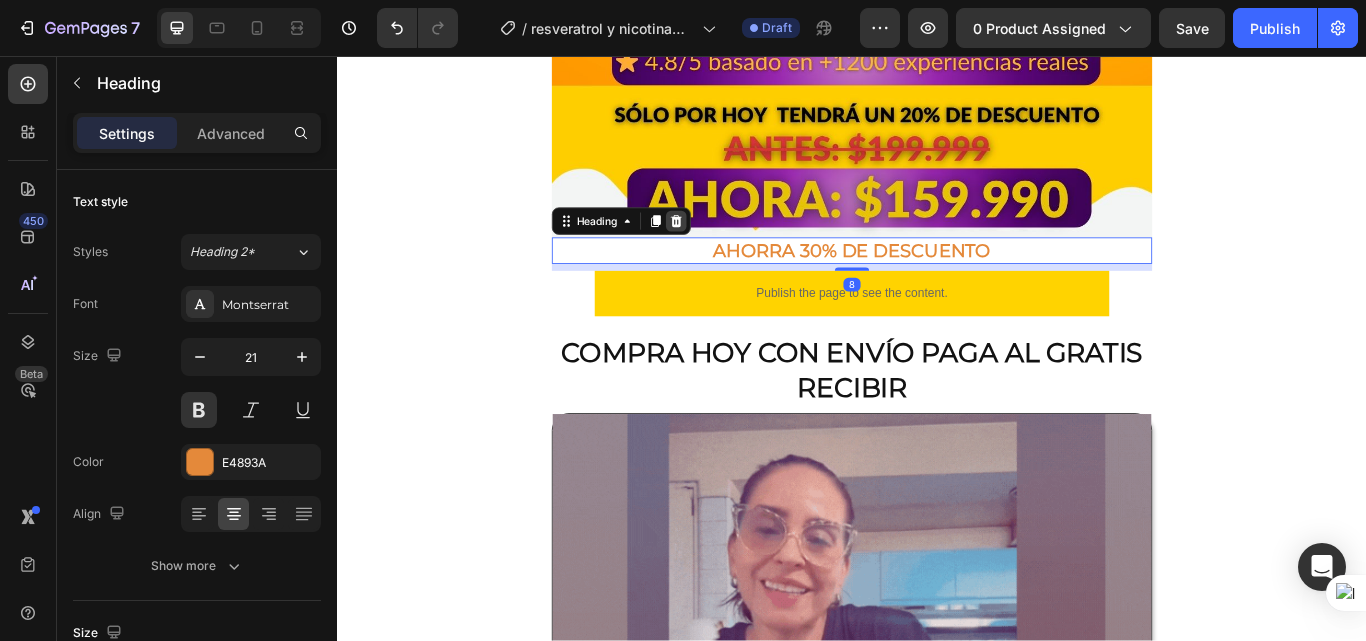 click 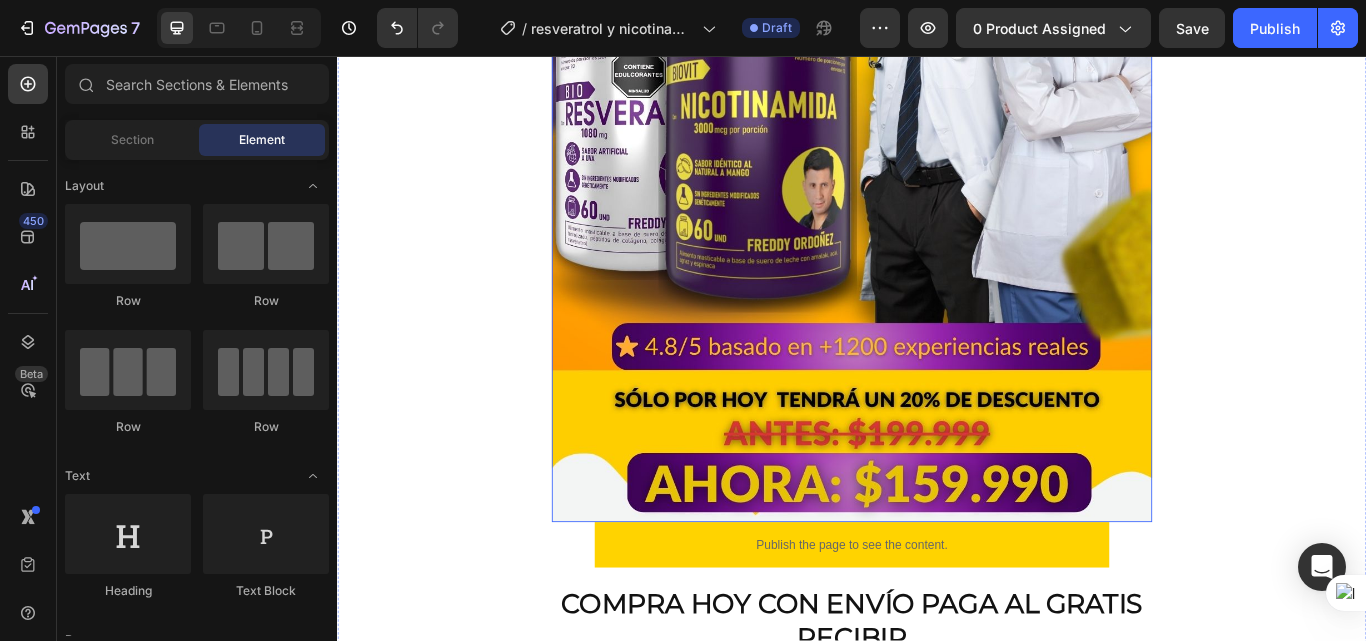 scroll, scrollTop: 600, scrollLeft: 0, axis: vertical 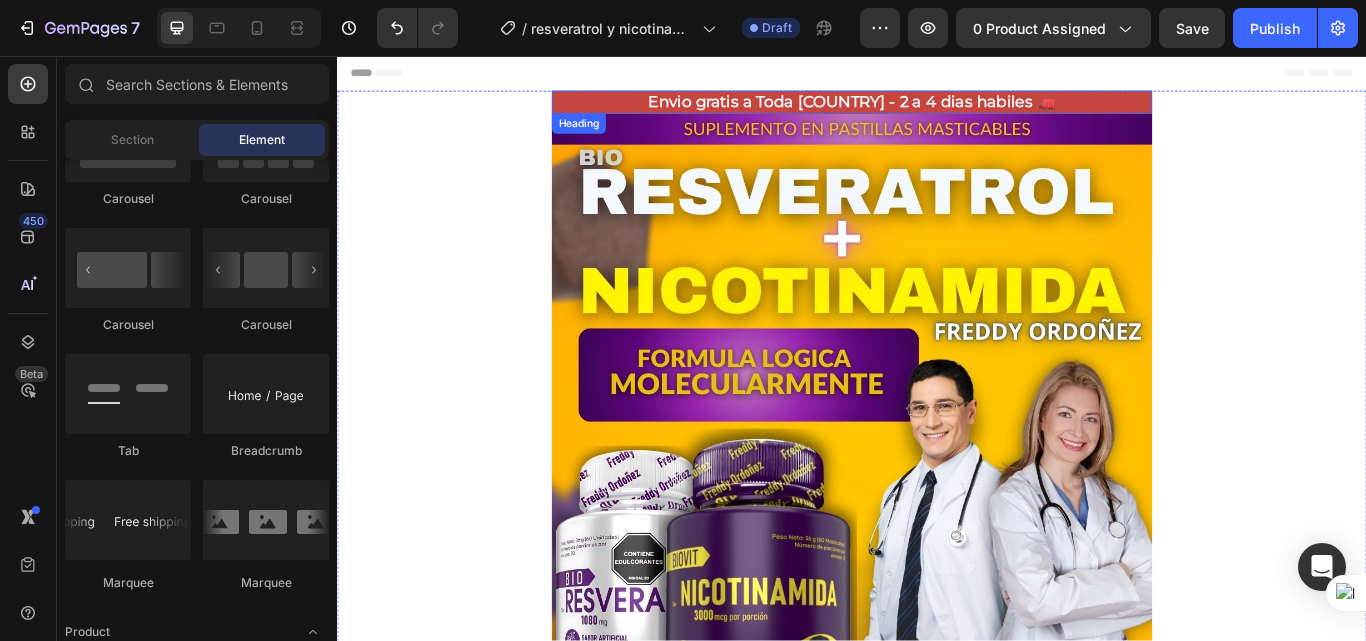 click on "Envio gratis a Toda Colombia - 2 a 4 dias habiles 🚛" at bounding box center [937, 110] 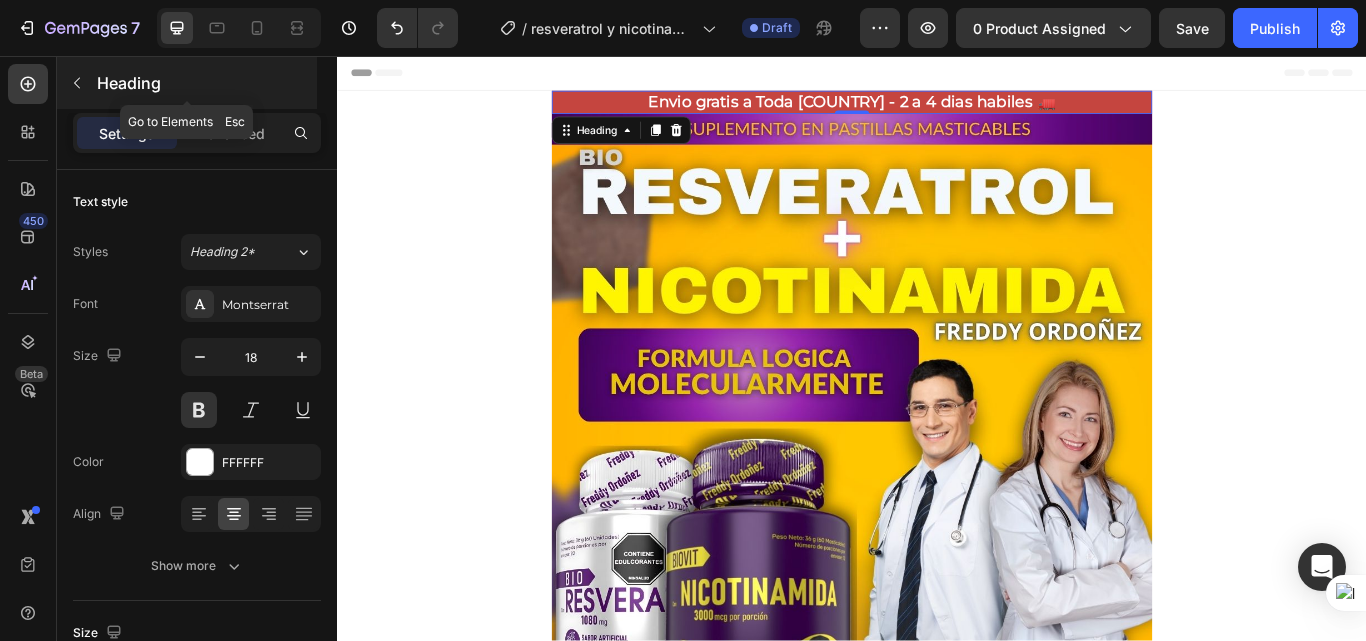 click 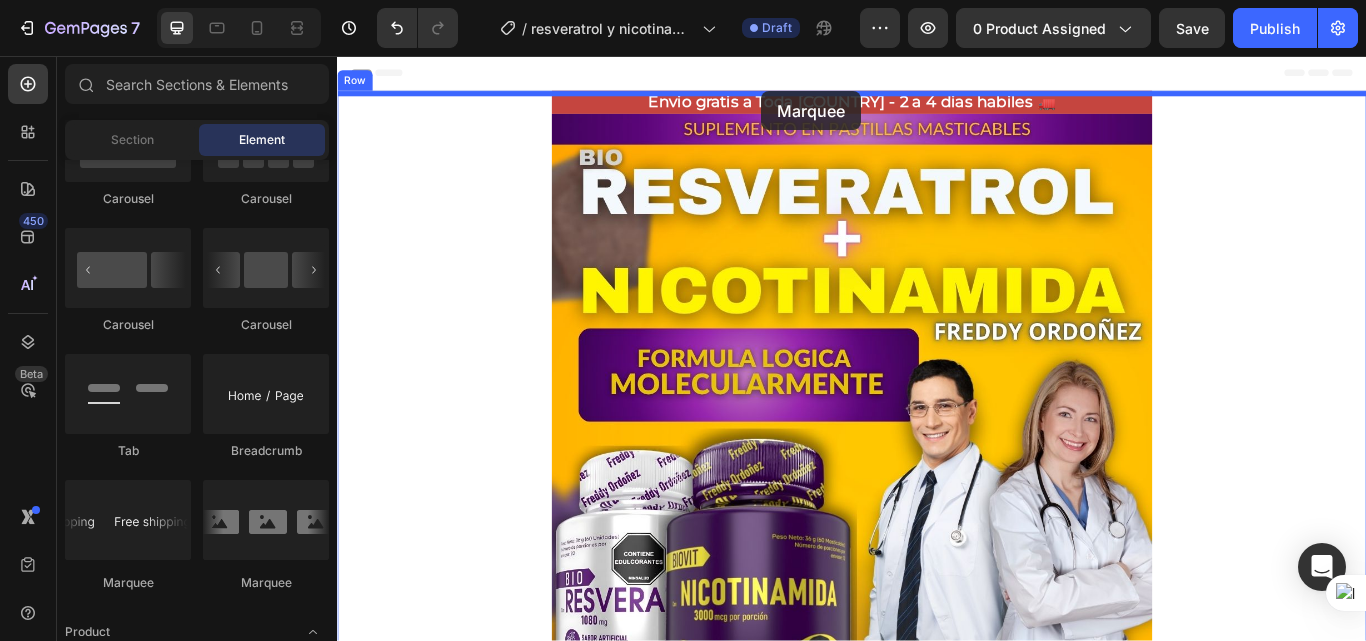 drag, startPoint x: 454, startPoint y: 579, endPoint x: 831, endPoint y: 97, distance: 611.92566 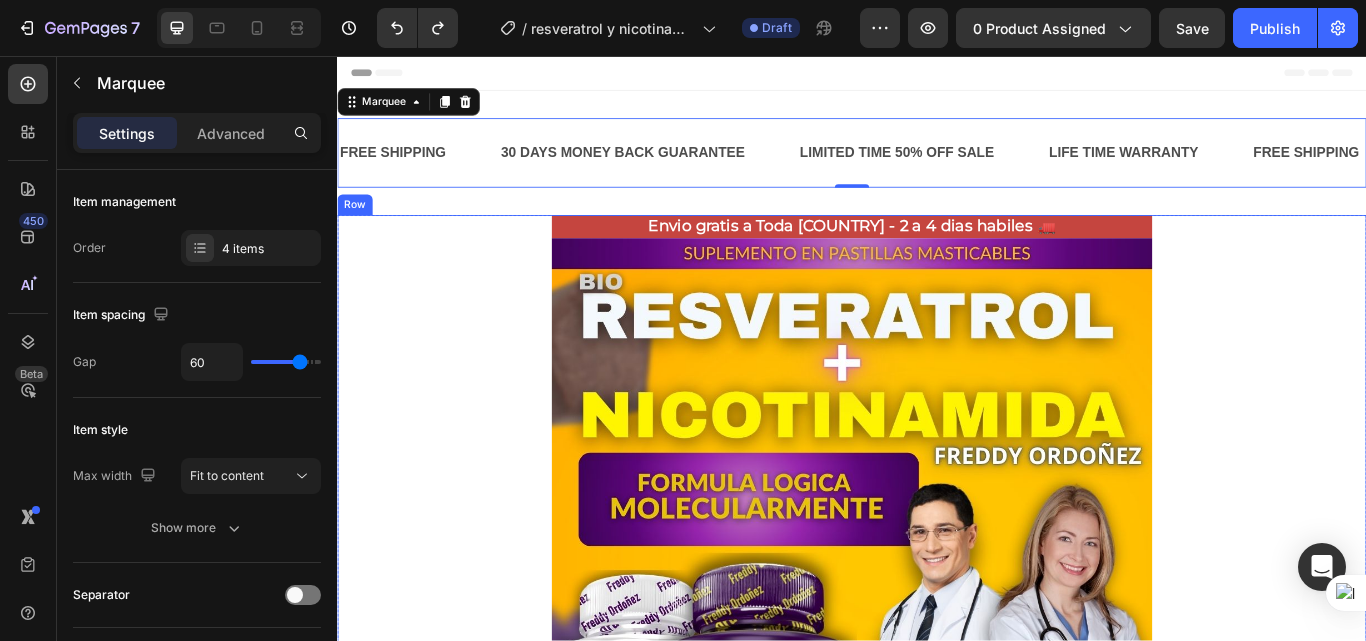 click on "Envio gratis a Toda Colombia - 2 a 4 dias habiles 🚛 Heading Image
Publish the page to see the content.
GGG COMPRA HOY CON ENVÍO PAGA AL GRATIS RECIBIR Heading Image Lo que vas a notar en pocas semanas Heading ✨  Más energía durante el día , sin recurrir a café o estimulantes  💆‍♀️  Piel más firme, luminosa  y con menos signos de fatiga  🧠  Claridad mental  y mejor enfoque en tareas diarias  💤  Descanso más profundo  y sensación real de recuperación  🔥  Apoyo al metabolismo  y menos sensación de hinchazón o pesadez Heading Image Ya no necesitas mezclar mil suplementos este combo lo hace todo por ti Heading Image
Publish the page to see the content.
GGG Cada día que pospones, tu cuerpo sigue acumulando fatiga celular Heading Image Sin pasos raros, sin complicaciones Heading Heading No esperes a sentirte agotado para empezar a cuidarte Heading" at bounding box center (937, 1950) 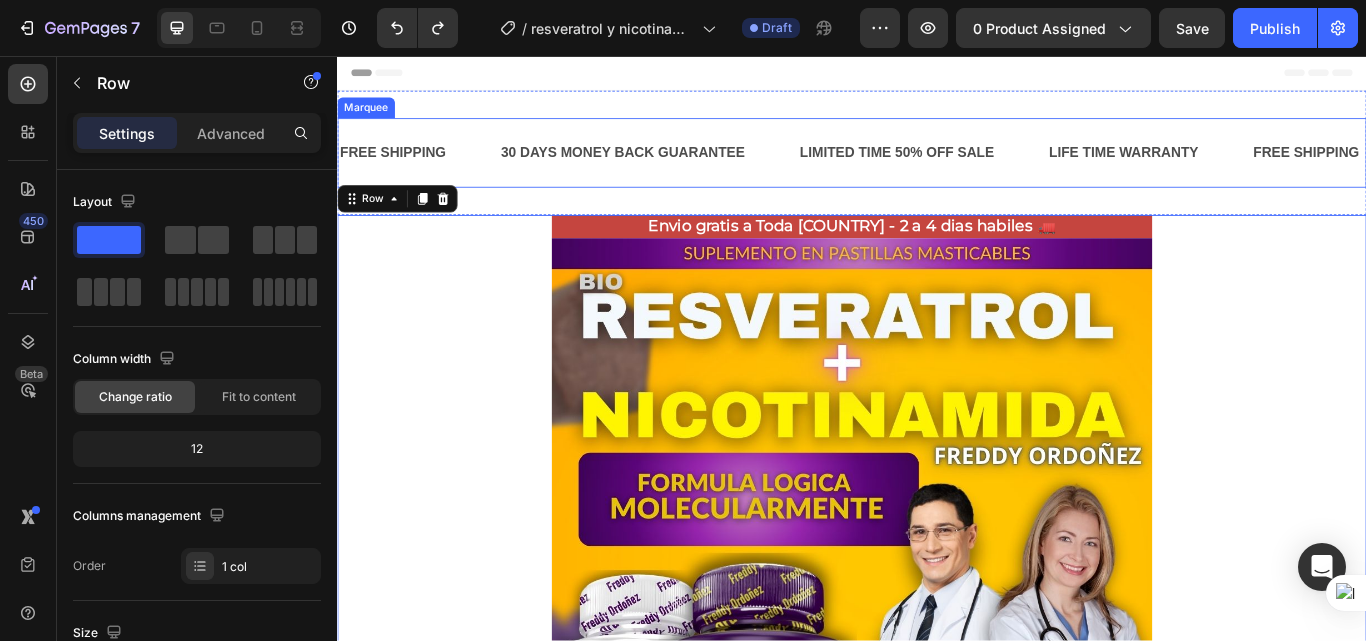 click on "FREE SHIPPING Text Block 30 DAYS MONEY BACK GUARANTEE Text Block LIMITED TIME 50% OFF SALE Text Block LIFE TIME WARRANTY Text Block FREE SHIPPING Text Block 30 DAYS MONEY BACK GUARANTEE Text Block LIMITED TIME 50% OFF SALE Text Block LIFE TIME WARRANTY Text Block FREE SHIPPING Text Block 30 DAYS MONEY BACK GUARANTEE Text Block LIMITED TIME 50% OFF SALE Text Block LIFE TIME WARRANTY Text Block FREE SHIPPING Text Block 30 DAYS MONEY BACK GUARANTEE Text Block LIMITED TIME 50% OFF SALE Text Block LIFE TIME WARRANTY Text Block FREE SHIPPING Text Block 30 DAYS MONEY BACK GUARANTEE Text Block LIMITED TIME 50% OFF SALE Text Block LIFE TIME WARRANTY Text Block FREE SHIPPING Text Block 30 DAYS MONEY BACK GUARANTEE Text Block LIMITED TIME 50% OFF SALE Text Block LIFE TIME WARRANTY Text Block Marquee" at bounding box center (937, 169) 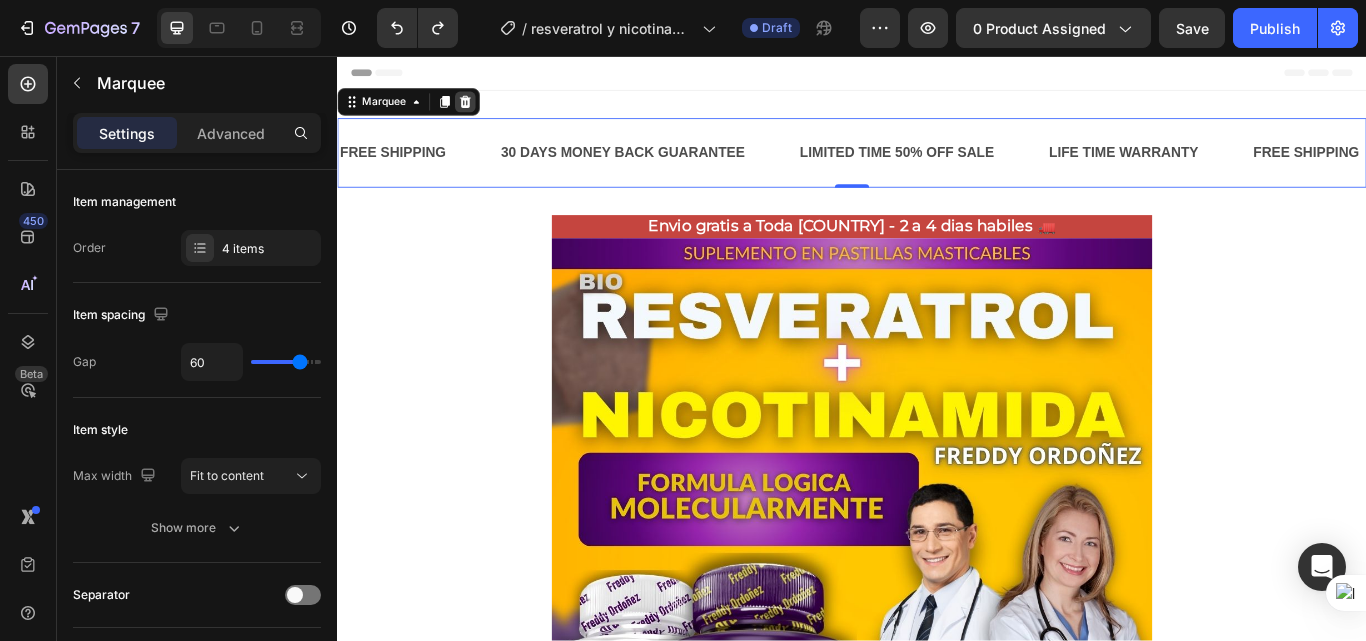 click 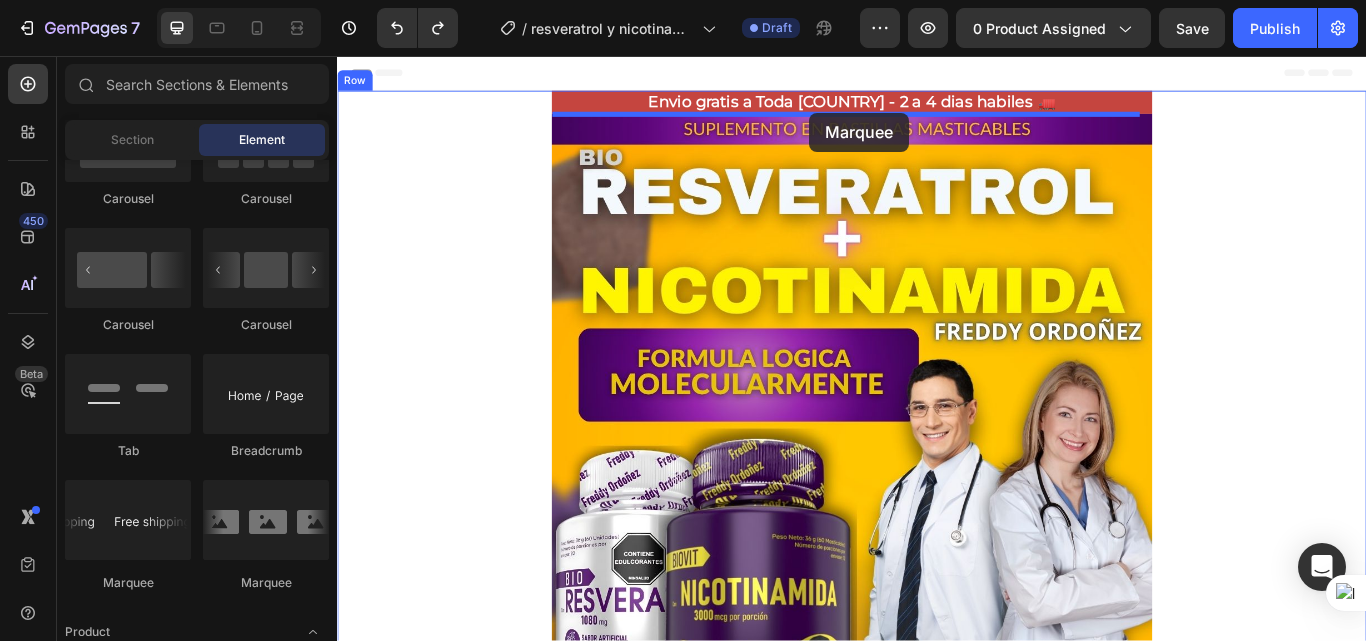 drag, startPoint x: 466, startPoint y: 578, endPoint x: 887, endPoint y: 122, distance: 620.6263 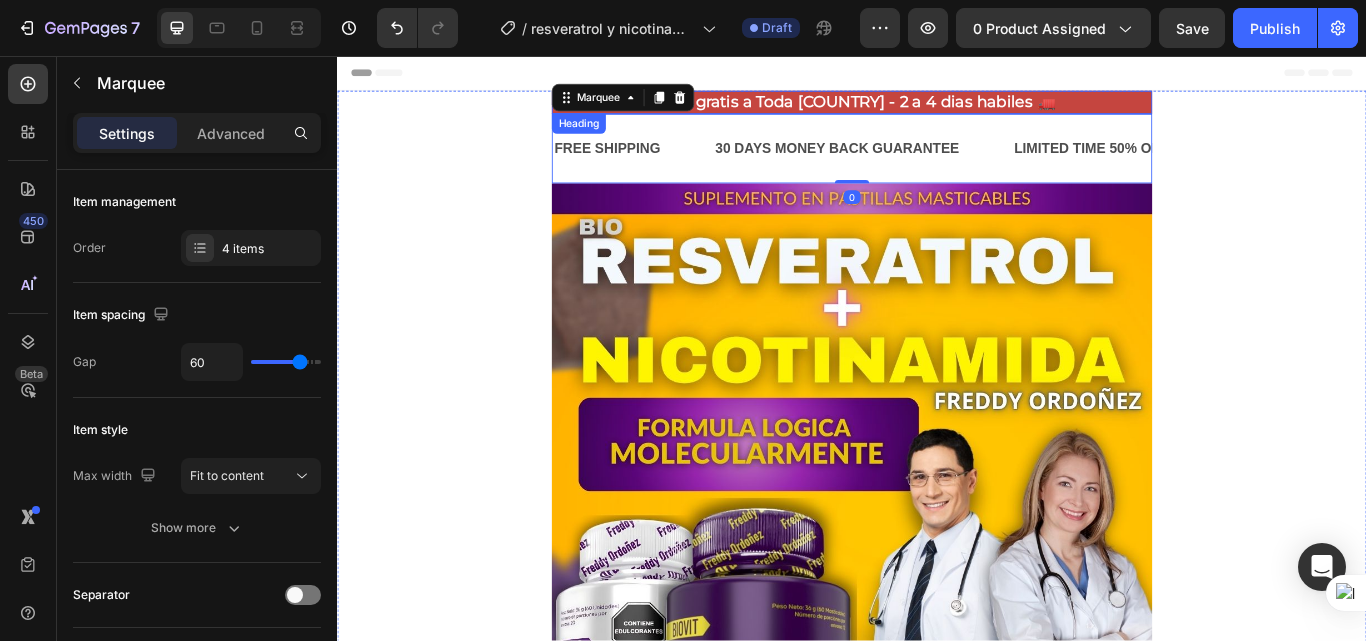 click on "Envio gratis a Toda Colombia - 2 a 4 dias habiles 🚛" at bounding box center (937, 110) 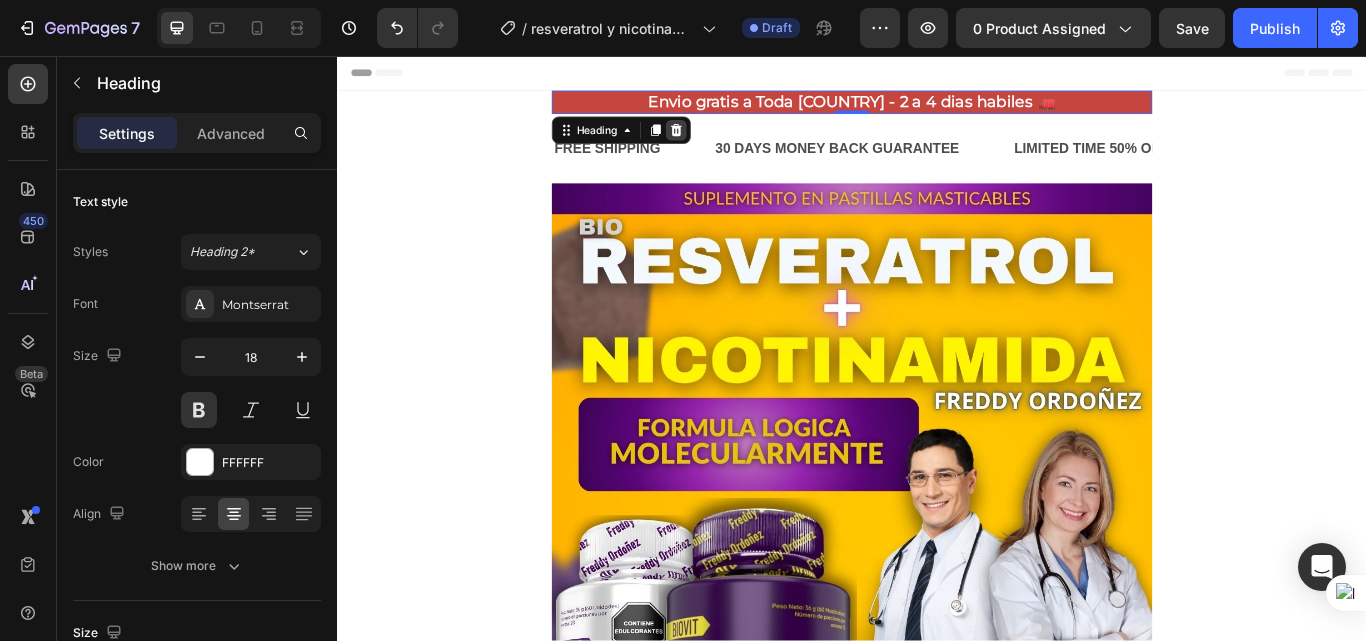 click at bounding box center (732, 143) 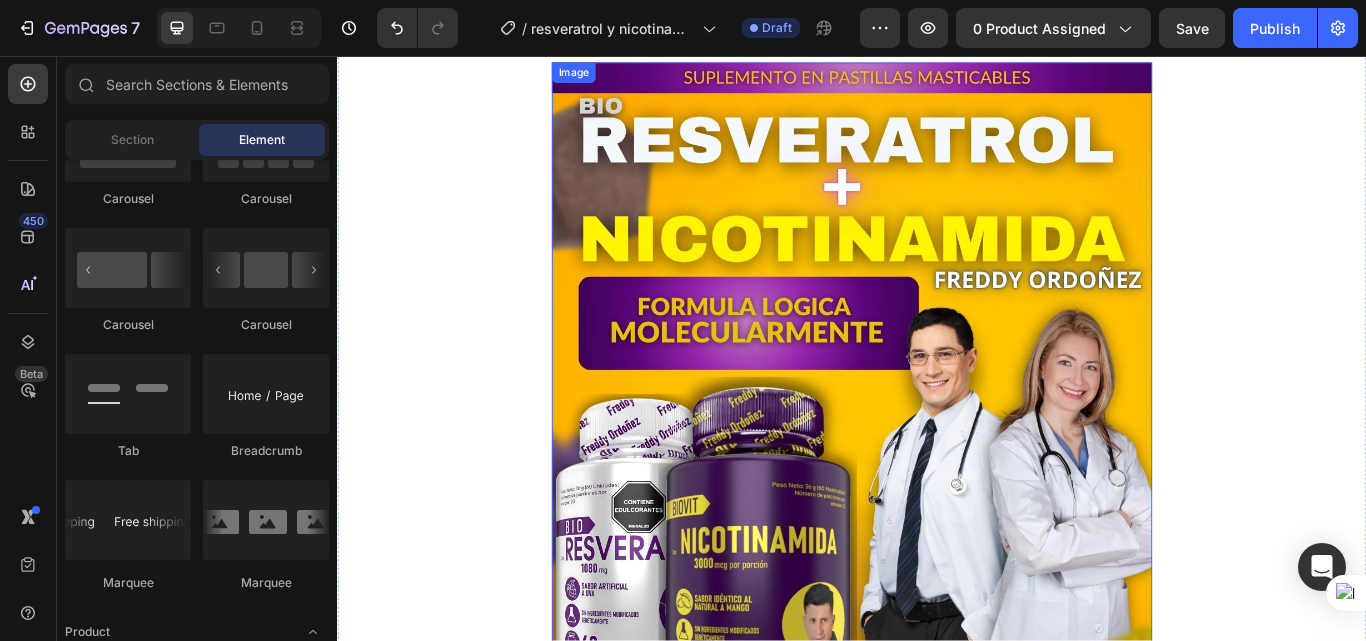 scroll, scrollTop: 0, scrollLeft: 0, axis: both 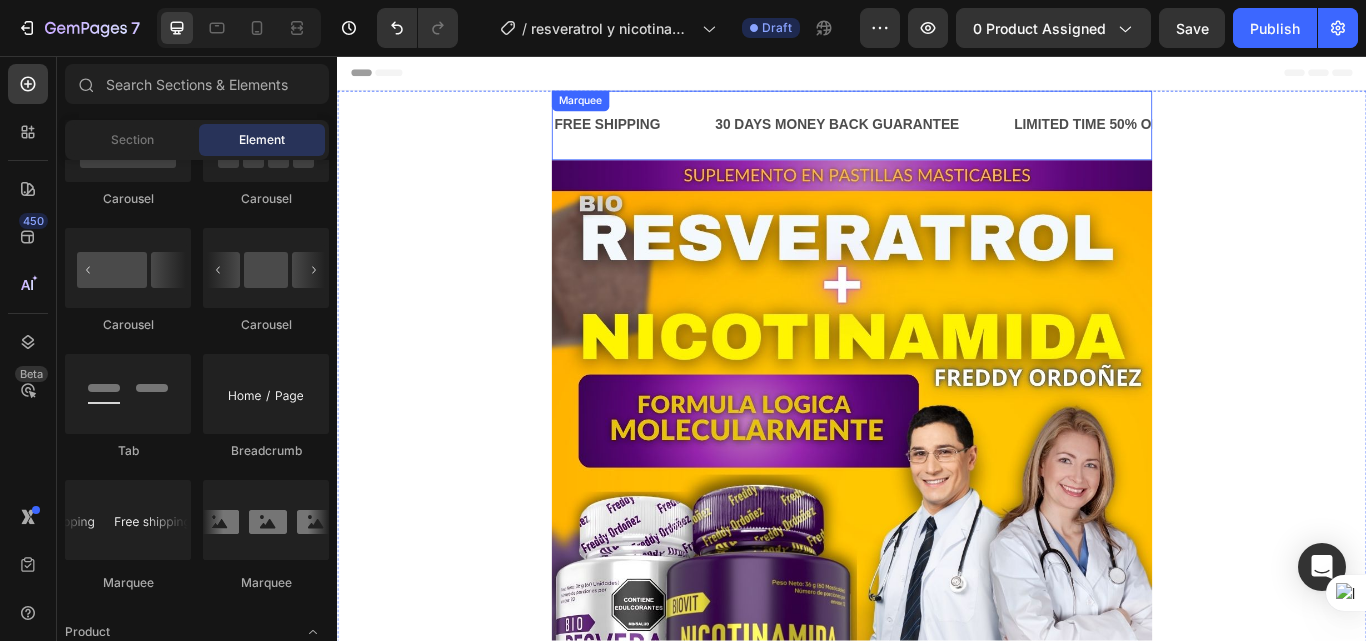 click on "FREE SHIPPING Text Block" at bounding box center [682, 137] 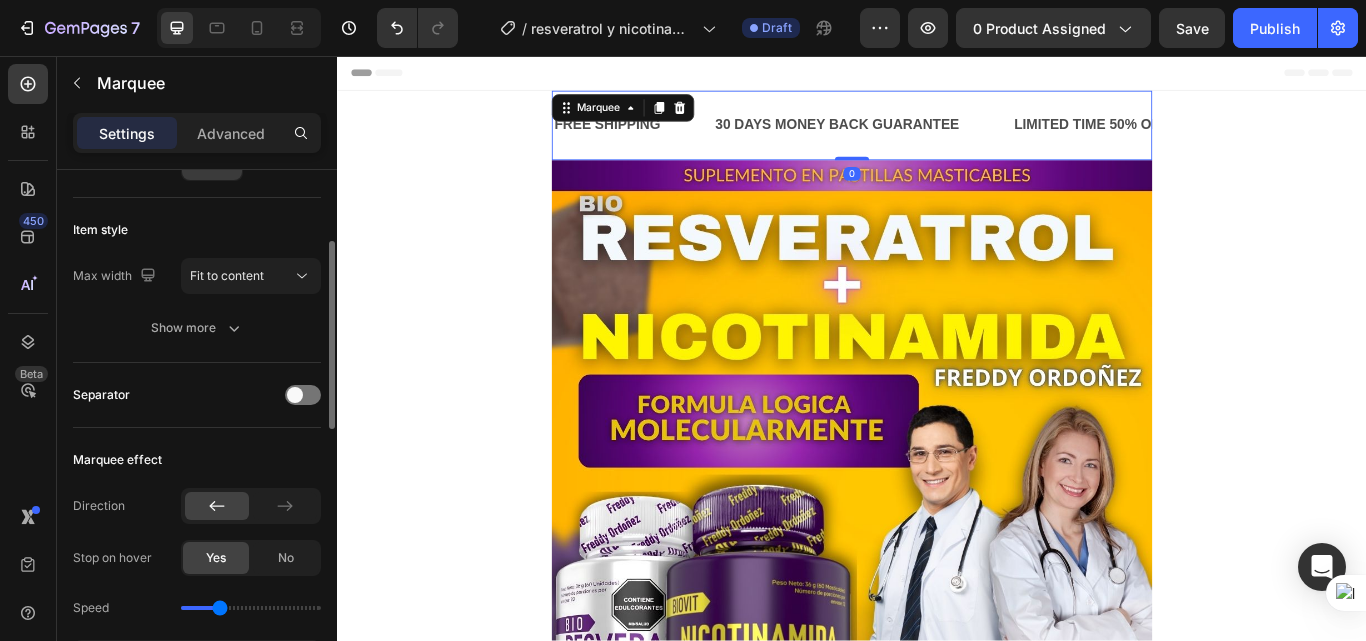 scroll, scrollTop: 300, scrollLeft: 0, axis: vertical 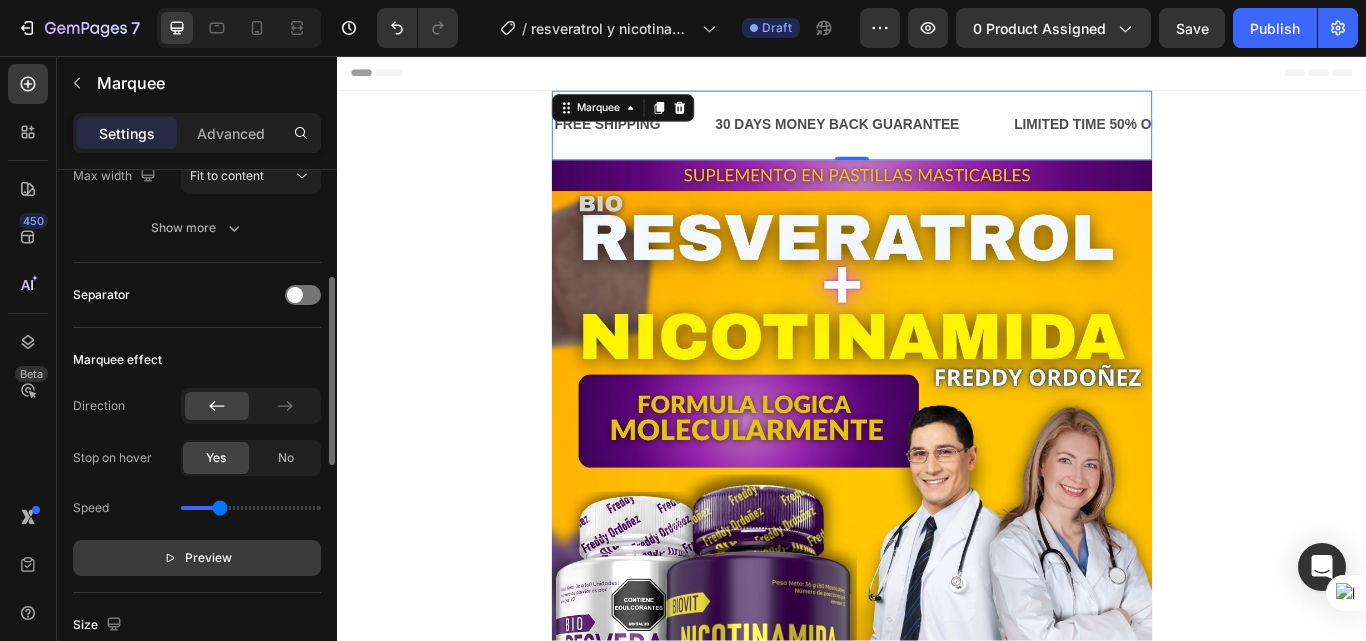 click 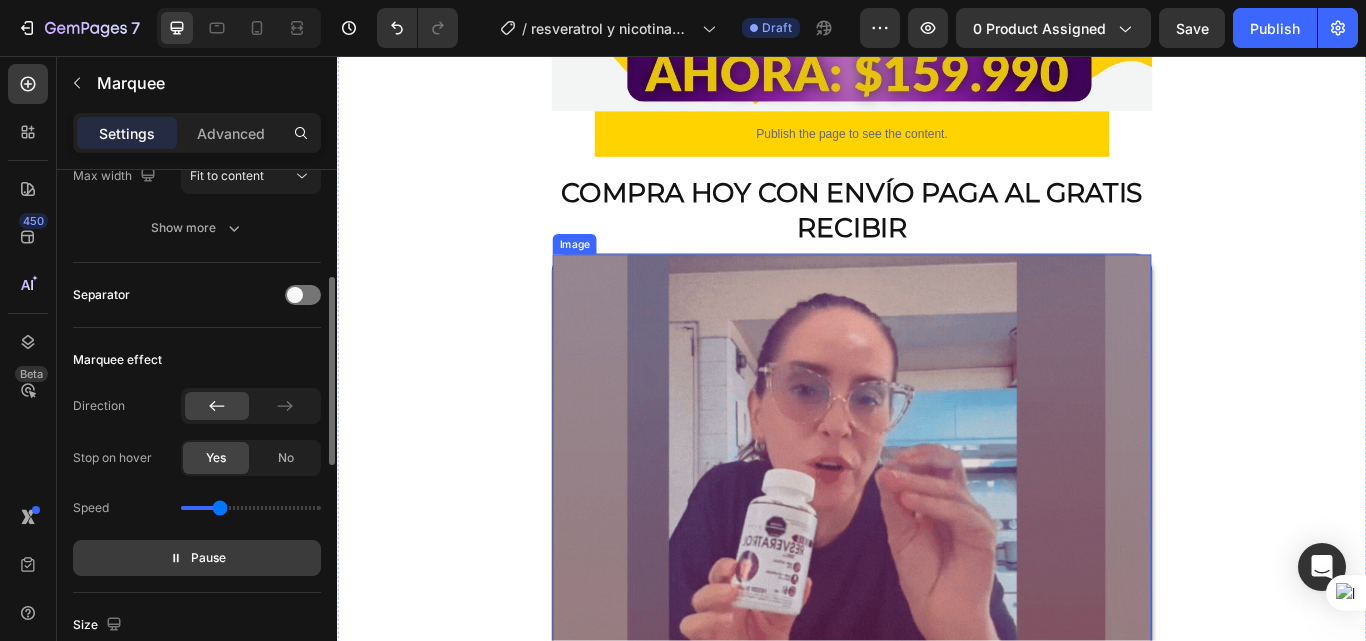 scroll, scrollTop: 1000, scrollLeft: 0, axis: vertical 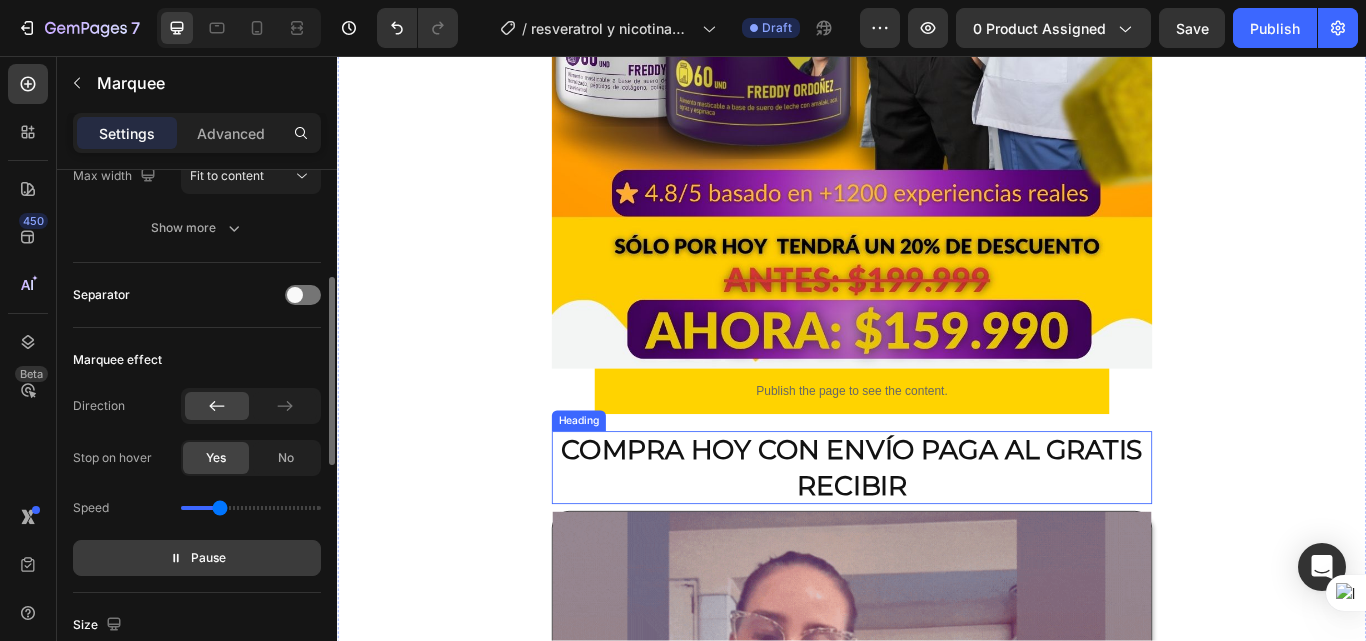 click on "COMPRA HOY CON ENVÍO PAGA AL GRATIS RECIBIR" at bounding box center [937, 536] 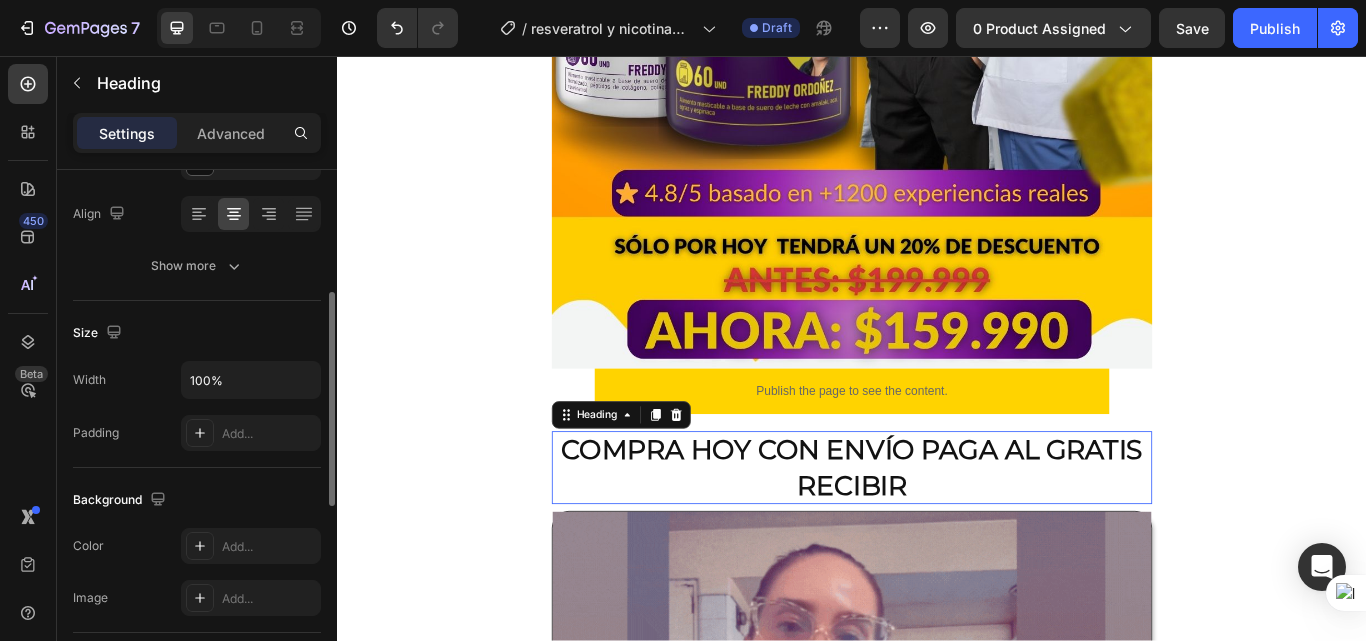 click on "COMPRA HOY CON ENVÍO PAGA AL GRATIS RECIBIR" at bounding box center [937, 536] 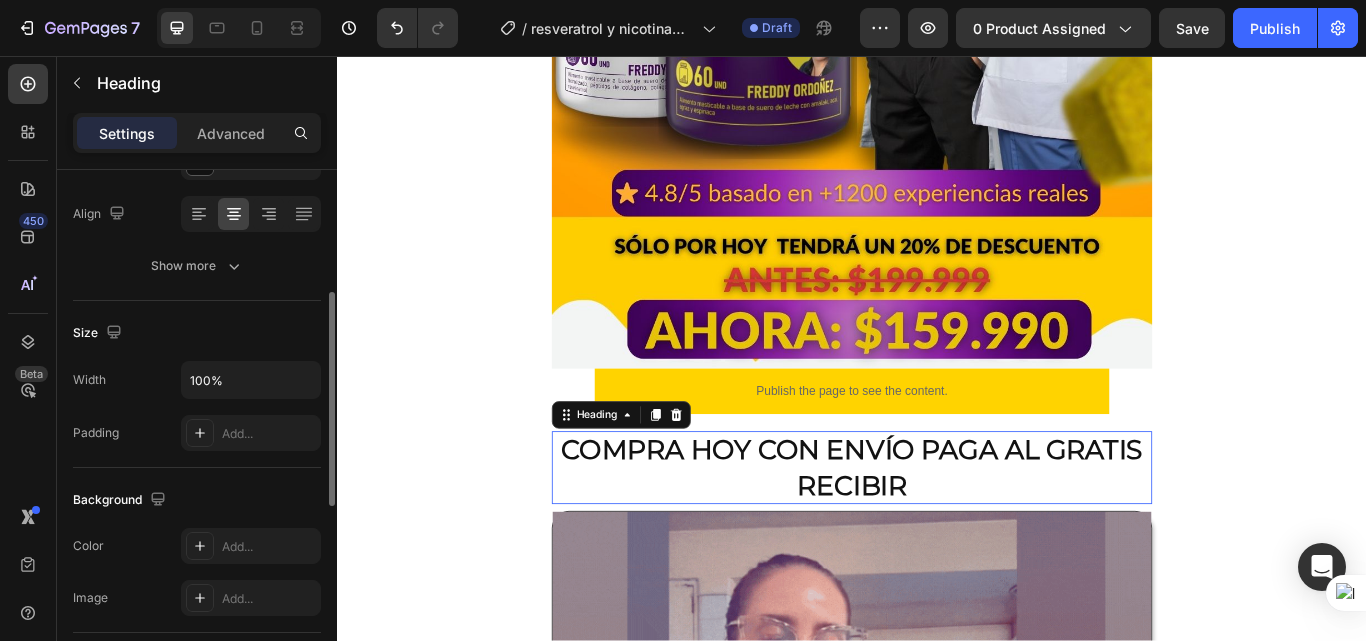 scroll, scrollTop: 0, scrollLeft: 0, axis: both 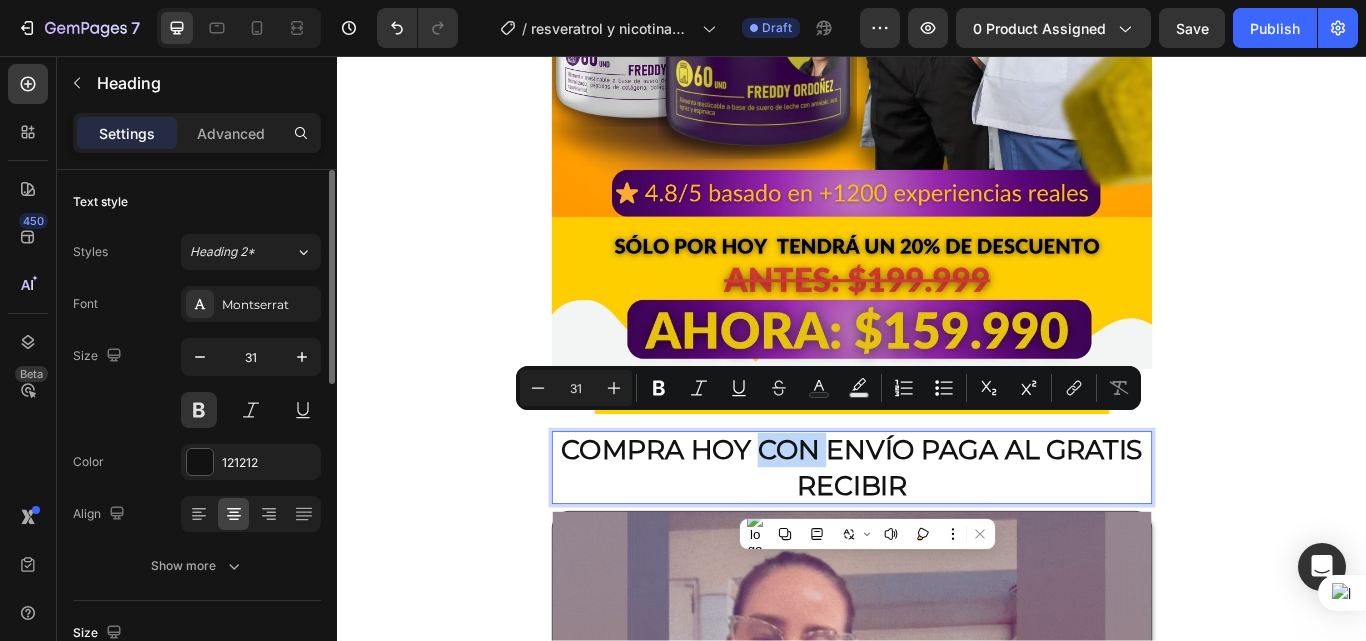 click on "COMPRA HOY CON ENVÍO PAGA AL GRATIS RECIBIR" at bounding box center [937, 536] 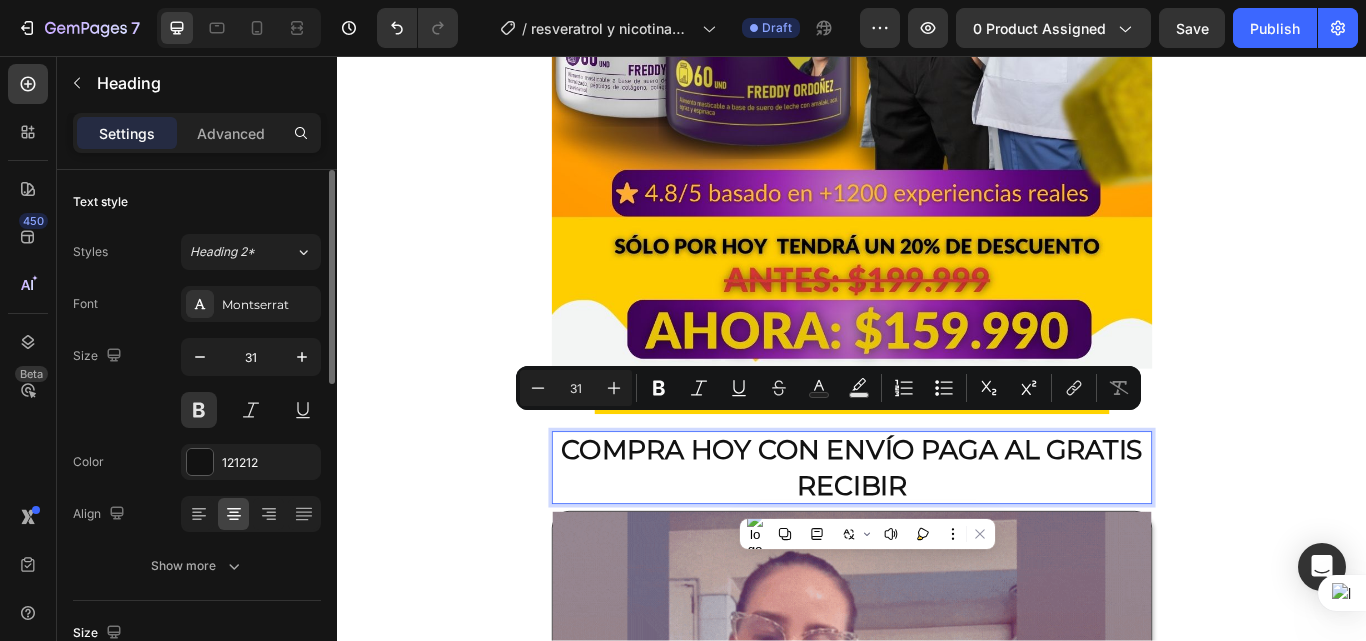 click on "COMPRA HOY CON ENVÍO PAGA AL GRATIS RECIBIR" at bounding box center (937, 536) 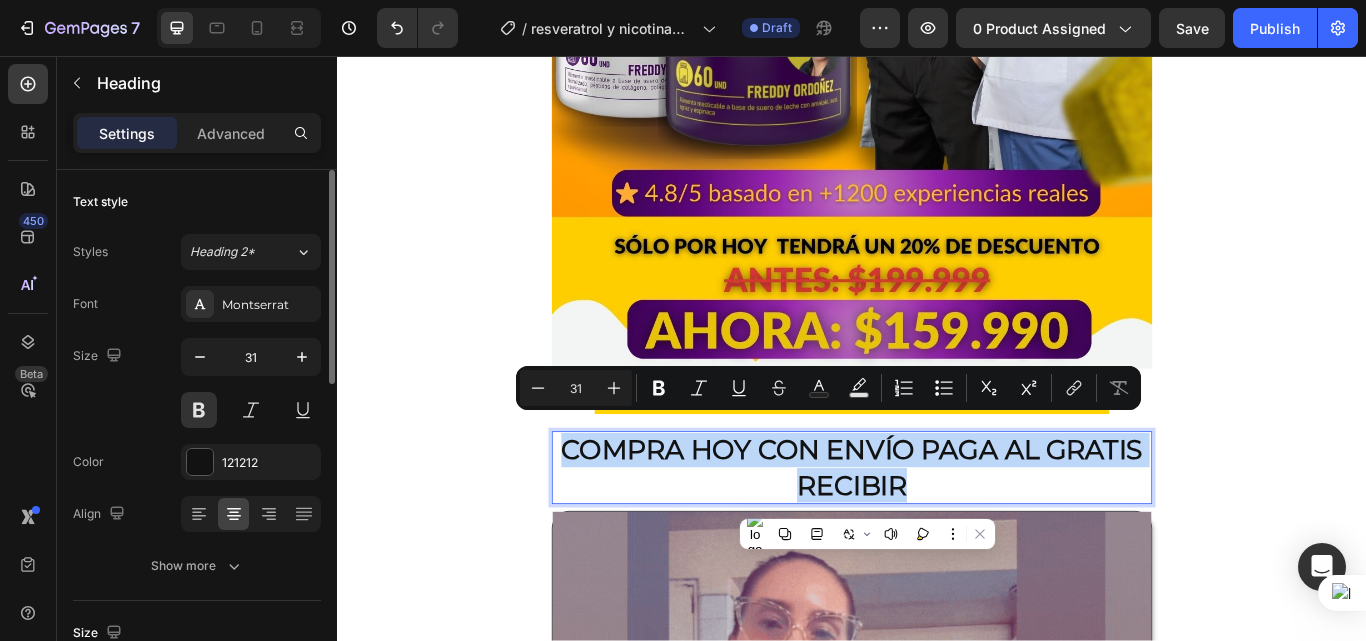 click on "COMPRA HOY CON ENVÍO PAGA AL GRATIS RECIBIR" at bounding box center (937, 536) 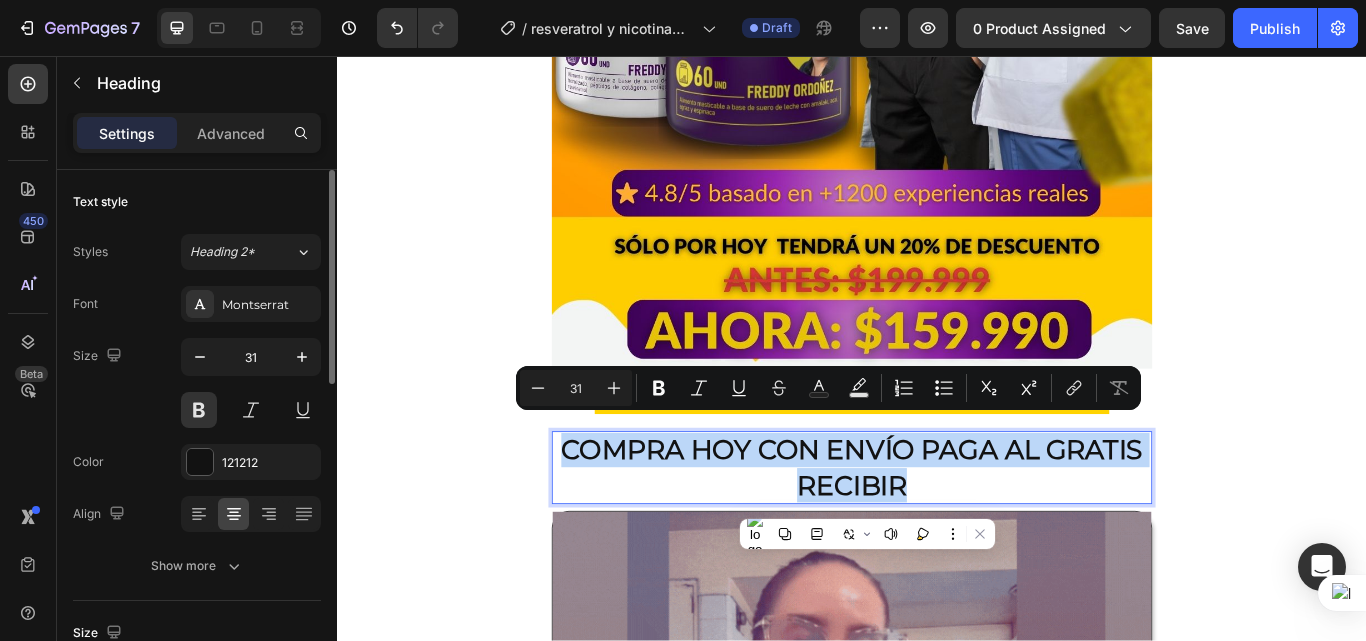 click on "COMPRA HOY CON ENVÍO PAGA AL GRATIS RECIBIR" at bounding box center (937, 536) 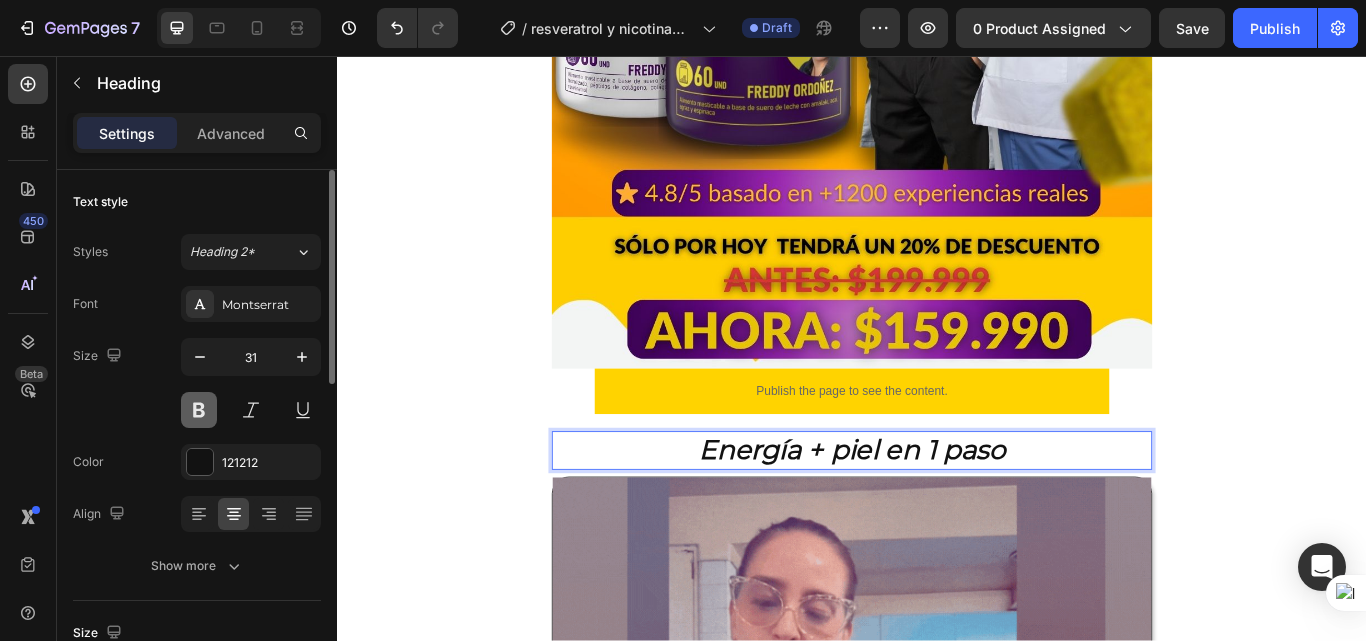click at bounding box center (199, 410) 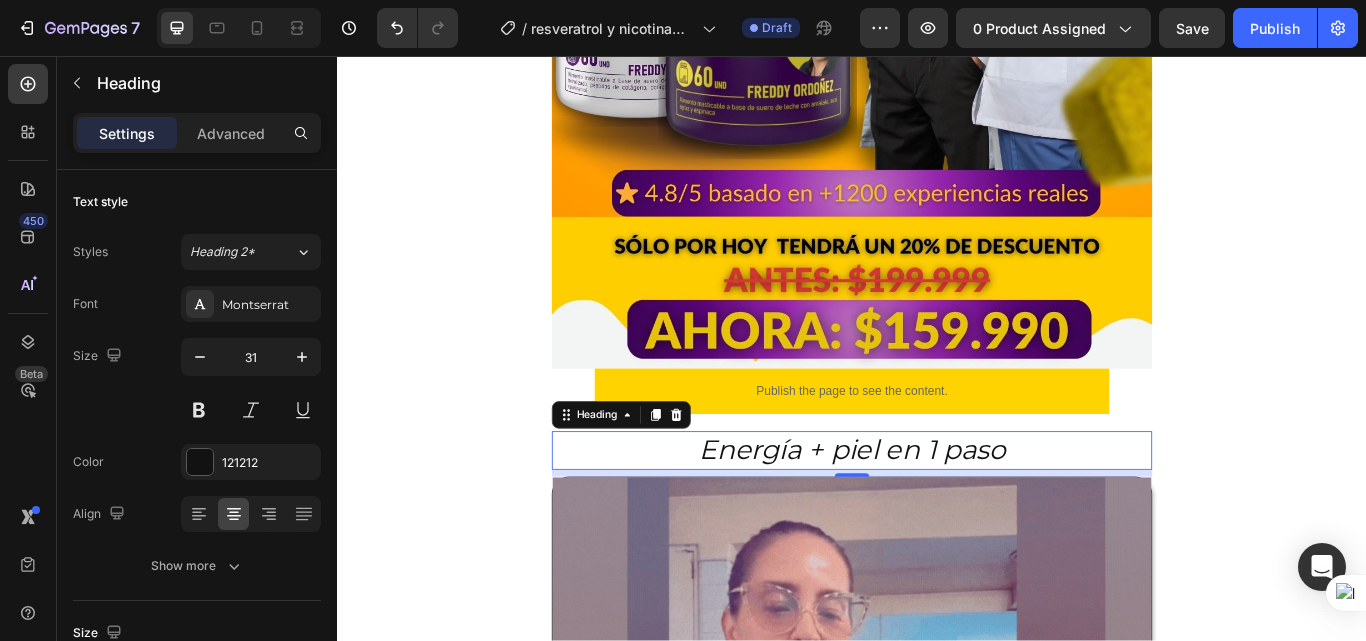click on "Energía + piel en 1 paso" at bounding box center (937, 516) 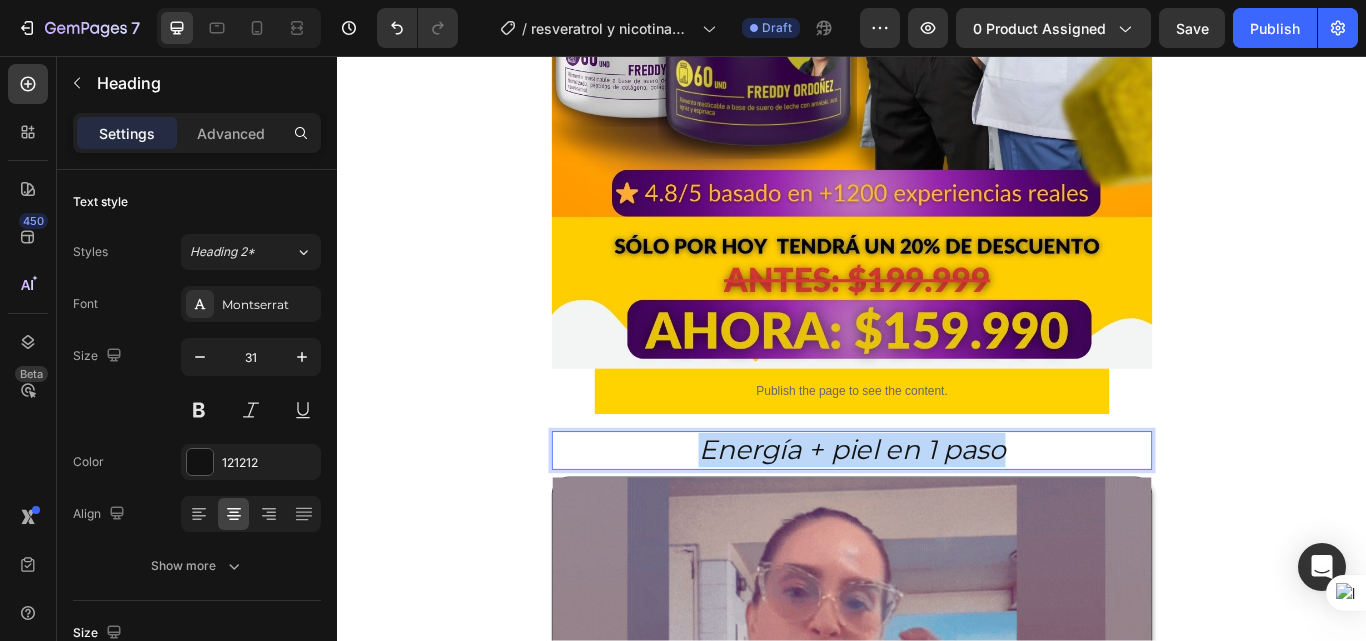 drag, startPoint x: 774, startPoint y: 488, endPoint x: 1164, endPoint y: 488, distance: 390 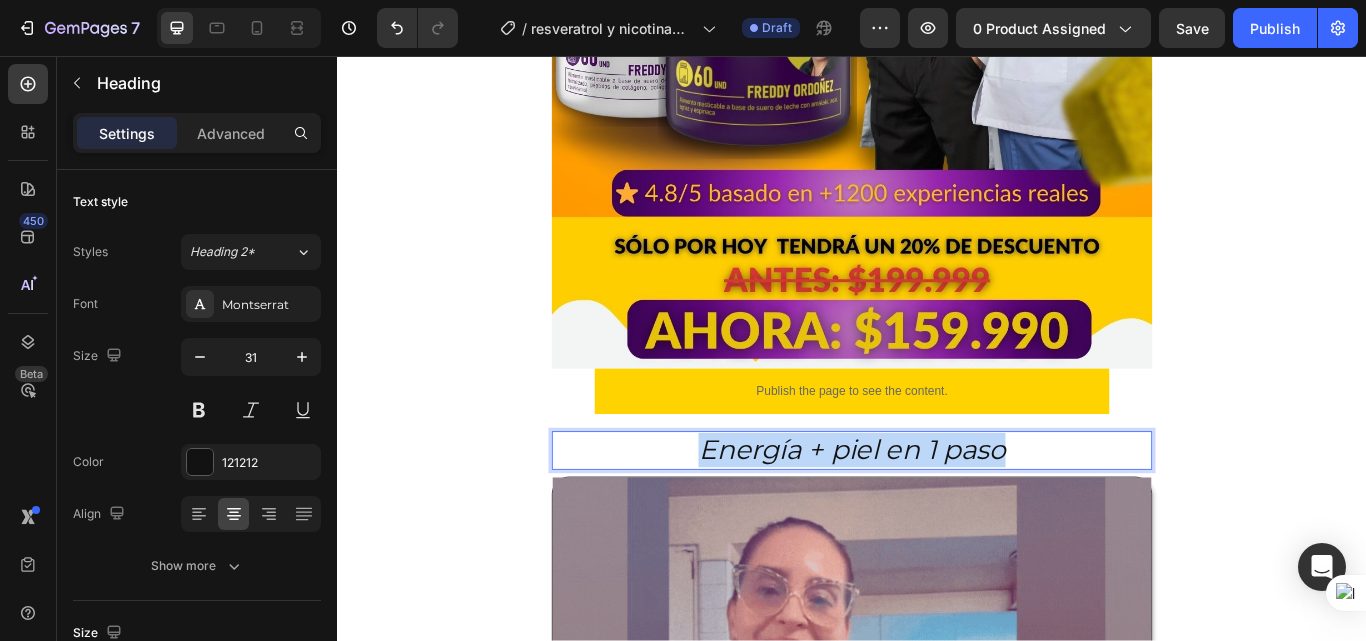 click on "Energía + piel en 1 paso" at bounding box center (937, 516) 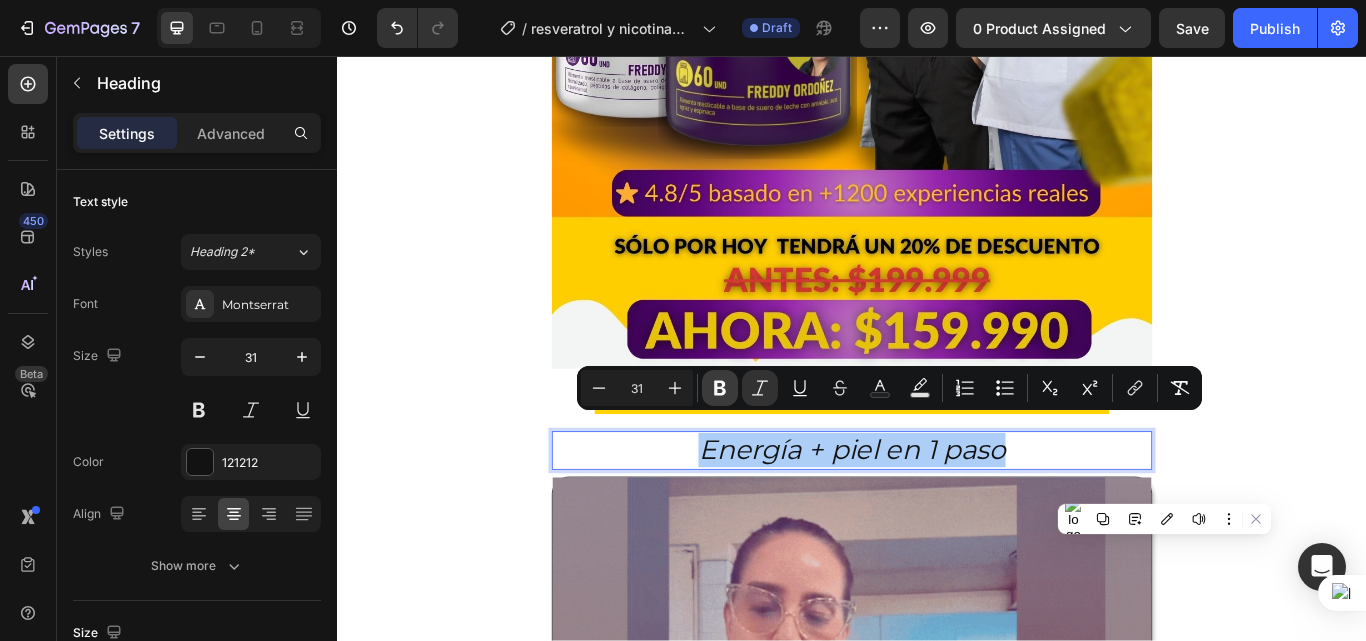 click on "Bold" at bounding box center [720, 388] 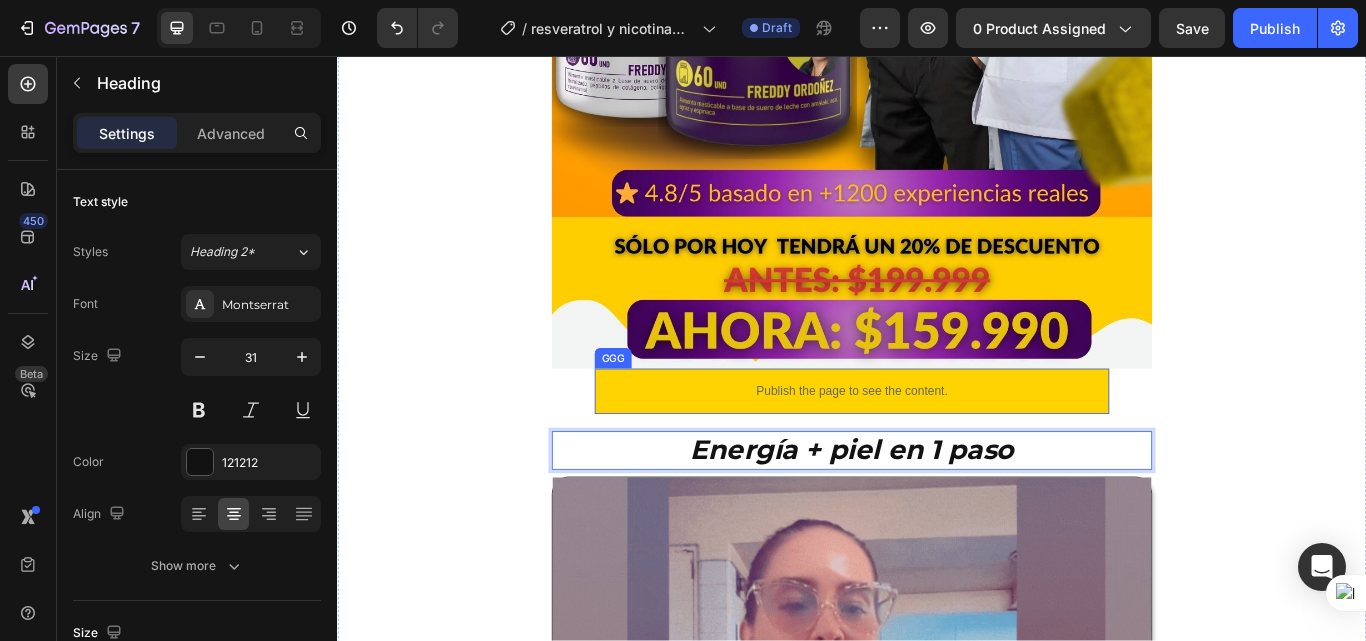 click on "Publish the page to see the content." at bounding box center (937, 447) 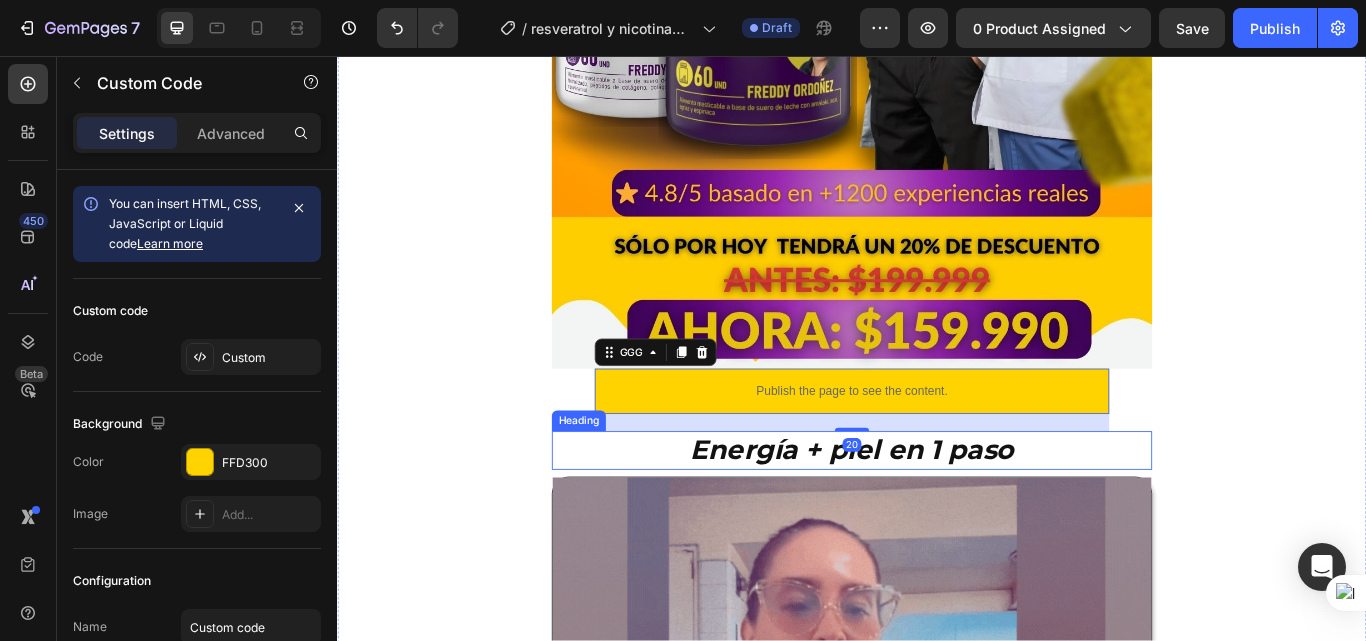 click on "⁠⁠⁠⁠⁠⁠⁠ Energía + piel en 1 paso" at bounding box center [937, 516] 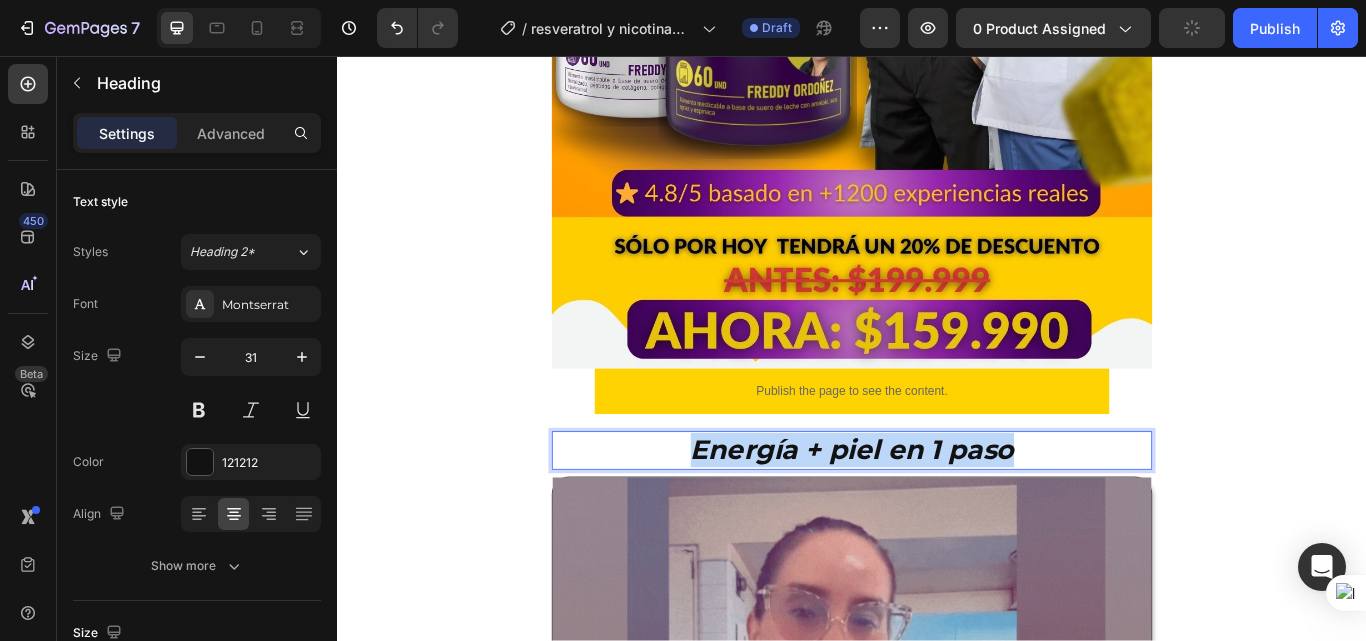 drag, startPoint x: 1154, startPoint y: 506, endPoint x: 746, endPoint y: 500, distance: 408.04413 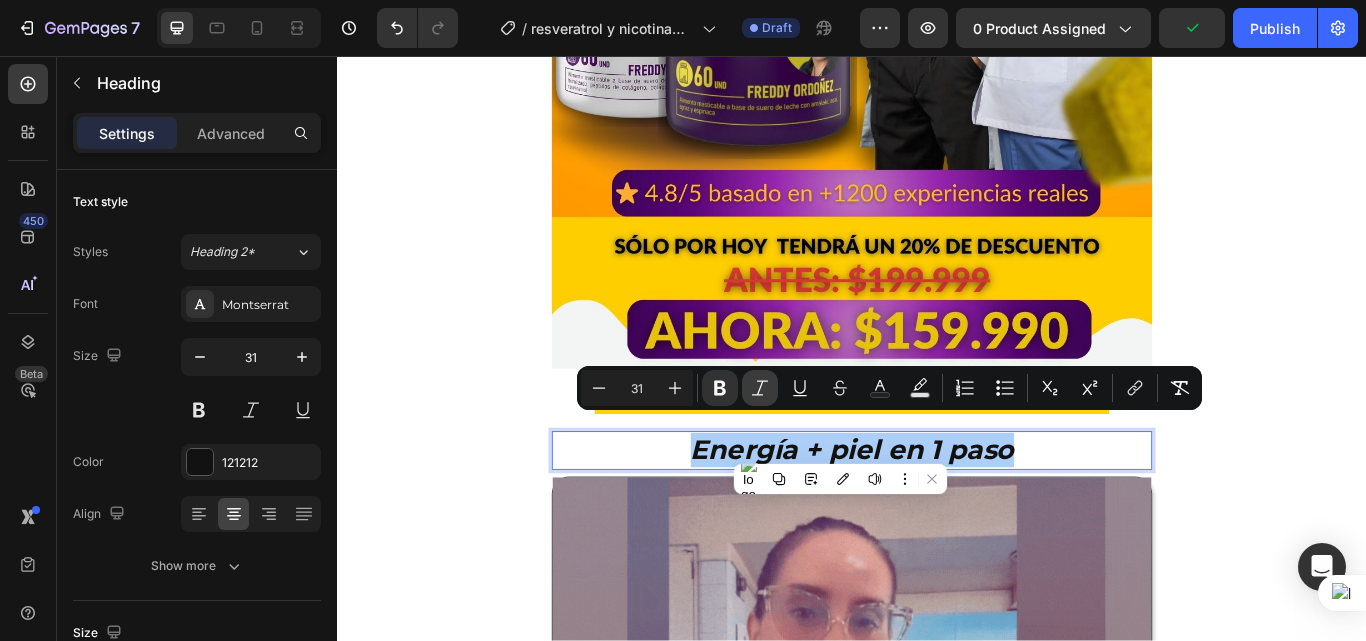 click 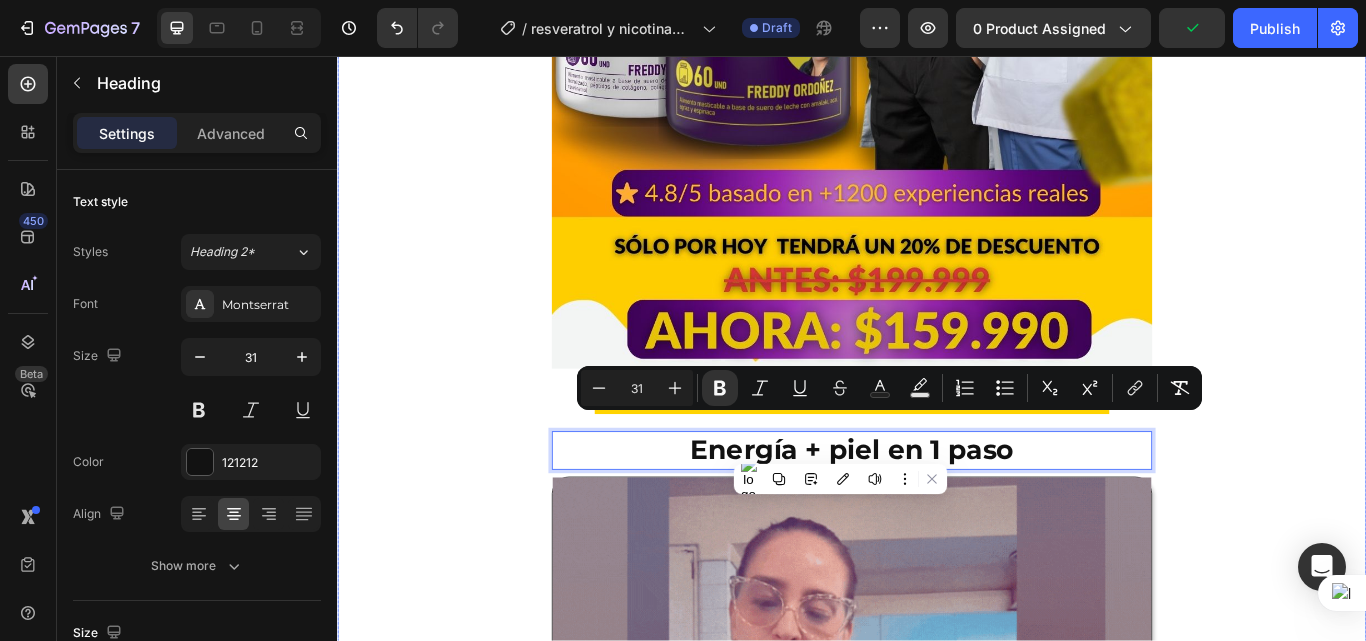 click on "FREE SHIPPING Text Block 30 DAYS MONEY BACK GUARANTEE Text Block LIMITED TIME 50% OFF SALE Text Block LIFE TIME WARRANTY Text Block FREE SHIPPING Text Block 30 DAYS MONEY BACK GUARANTEE Text Block LIMITED TIME 50% OFF SALE Text Block LIFE TIME WARRANTY Text Block Marquee Image
Publish the page to see the content.
GGG Energía + piel en 1 paso Heading   8 Image Lo que vas a notar en pocas semanas Heading ✨  Más energía durante el día , sin recurrir a café o estimulantes  💆‍♀️  Piel más firme, luminosa  y con menos signos de fatiga  🧠  Claridad mental  y mejor enfoque en tareas diarias  💤  Descanso más profundo  y sensación real de recuperación  🔥  Apoyo al metabolismo  y menos sensación de hinchazón o pesadez Heading Image Ya no necesitas mezclar mil suplementos este combo lo hace todo por ti Heading Image
Publish the page to see the content.
GGG" at bounding box center [937, 1011] 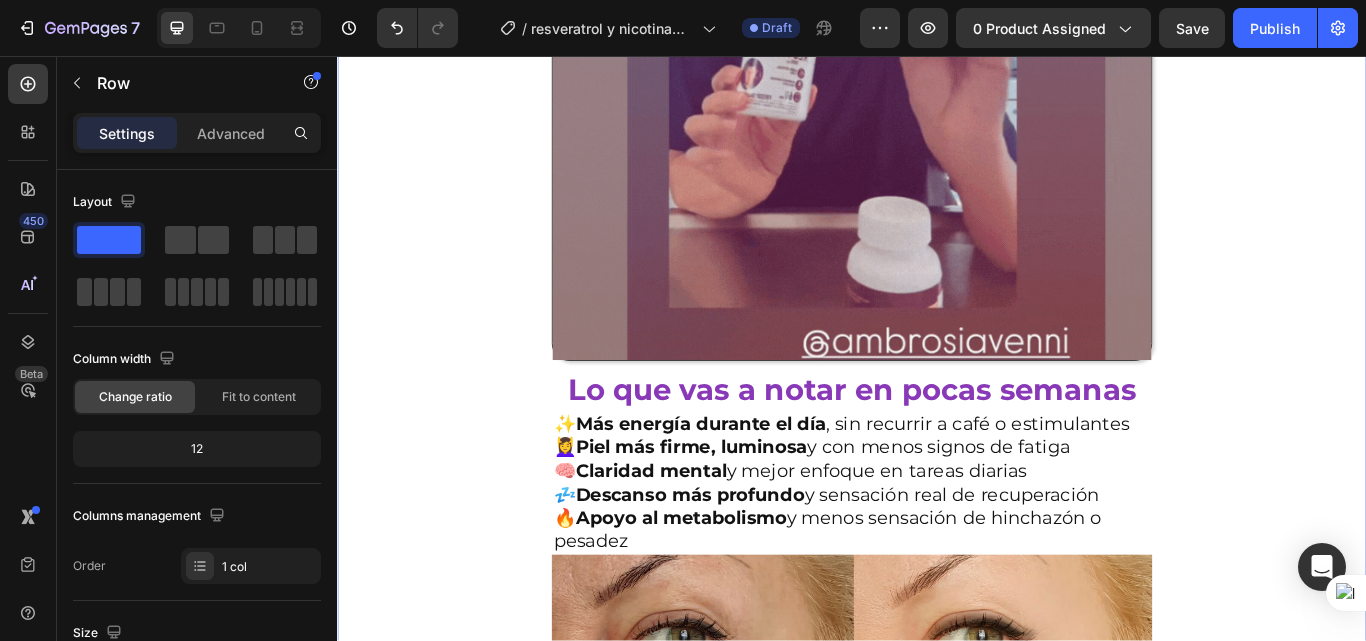 scroll, scrollTop: 1600, scrollLeft: 0, axis: vertical 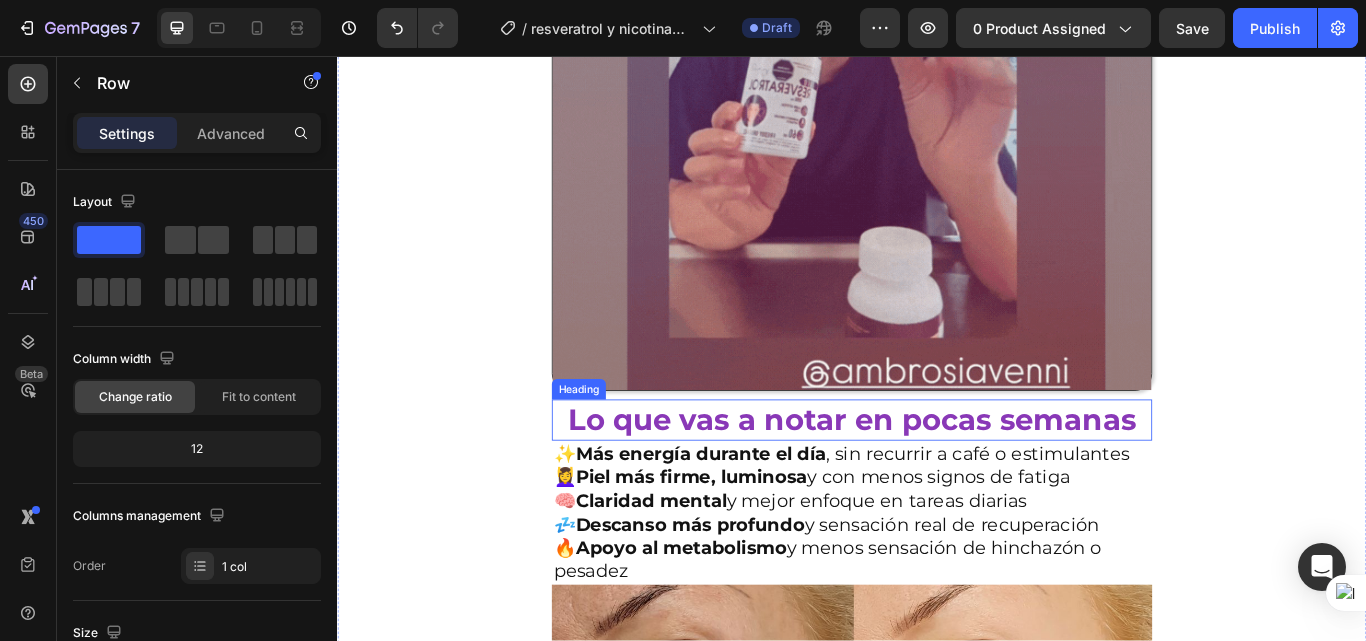 click on "Lo que vas a notar en pocas semanas" at bounding box center [937, 481] 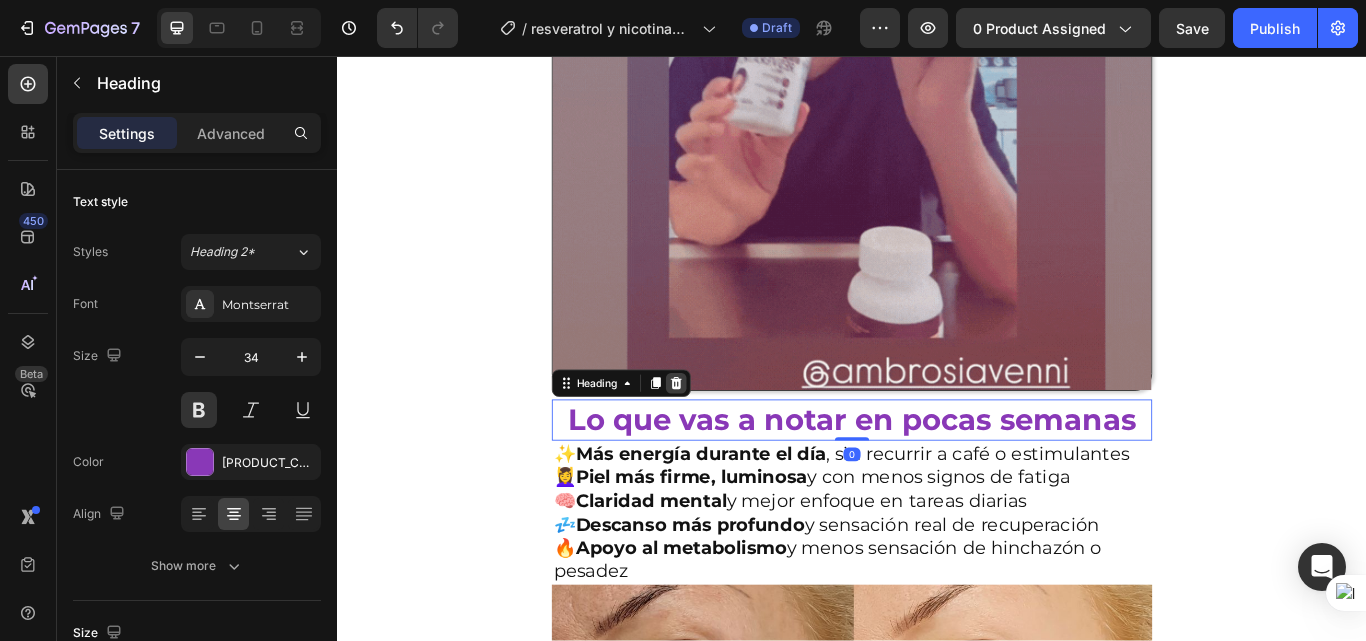 click 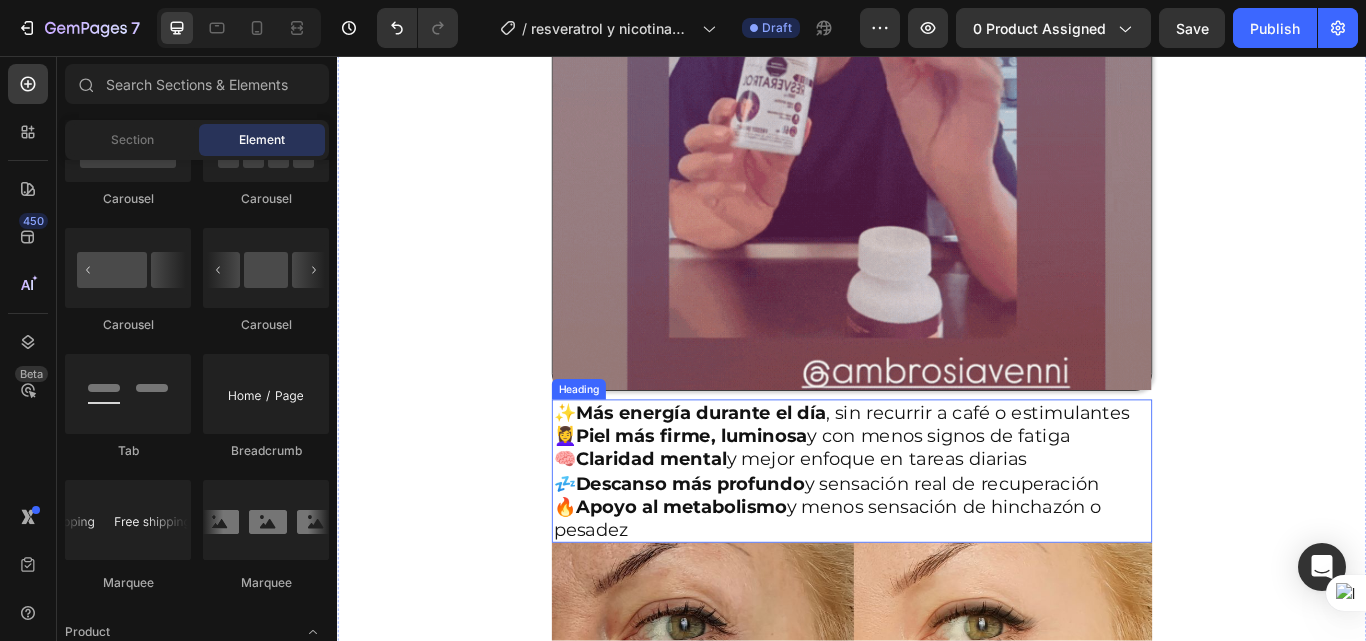 click on "Piel más firme, luminosa" at bounding box center (750, 499) 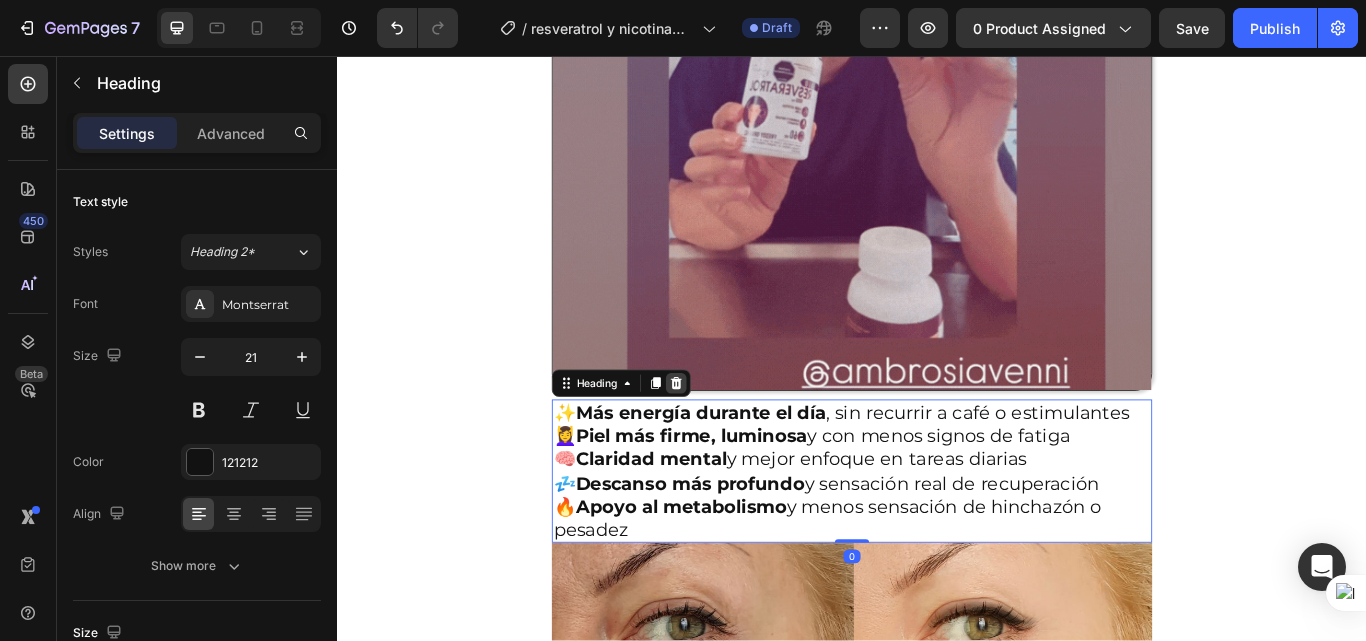 click 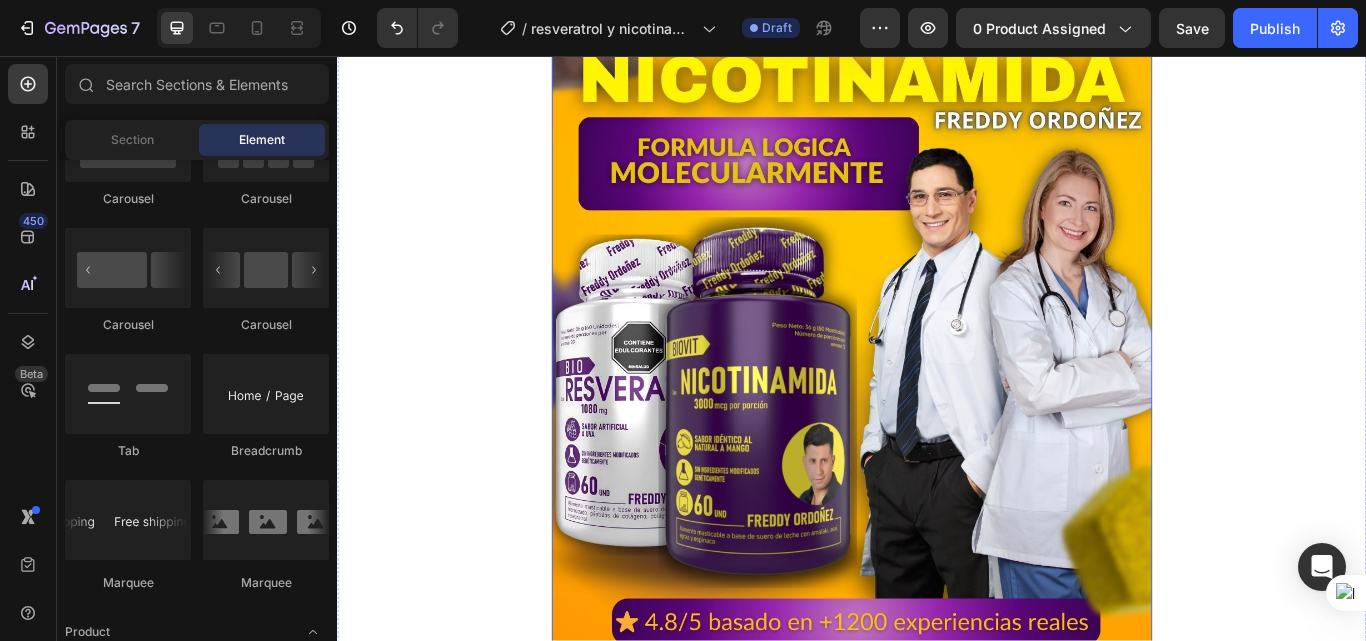 click at bounding box center (937, 400) 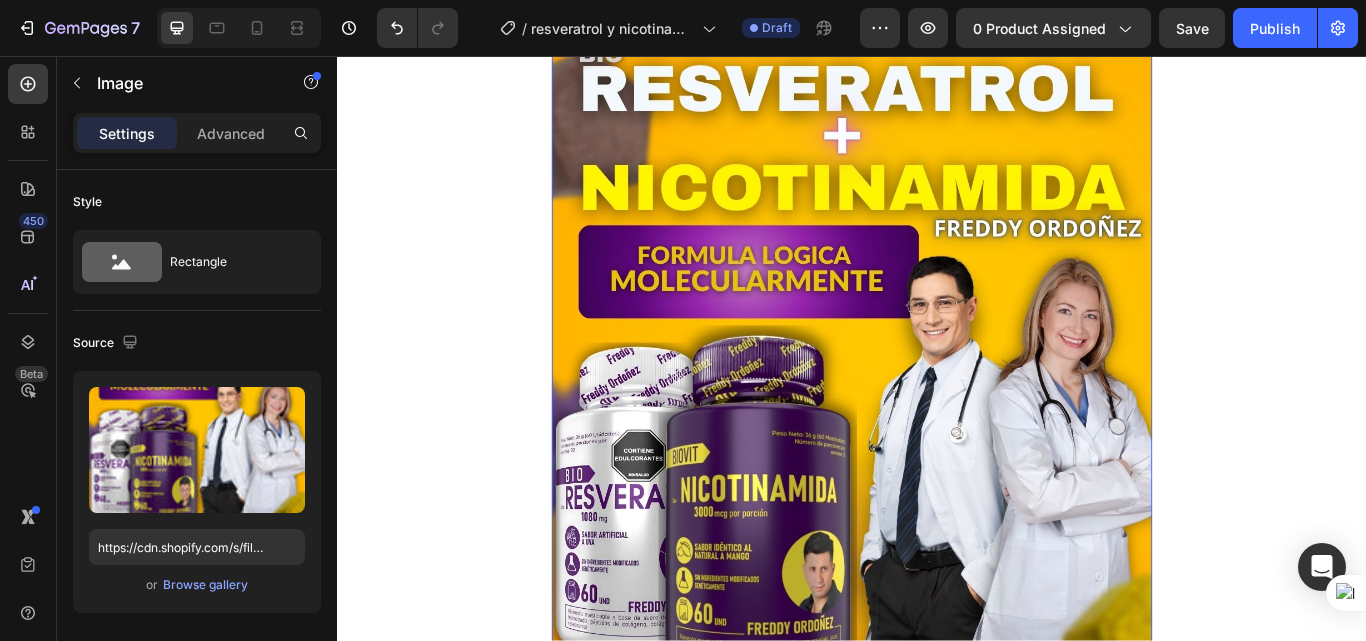 scroll, scrollTop: 0, scrollLeft: 0, axis: both 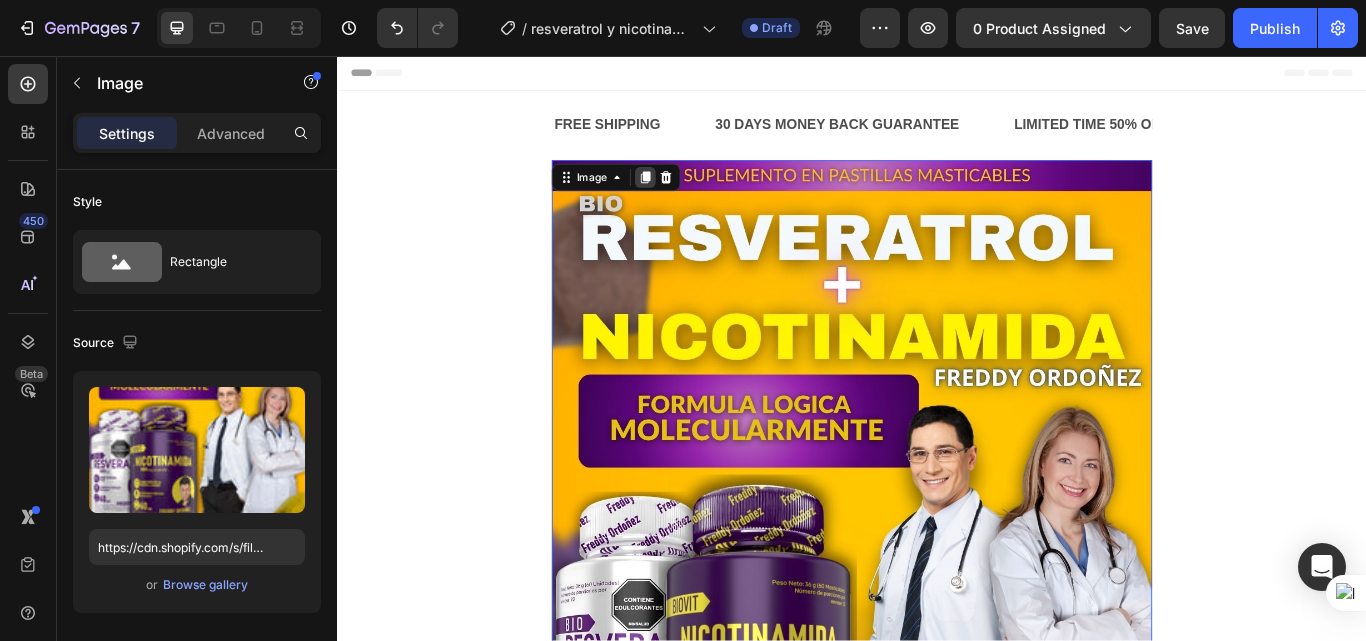 click 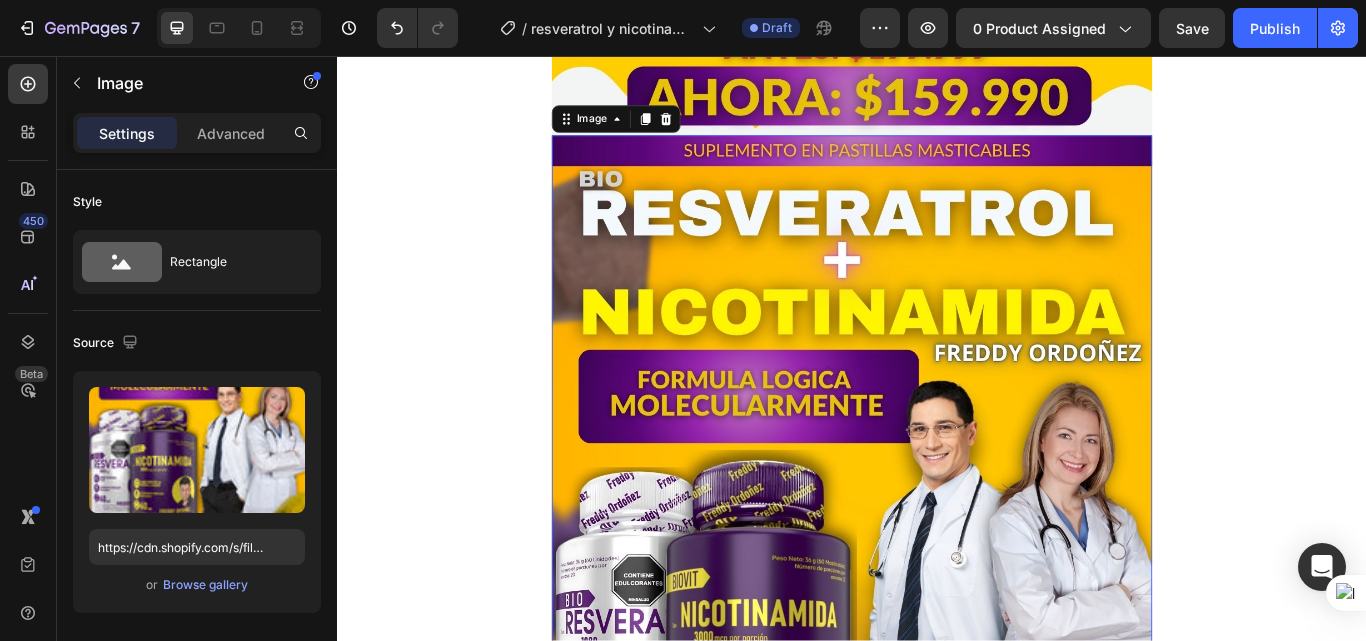 scroll, scrollTop: 982, scrollLeft: 0, axis: vertical 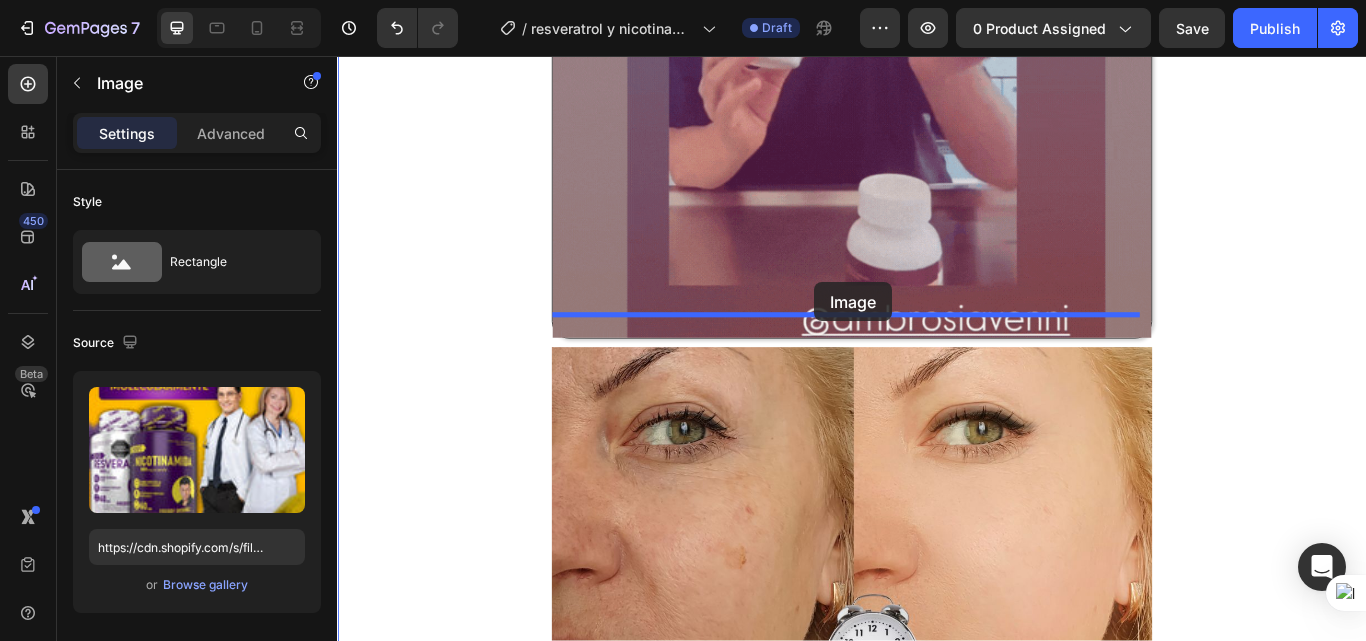 drag, startPoint x: 904, startPoint y: 296, endPoint x: 893, endPoint y: 320, distance: 26.400757 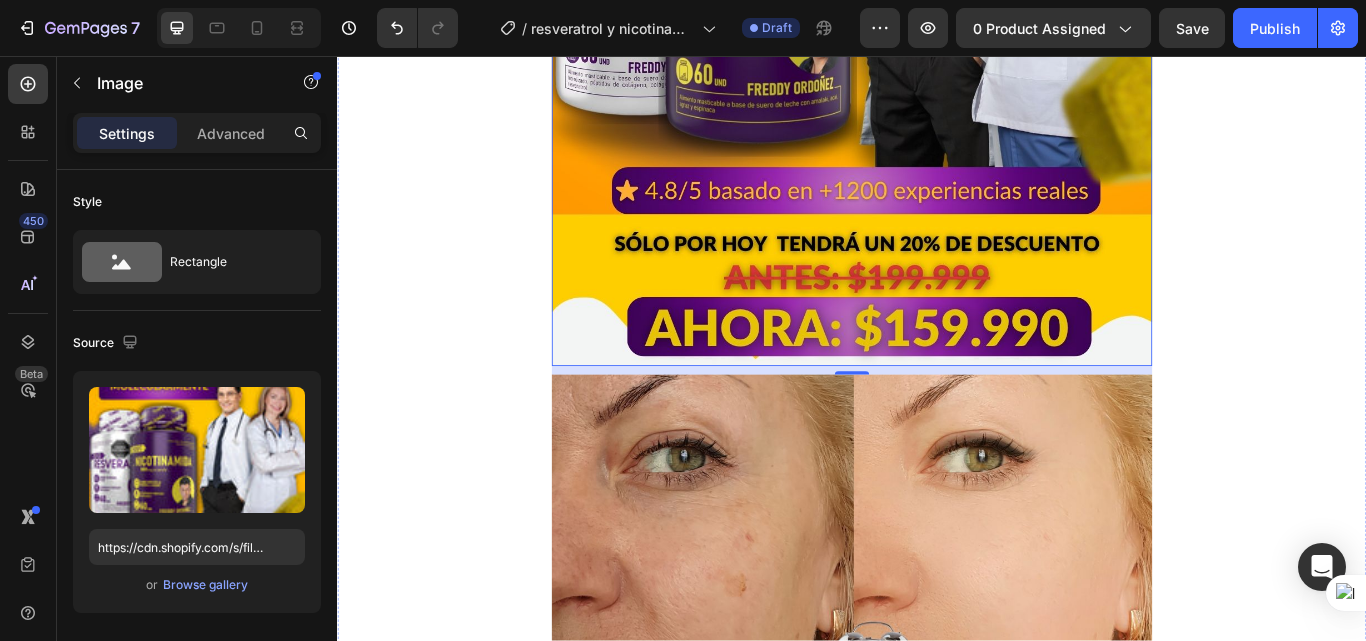 scroll, scrollTop: 1661, scrollLeft: 0, axis: vertical 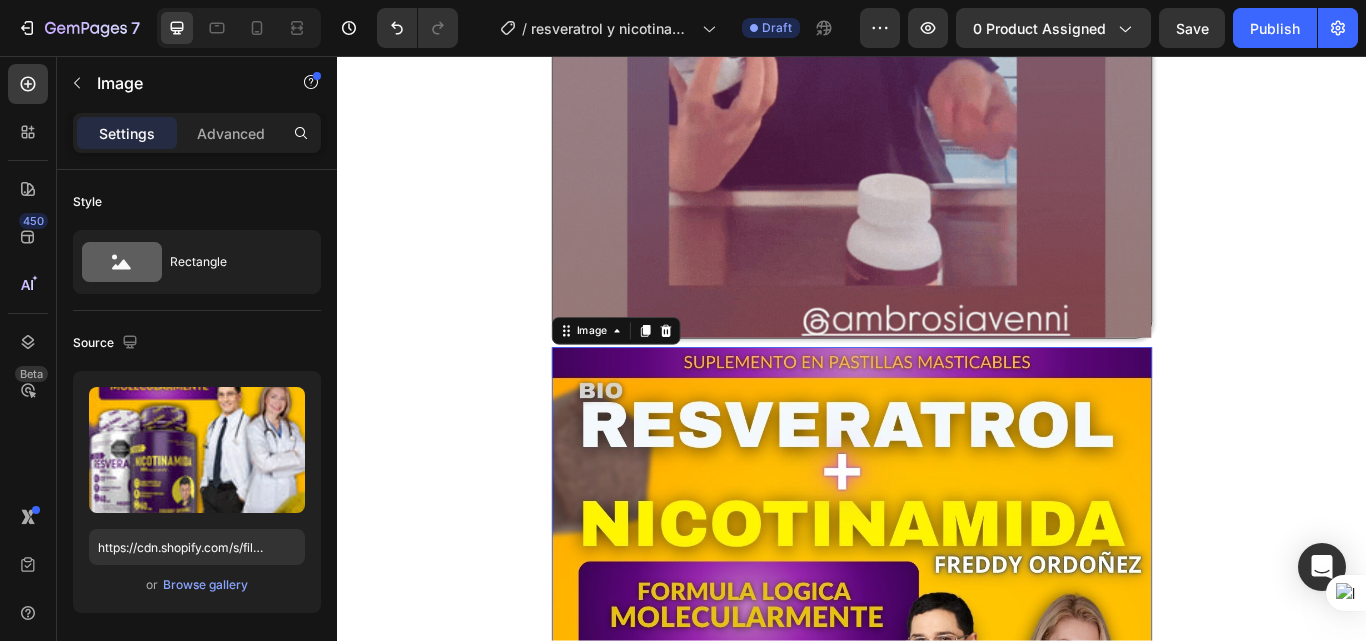 click at bounding box center (937, 918) 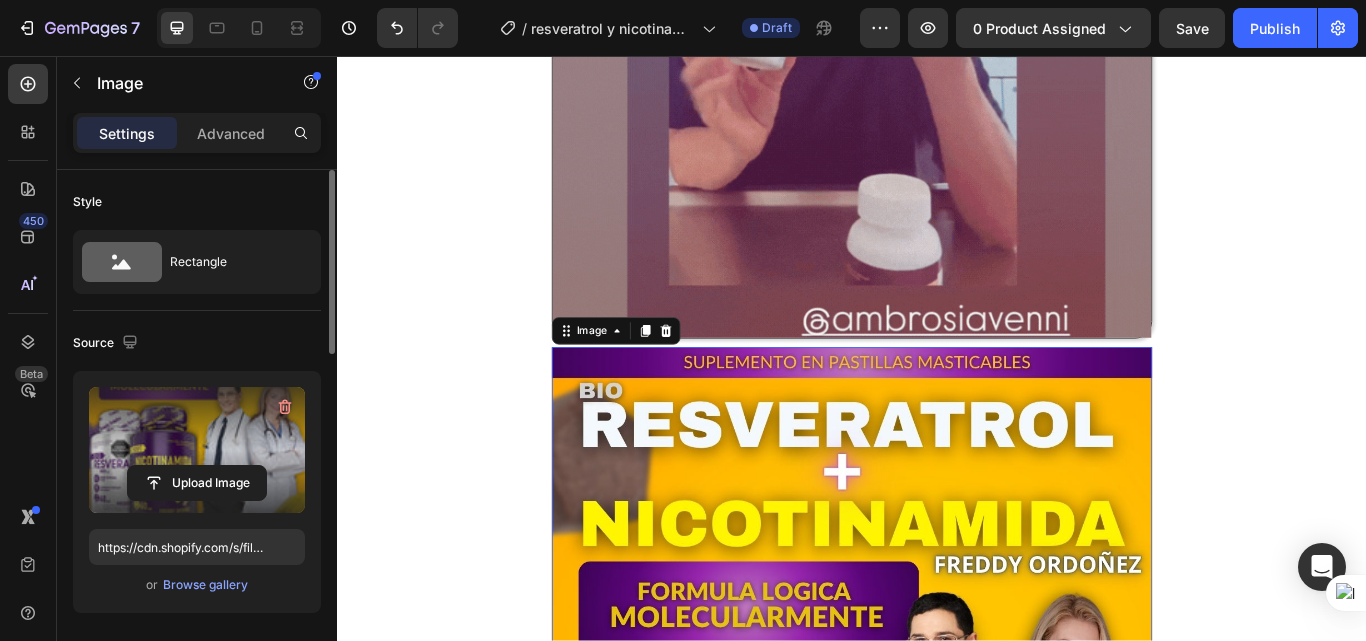 click at bounding box center [197, 450] 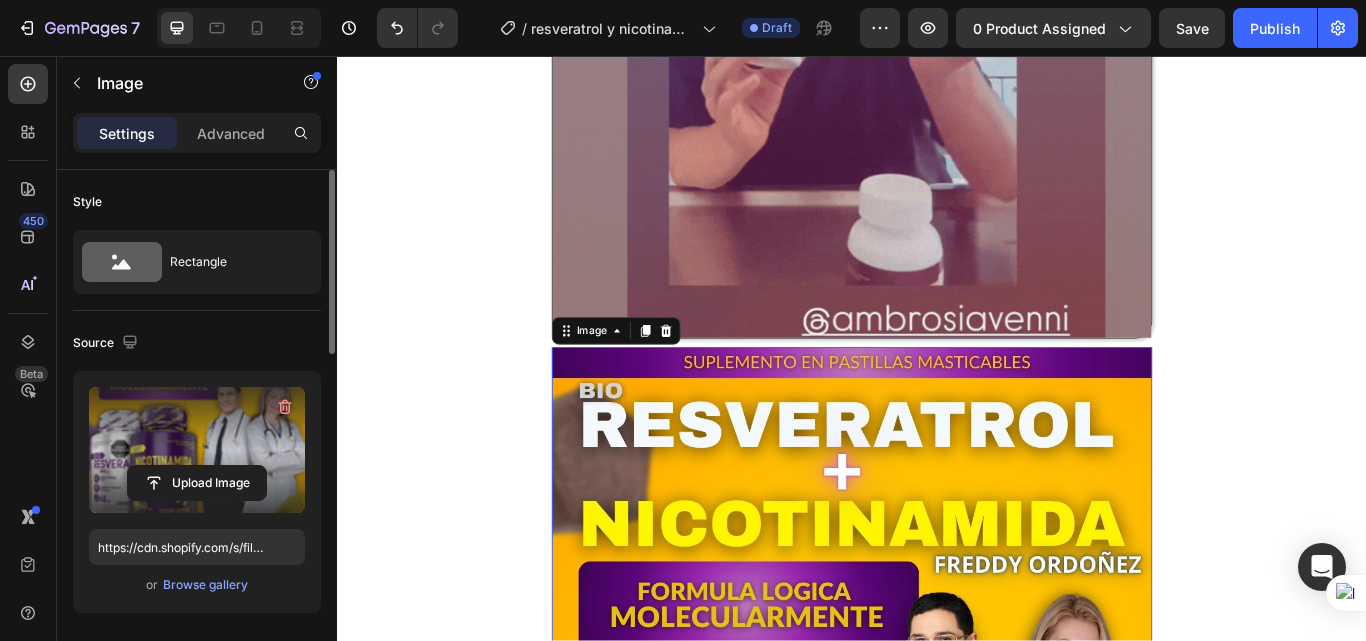 click 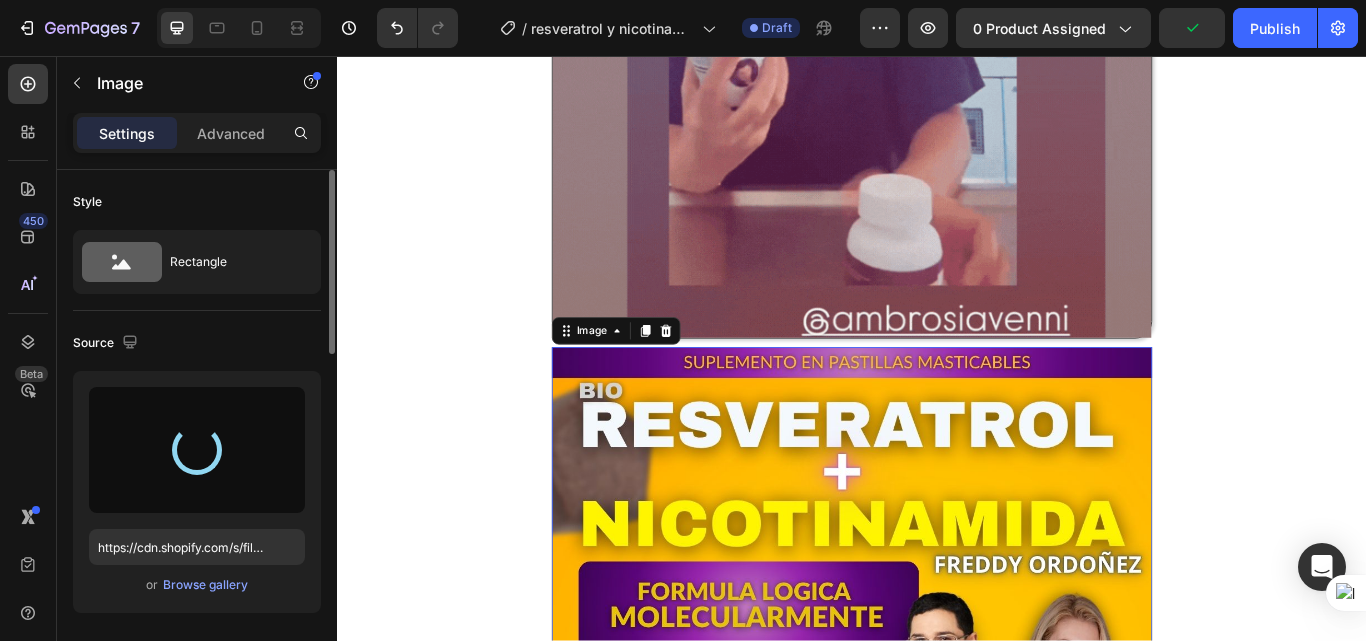 type on "https://cdn.shopify.com/s/files/1/0618/7732/1833/files/gempages_578086084060119568-098e0786-e69e-4fe0-bd61-a9f23d9e88da.jpg" 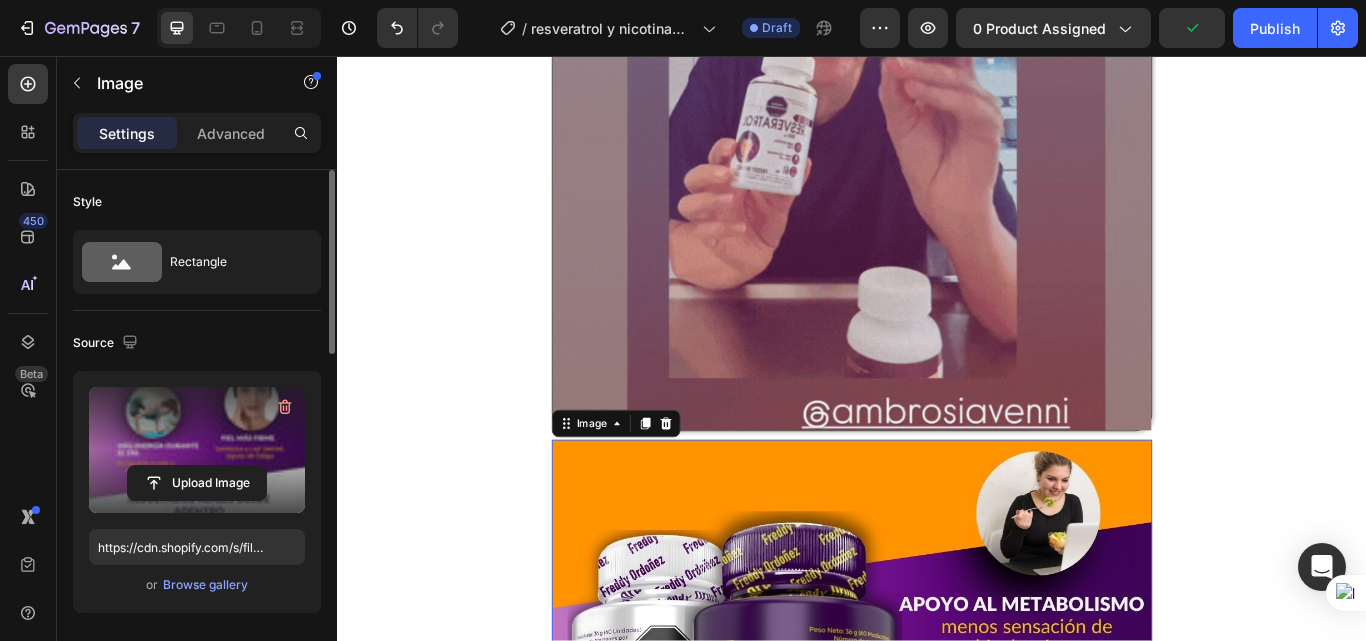 scroll, scrollTop: 1561, scrollLeft: 0, axis: vertical 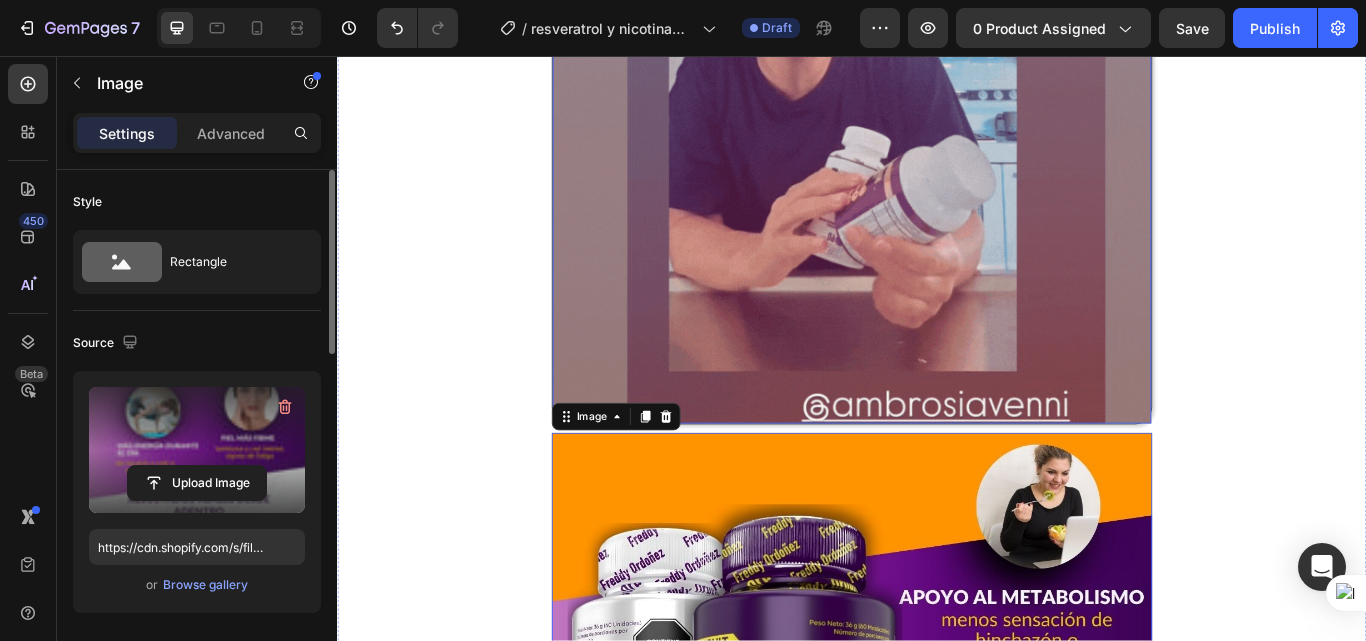 click at bounding box center [937, 136] 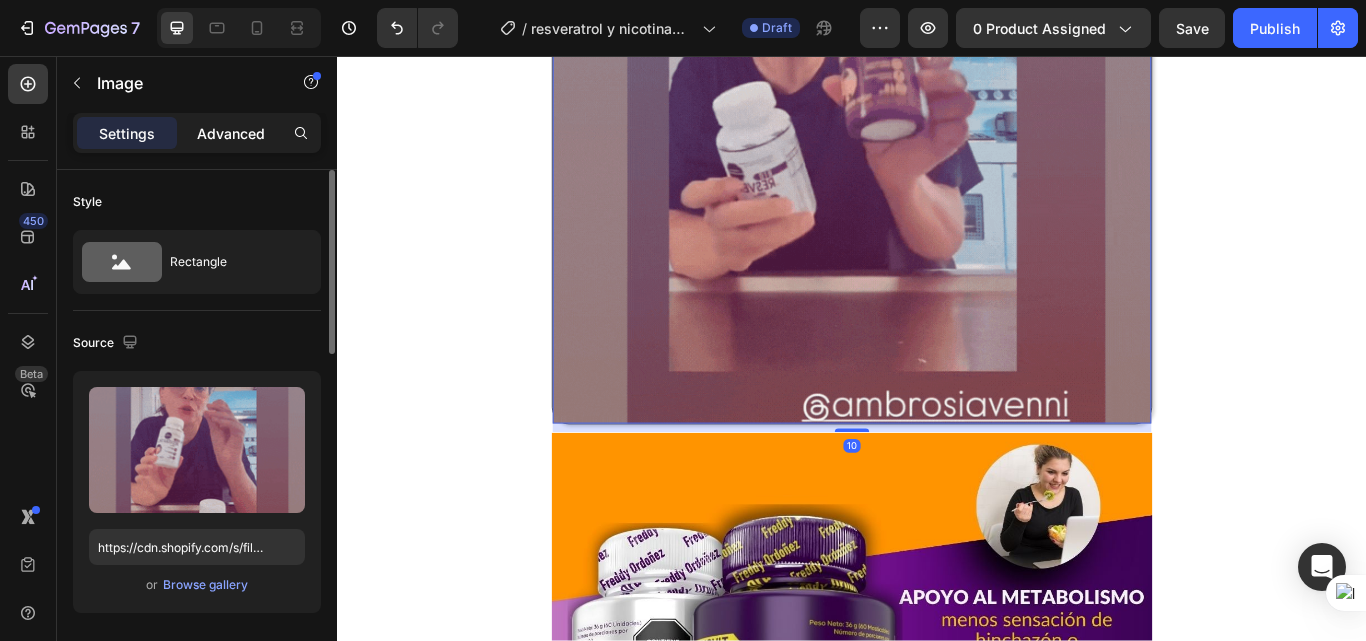 click on "Advanced" 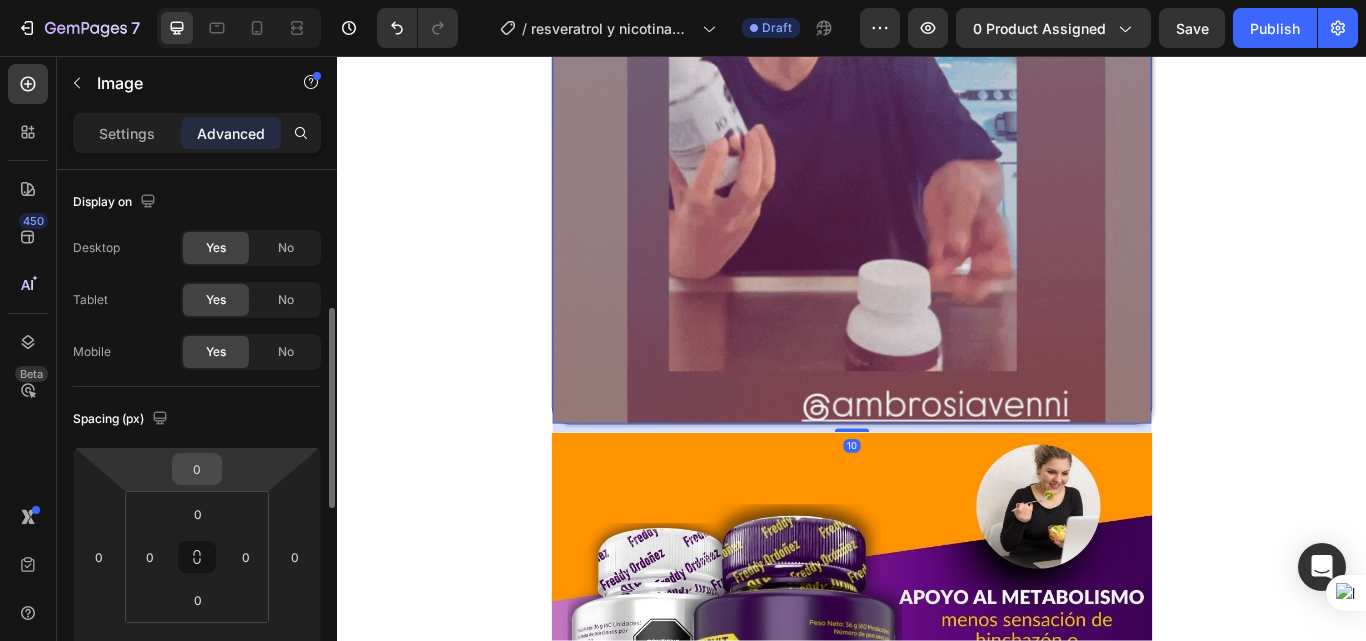 scroll, scrollTop: 200, scrollLeft: 0, axis: vertical 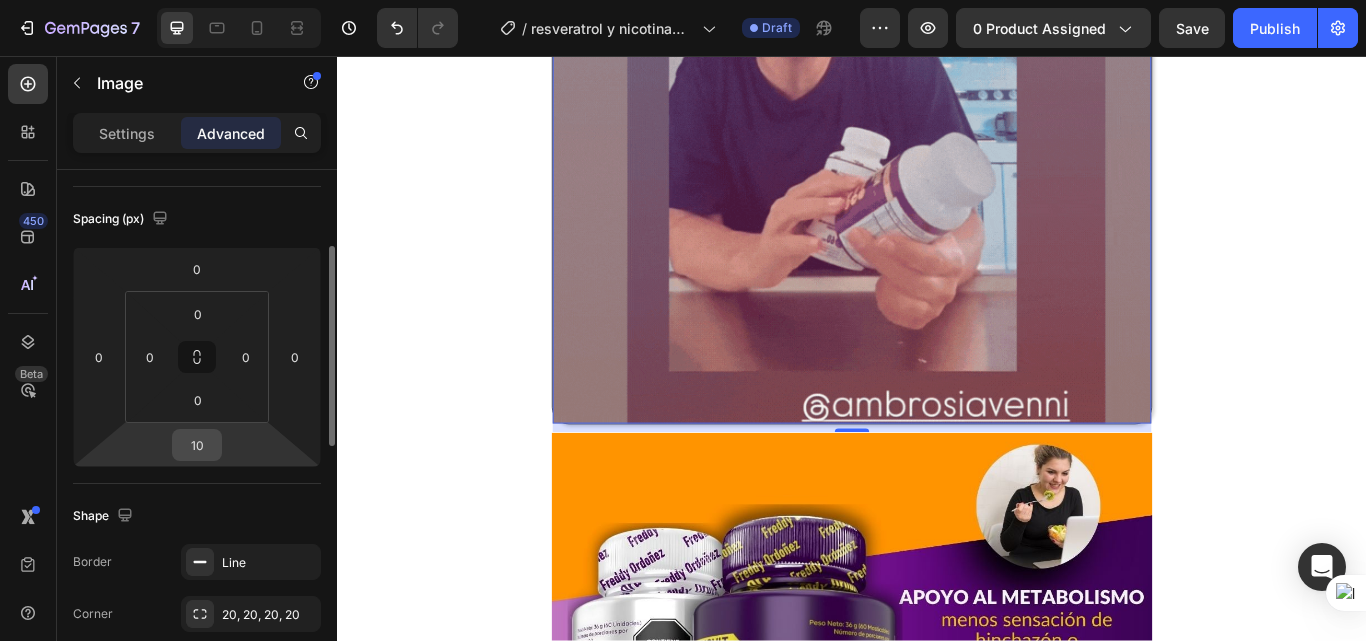 click on "10" at bounding box center [197, 445] 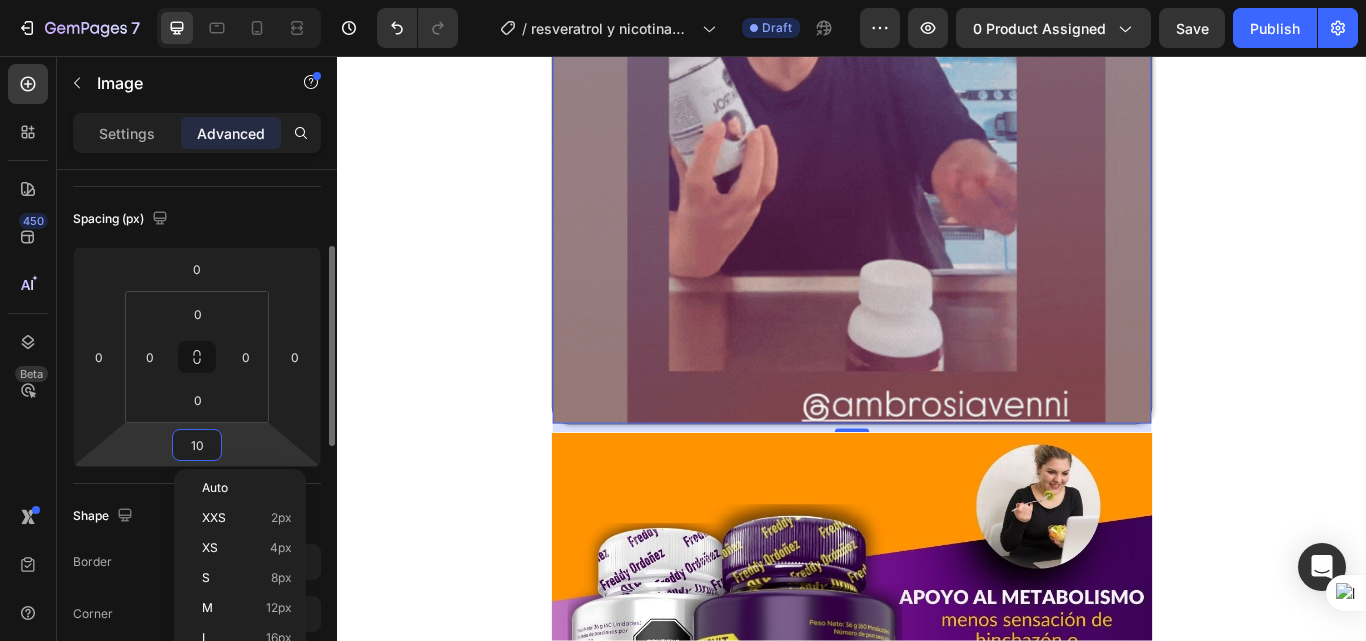 type on "0" 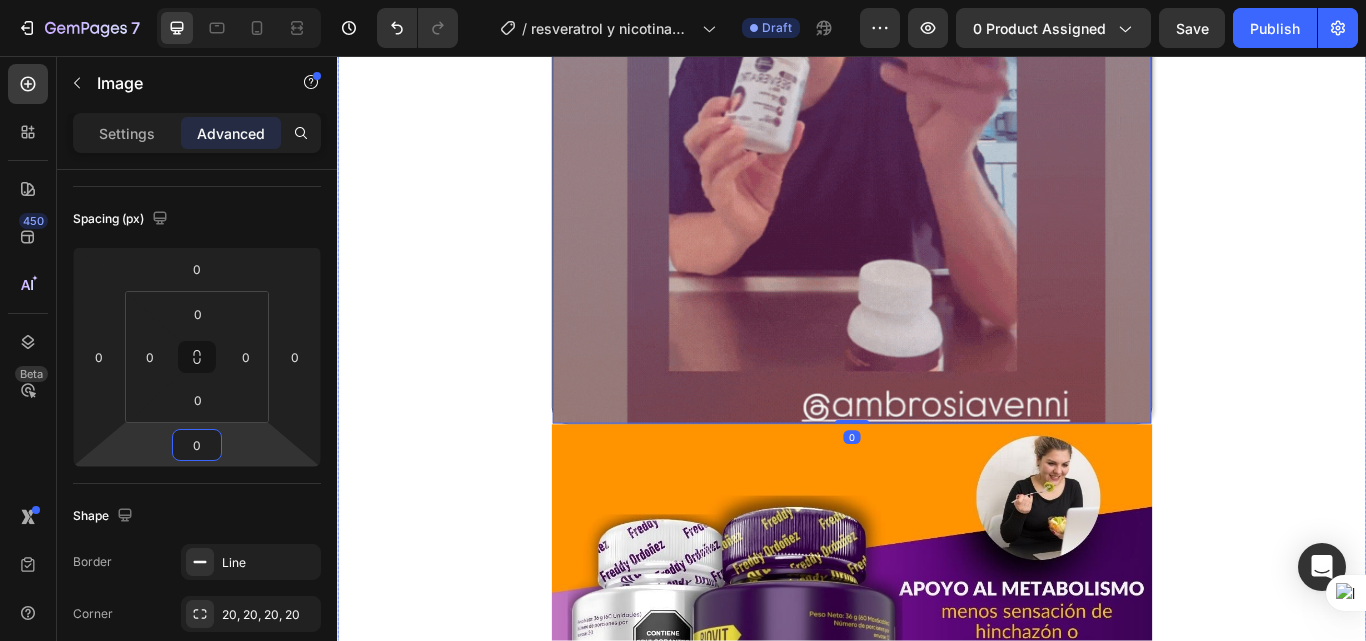 click on "FREE SHIPPING Text Block 30 DAYS MONEY BACK GUARANTEE Text Block LIMITED TIME 50% OFF SALE Text Block LIFE TIME WARRANTY Text Block FREE SHIPPING Text Block 30 DAYS MONEY BACK GUARANTEE Text Block LIMITED TIME 50% OFF SALE Text Block LIFE TIME WARRANTY Text Block Marquee Image
Publish the page to see the content.
GGG ⁠⁠⁠⁠⁠⁠⁠ Energía + piel en 1 paso Heading Image   0 Image Image Ya no necesitas mezclar mil suplementos este combo lo hace todo por ti Heading Image
Publish the page to see the content.
GGG Cada día que pospones, tu cuerpo sigue acumulando fatiga celular Heading Image Sin pasos raros, sin complicaciones Heading tabletas masticables con sabor agradable – listas para tomar donde estés. Heading No esperes a sentirte agotado para empezar a cuidarte Heading Image Image Image Image Row PREGUNTAS FRECUENTES Heading
Text Block" at bounding box center [937, 939] 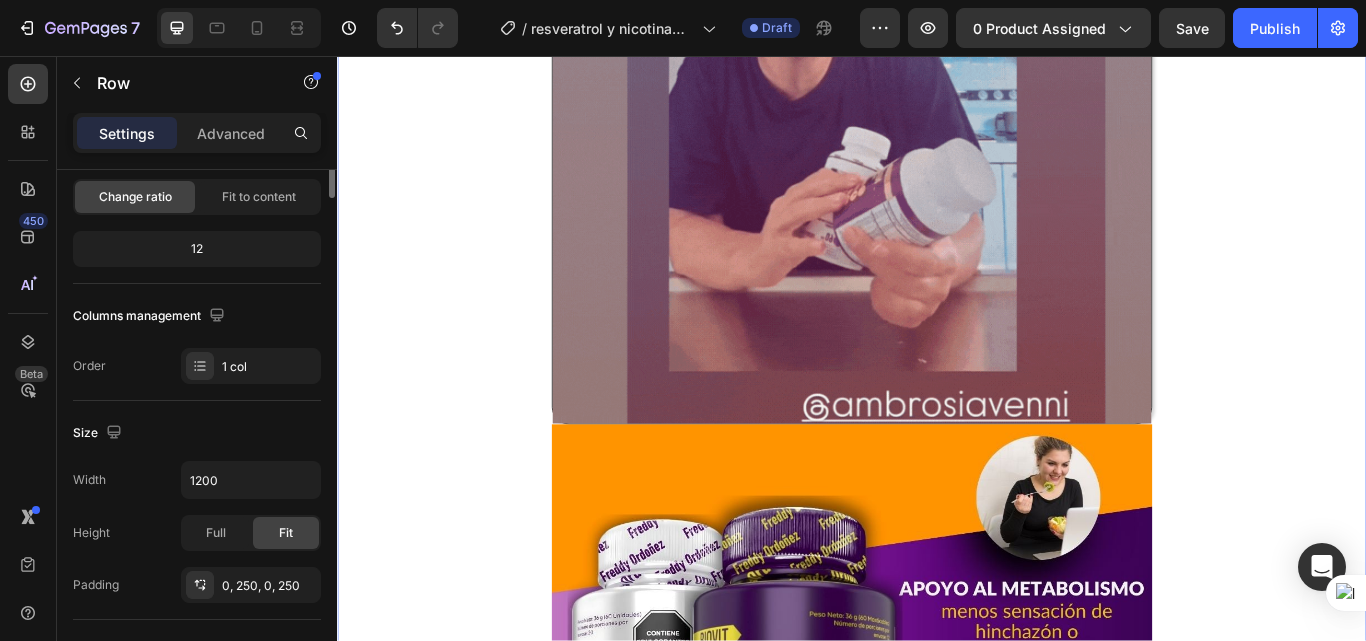 scroll, scrollTop: 0, scrollLeft: 0, axis: both 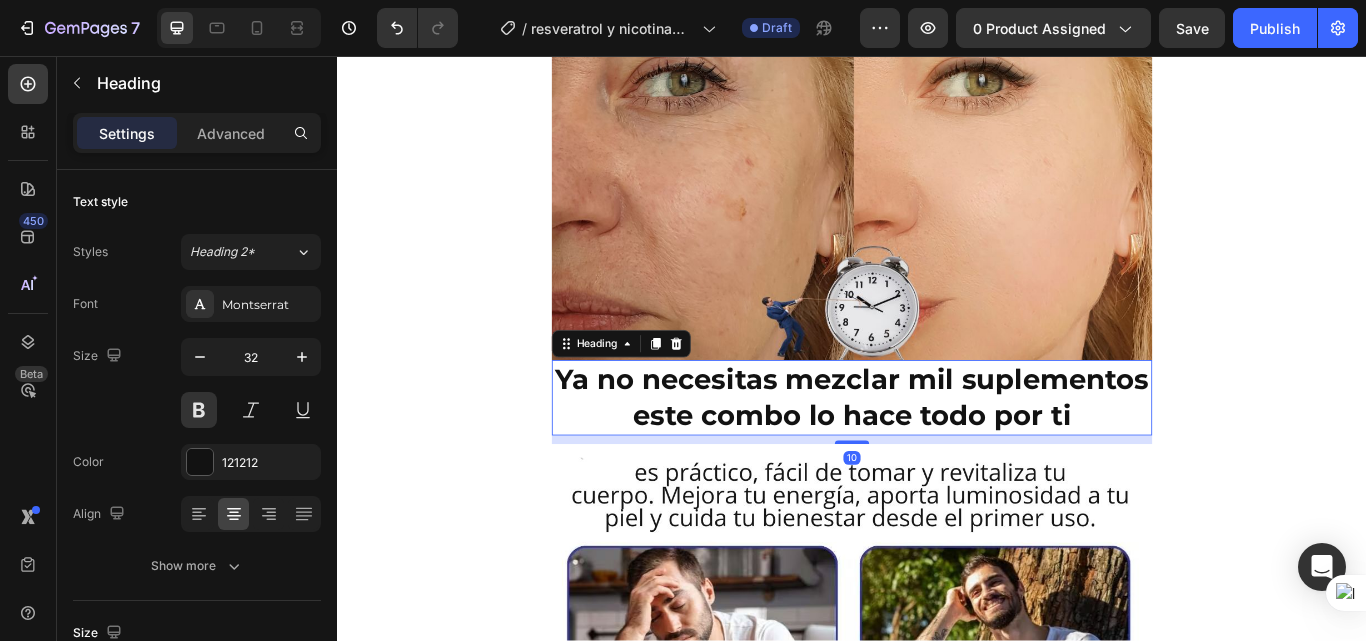click on "Ya no necesitas mezclar mil suplementos este combo lo hace todo por ti" at bounding box center (937, 454) 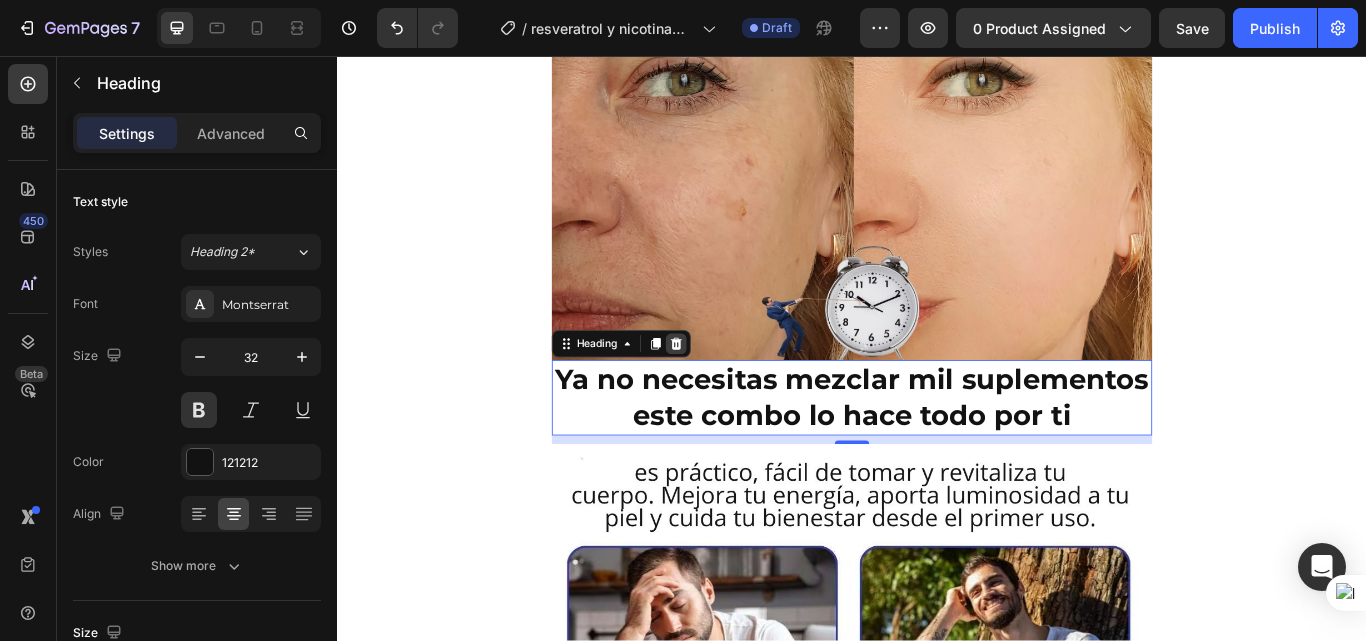 click 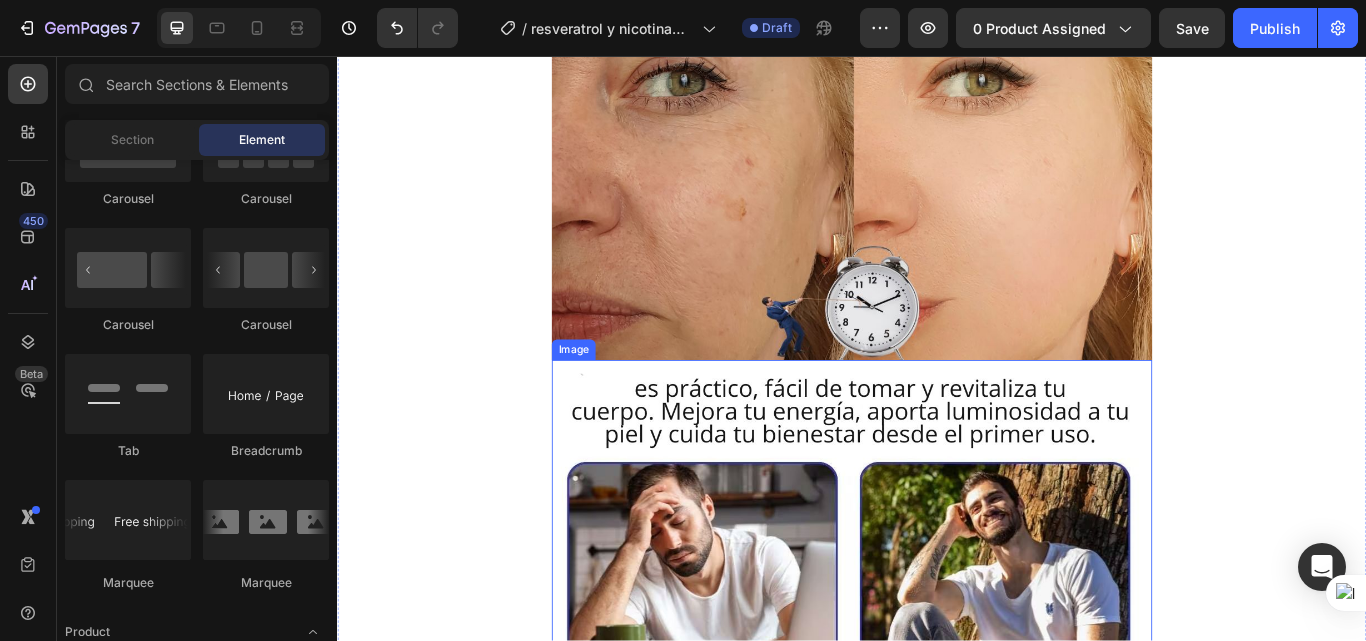 click at bounding box center [937, 621] 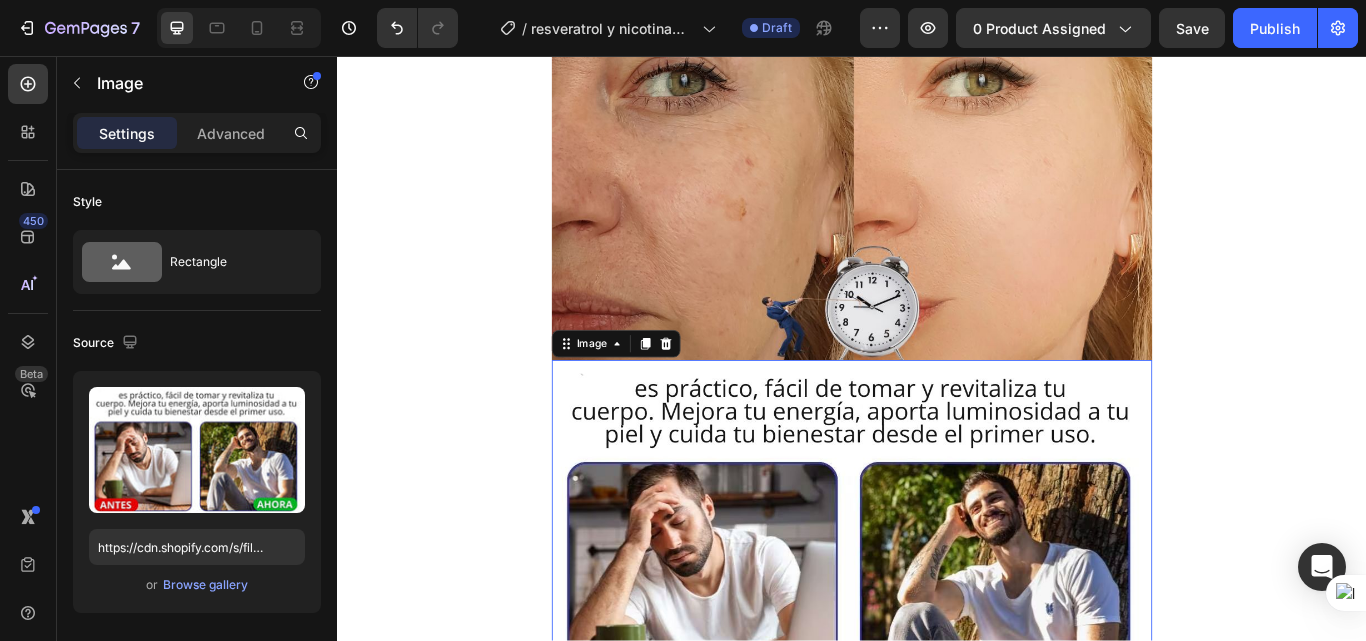 click at bounding box center [937, 621] 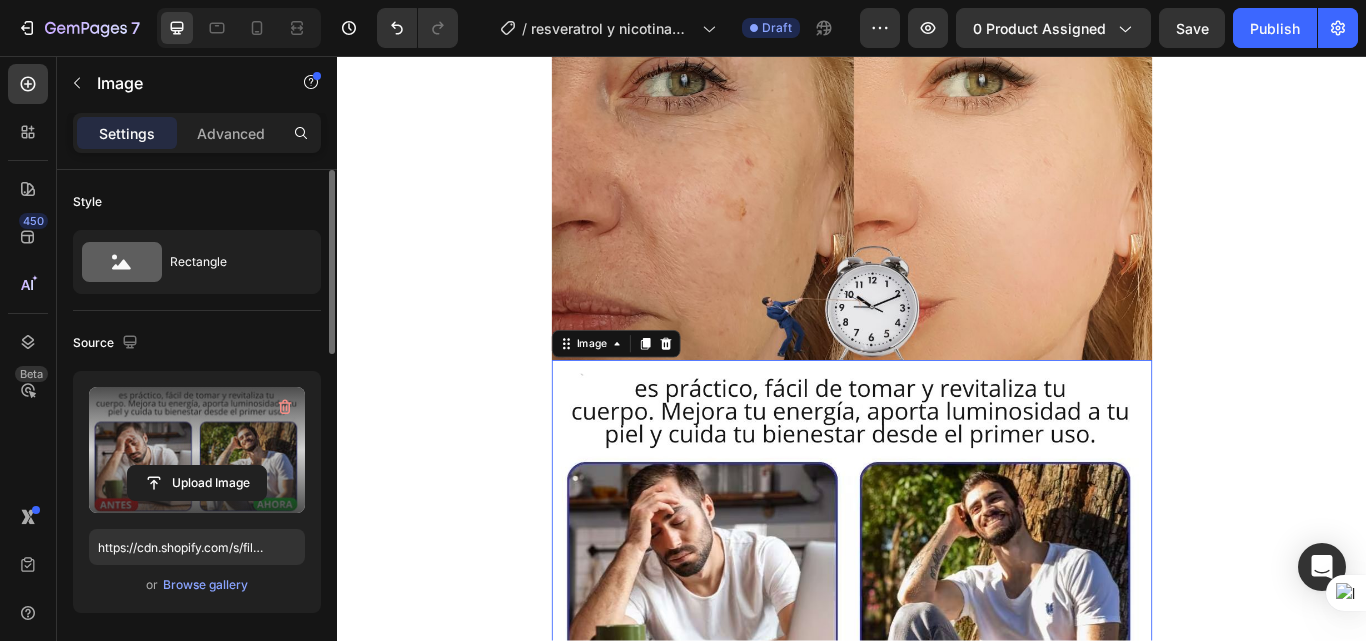 click at bounding box center (197, 450) 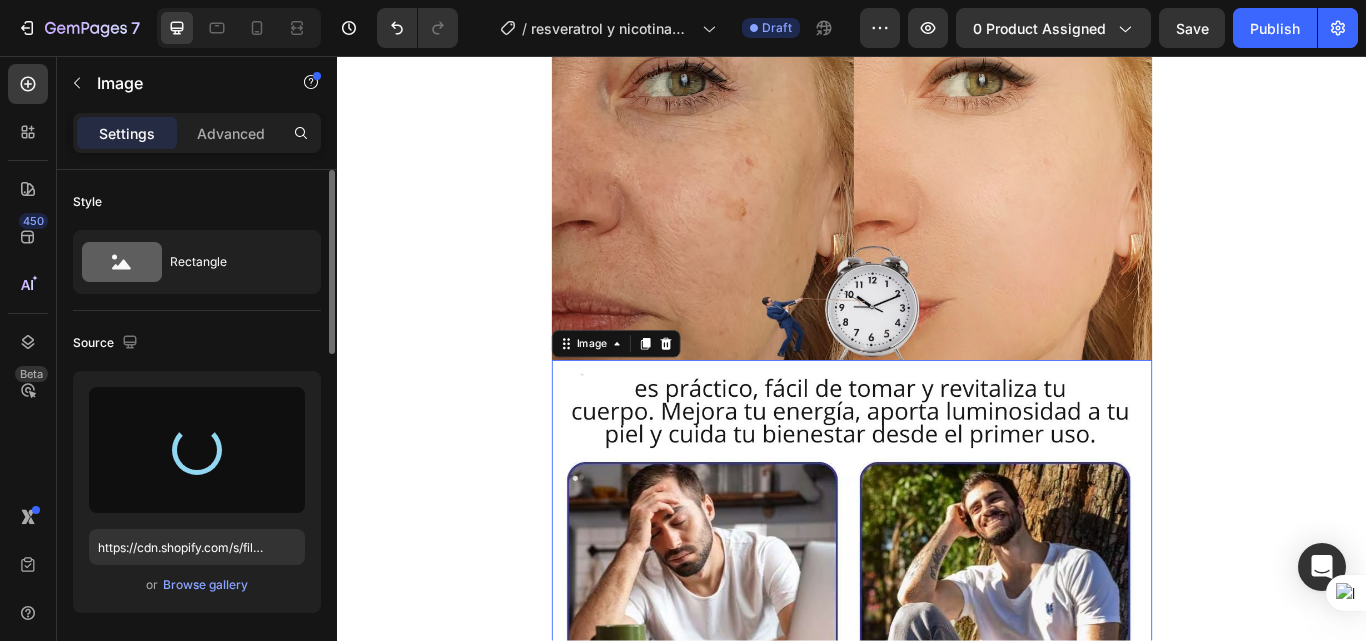 type on "https://cdn.shopify.com/s/files/1/0618/7732/1833/files/gempages_578086084060119568-b6f98302-c000-4ec6-93d7-2e726d266ebc.jpg" 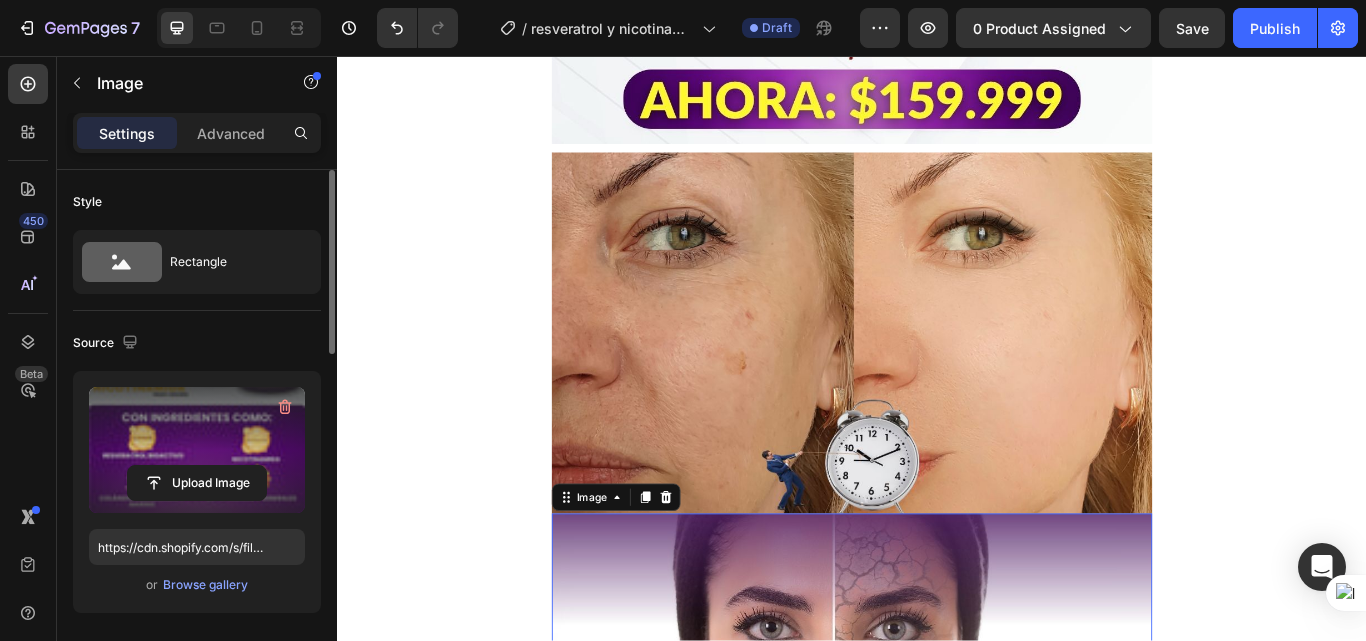 scroll, scrollTop: 3461, scrollLeft: 0, axis: vertical 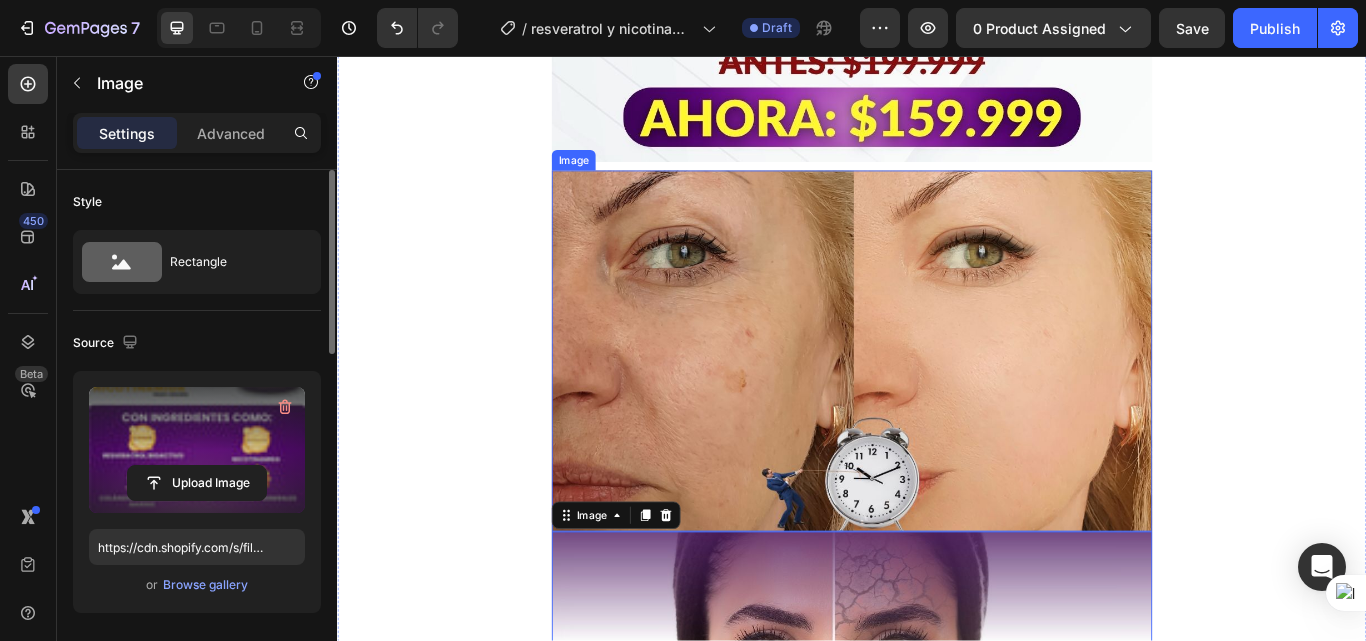 click at bounding box center (937, 400) 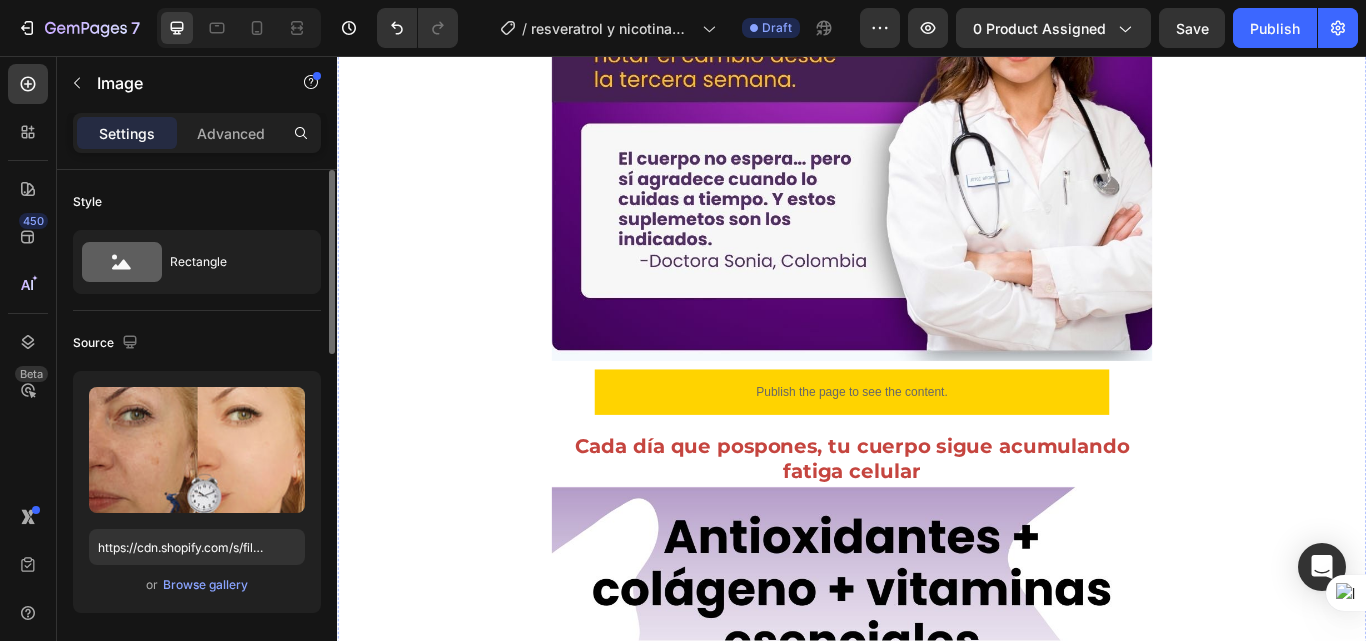 scroll, scrollTop: 5261, scrollLeft: 0, axis: vertical 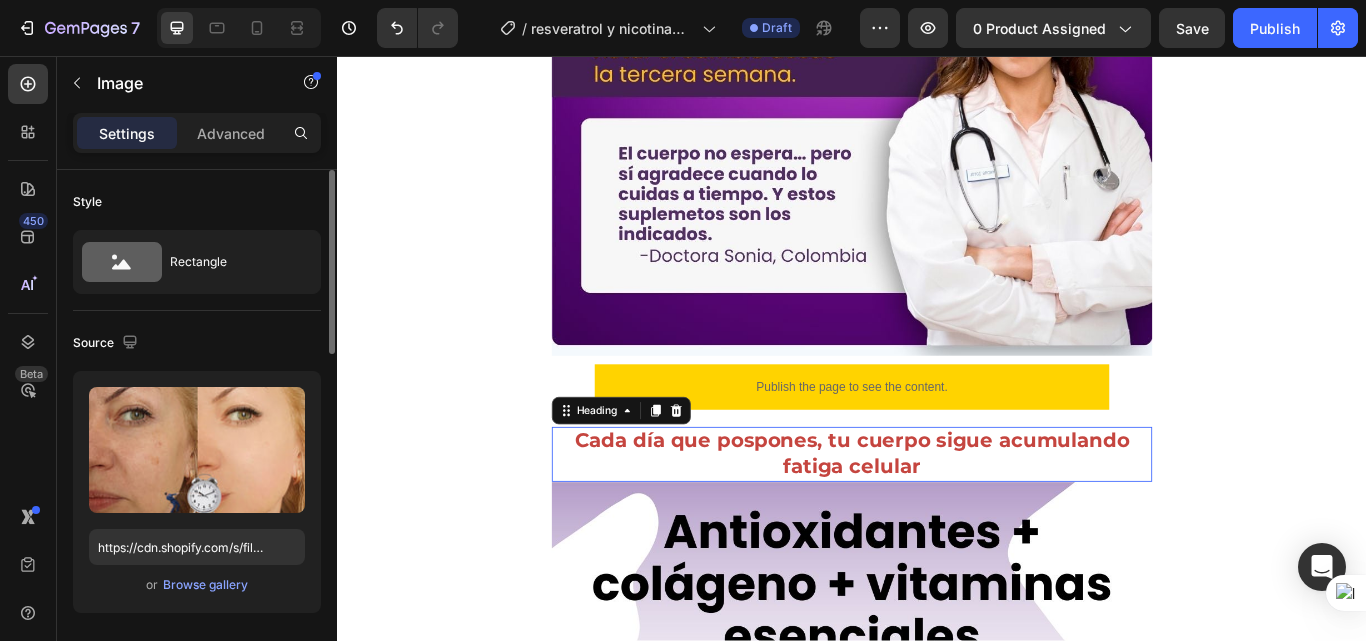 click on "Cada día que pospones, tu cuerpo sigue acumulando fatiga celular" at bounding box center [937, 521] 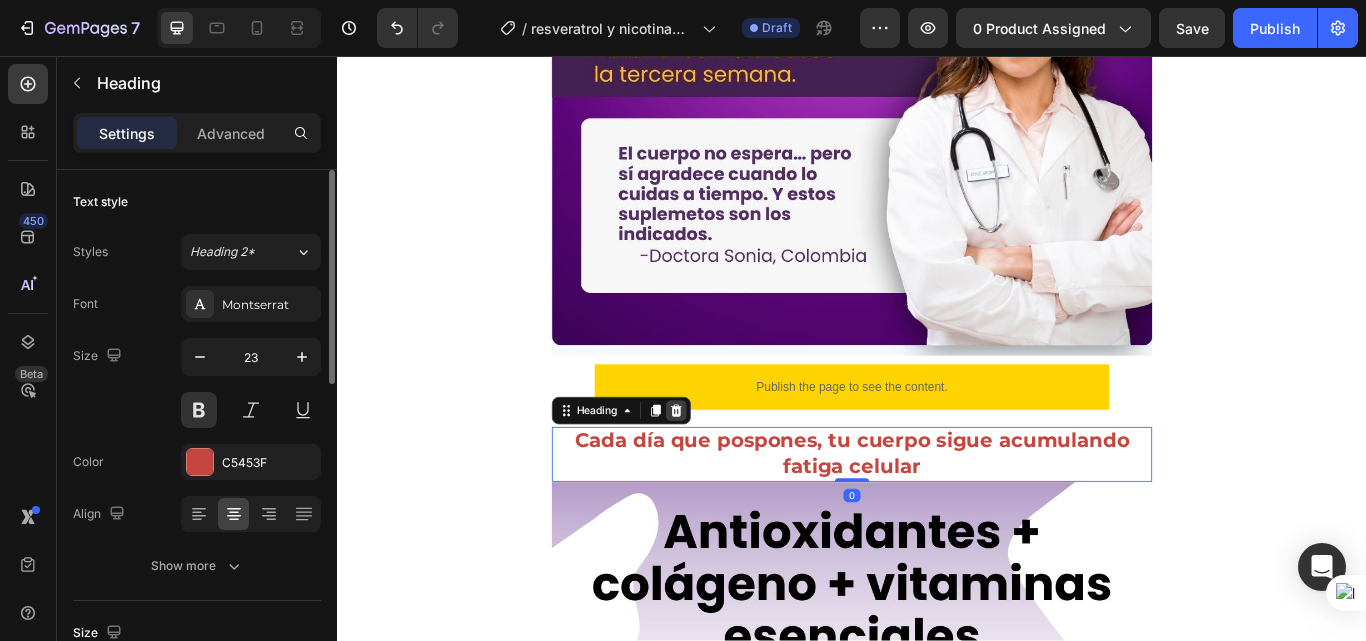 click 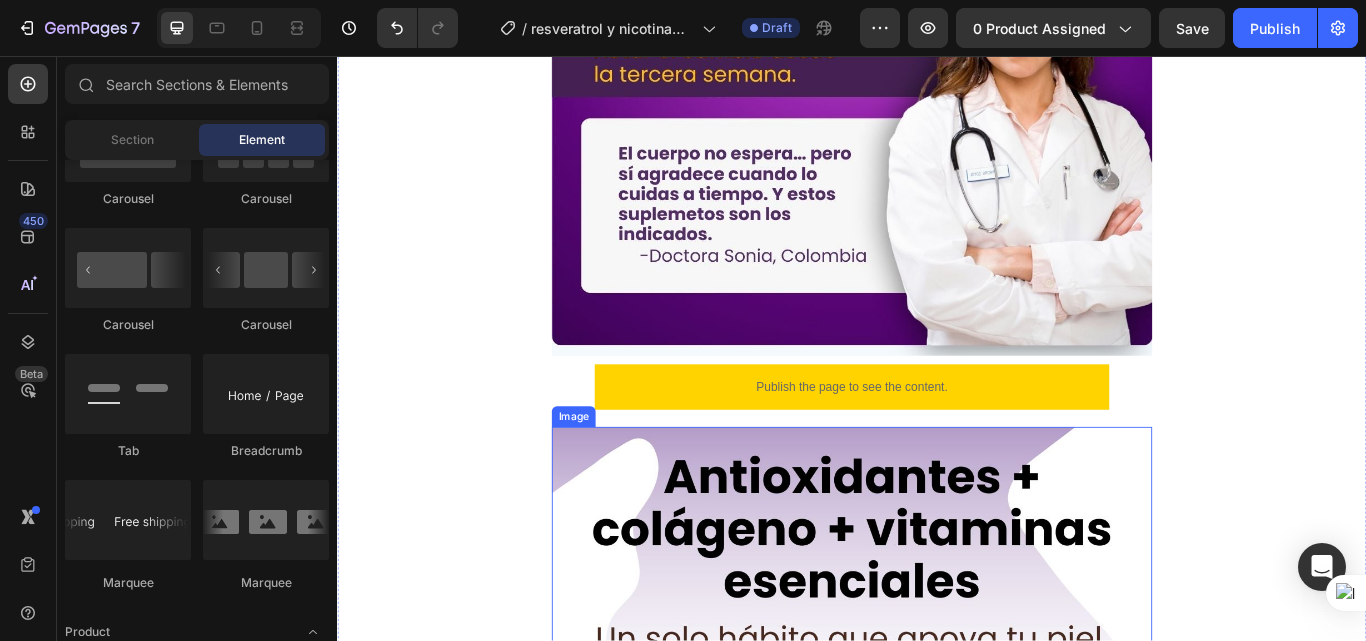 click at bounding box center (937, 968) 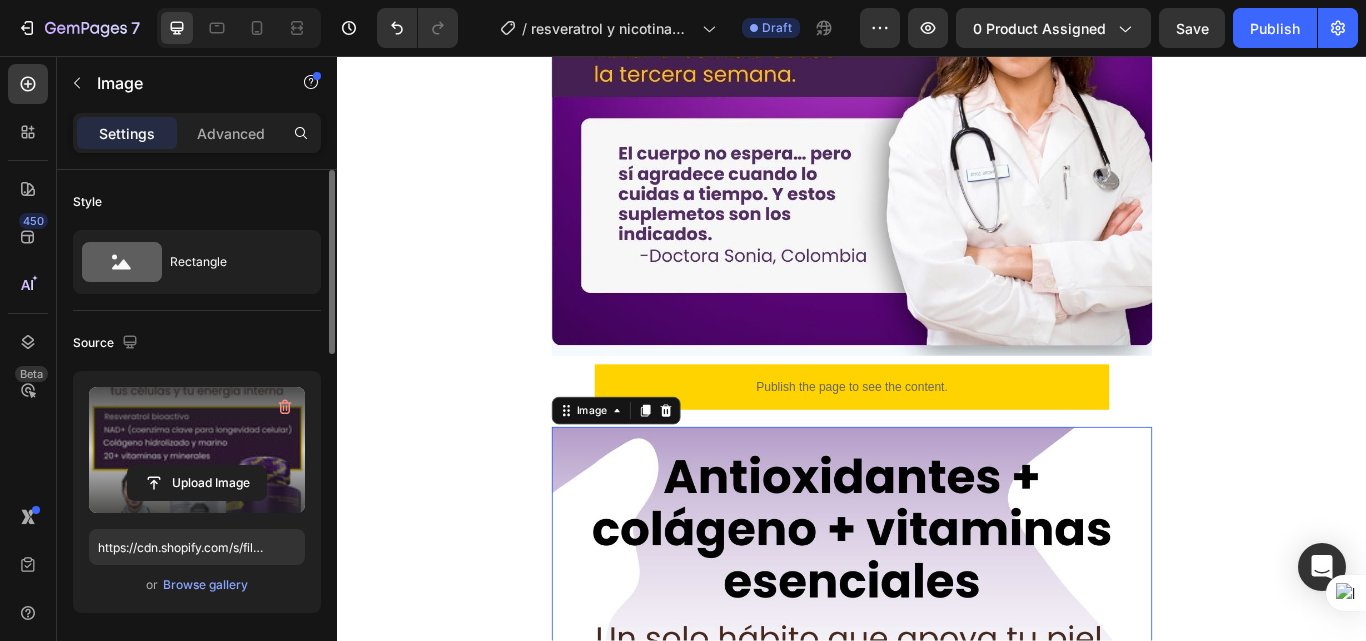click at bounding box center [197, 450] 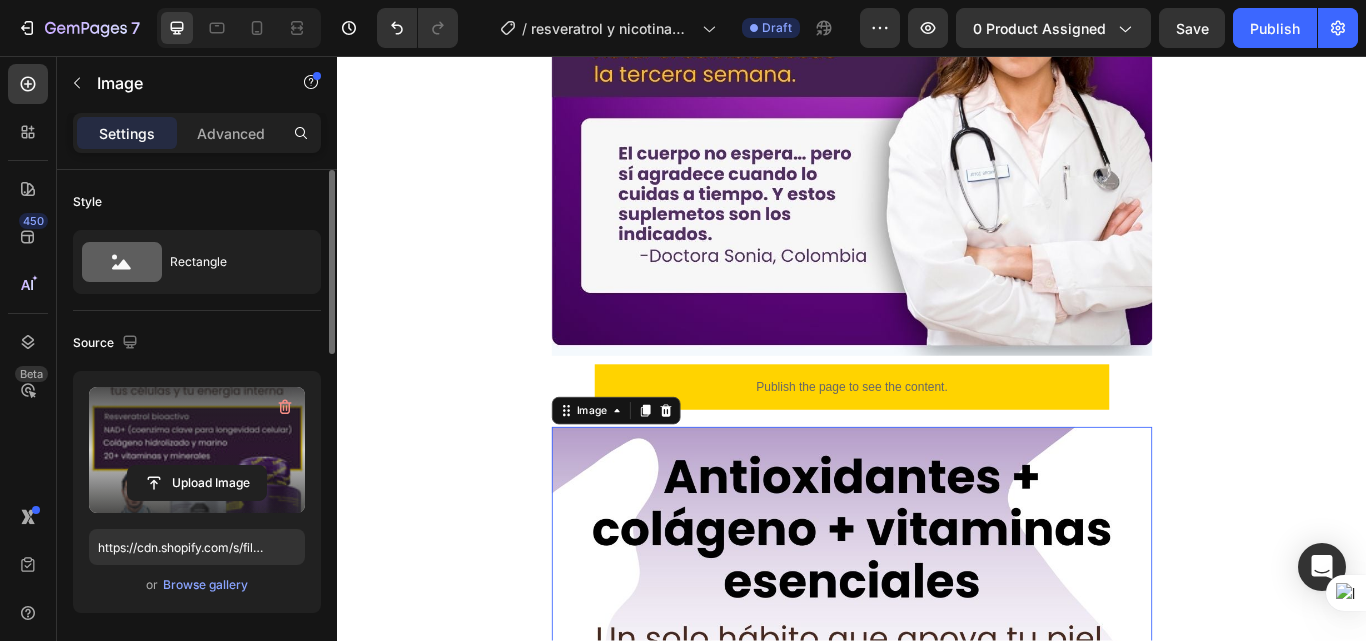 click 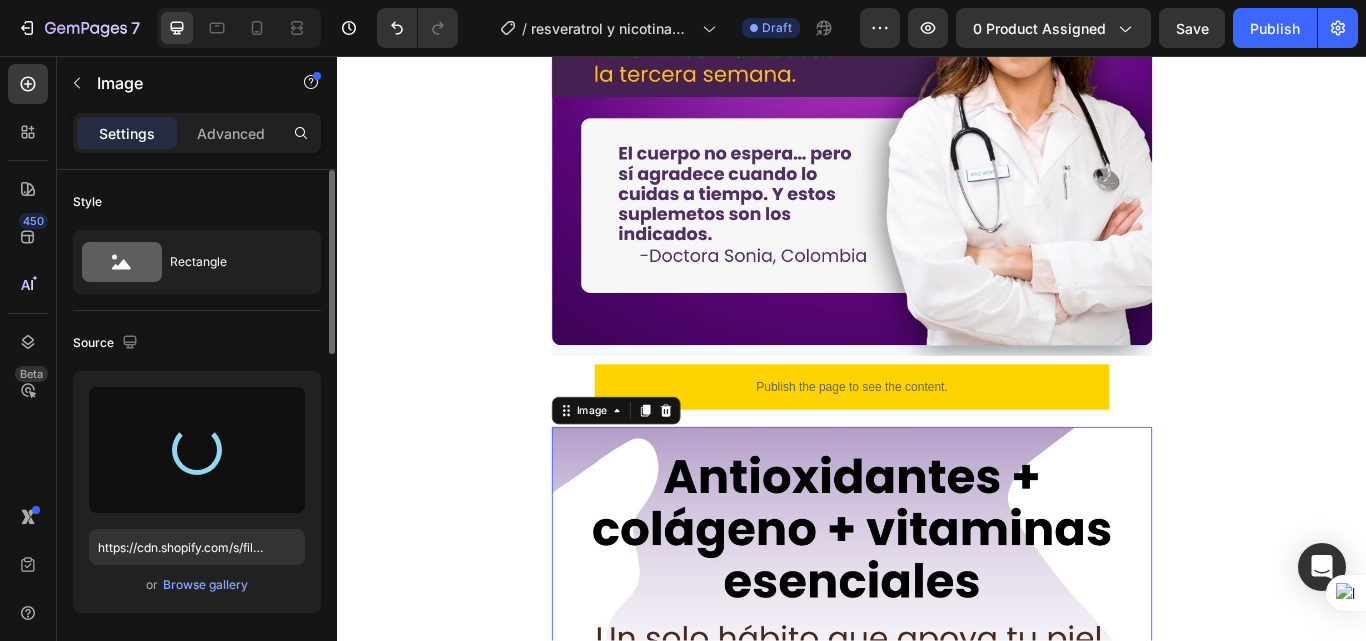 type on "https://cdn.shopify.com/s/files/1/0618/7732/1833/files/gempages_578086084060119568-1385601c-a829-4f07-95a4-e9a7692a2423.jpg" 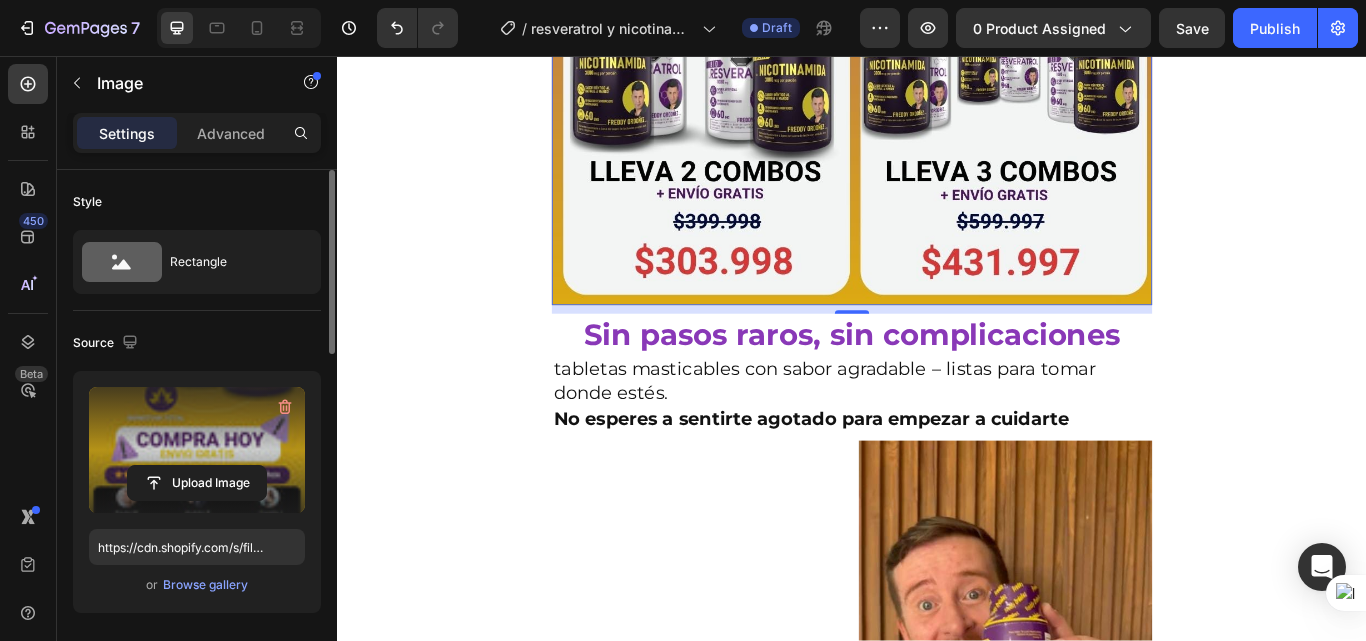 scroll, scrollTop: 6961, scrollLeft: 0, axis: vertical 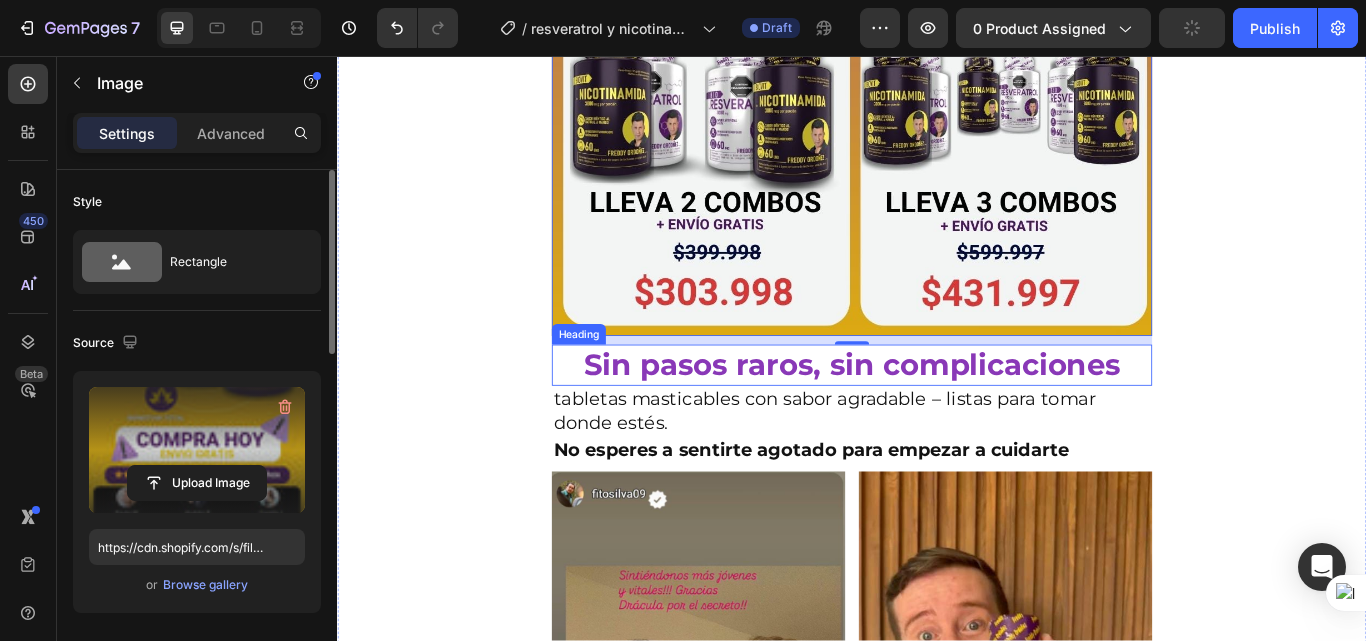 click on "Sin pasos raros, sin complicaciones" at bounding box center [937, 417] 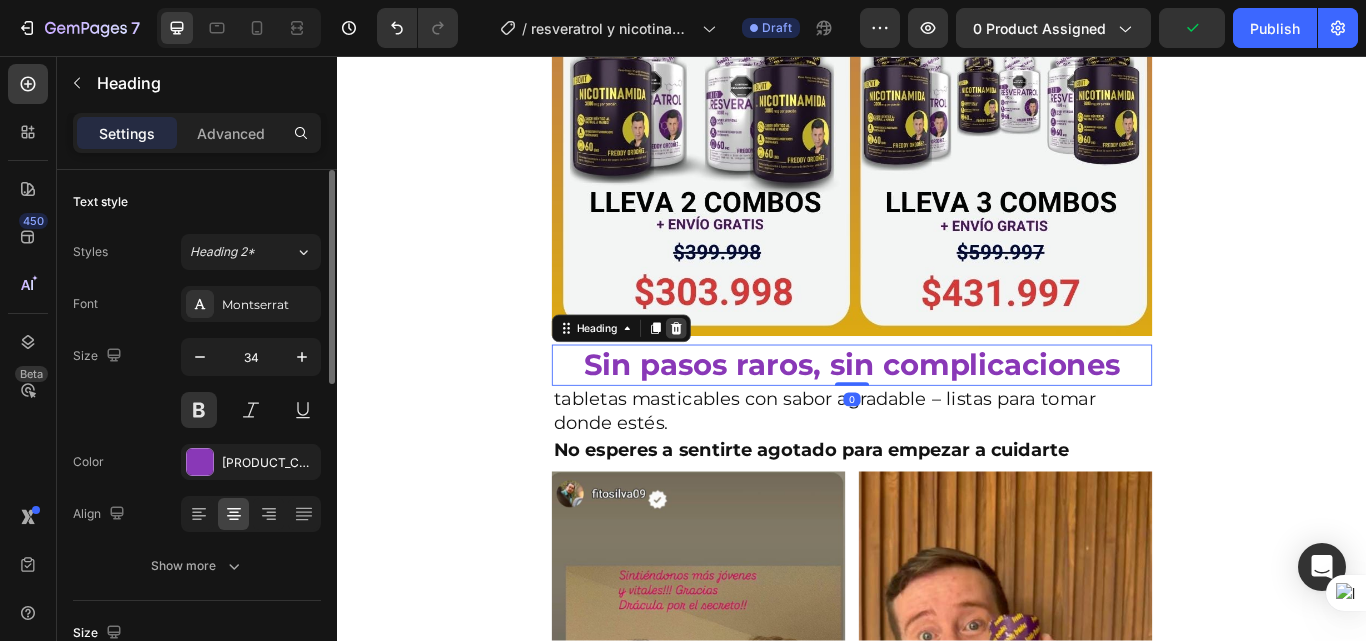 click 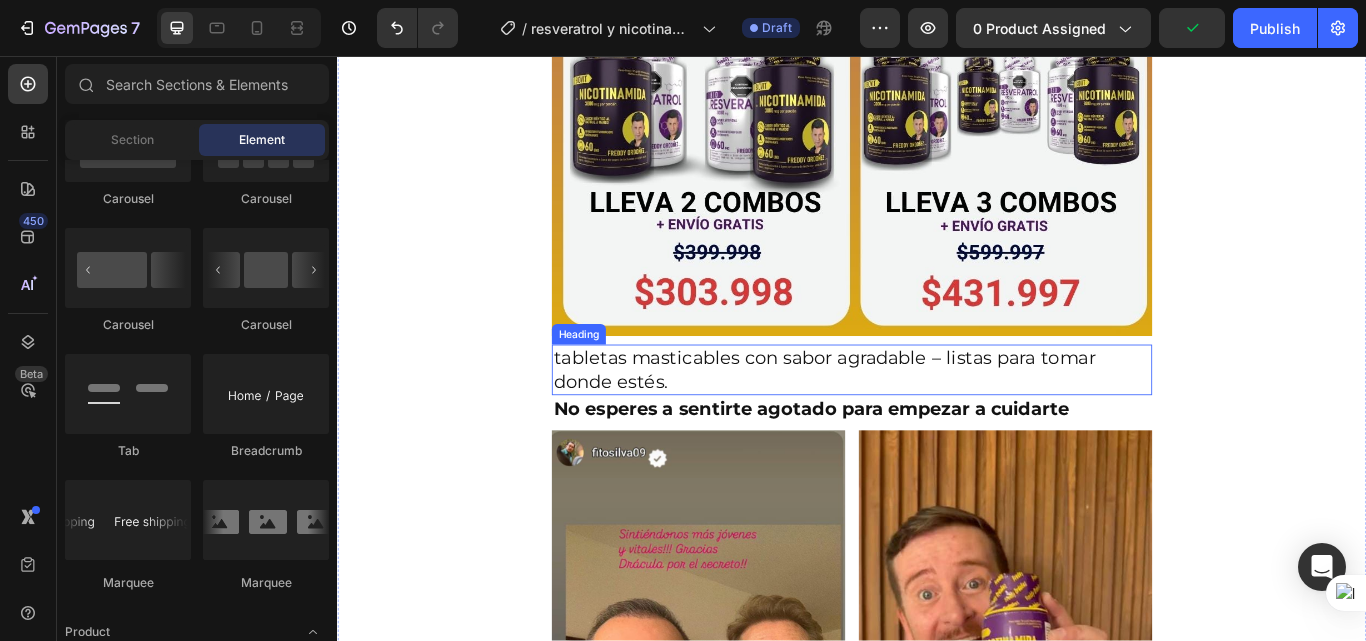 click on "tabletas masticables con sabor agradable – listas para tomar donde estés." at bounding box center [937, 422] 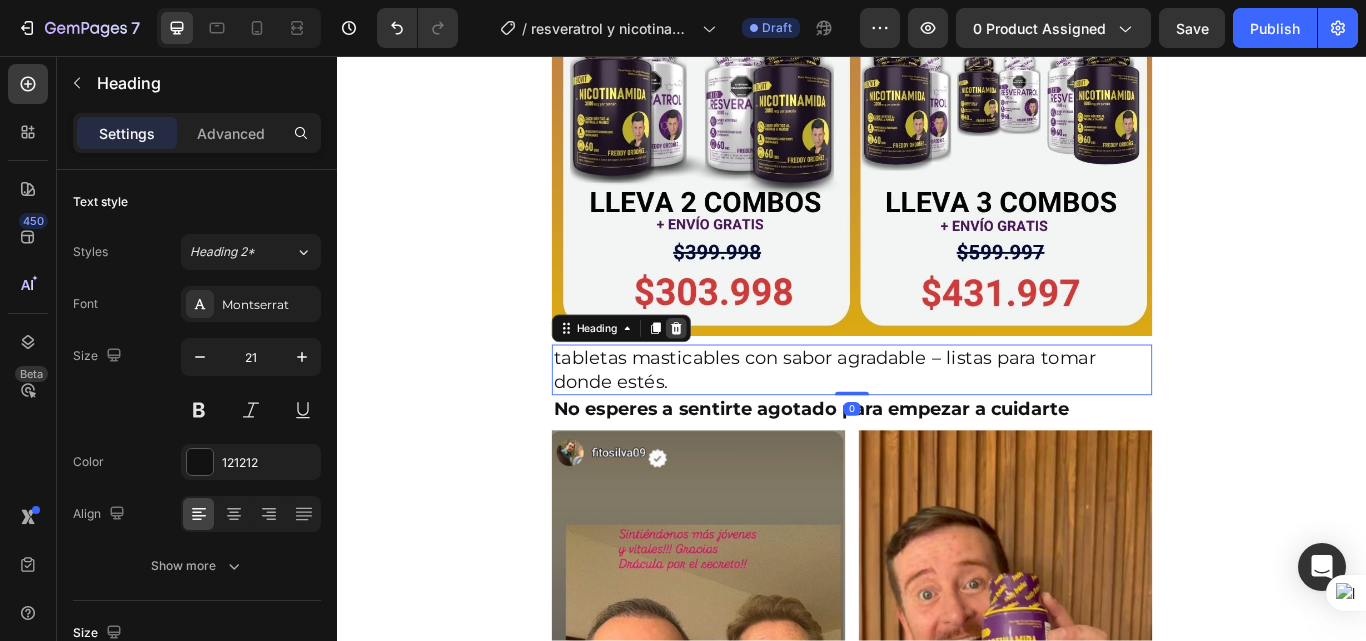 click 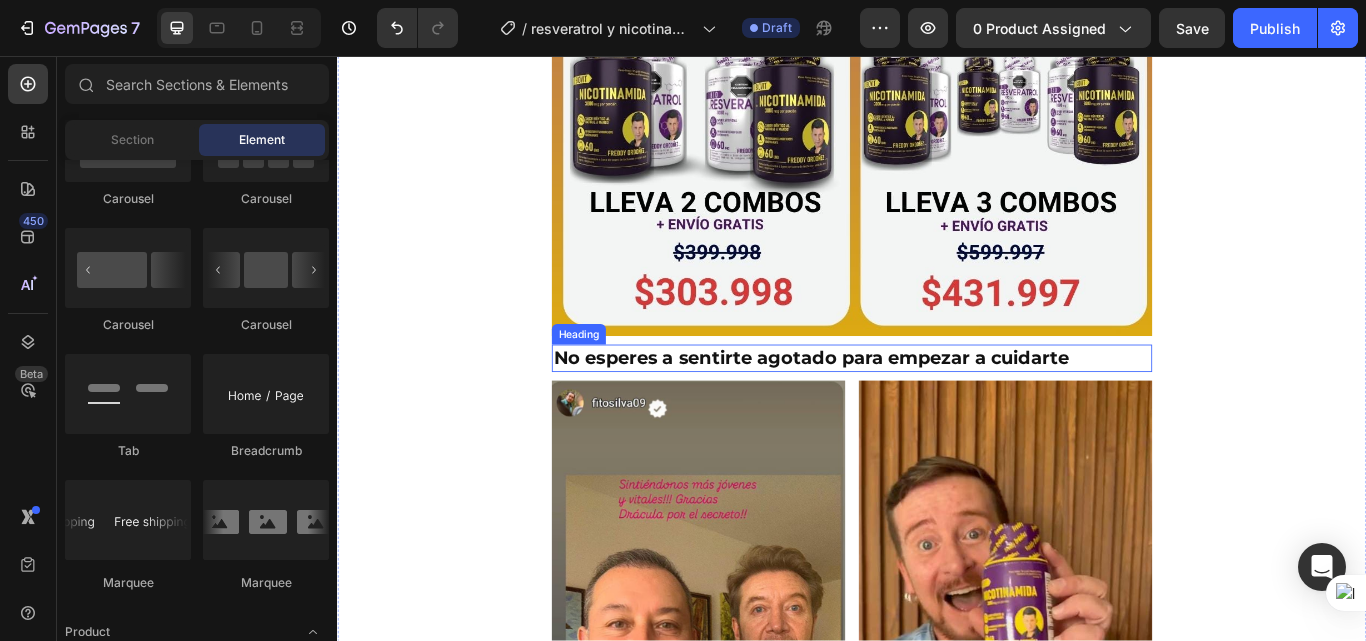 click on "No esperes a sentirte agotado para empezar a cuidarte" at bounding box center [937, 408] 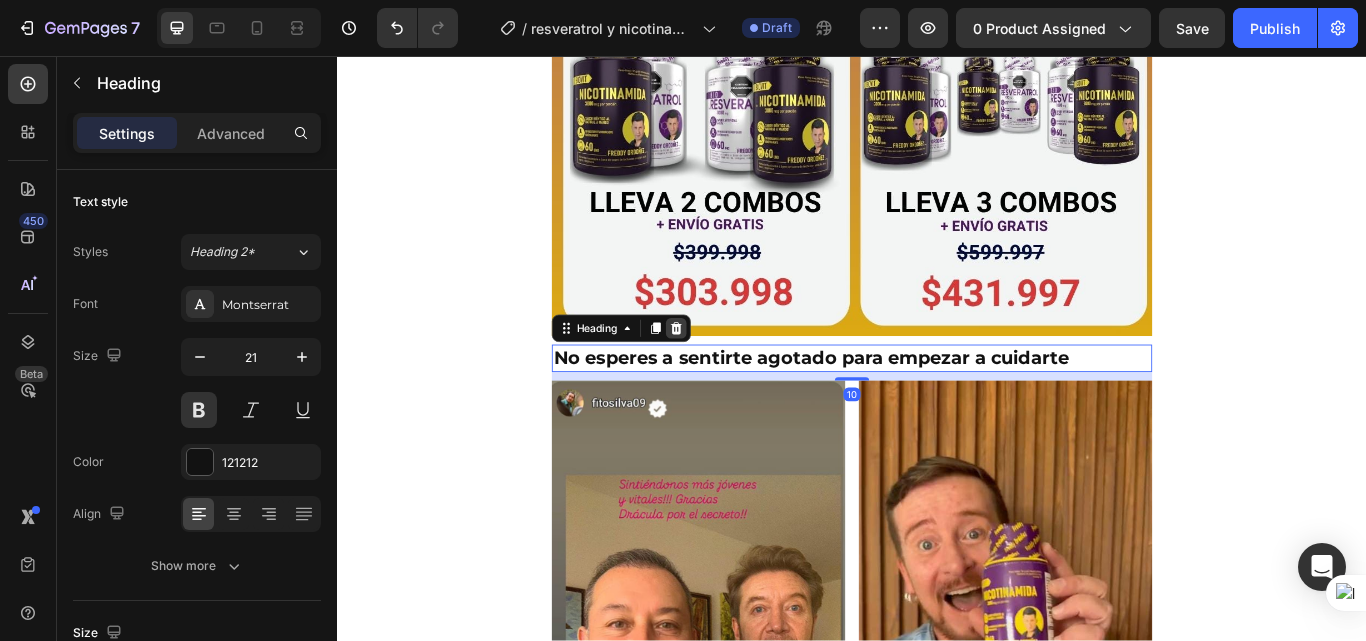 click 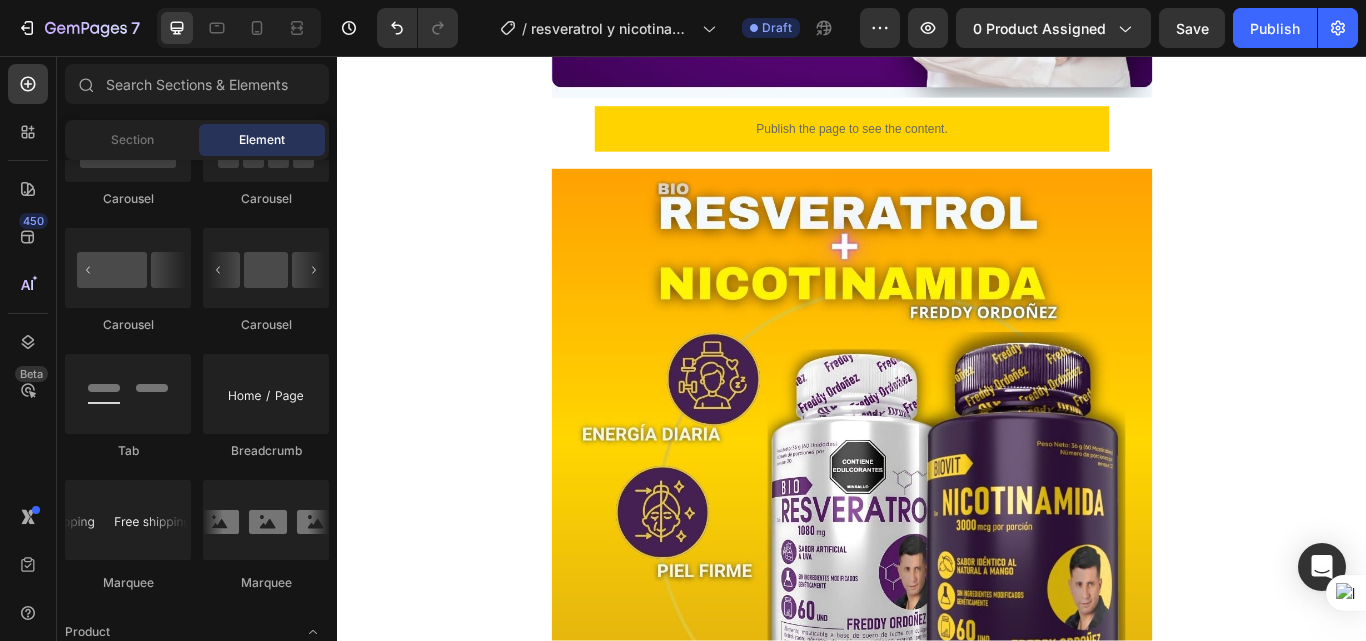 scroll, scrollTop: 5561, scrollLeft: 0, axis: vertical 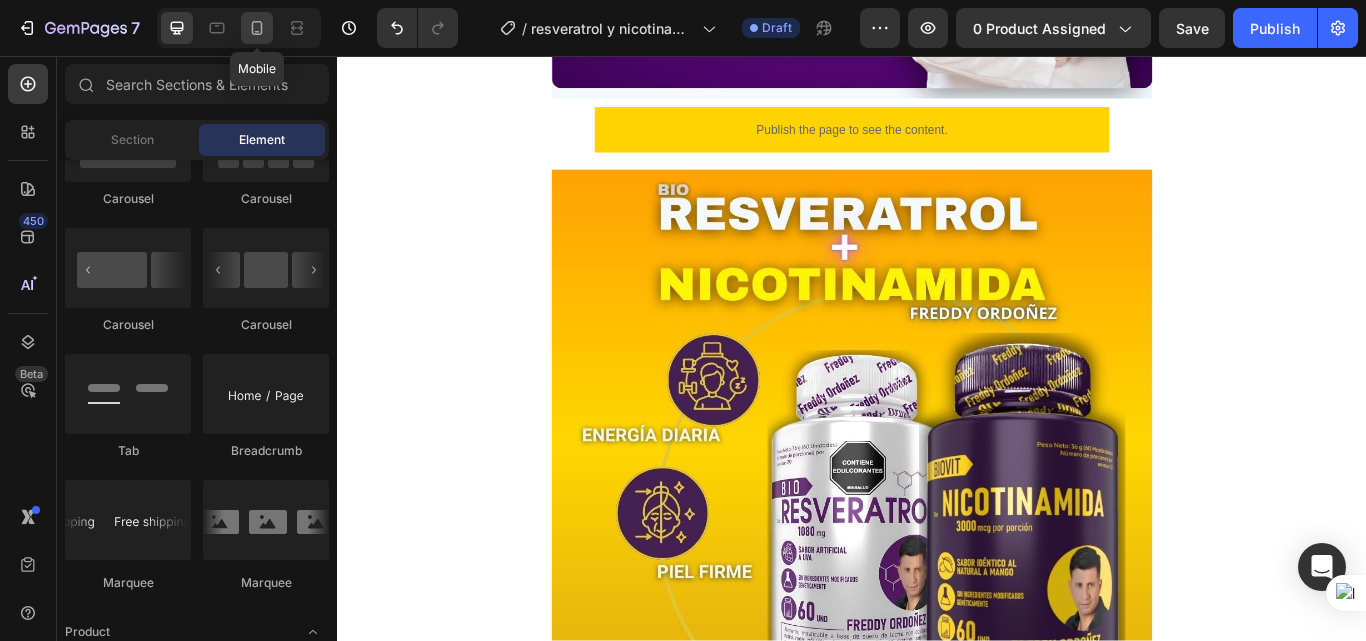 click 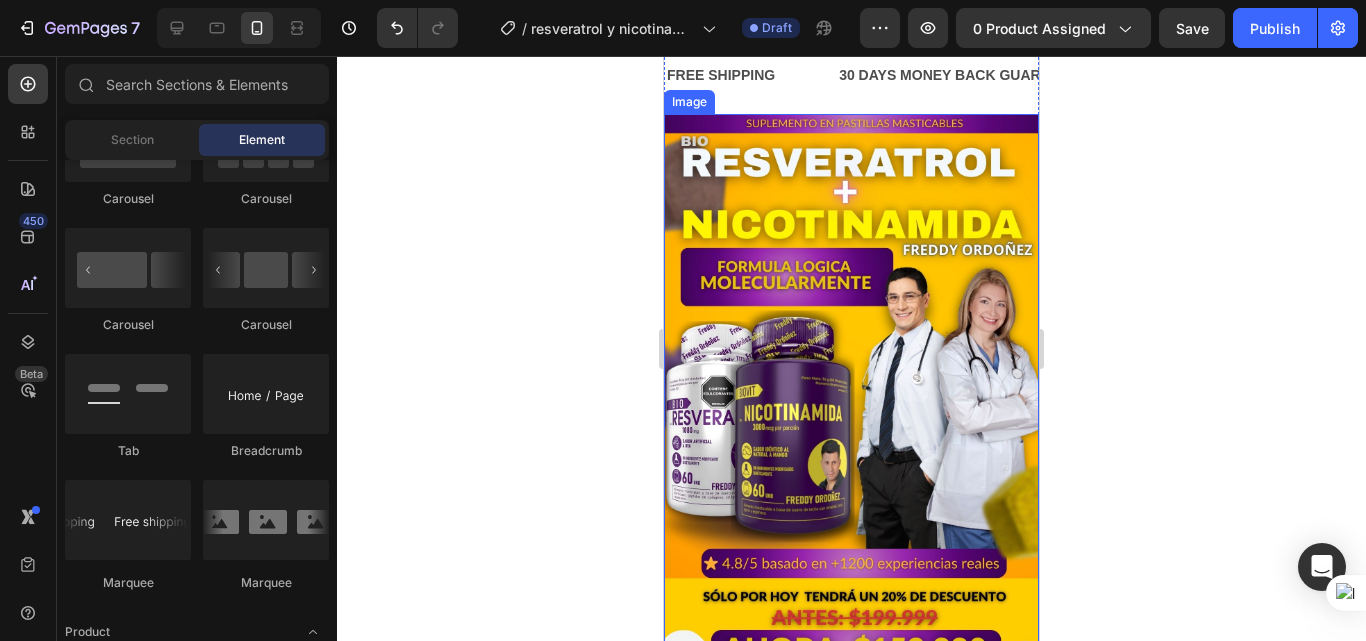scroll, scrollTop: 0, scrollLeft: 0, axis: both 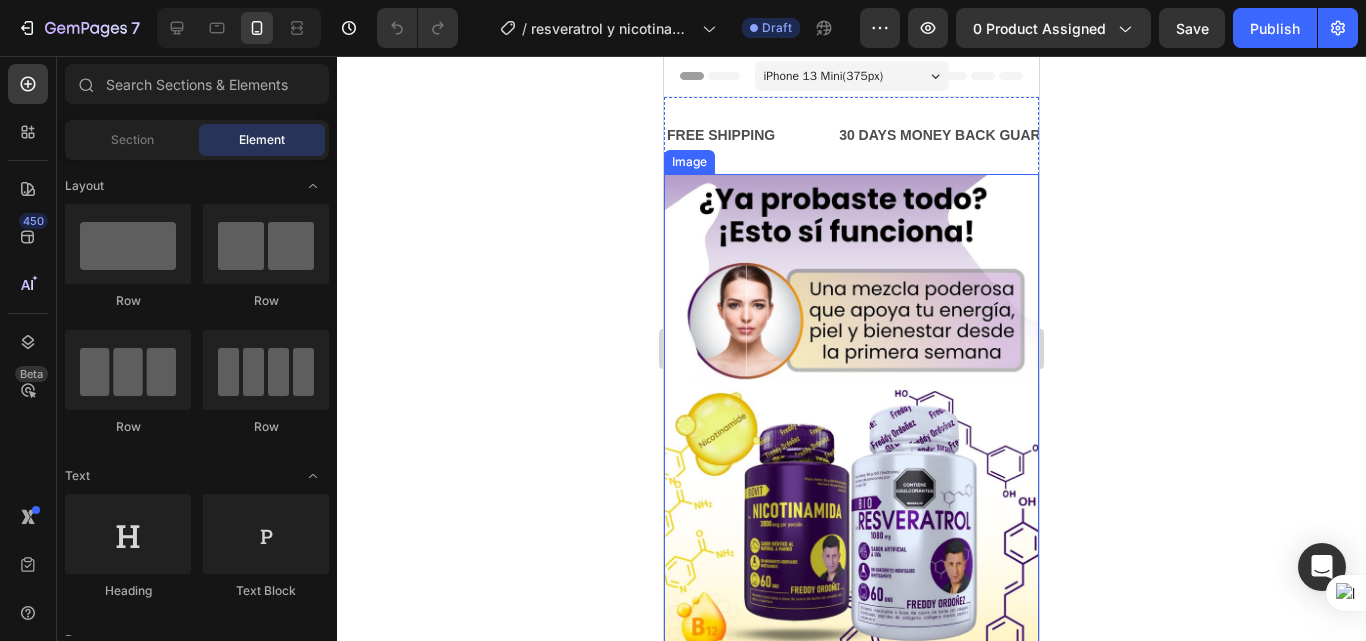 click at bounding box center [851, 431] 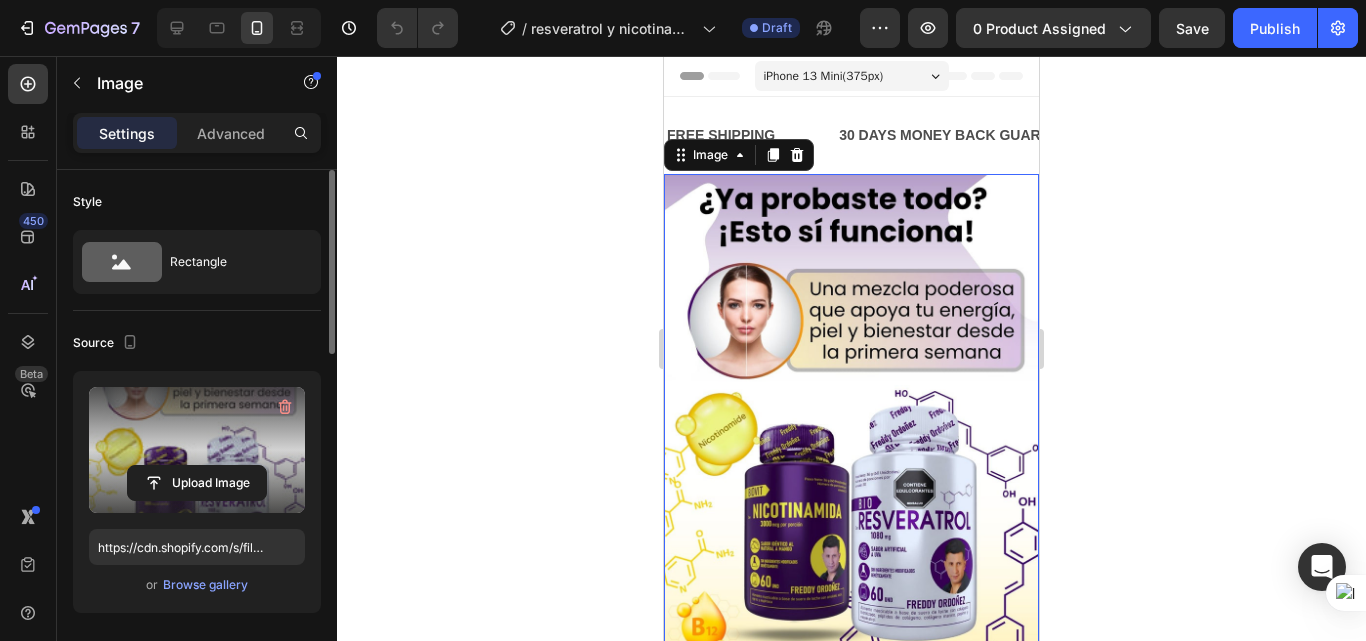 click at bounding box center [197, 450] 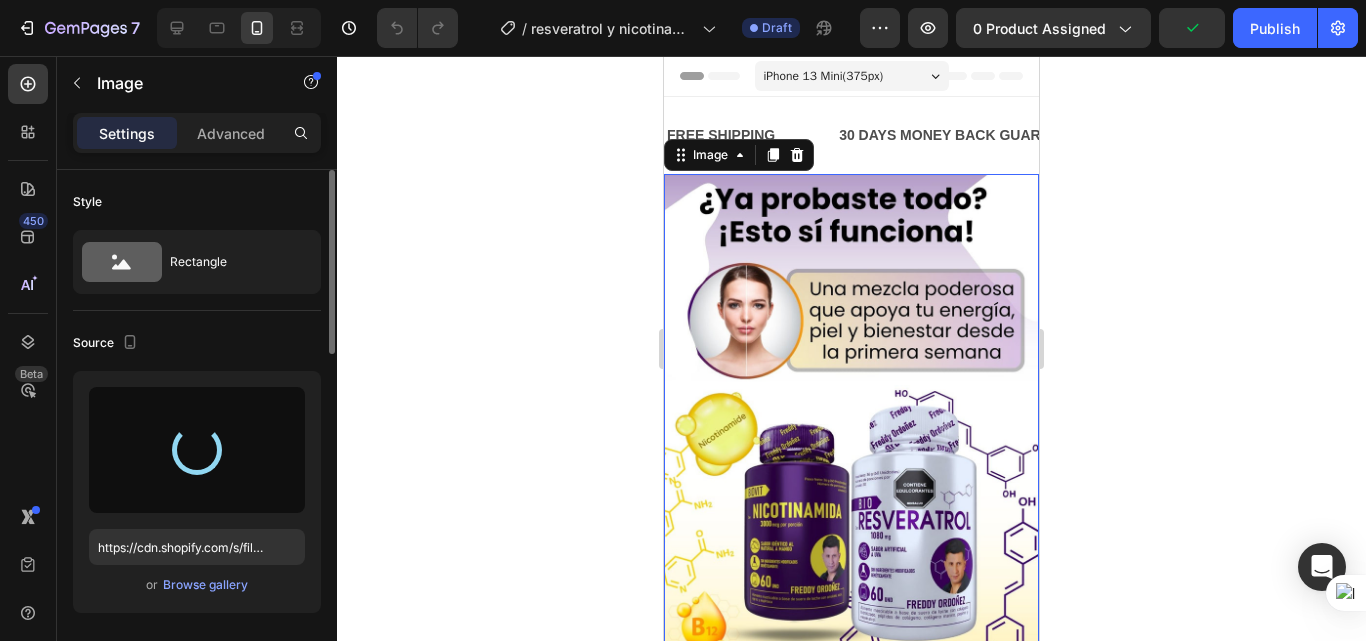 type on "https://cdn.shopify.com/s/files/1/0618/7732/1833/files/gempages_578086084060119568-82afba96-1321-4f4b-9a4a-66be9a2fca42.jpg" 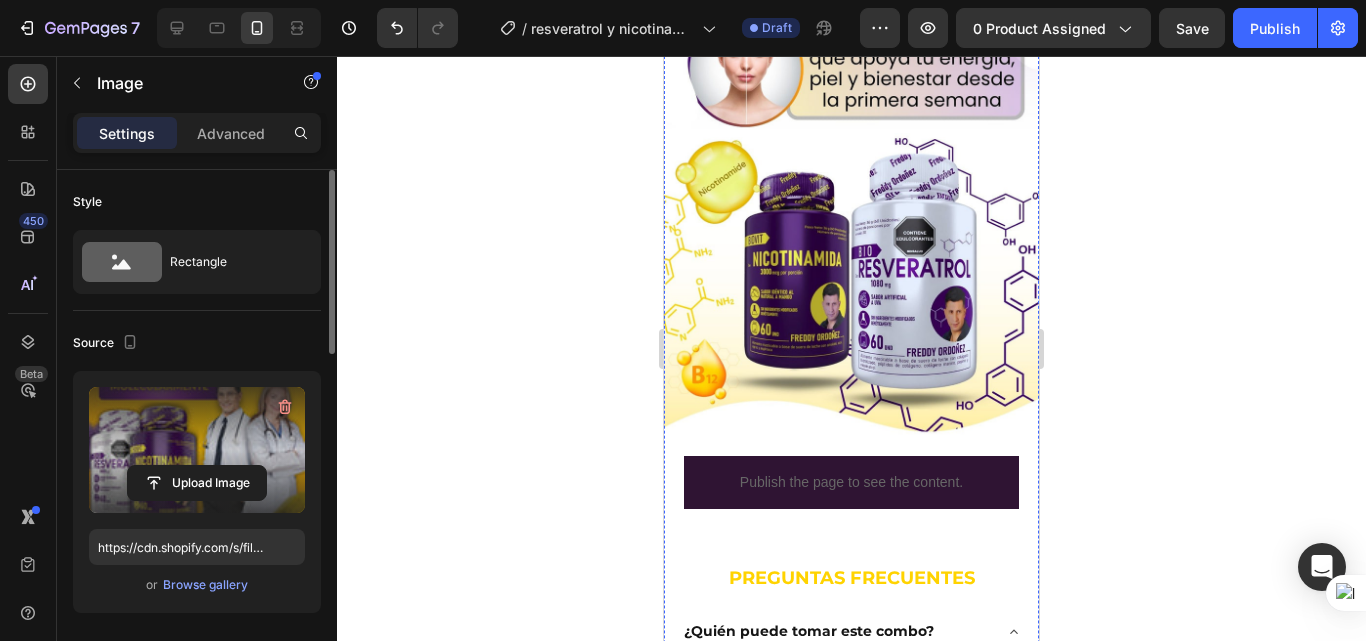 scroll, scrollTop: 900, scrollLeft: 0, axis: vertical 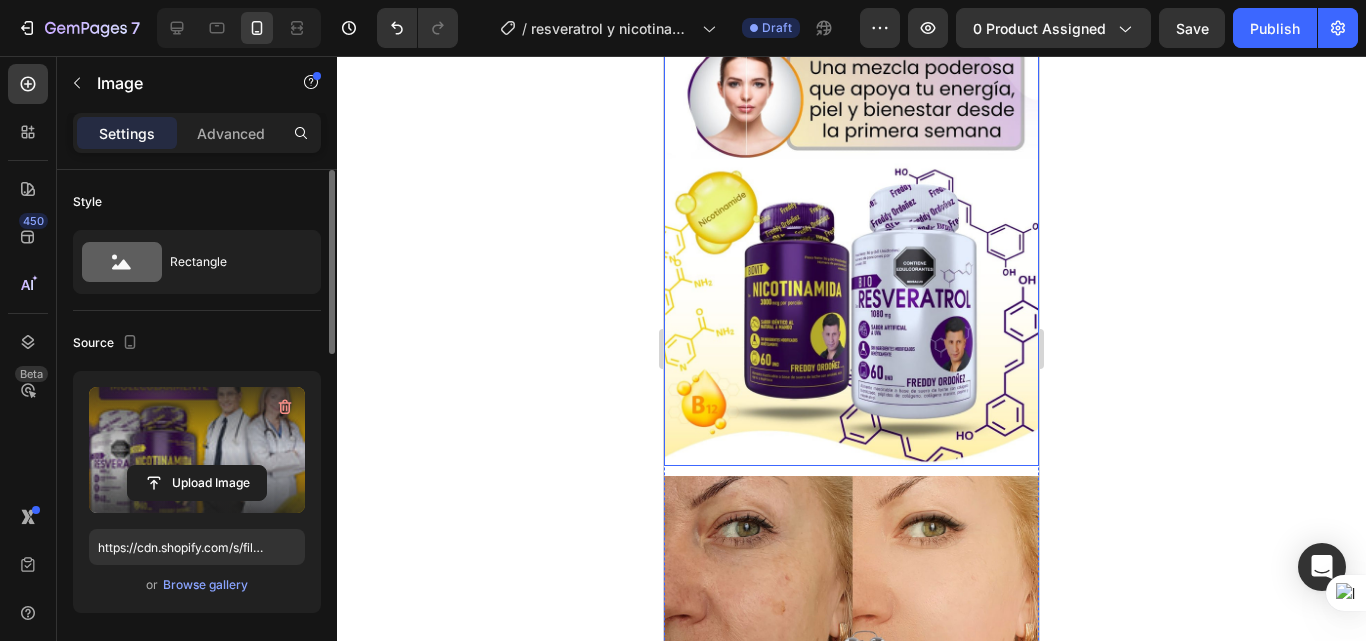 click at bounding box center [851, 210] 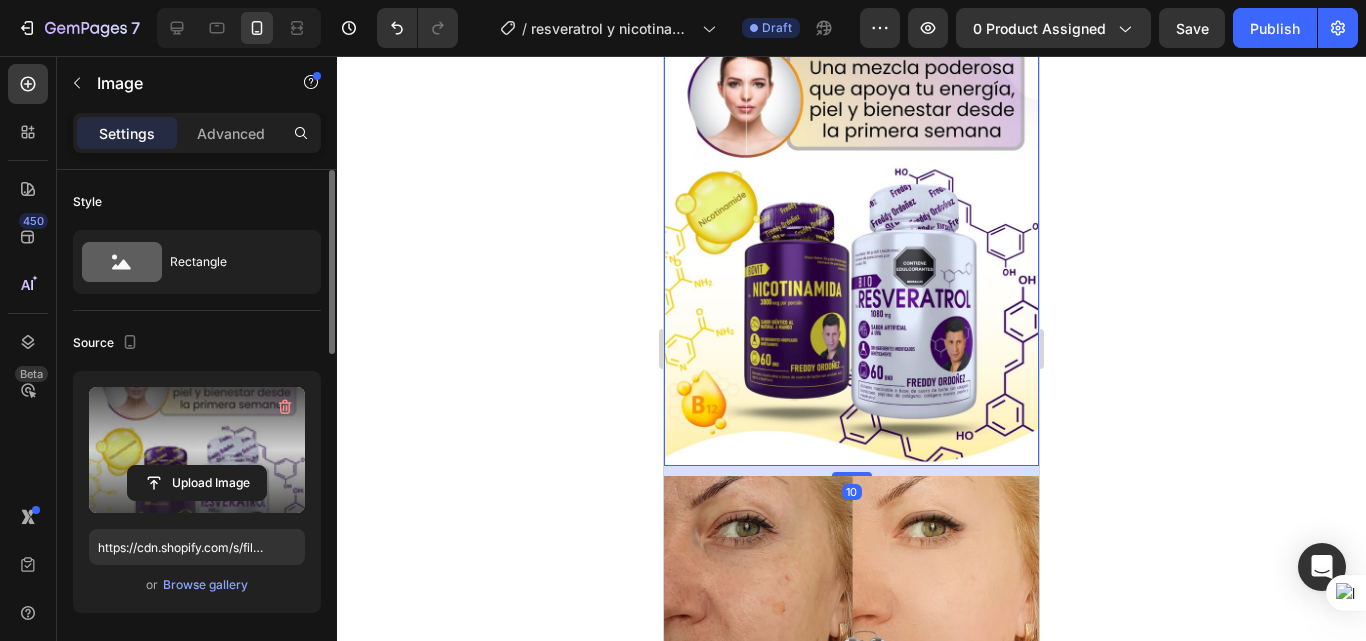 click at bounding box center [197, 450] 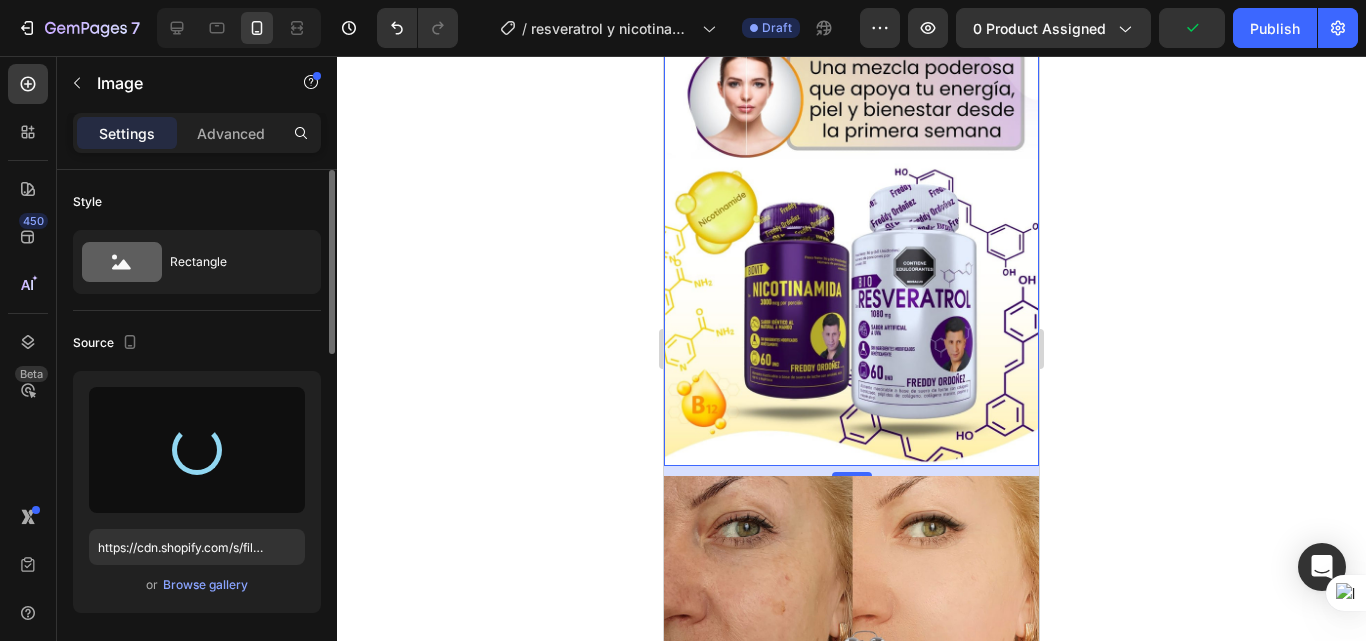 type on "https://cdn.shopify.com/s/files/1/0618/7732/1833/files/gempages_578086084060119568-098e0786-e69e-4fe0-bd61-a9f23d9e88da.jpg" 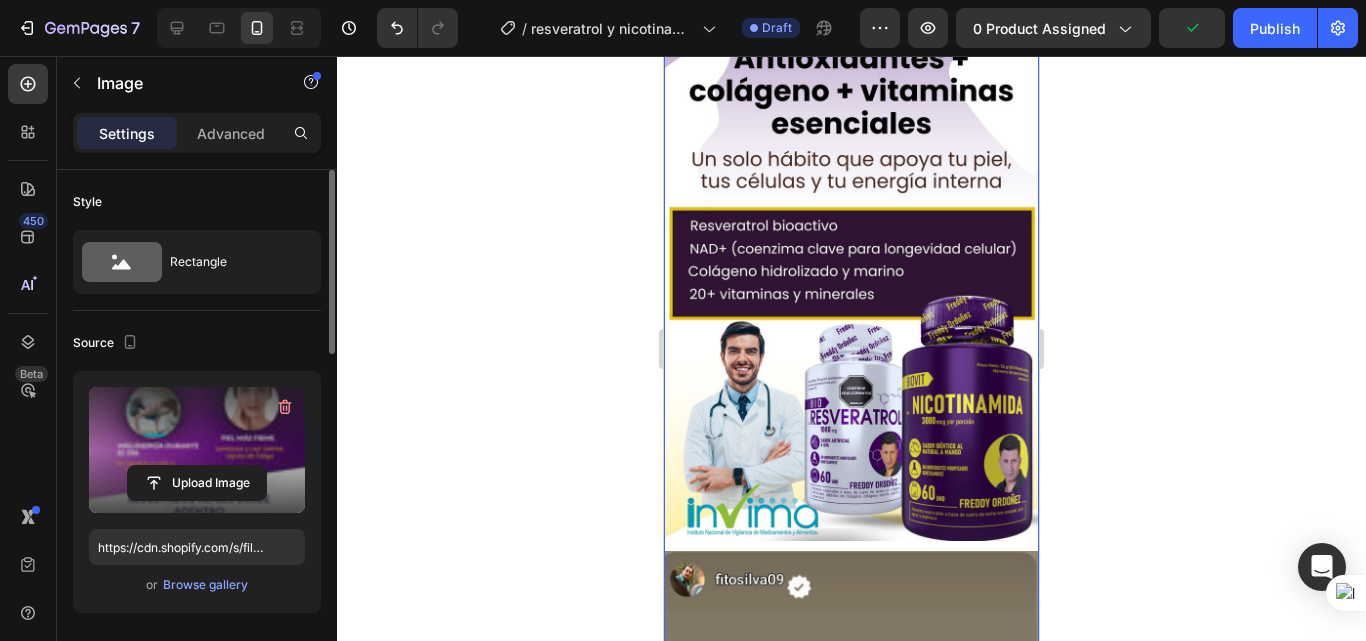 scroll, scrollTop: 2900, scrollLeft: 0, axis: vertical 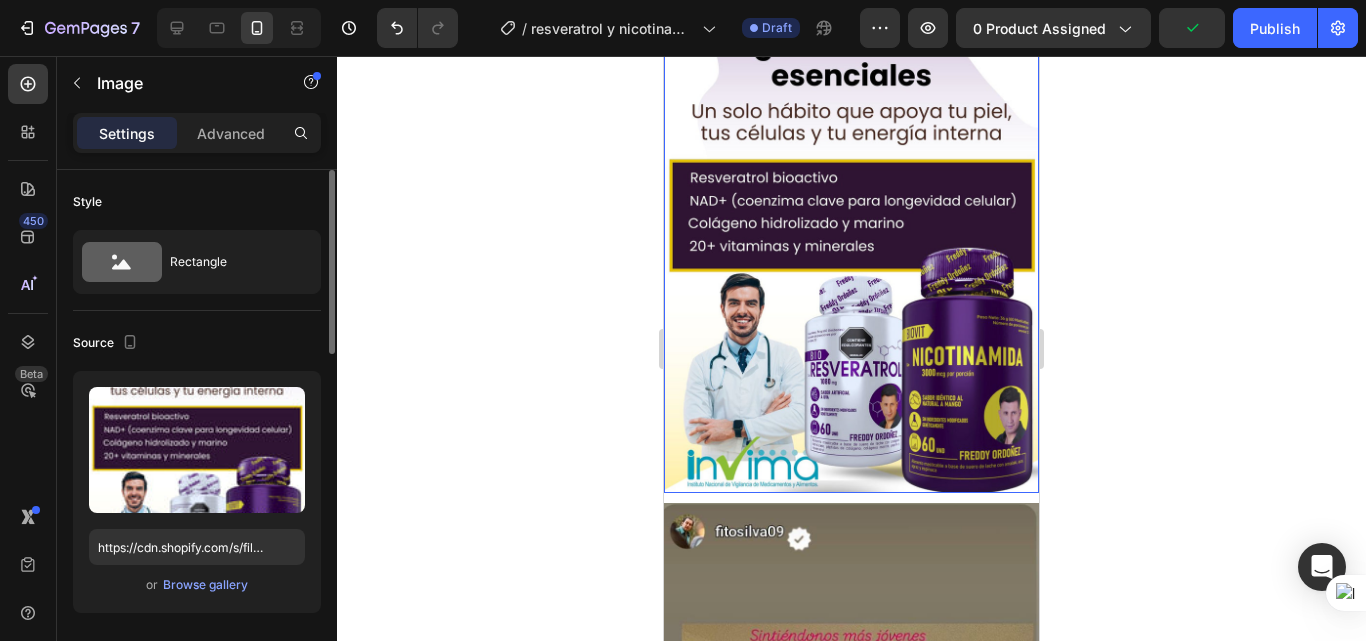 click at bounding box center (851, 236) 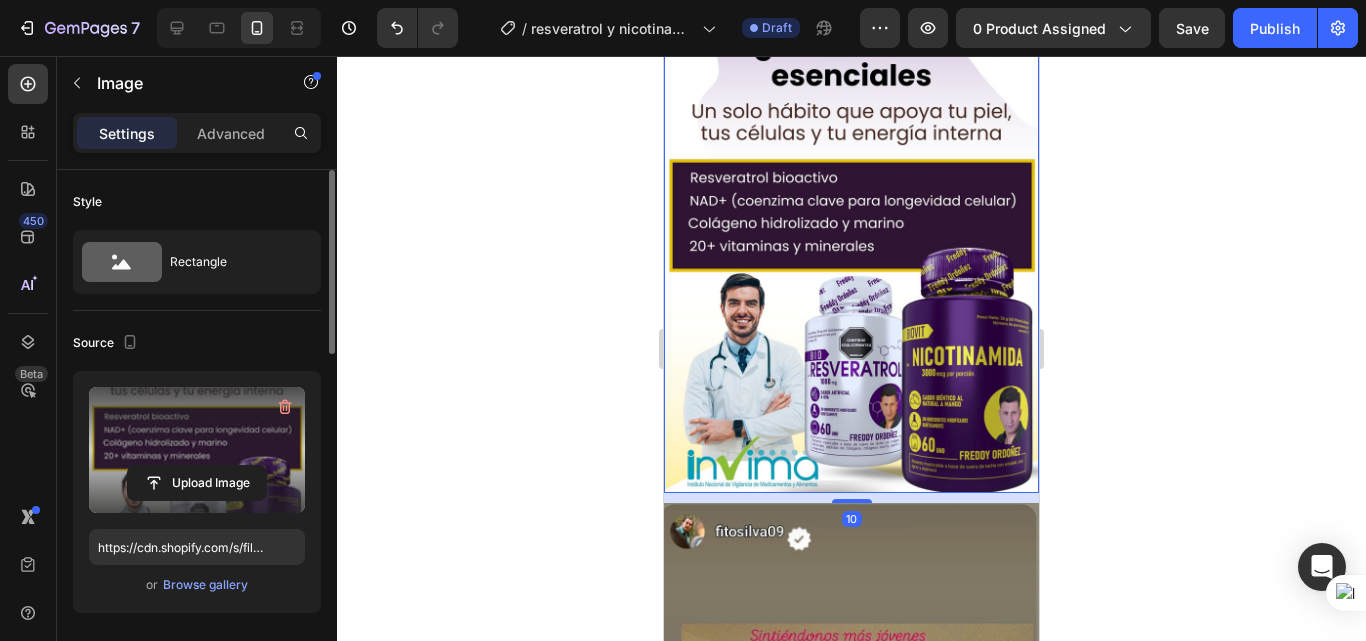 click at bounding box center (197, 450) 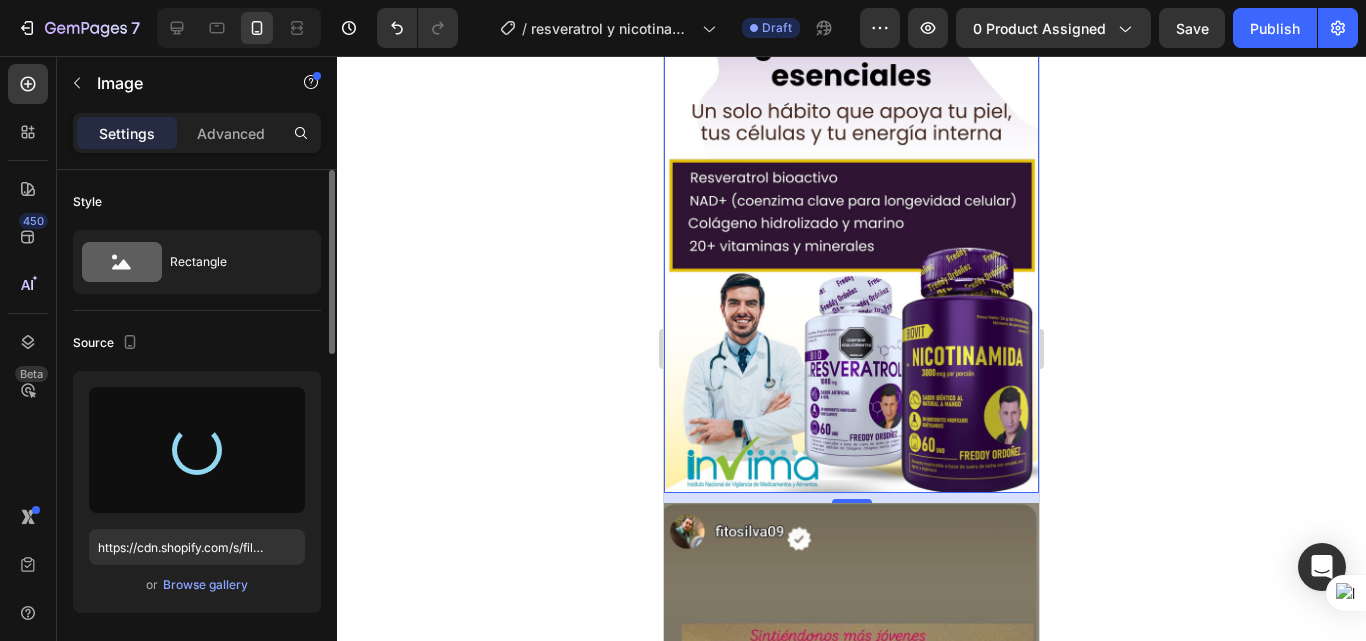 type on "https://cdn.shopify.com/s/files/1/0618/7732/1833/files/gempages_578086084060119568-1385601c-a829-4f07-95a4-e9a7692a2423.jpg" 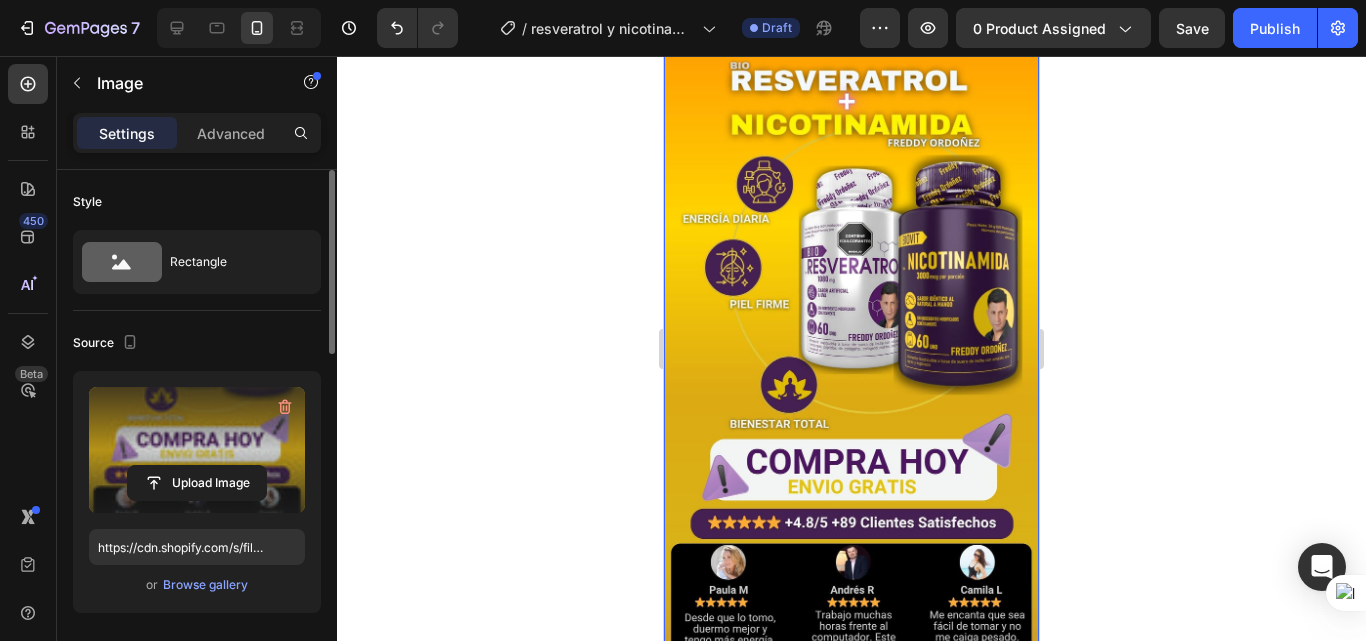 scroll, scrollTop: 2600, scrollLeft: 0, axis: vertical 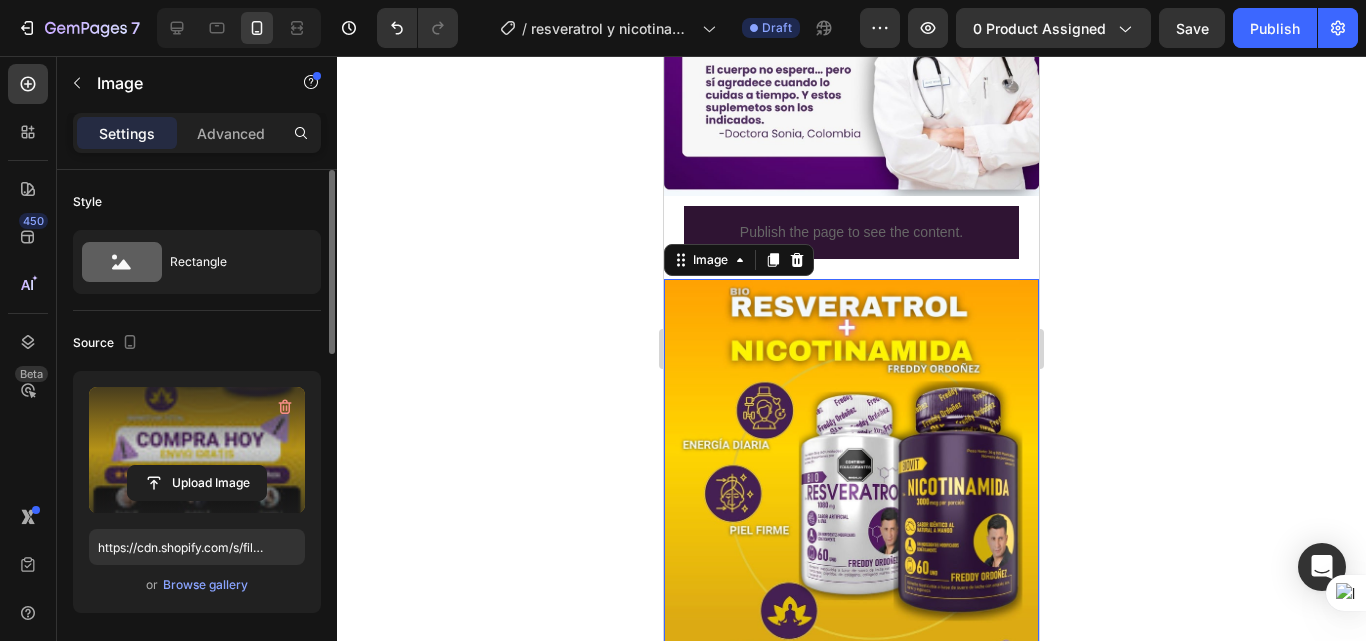 click at bounding box center (851, -231) 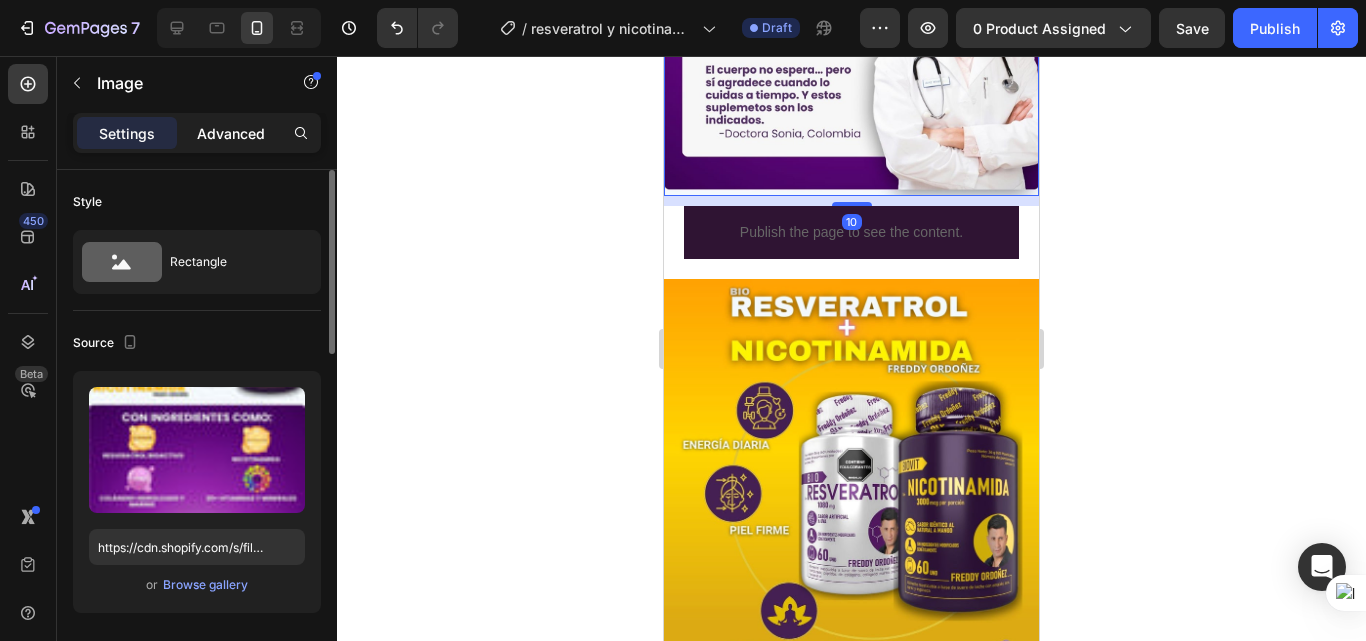 click on "Advanced" at bounding box center [231, 133] 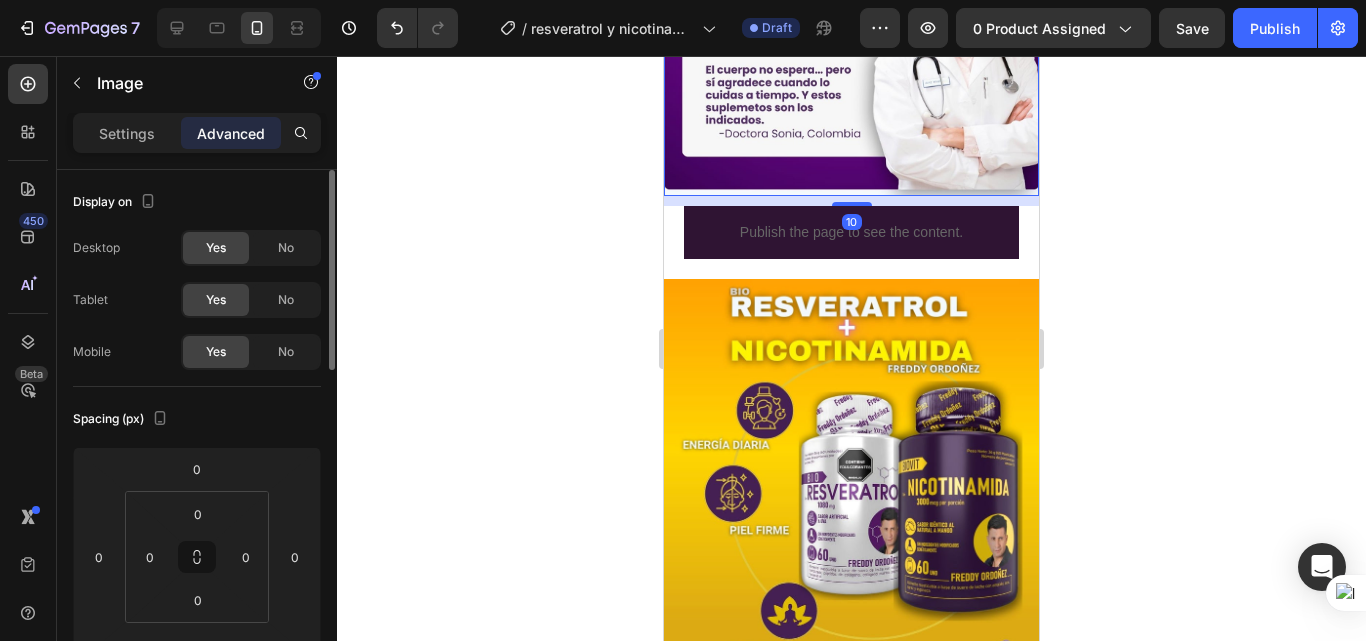 scroll, scrollTop: 200, scrollLeft: 0, axis: vertical 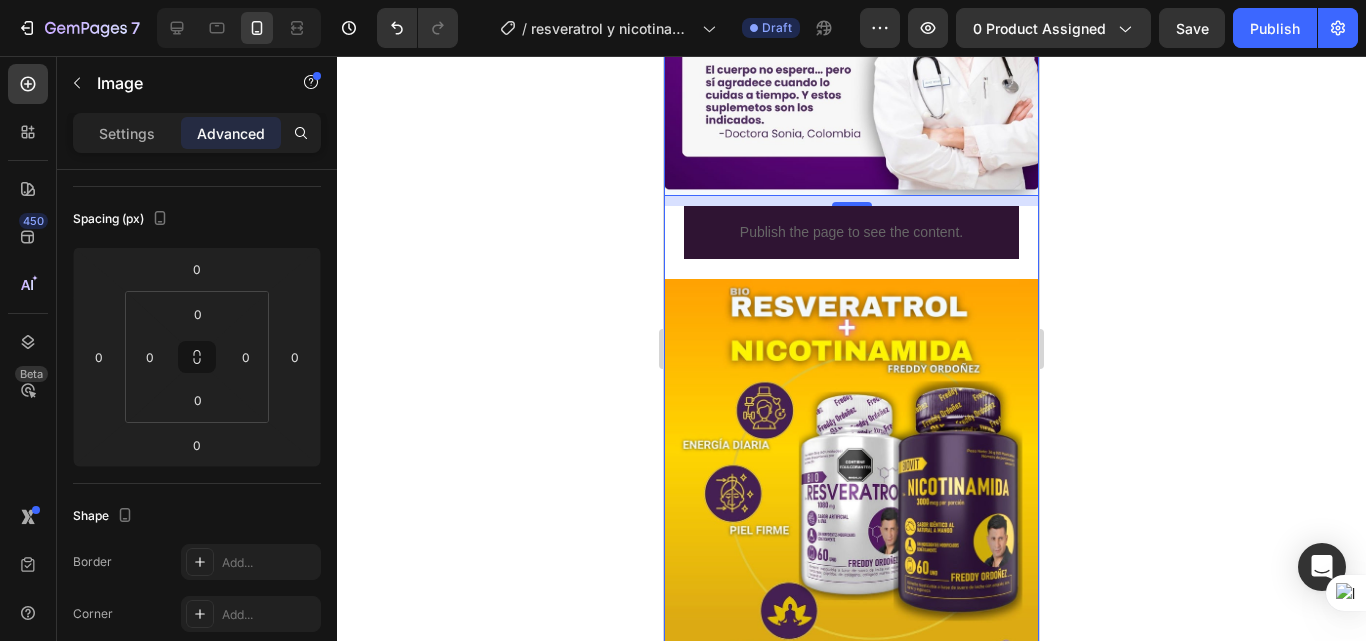 click on "FREE SHIPPING Text Block 30 DAYS MONEY BACK GUARANTEE Text Block LIMITED TIME 50% OFF SALE Text Block LIFE TIME WARRANTY Text Block FREE SHIPPING Text Block 30 DAYS MONEY BACK GUARANTEE Text Block LIMITED TIME 50% OFF SALE Text Block LIFE TIME WARRANTY Text Block Marquee Image
Publish the page to see the content.
GGG Energía + piel en 1 paso Heading Image Image Image Image   10
Publish the page to see the content.
GGG Image Image Image Image Image Row PREGUNTAS FRECUENTES Heading
¿Quién puede tomar este combo? Adultos mayores de 25 años que quieran mejorar su energía, piel y bienestar general. Text Block
¿Cuánto tiempo tarda en notarse el efecto?
¿Tiene azúcar o ingredientes artificiales?
¿Puedo tomarlo si ya uso otros suplementos?
Accordion Row" at bounding box center (851, 817) 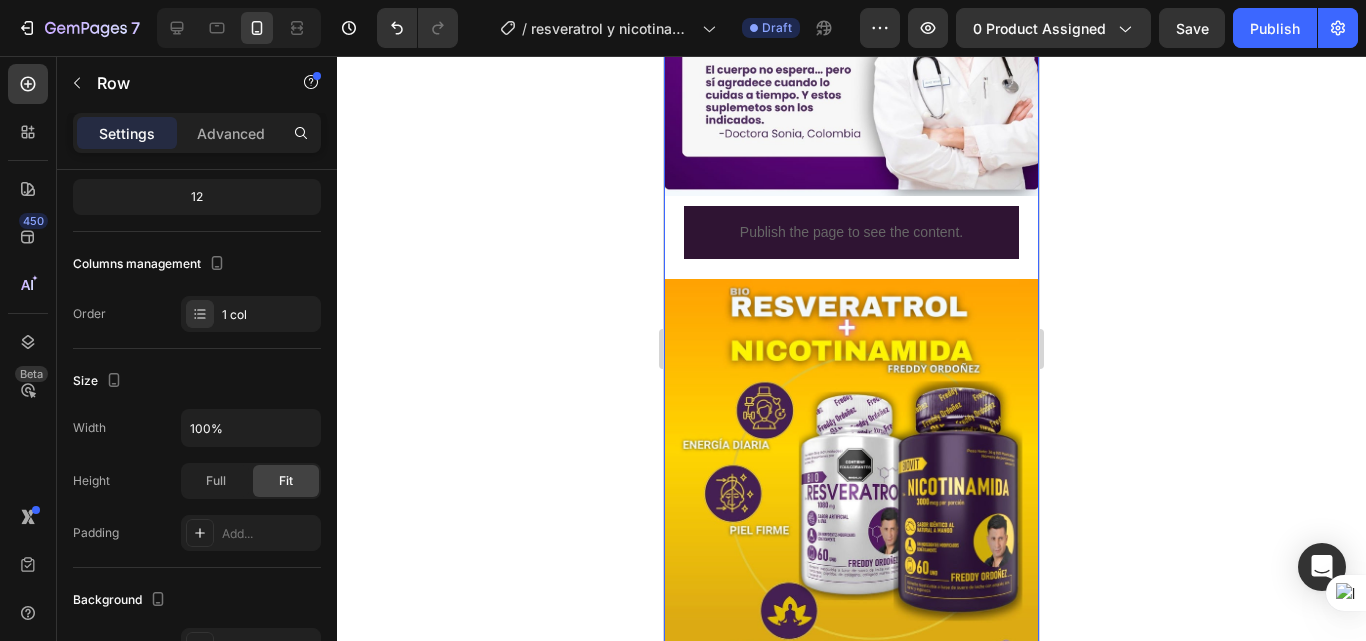 scroll, scrollTop: 0, scrollLeft: 0, axis: both 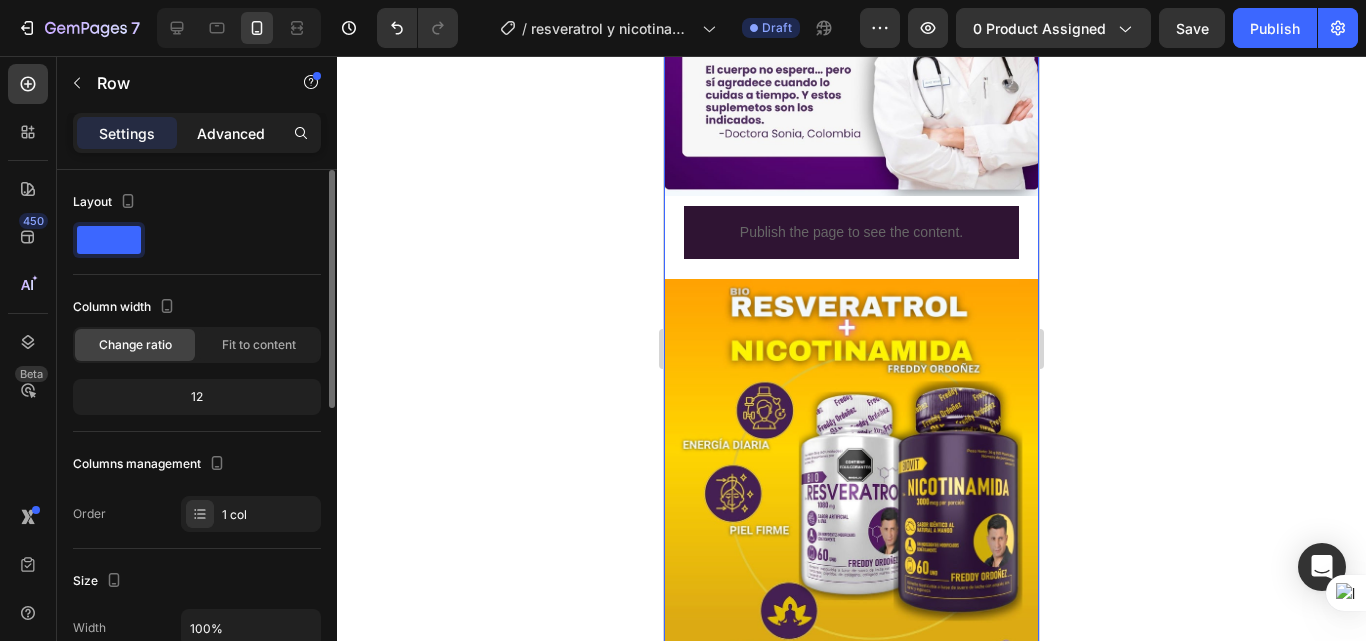 click on "Advanced" at bounding box center (231, 133) 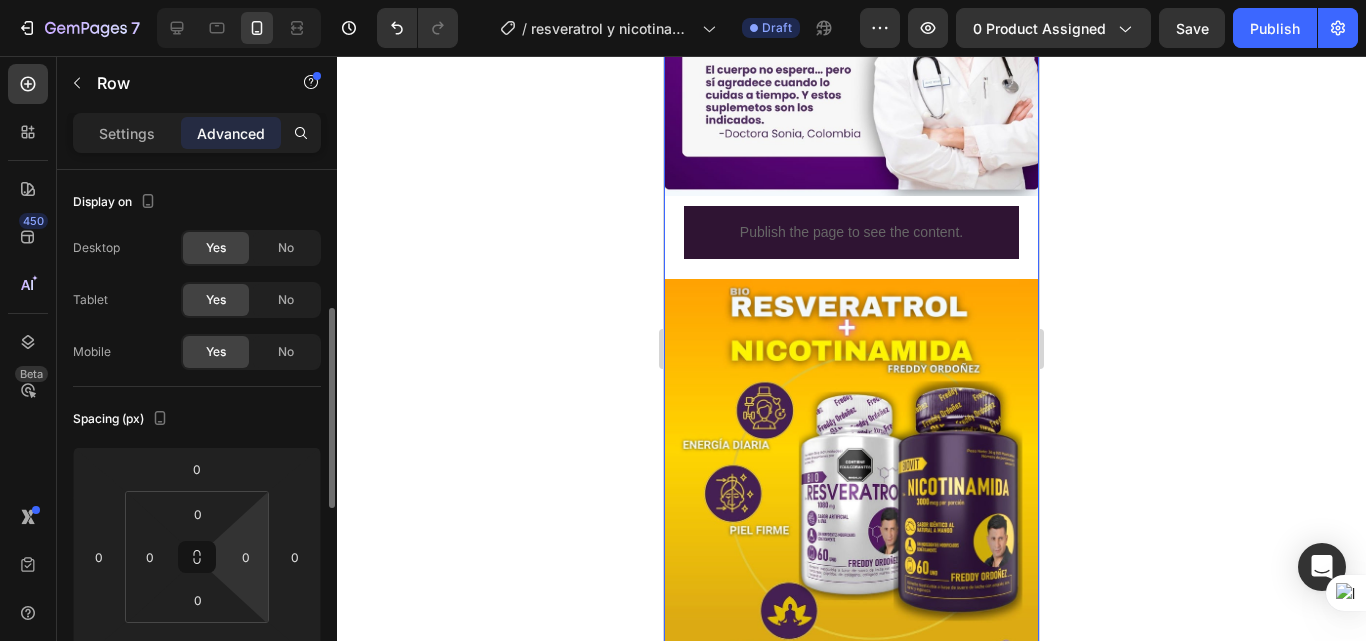 scroll, scrollTop: 100, scrollLeft: 0, axis: vertical 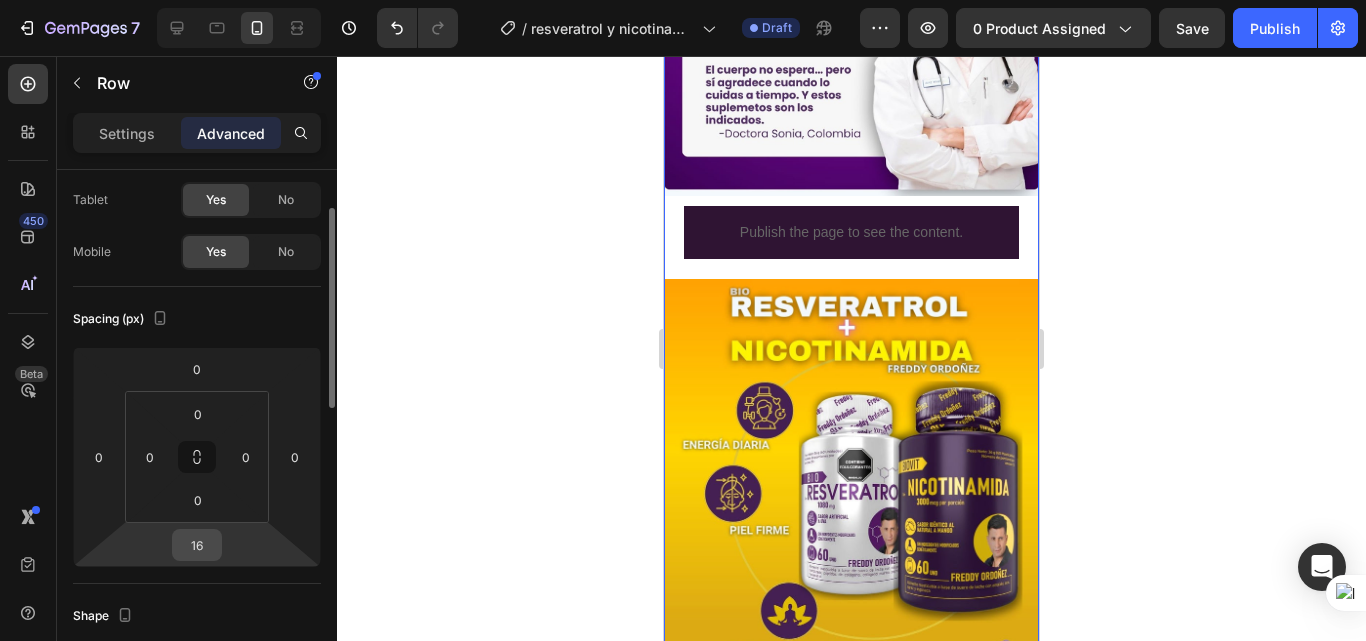 click on "16" at bounding box center (197, 545) 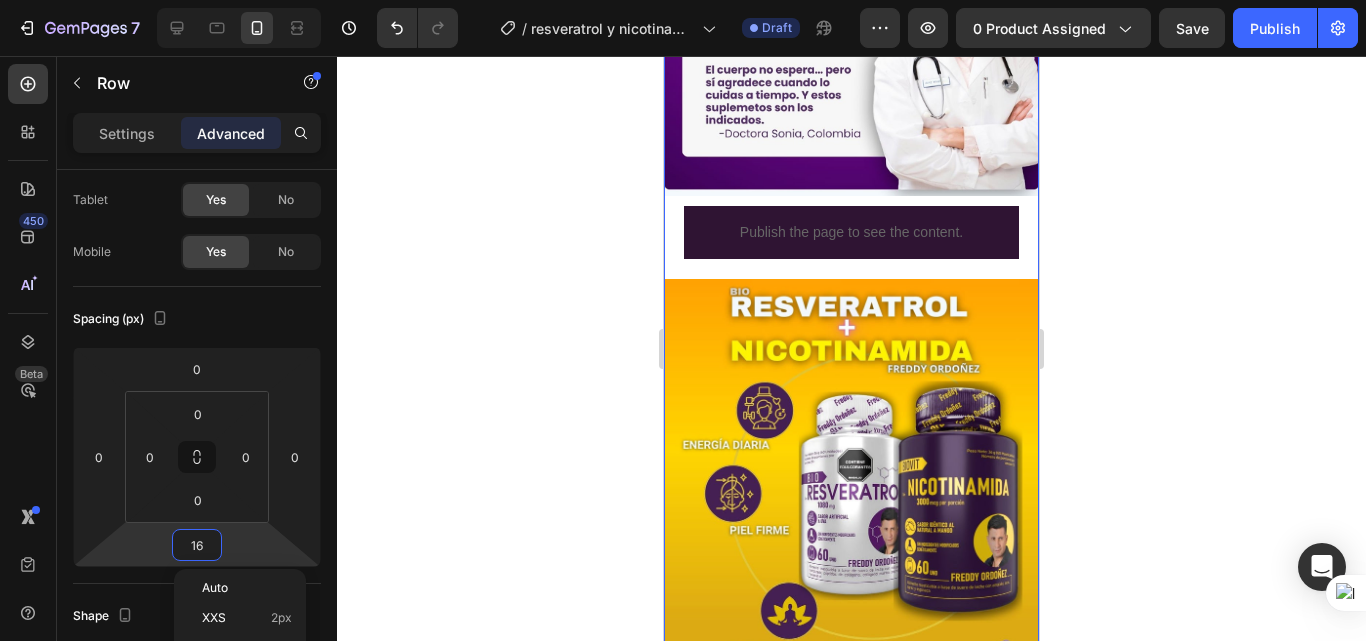 type on "5" 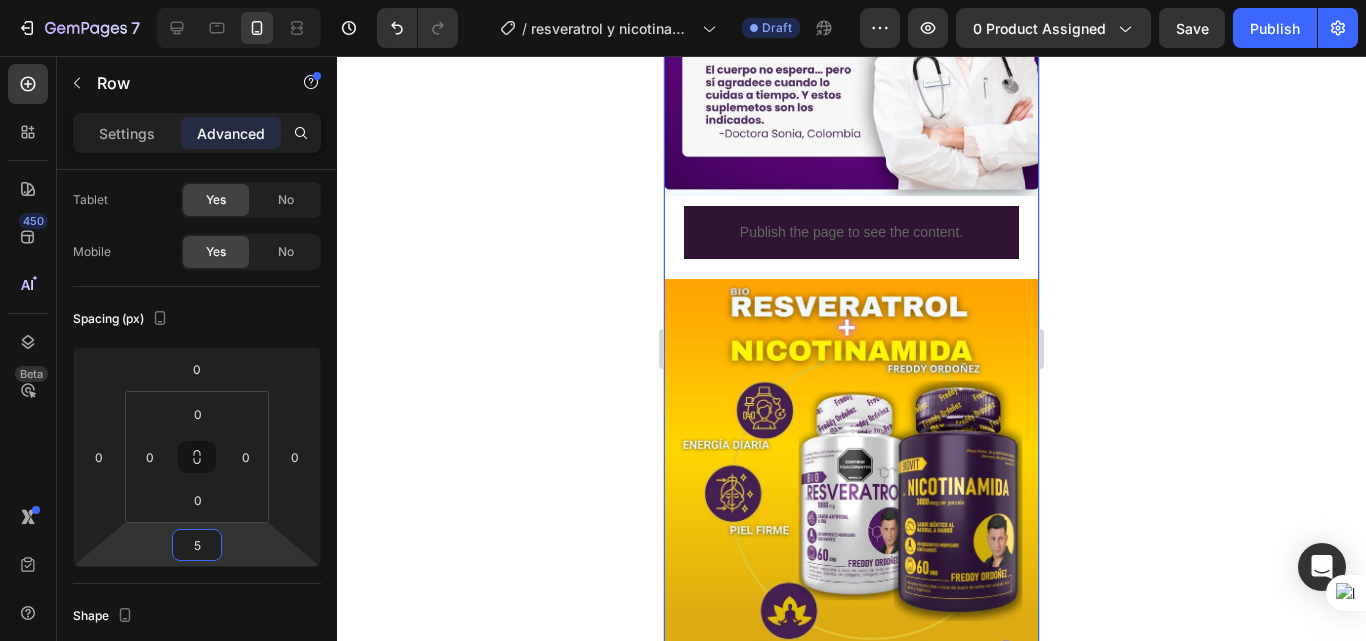 click 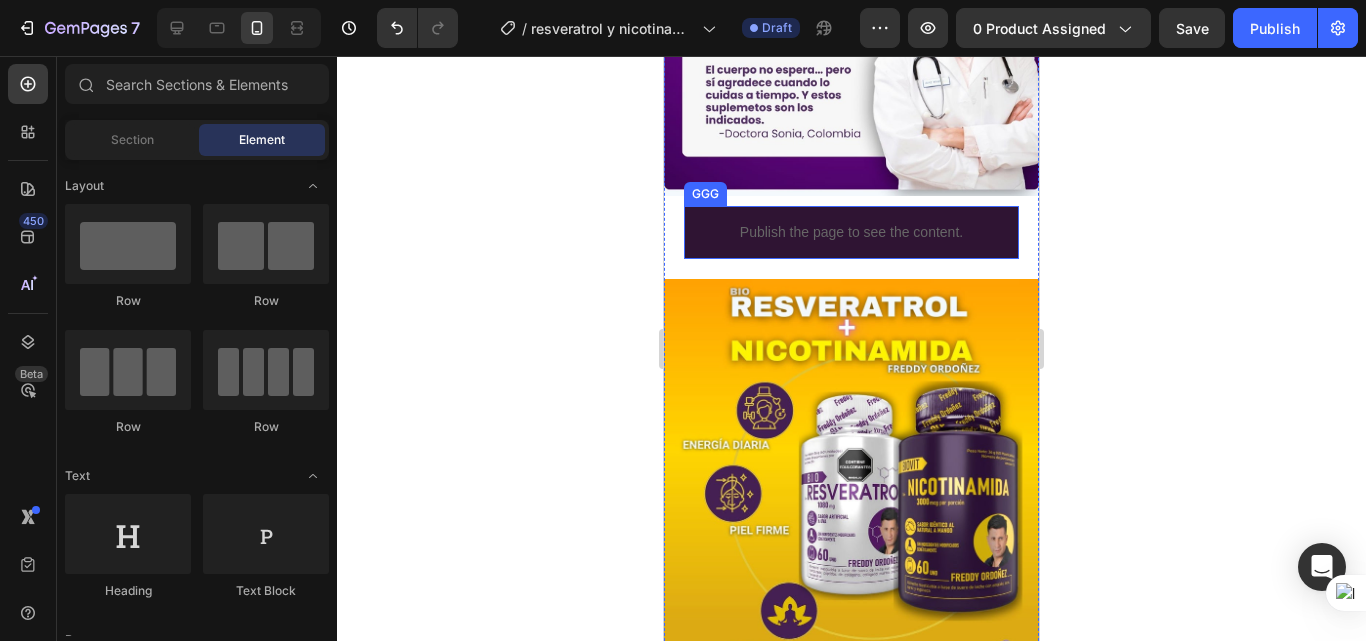 click on "Publish the page to see the content." at bounding box center [851, 232] 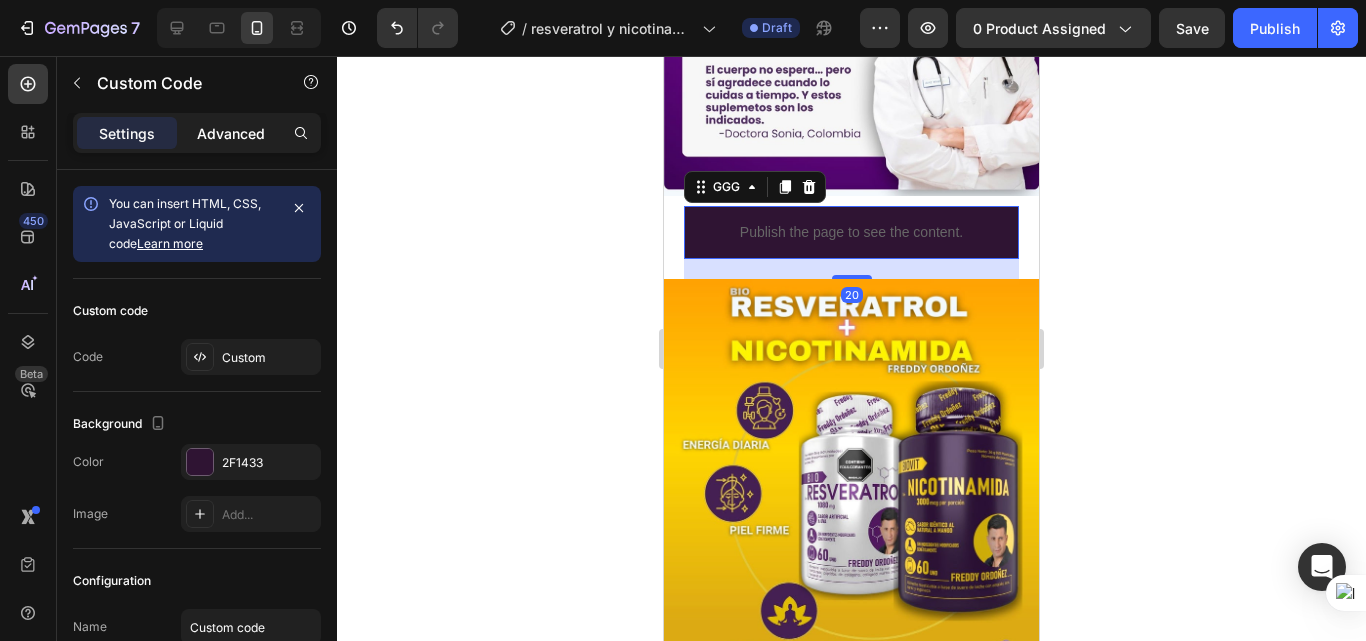 click on "Advanced" at bounding box center [231, 133] 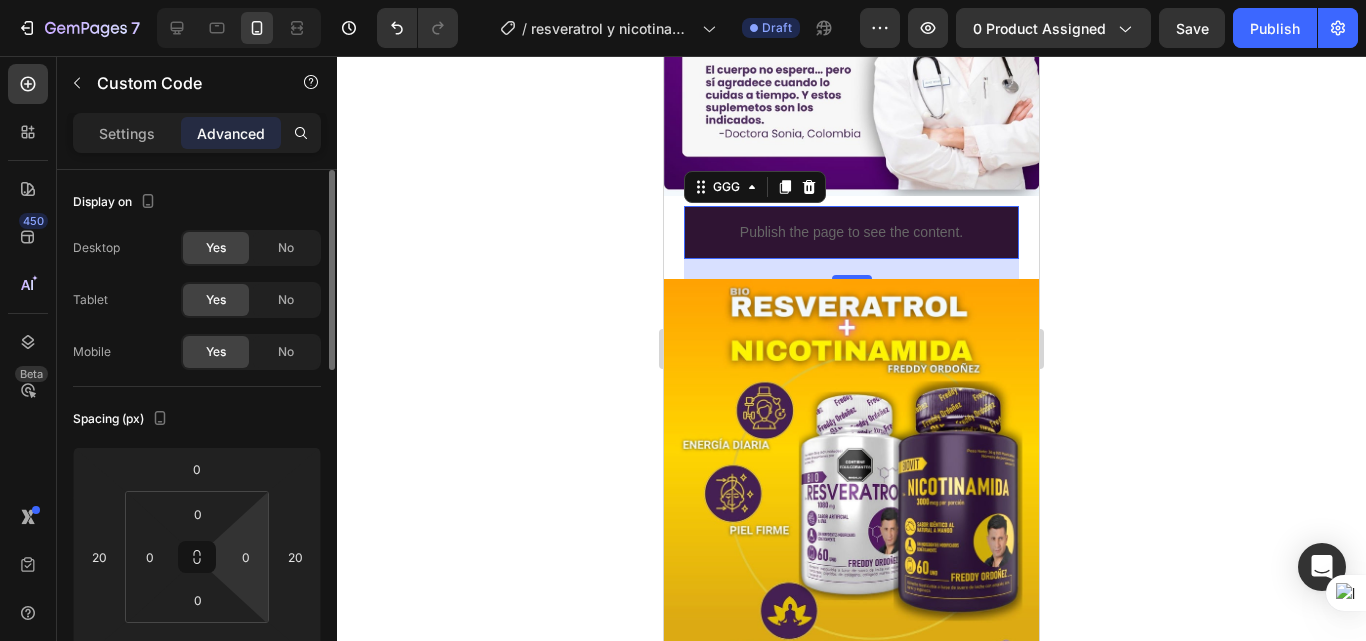 scroll, scrollTop: 100, scrollLeft: 0, axis: vertical 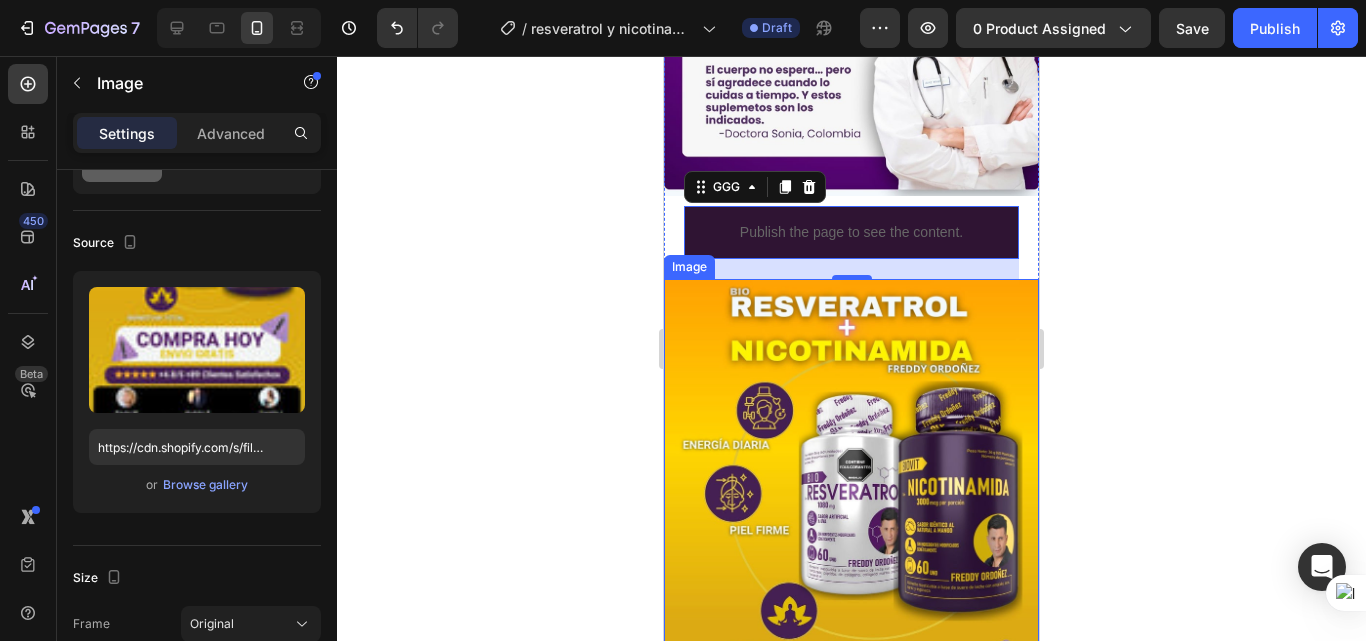 click at bounding box center [851, 706] 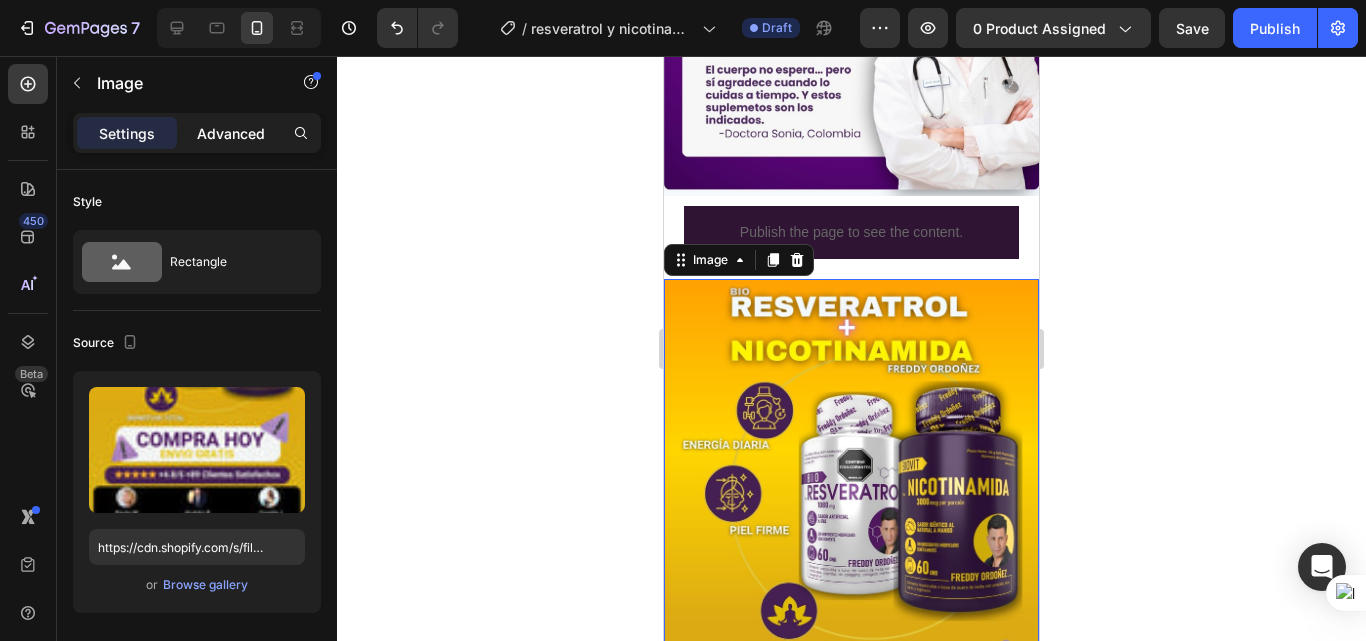 click on "Advanced" at bounding box center [231, 133] 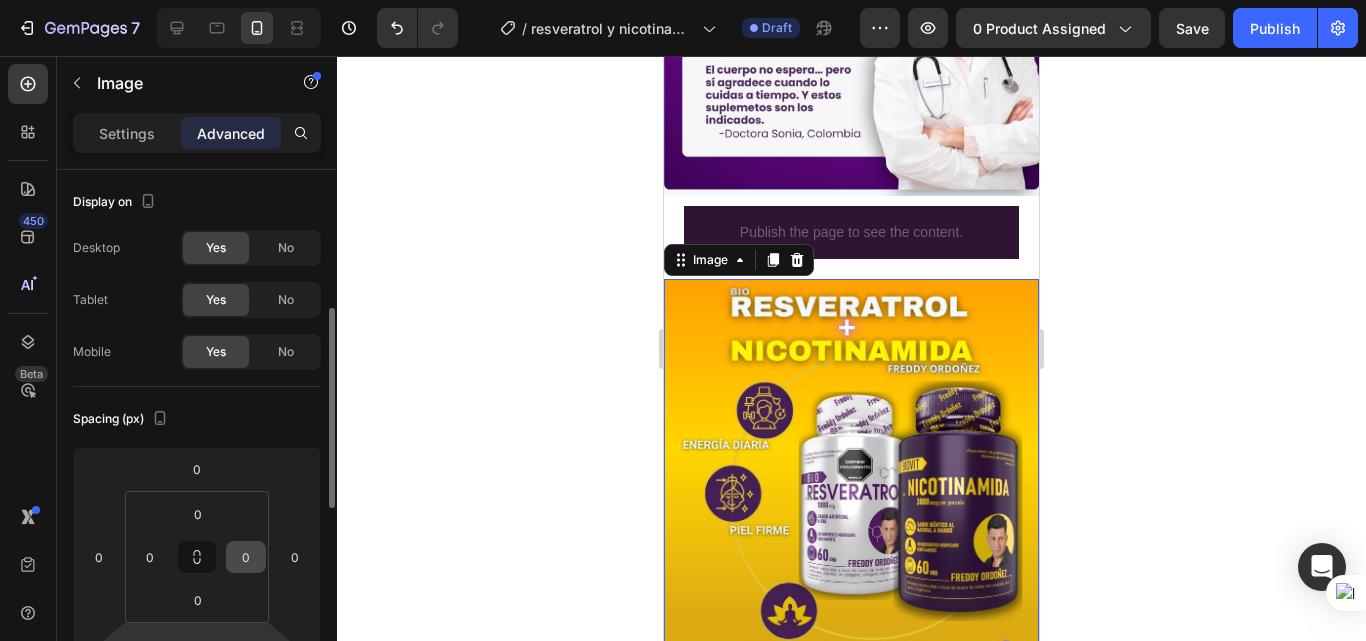 scroll, scrollTop: 100, scrollLeft: 0, axis: vertical 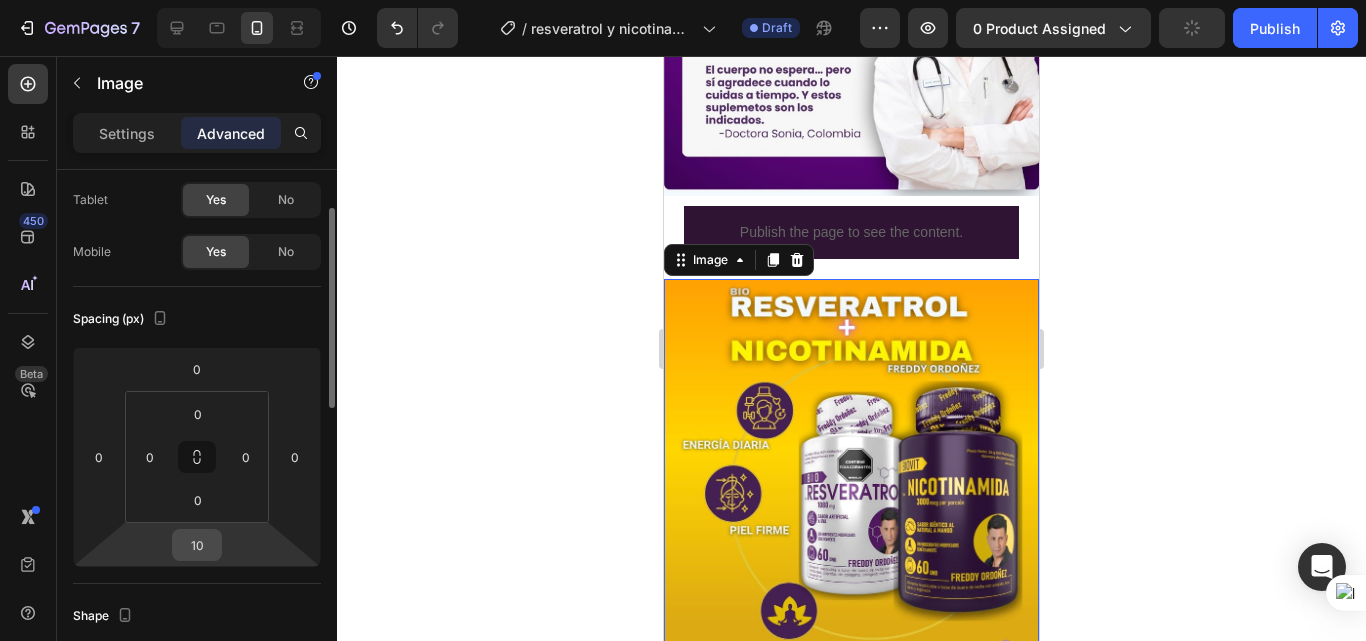 click on "10" at bounding box center (197, 545) 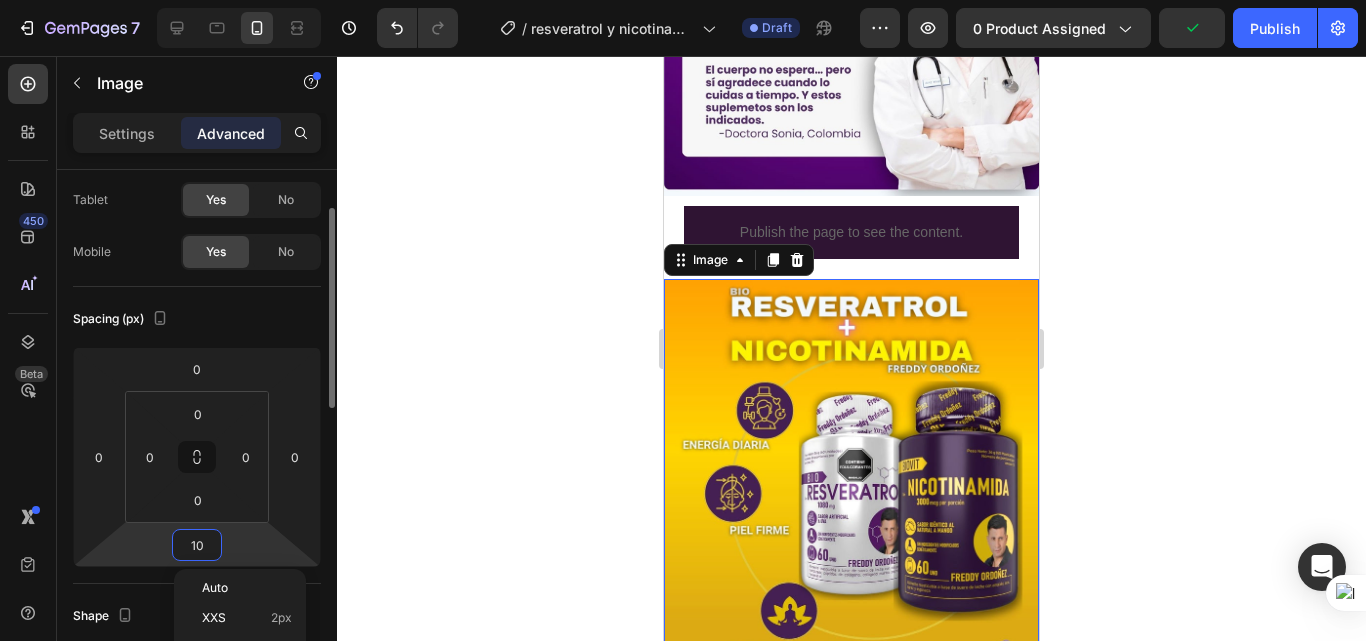 type on "0" 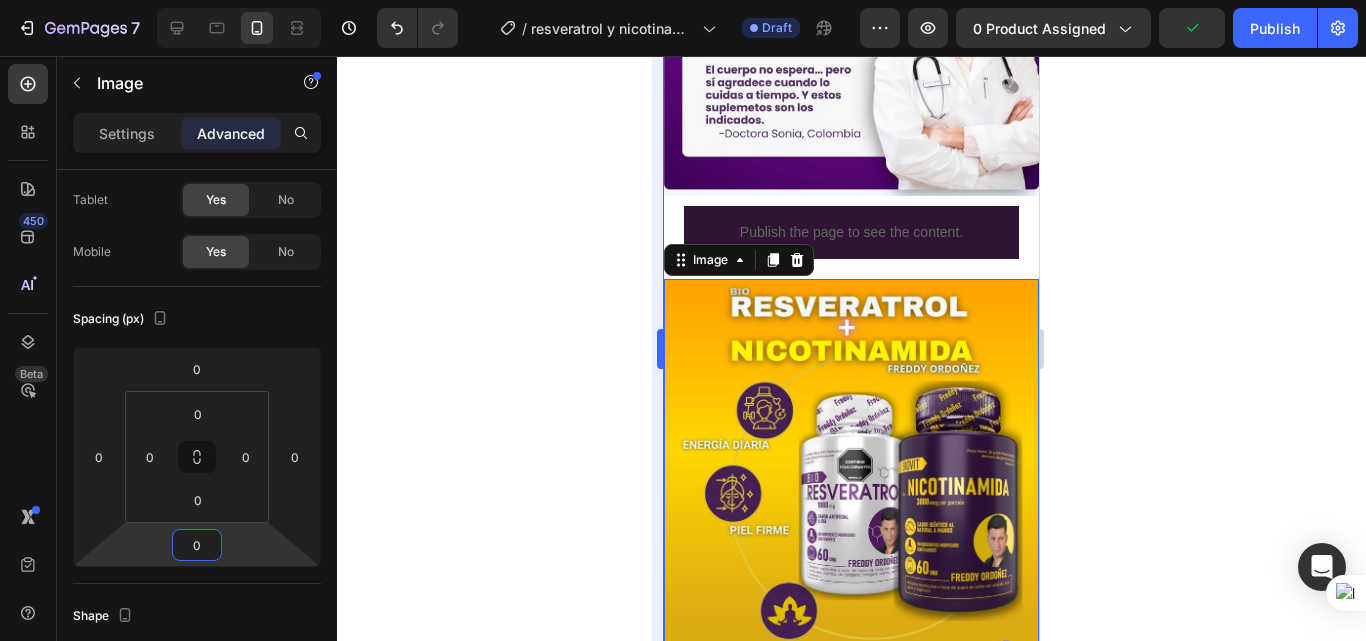 drag, startPoint x: 530, startPoint y: 447, endPoint x: 655, endPoint y: 385, distance: 139.53136 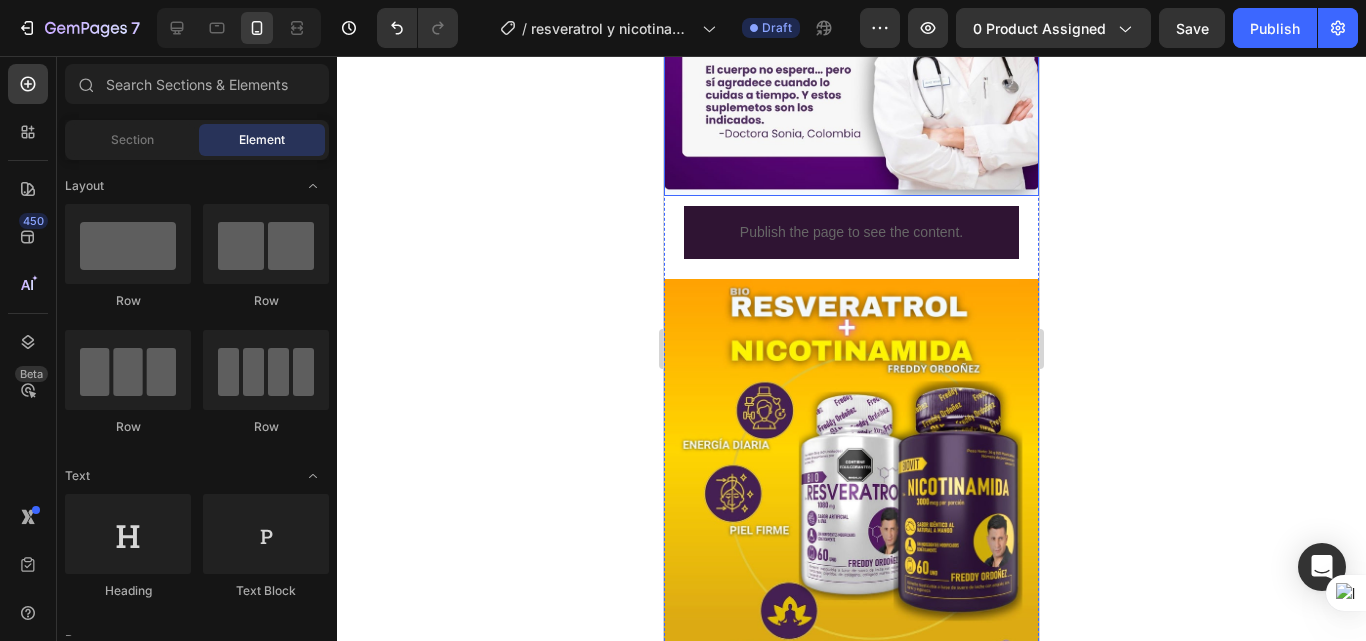 click at bounding box center (851, -231) 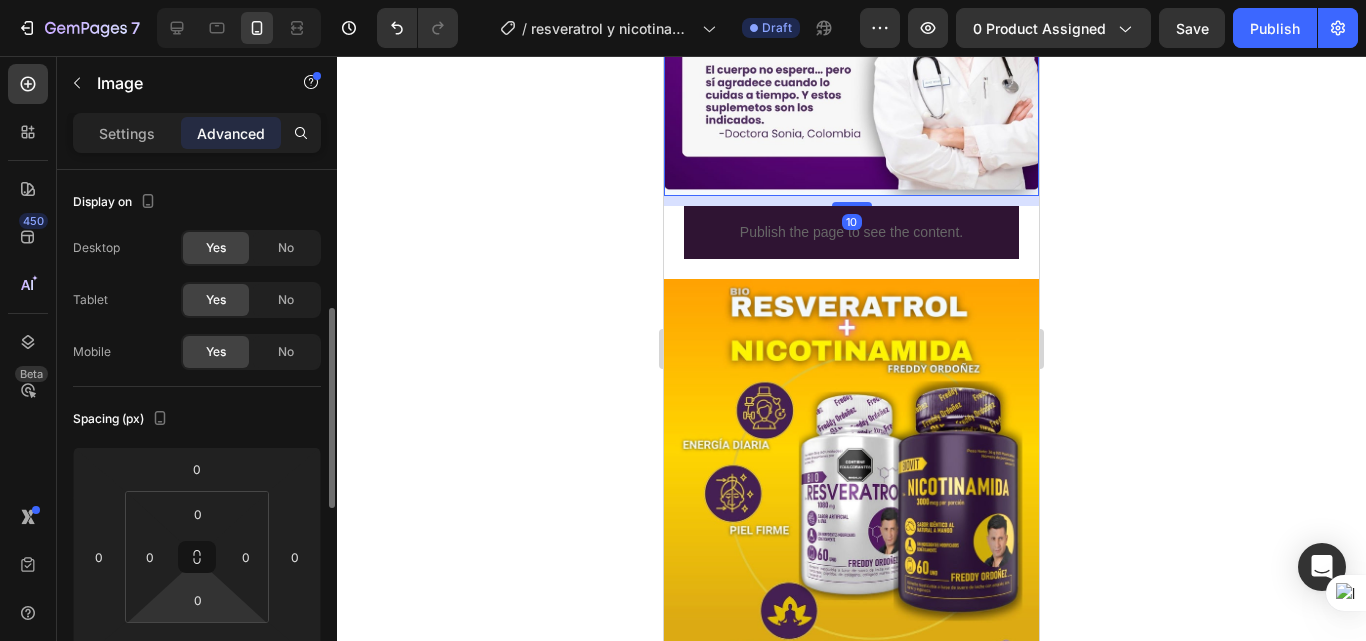 scroll, scrollTop: 100, scrollLeft: 0, axis: vertical 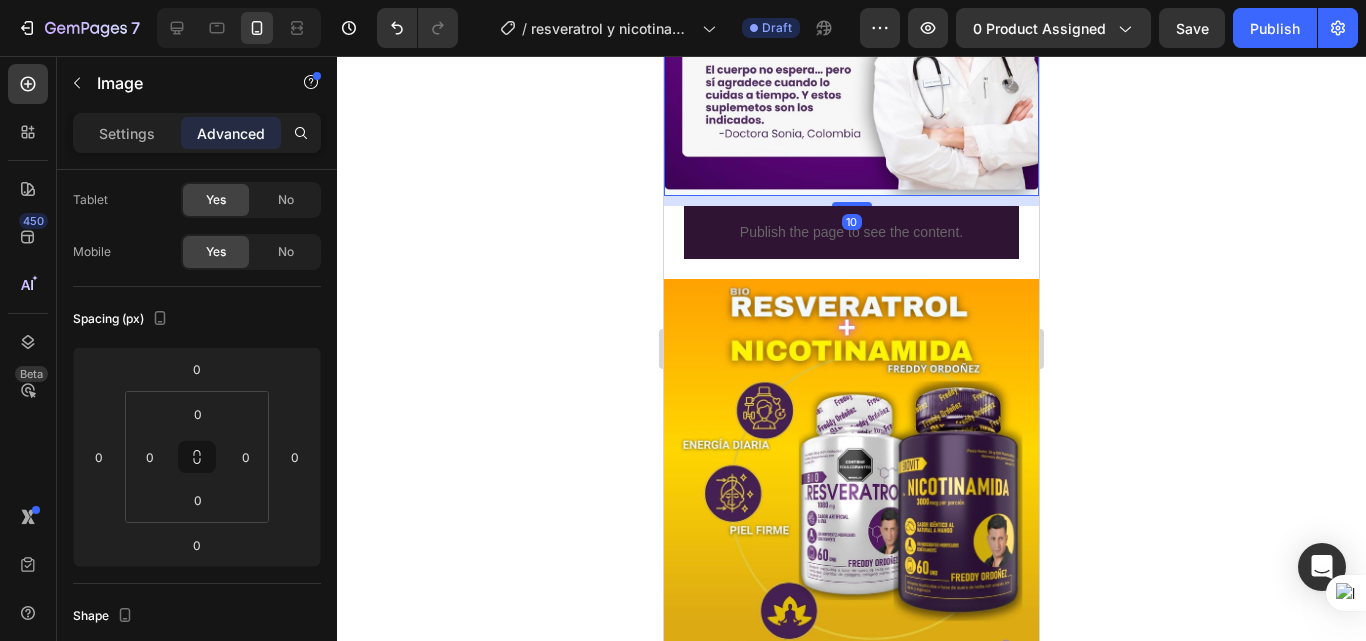 click 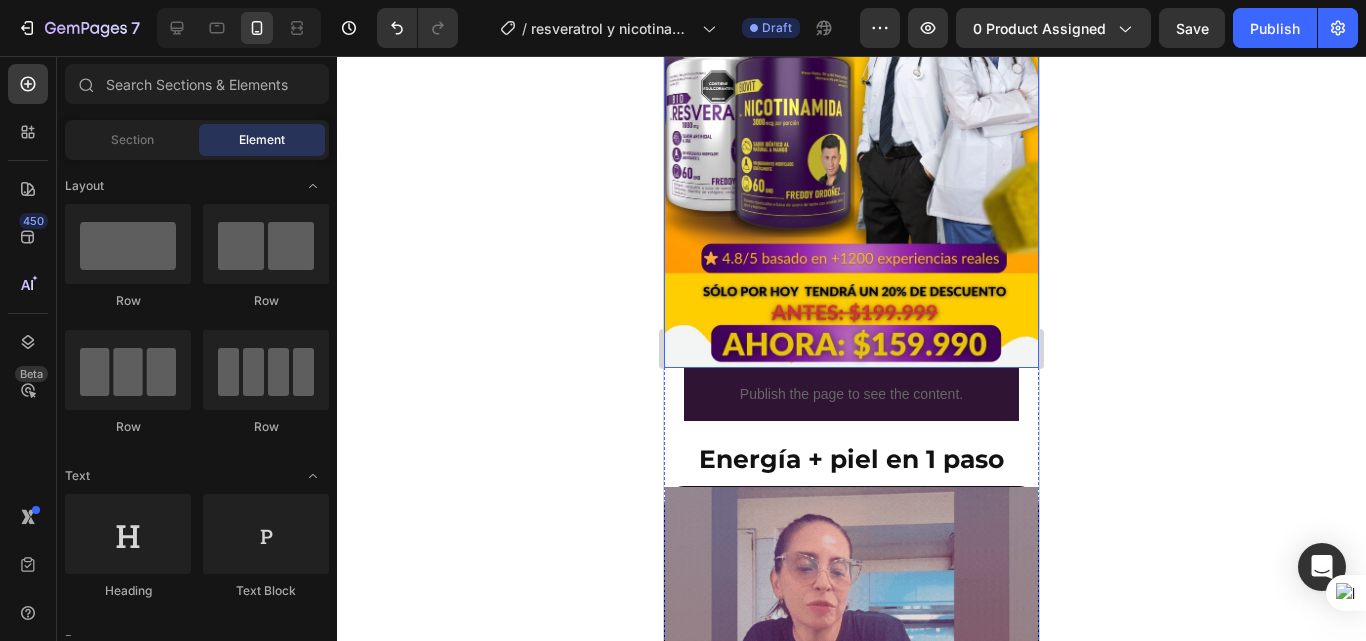scroll, scrollTop: 400, scrollLeft: 0, axis: vertical 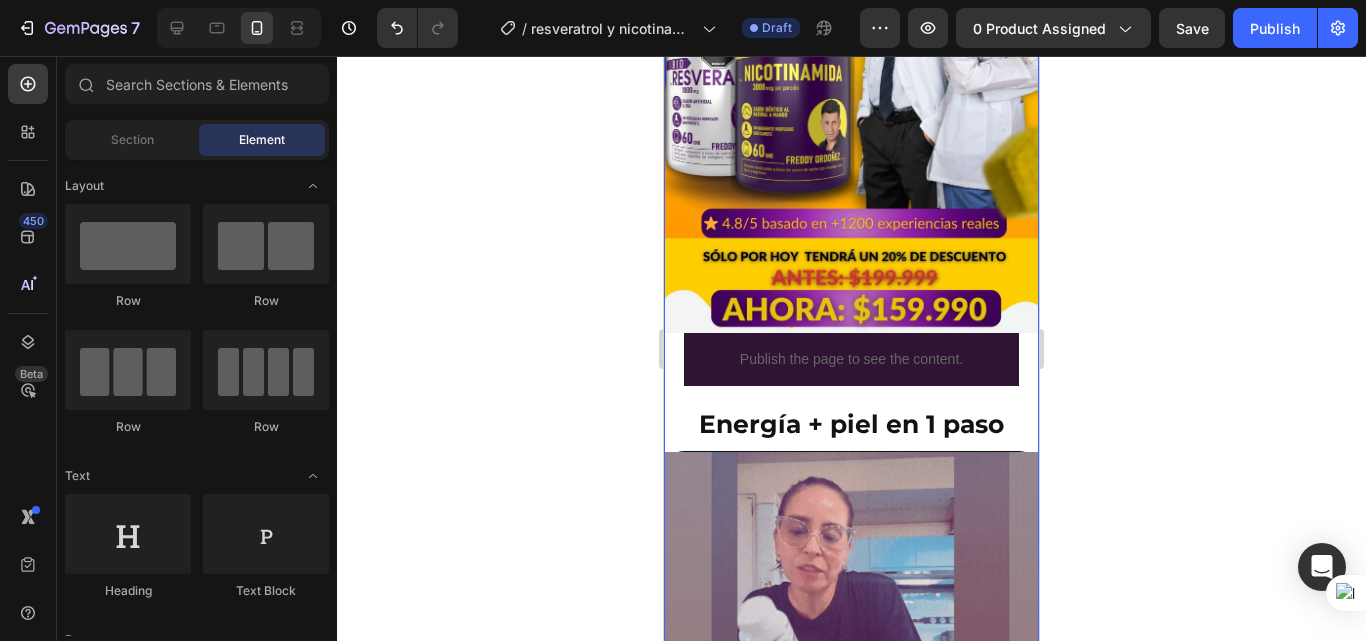 click on "FREE SHIPPING Text Block 30 DAYS MONEY BACK GUARANTEE Text Block LIMITED TIME 50% OFF SALE Text Block LIFE TIME WARRANTY Text Block FREE SHIPPING Text Block 30 DAYS MONEY BACK GUARANTEE Text Block LIMITED TIME 50% OFF SALE Text Block LIFE TIME WARRANTY Text Block Marquee Image
Publish the page to see the content.
GGG Energía + piel en 1 paso Heading Image Image Image Image
Publish the page to see the content.
GGG Image Image Image Image Image Row PREGUNTAS FRECUENTES Heading
¿Quién puede tomar este combo? Adultos mayores de 25 años que quieran mejorar su energía, piel y bienestar general. Text Block
¿Cuánto tiempo tarda en notarse el efecto?
¿Tiene azúcar o ingredientes artificiales?
¿Puedo tomarlo si ya uso otros suplementos?
Accordion Row" at bounding box center (851, 3198) 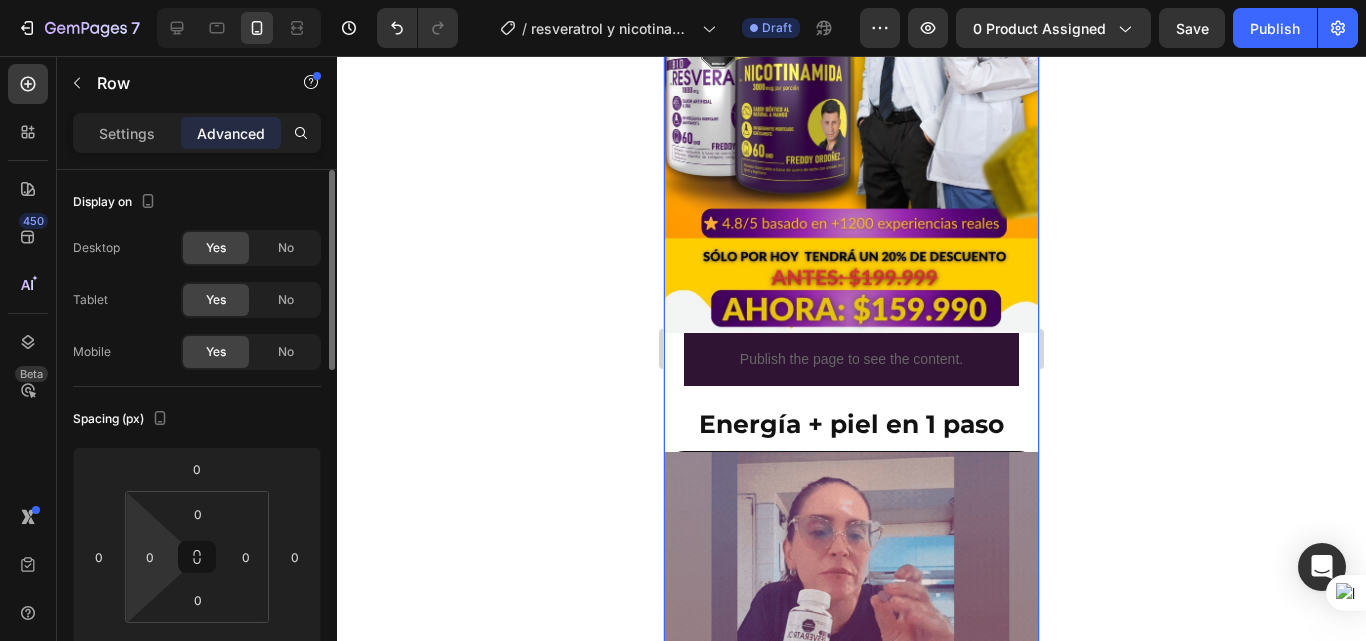 scroll, scrollTop: 100, scrollLeft: 0, axis: vertical 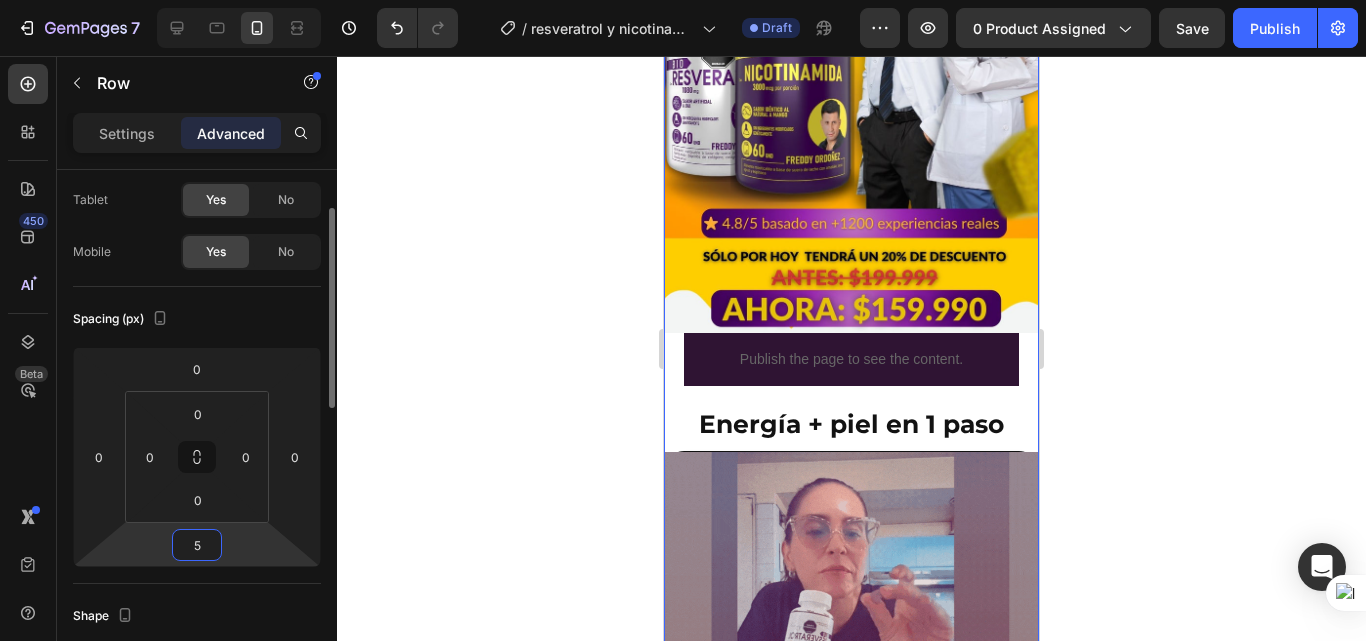 click on "5" at bounding box center (197, 545) 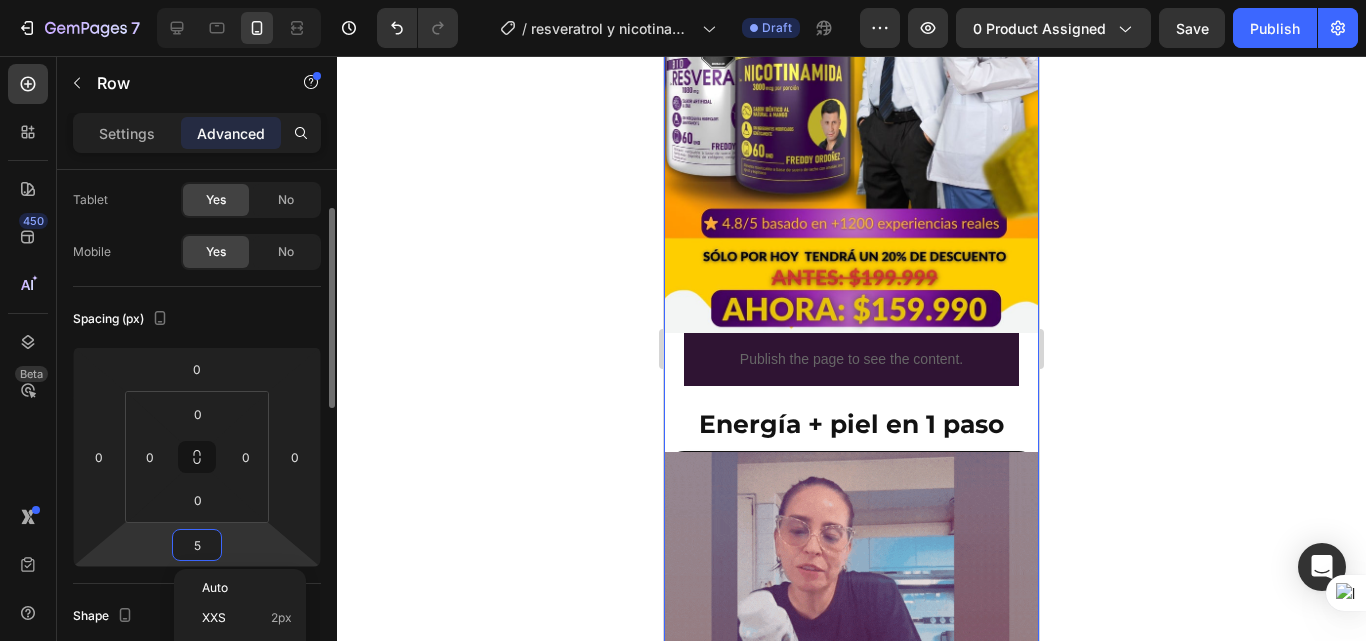 type on "0" 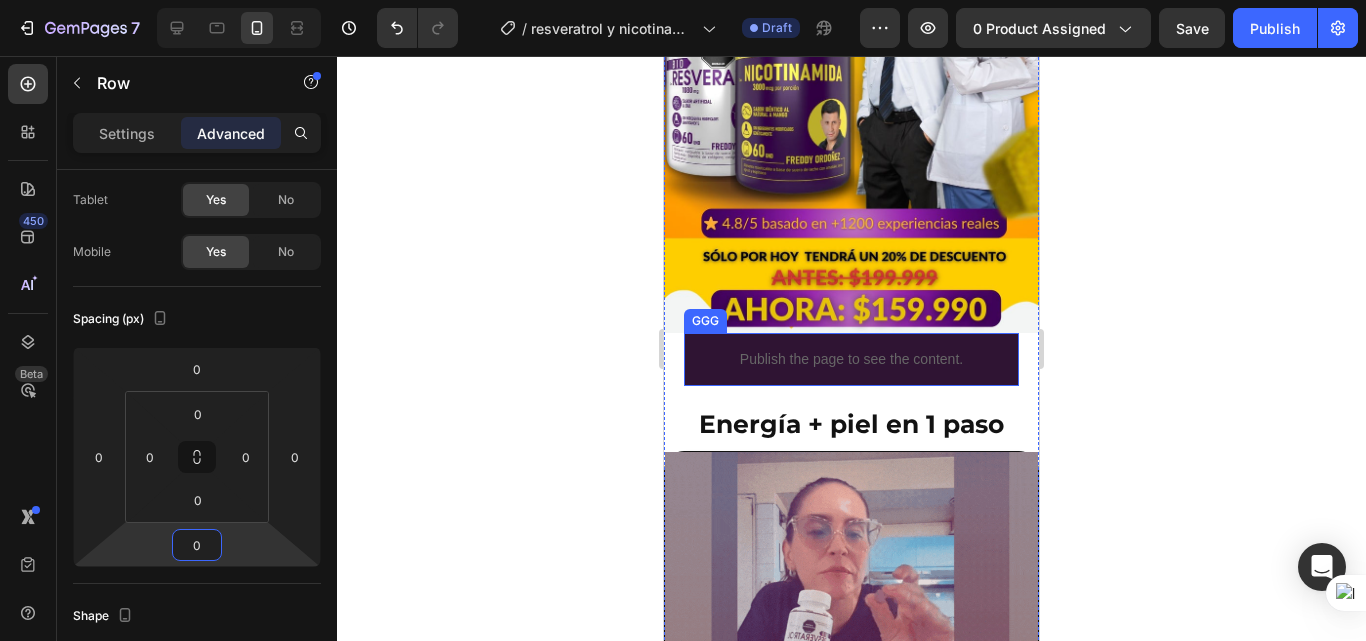 click on "Publish the page to see the content." at bounding box center [851, 359] 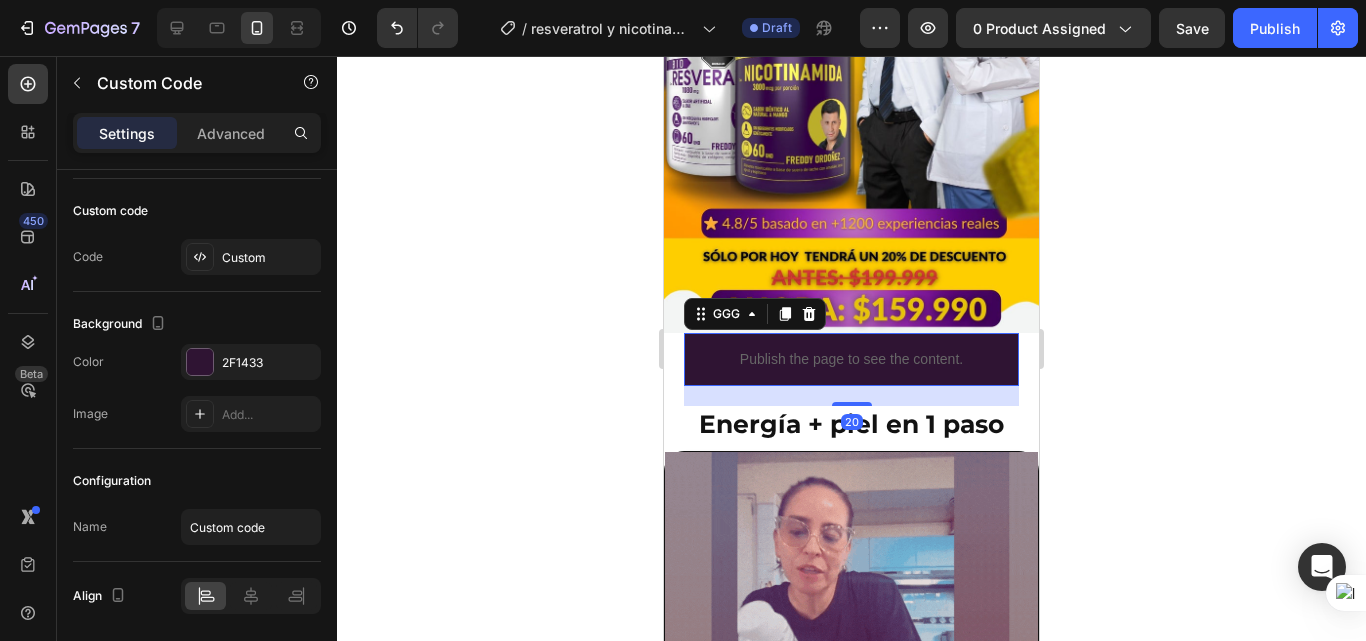 scroll, scrollTop: 0, scrollLeft: 0, axis: both 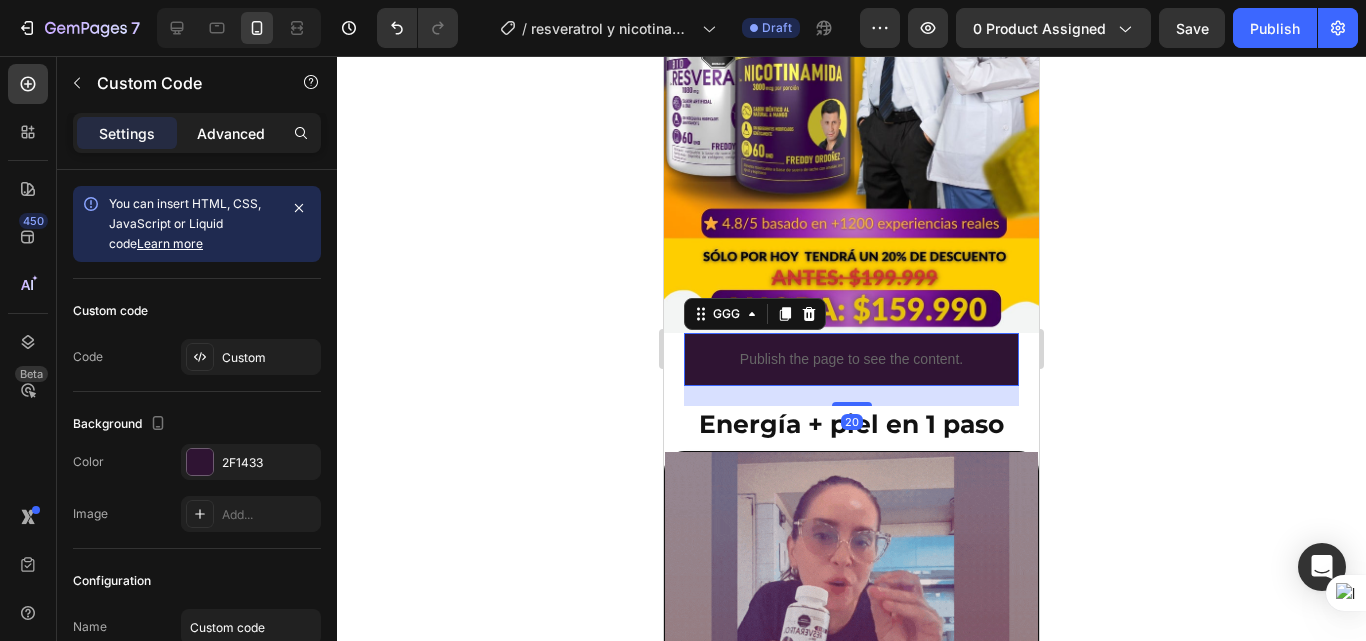 click on "Advanced" at bounding box center [231, 133] 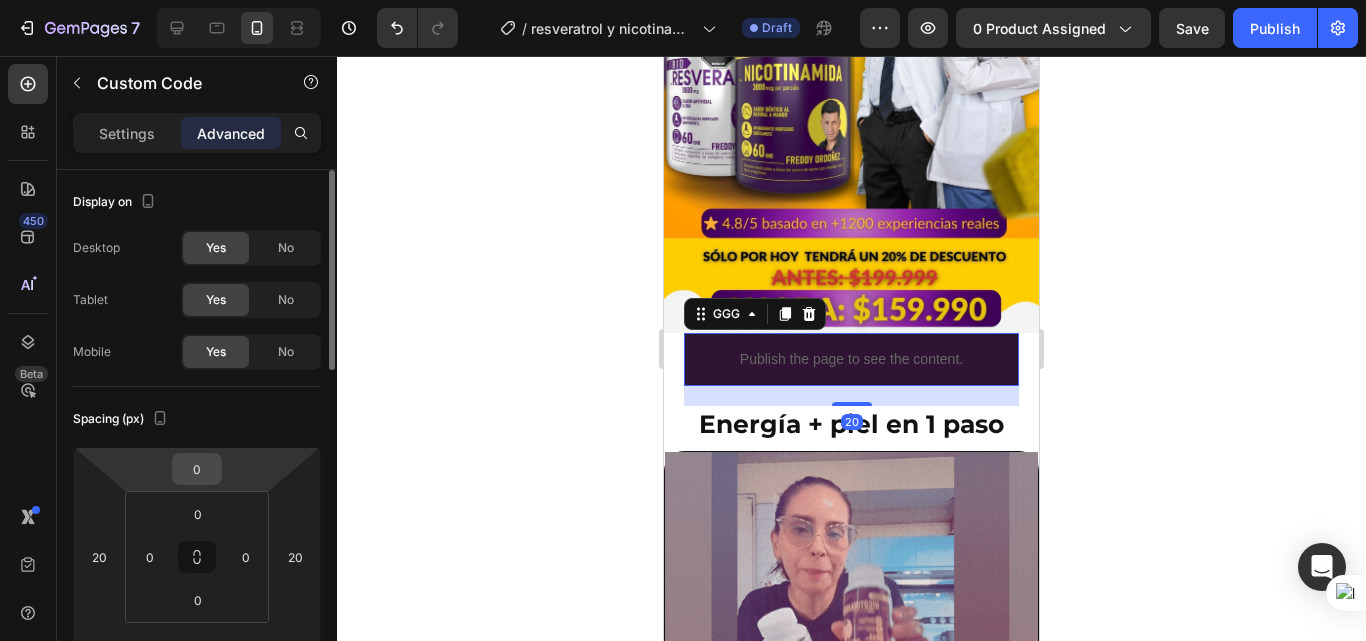 scroll, scrollTop: 100, scrollLeft: 0, axis: vertical 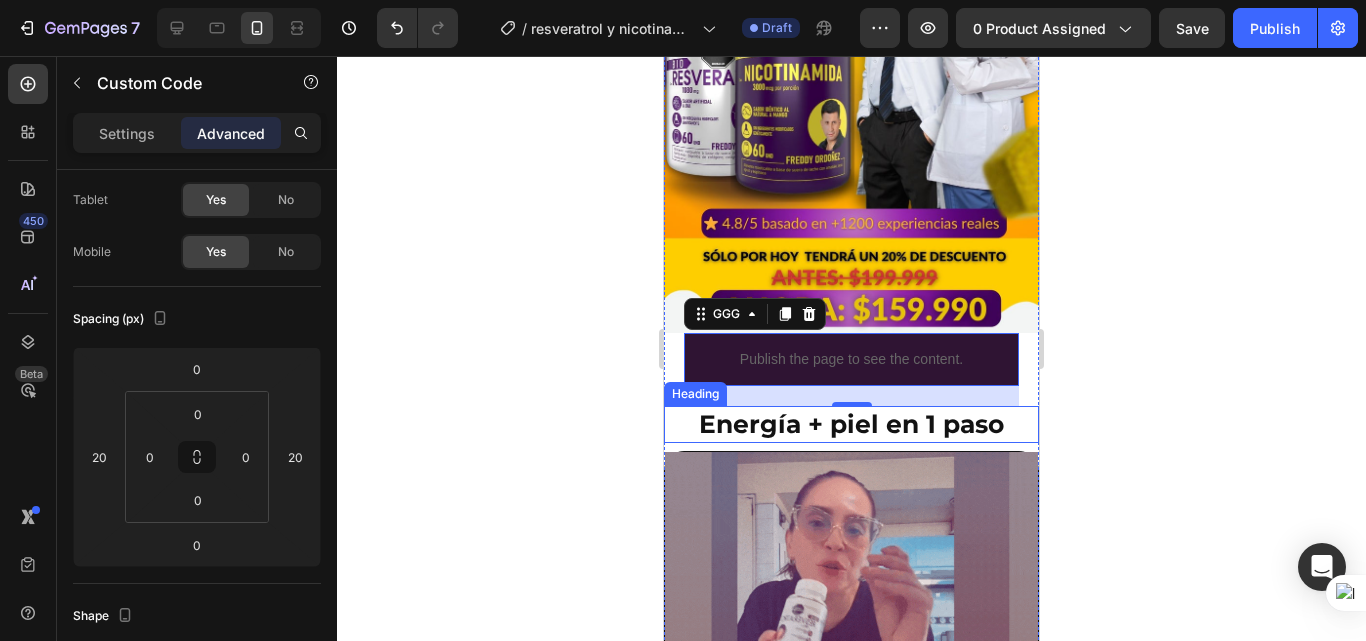 click on "Energía + piel en 1 paso" at bounding box center [851, 424] 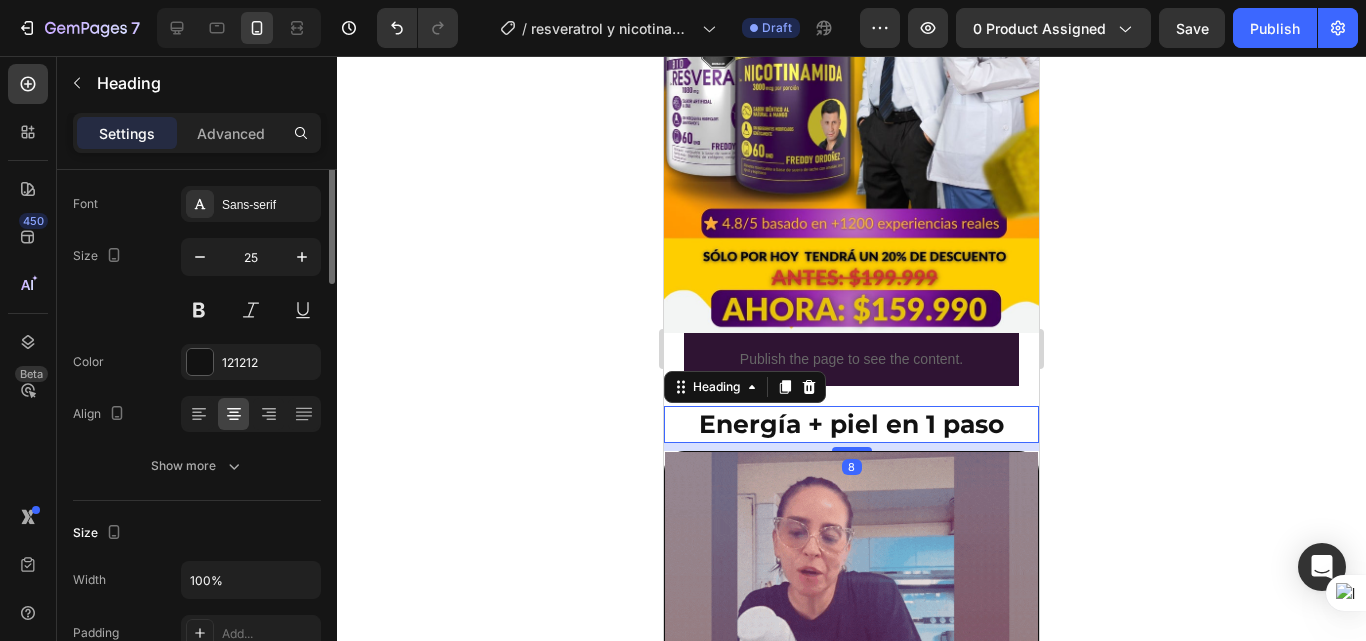 scroll, scrollTop: 0, scrollLeft: 0, axis: both 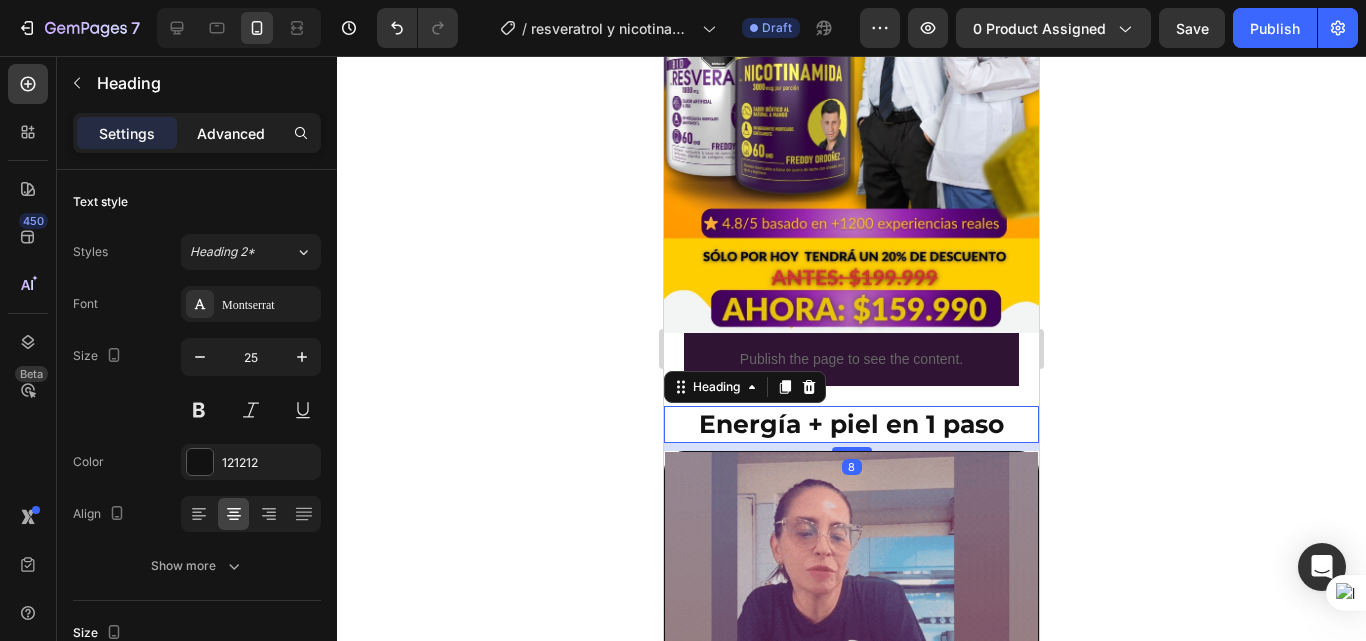 click on "Advanced" at bounding box center (231, 133) 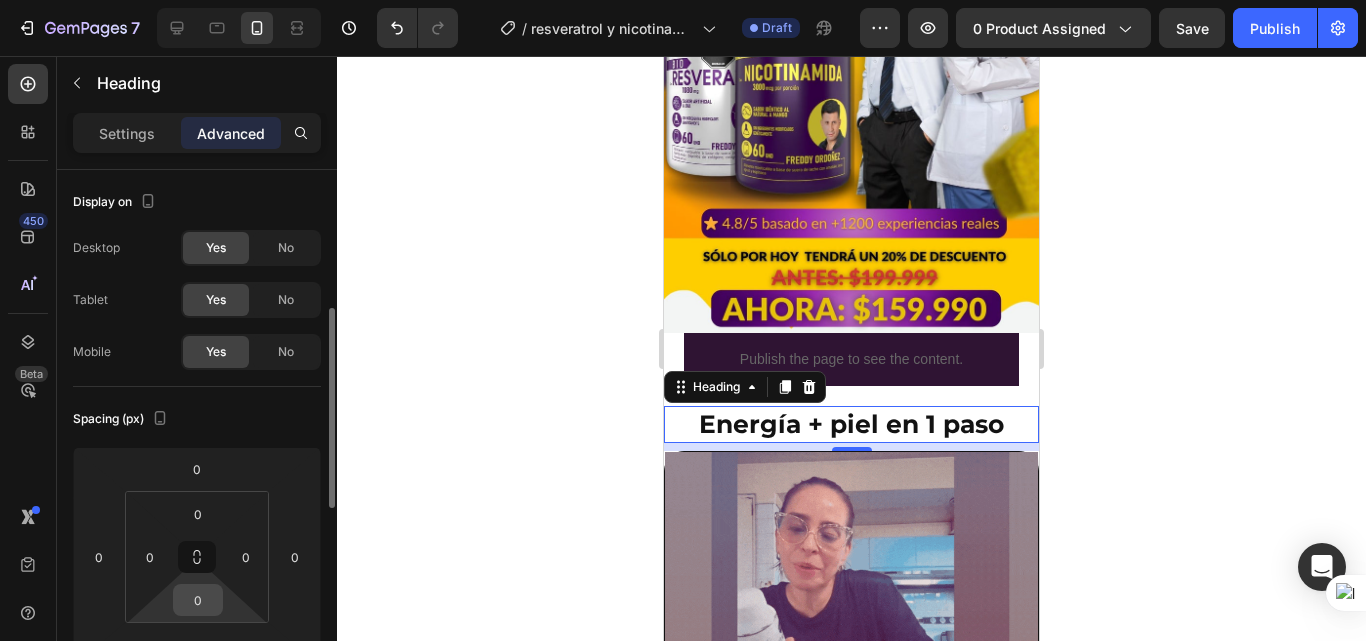scroll, scrollTop: 100, scrollLeft: 0, axis: vertical 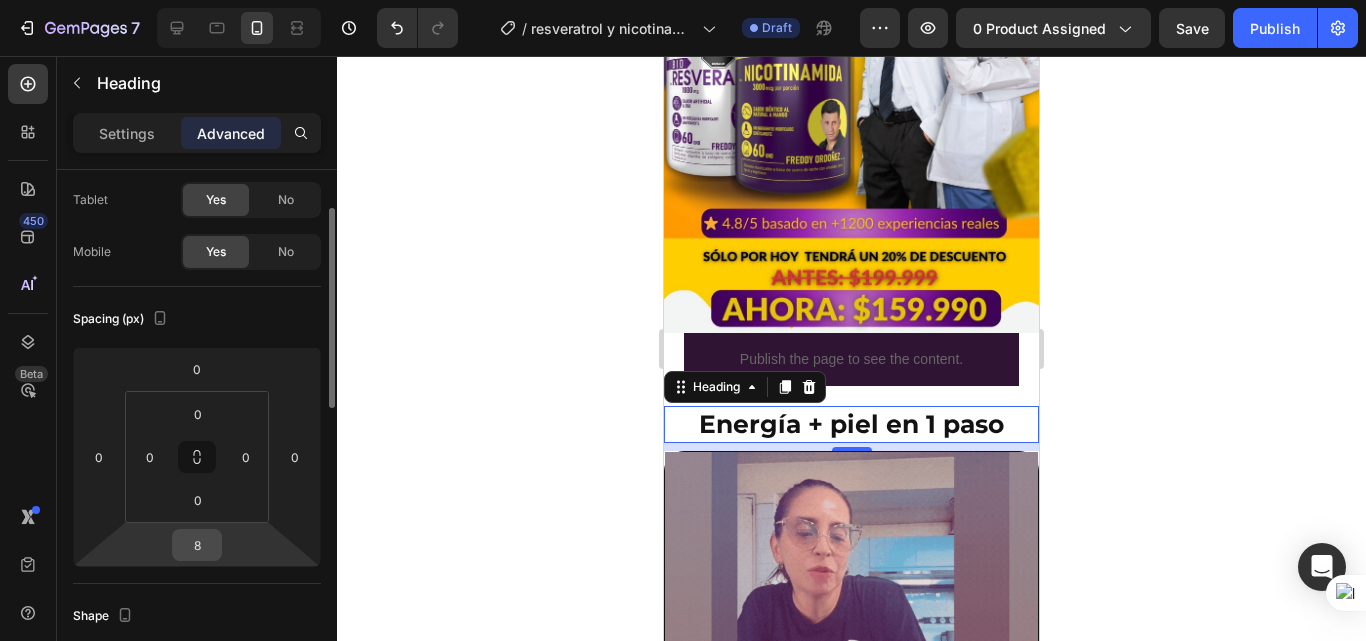 click on "8" at bounding box center [197, 545] 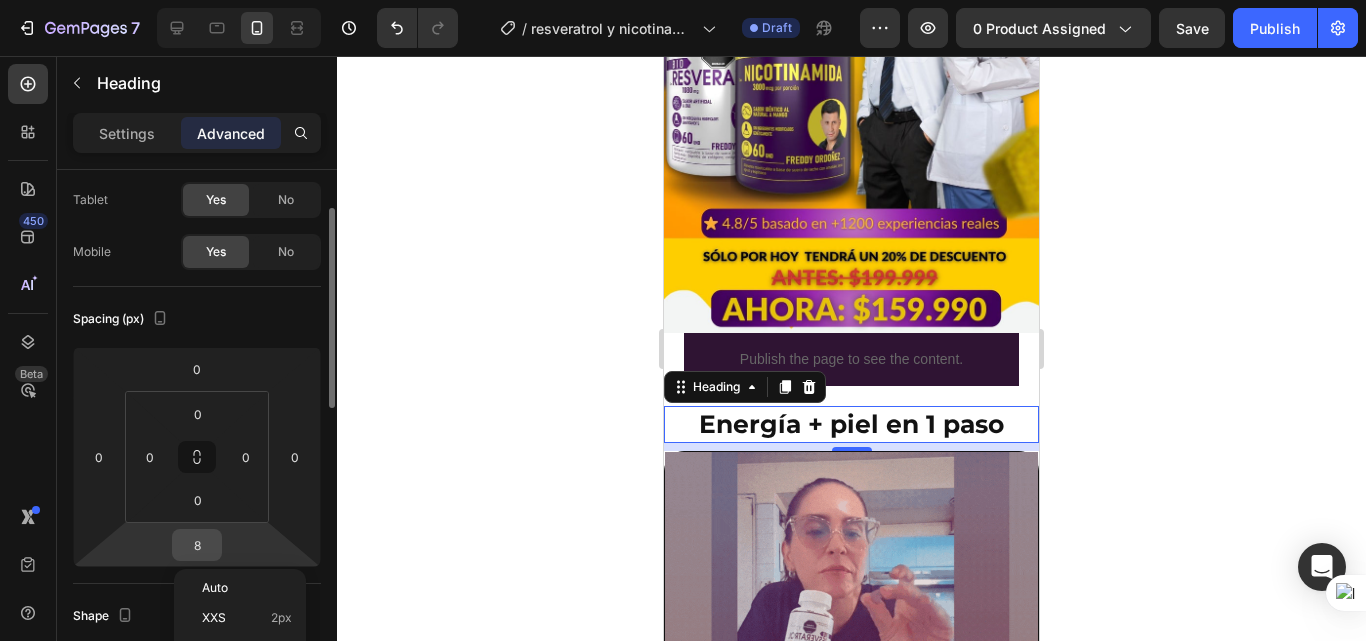 click on "8" at bounding box center (197, 545) 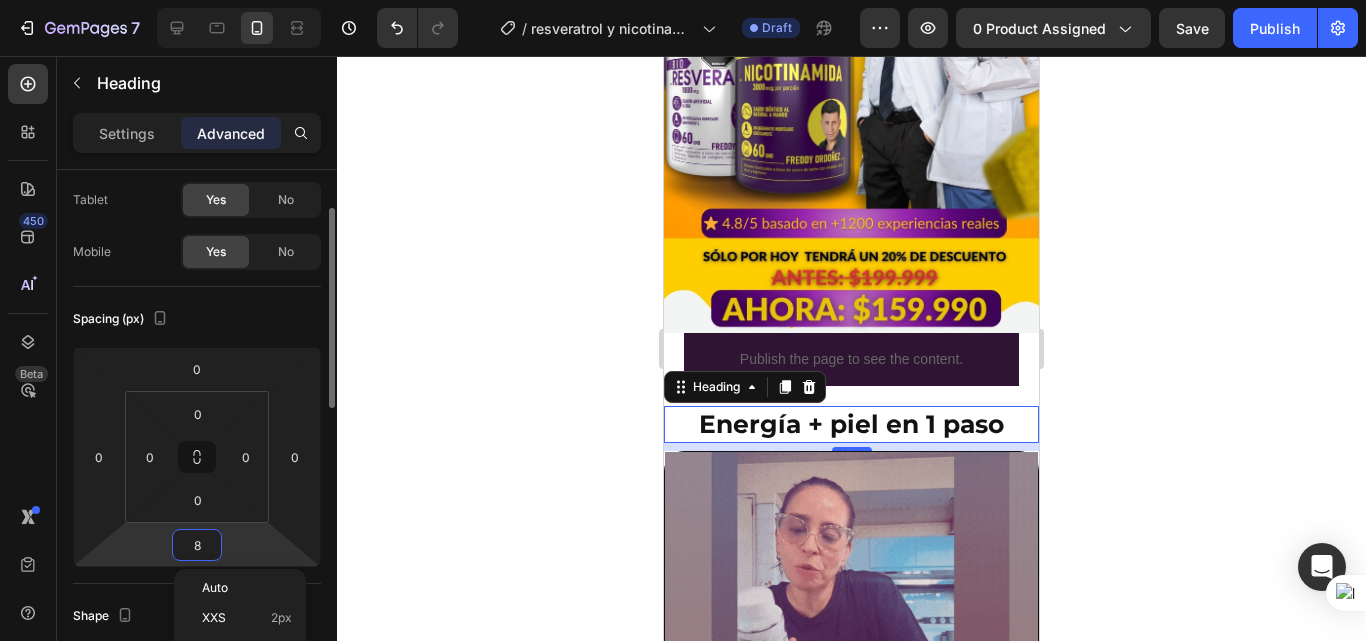 type on "0" 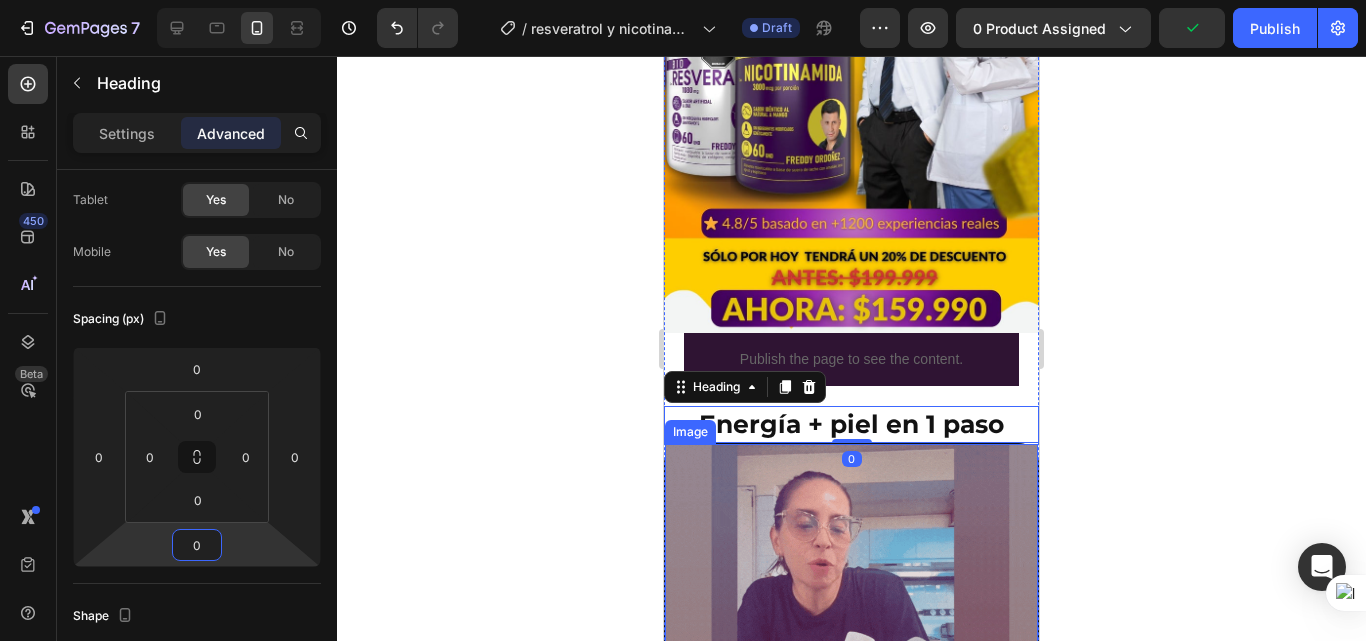 click 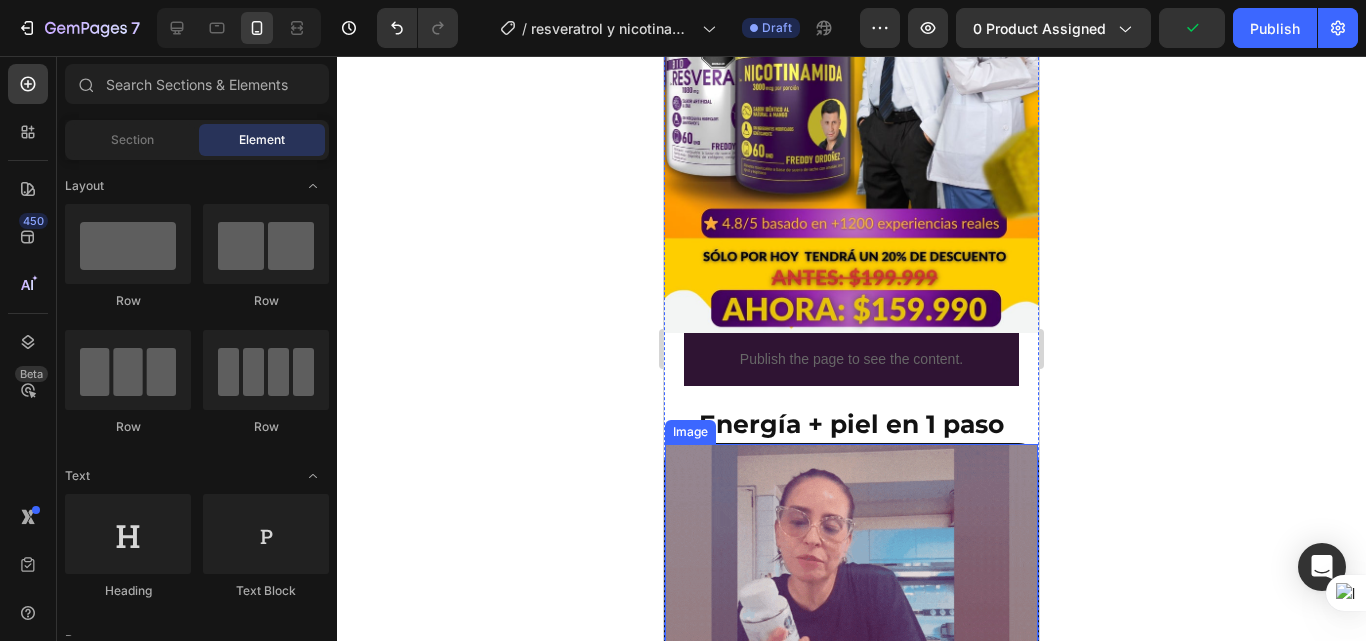 click 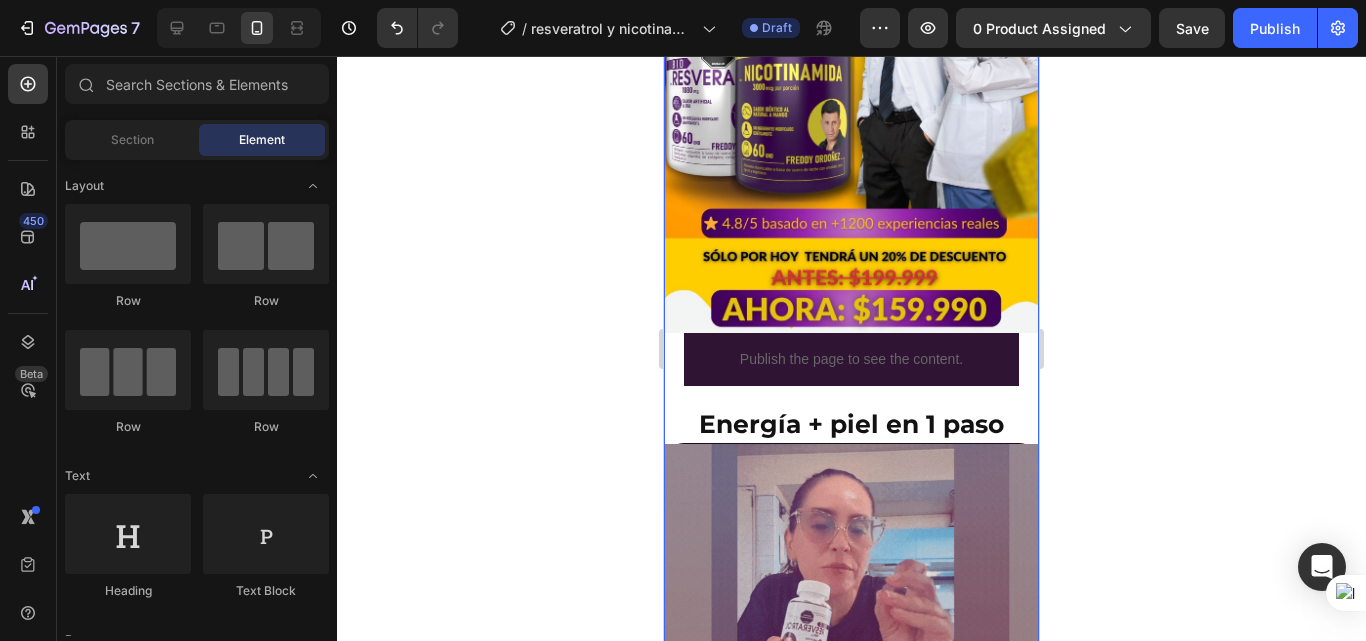 click on "FREE SHIPPING Text Block 30 DAYS MONEY BACK GUARANTEE Text Block LIMITED TIME 50% OFF SALE Text Block LIFE TIME WARRANTY Text Block FREE SHIPPING Text Block 30 DAYS MONEY BACK GUARANTEE Text Block LIMITED TIME 50% OFF SALE Text Block LIFE TIME WARRANTY Text Block Marquee Image
Publish the page to see the content.
GGG Energía + piel en 1 paso Heading Image Image Image Image
Publish the page to see the content.
GGG Image Image Image Image Image Row PREGUNTAS FRECUENTES Heading
¿Quién puede tomar este combo? Adultos mayores de 25 años que quieran mejorar su energía, piel y bienestar general. Text Block
¿Cuánto tiempo tarda en notarse el efecto?
¿Tiene azúcar o ingredientes artificiales?
¿Puedo tomarlo si ya uso otros suplementos?
Accordion Row" at bounding box center (851, 3194) 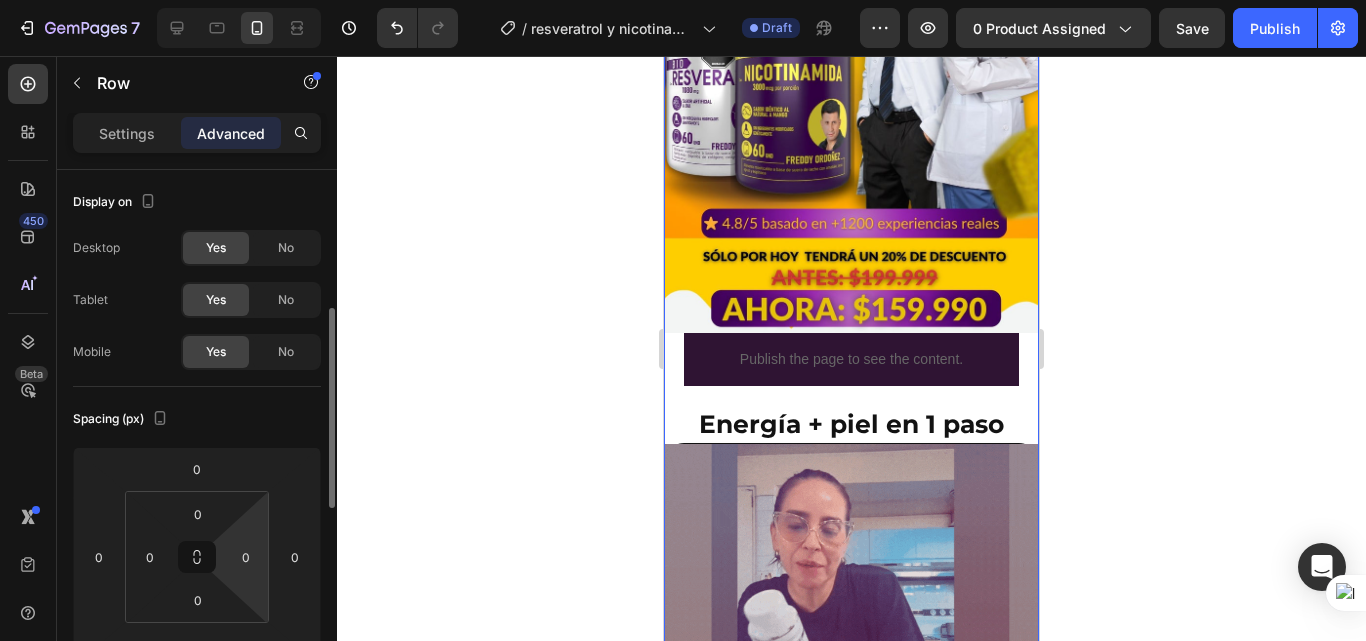 scroll, scrollTop: 100, scrollLeft: 0, axis: vertical 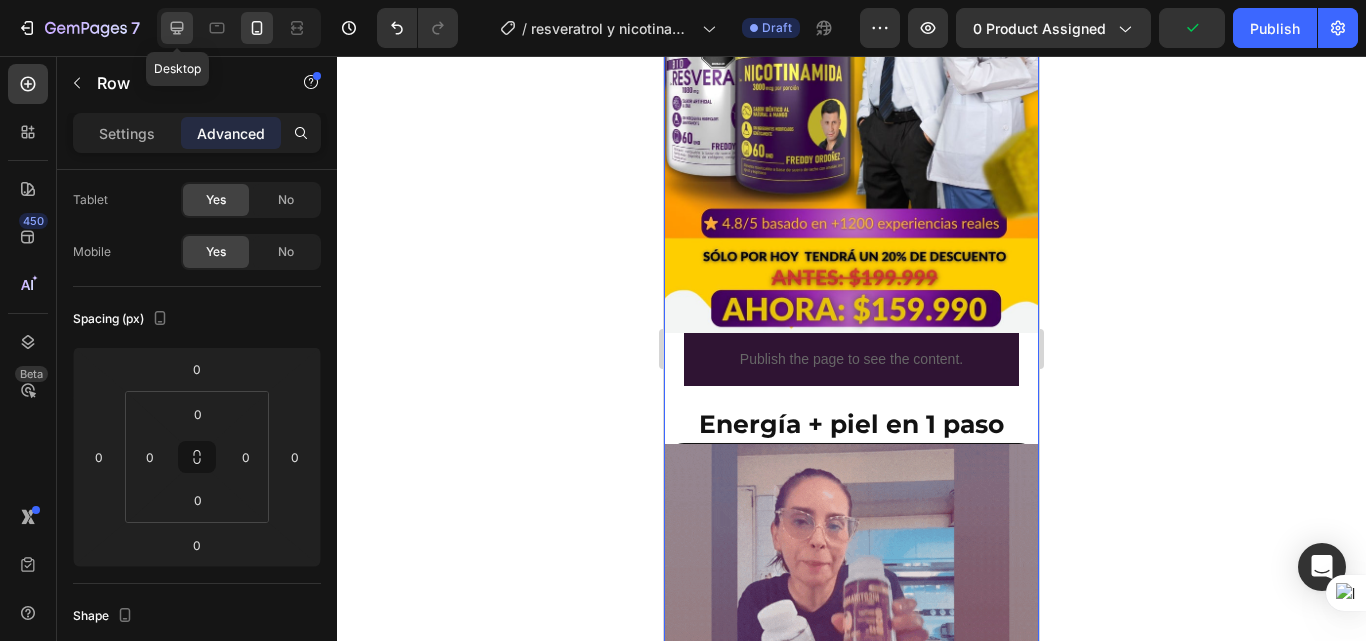 click 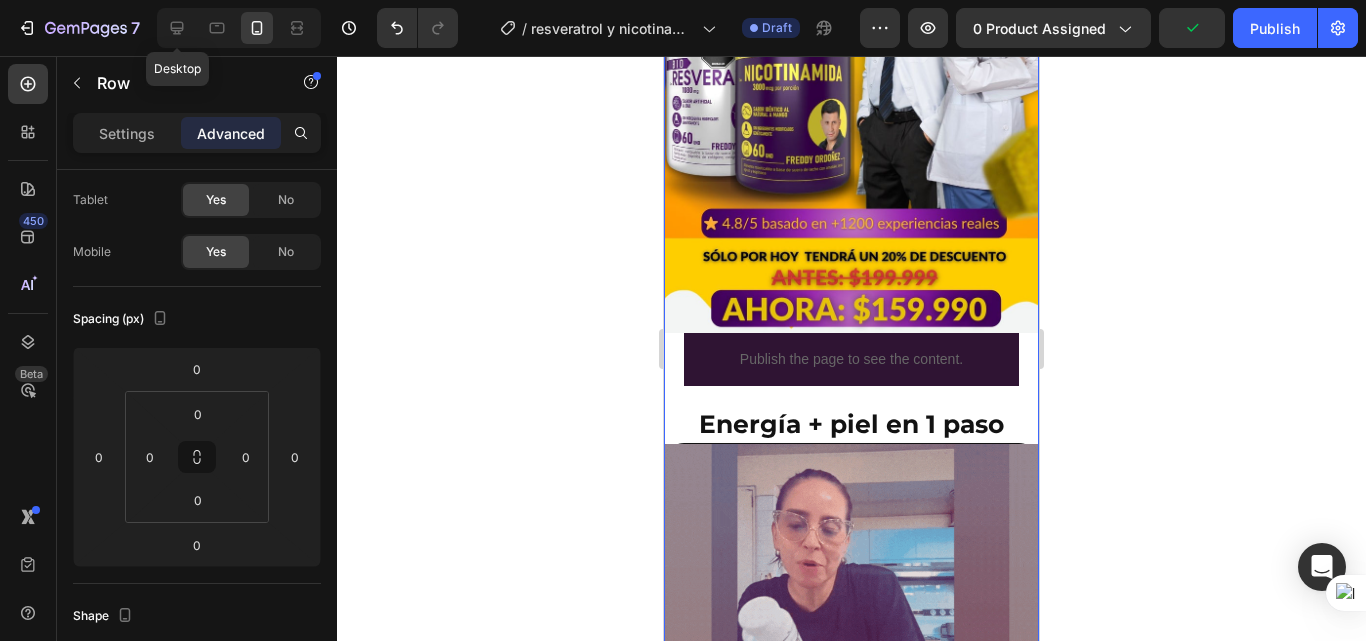 type on "16" 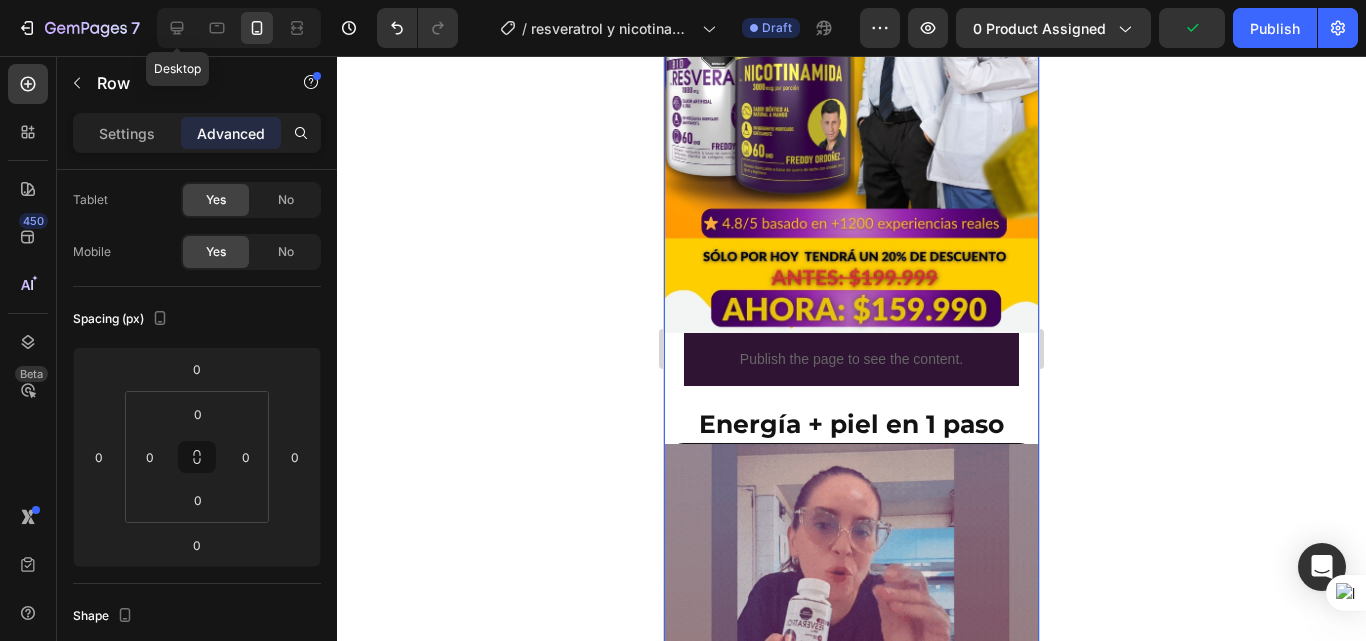 type on "250" 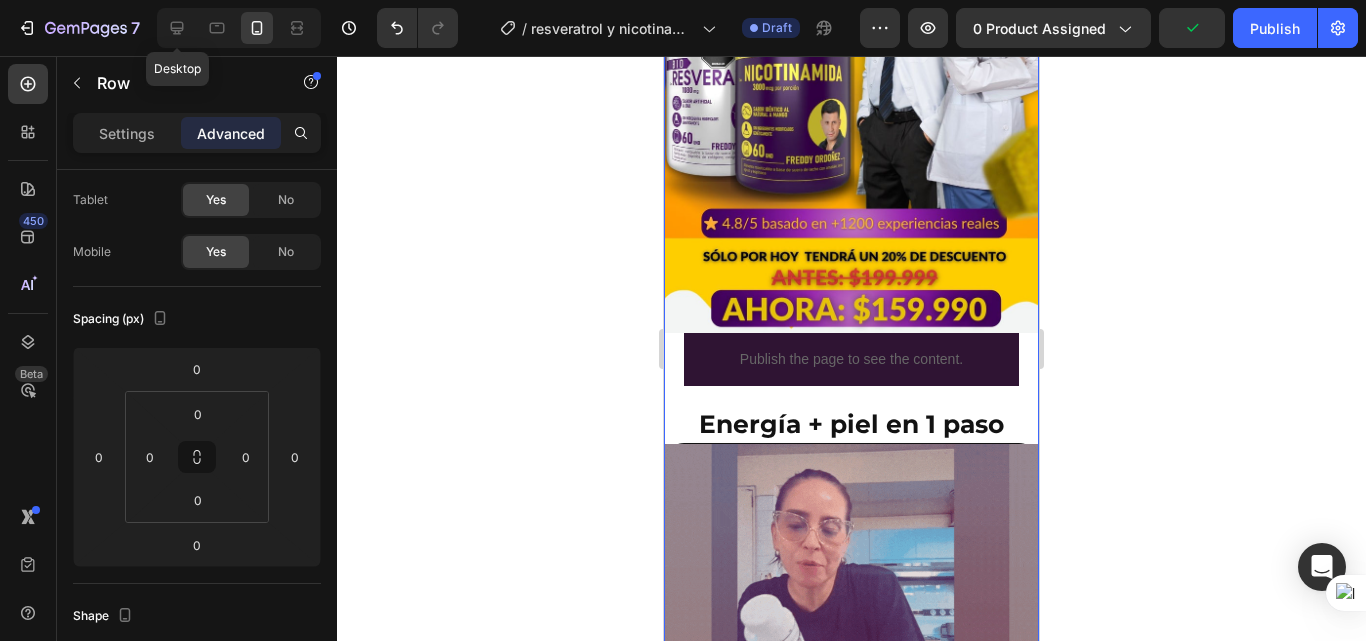 type on "250" 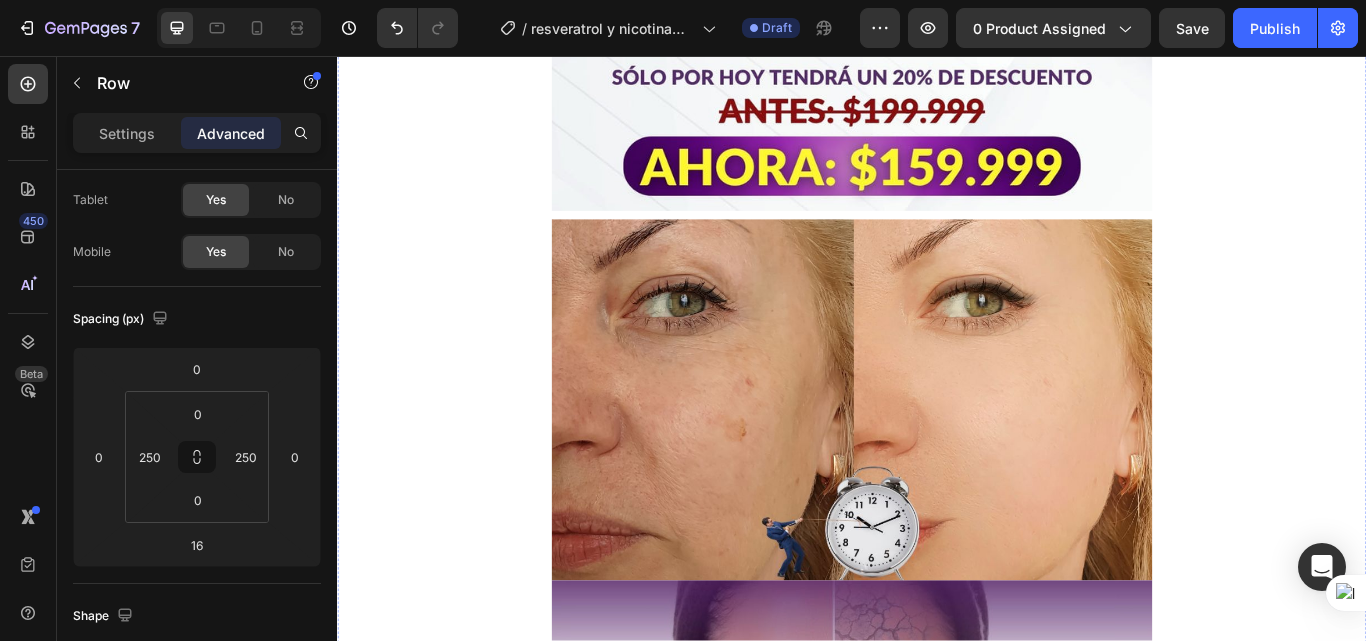 scroll, scrollTop: 3400, scrollLeft: 0, axis: vertical 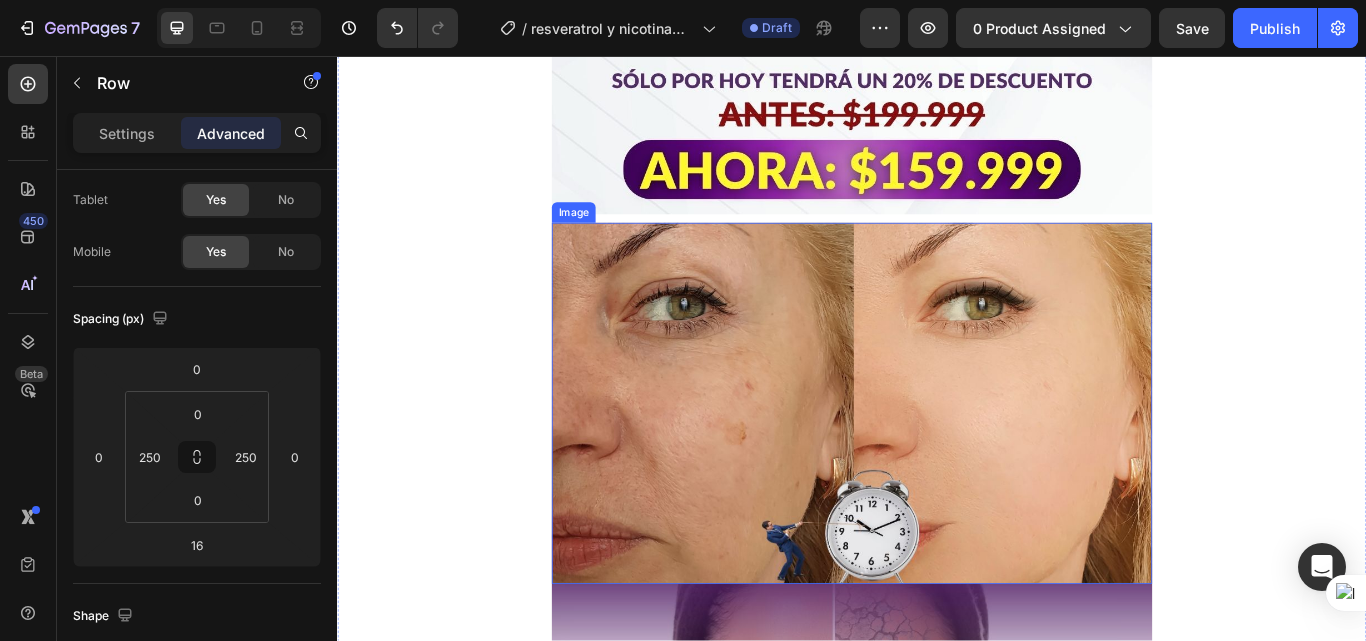 click at bounding box center [937, 461] 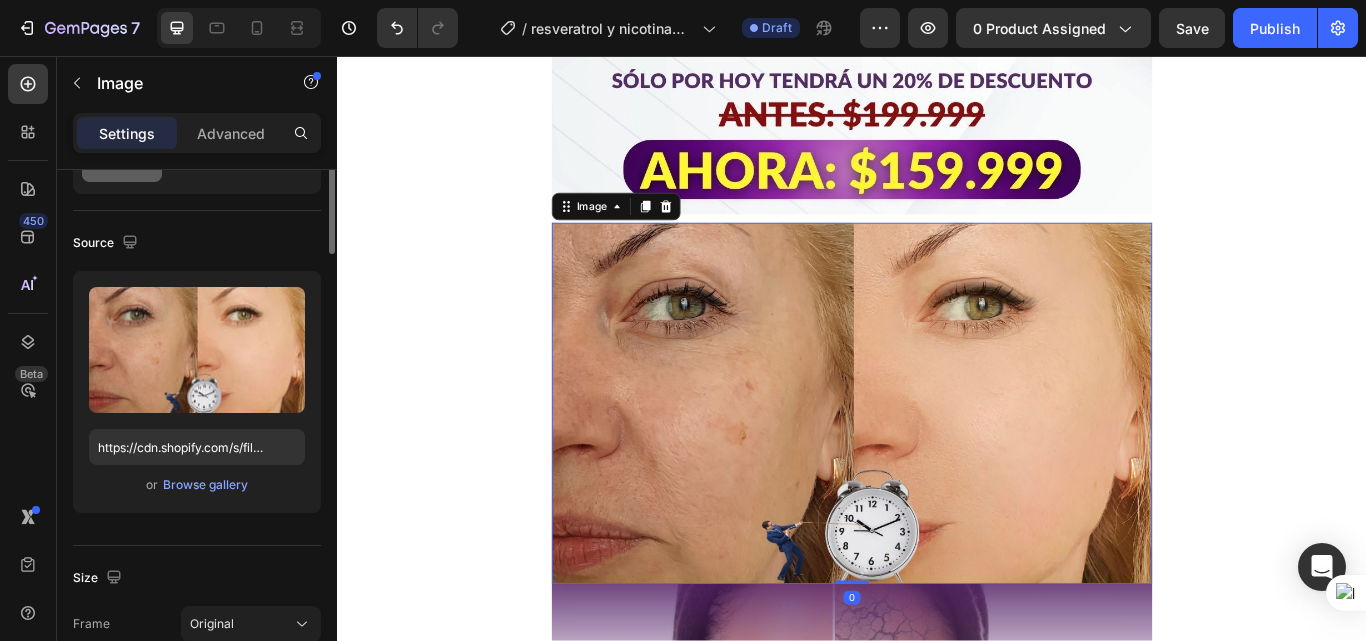 scroll, scrollTop: 0, scrollLeft: 0, axis: both 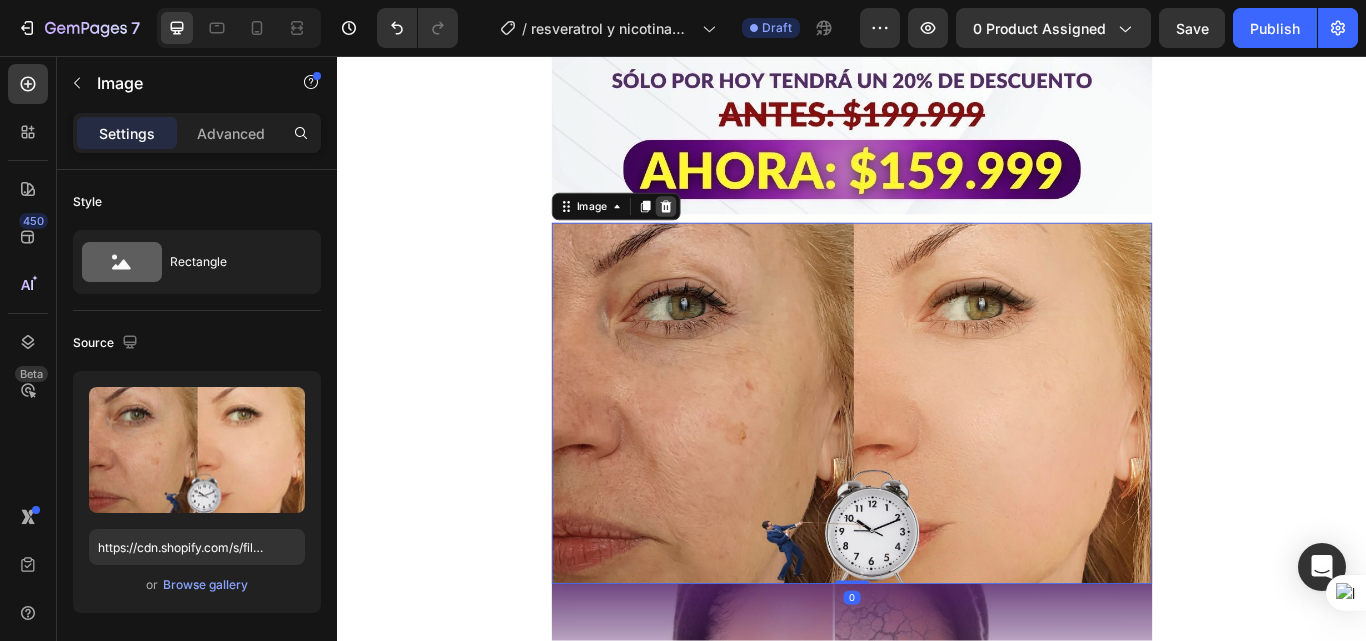 click 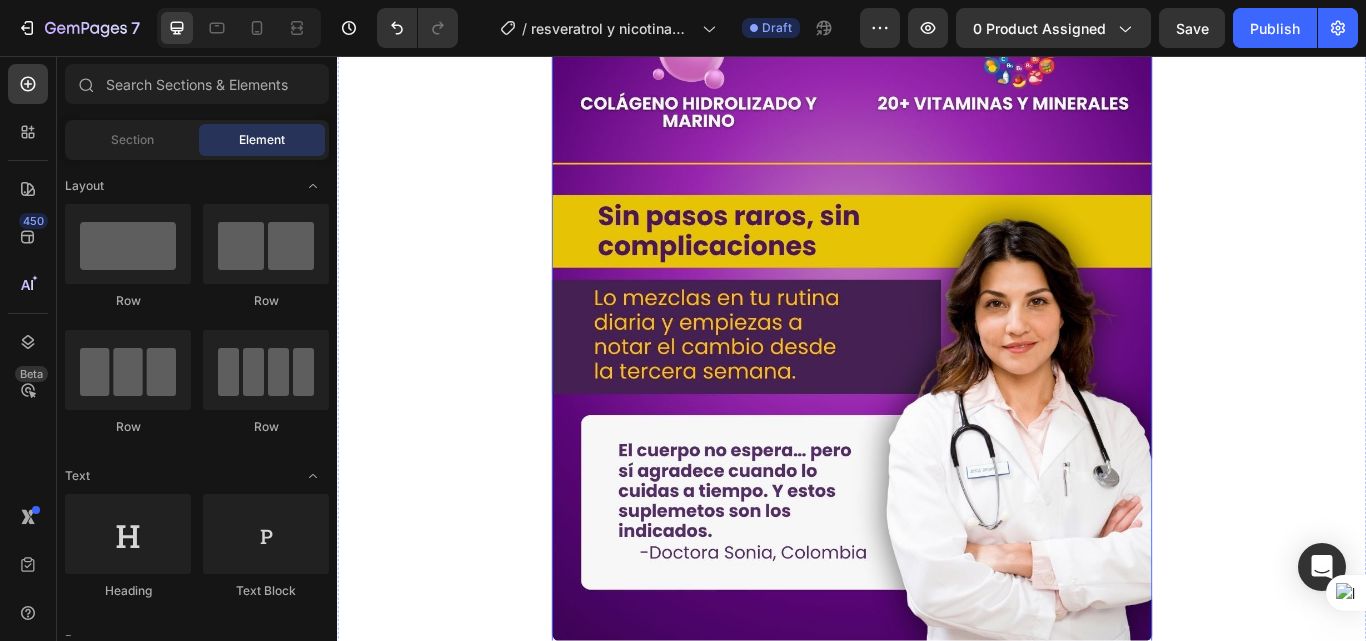scroll, scrollTop: 4500, scrollLeft: 0, axis: vertical 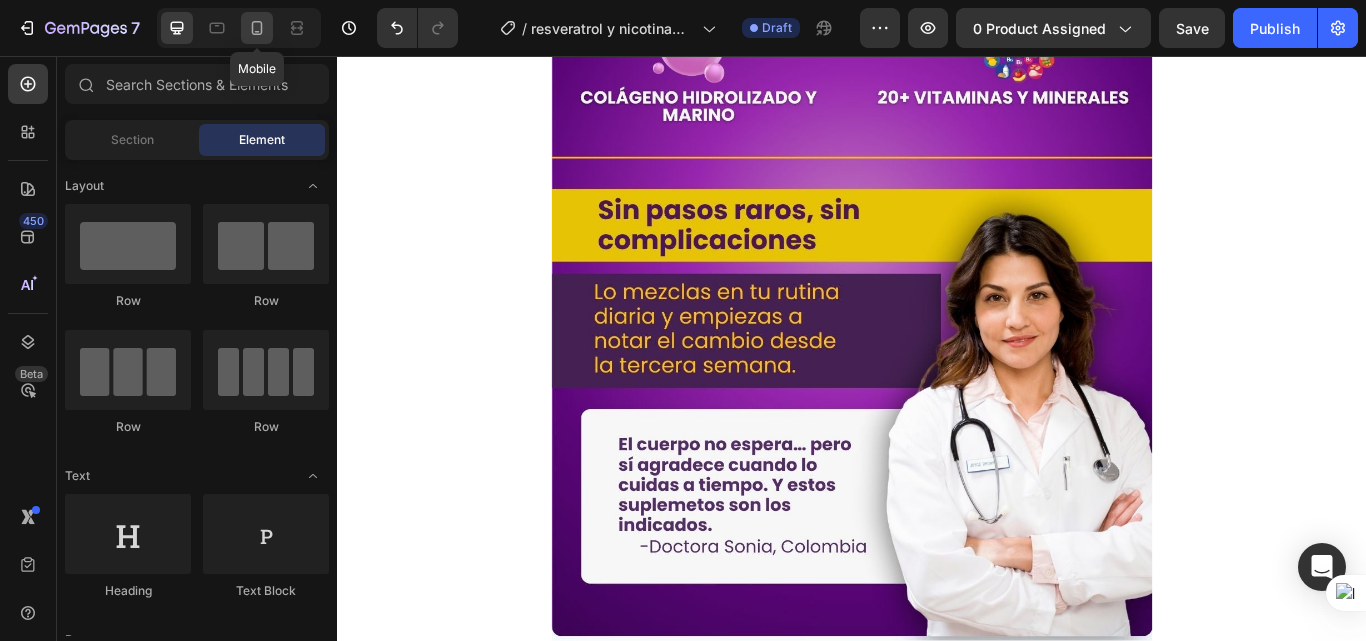 click 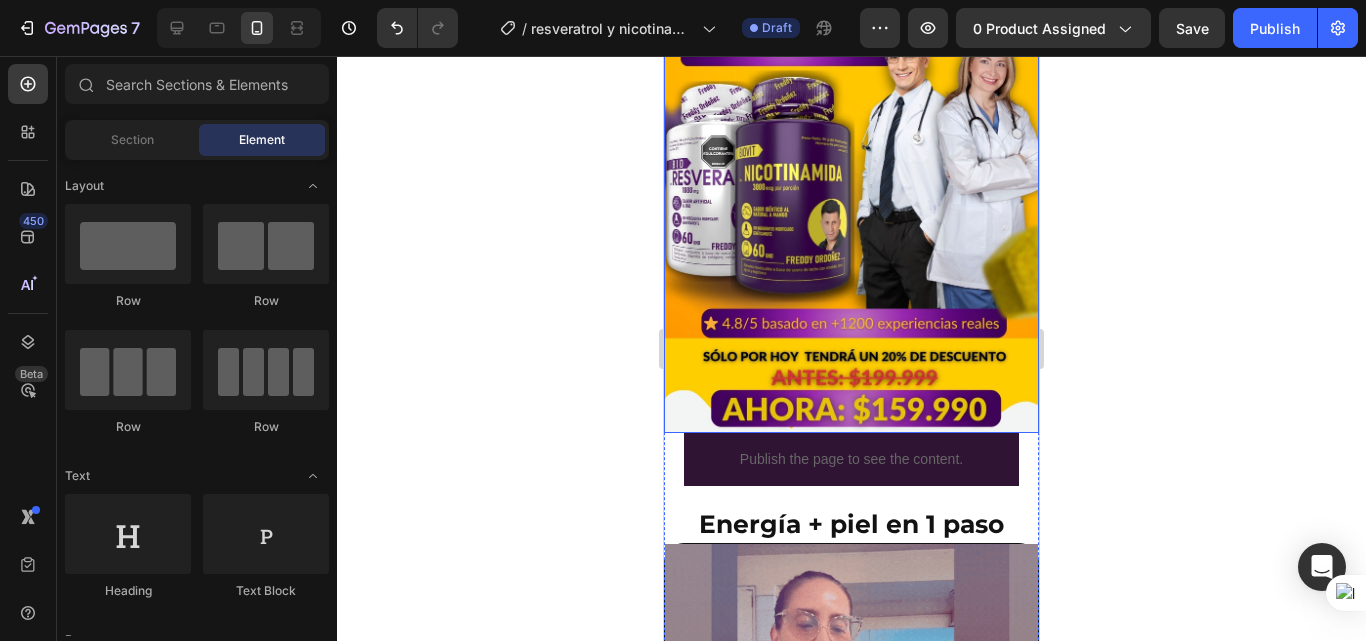 scroll, scrollTop: 0, scrollLeft: 0, axis: both 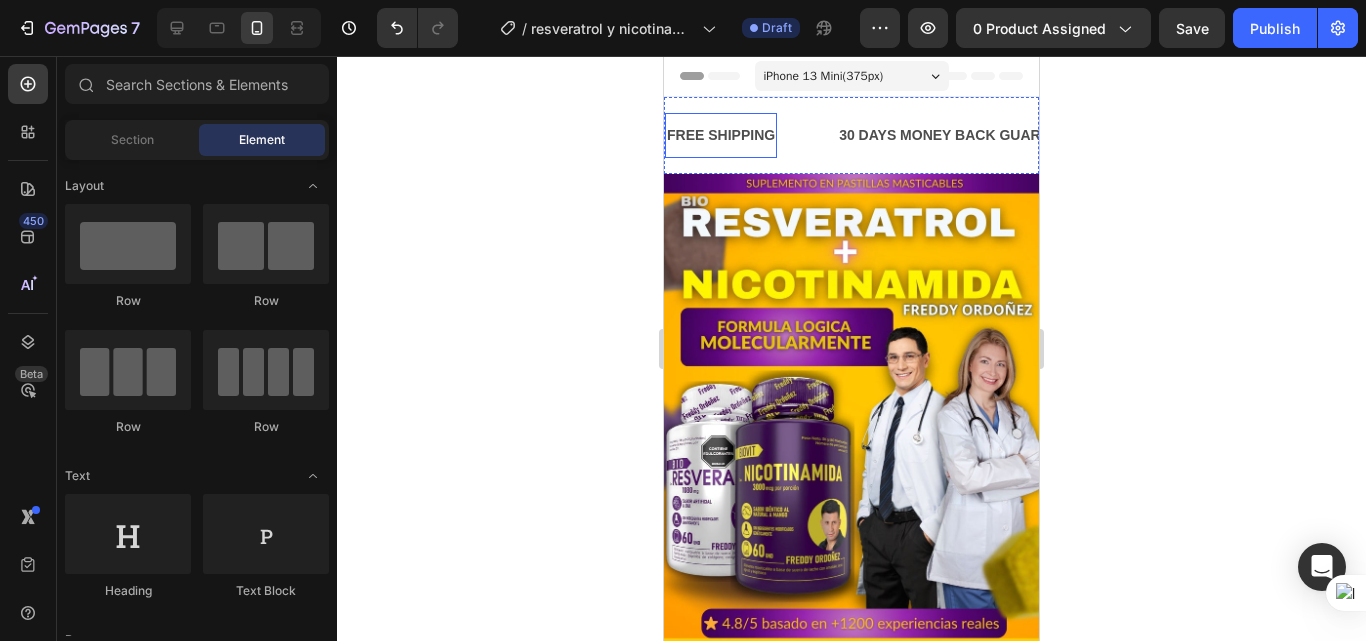 click on "FREE SHIPPING Text Block" at bounding box center [721, 135] 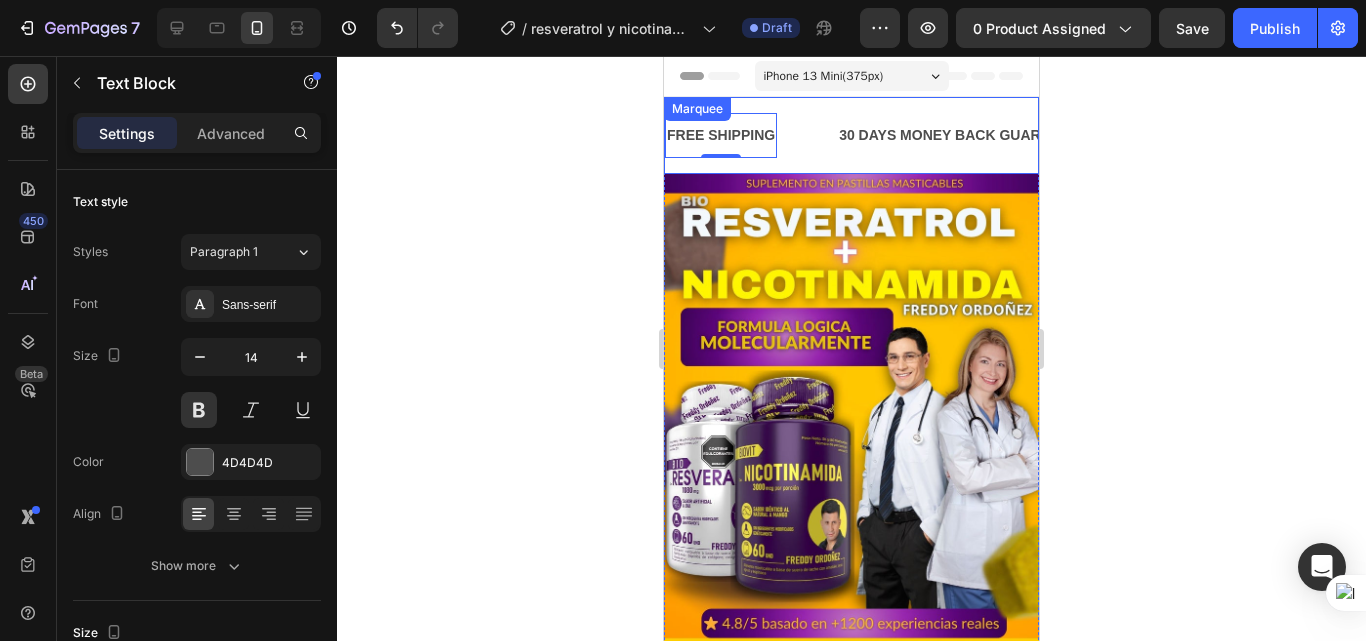 click on "FREE SHIPPING Text Block   0" at bounding box center (751, 135) 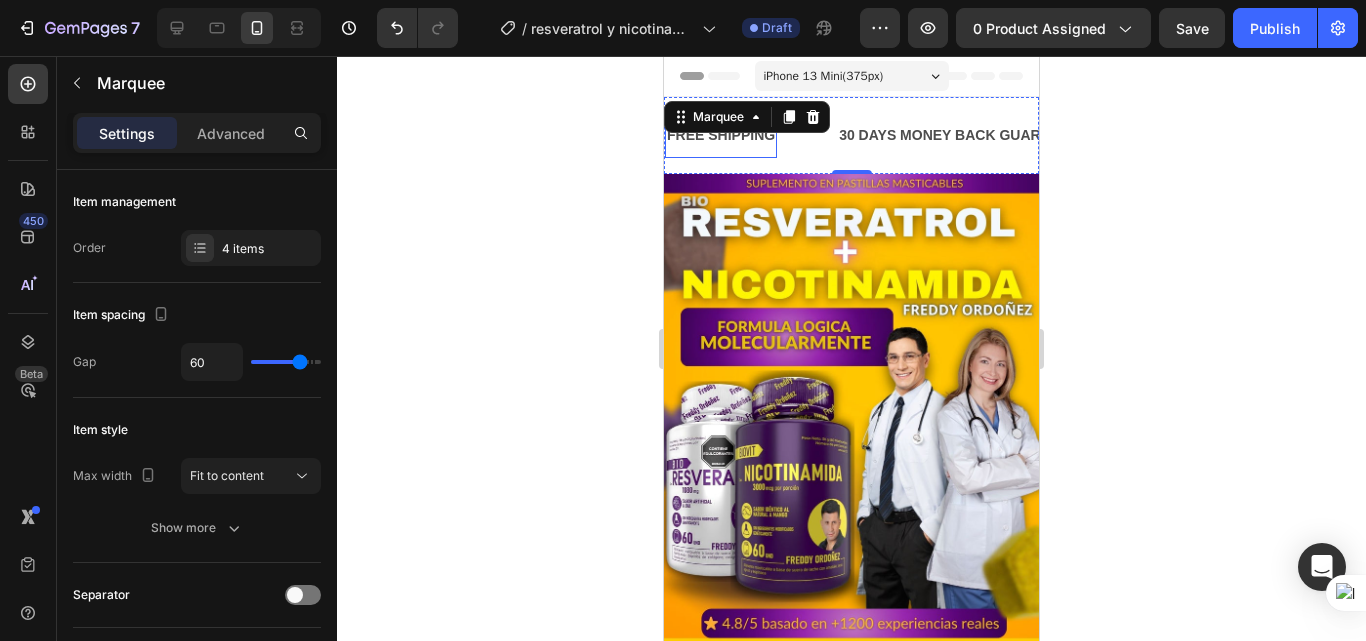 click on "FREE SHIPPING" at bounding box center [721, 135] 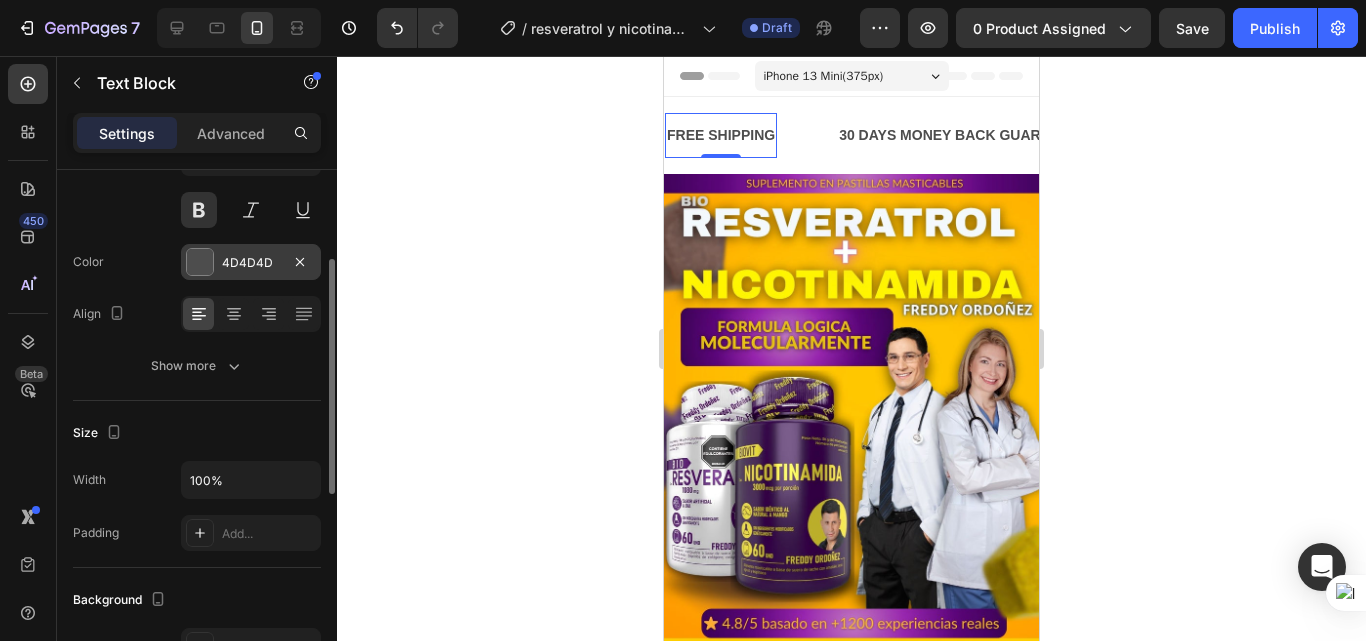 scroll, scrollTop: 0, scrollLeft: 0, axis: both 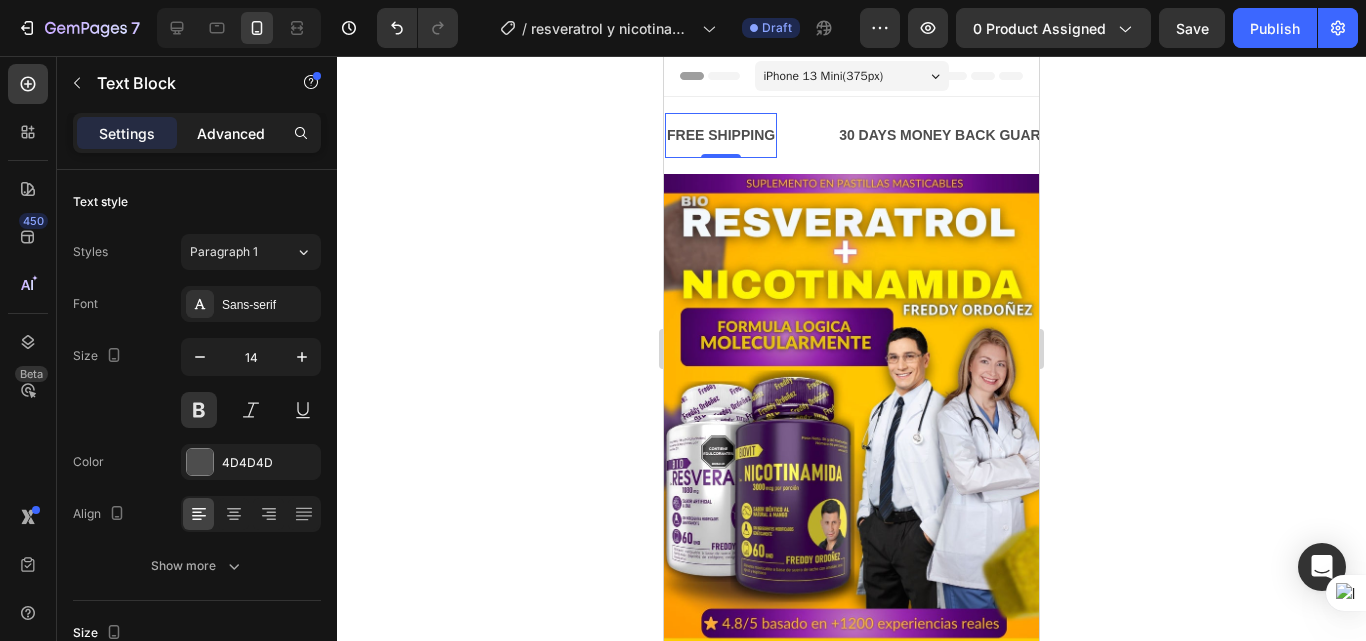 click on "Advanced" at bounding box center (231, 133) 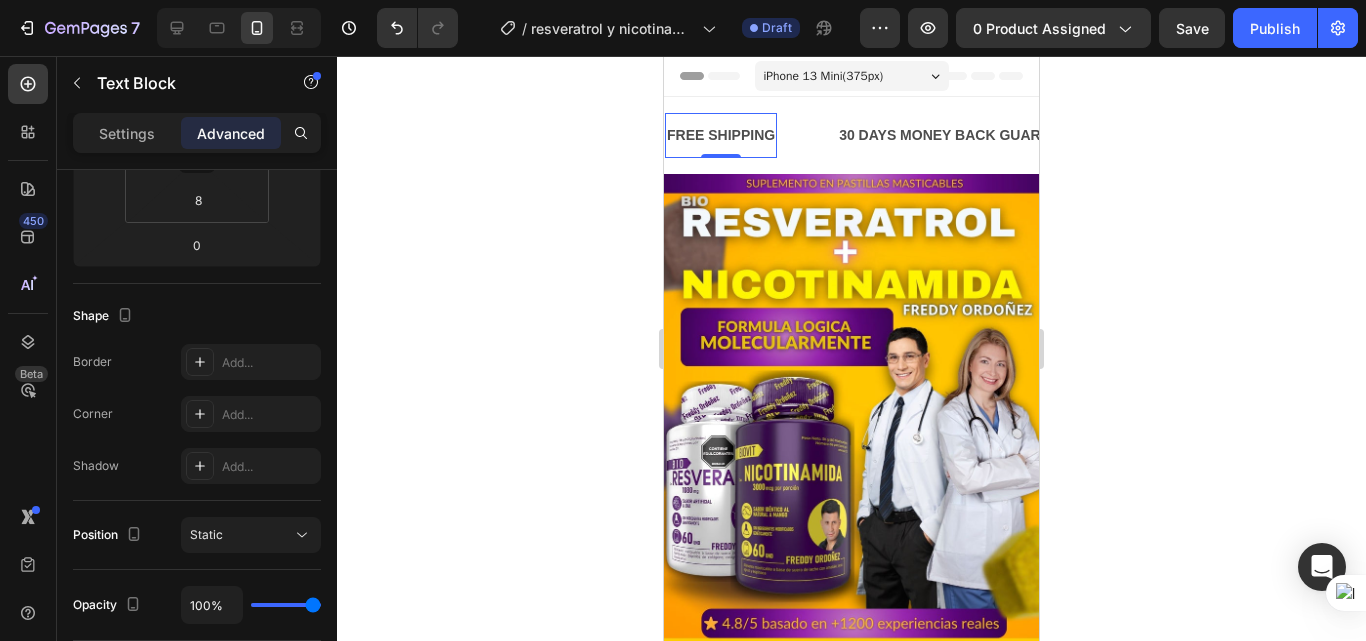 scroll, scrollTop: 100, scrollLeft: 0, axis: vertical 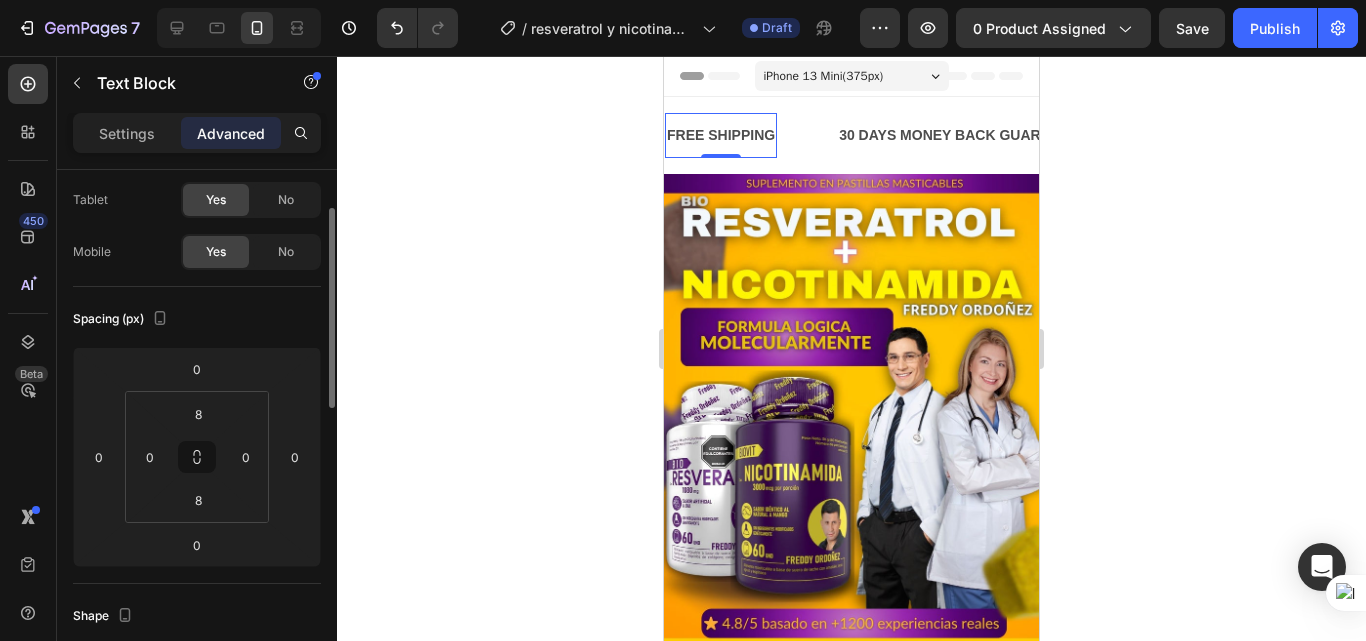click on "FREE SHIPPING" at bounding box center (721, 135) 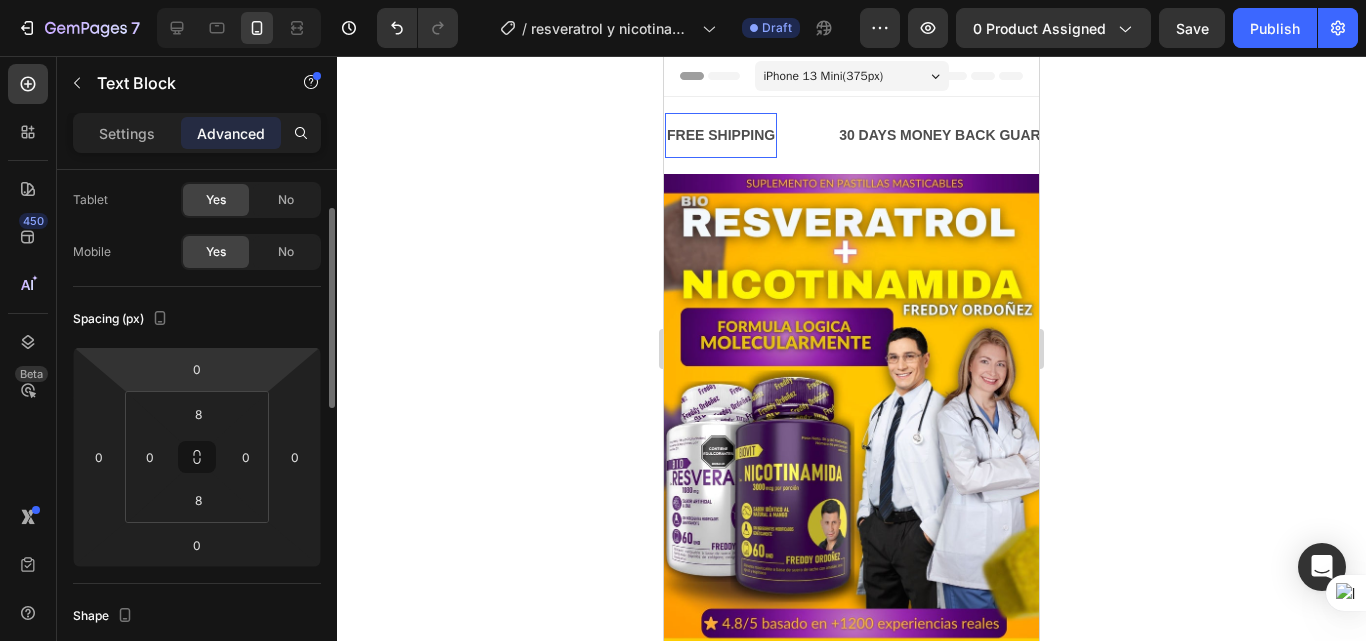 scroll, scrollTop: 0, scrollLeft: 0, axis: both 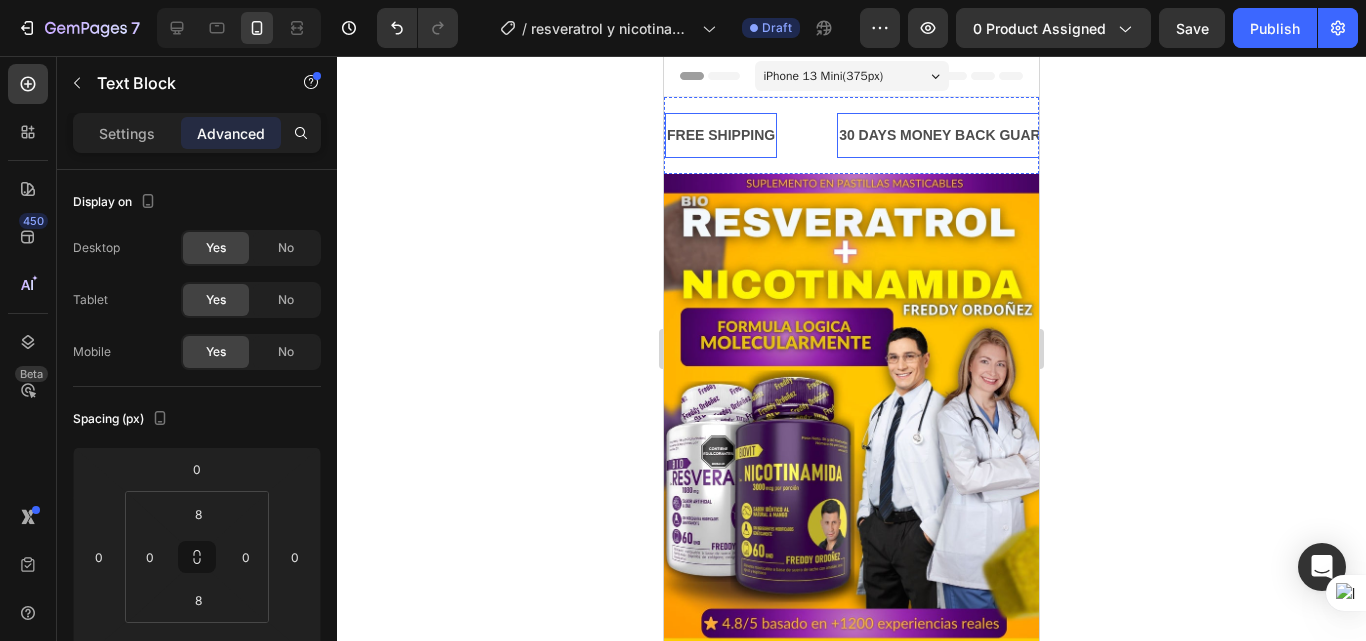 click on "30 DAYS MONEY BACK GUARANTEE" at bounding box center (963, 135) 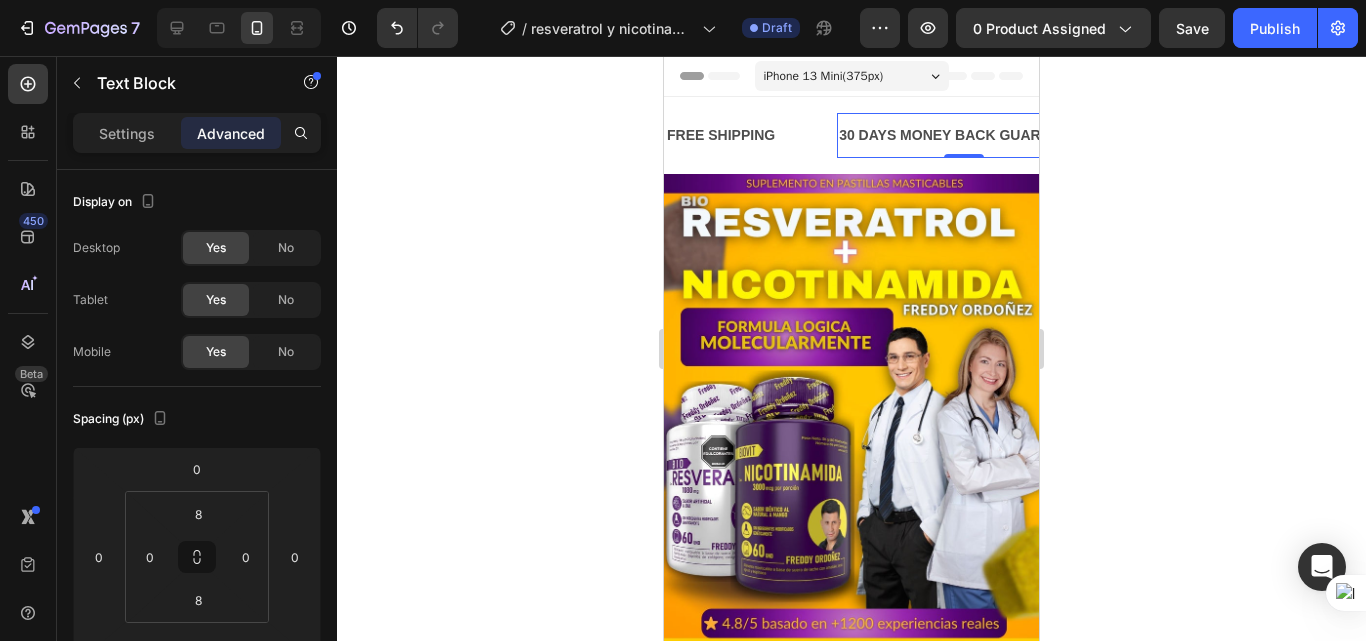 click on "30 DAYS MONEY BACK GUARANTEE" at bounding box center (963, 135) 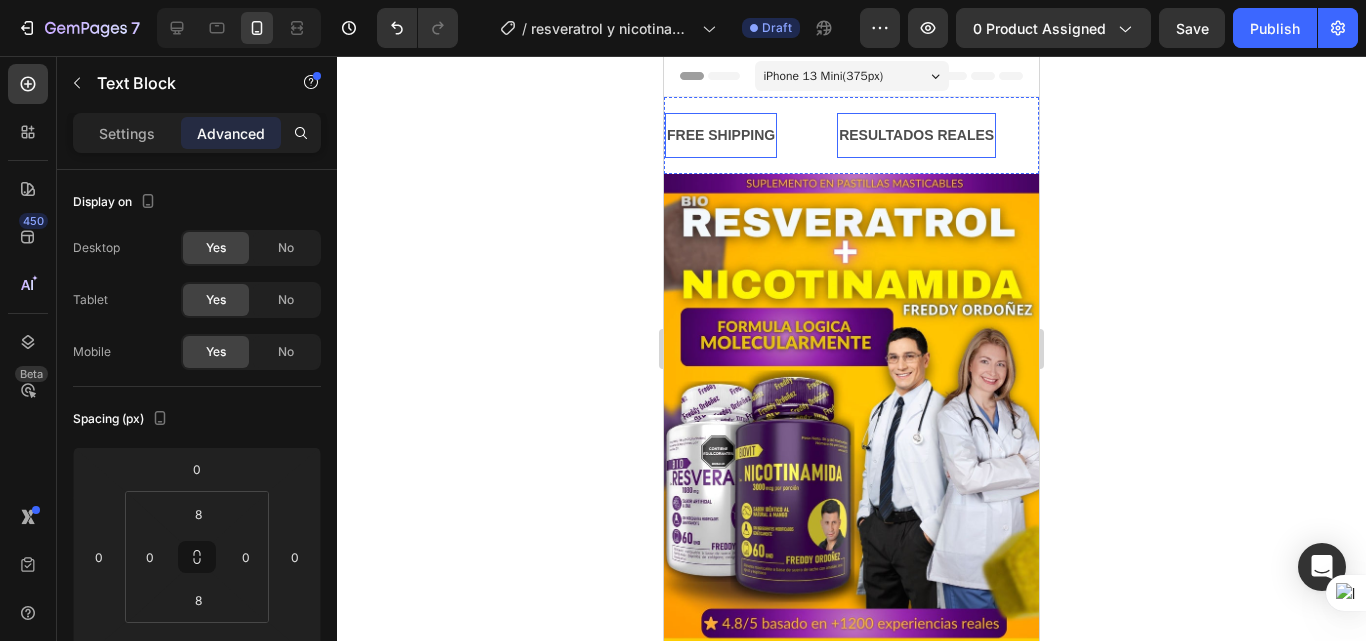 click on "FREE SHIPPING" at bounding box center [721, 135] 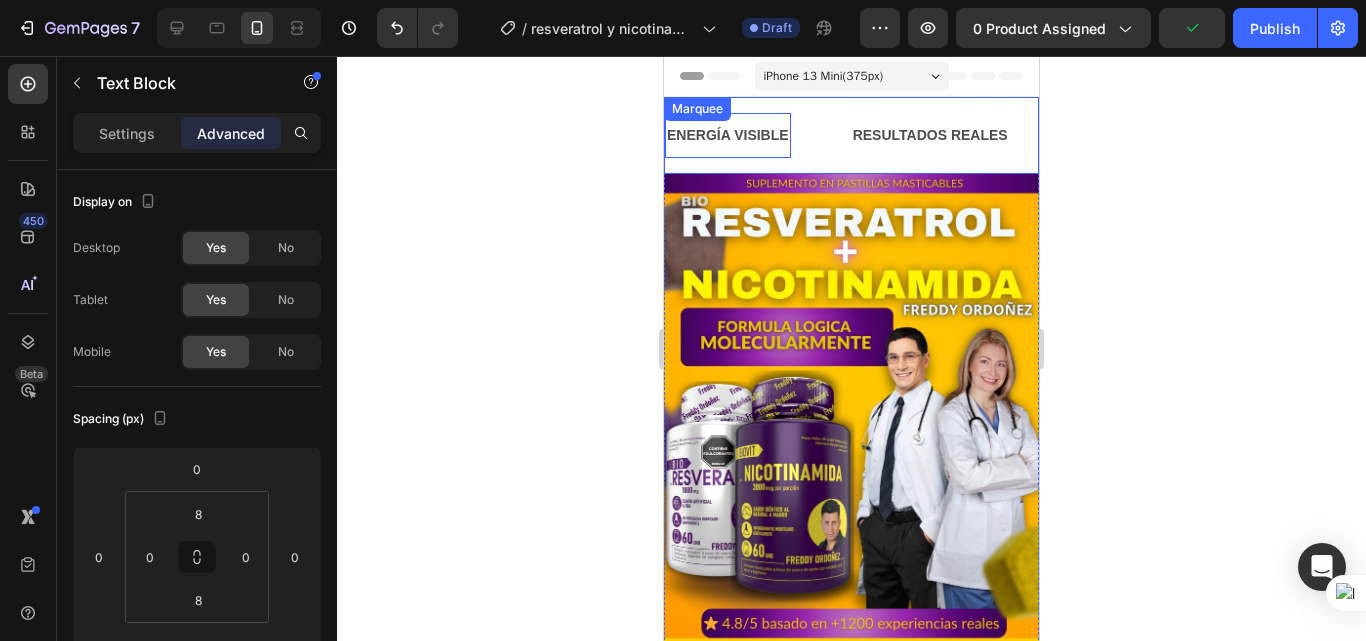 click on "ENERGÍA VISIBLE Text Block   0" at bounding box center [758, 135] 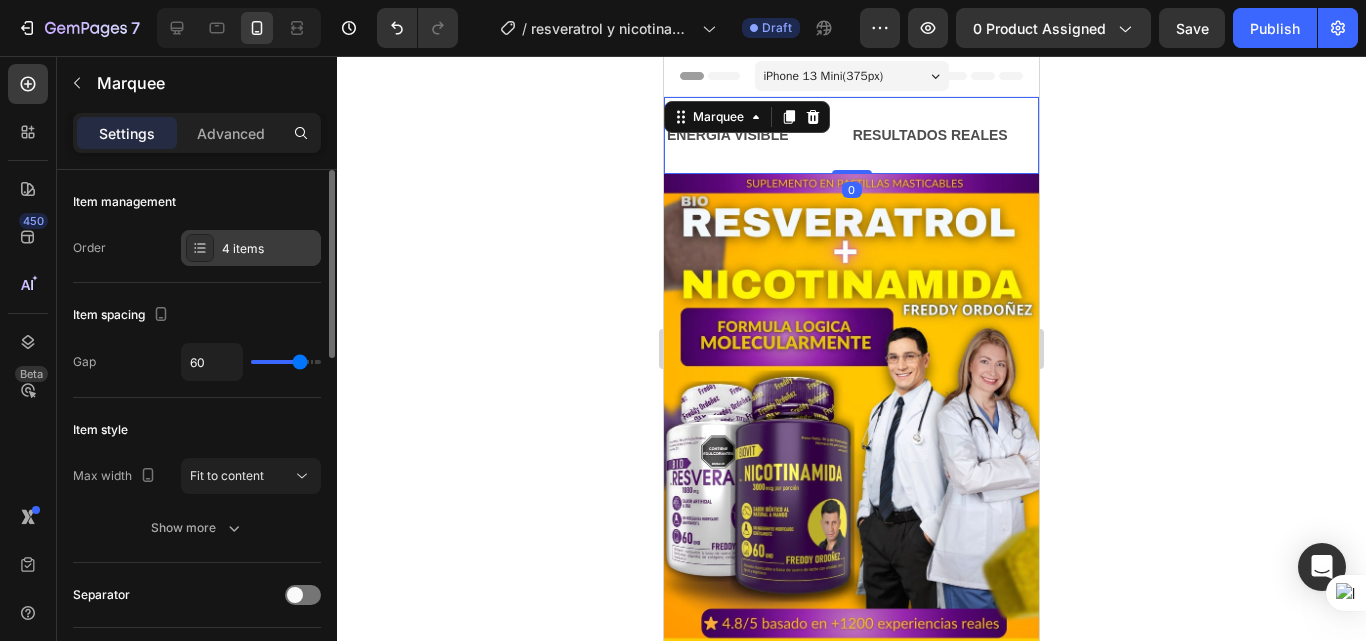 click on "4 items" at bounding box center [251, 248] 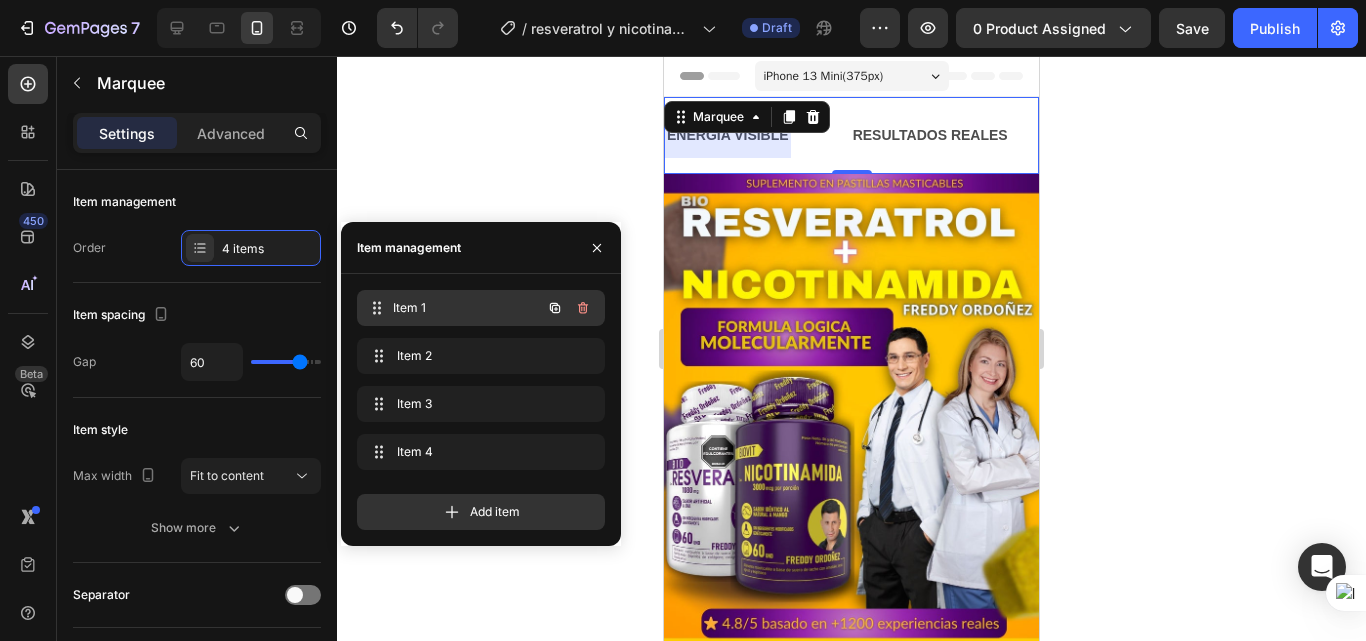 click on "Item 1" at bounding box center (467, 308) 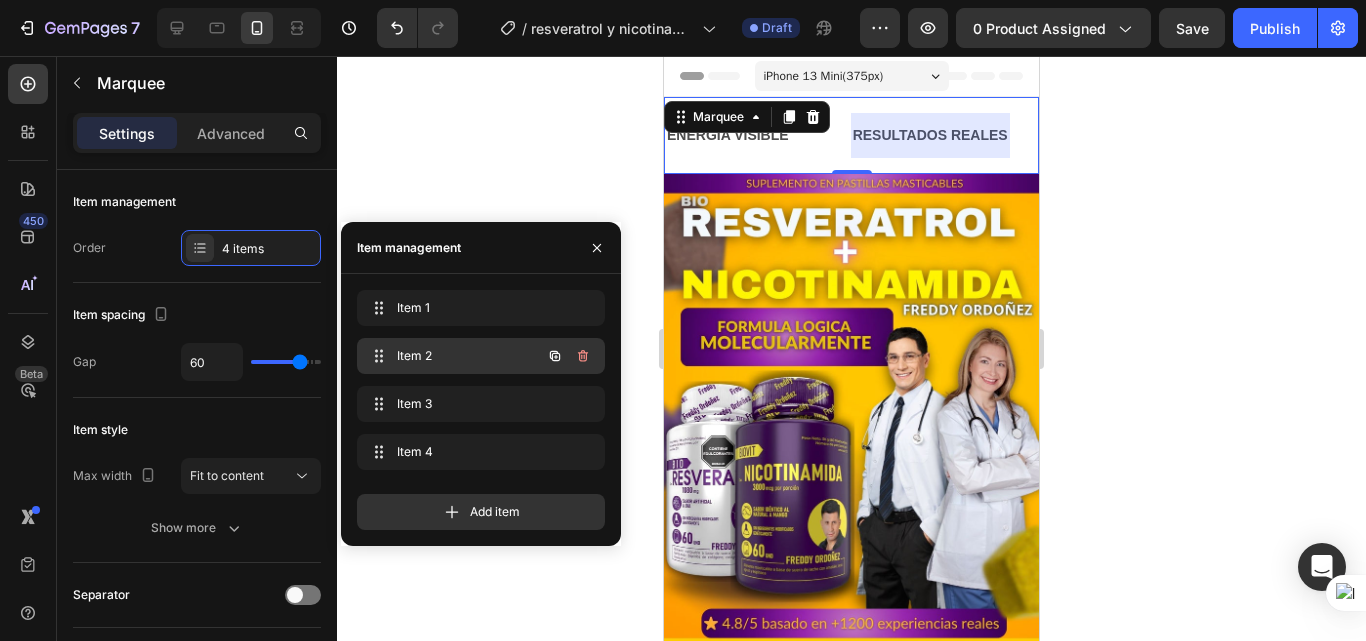 click on "Item 2" at bounding box center (453, 356) 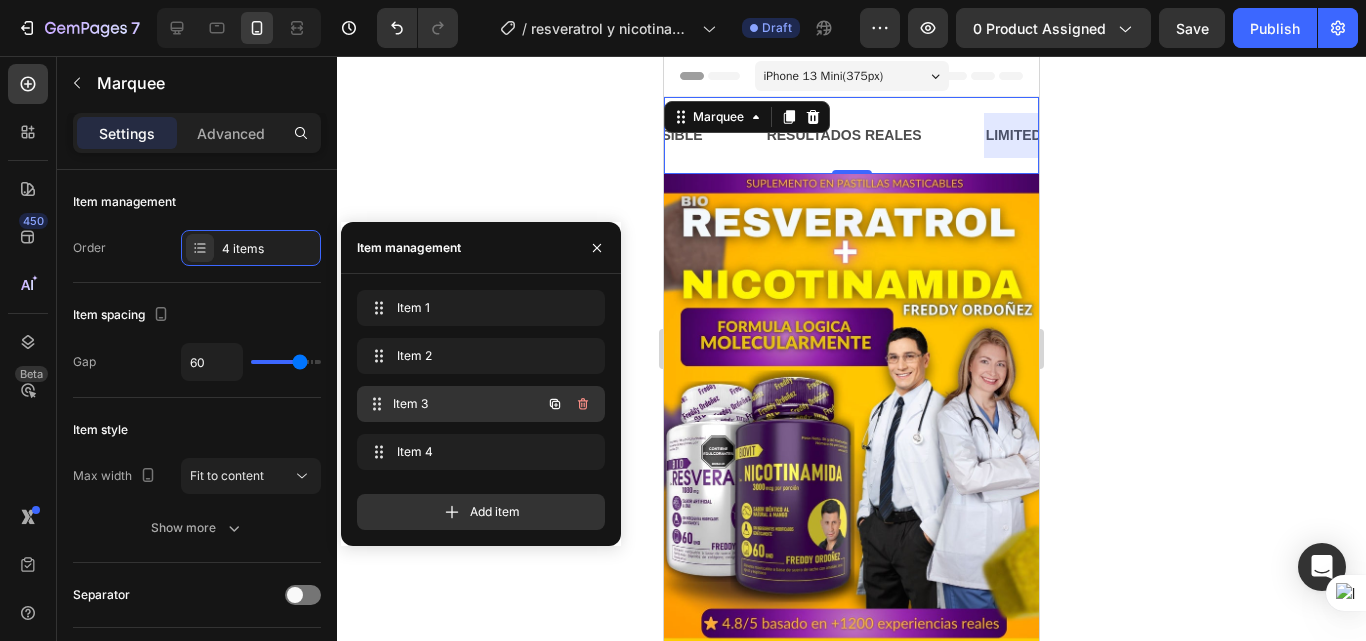click on "Item 3" at bounding box center [467, 404] 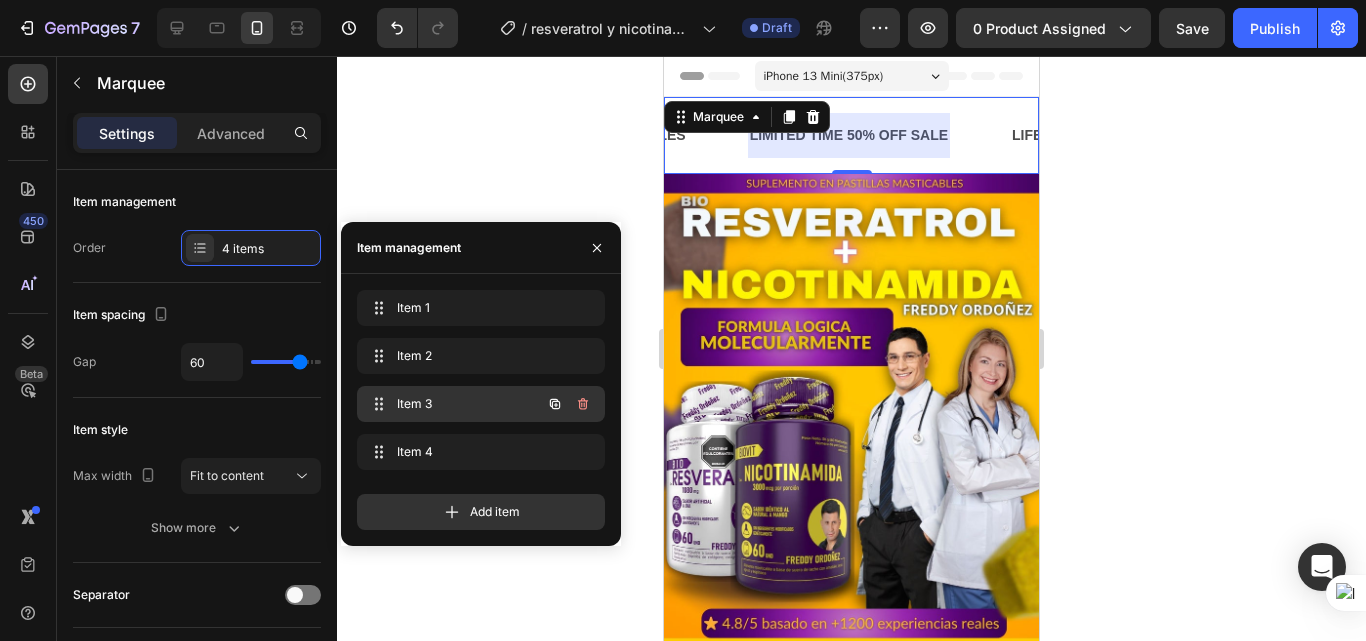 scroll, scrollTop: 0, scrollLeft: 327, axis: horizontal 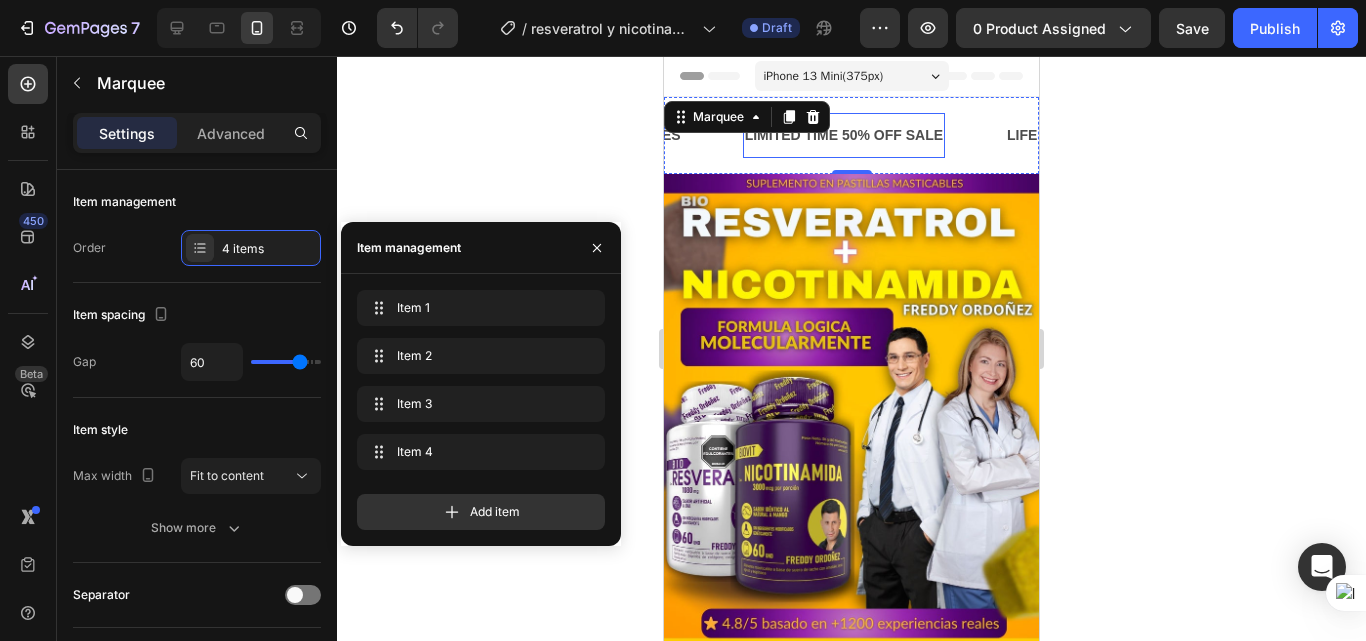 click on "LIMITED TIME 50% OFF SALE" at bounding box center [844, 135] 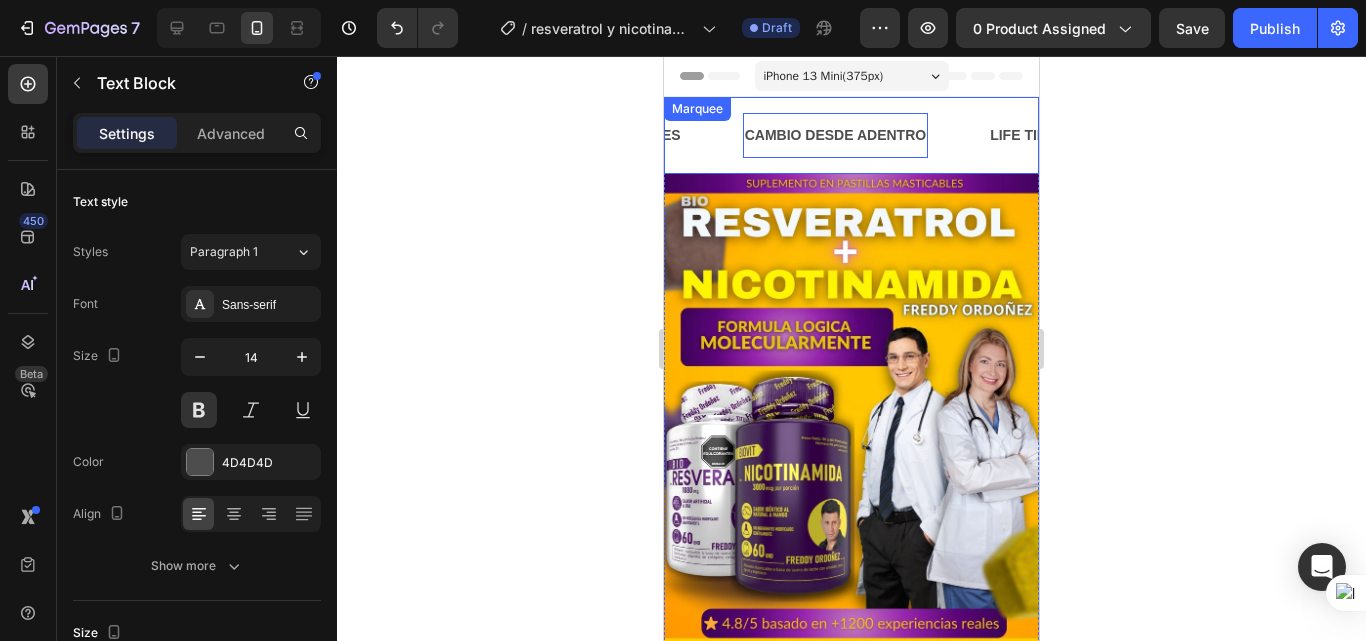 click on "RESULTADOS REALES Text Block" at bounding box center [633, 135] 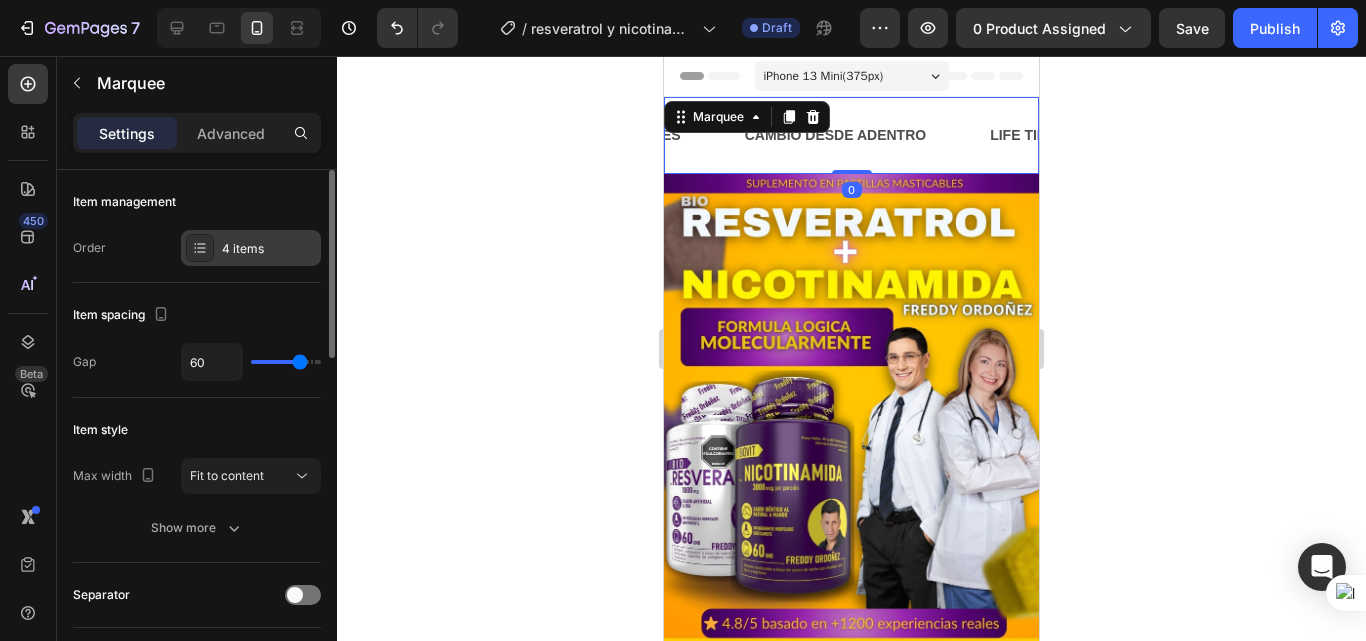 click on "4 items" at bounding box center [269, 249] 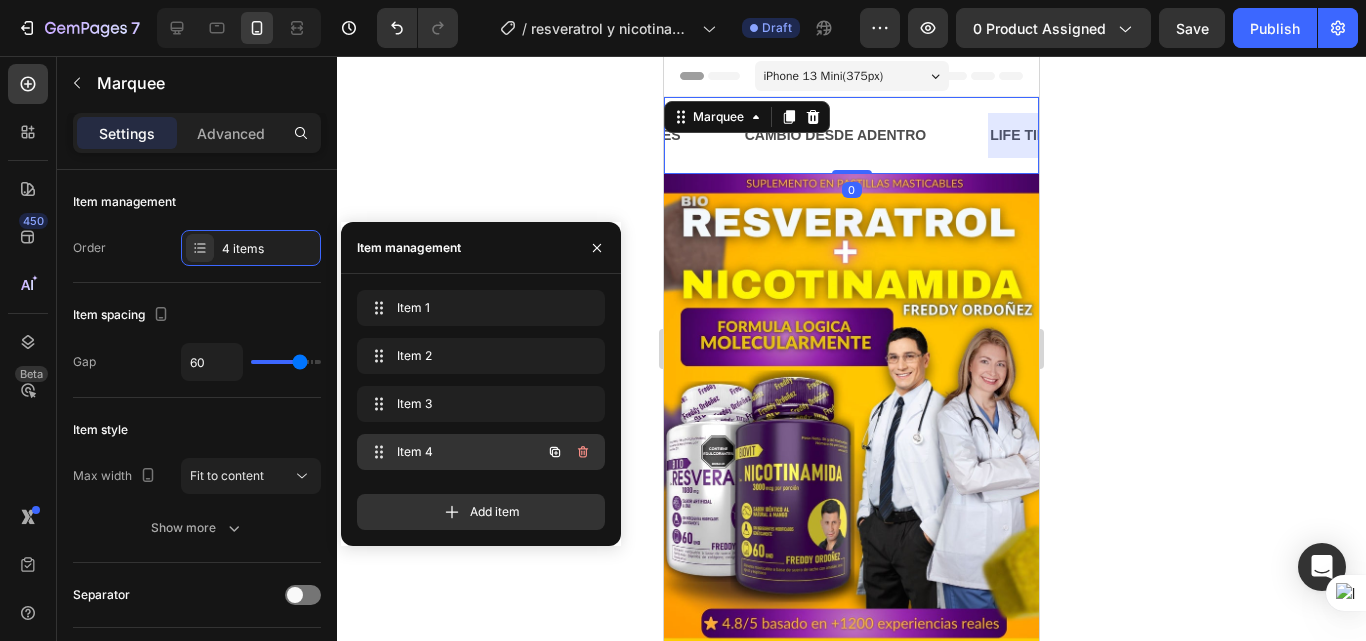 click on "Item 4 Item 4" at bounding box center [453, 452] 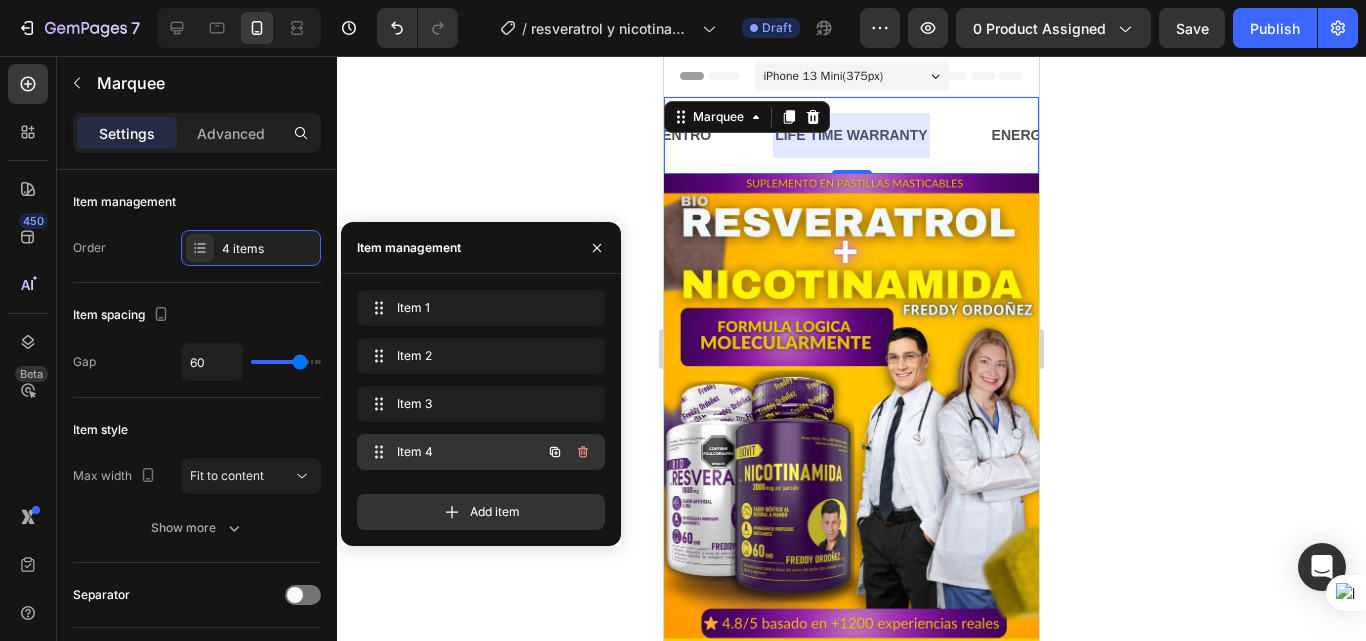scroll, scrollTop: 0, scrollLeft: 549, axis: horizontal 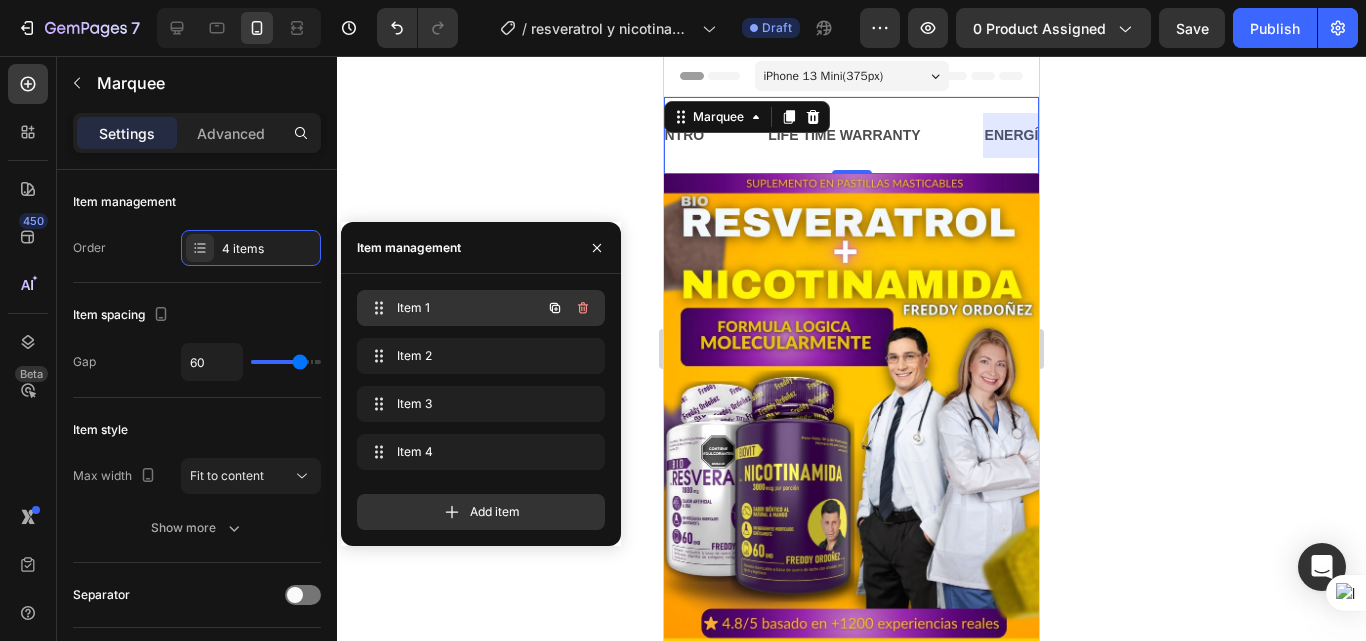 click on "Item 1" at bounding box center (453, 308) 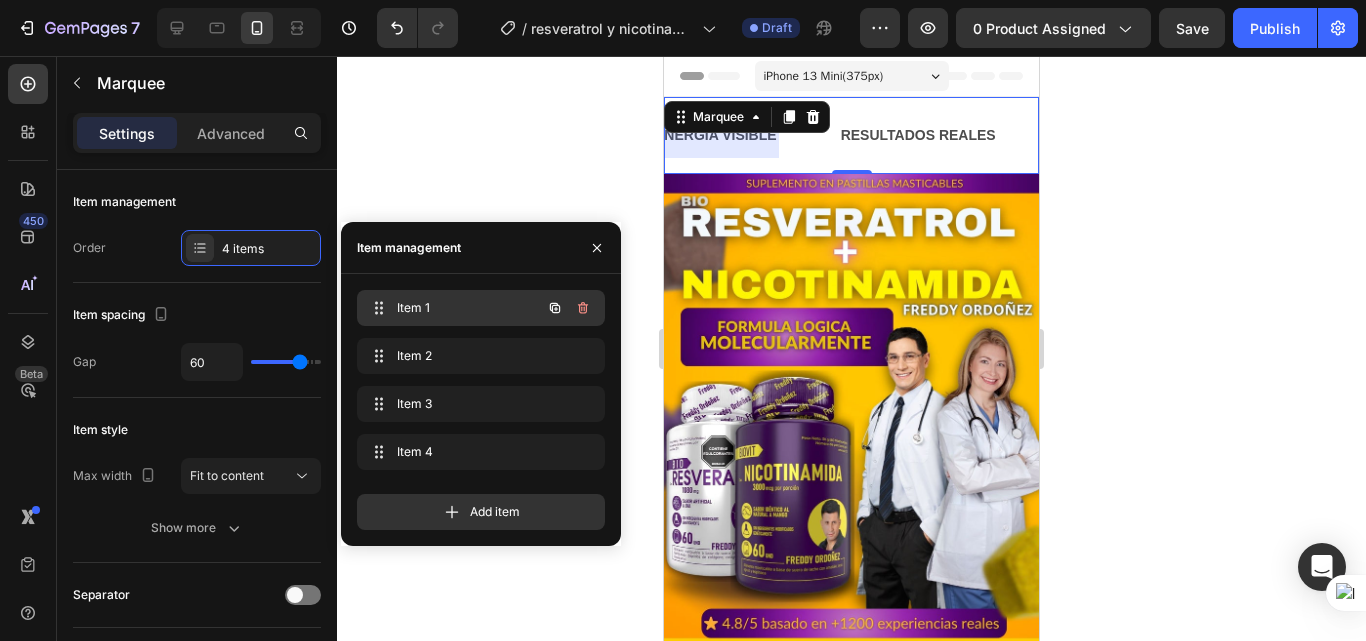 scroll, scrollTop: 0, scrollLeft: 0, axis: both 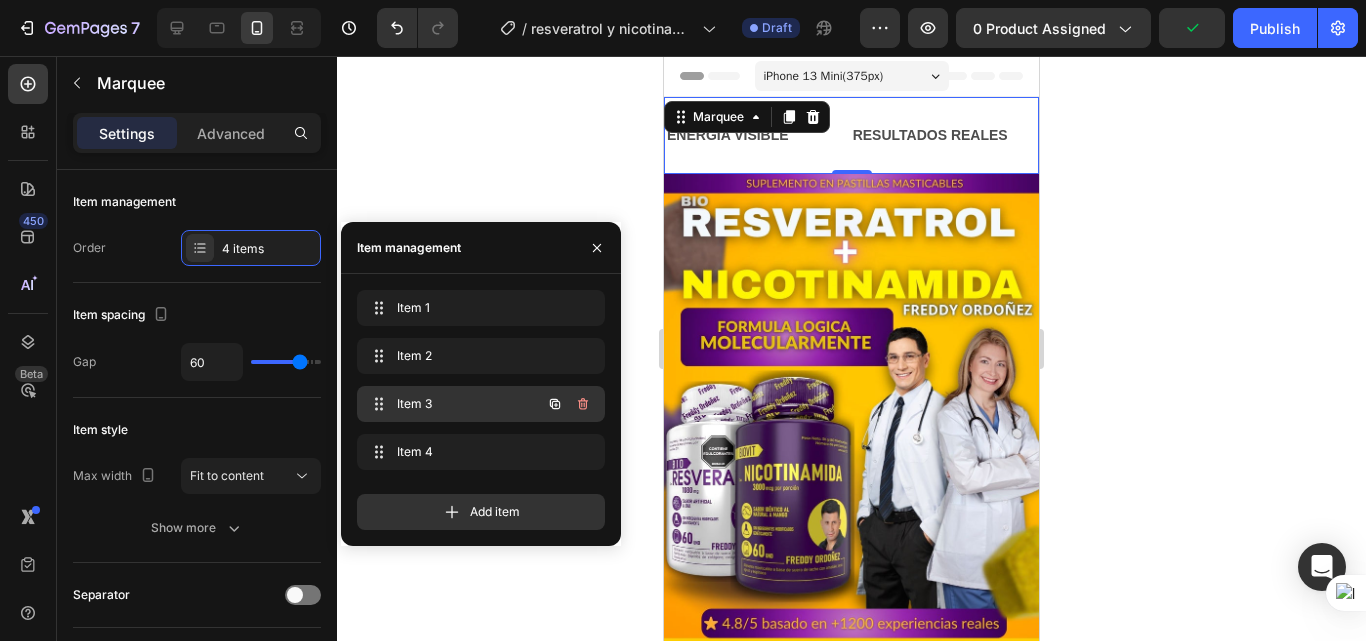 click on "Item 3" at bounding box center (453, 404) 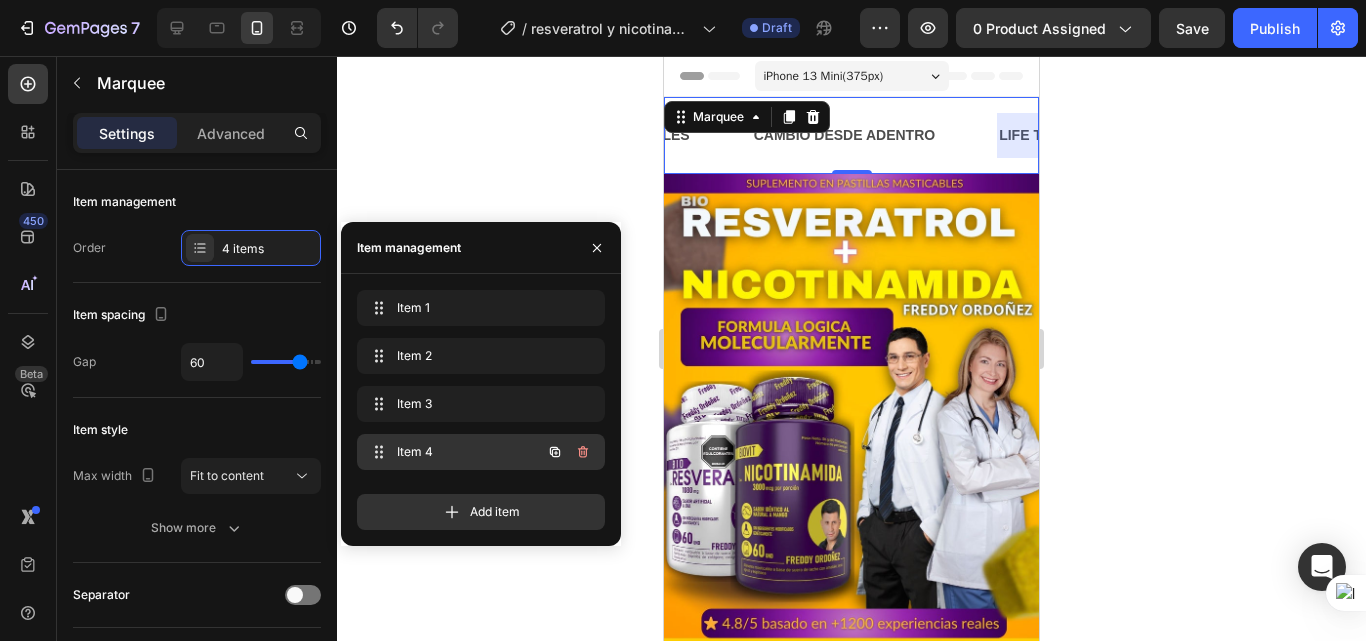 click on "Item 4" at bounding box center [453, 452] 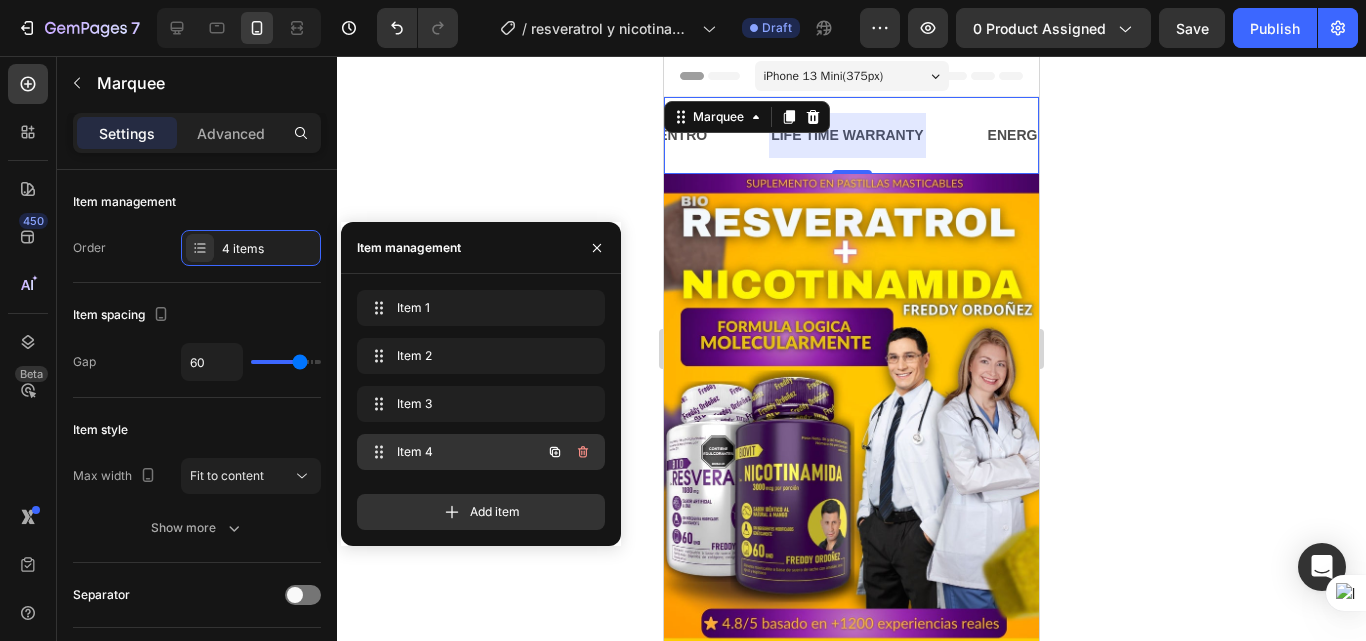 scroll, scrollTop: 0, scrollLeft: 549, axis: horizontal 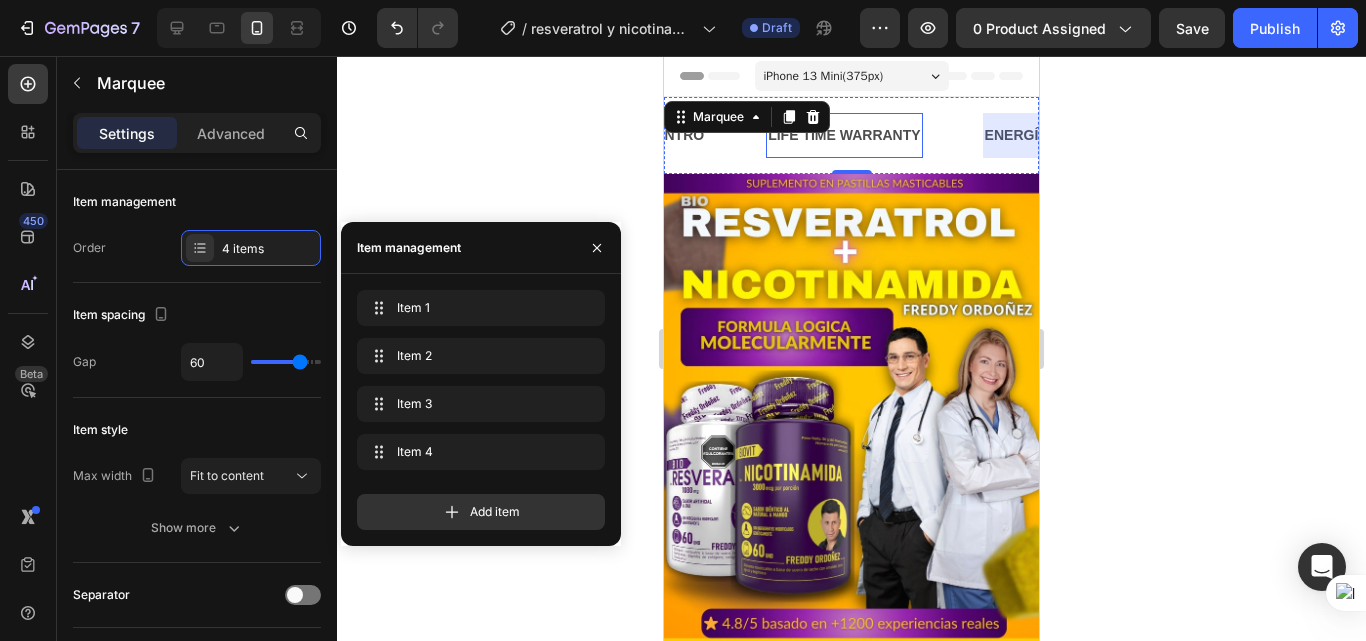 click on "LIFE TIME WARRANTY" at bounding box center [844, 135] 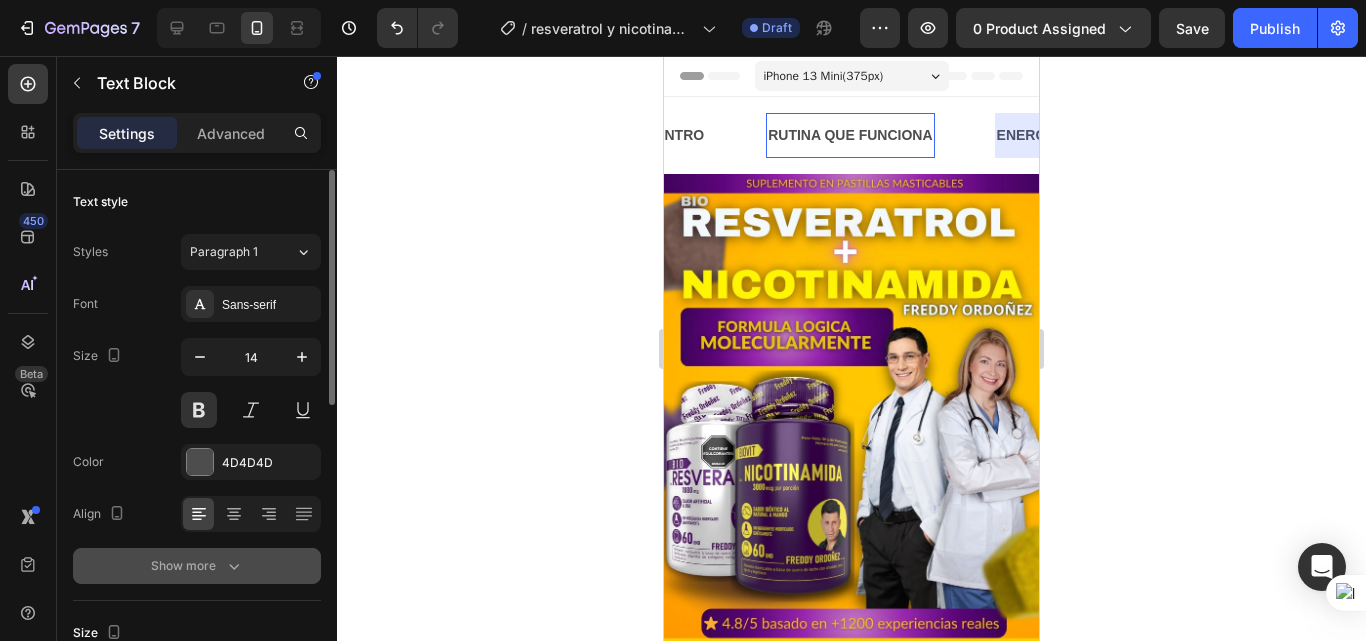 click 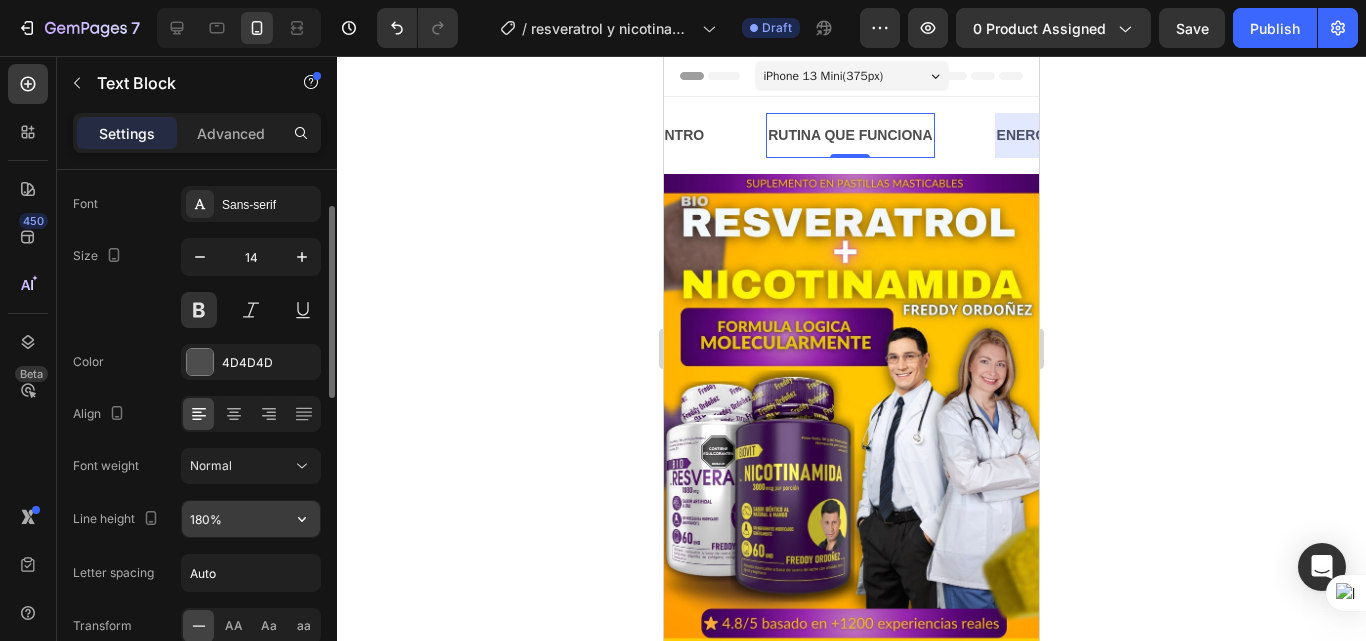 scroll, scrollTop: 300, scrollLeft: 0, axis: vertical 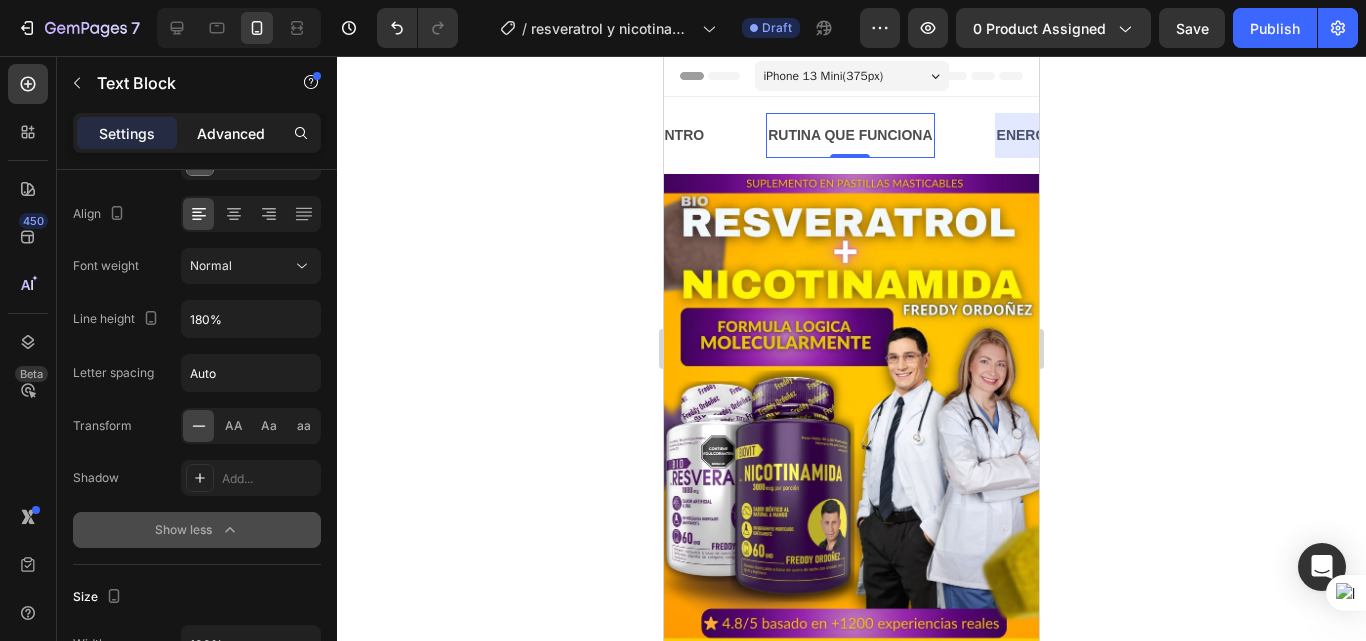 click on "Advanced" at bounding box center (231, 133) 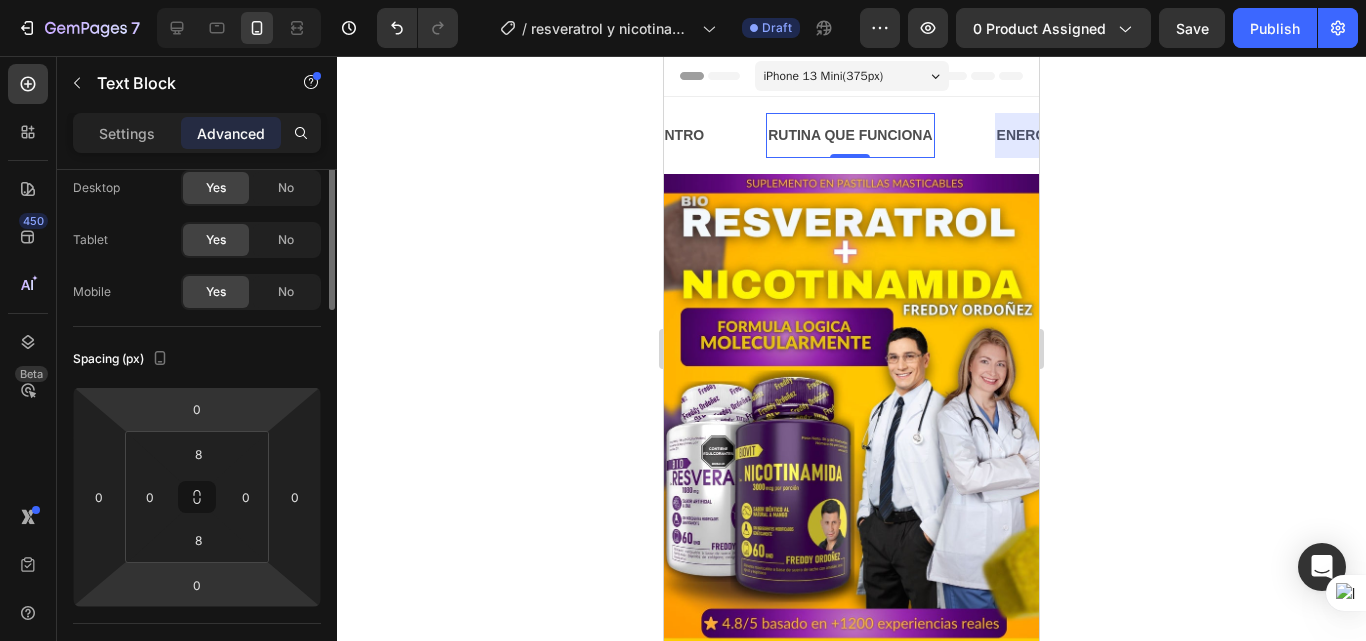 scroll, scrollTop: 0, scrollLeft: 0, axis: both 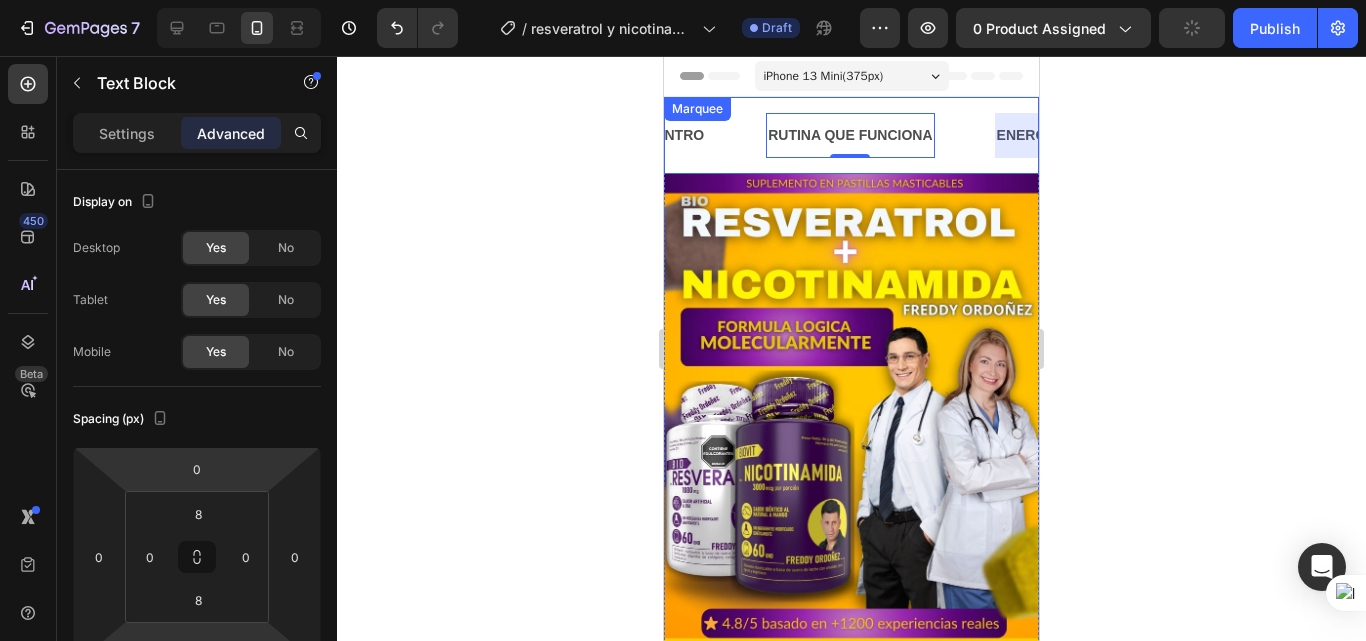 click on "ENERGÍA VISIBLE Text Block RESULTADOS REALES Text Block CAMBIO DESDE ADENTRO Text Block RUTINA QUE FUNCIONA Text Block   0 ENERGÍA VISIBLE Text Block RESULTADOS REALES Text Block CAMBIO DESDE ADENTRO Text Block RUTINA QUE FUNCIONA Text Block   0 Marquee" at bounding box center (851, 135) 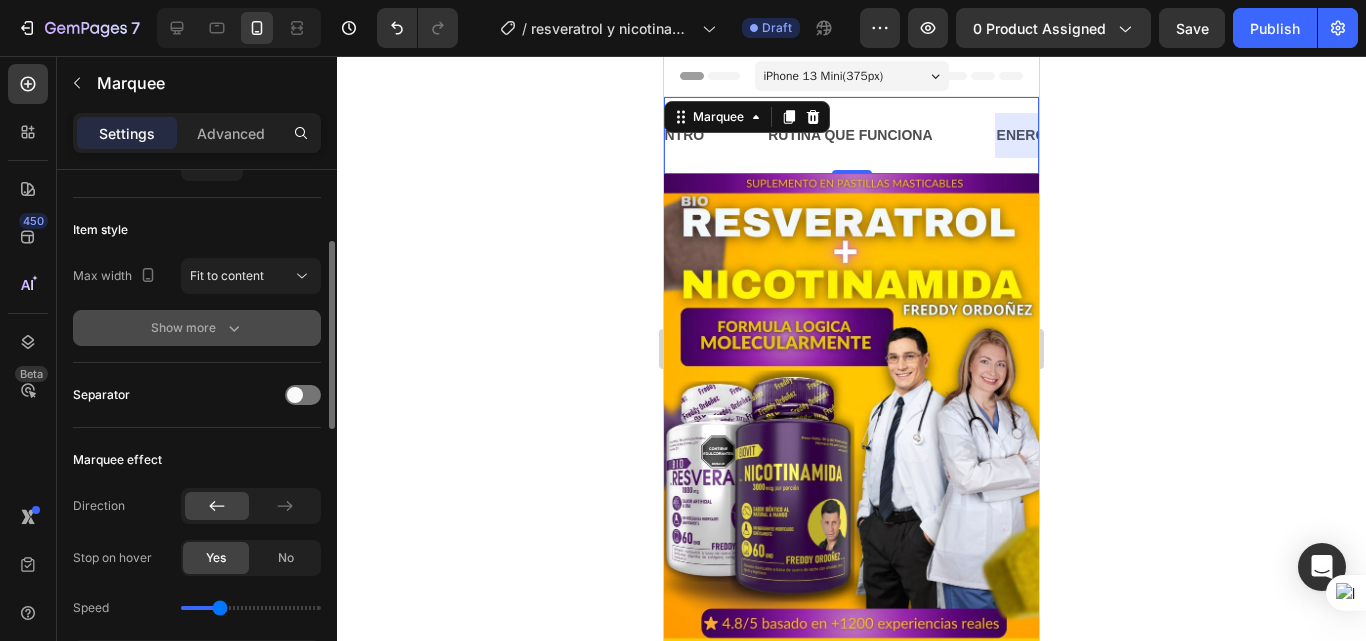 scroll, scrollTop: 300, scrollLeft: 0, axis: vertical 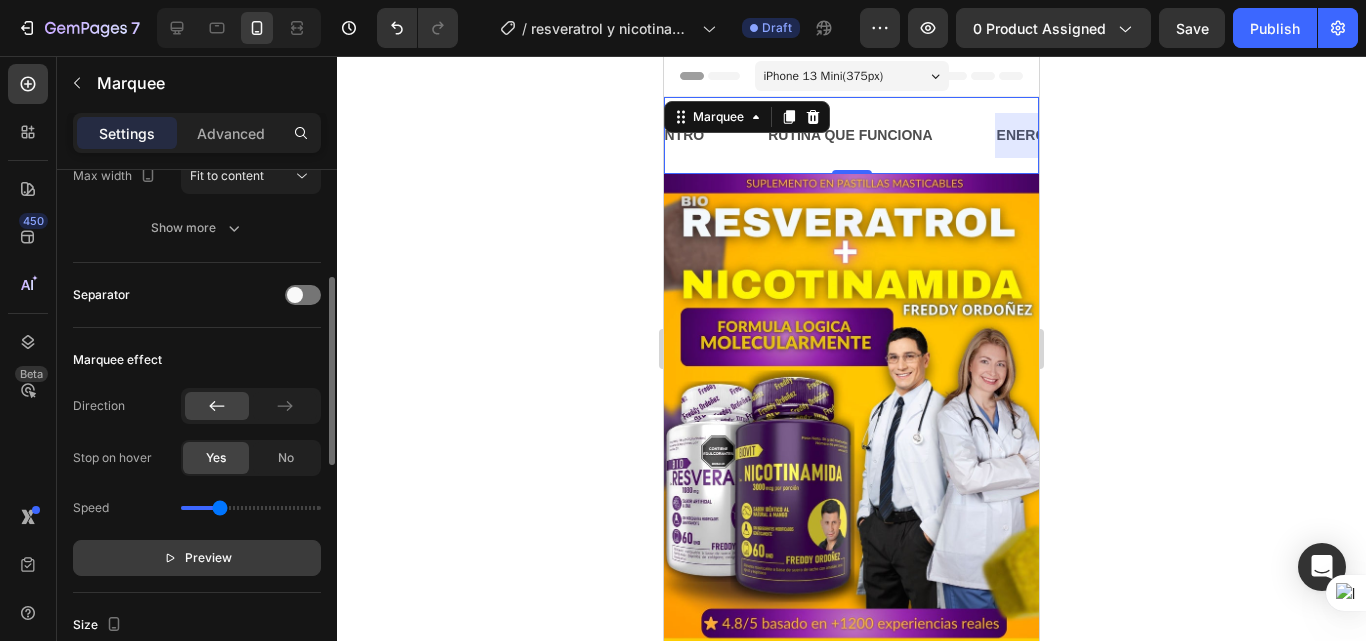 click 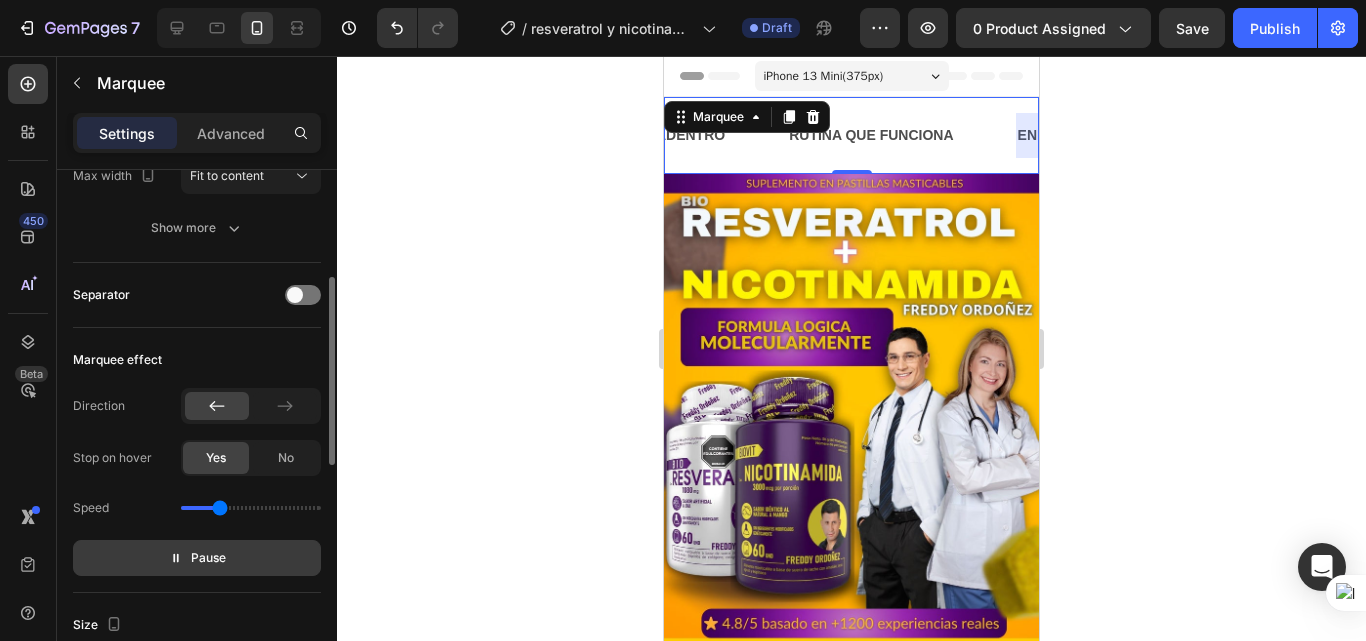 scroll, scrollTop: 0, scrollLeft: 520, axis: horizontal 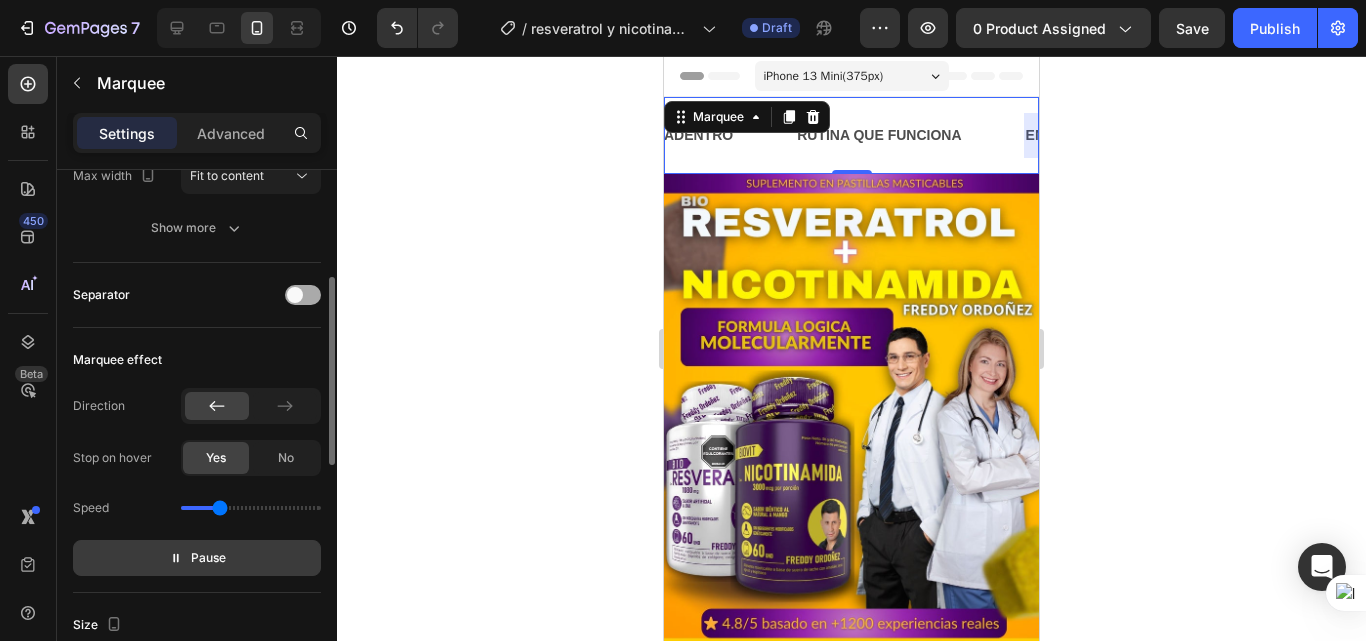 click at bounding box center (295, 295) 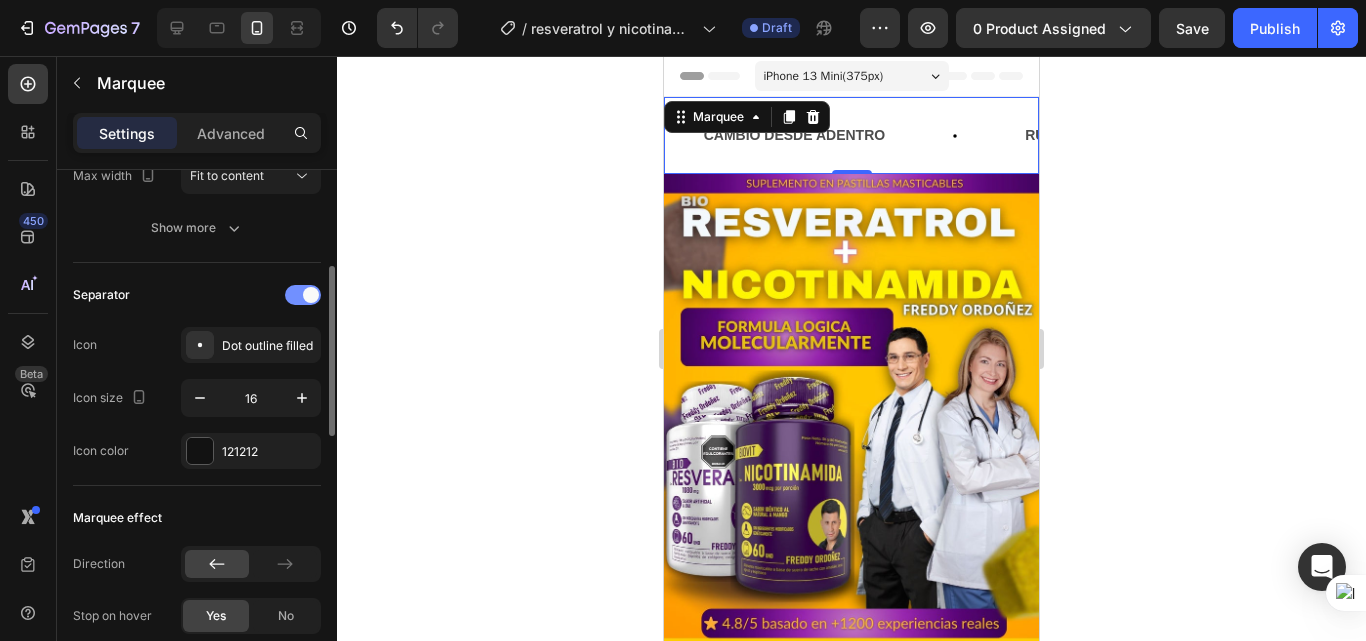 click at bounding box center (303, 295) 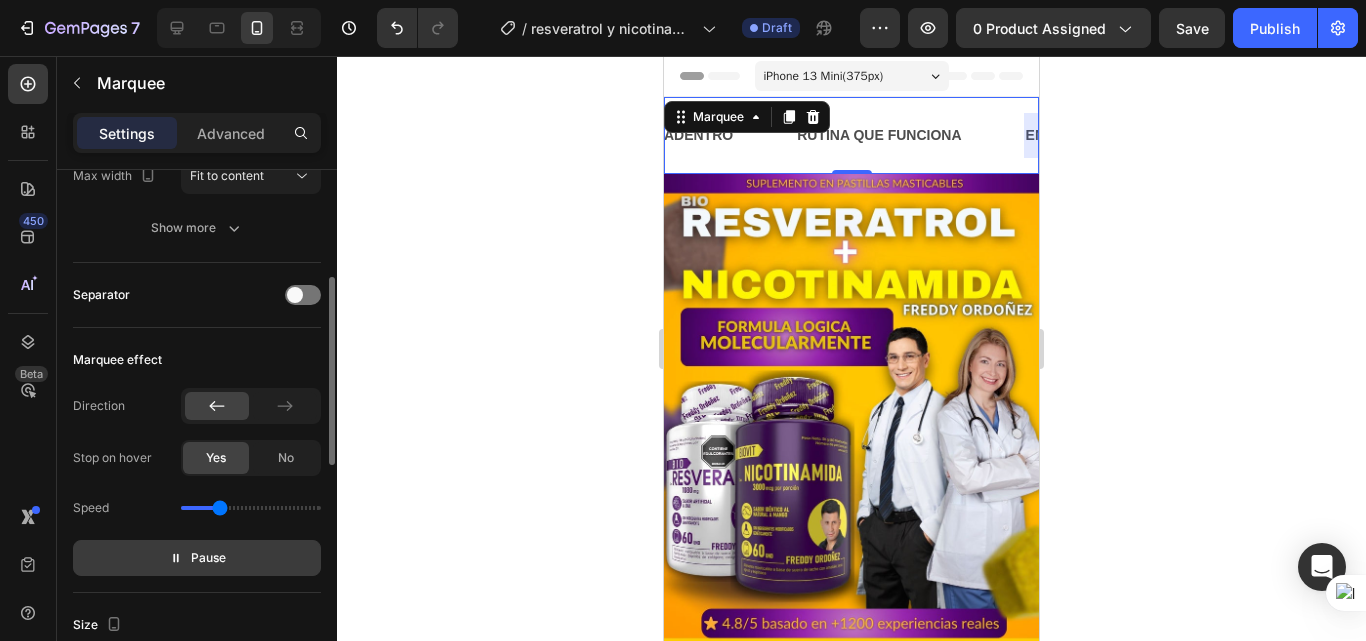 scroll, scrollTop: 200, scrollLeft: 0, axis: vertical 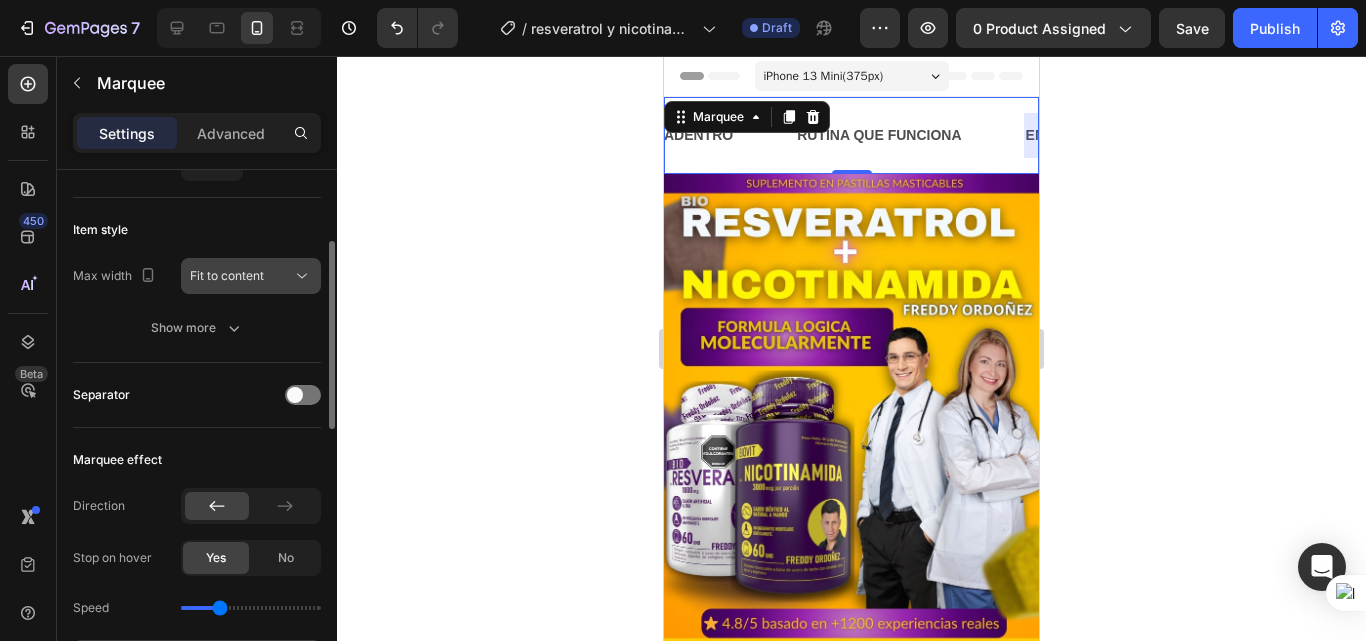 click on "Fit to content" at bounding box center [241, 276] 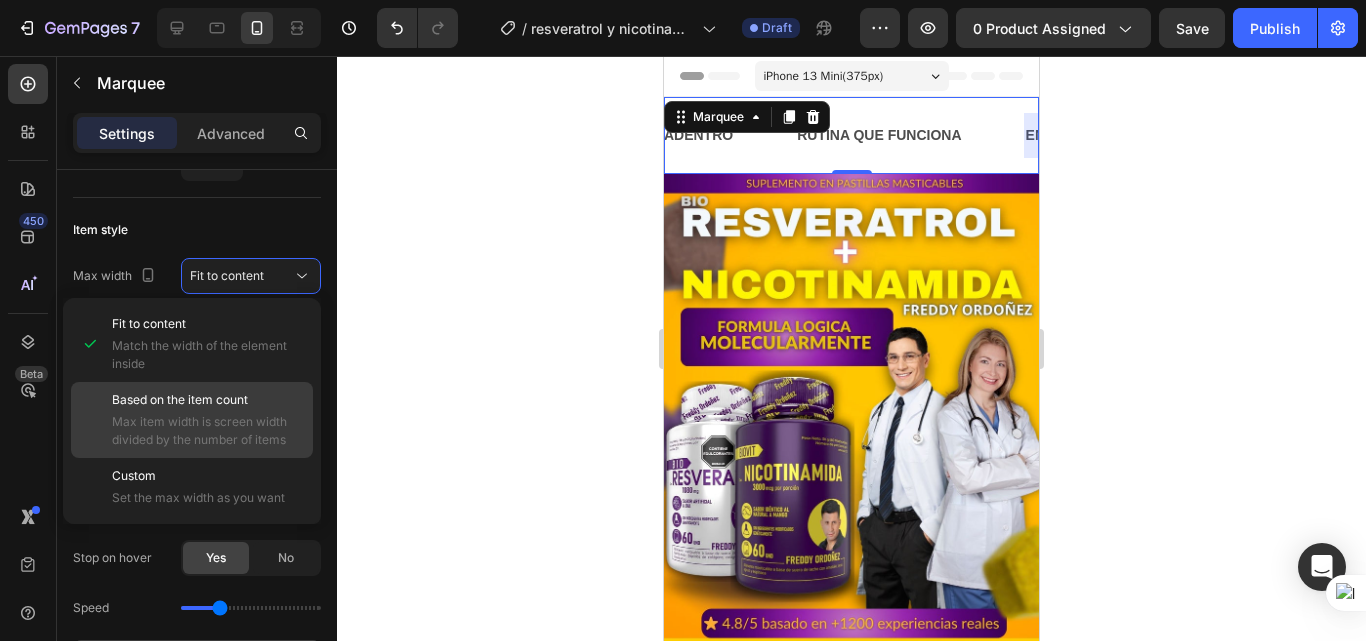 click on "Based on the item count Max item width is screen width divided by the number of items" 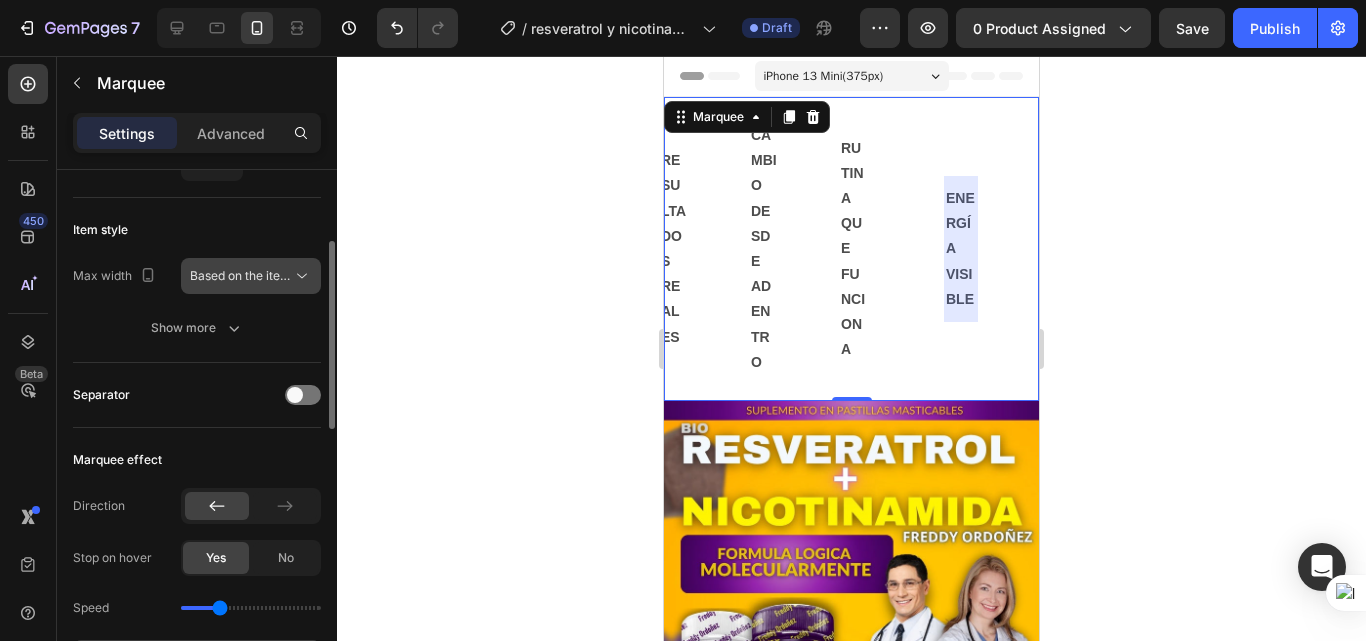 click on "Based on the item count" at bounding box center (258, 275) 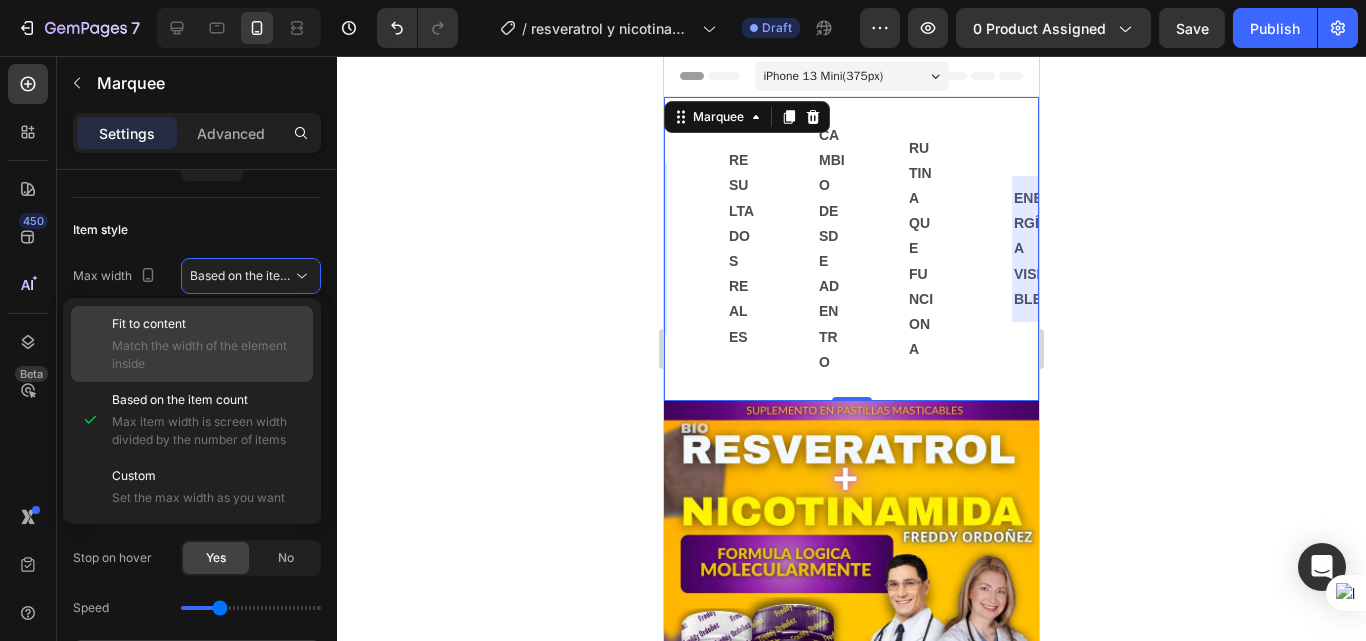 click on "Fit to content" at bounding box center [208, 324] 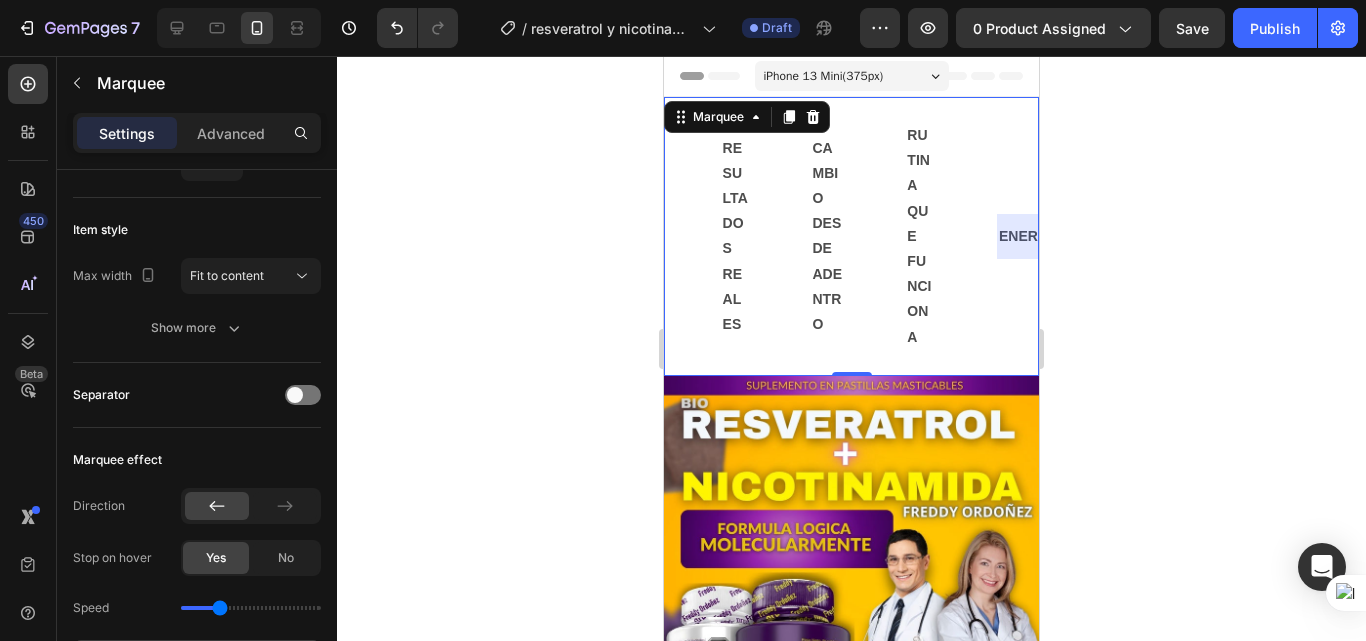 scroll, scrollTop: 0, scrollLeft: 5, axis: horizontal 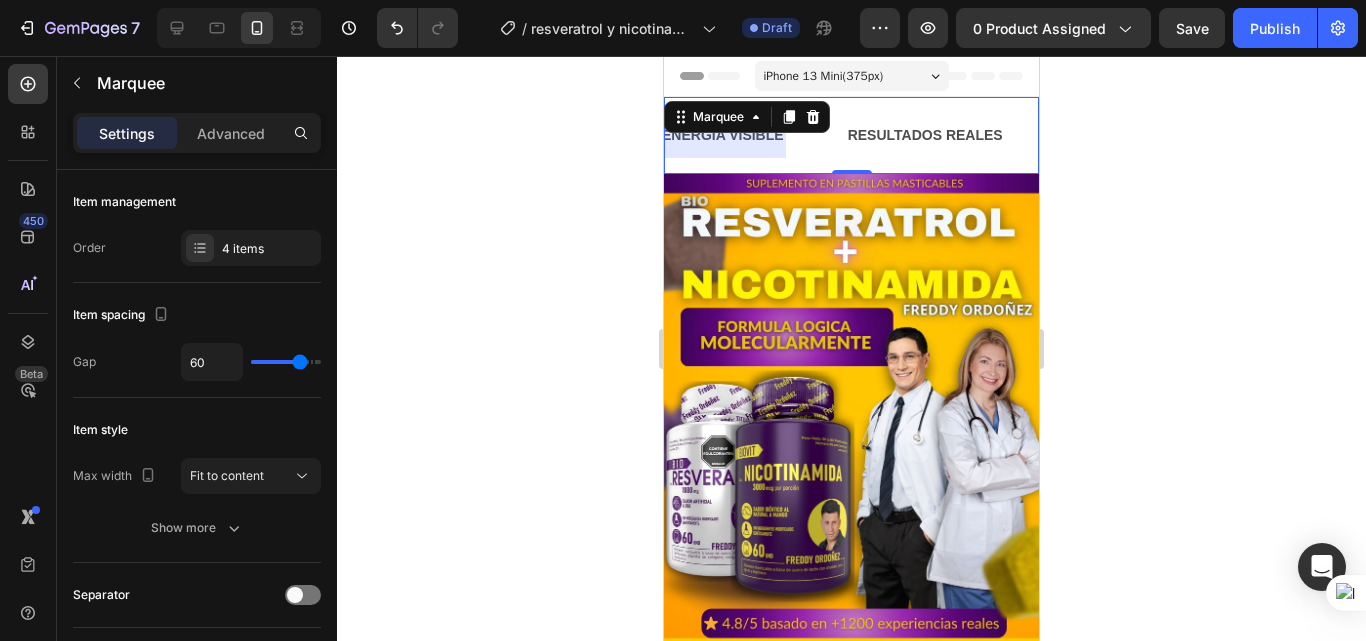 click on "CAMBIO DESDE ADENTRO Text Block" at bounding box center (1176, 135) 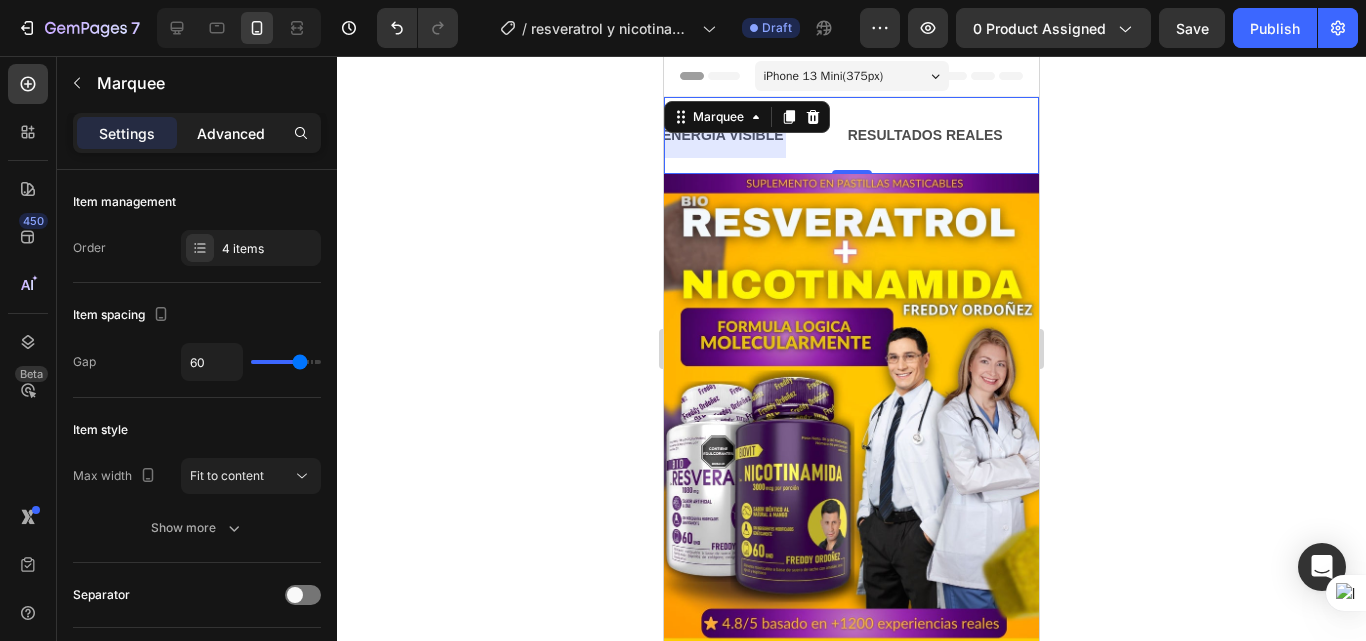 click on "Advanced" at bounding box center (231, 133) 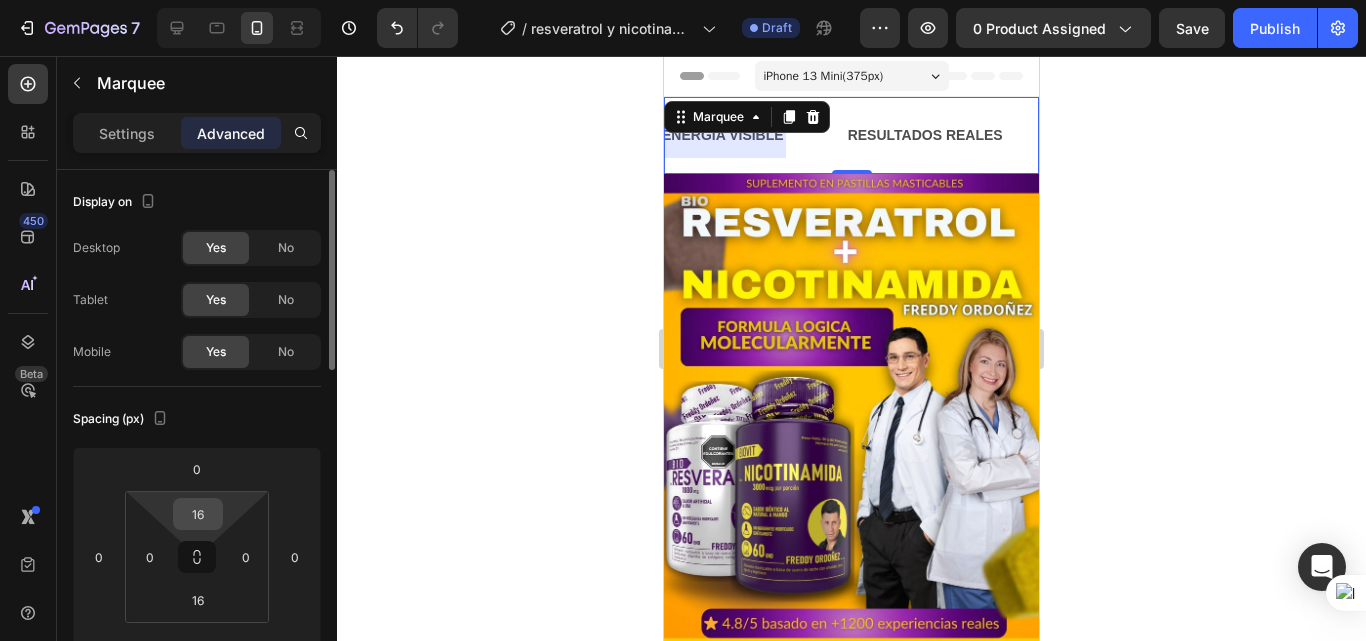 click on "16" at bounding box center [198, 514] 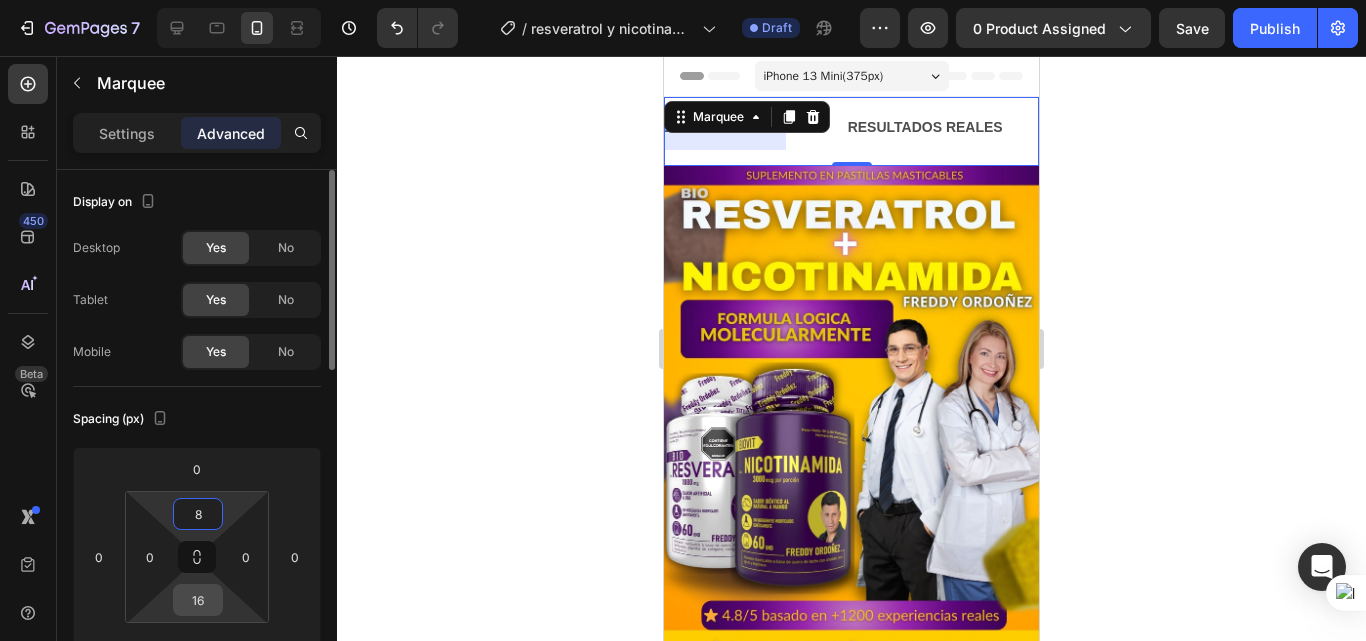 type on "8" 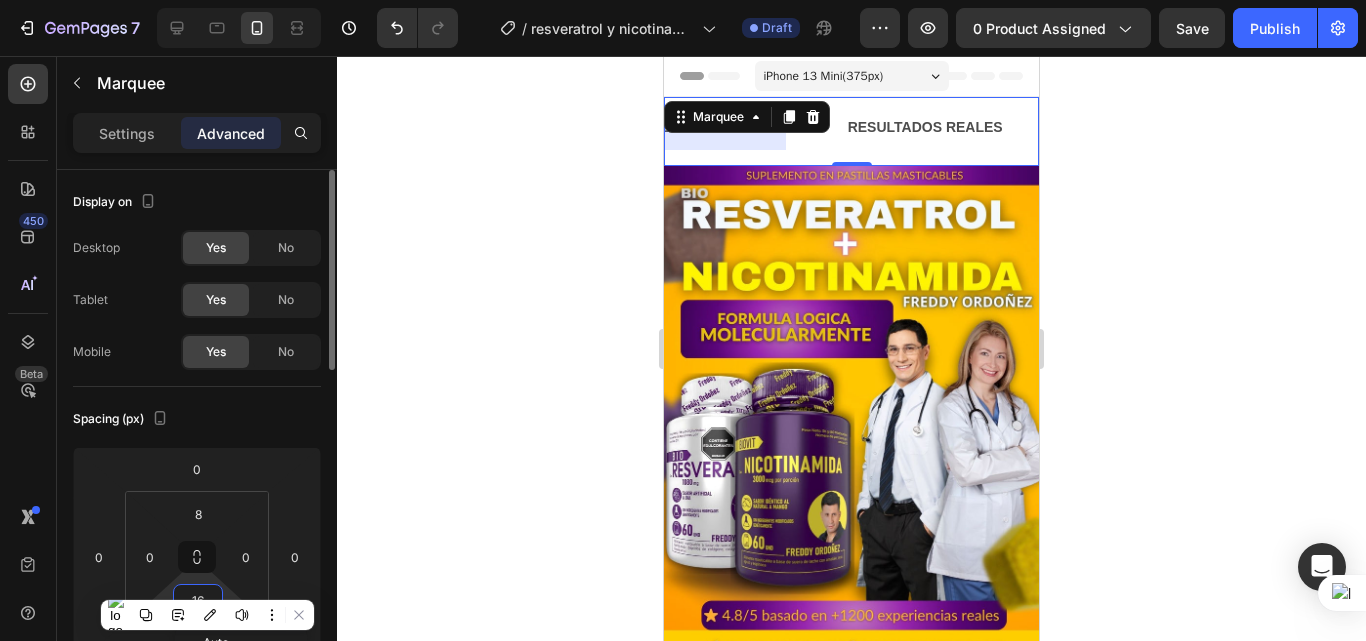 type on "8" 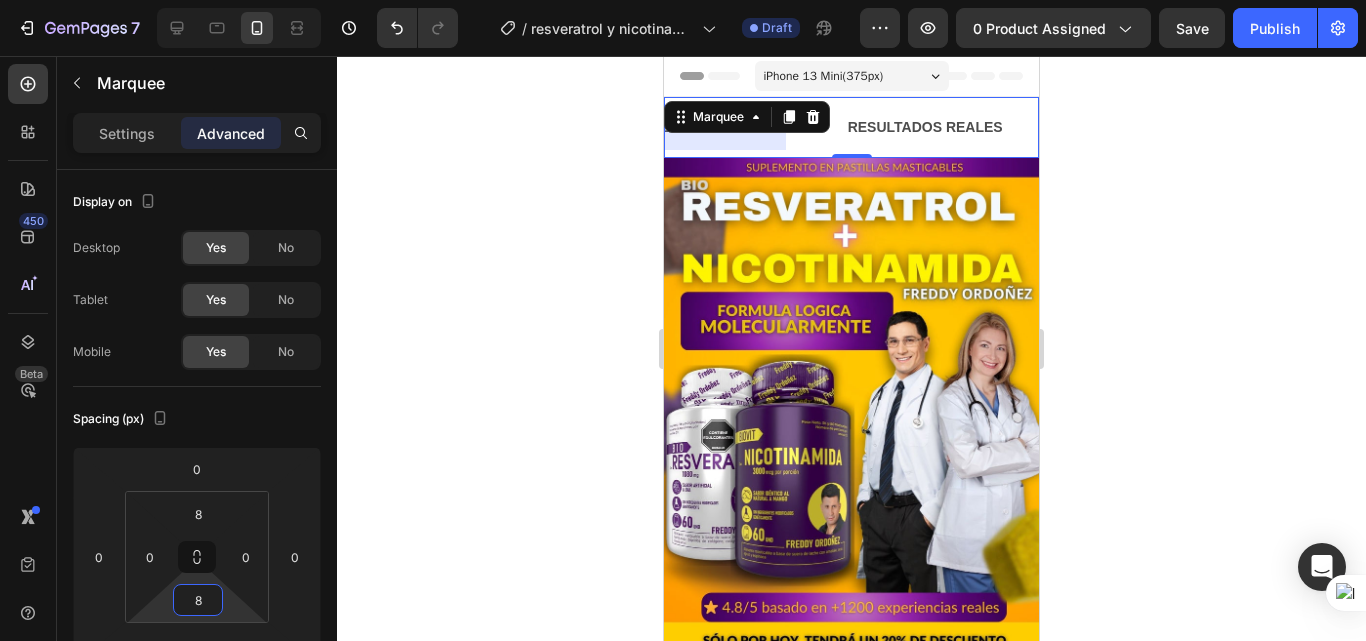 click 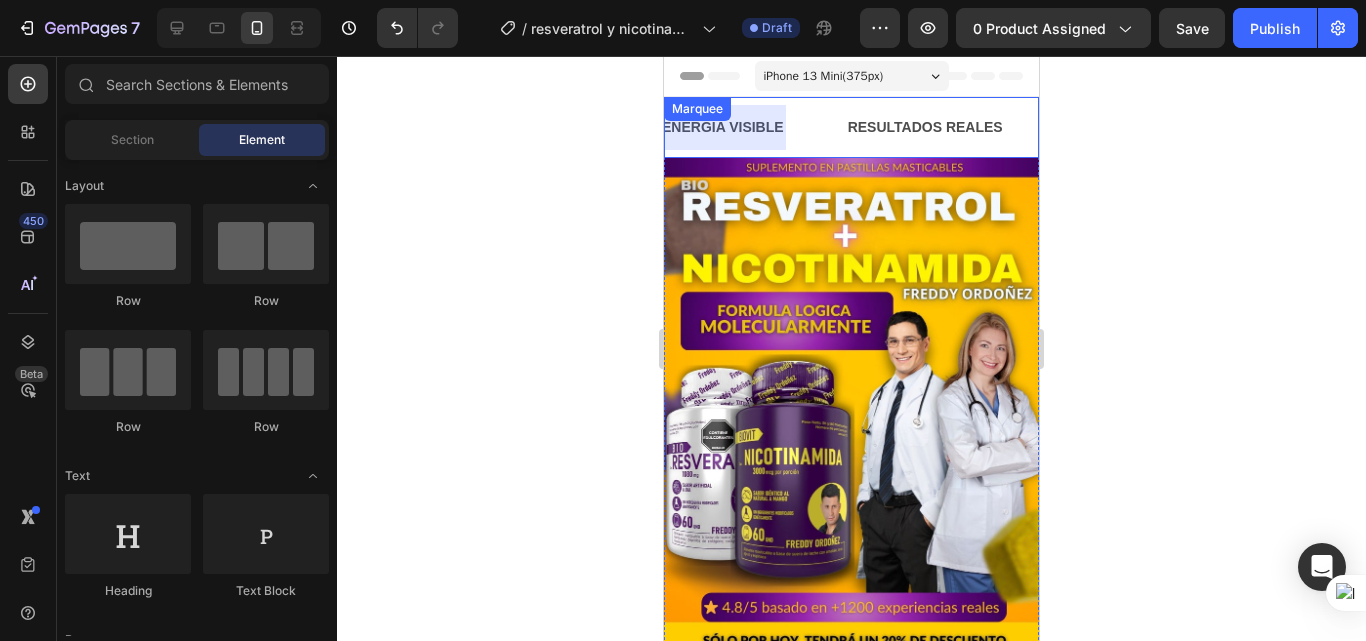click on "ENERGÍA VISIBLE Text Block RESULTADOS REALES Text Block CAMBIO DESDE ADENTRO Text Block RUTINA QUE FUNCIONA Text Block ENERGÍA VISIBLE Text Block RESULTADOS REALES Text Block CAMBIO DESDE ADENTRO Text Block RUTINA QUE FUNCIONA Text Block Marquee" at bounding box center (851, 127) 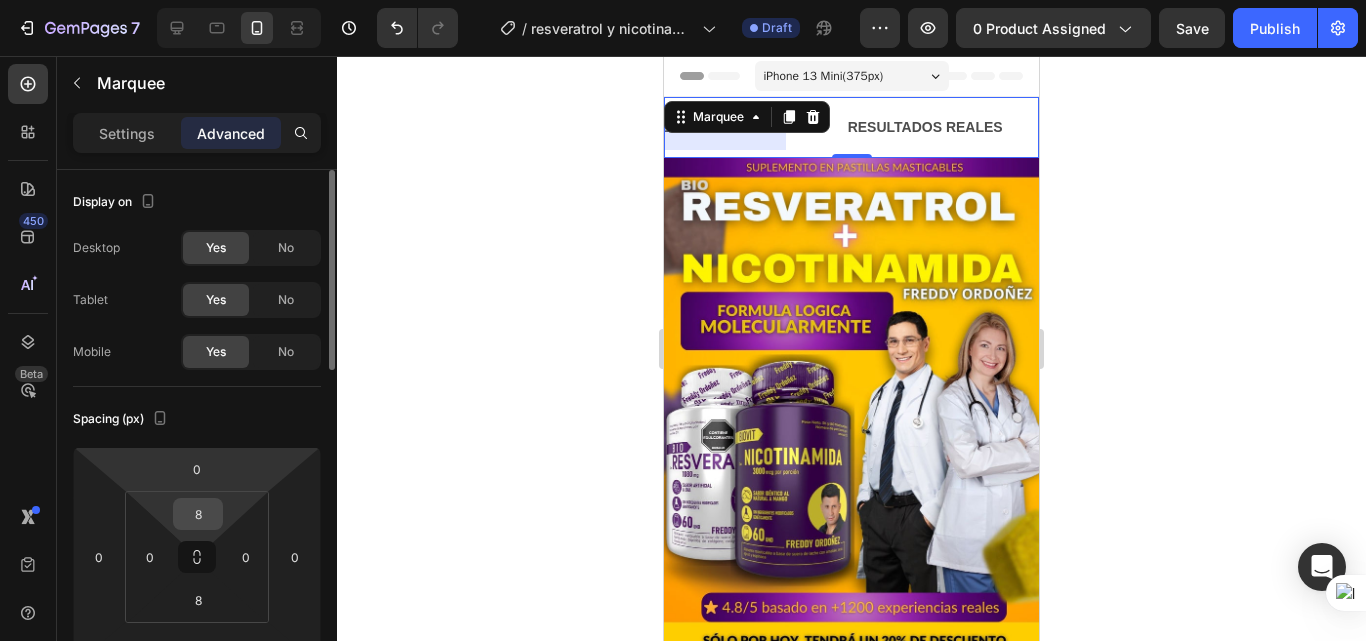click on "8" at bounding box center [198, 514] 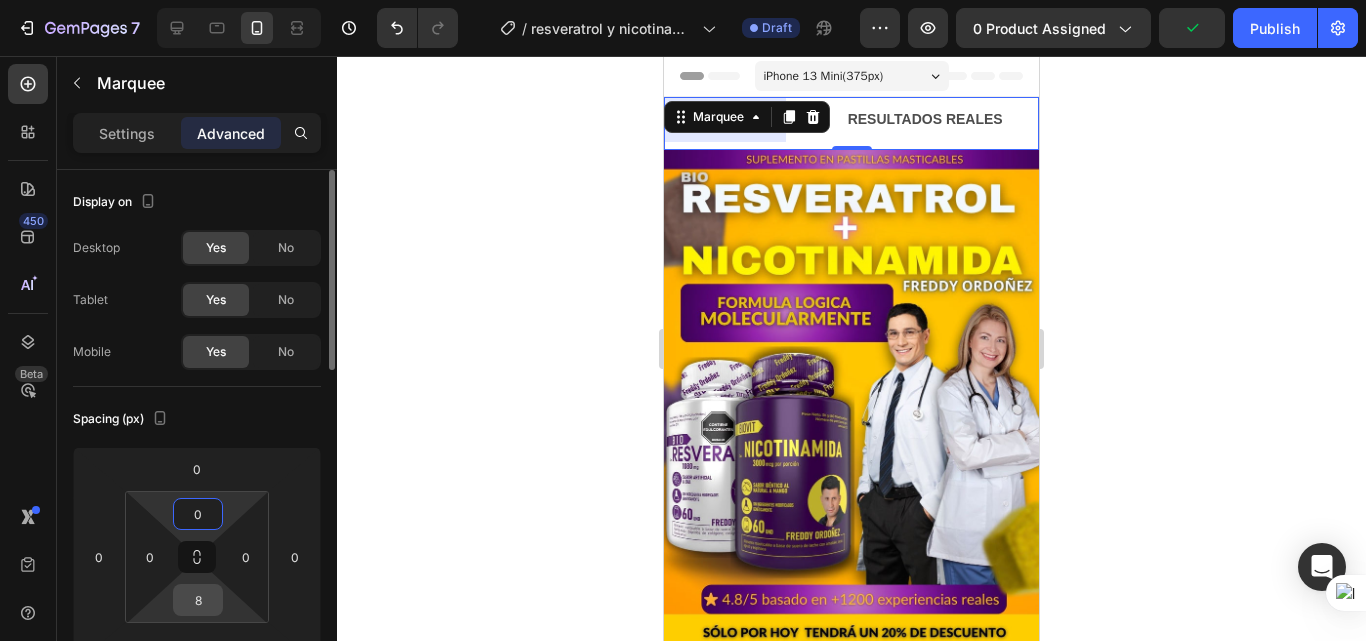 type on "0" 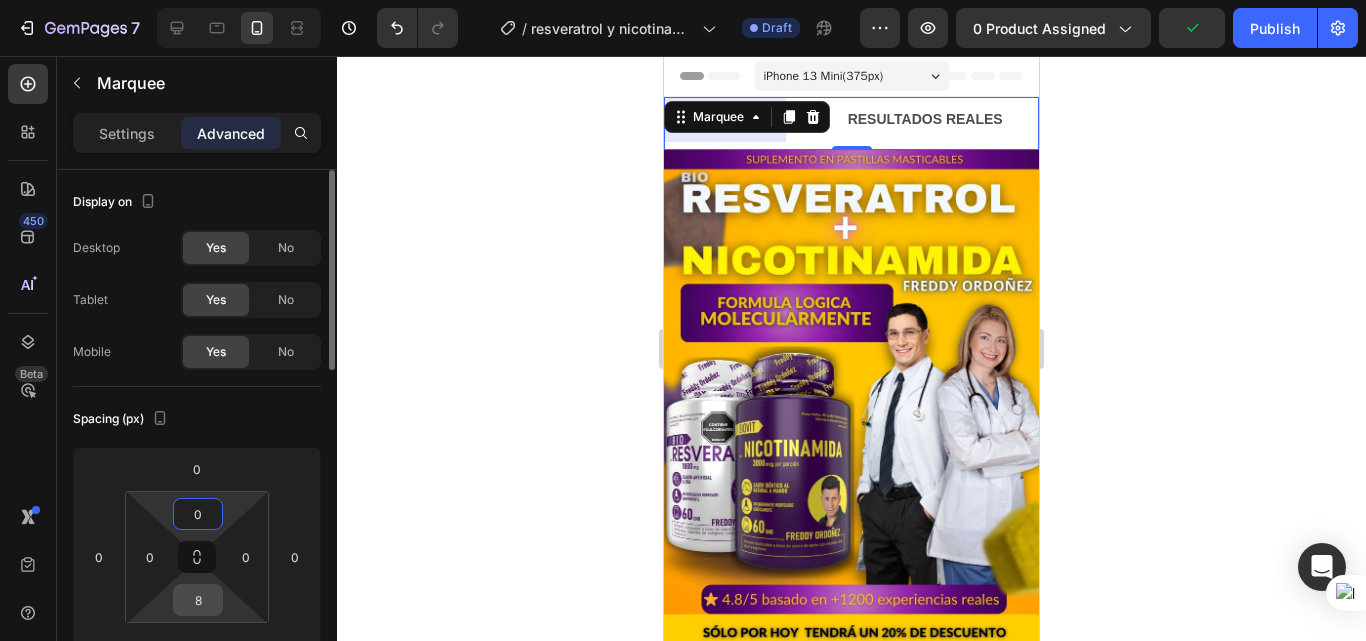 click on "8" at bounding box center (198, 600) 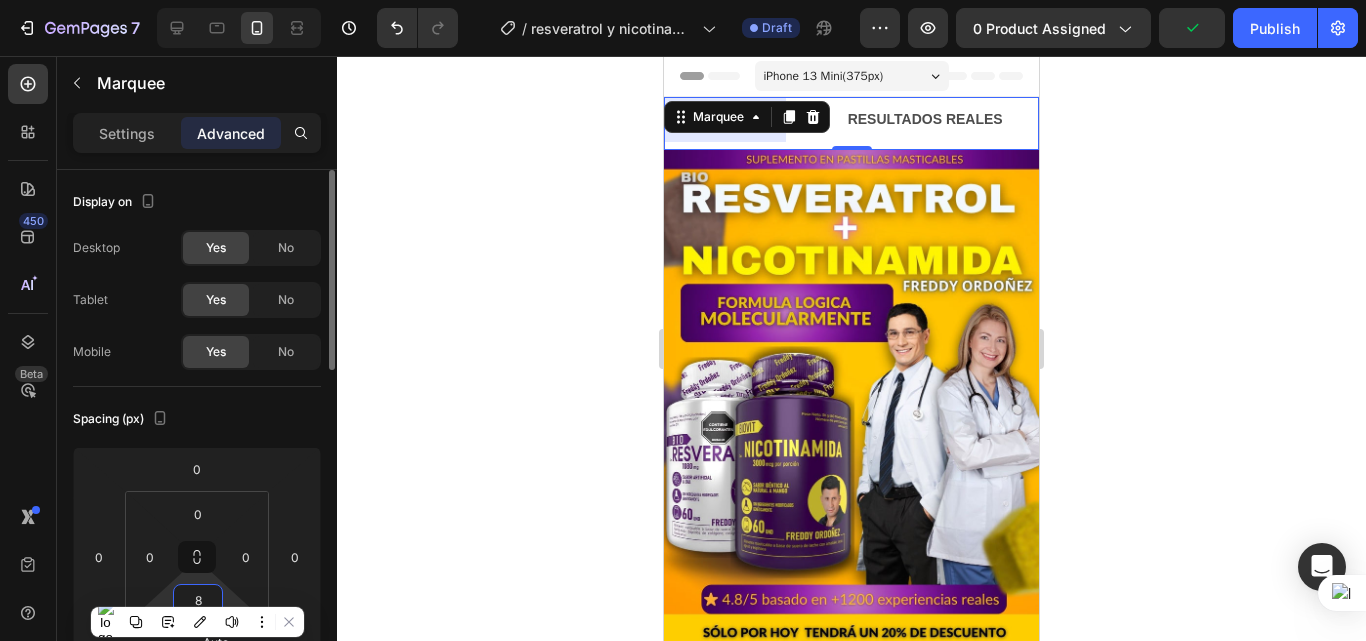 type on "0" 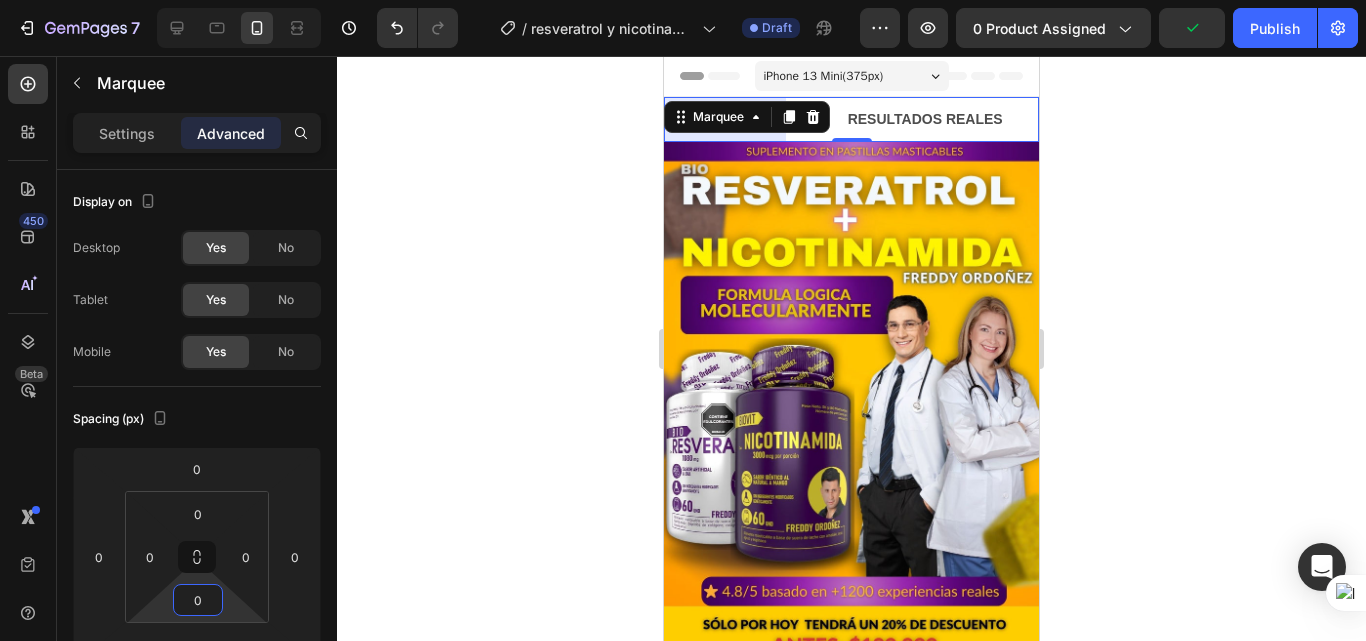 click 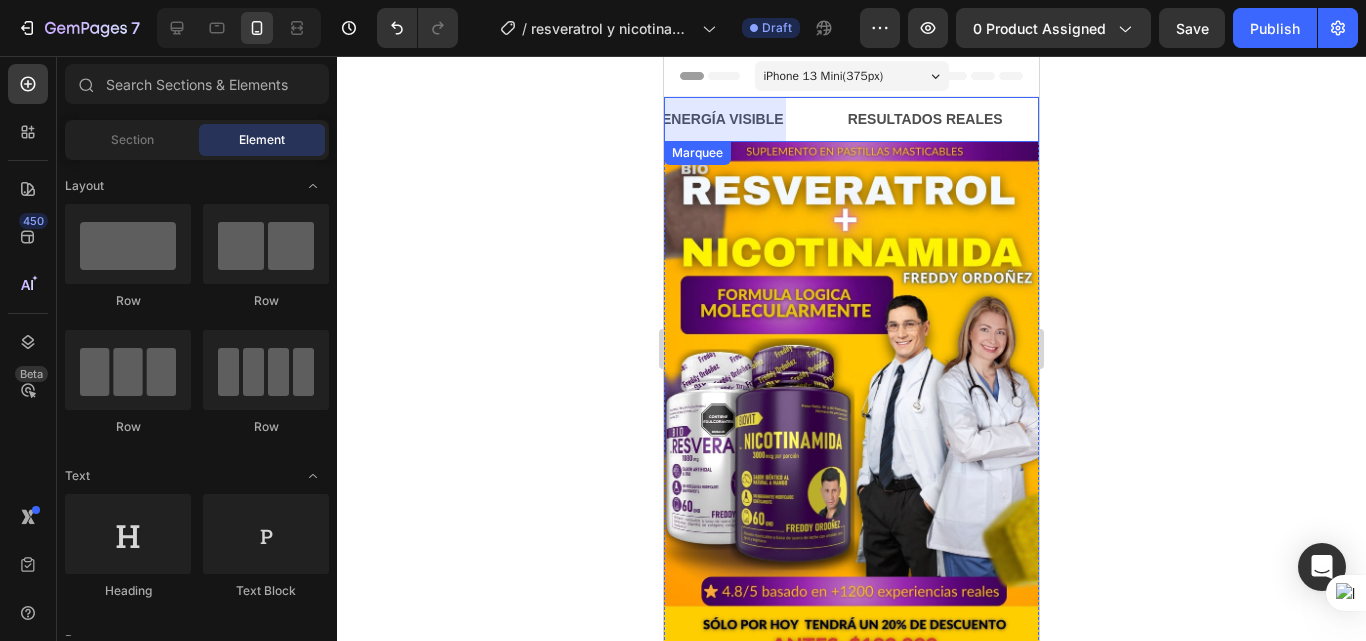 click on "CAMBIO DESDE ADENTRO Text Block" at bounding box center [1182, 119] 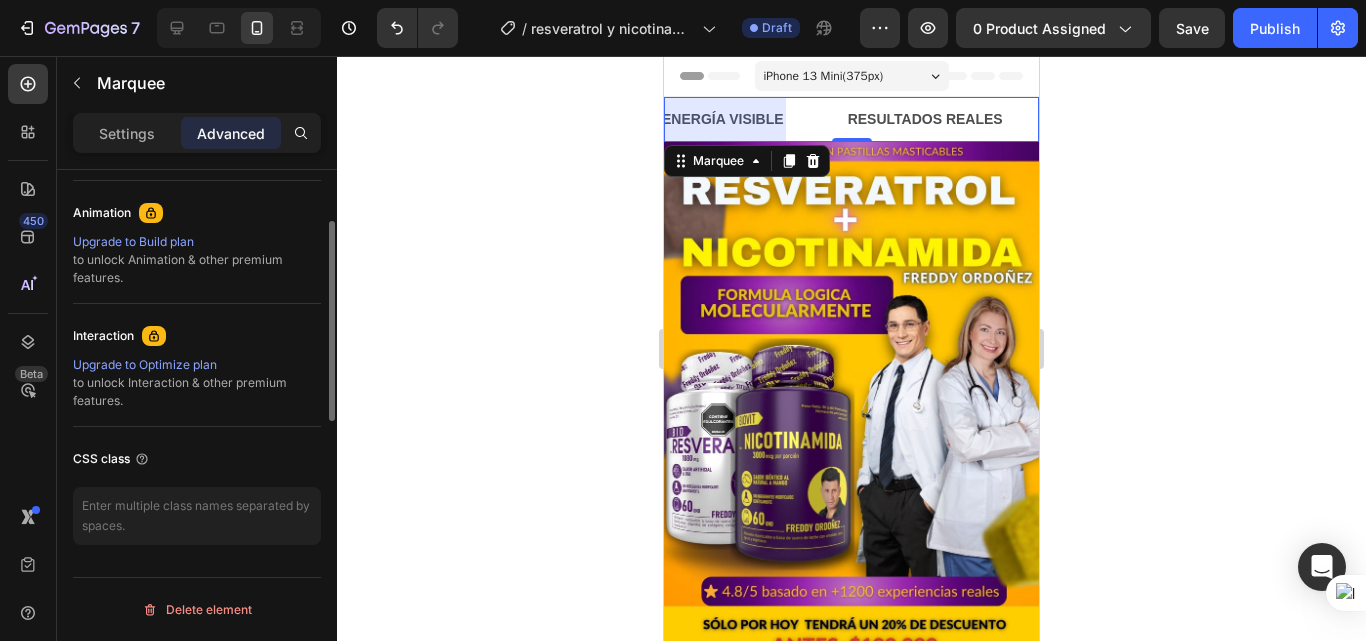 scroll, scrollTop: 460, scrollLeft: 0, axis: vertical 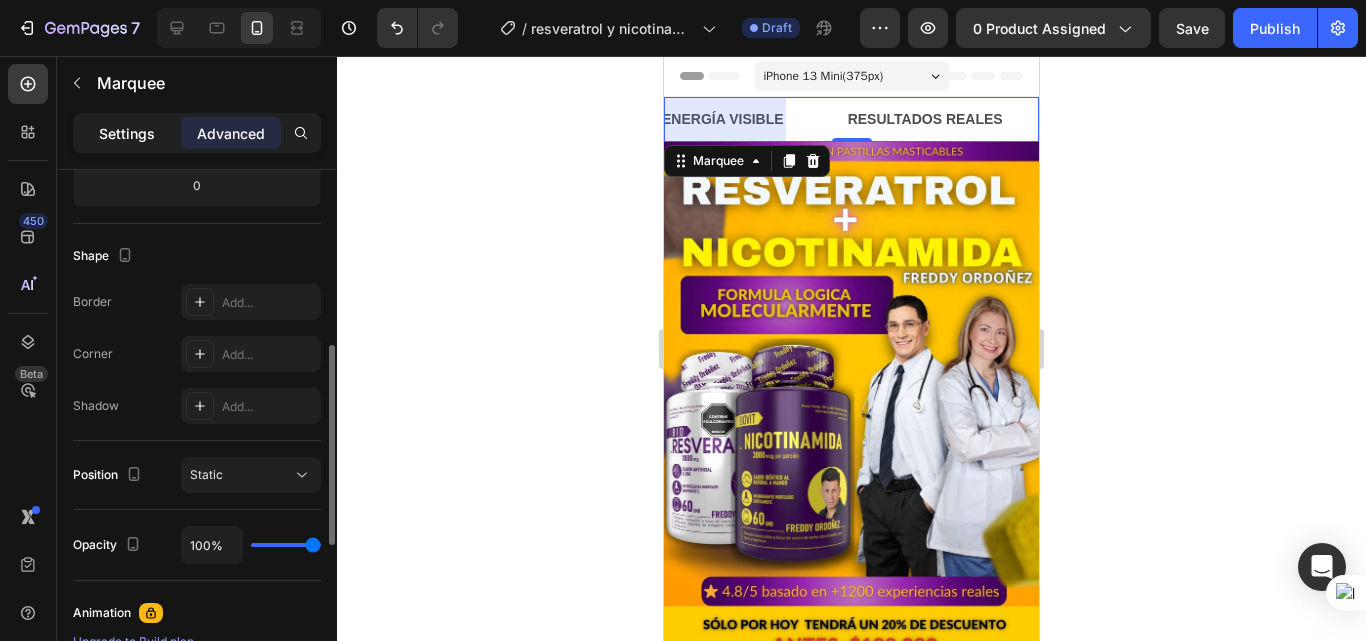 click on "Settings" at bounding box center [127, 133] 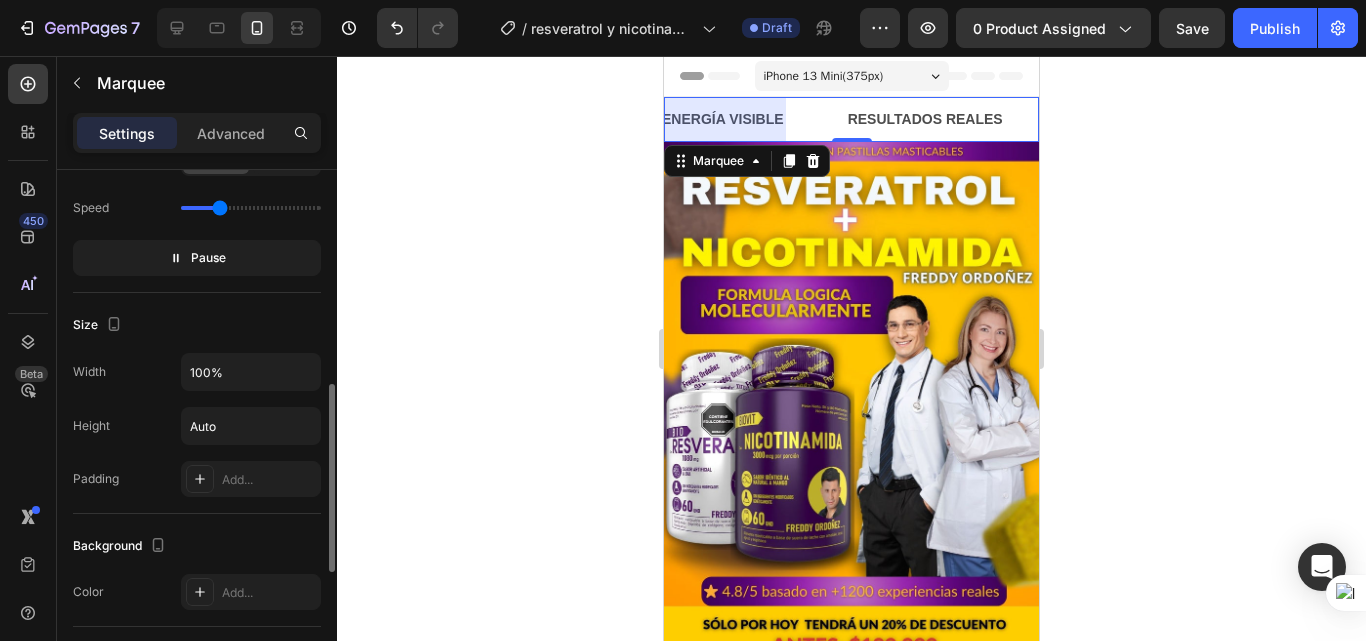 scroll, scrollTop: 700, scrollLeft: 0, axis: vertical 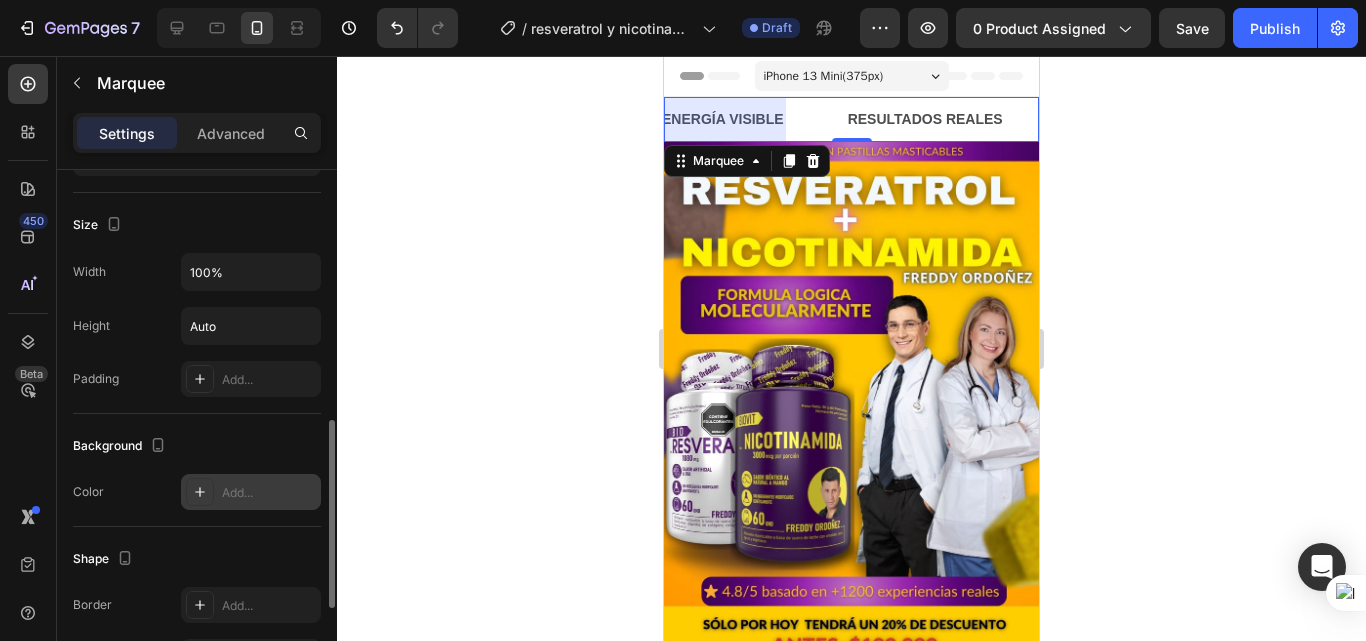 click on "Add..." at bounding box center (269, 493) 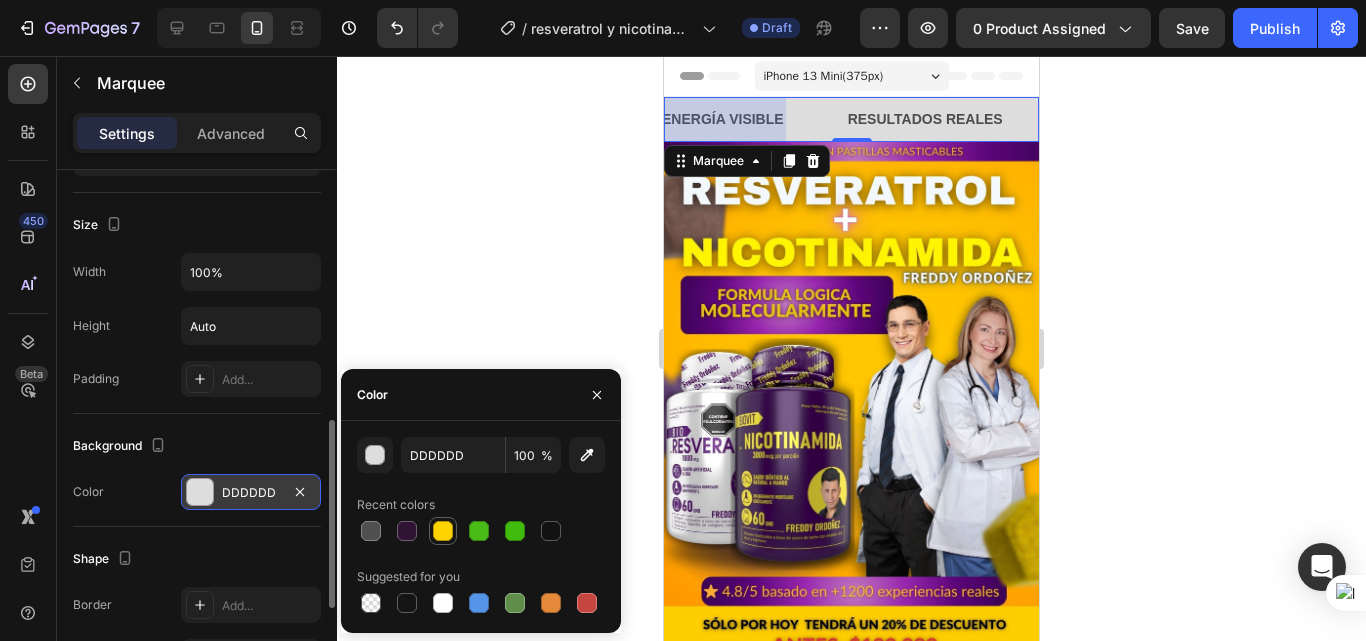 click at bounding box center [443, 531] 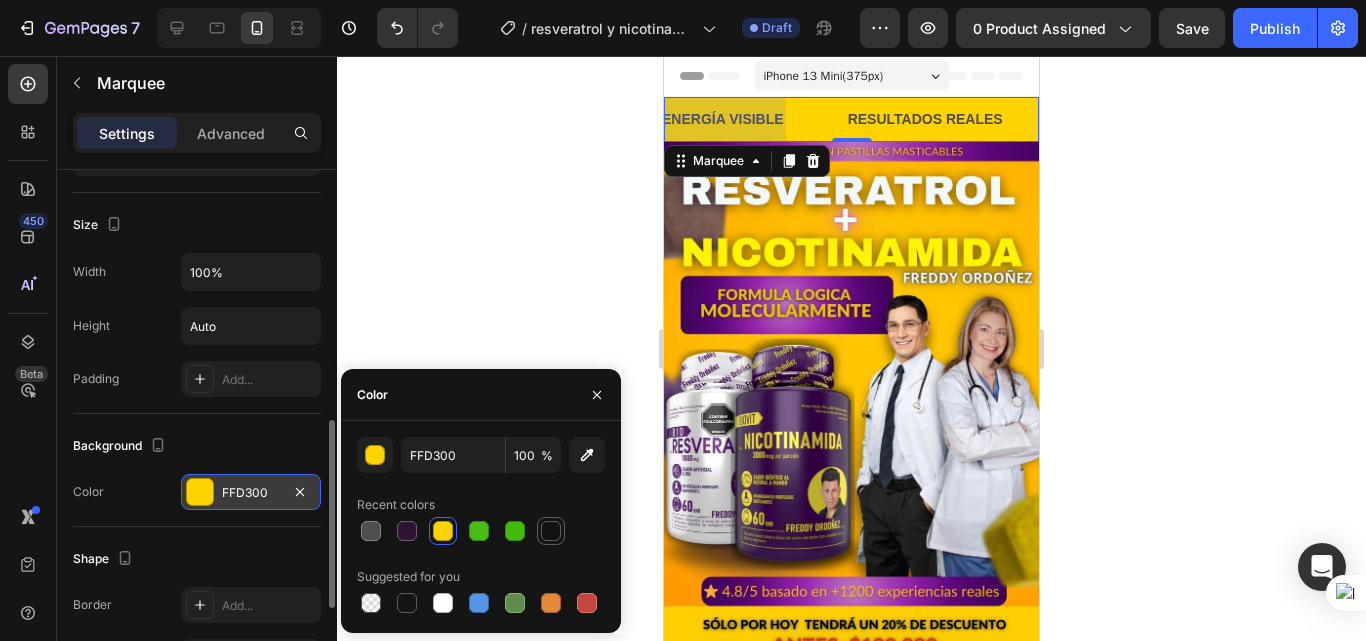 click at bounding box center [551, 531] 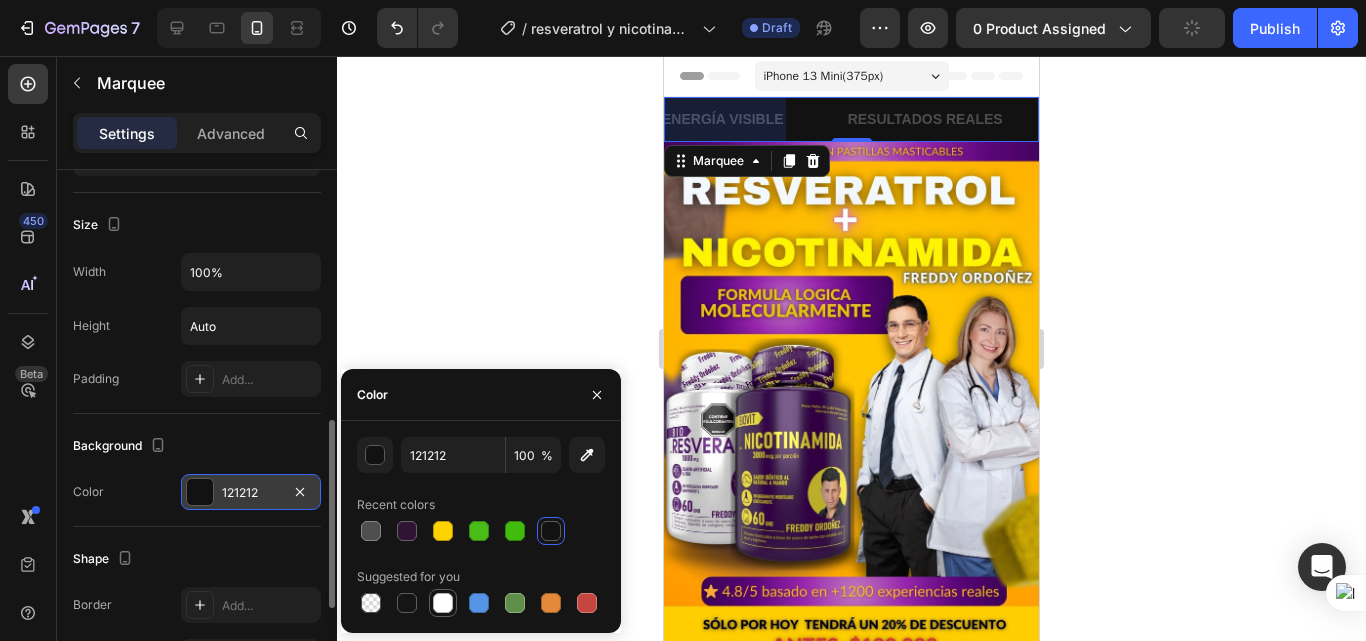 click at bounding box center [443, 603] 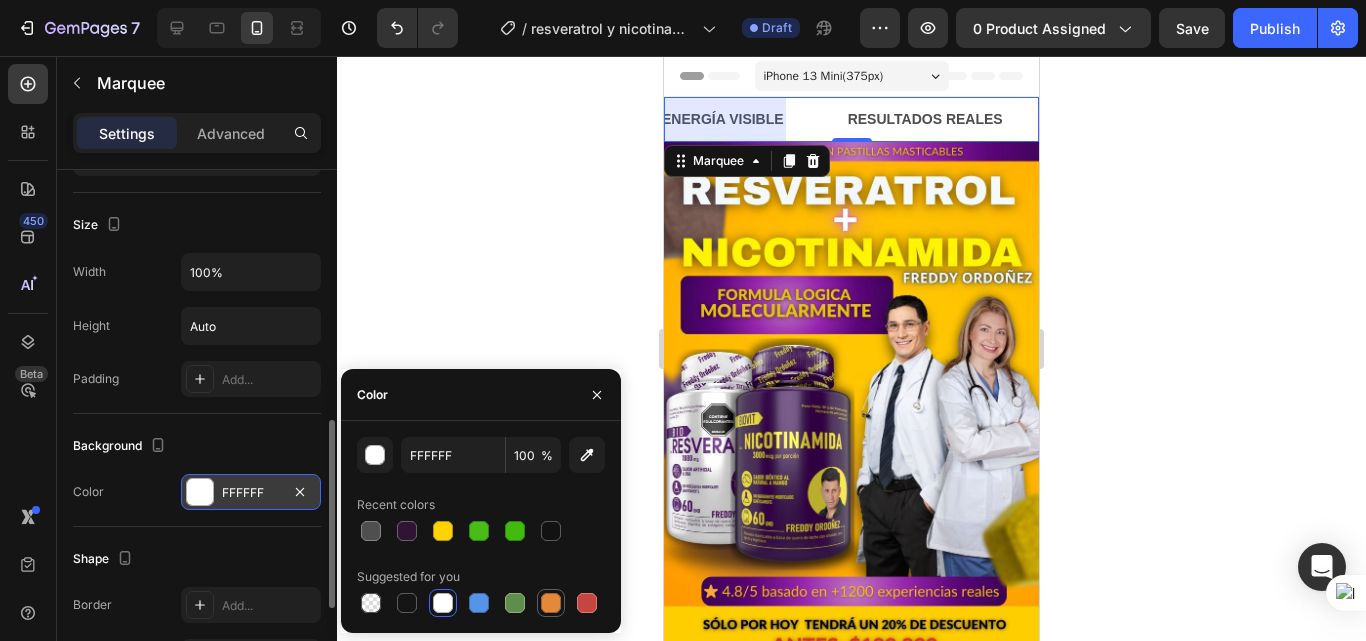 click at bounding box center (551, 603) 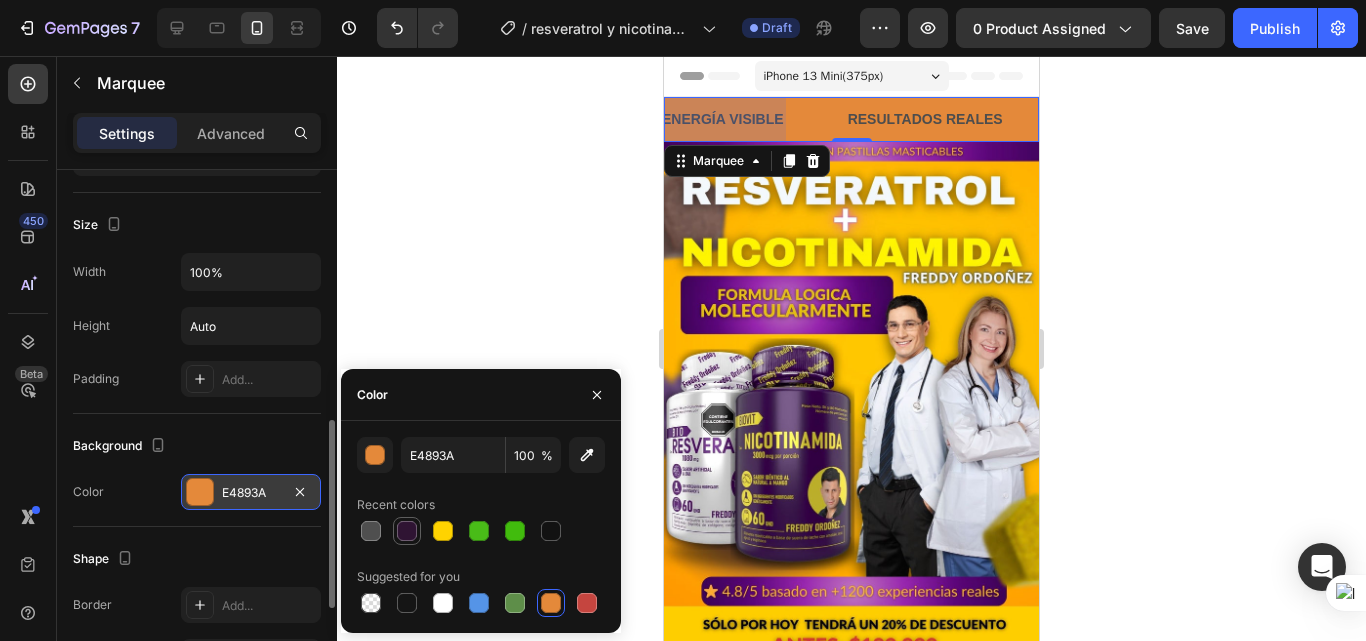 click at bounding box center [407, 531] 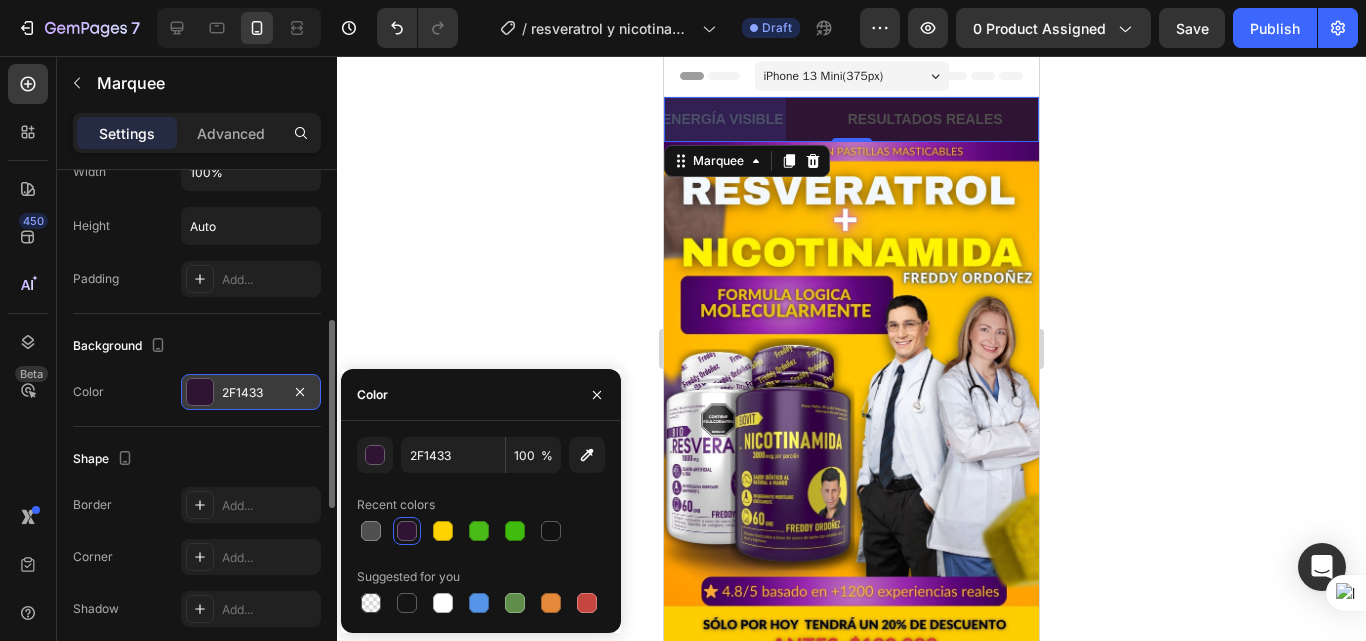 scroll, scrollTop: 700, scrollLeft: 0, axis: vertical 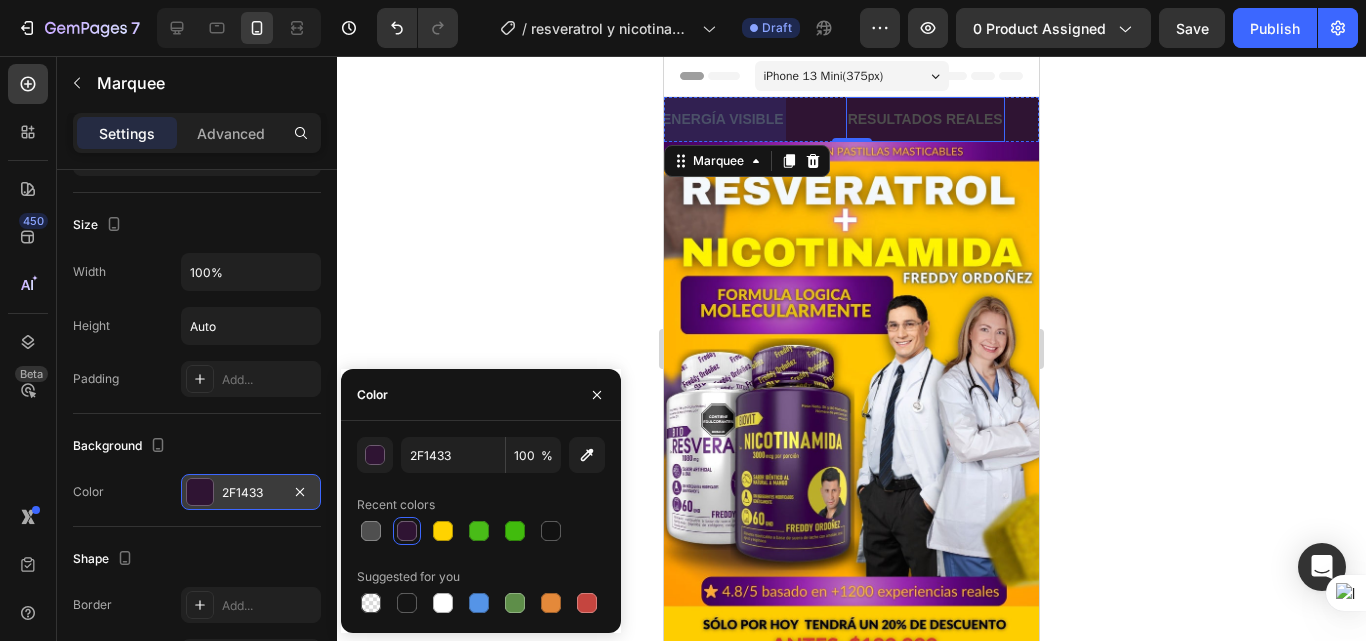 click on "RESULTADOS REALES" at bounding box center (918, 119) 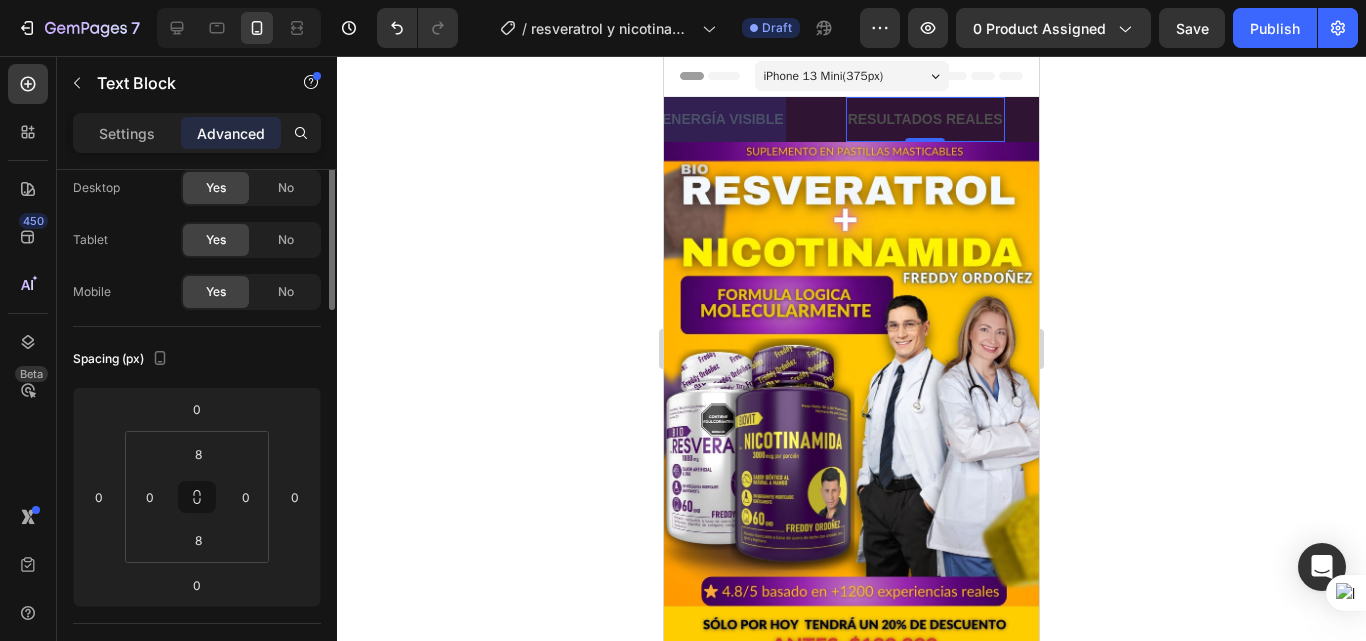 scroll, scrollTop: 0, scrollLeft: 0, axis: both 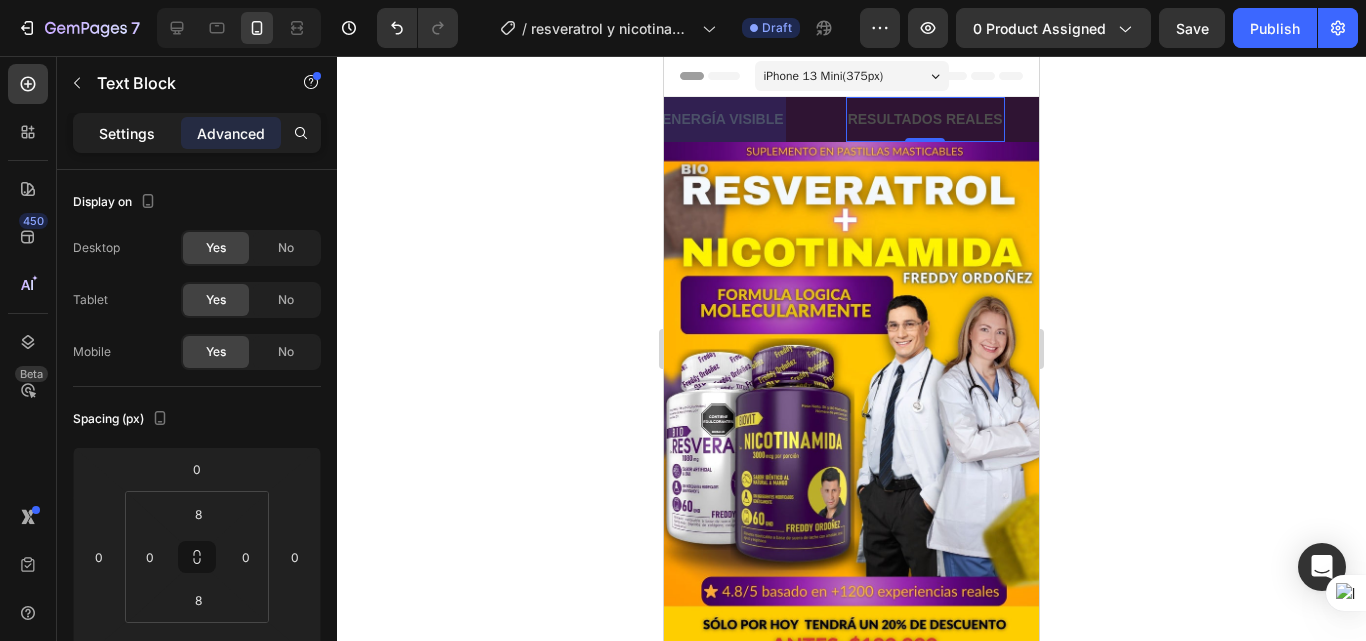 click on "Settings" at bounding box center [127, 133] 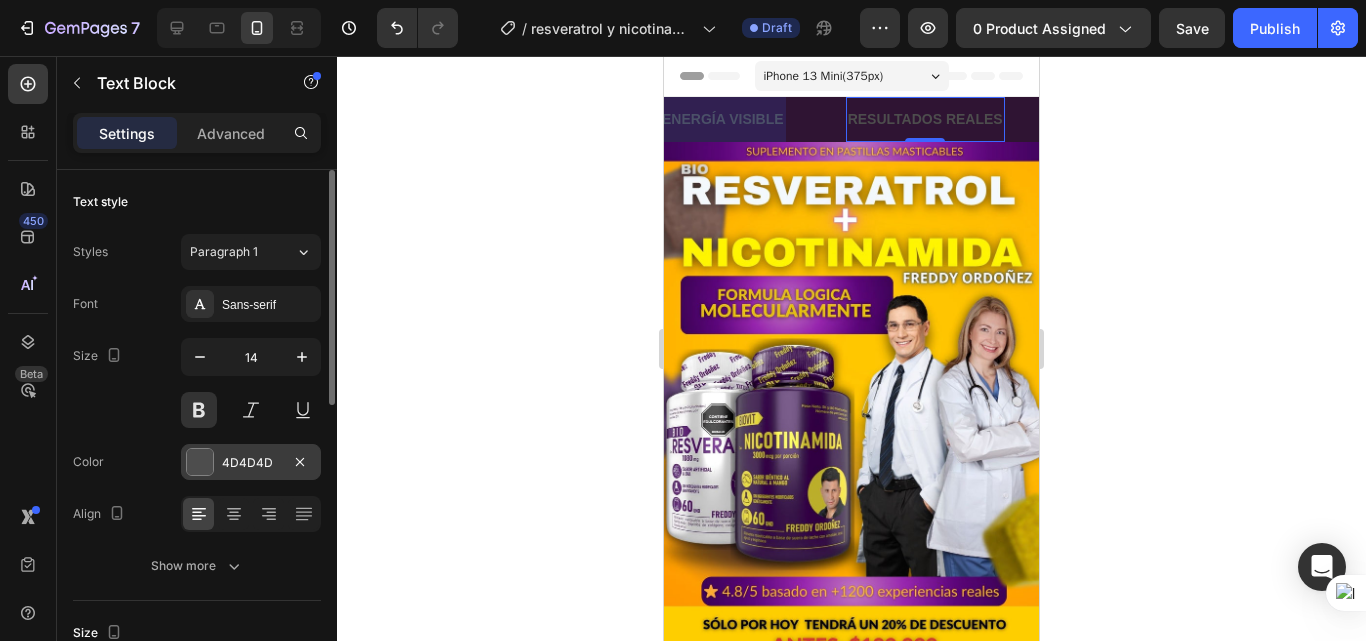 click at bounding box center (200, 462) 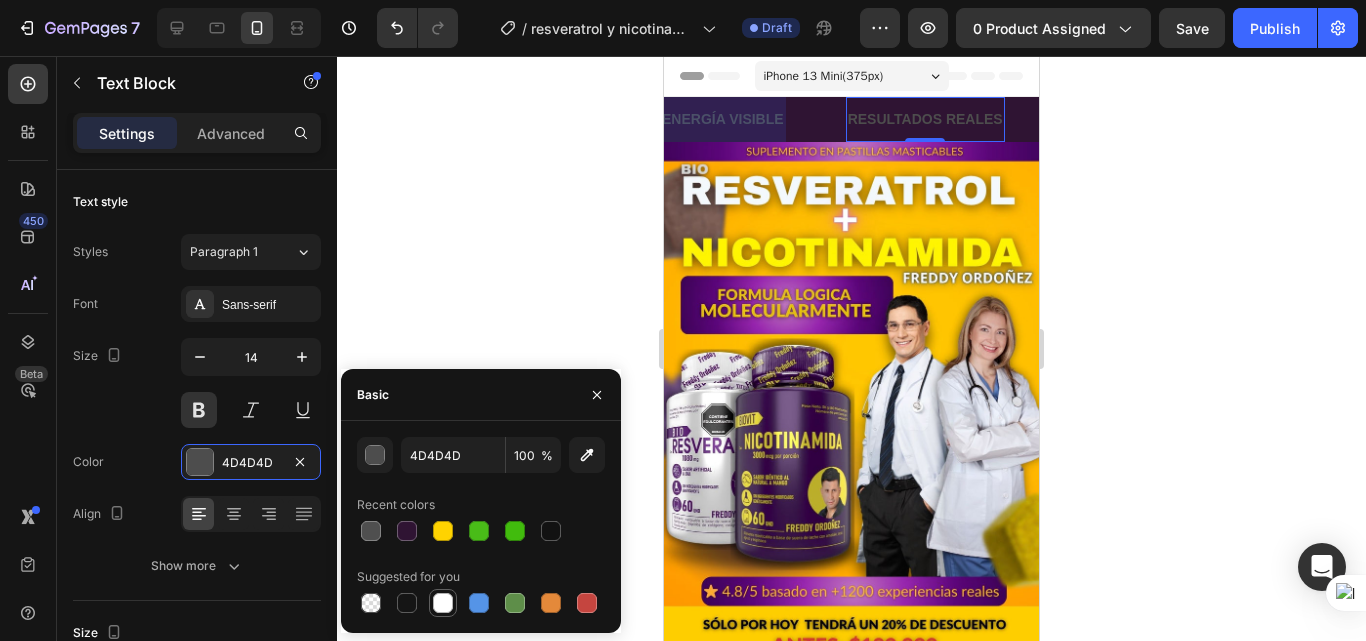 click at bounding box center [443, 603] 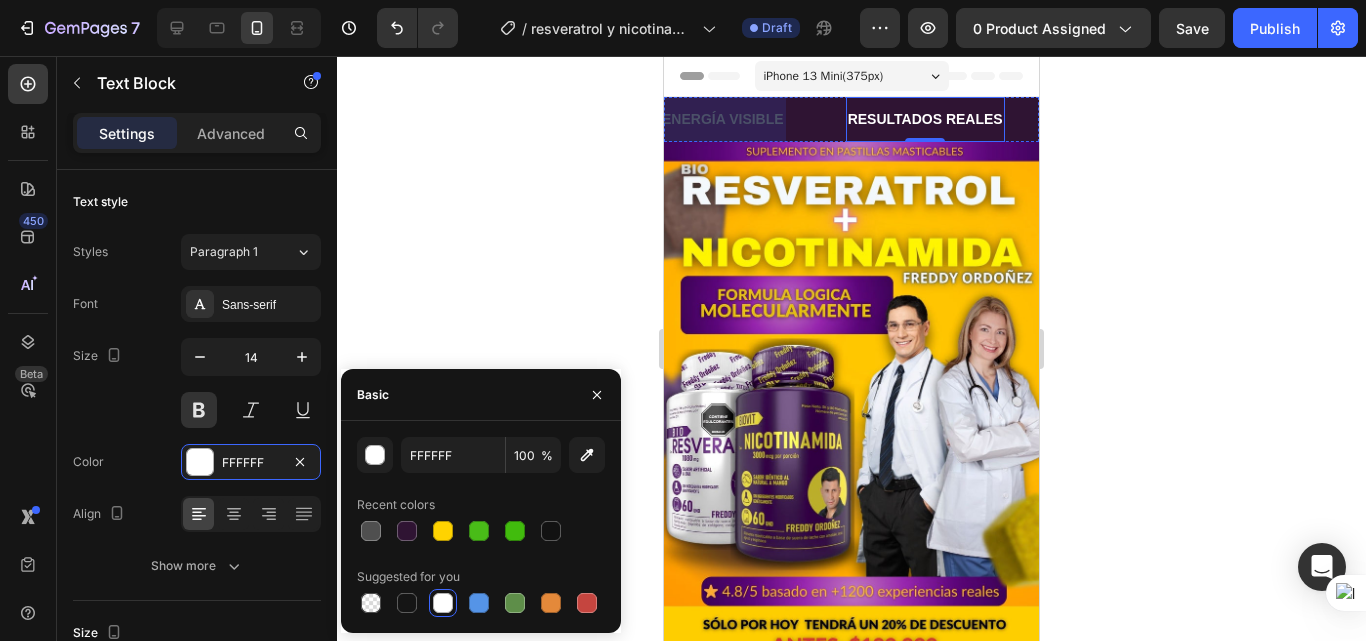click on "CAMBIO DESDE ADENTRO" at bounding box center [1153, 119] 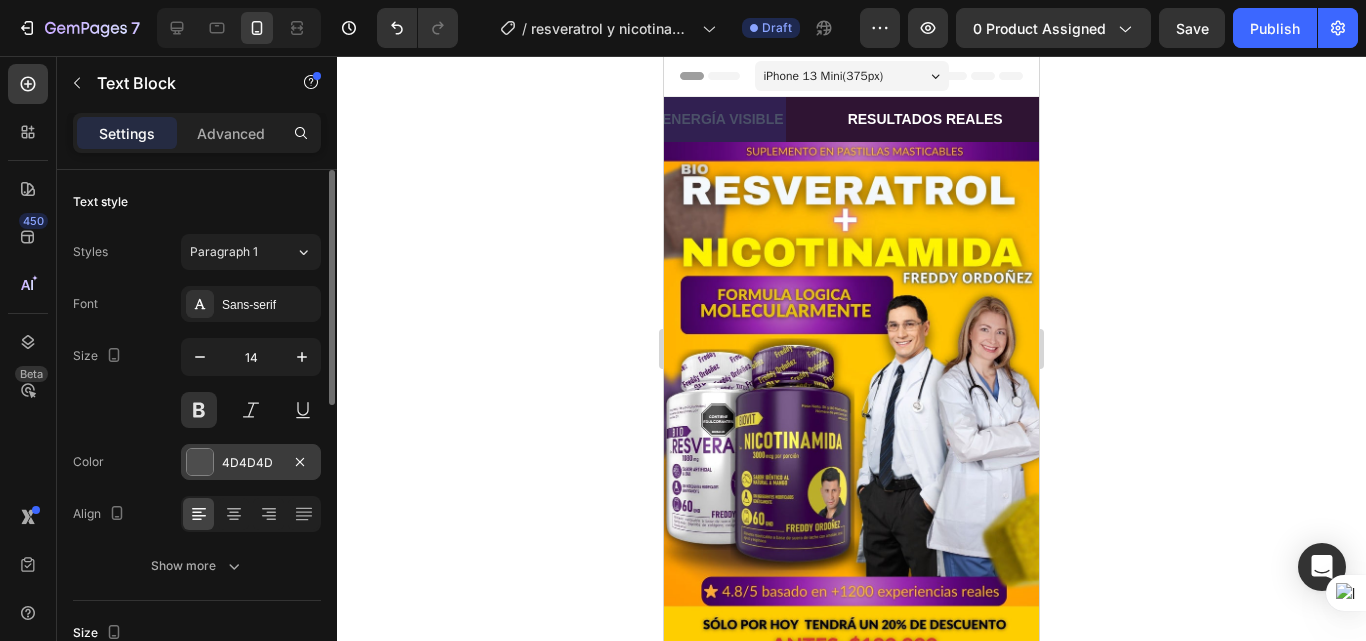 click at bounding box center [200, 462] 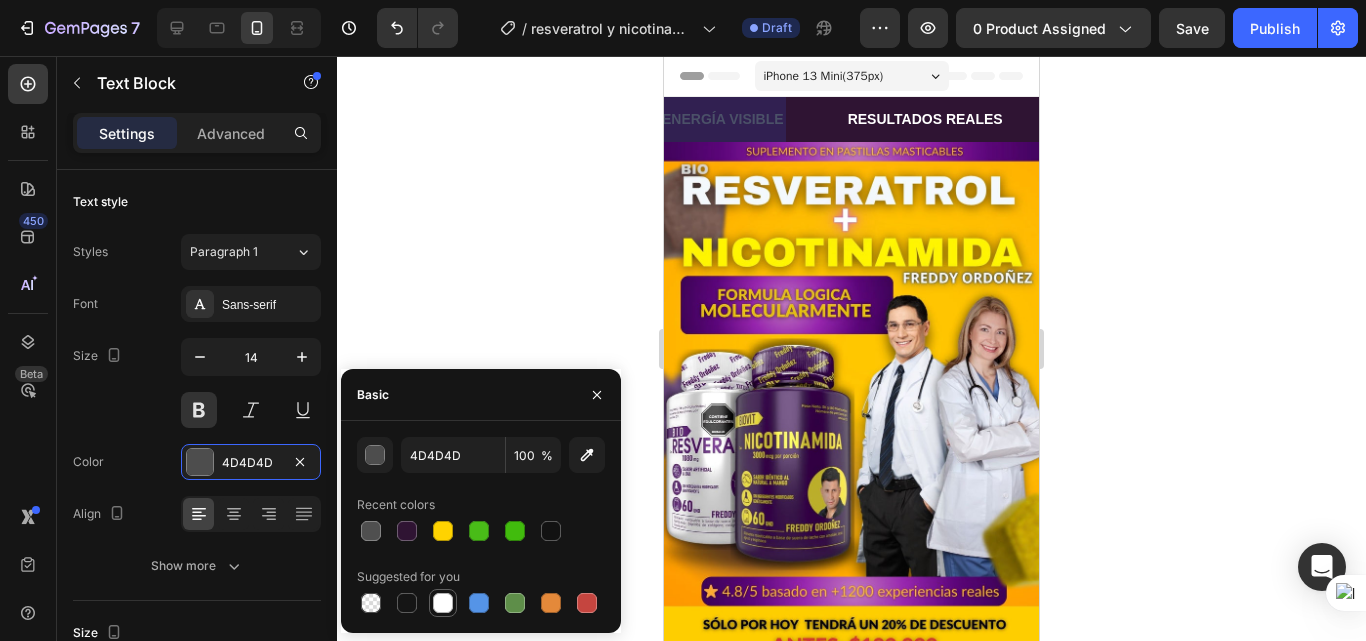 click at bounding box center [443, 603] 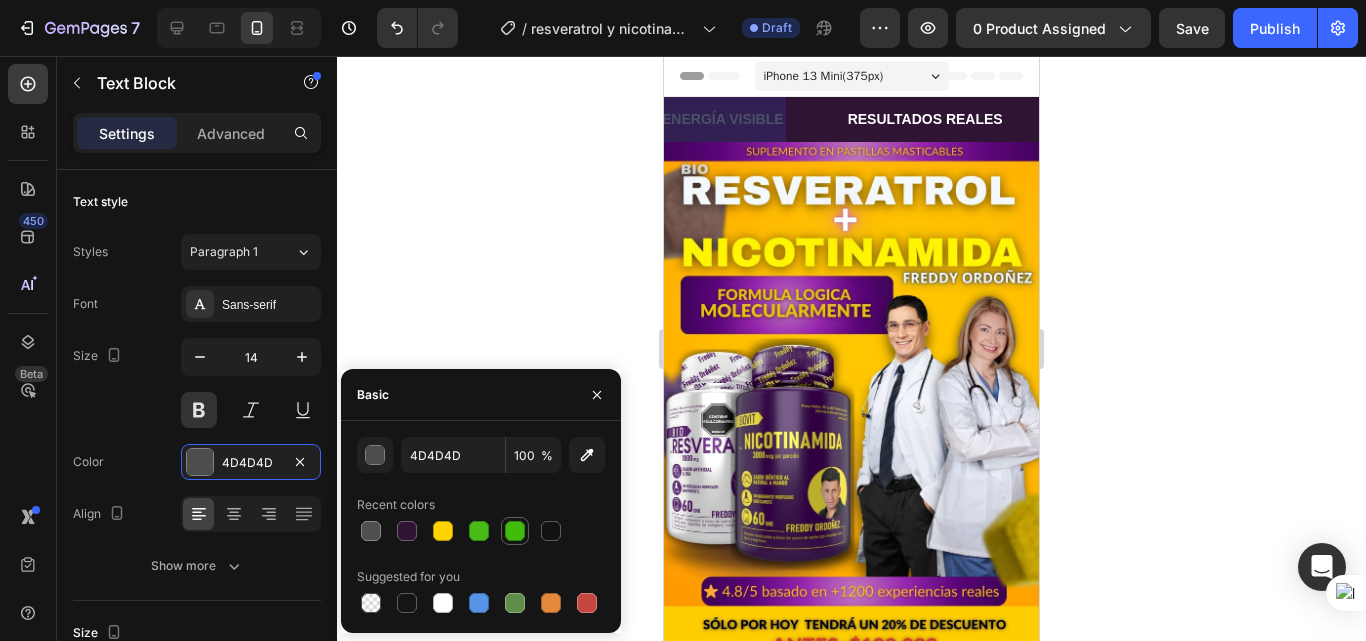 type on "FFFFFF" 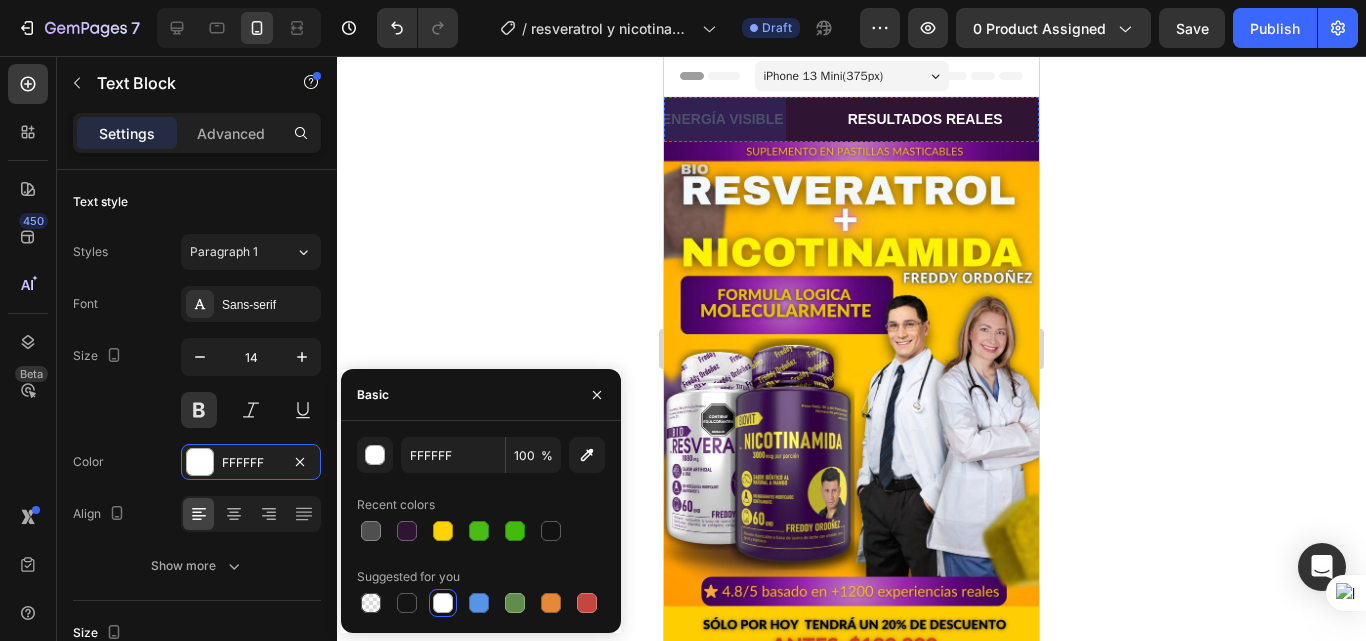 click on "RUTINA QUE FUNCIONA" at bounding box center (1389, 119) 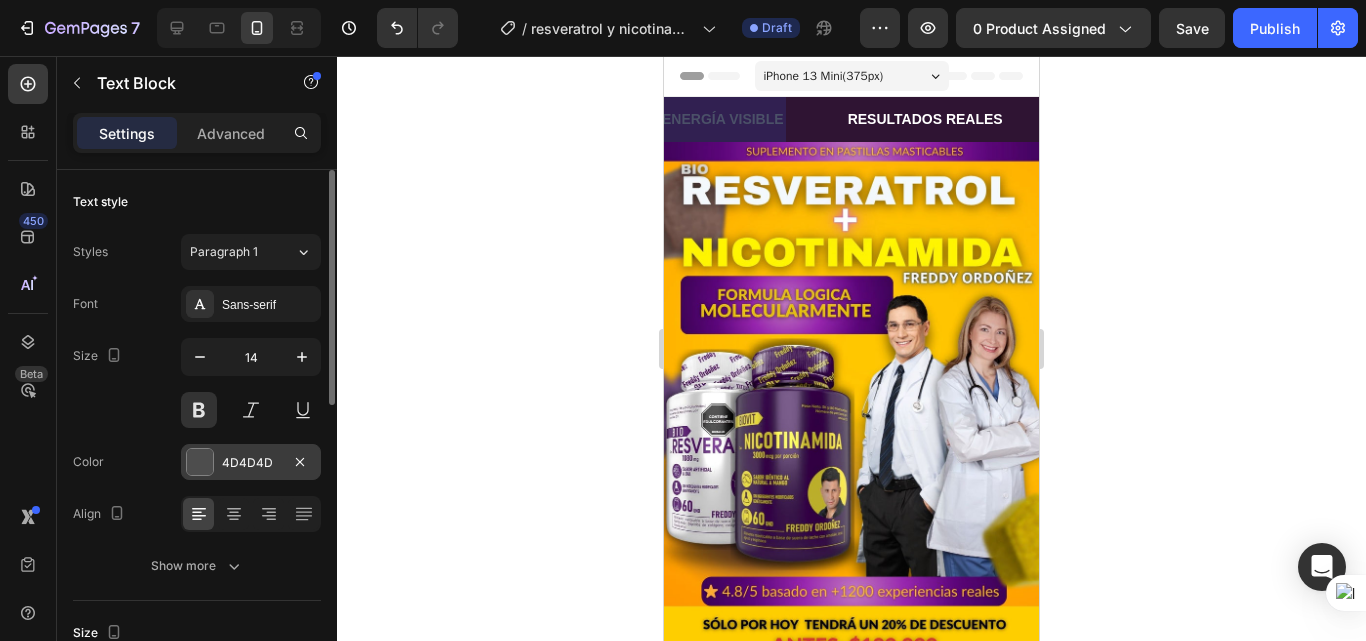 click at bounding box center (200, 462) 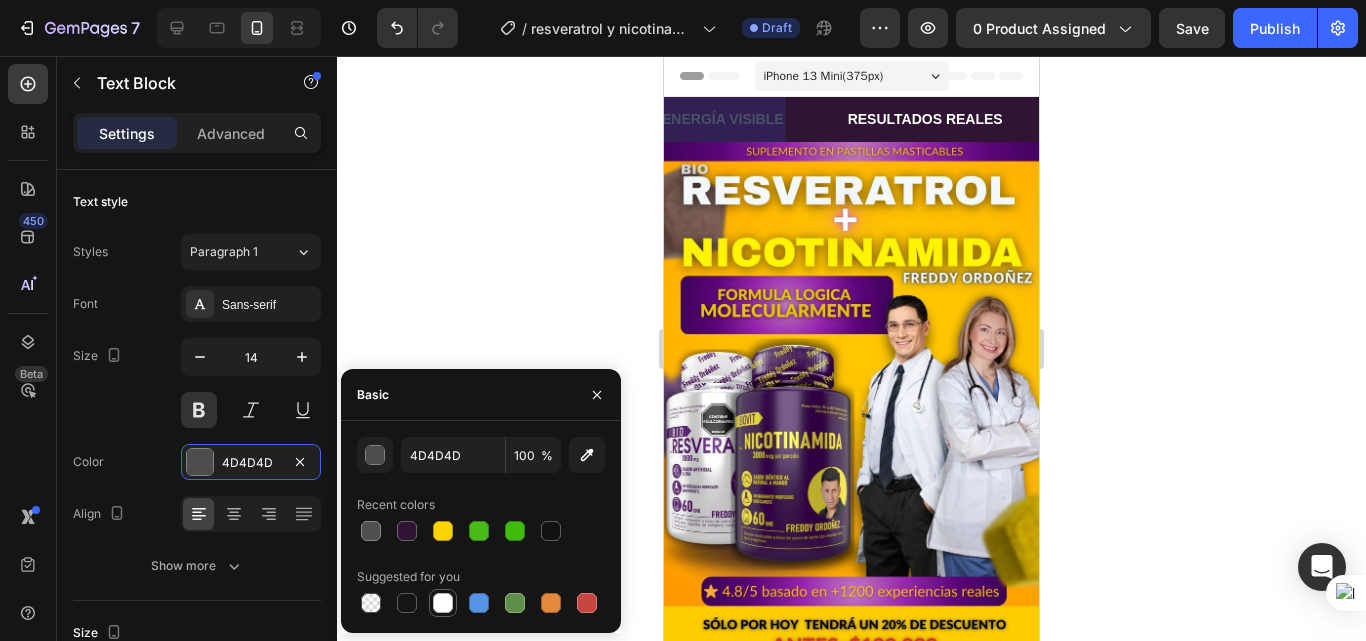 click at bounding box center [443, 603] 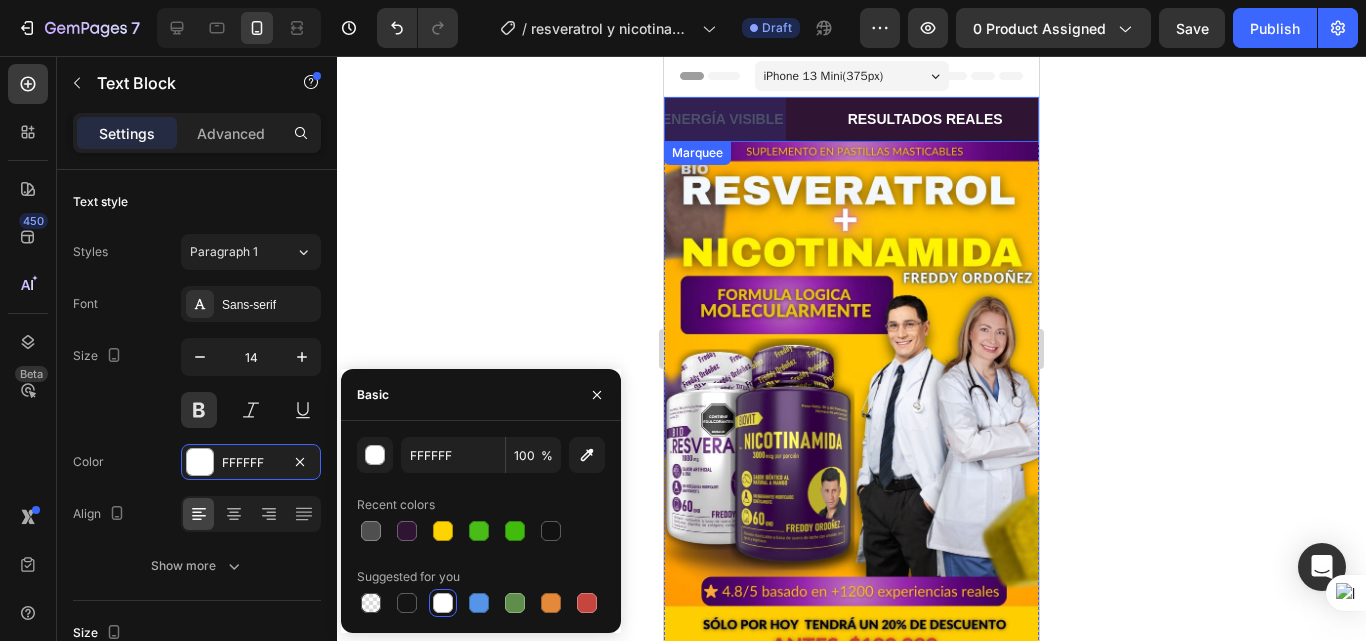 click at bounding box center (1600, 119) 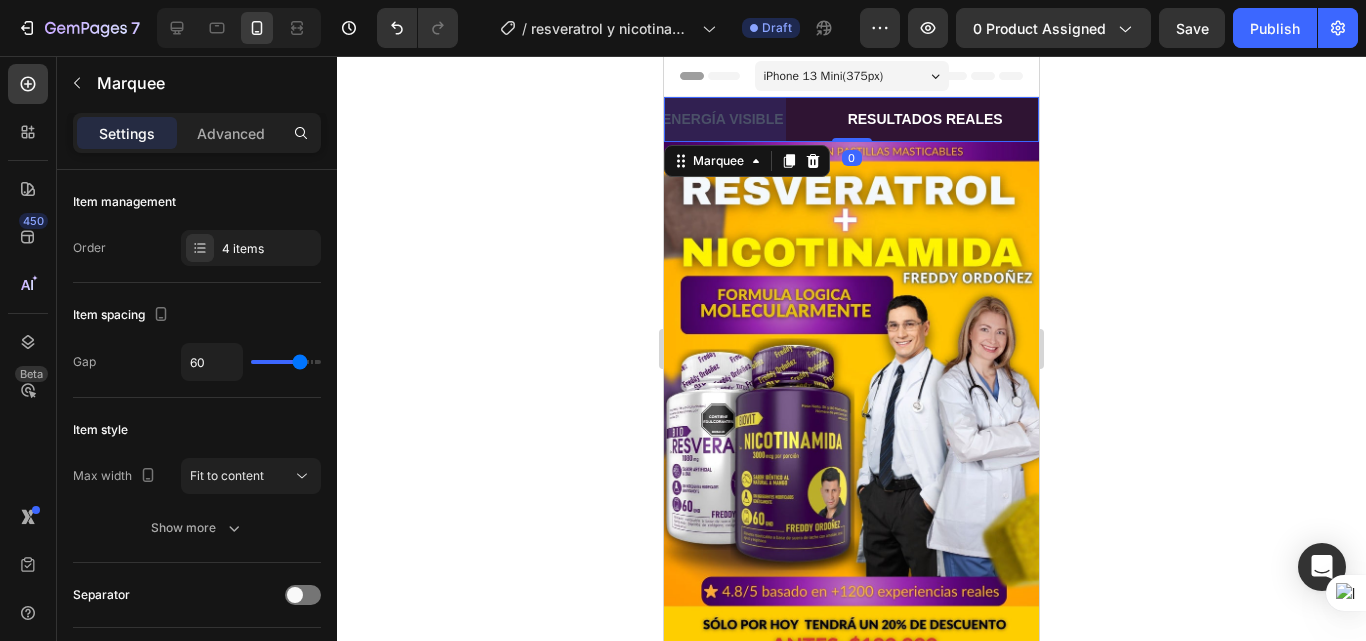 click at bounding box center [1595, 119] 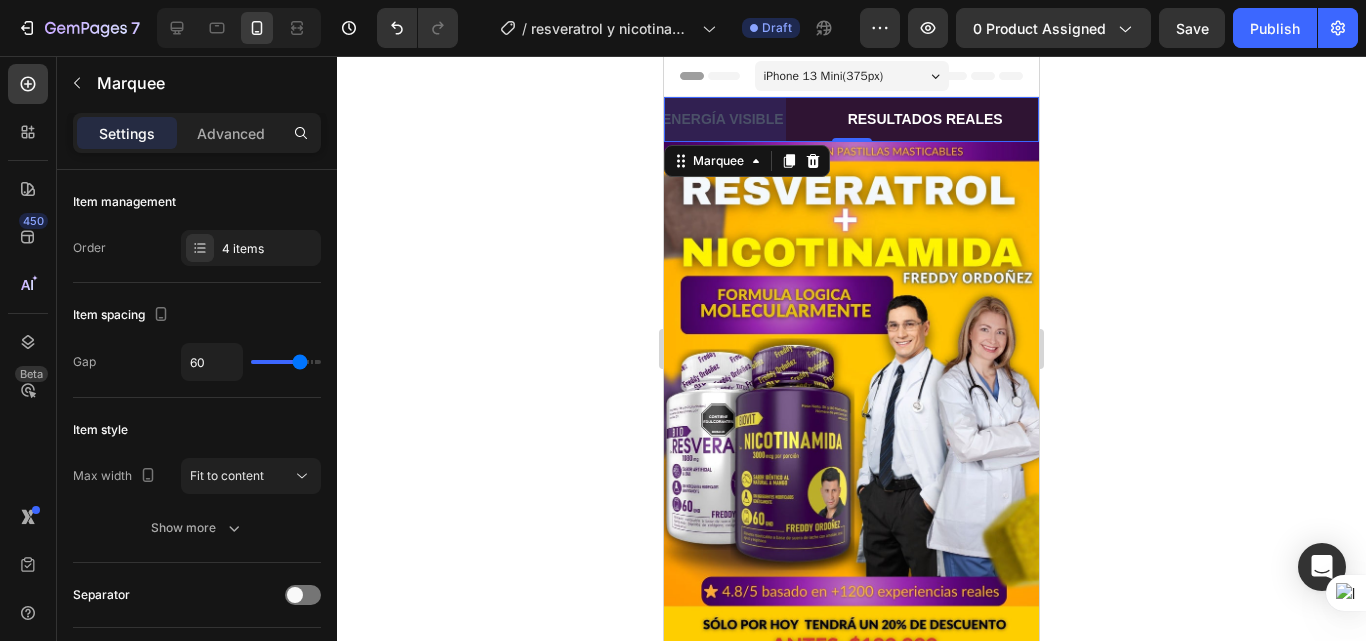 click on "ENERGÍA VISIBLE Text Block" at bounding box center [1630, 119] 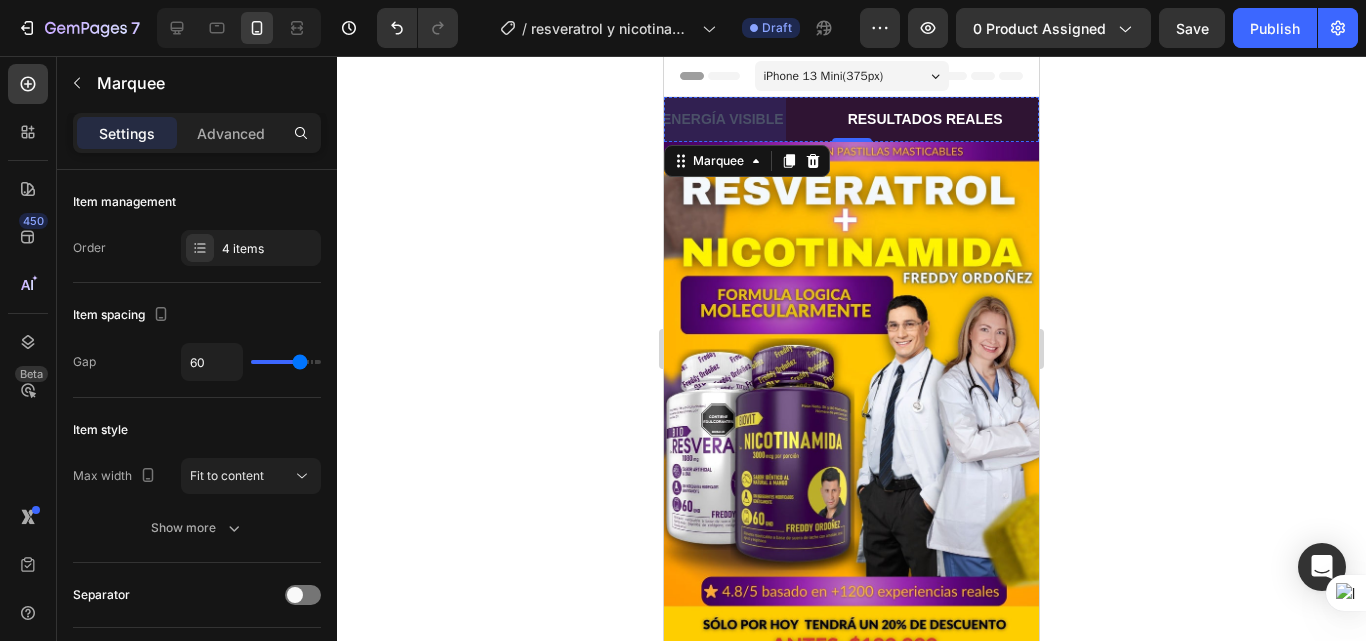 click on "RUTINA QUE FUNCIONA" at bounding box center [1394, 119] 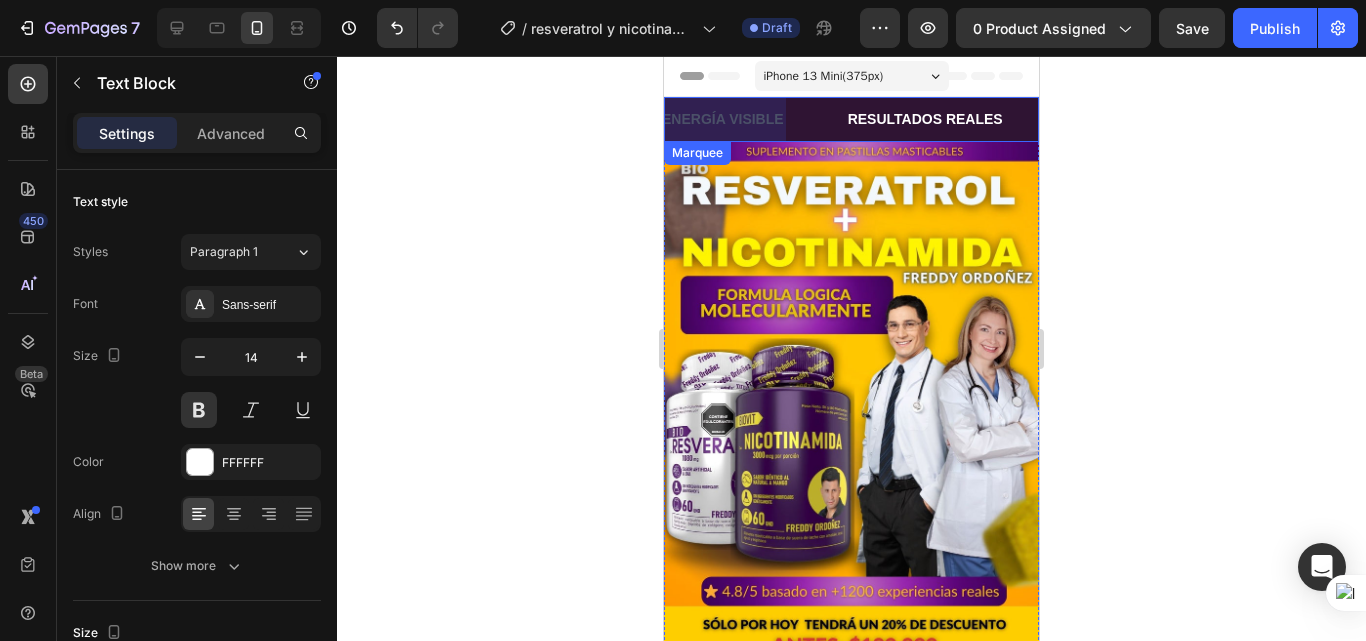 click at bounding box center (1598, 119) 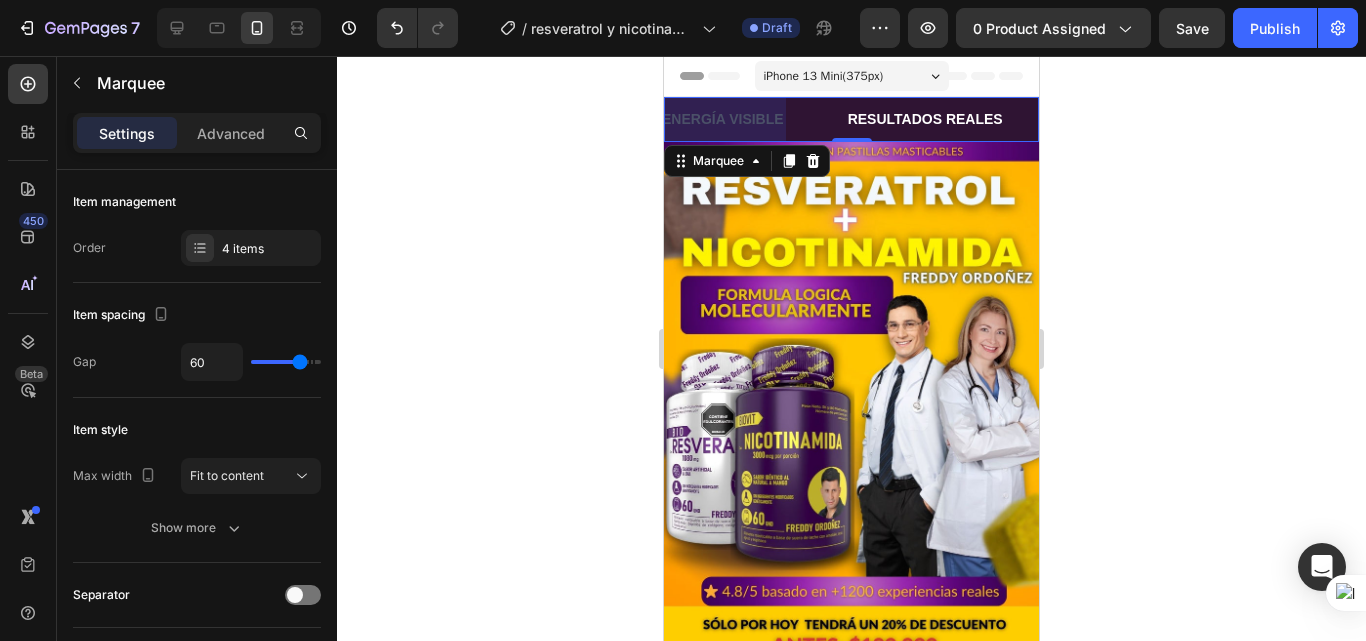 click at bounding box center (1598, 119) 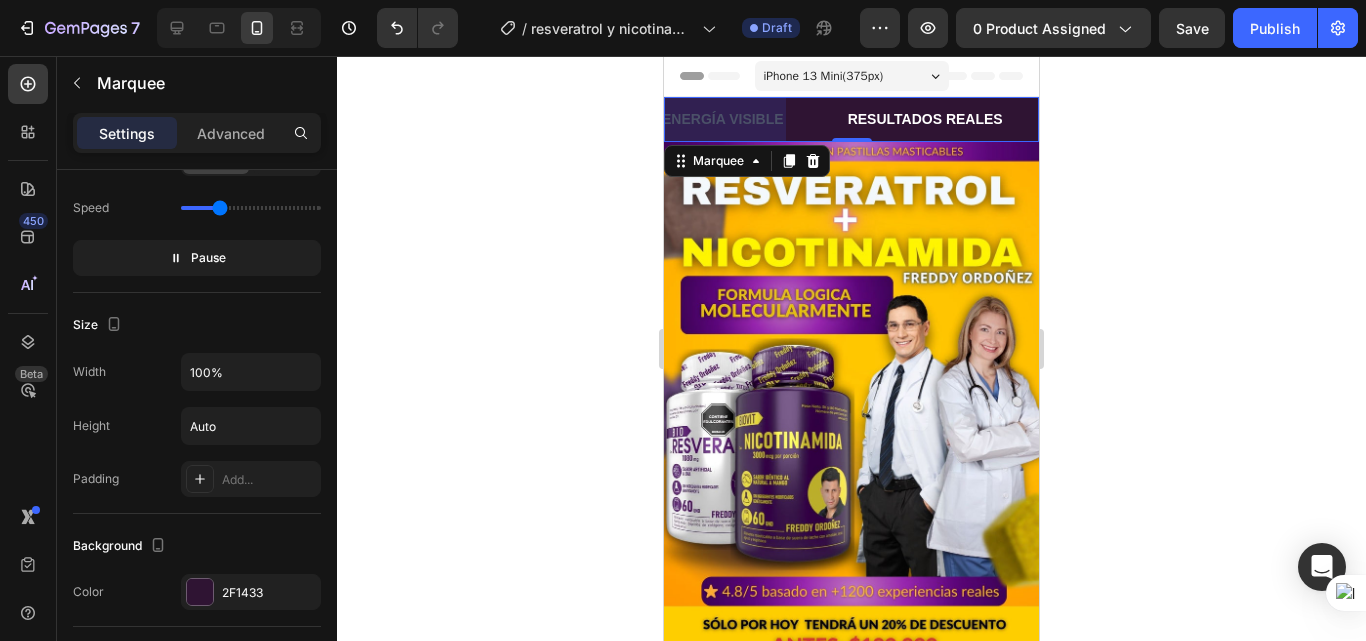 scroll, scrollTop: 500, scrollLeft: 0, axis: vertical 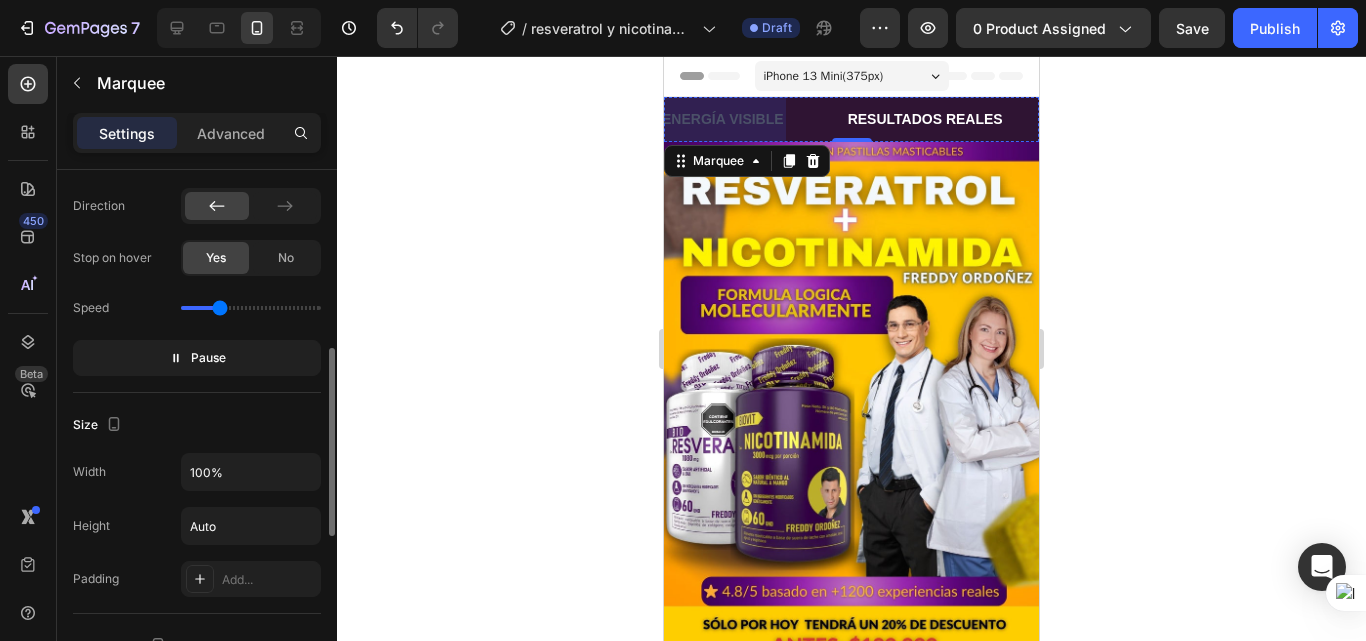 click on "CAMBIO DESDE ADENTRO" at bounding box center [1154, 119] 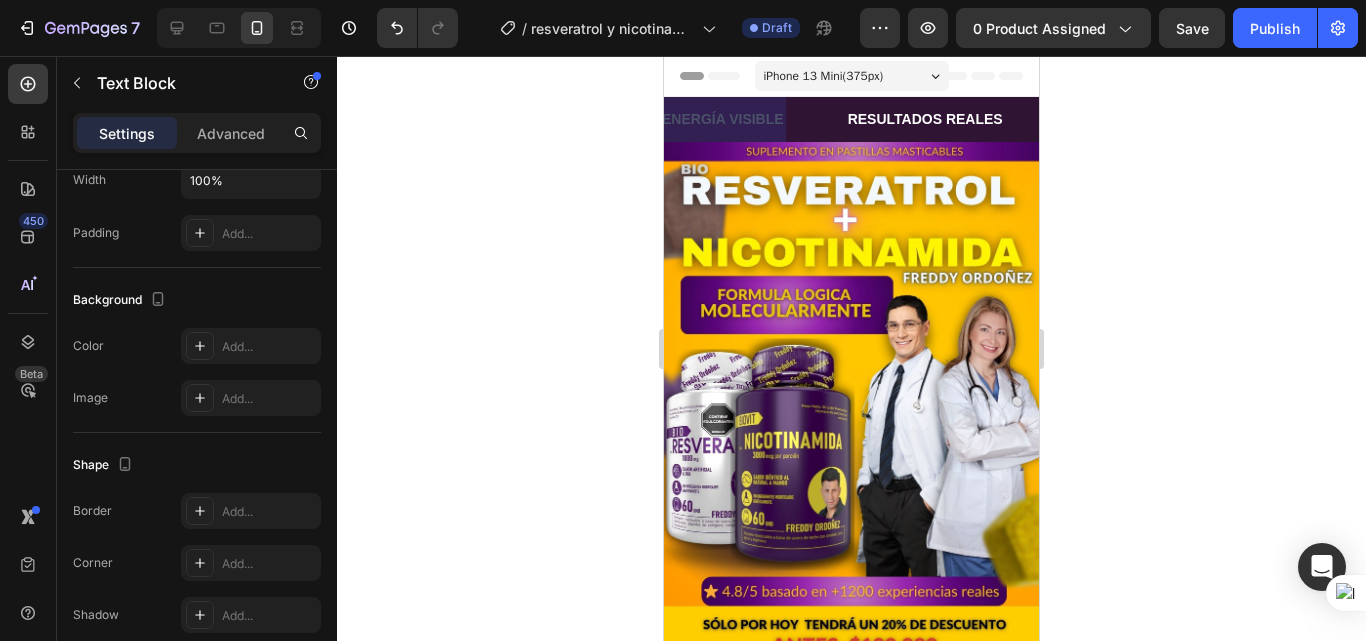 scroll, scrollTop: 0, scrollLeft: 0, axis: both 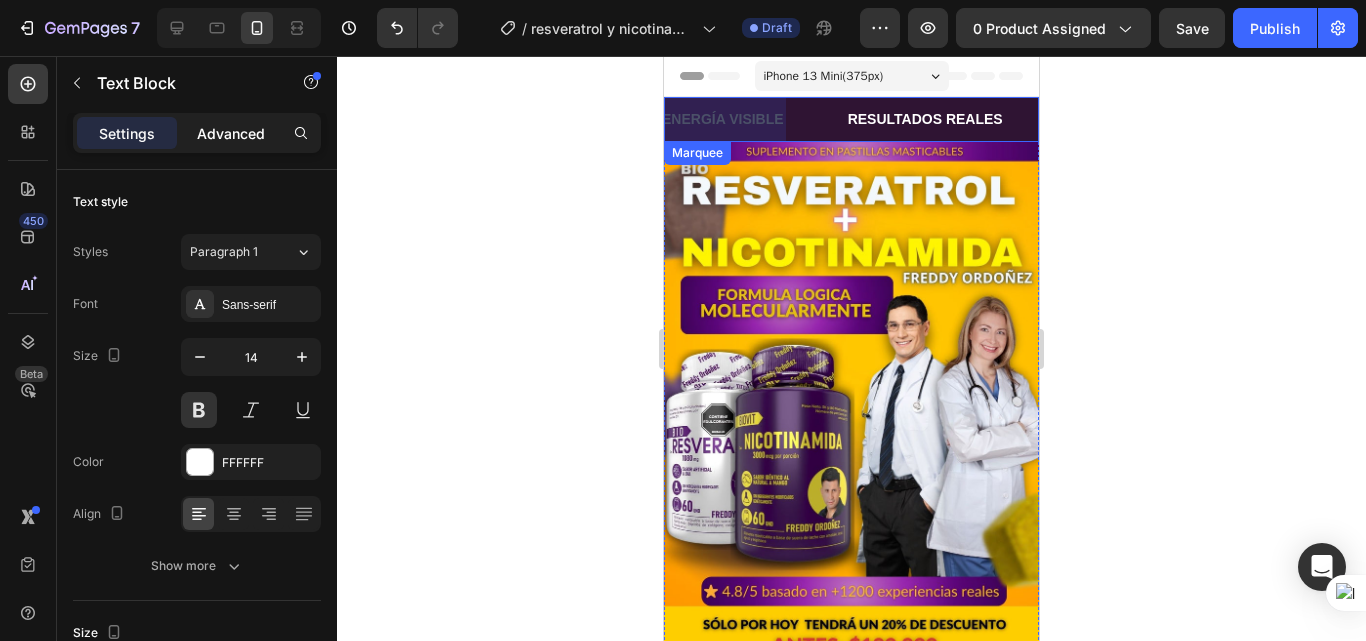 click on "Advanced" at bounding box center (231, 133) 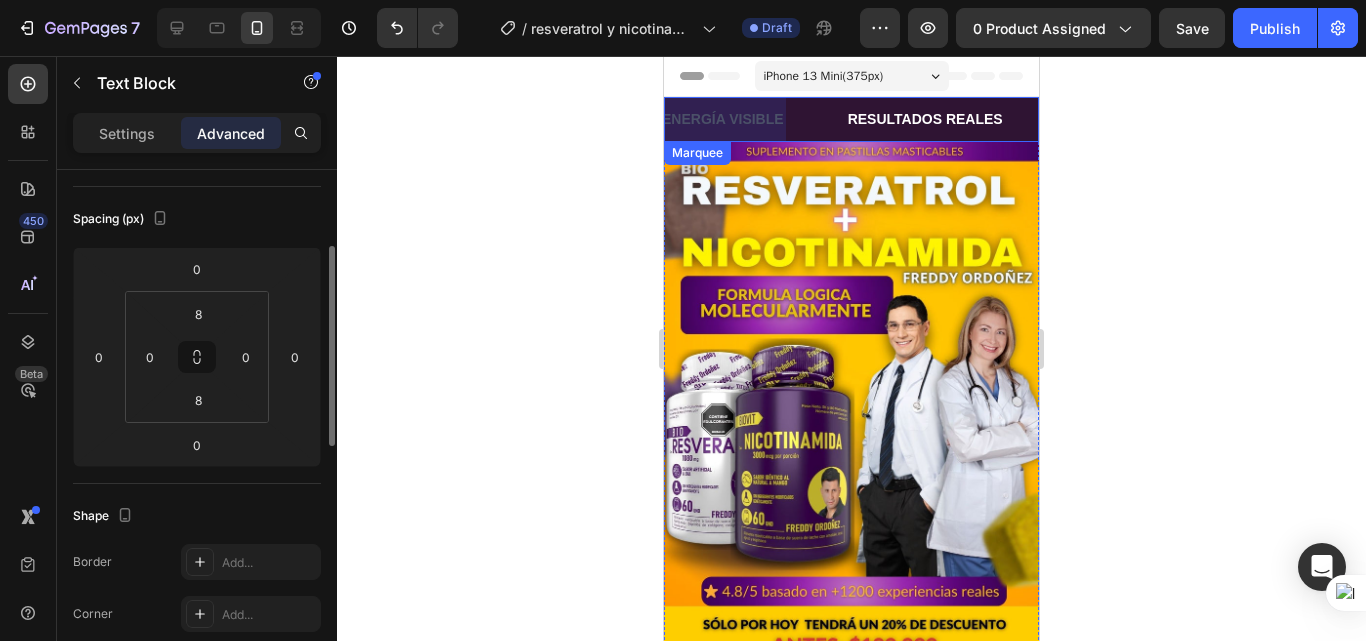 scroll, scrollTop: 0, scrollLeft: 0, axis: both 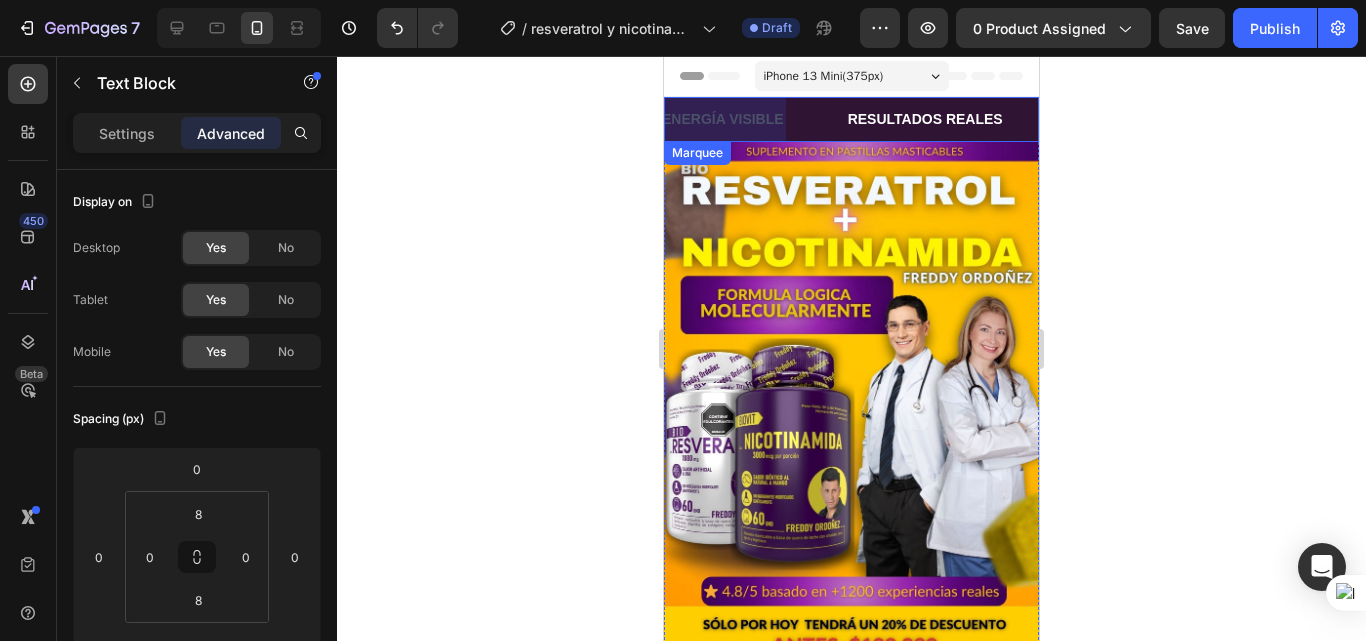 click on "ENERGÍA VISIBLE Text Block" at bounding box center [750, 119] 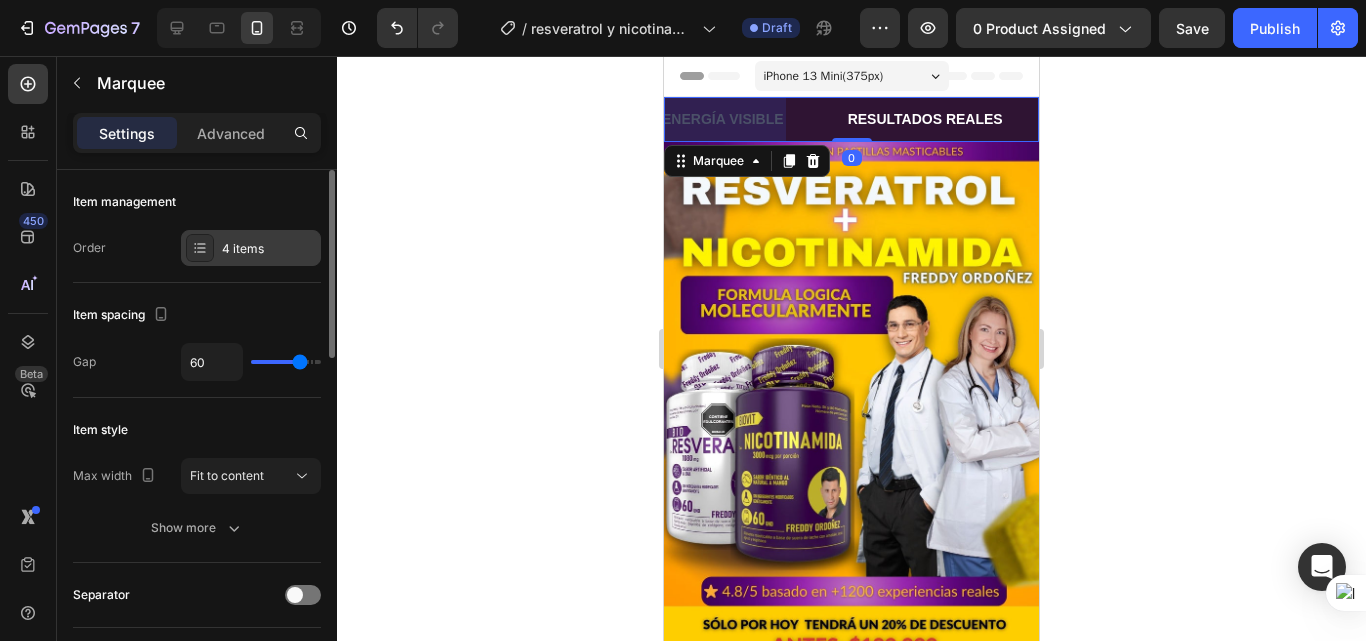 click on "4 items" at bounding box center (269, 249) 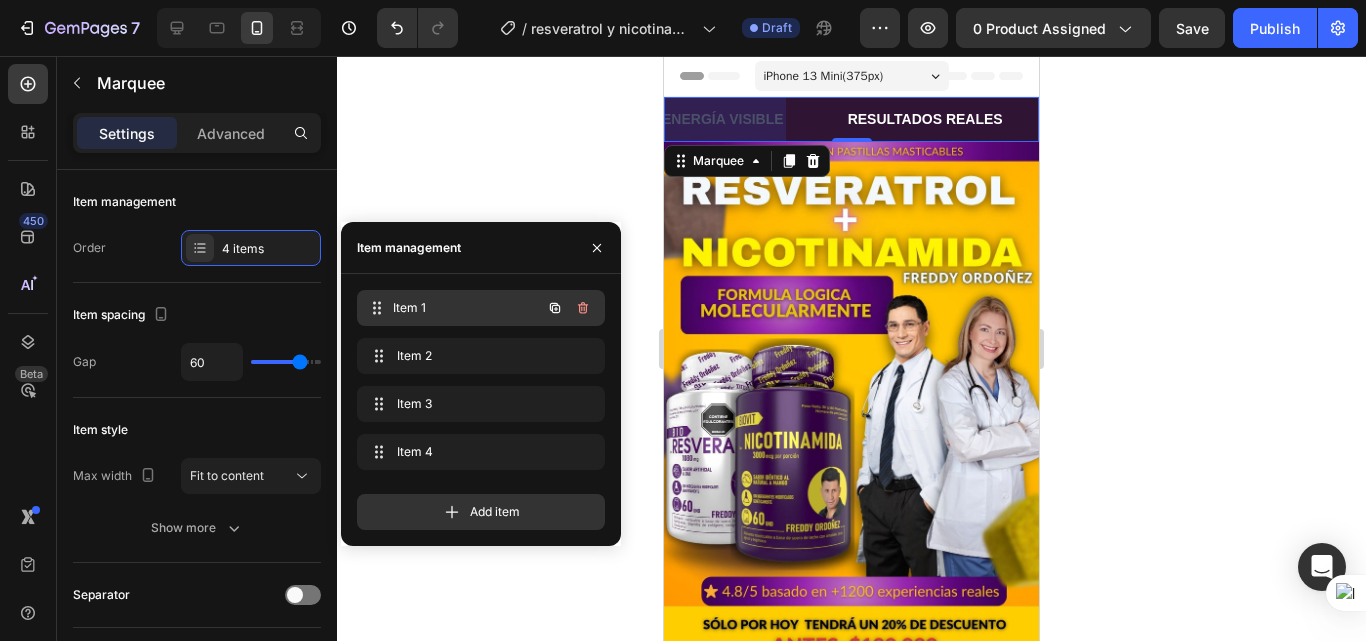 click on "Item 1" at bounding box center (467, 308) 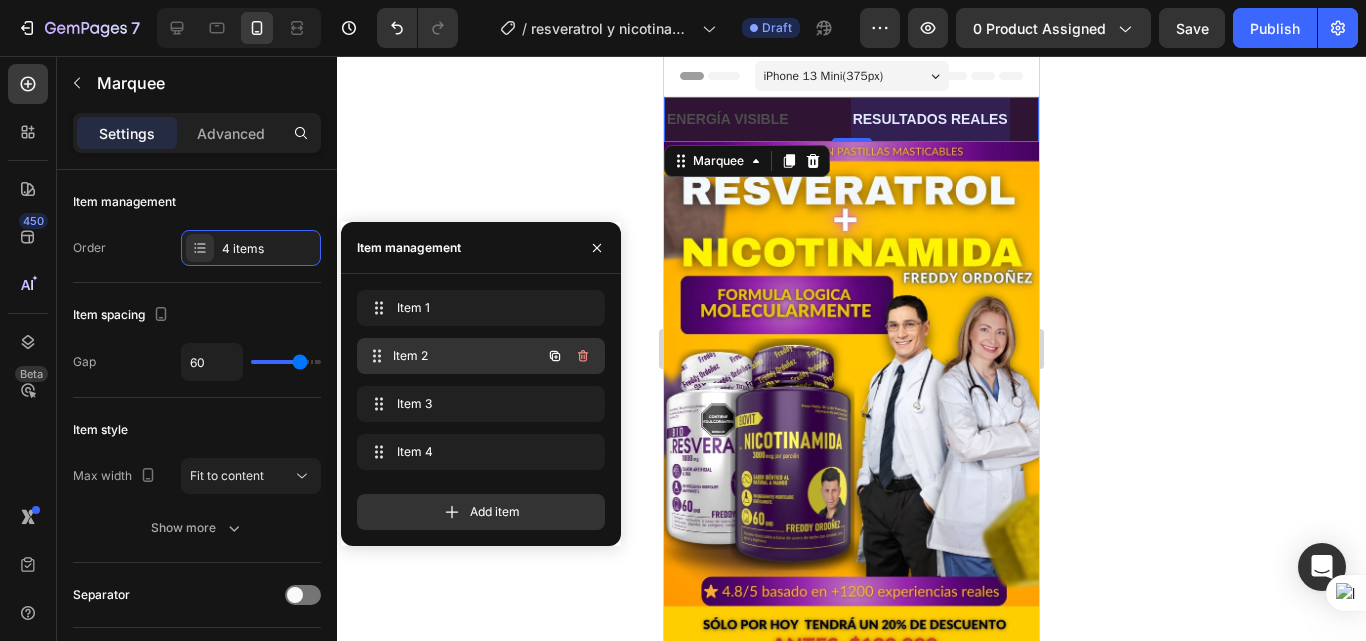 click on "Item 2 Item 2" at bounding box center [453, 356] 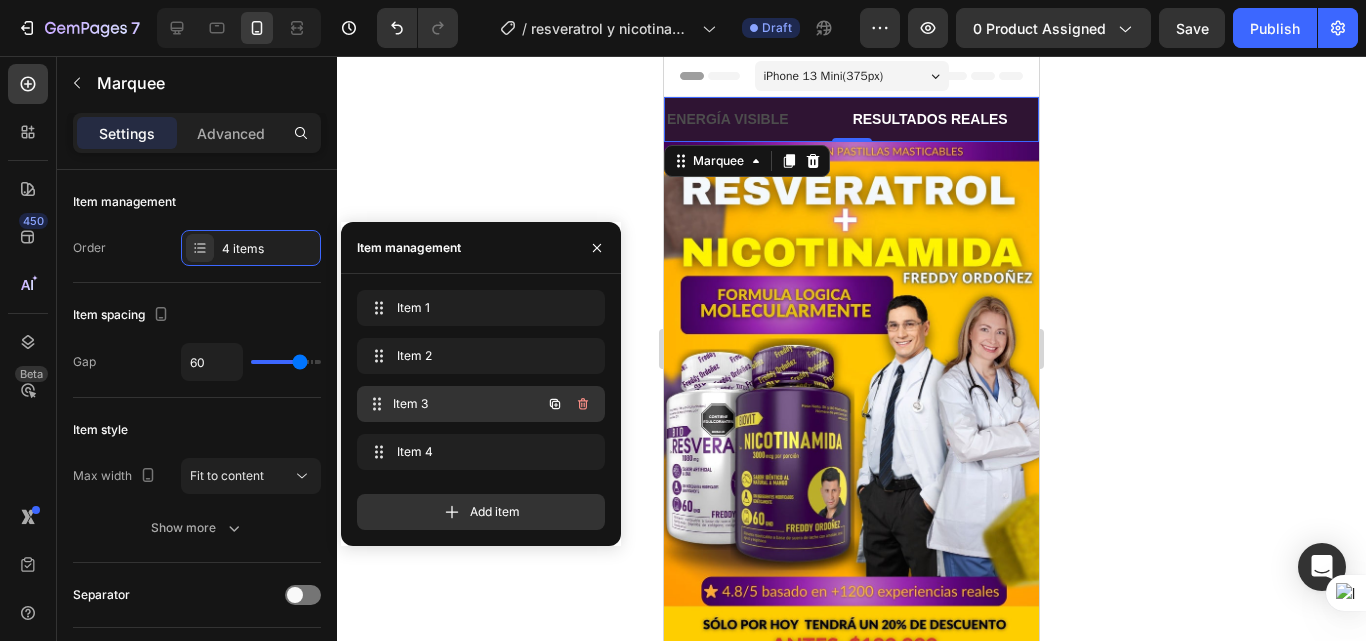 click on "Item 3" at bounding box center (467, 404) 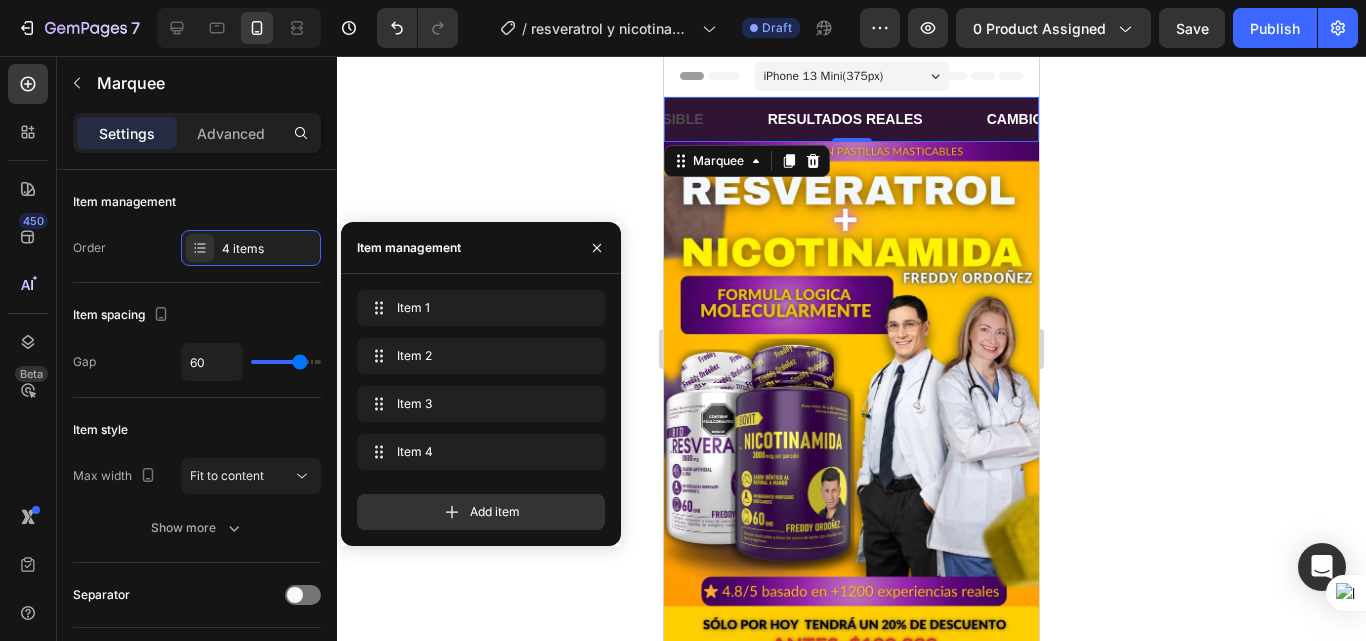 click on "Item 1 Item 1 Item 2 Item 2 Item 3 Item 3 Item 4 Item 4" at bounding box center (481, 384) 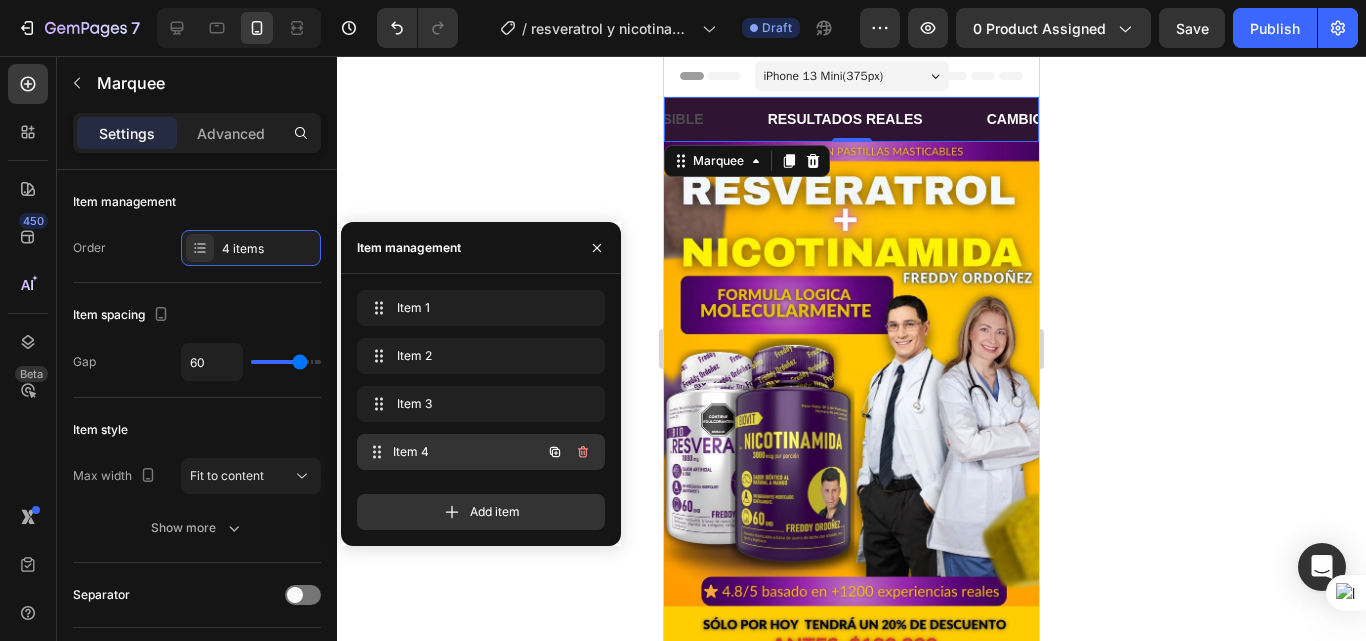 click on "Item 4" at bounding box center (467, 452) 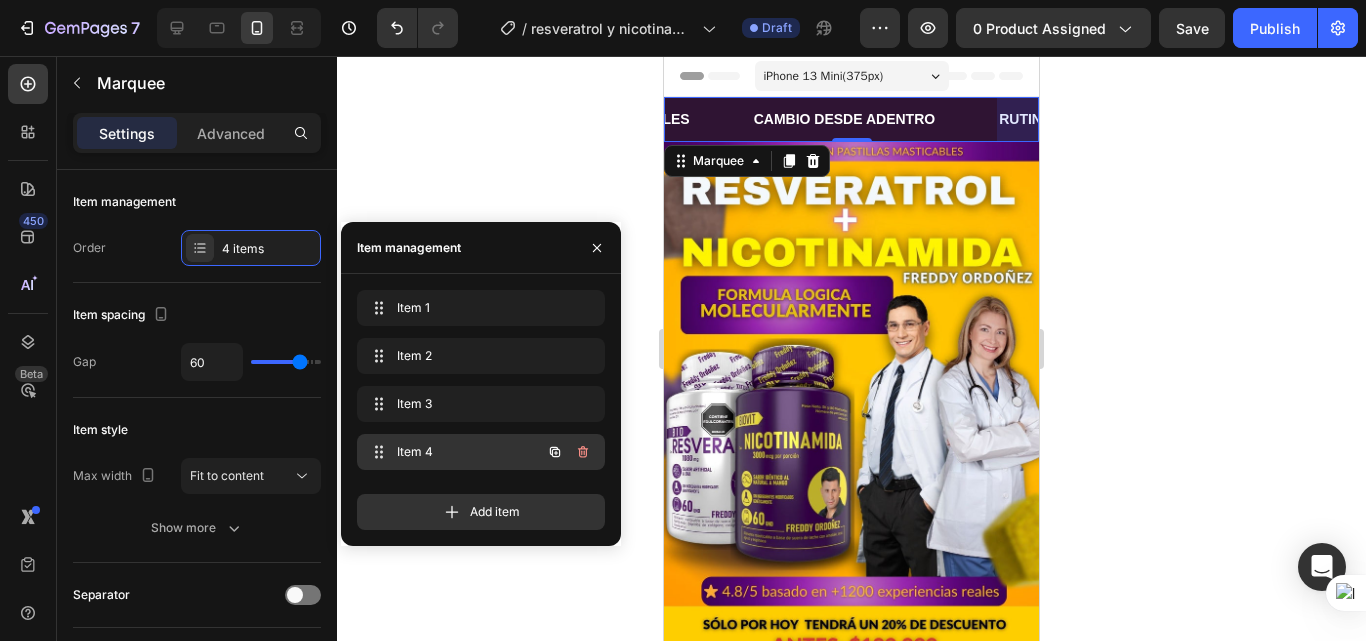 scroll, scrollTop: 0, scrollLeft: 322, axis: horizontal 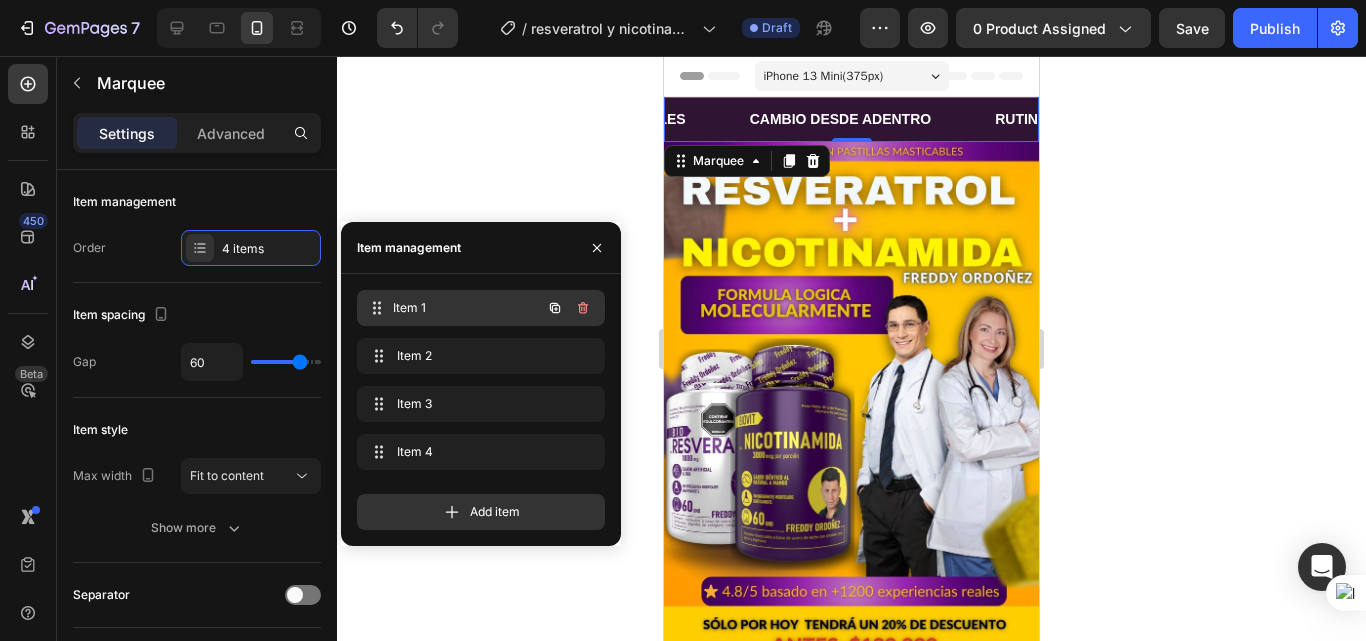 click on "Item 1" at bounding box center (467, 308) 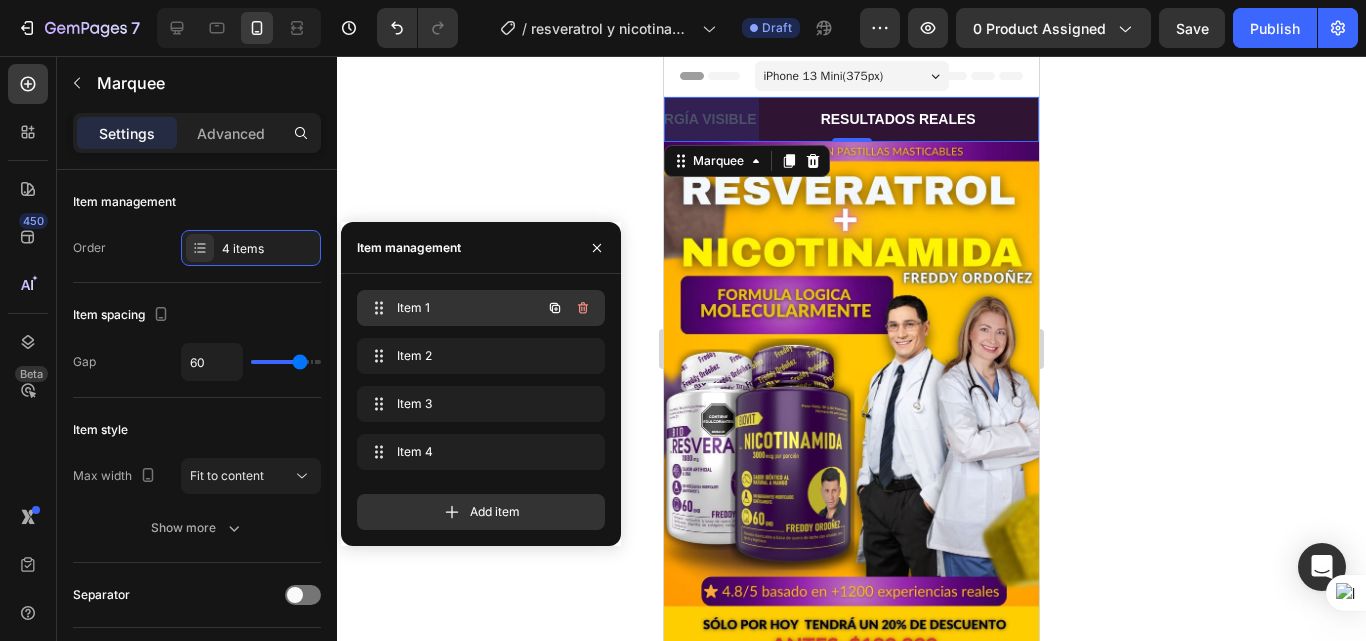 scroll, scrollTop: 0, scrollLeft: 0, axis: both 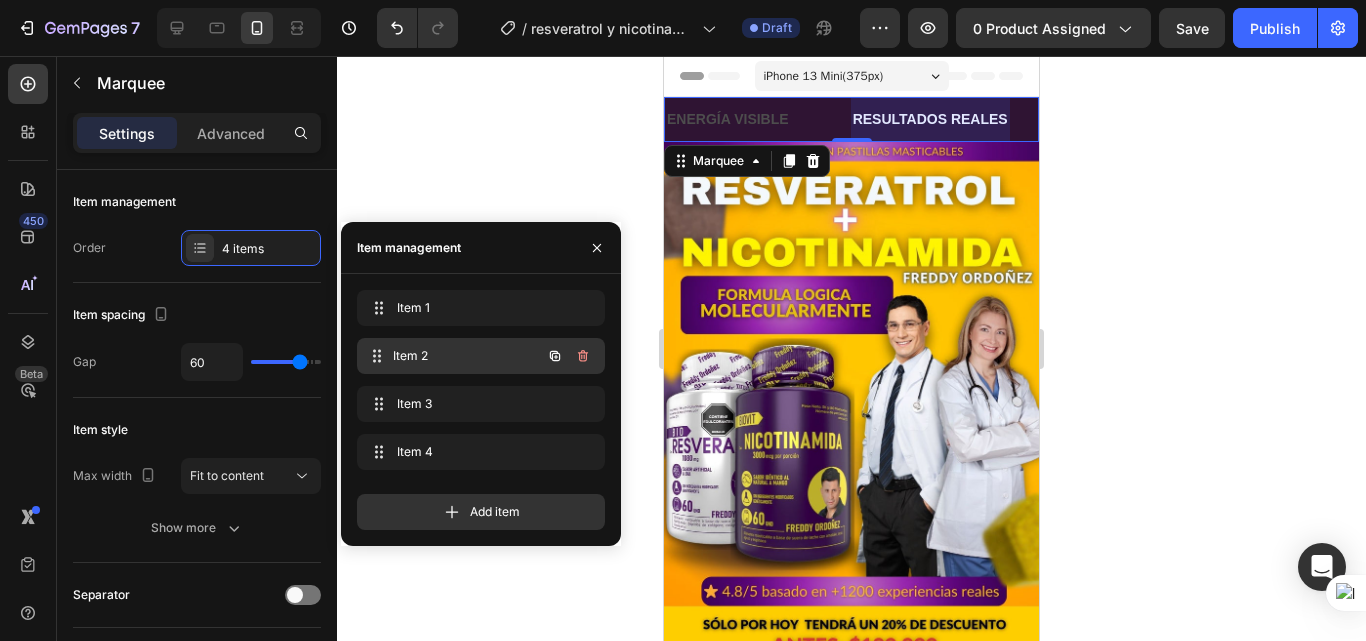click on "Item 2" at bounding box center [467, 356] 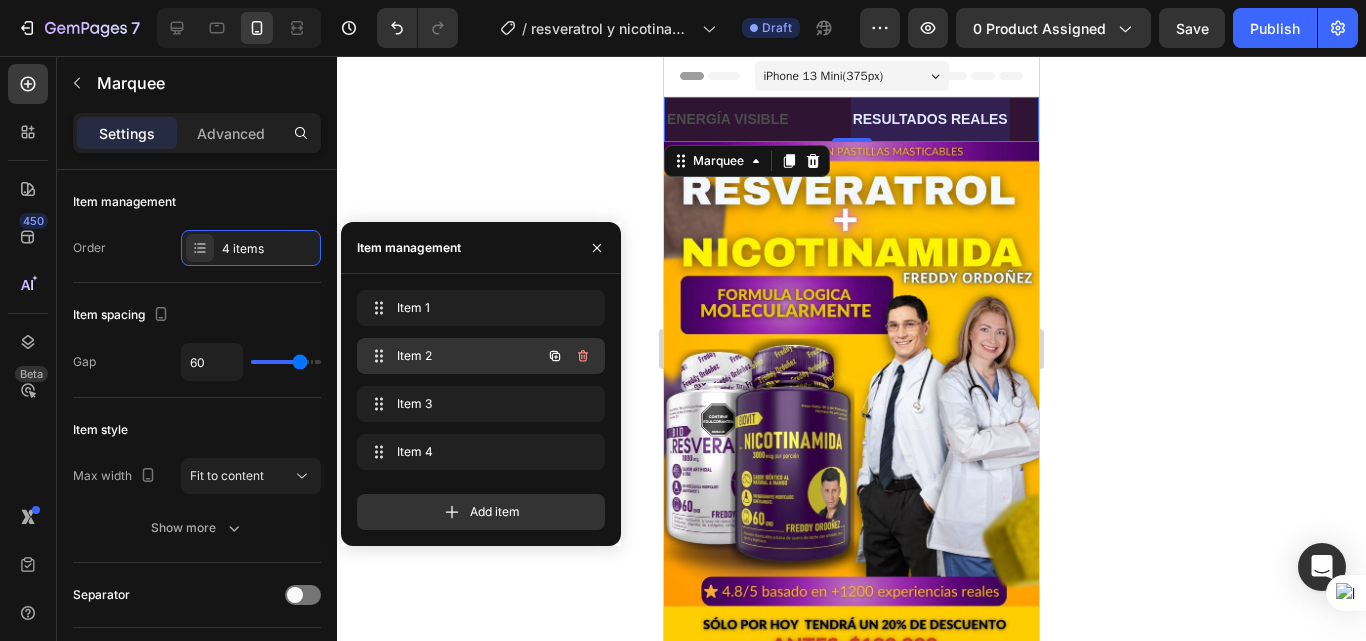 click on "Item 2" at bounding box center (453, 356) 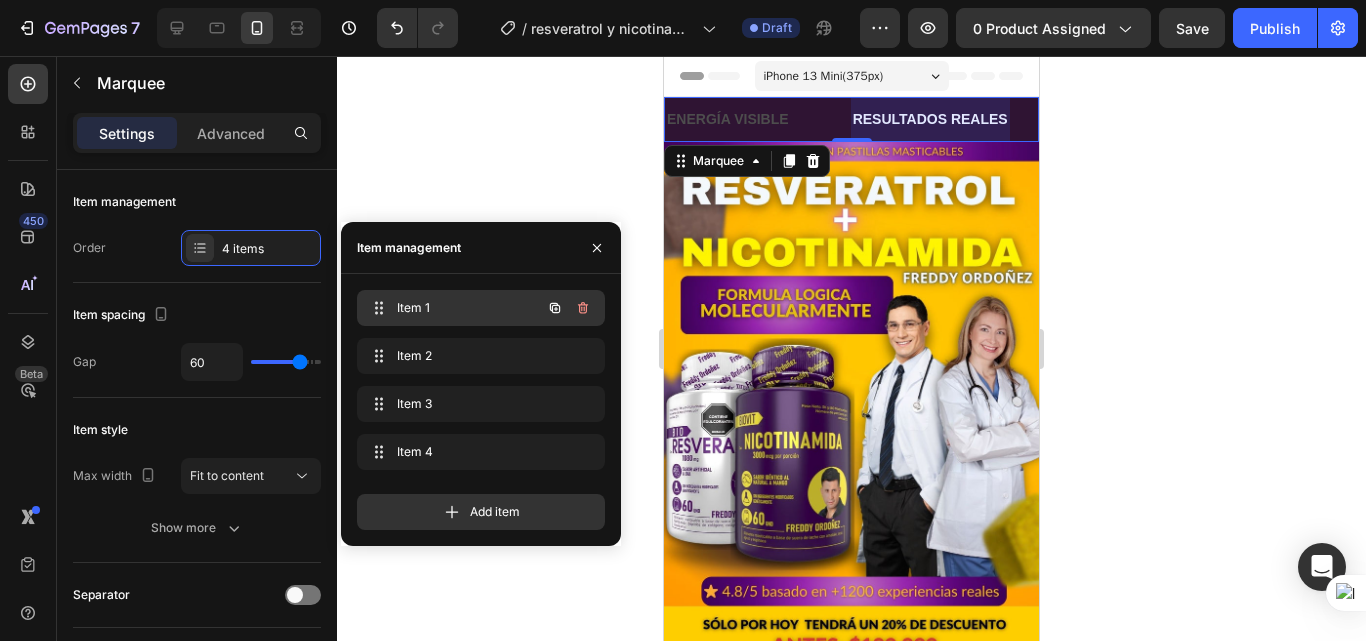 click on "Item 1" at bounding box center [453, 308] 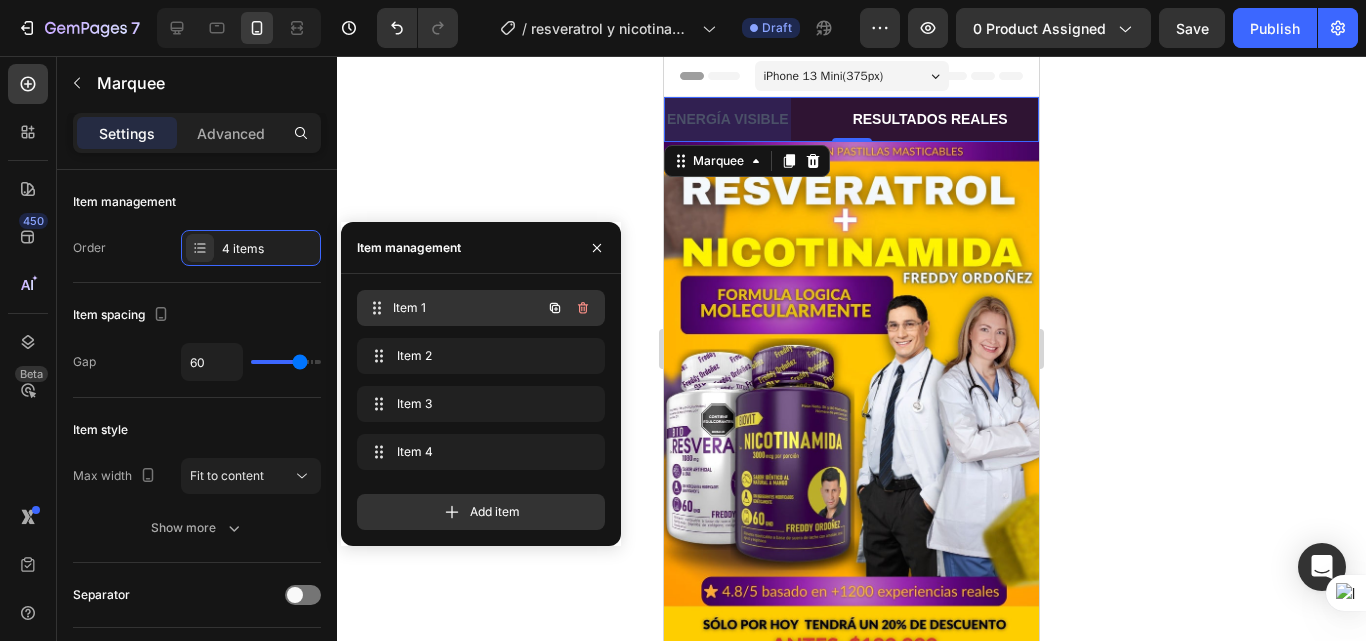 click on "Item 1" at bounding box center [467, 308] 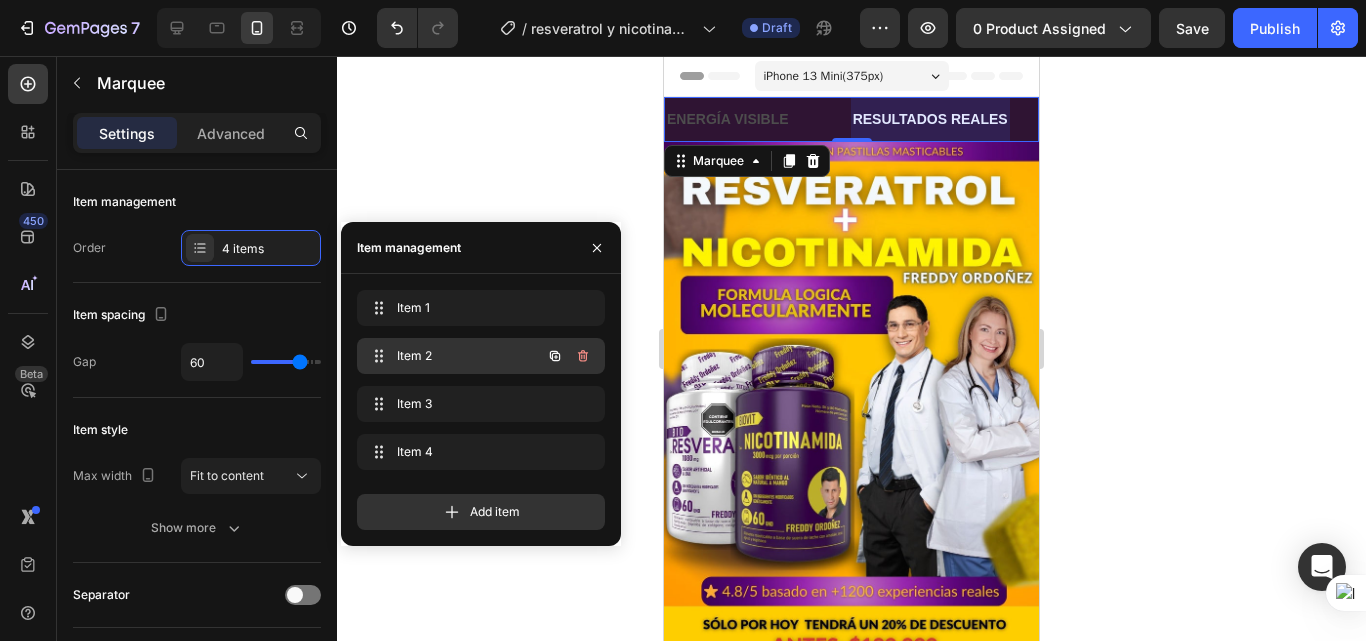click on "Item 2" at bounding box center (453, 356) 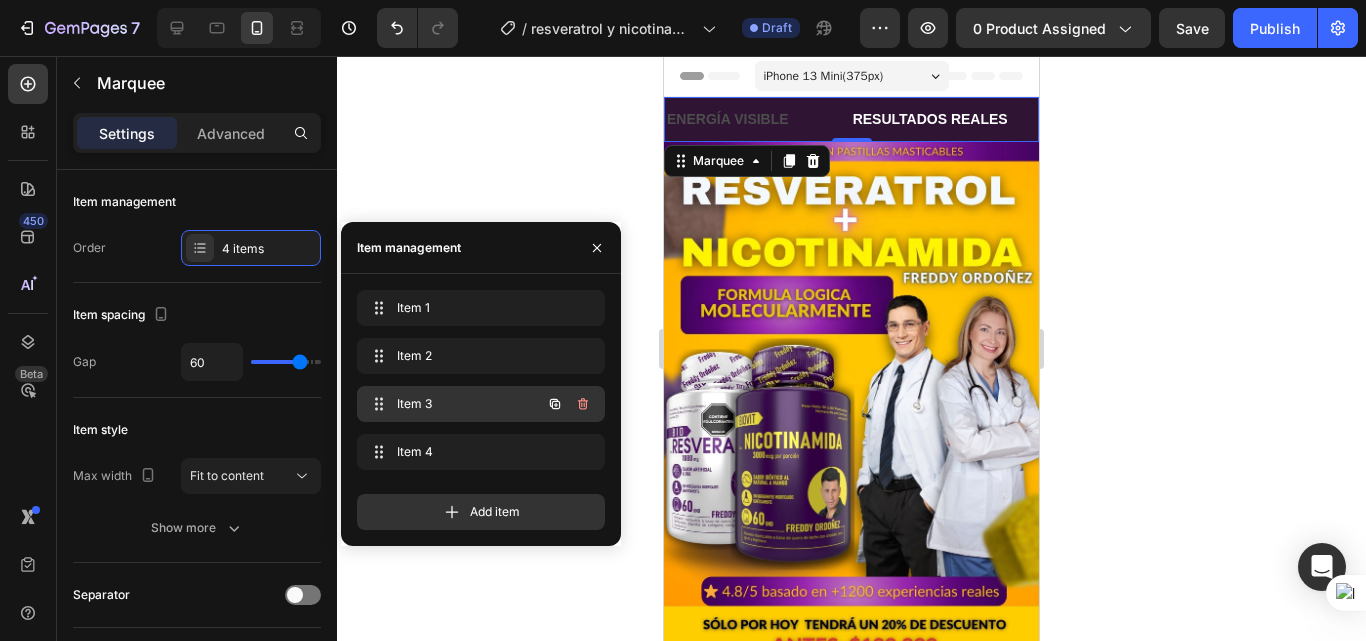click on "Item 3" at bounding box center (453, 404) 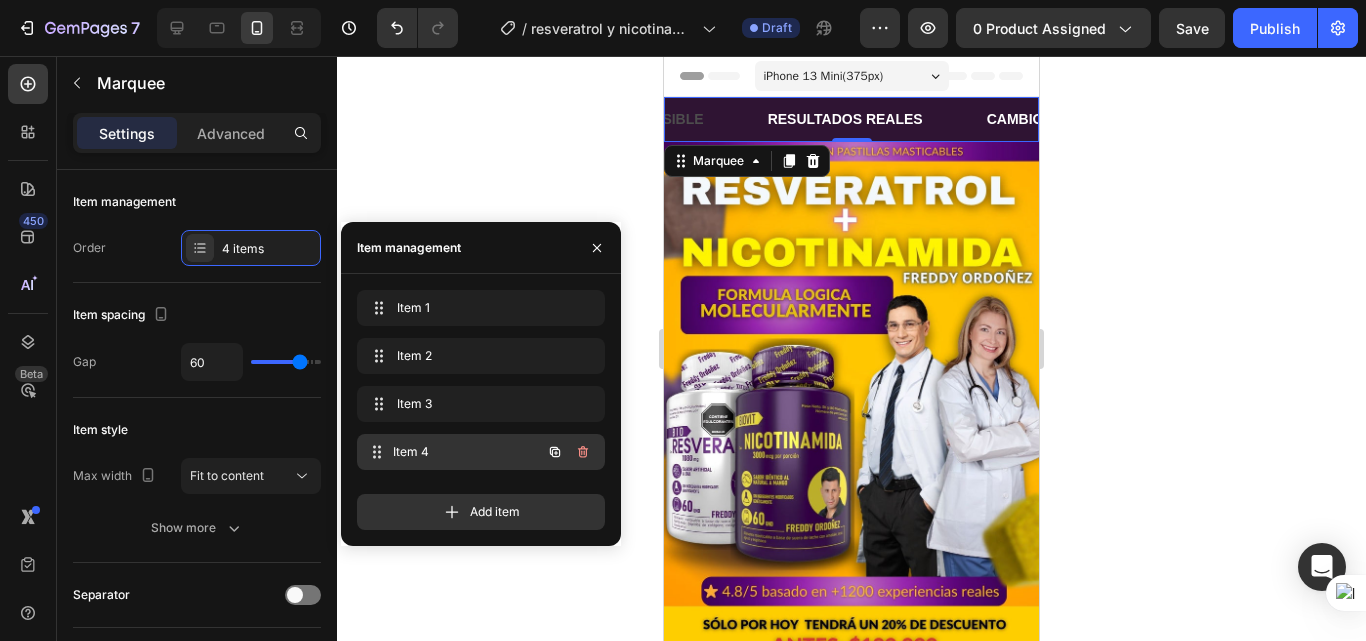 click on "Item 4" at bounding box center [467, 452] 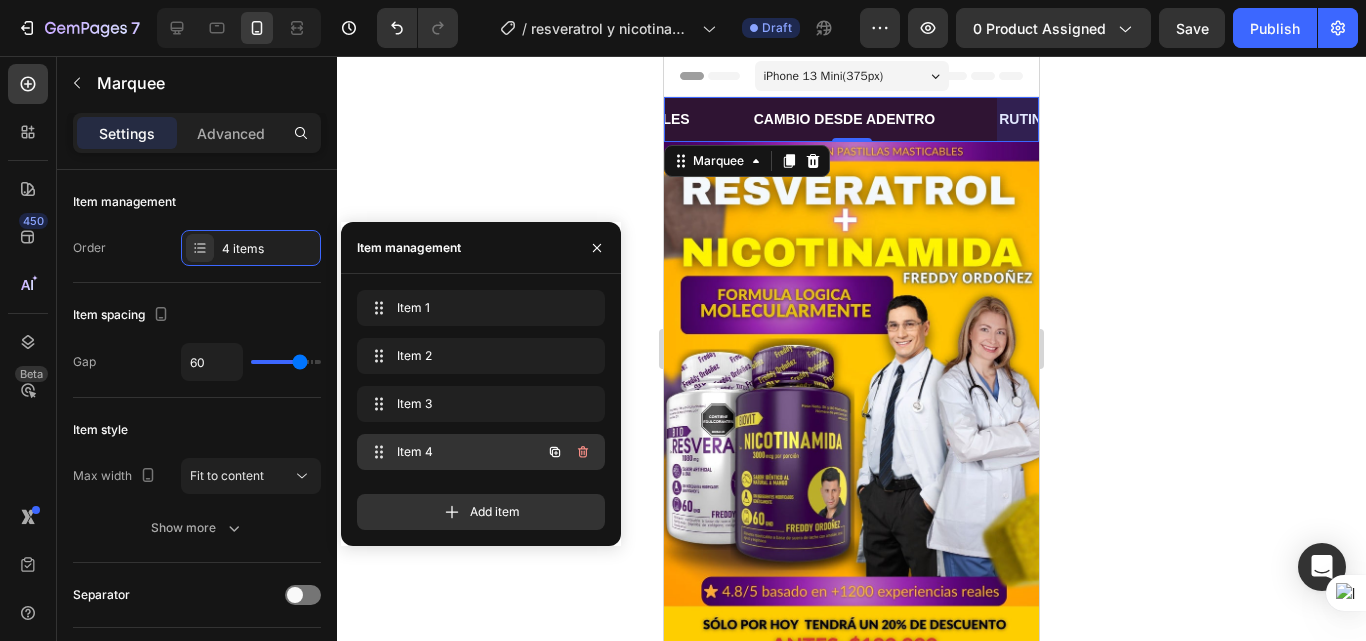 scroll, scrollTop: 0, scrollLeft: 322, axis: horizontal 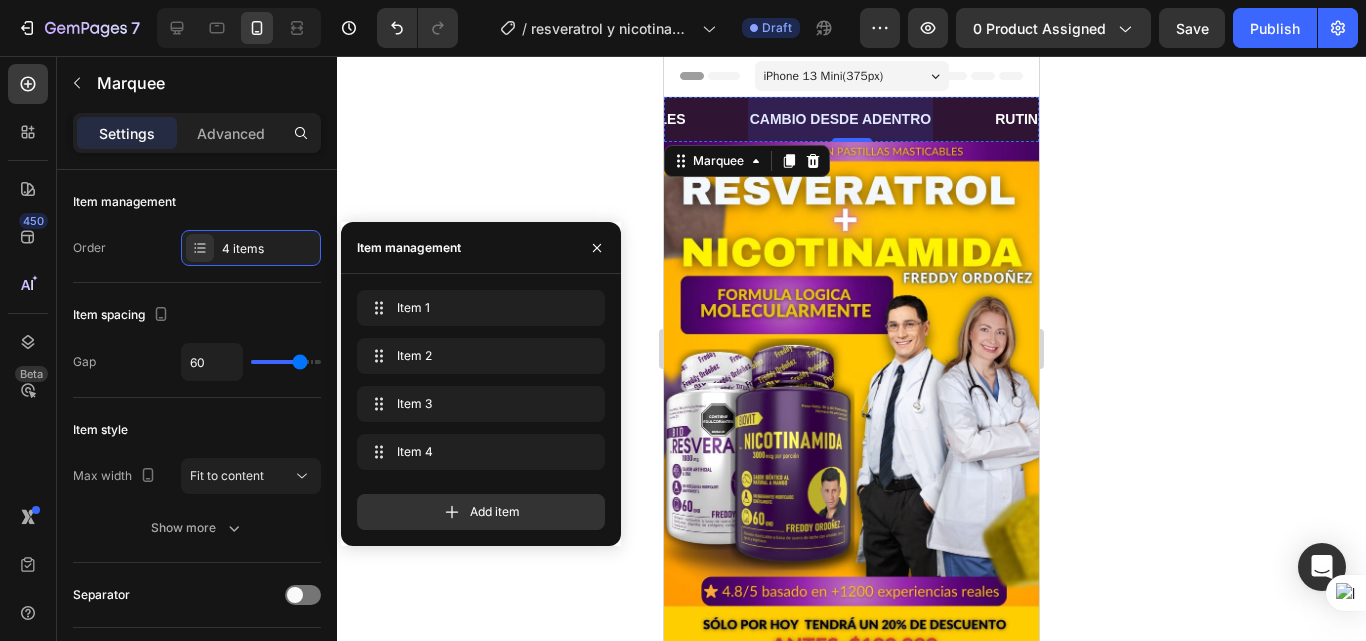 click on "ENERGÍA VISIBLE" at bounding box center (1285, 119) 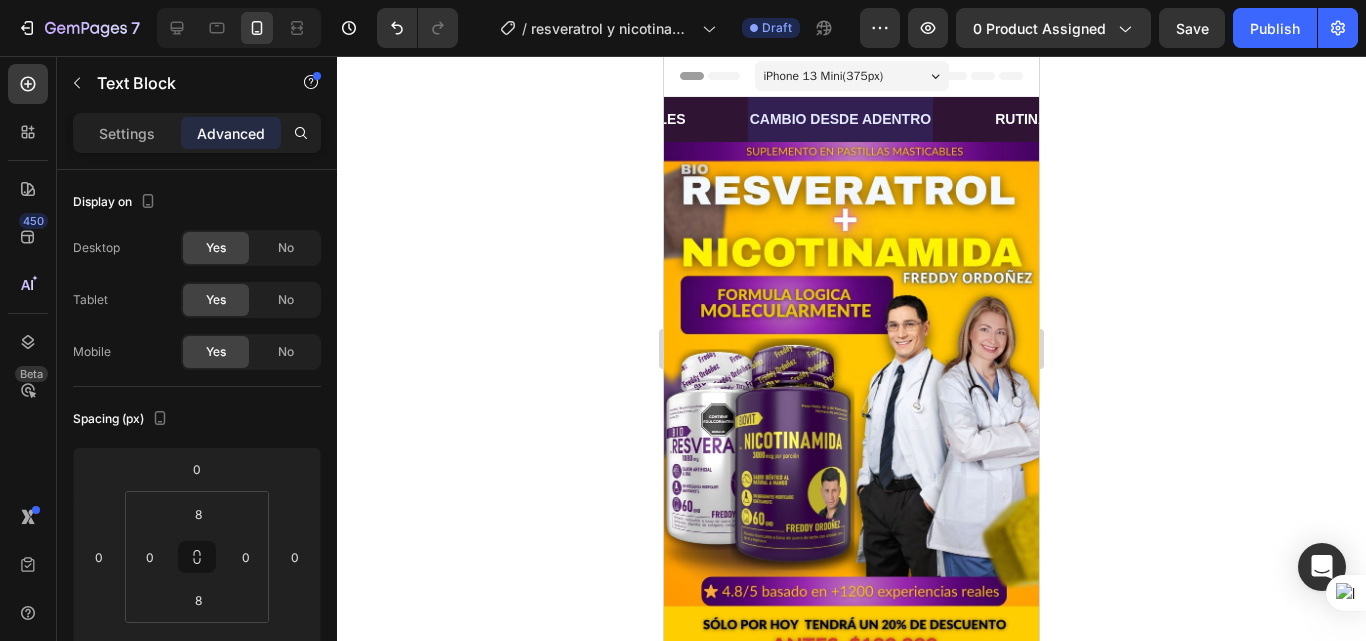 click on "ENERGÍA VISIBLE" at bounding box center (1283, 119) 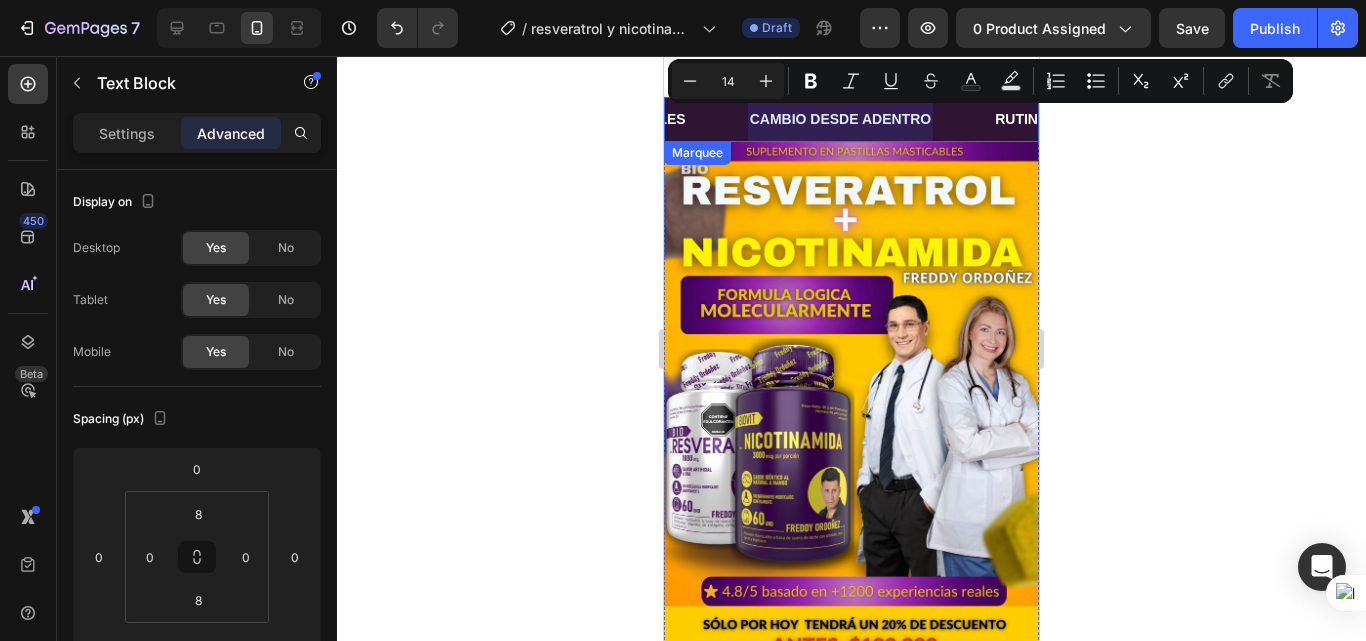 drag, startPoint x: 979, startPoint y: 114, endPoint x: 856, endPoint y: 121, distance: 123.19903 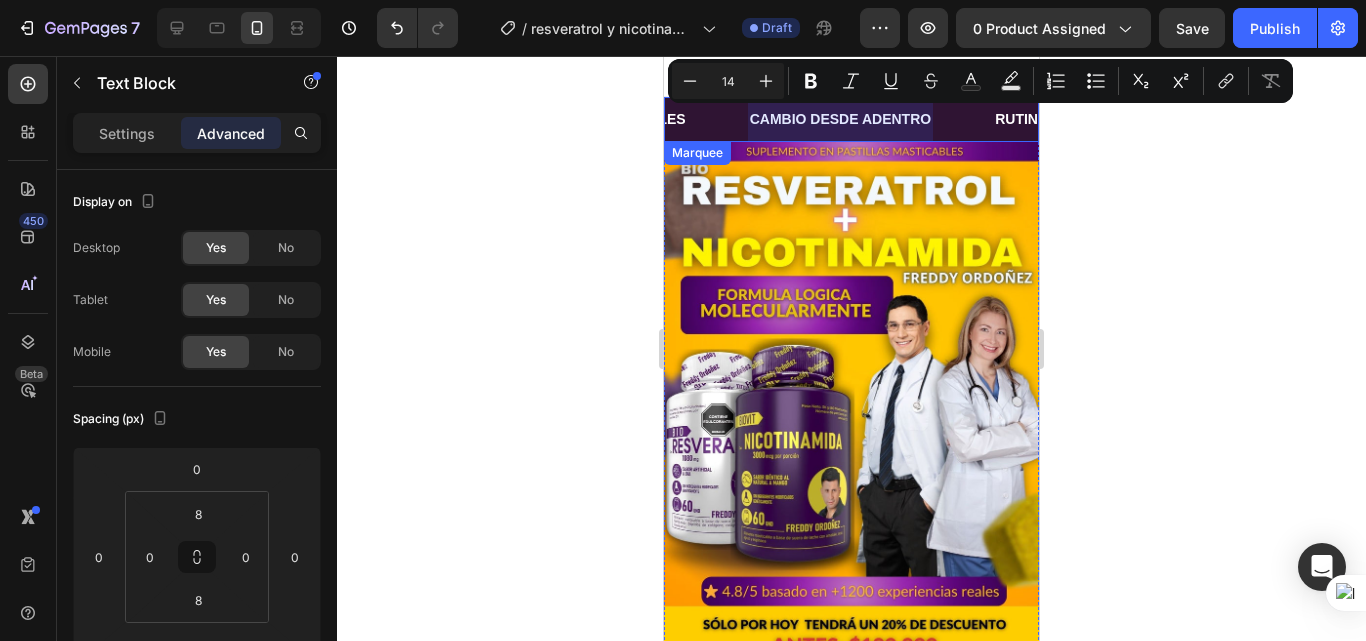 click on "ENERGÍA VISIBLE Text Block   0 RESULTADOS REALES Text Block CAMBIO DESDE ADENTRO Text Block RUTINA QUE FUNCIONA Text Block ENERGÍA VISIBLE Text Block   0 RESULTADOS REALES Text Block CAMBIO DESDE ADENTRO Text Block RUTINA QUE FUNCIONA Text Block" at bounding box center (530, 119) 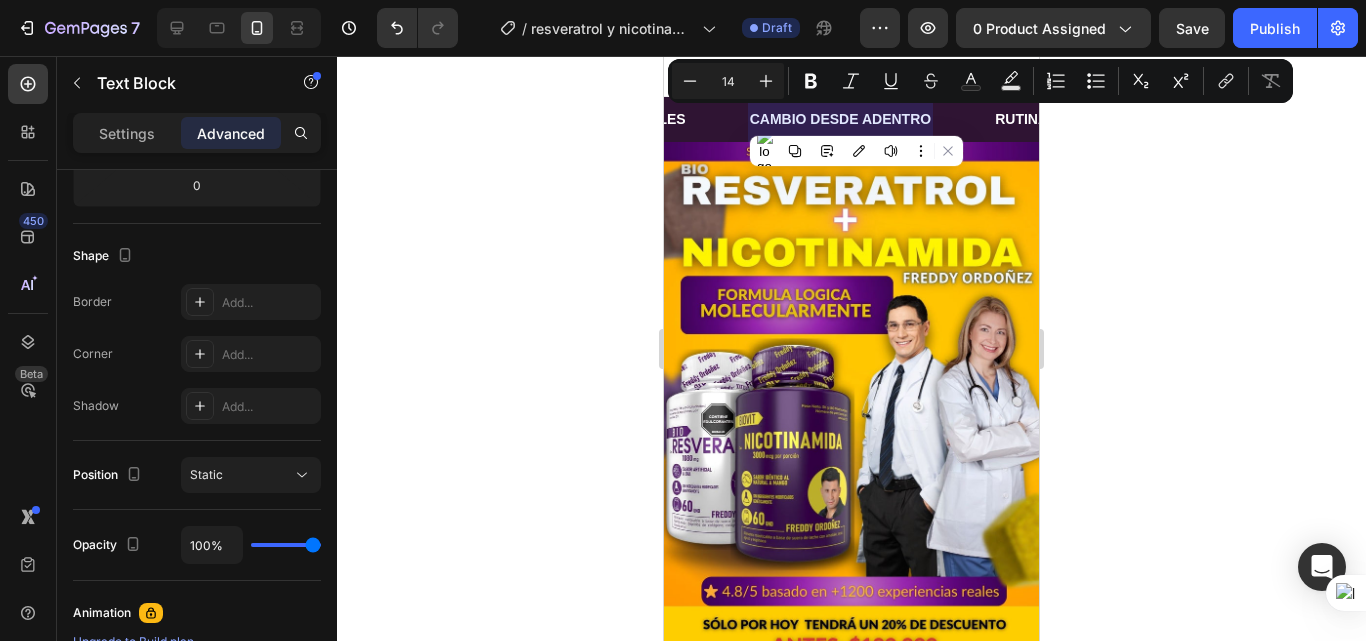 scroll, scrollTop: 0, scrollLeft: 0, axis: both 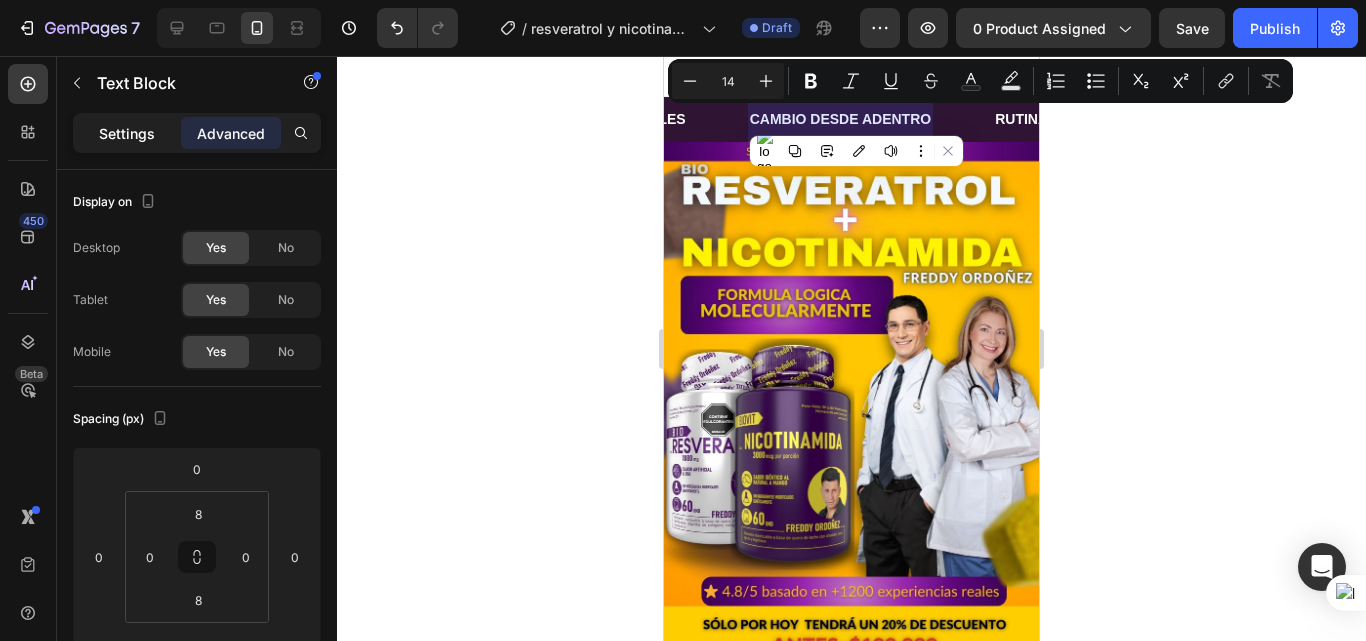 click on "Settings" at bounding box center (127, 133) 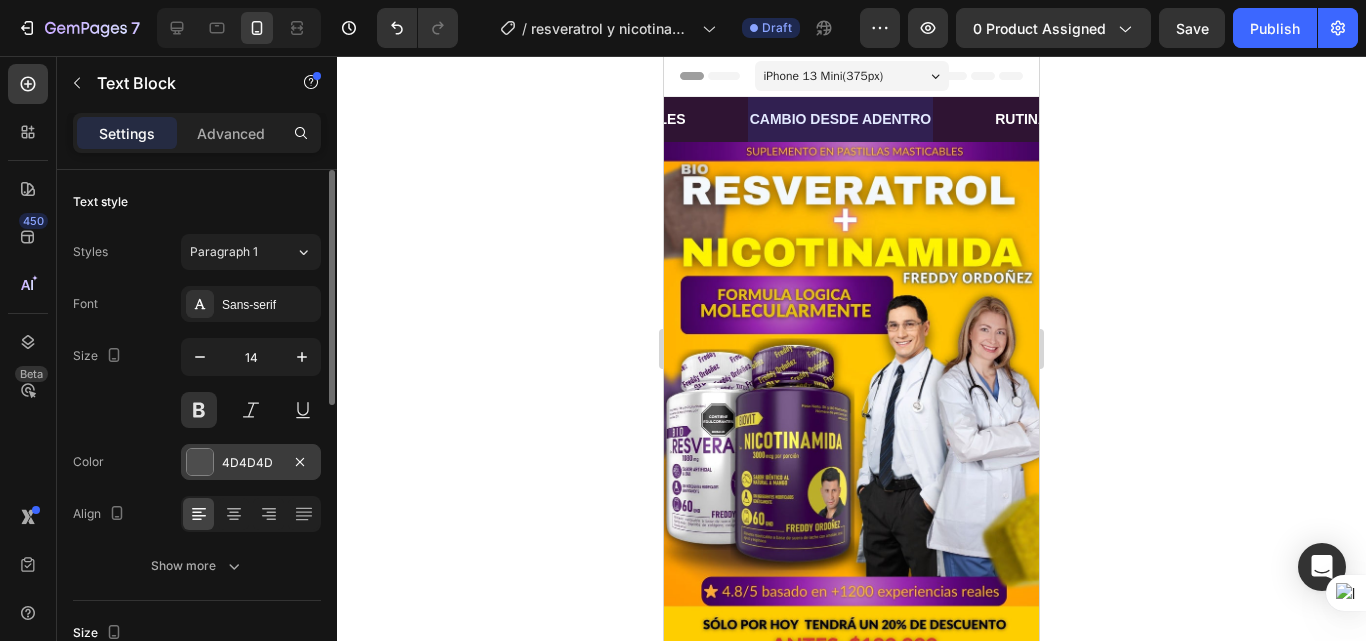 click at bounding box center [200, 462] 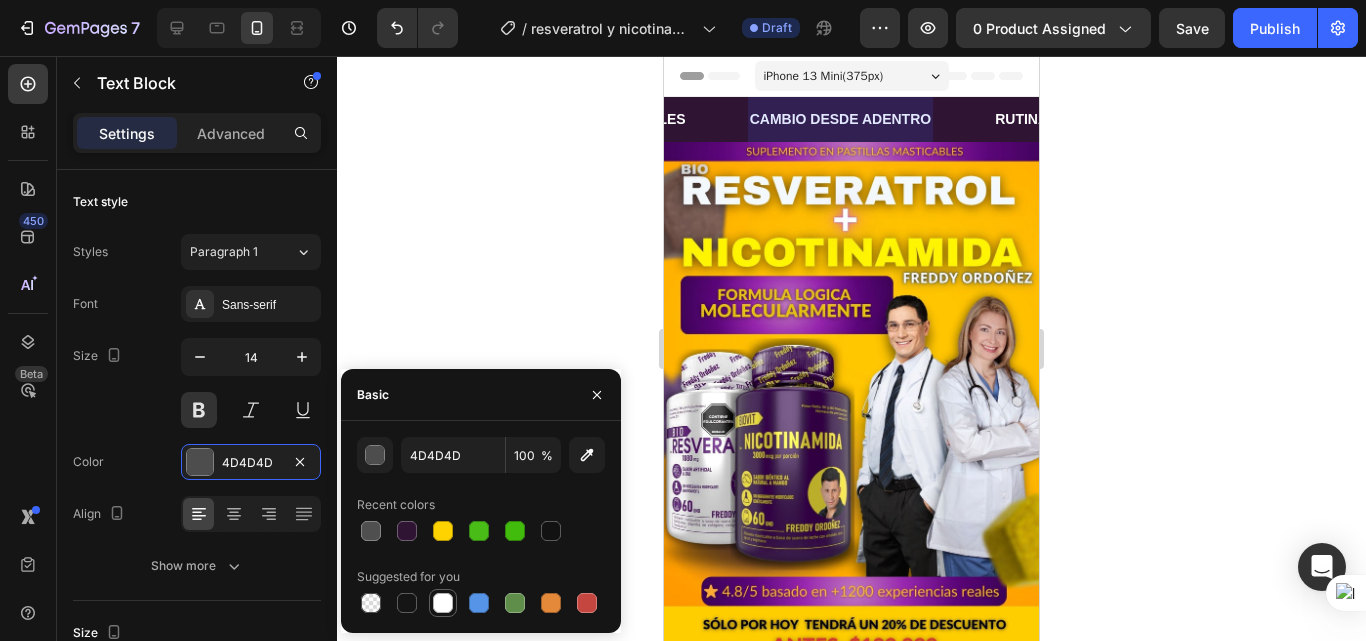click at bounding box center (443, 603) 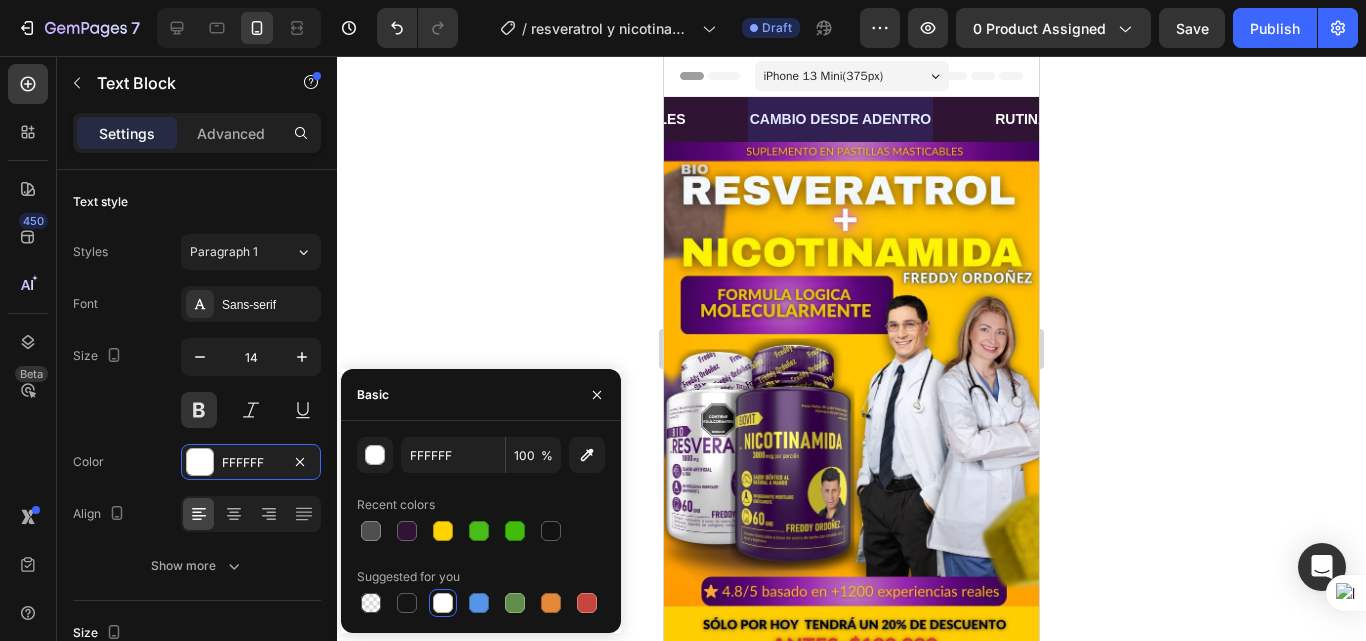 click 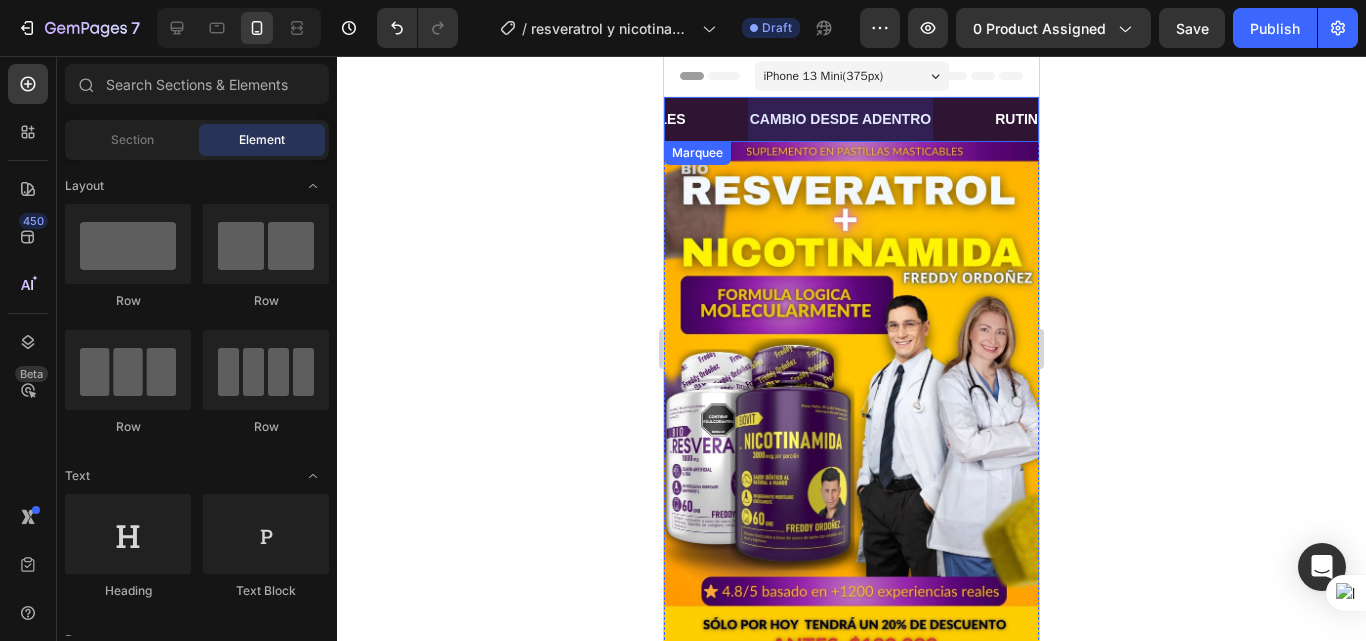 click on "RUTINA QUE FUNCIONA" at bounding box center (1076, 119) 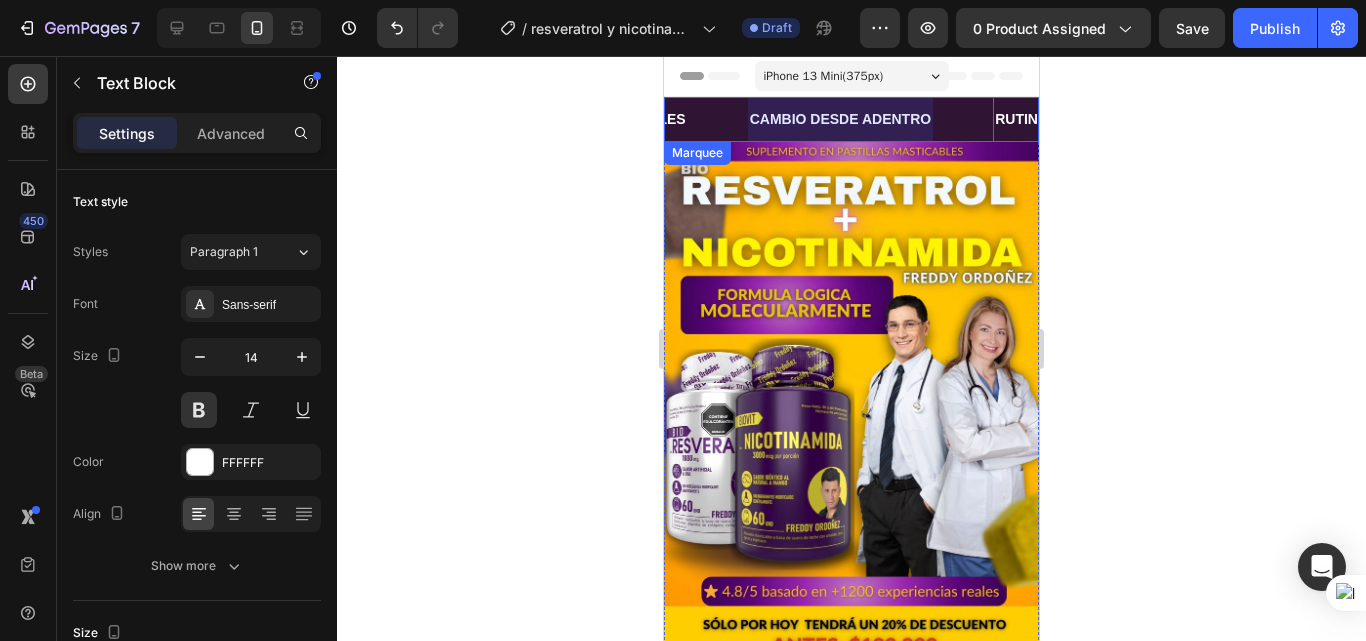 click on "CAMBIO DESDE ADENTRO Text Block" at bounding box center (869, 119) 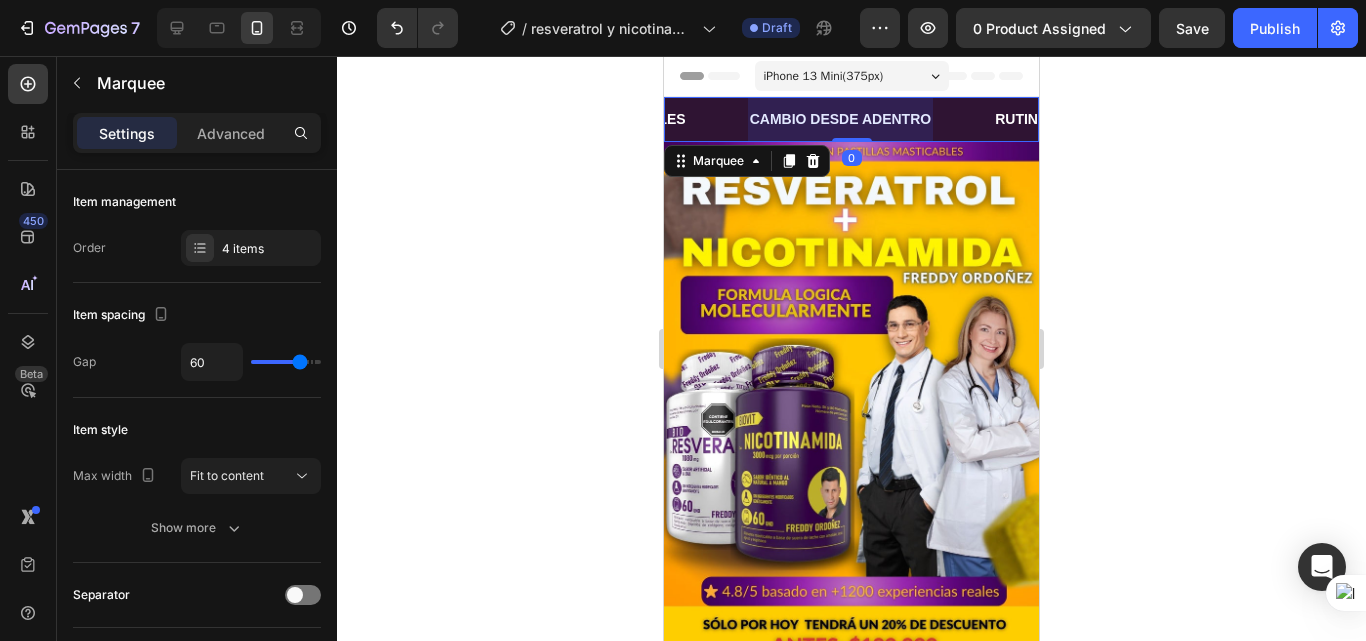 click at bounding box center [837, 119] 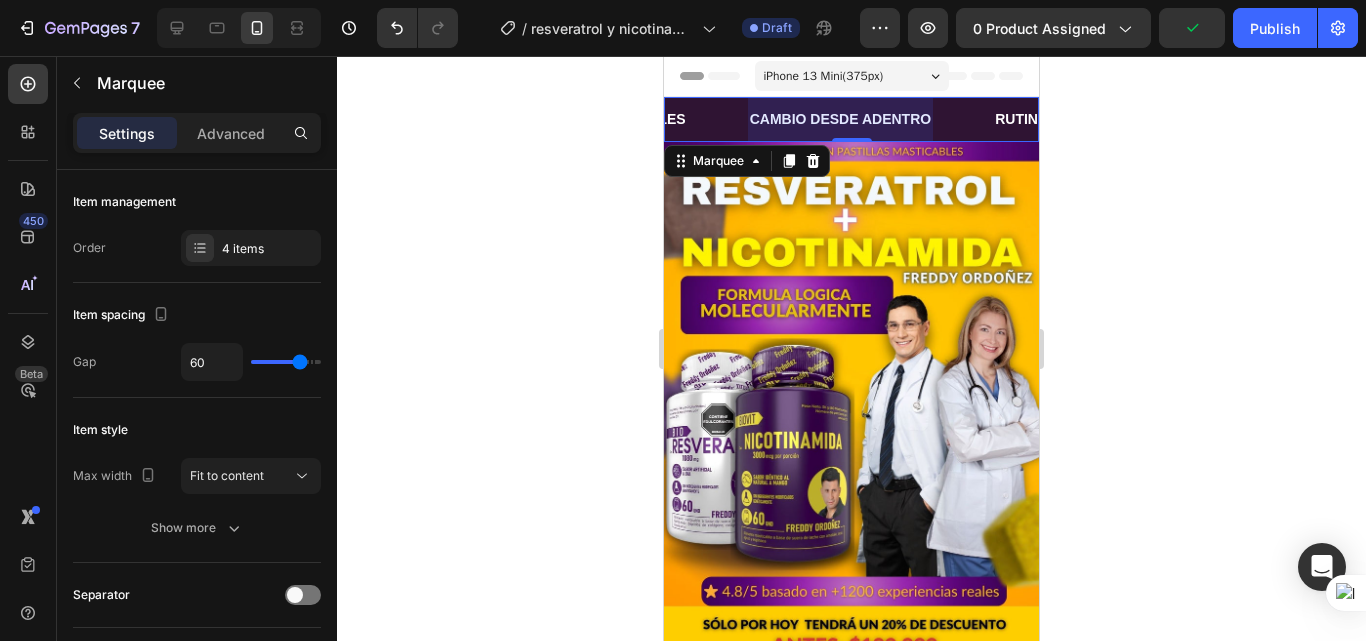 click at bounding box center (841, 119) 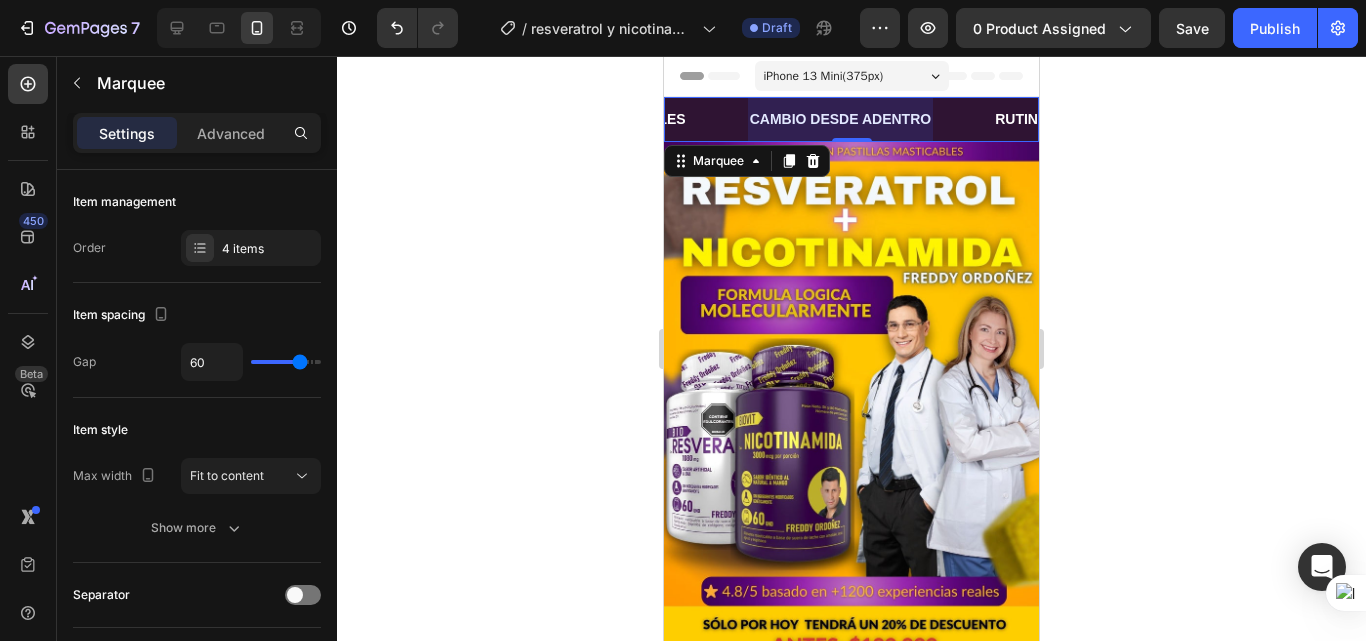 click on "CAMBIO DESDE ADENTRO Text Block" at bounding box center [797, 119] 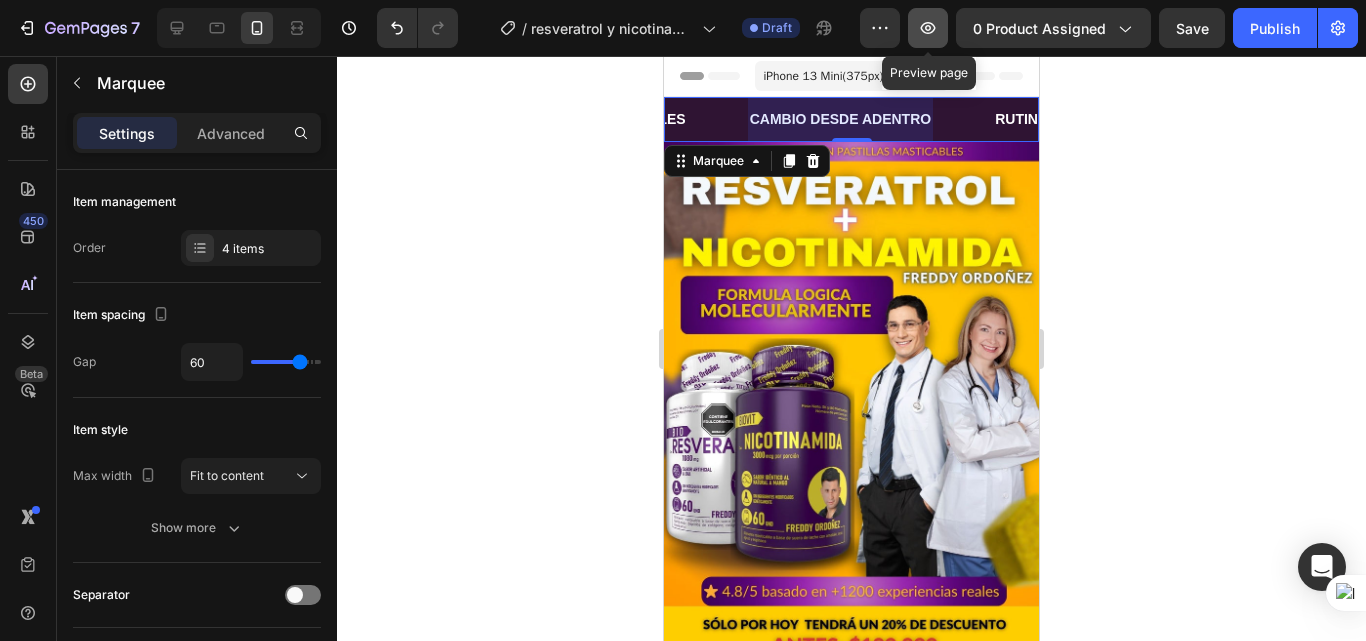 click 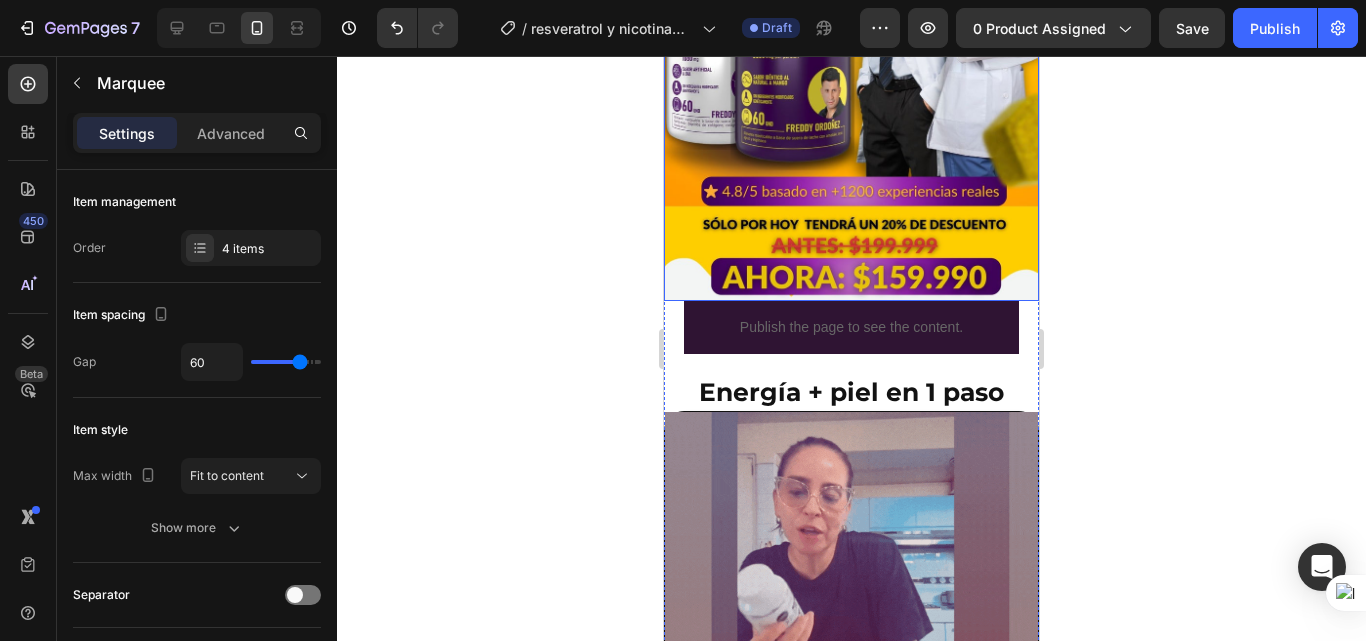 scroll, scrollTop: 500, scrollLeft: 0, axis: vertical 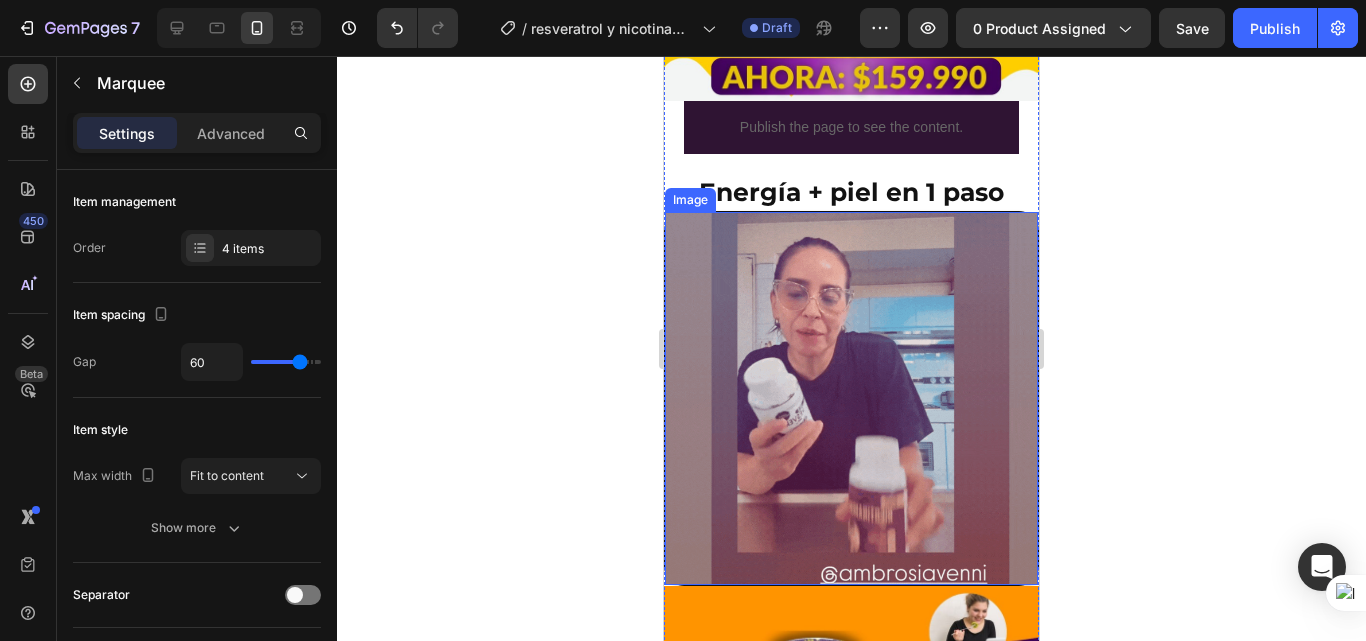 click at bounding box center (851, 398) 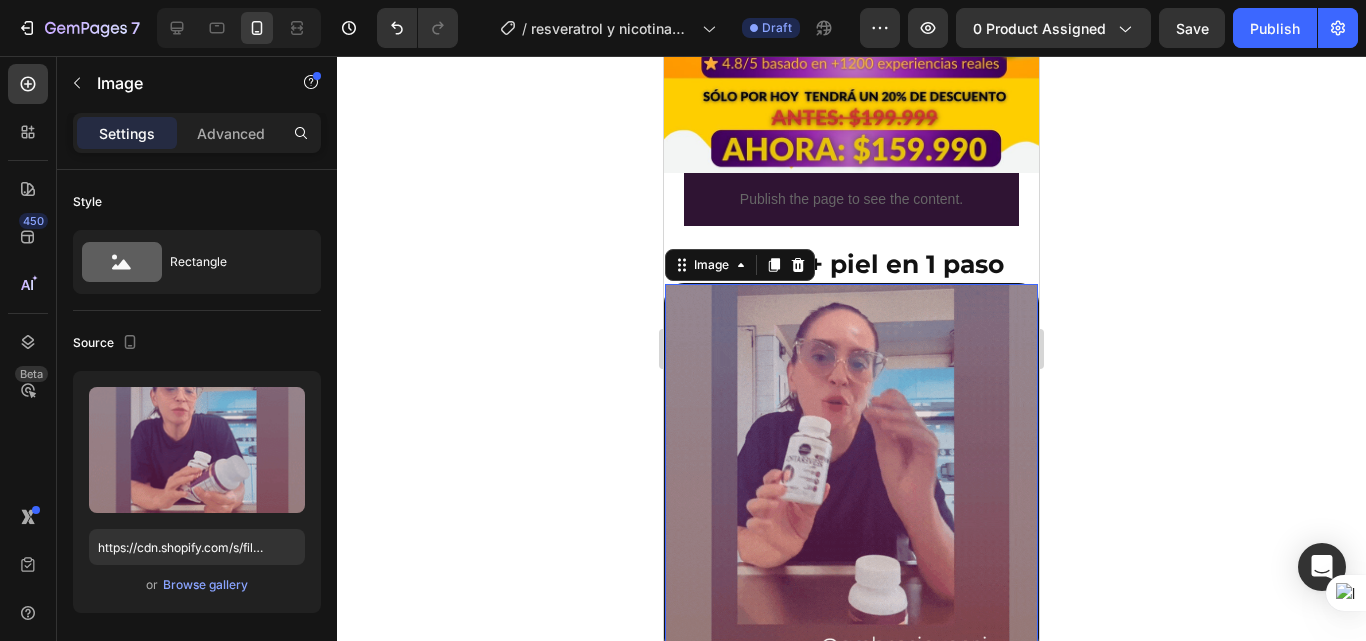 scroll, scrollTop: 500, scrollLeft: 0, axis: vertical 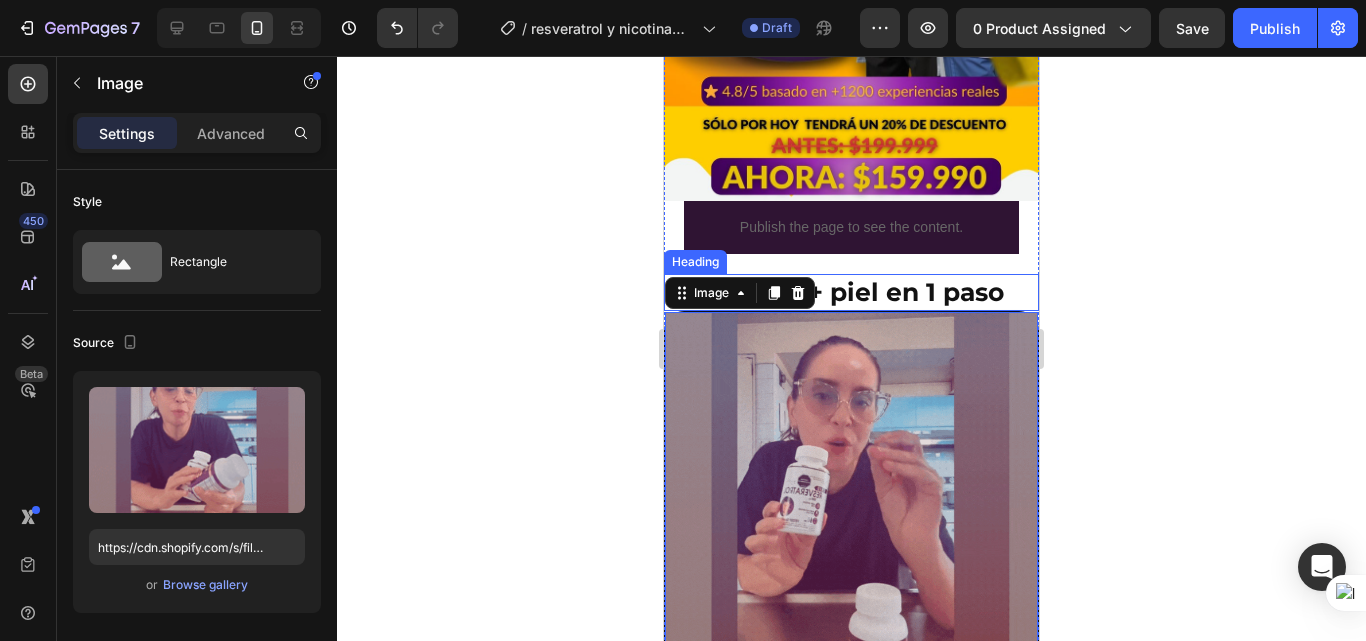 click on "Energía + piel en 1 paso" at bounding box center [851, 292] 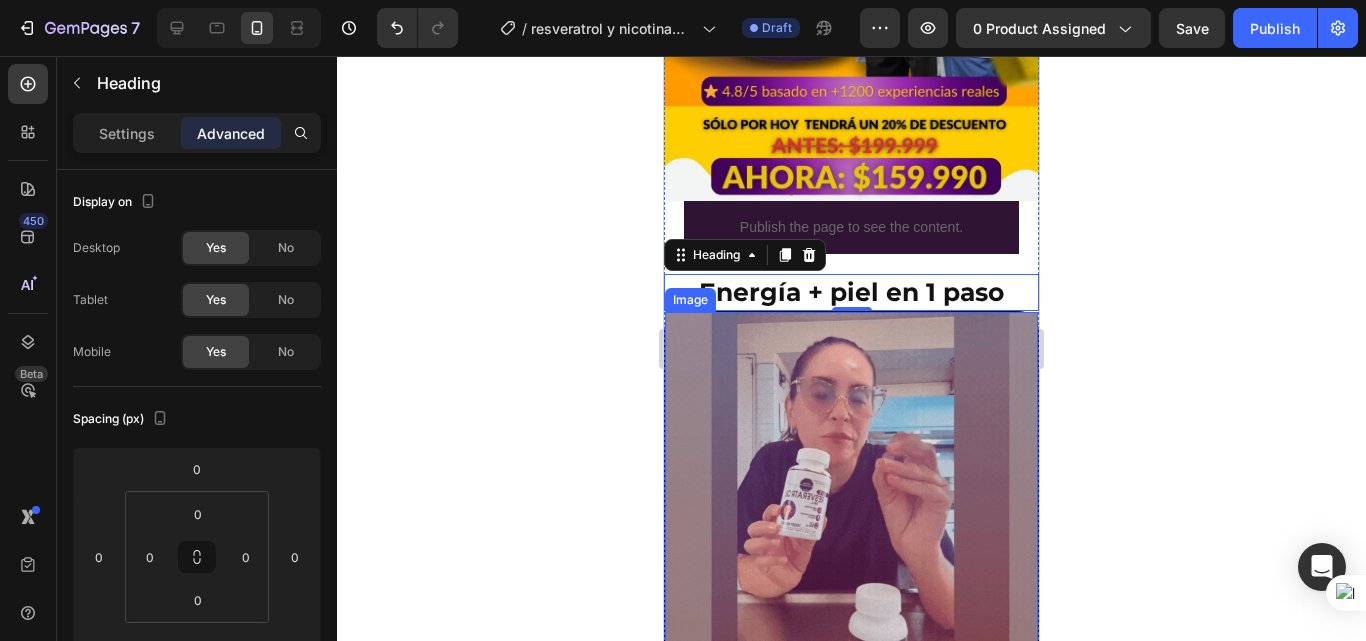 click at bounding box center [851, 498] 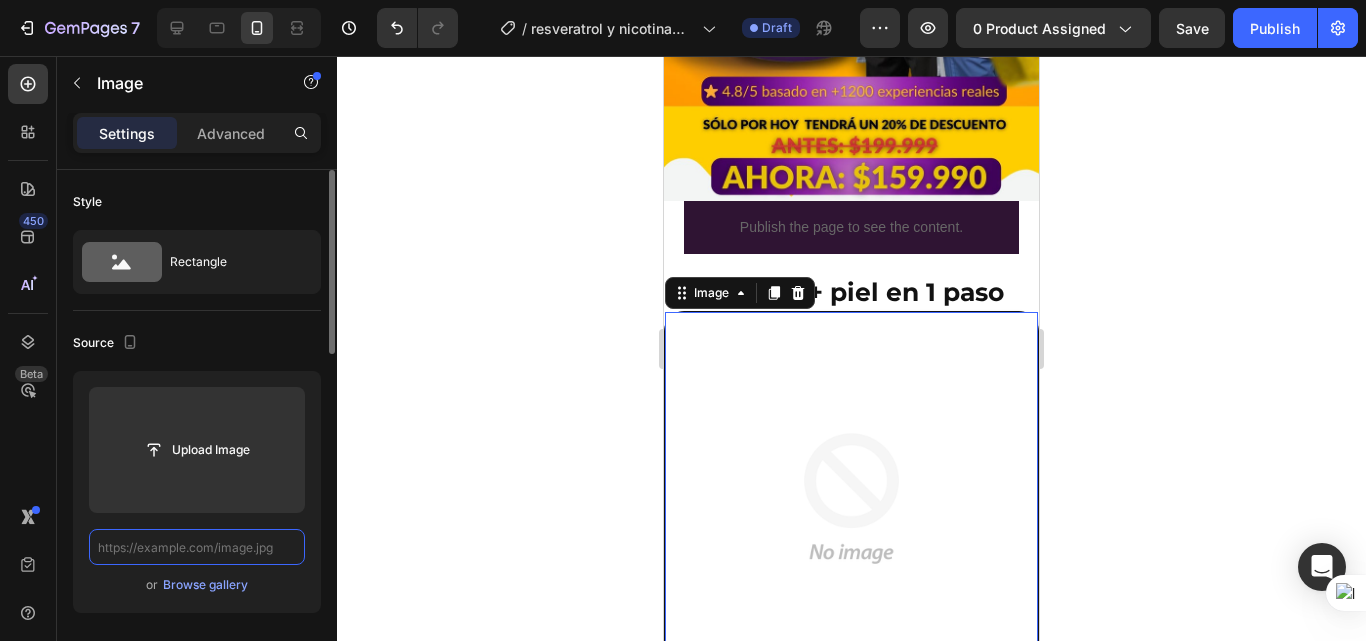 scroll, scrollTop: 0, scrollLeft: 0, axis: both 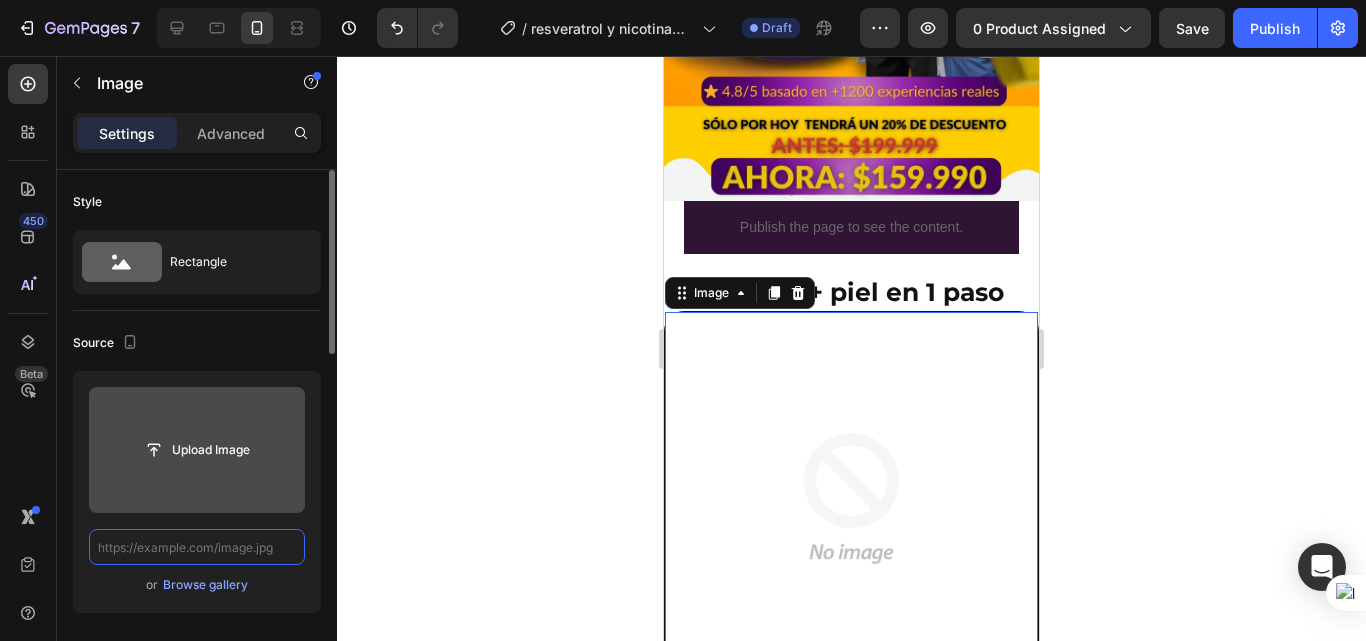 type on "https://cdn.shopify.com/s/files/1/0618/7732/1833/files/gempages_578086084060119568-6c2d8dc5-74e1-4ab4-911e-d26068b9d464.gif" 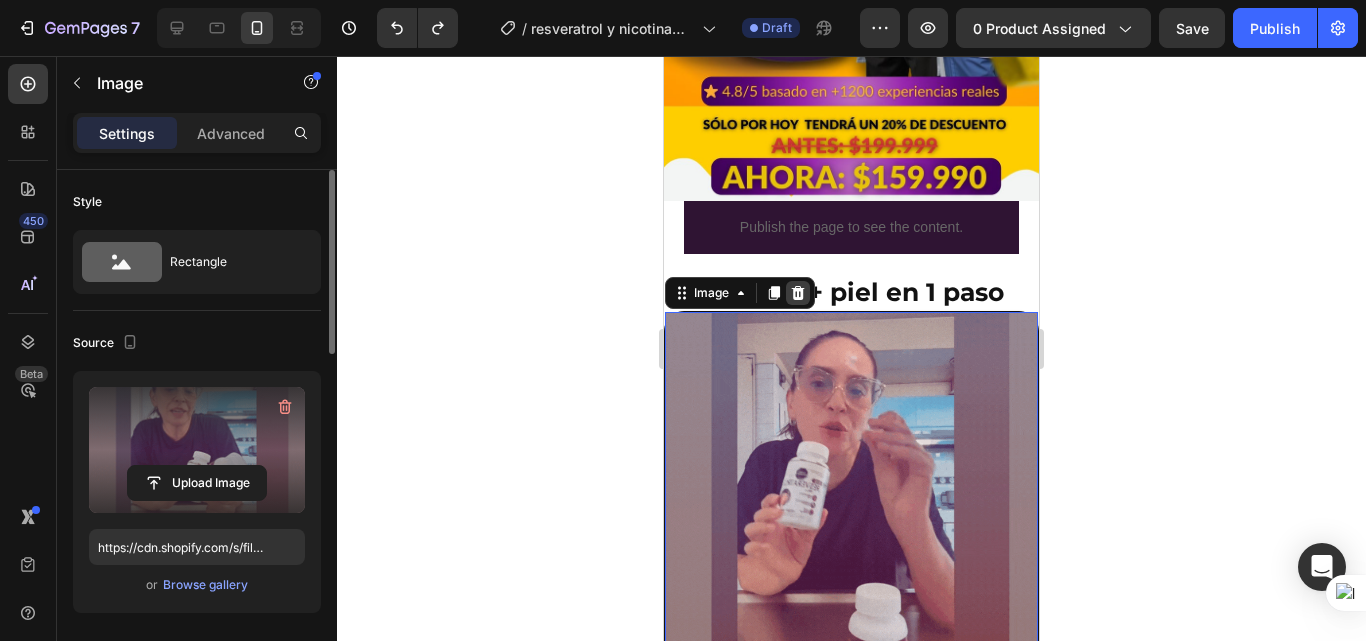 click 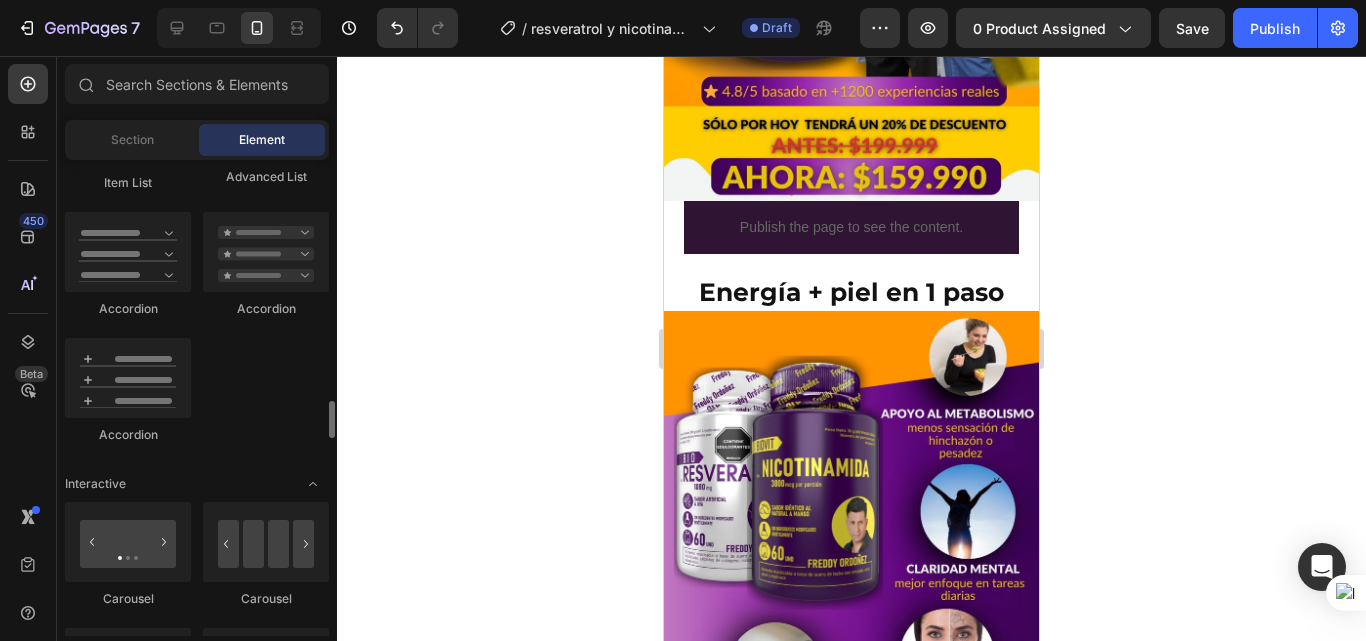 scroll, scrollTop: 1800, scrollLeft: 0, axis: vertical 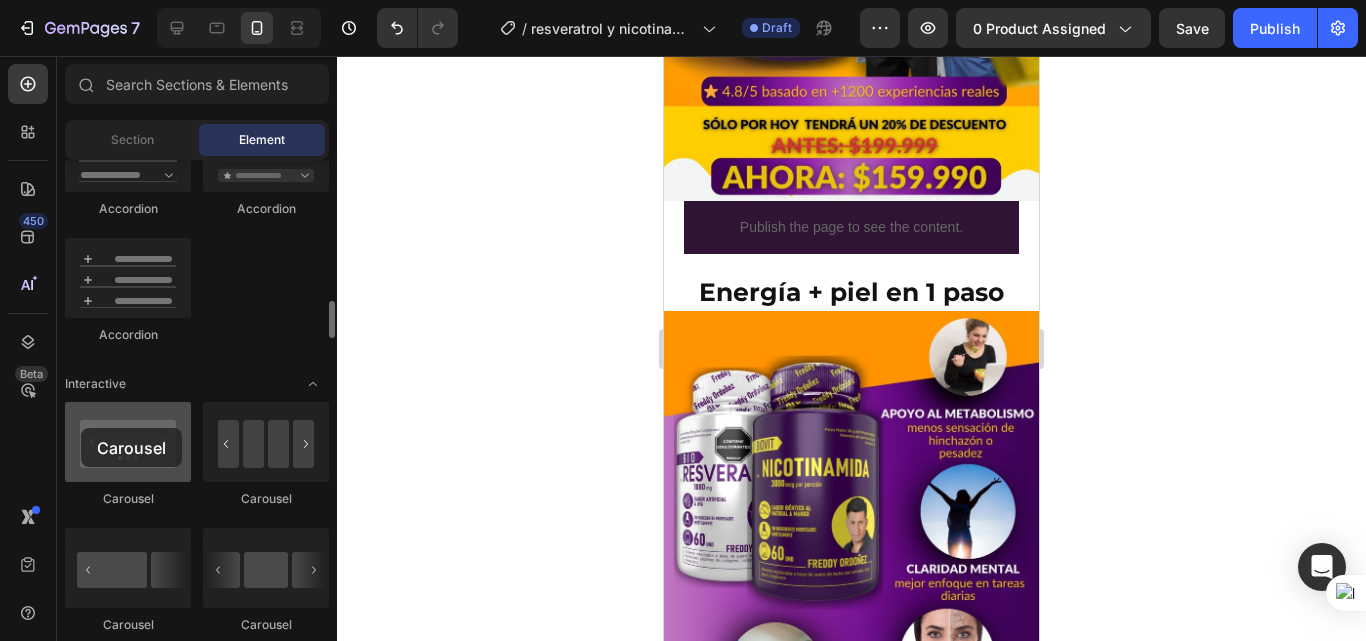 drag, startPoint x: 141, startPoint y: 456, endPoint x: 81, endPoint y: 428, distance: 66.211784 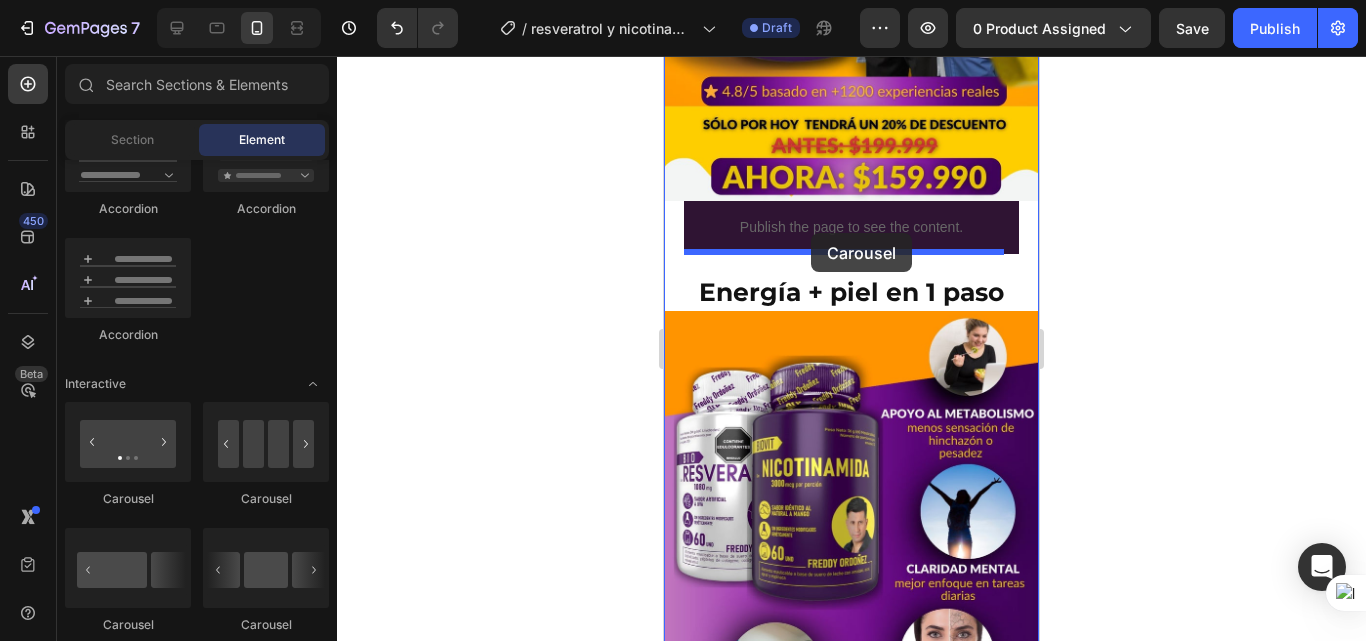 drag, startPoint x: 910, startPoint y: 501, endPoint x: 811, endPoint y: 233, distance: 285.7009 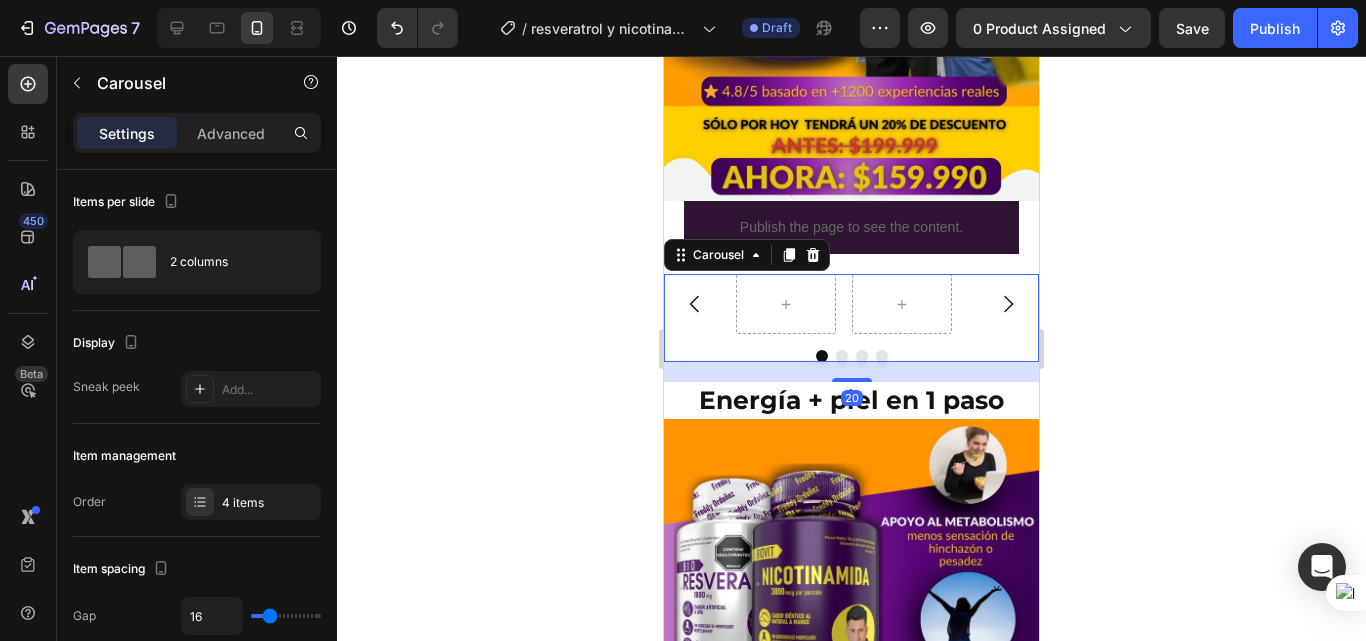 click 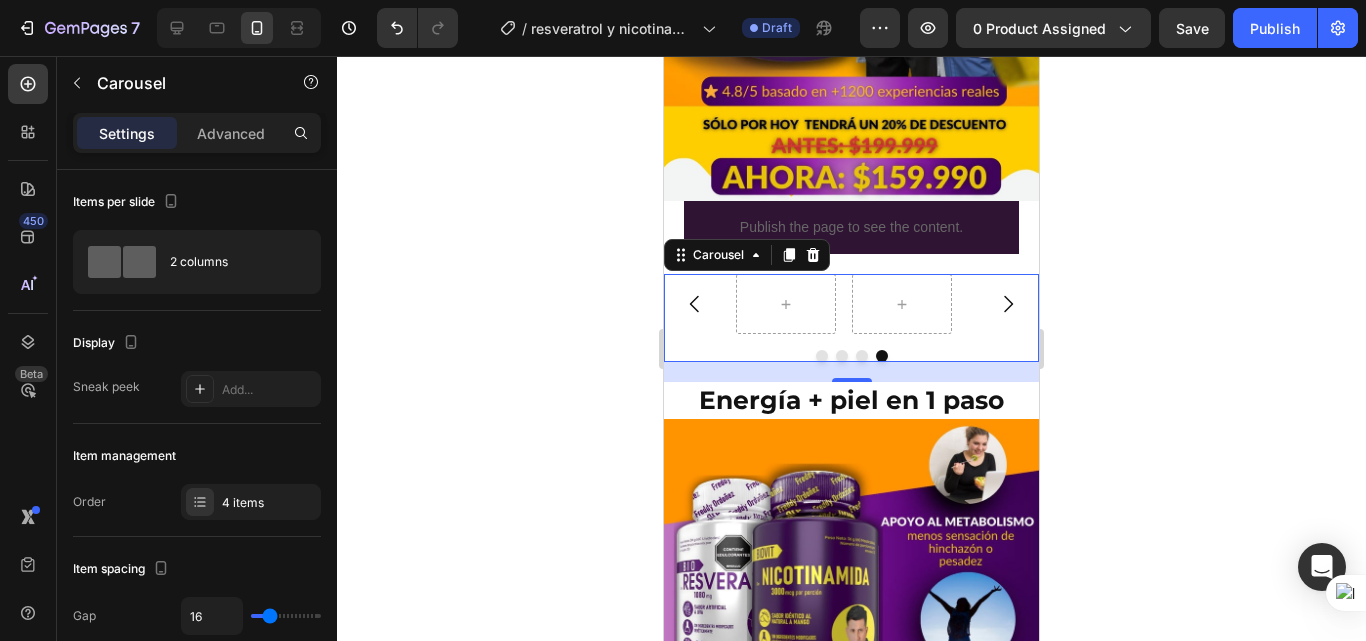 click 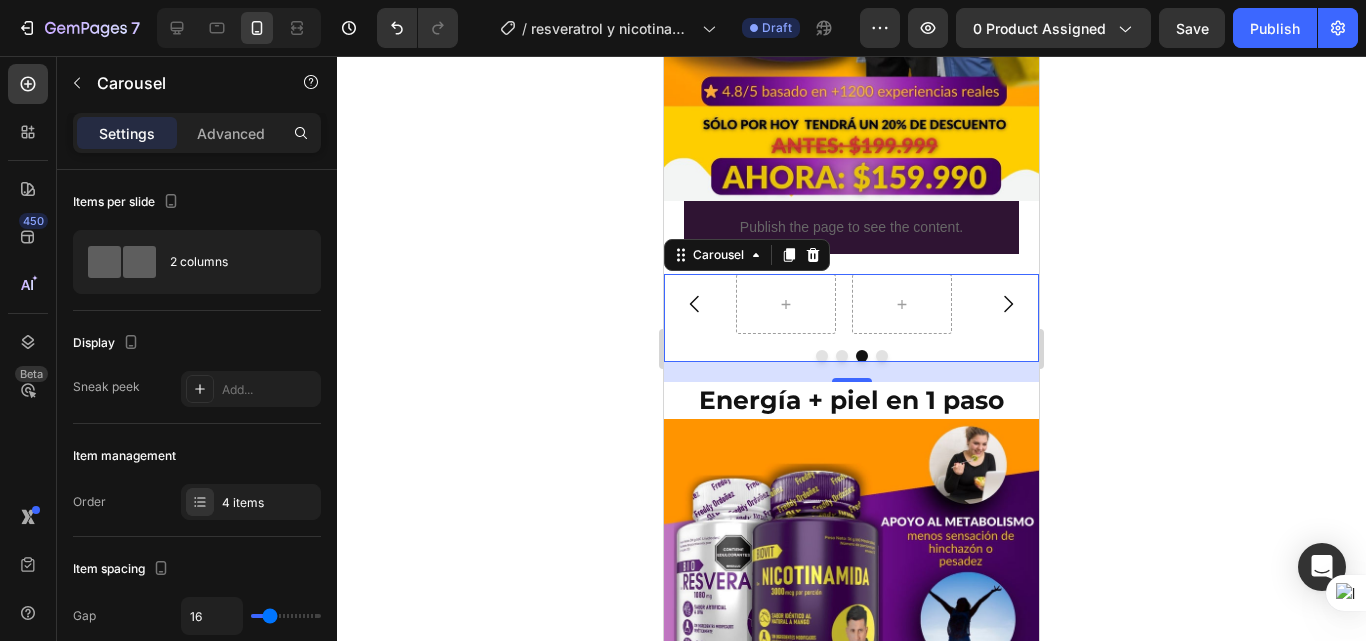 click 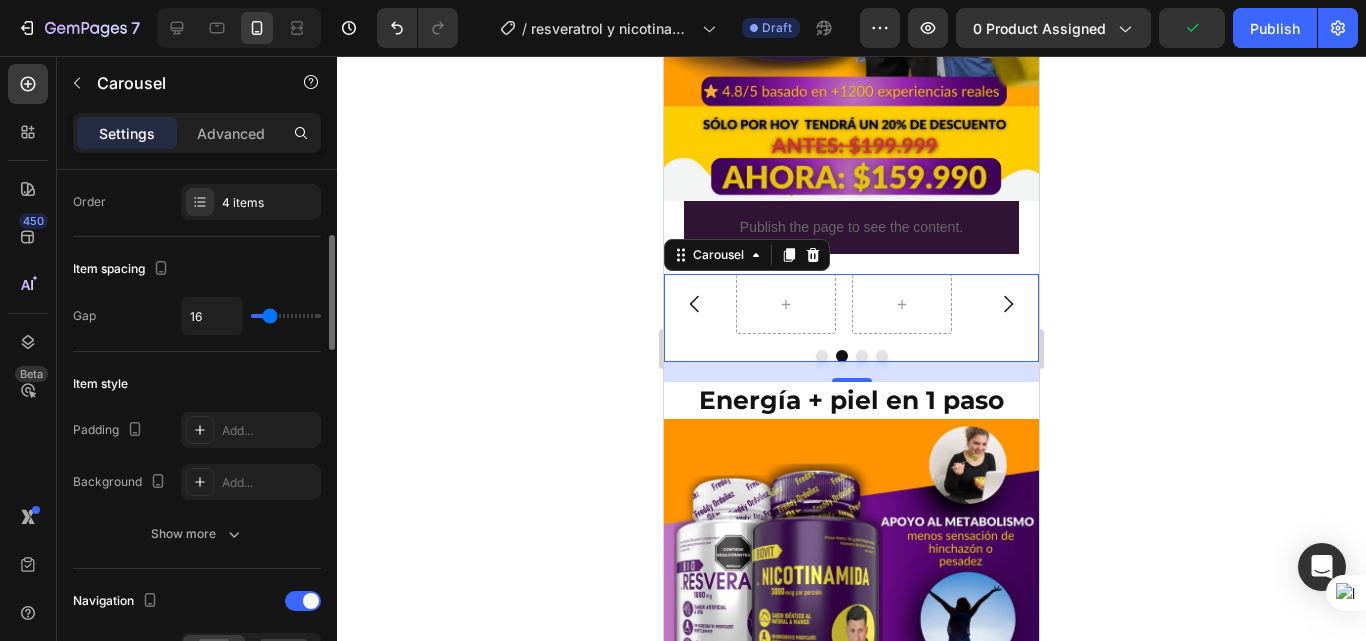 scroll, scrollTop: 0, scrollLeft: 0, axis: both 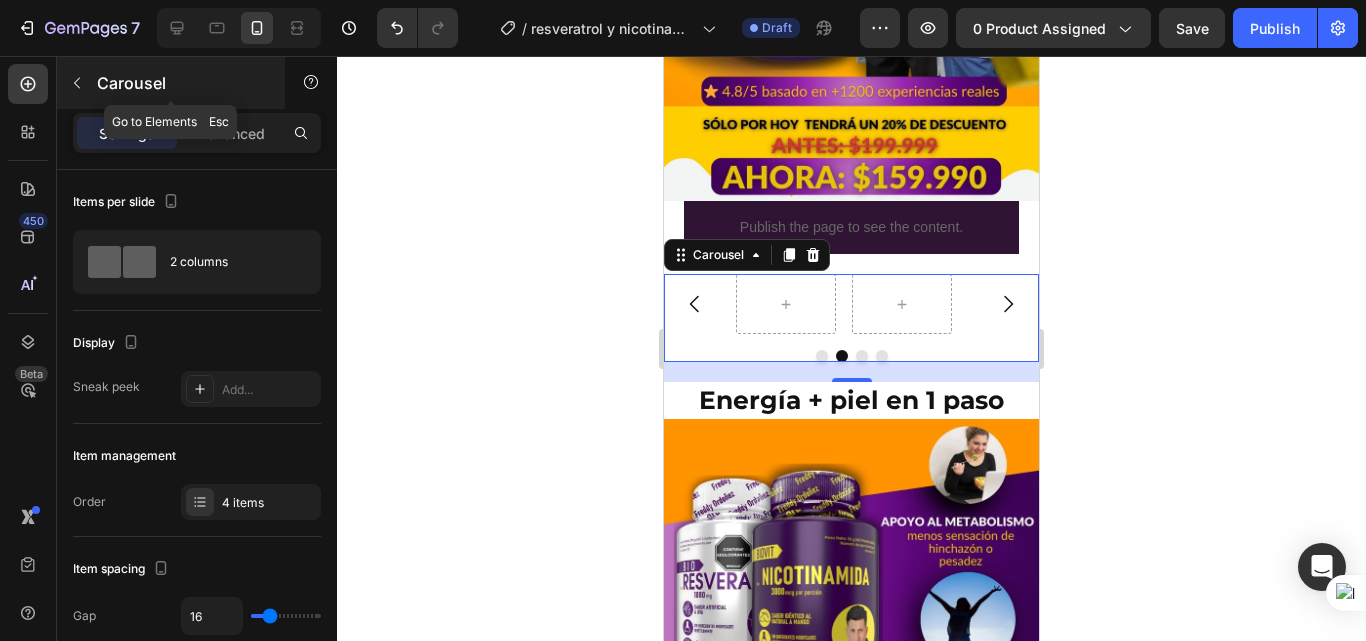 click 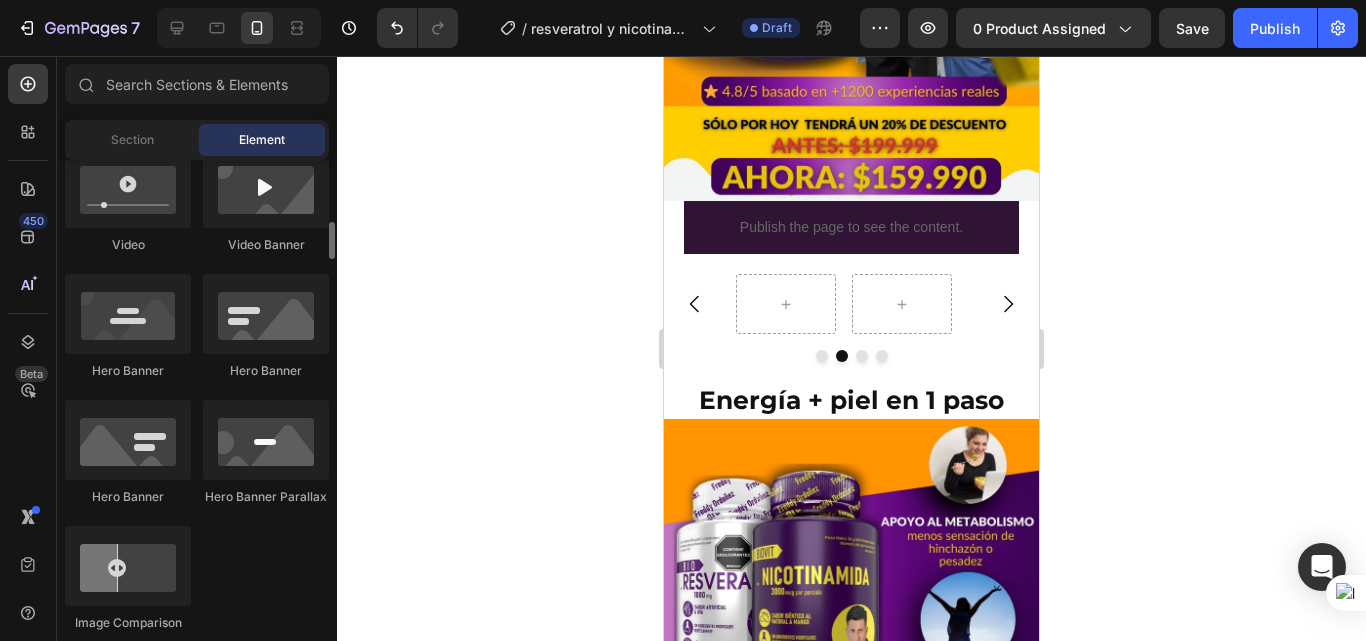 scroll, scrollTop: 500, scrollLeft: 0, axis: vertical 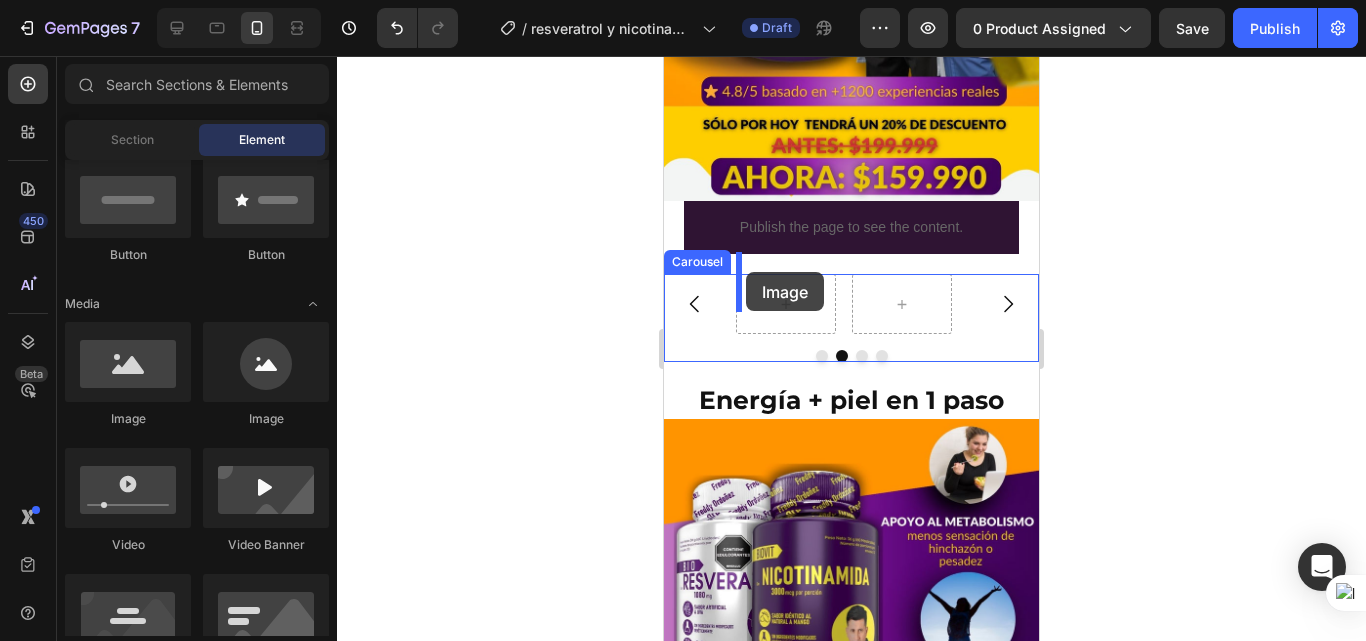 drag, startPoint x: 800, startPoint y: 439, endPoint x: 746, endPoint y: 272, distance: 175.51353 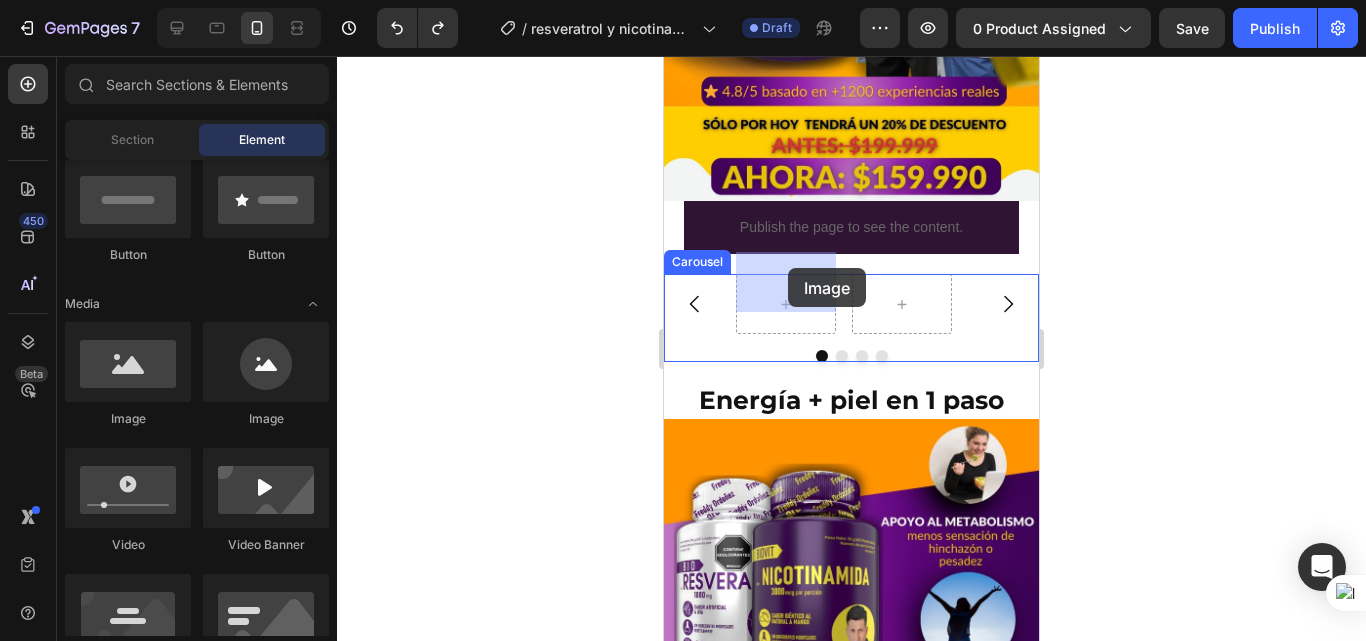 drag, startPoint x: 782, startPoint y: 416, endPoint x: 788, endPoint y: 268, distance: 148.12157 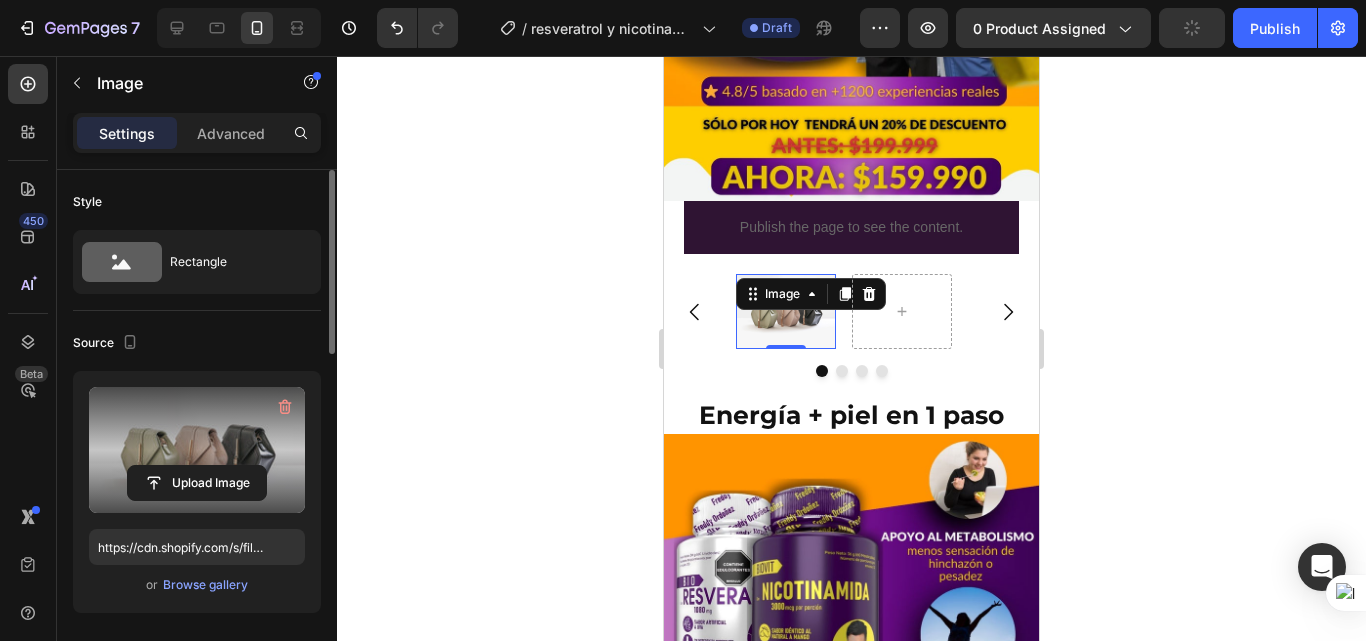 click at bounding box center [197, 450] 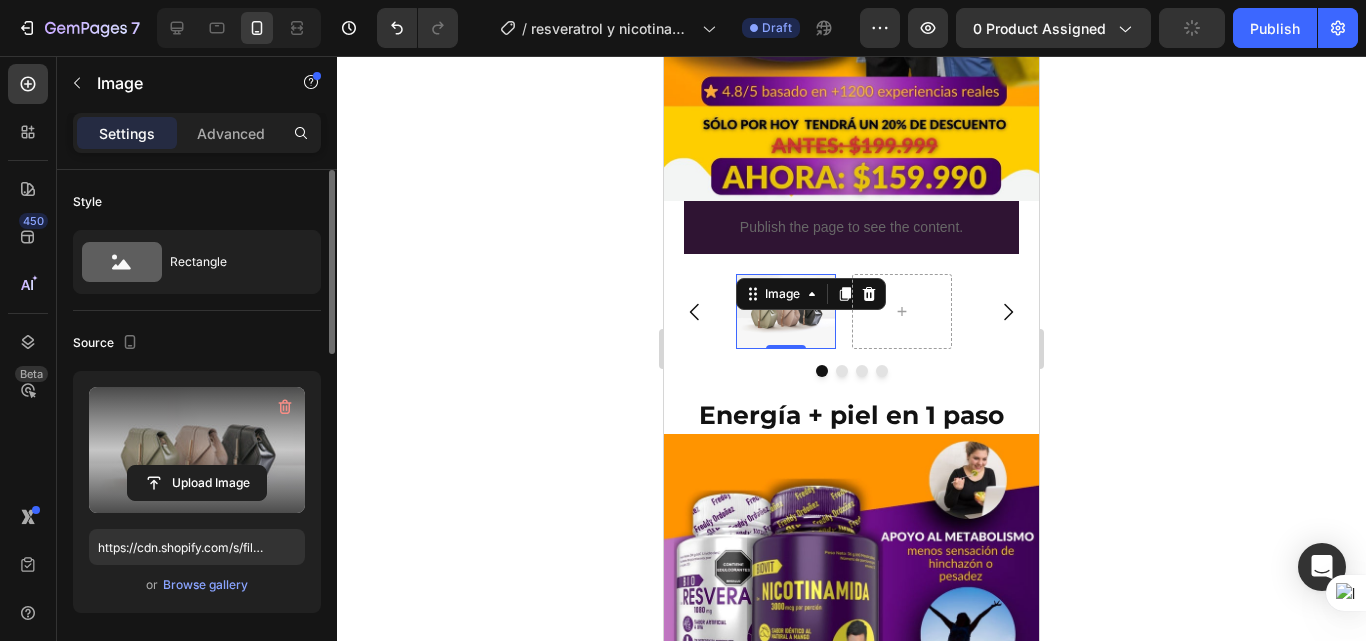 click 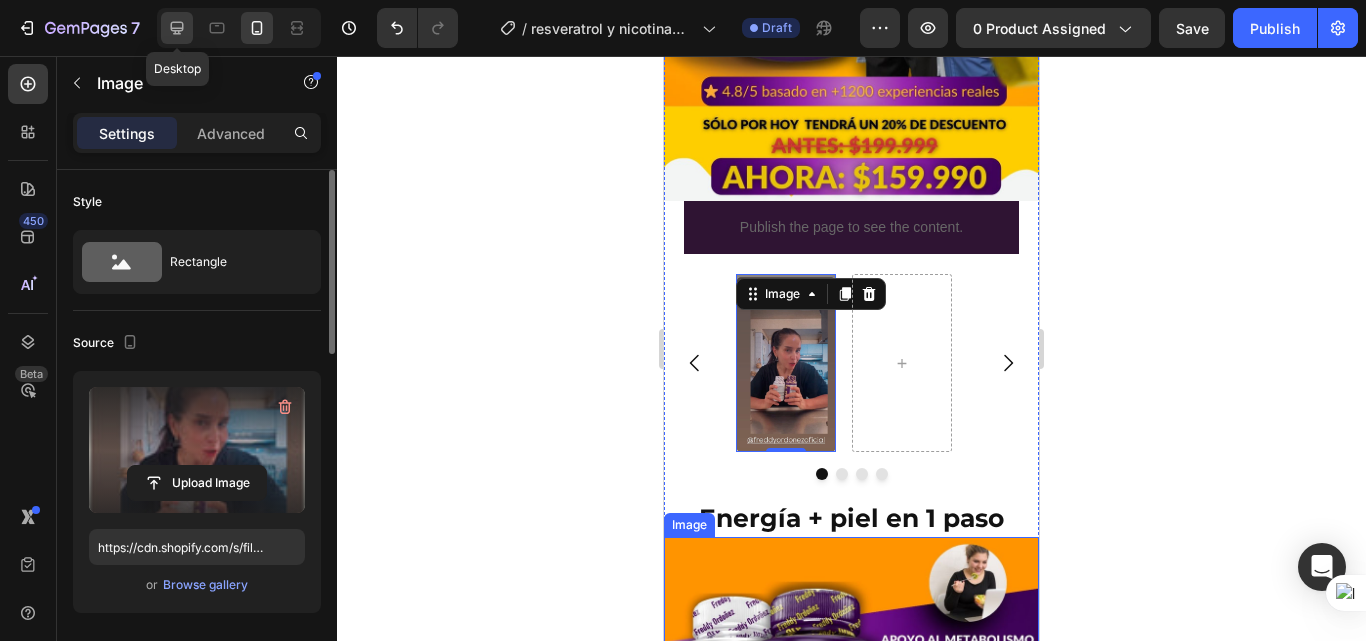 click 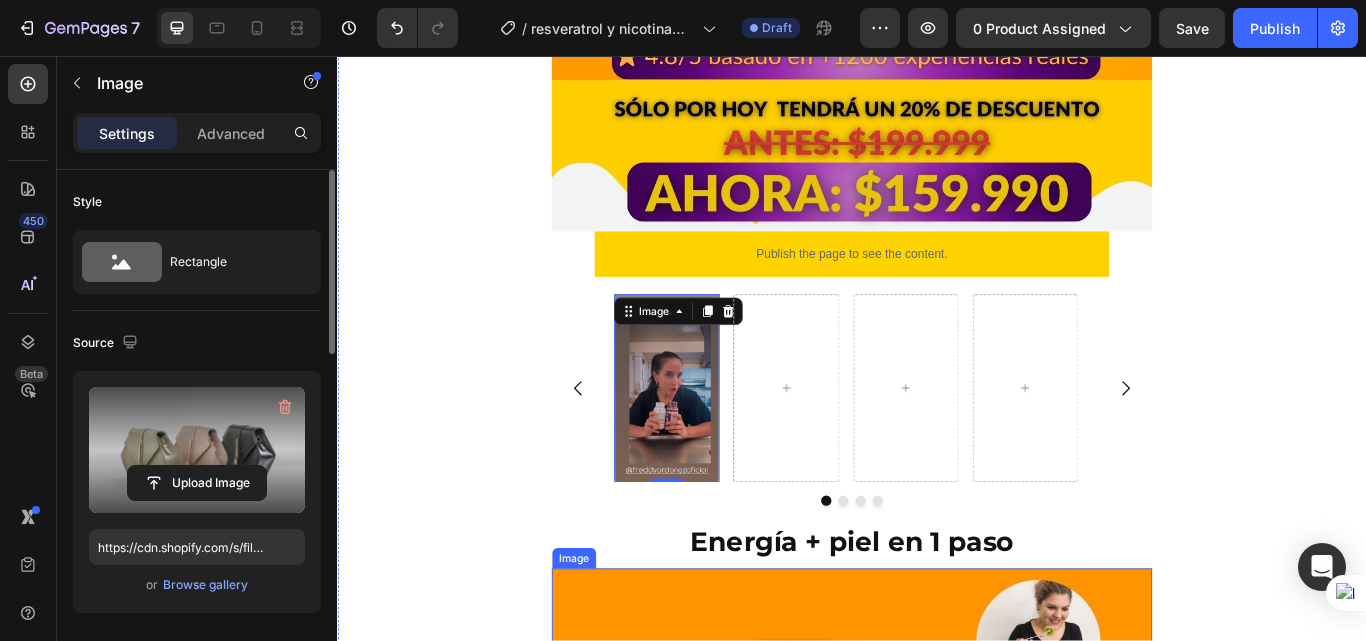 scroll, scrollTop: 914, scrollLeft: 0, axis: vertical 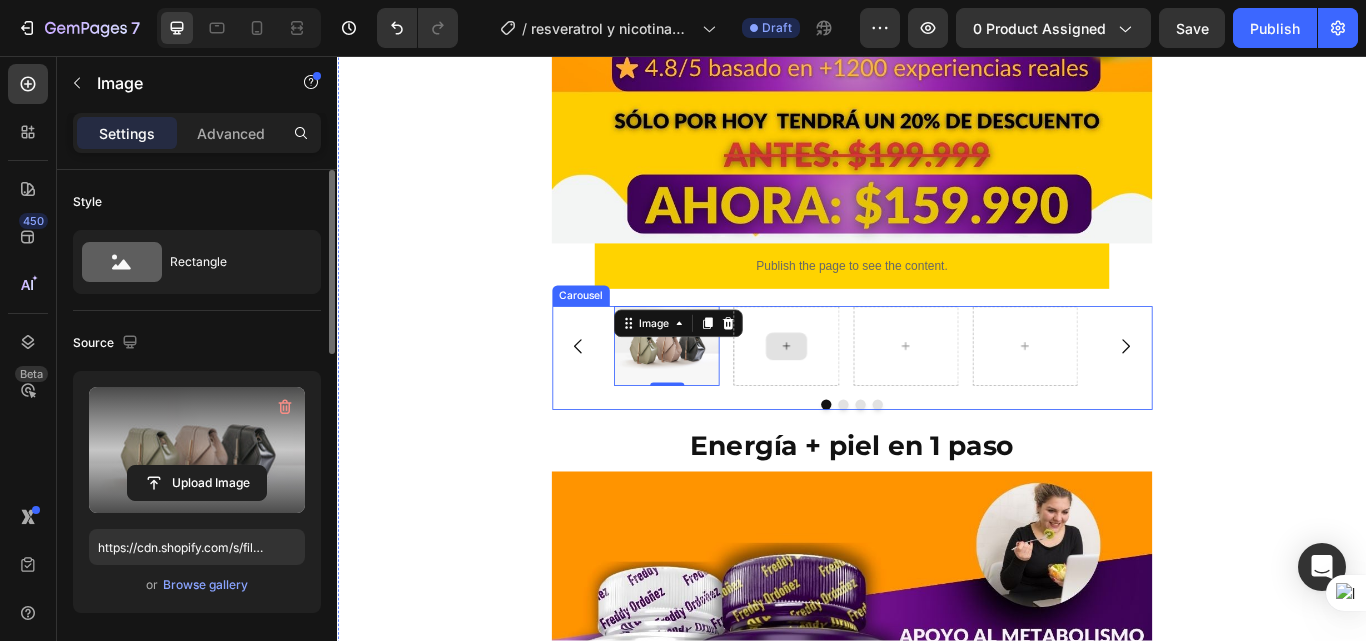 click at bounding box center [859, 394] 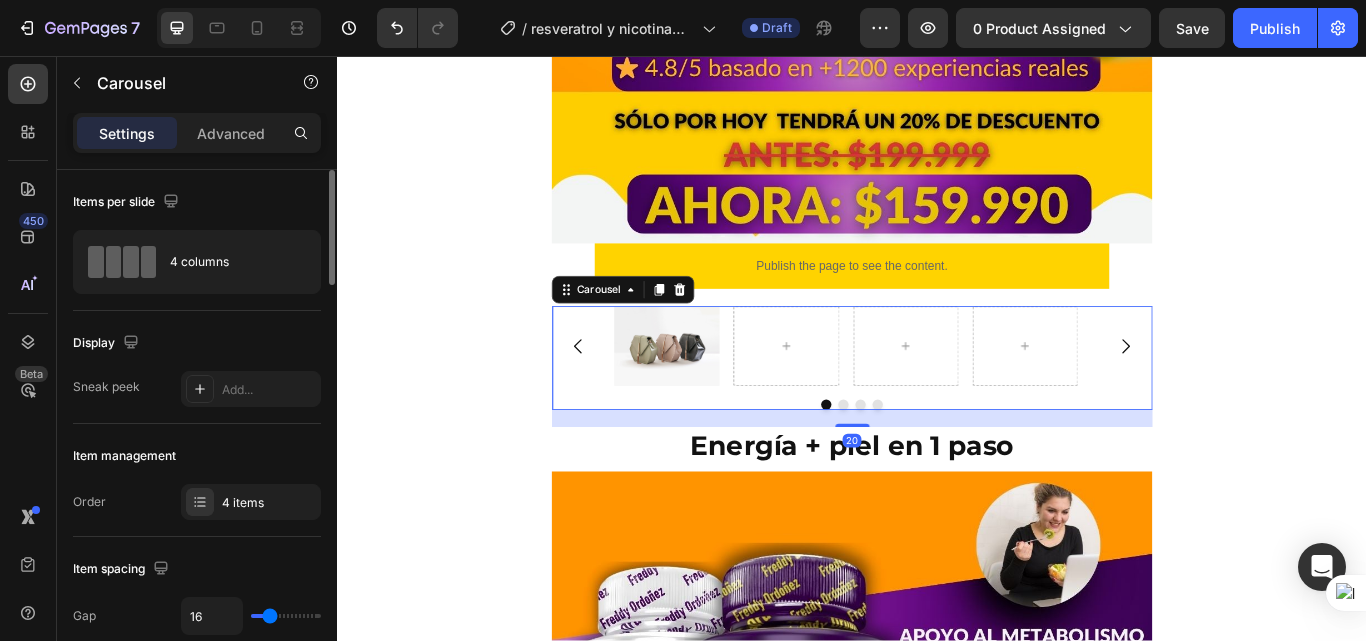 click at bounding box center (618, 395) 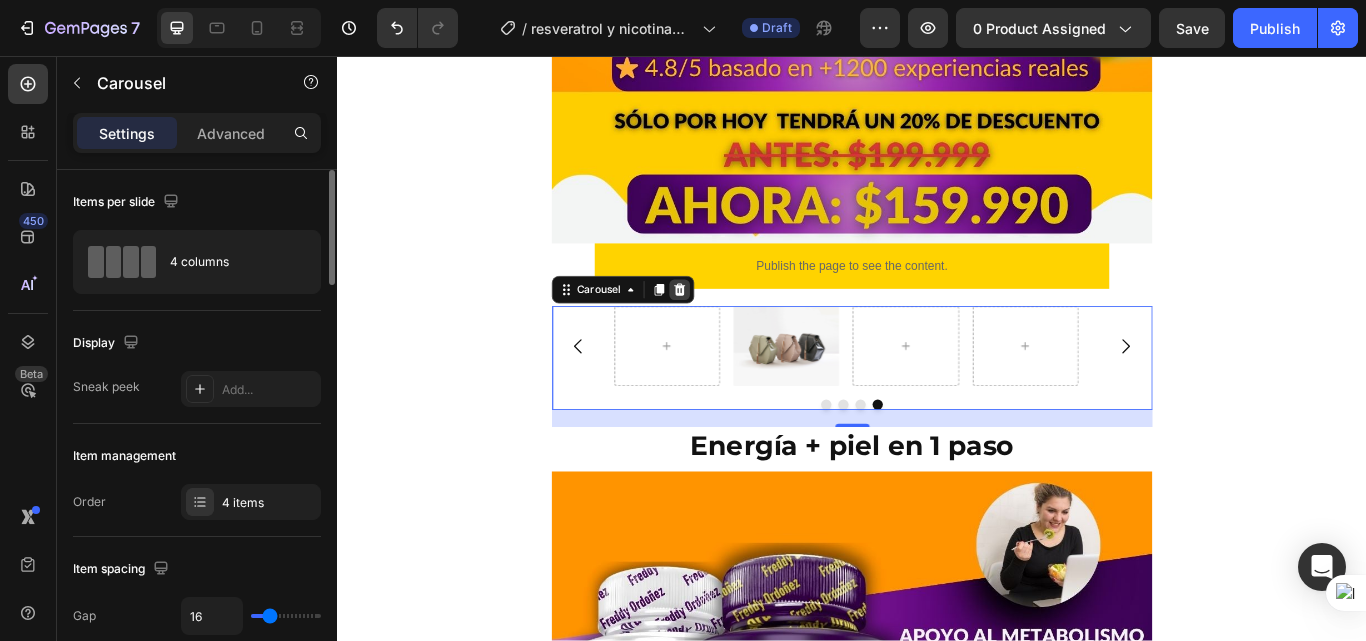 click 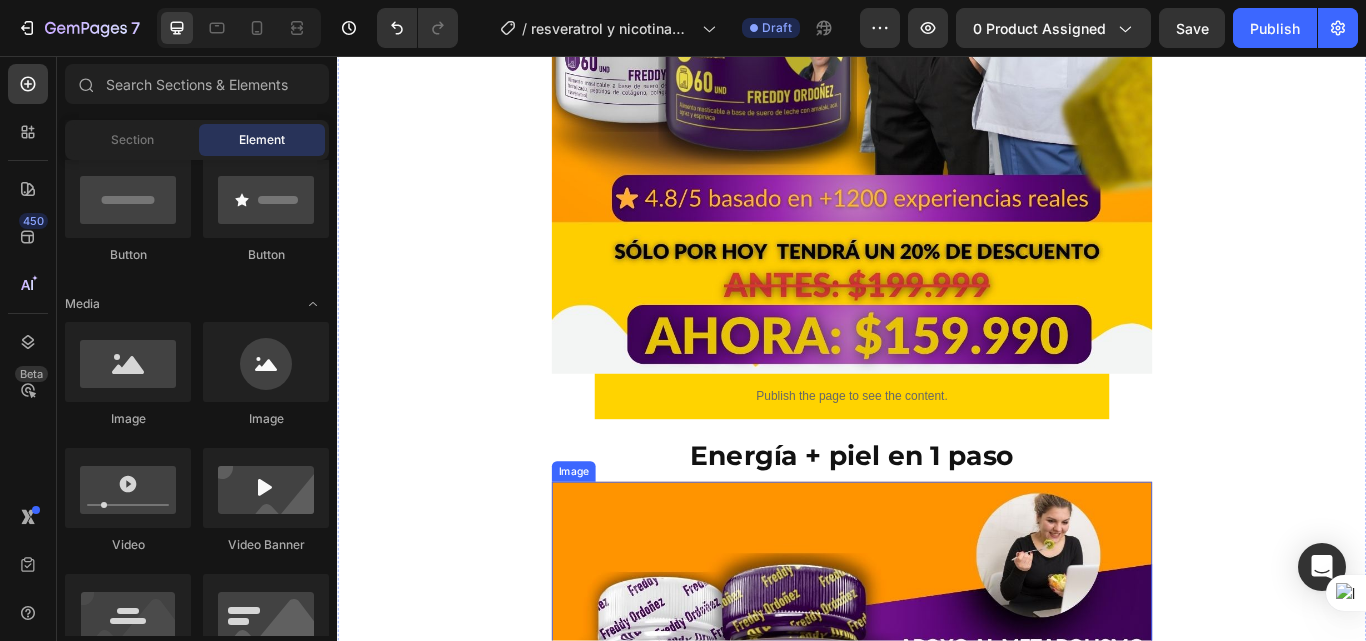 scroll, scrollTop: 714, scrollLeft: 0, axis: vertical 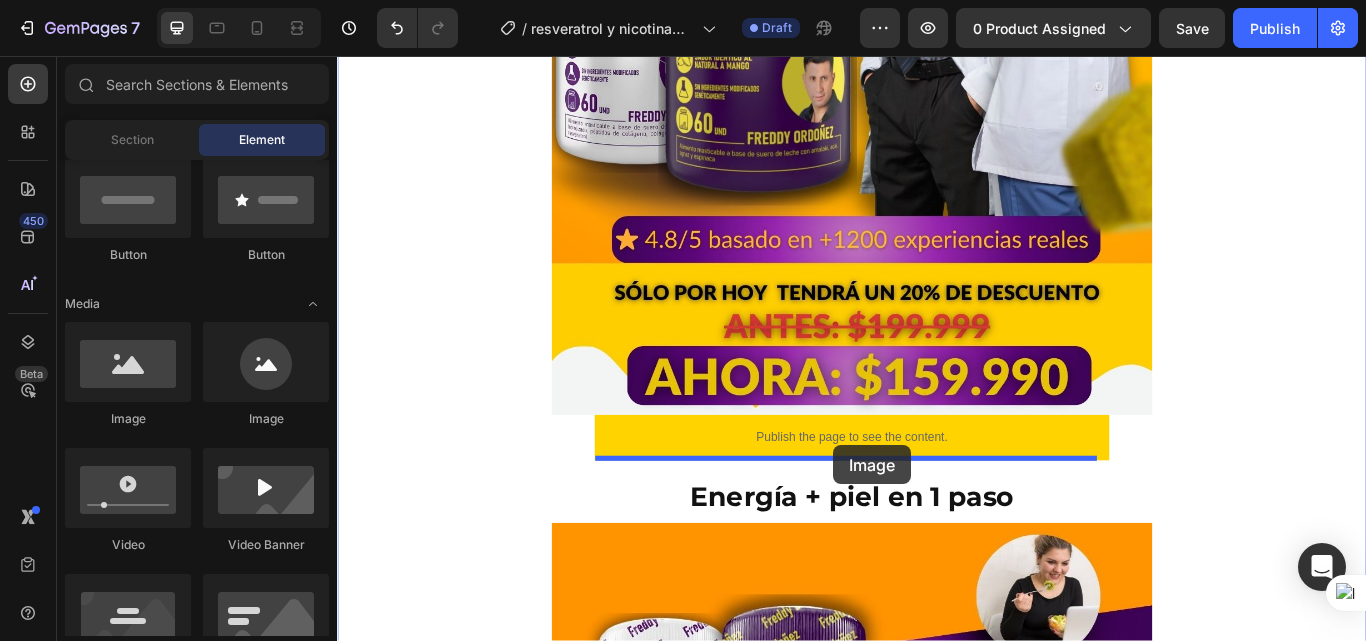 drag, startPoint x: 474, startPoint y: 426, endPoint x: 915, endPoint y: 510, distance: 448.9287 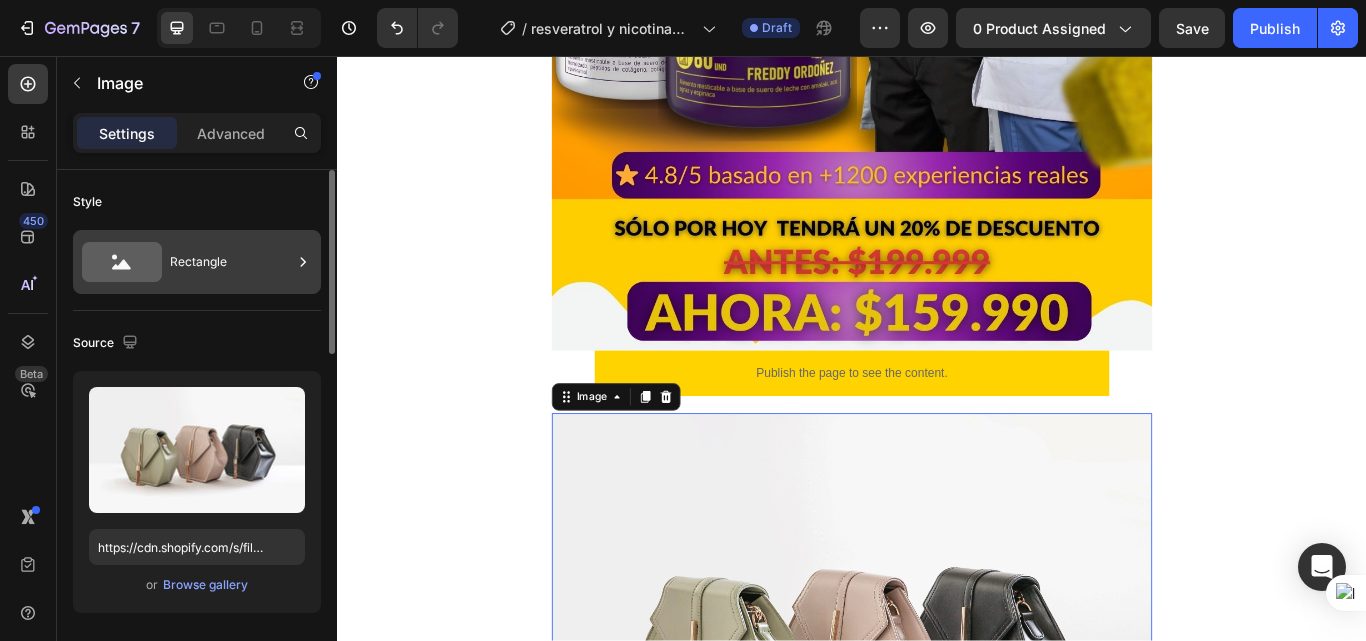 scroll, scrollTop: 914, scrollLeft: 0, axis: vertical 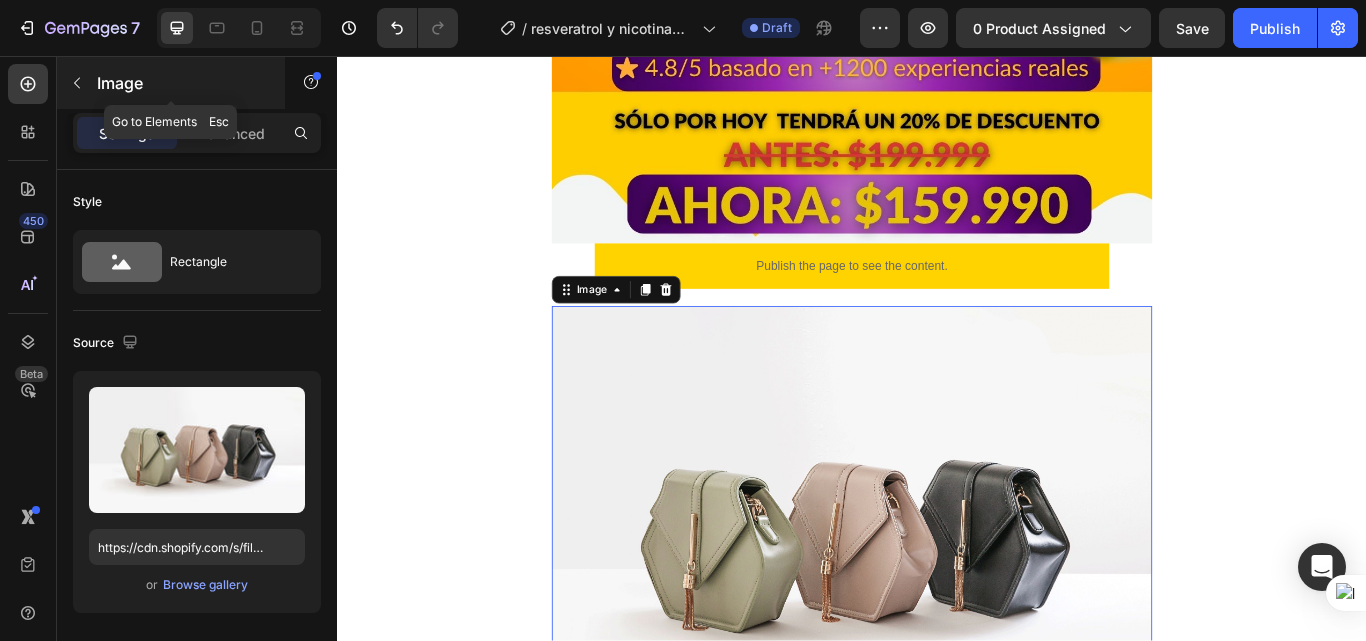 click 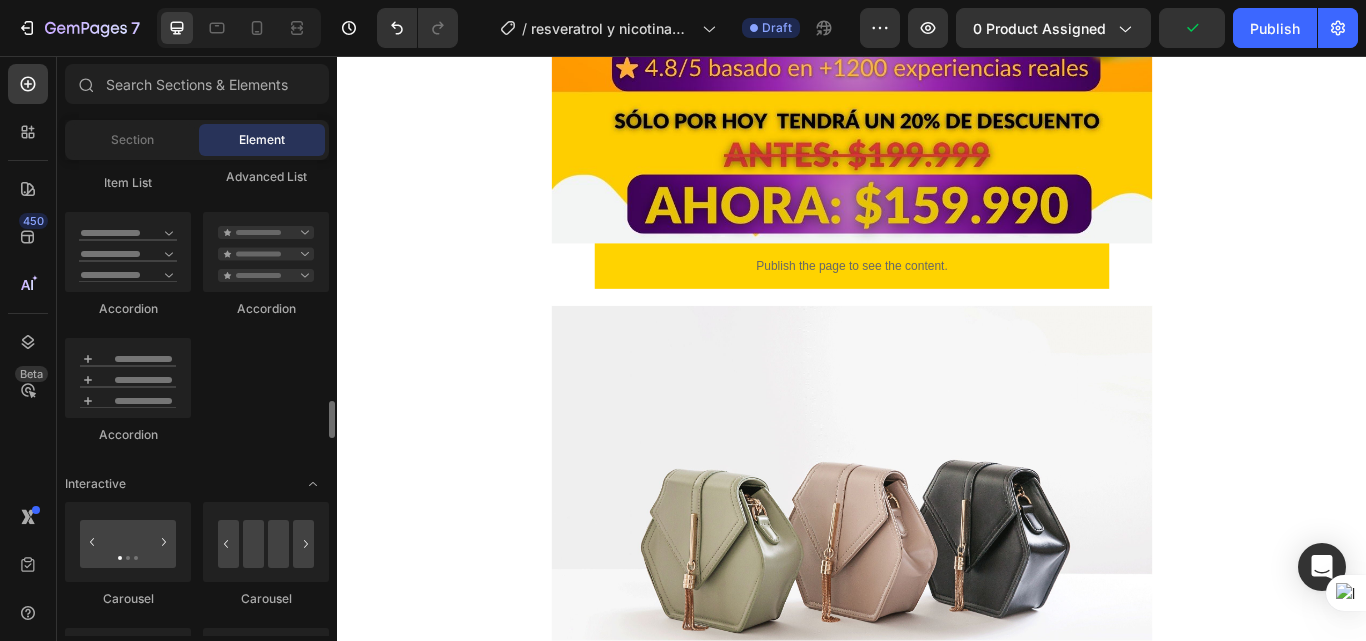 scroll, scrollTop: 1900, scrollLeft: 0, axis: vertical 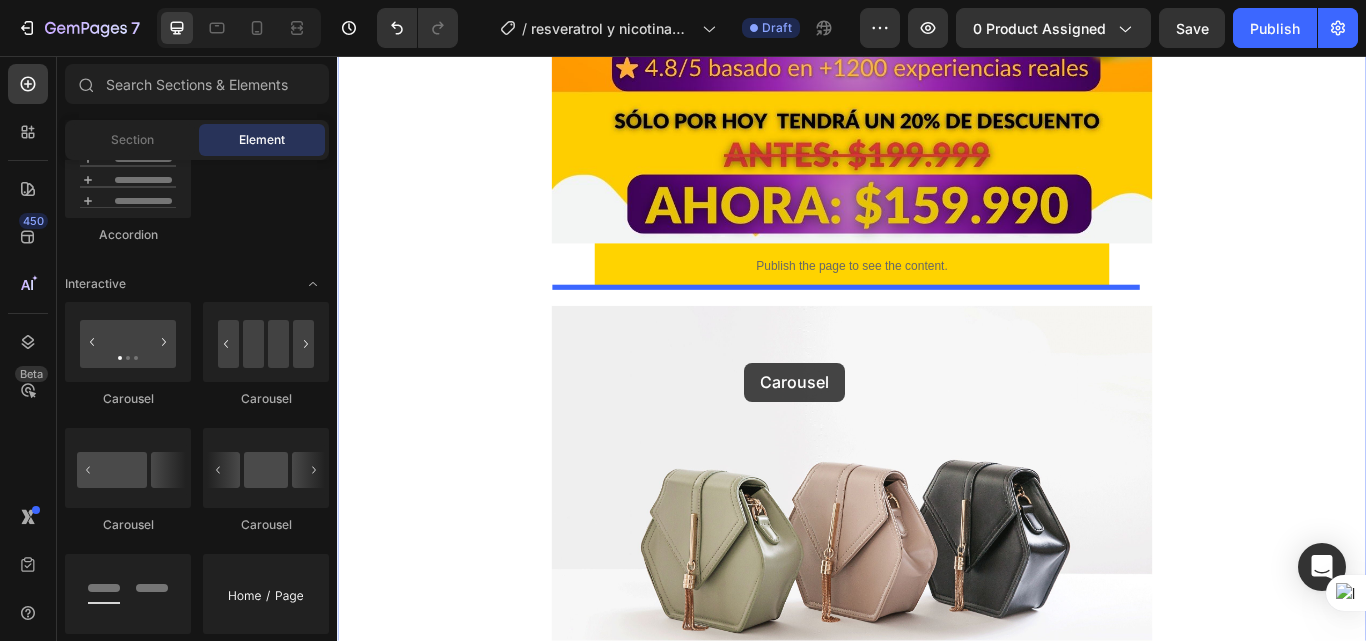 drag, startPoint x: 451, startPoint y: 418, endPoint x: 812, endPoint y: 414, distance: 361.02216 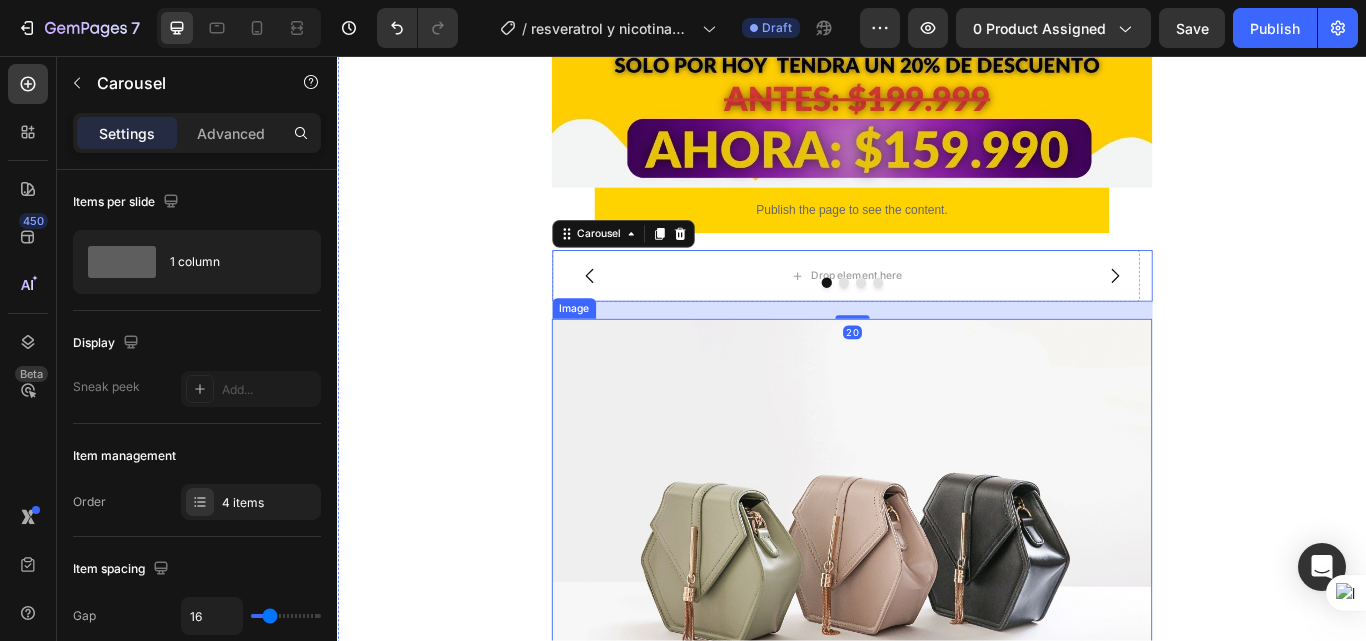 scroll, scrollTop: 1014, scrollLeft: 0, axis: vertical 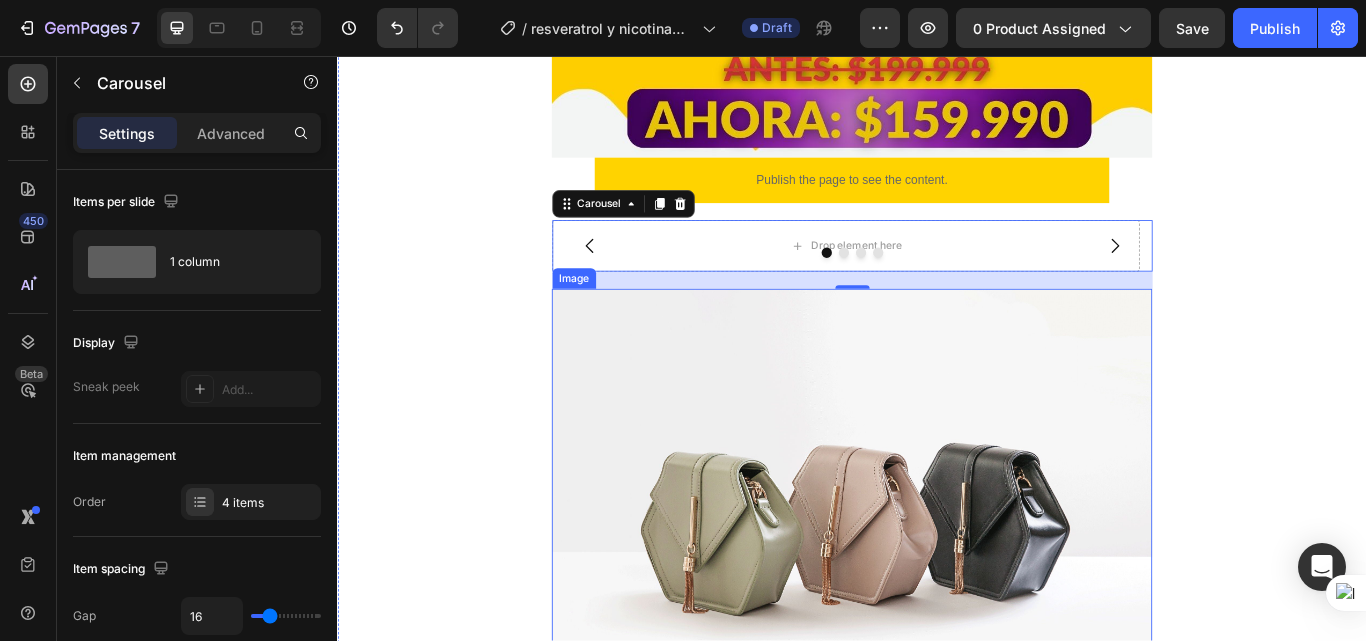 click at bounding box center (937, 590) 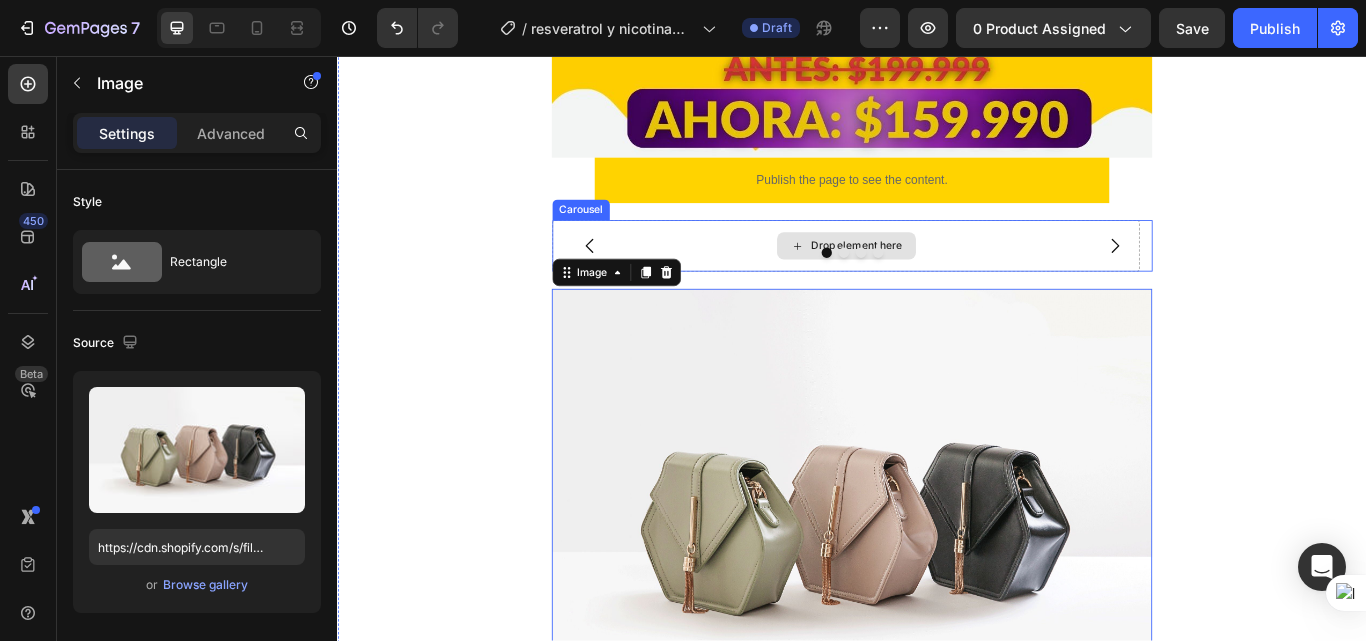 click on "Drop element here" at bounding box center (929, 278) 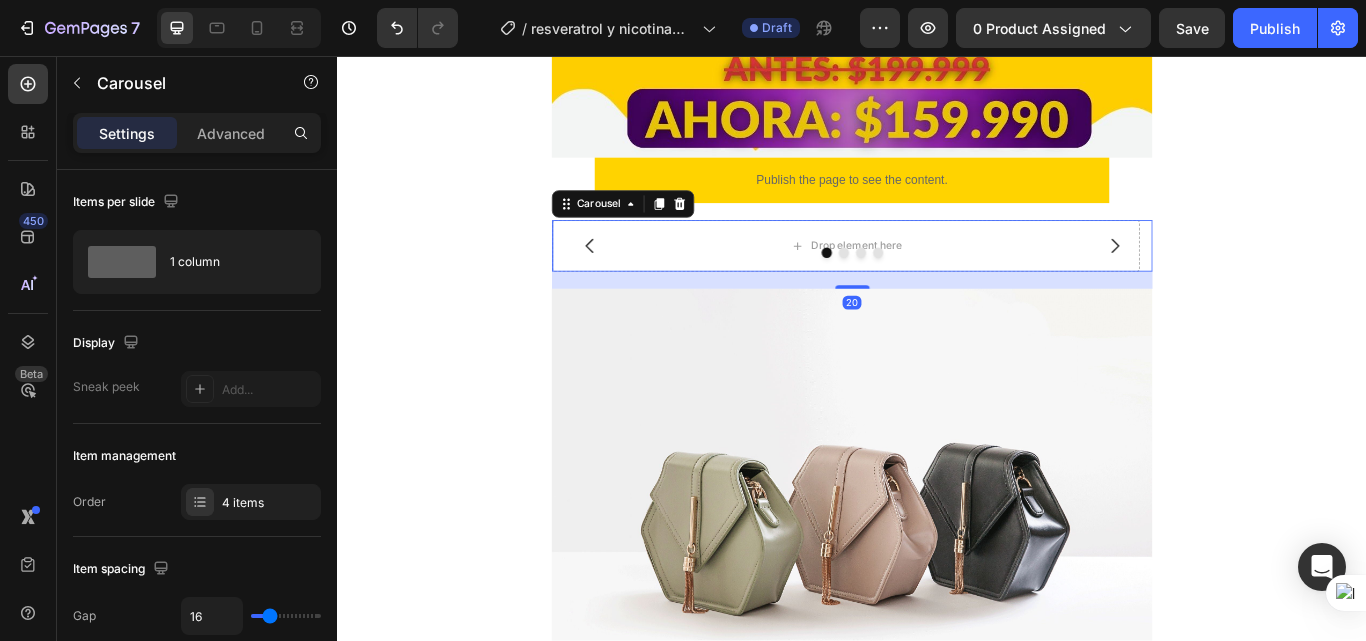 click at bounding box center [937, 286] 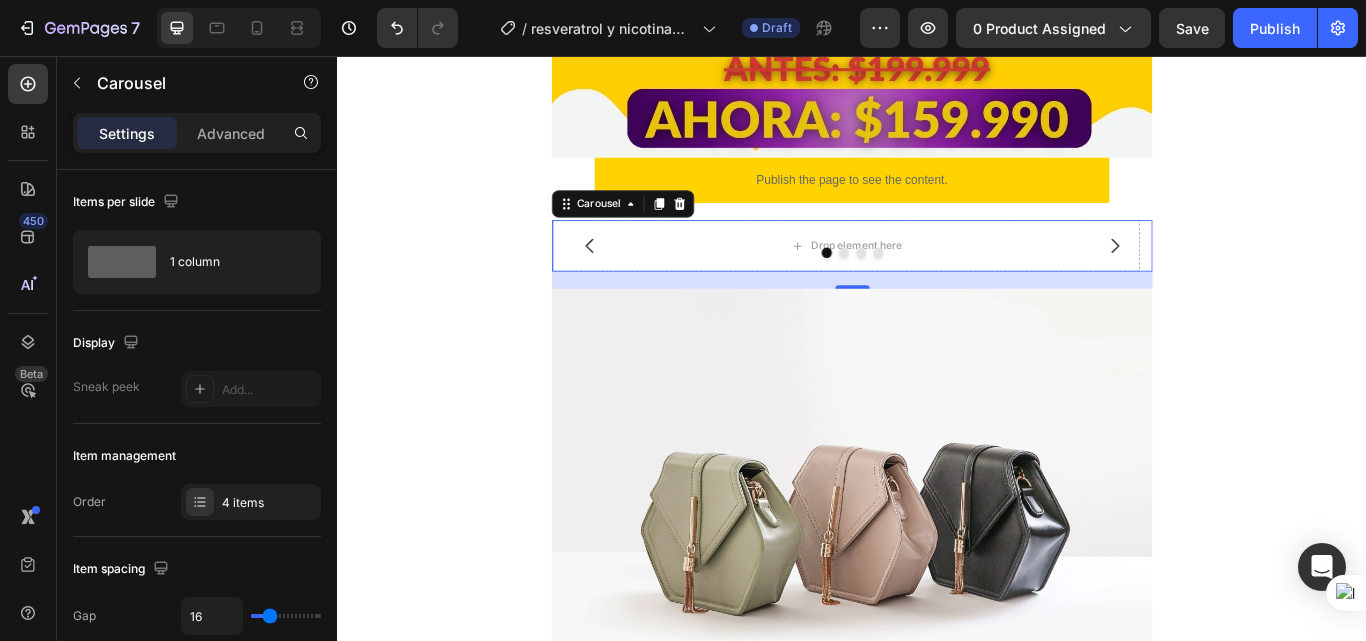 click 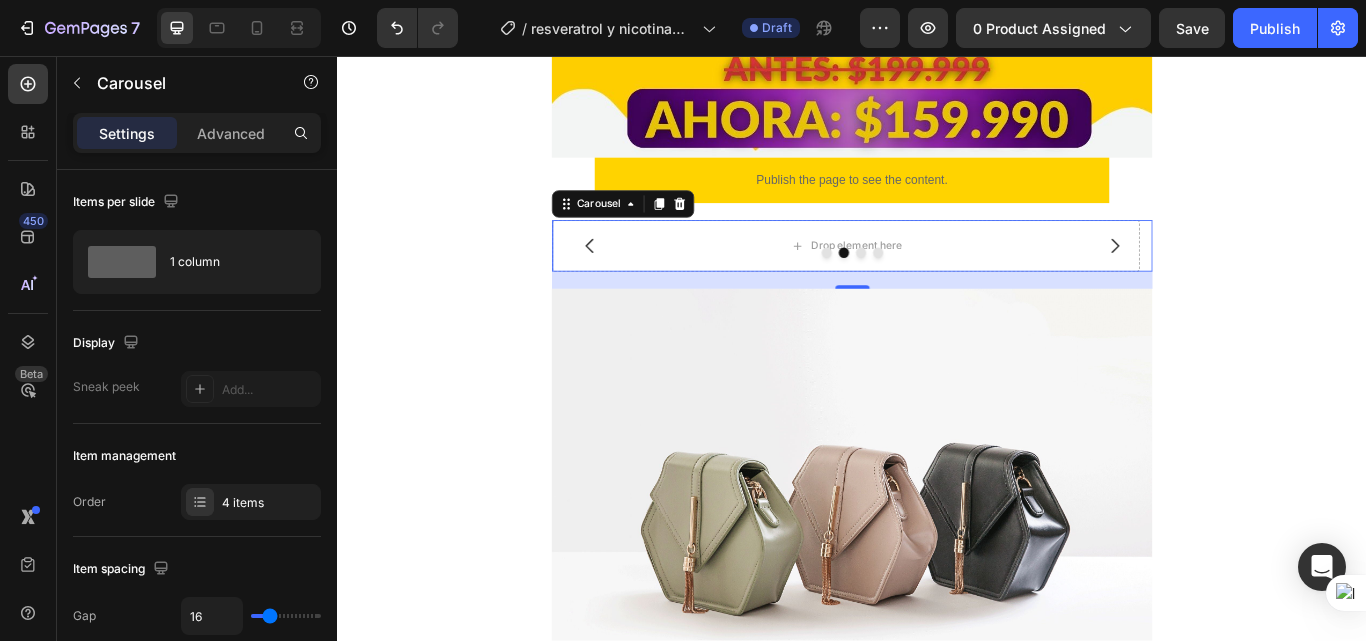 scroll, scrollTop: 0, scrollLeft: 284, axis: horizontal 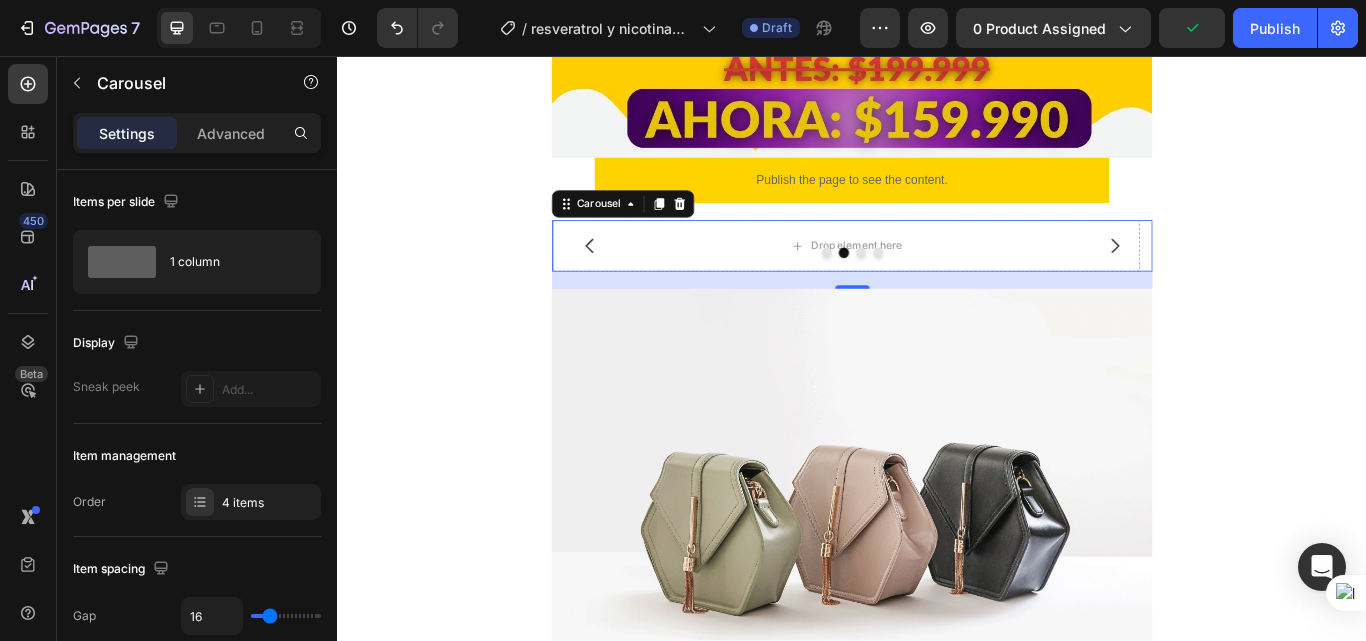 click 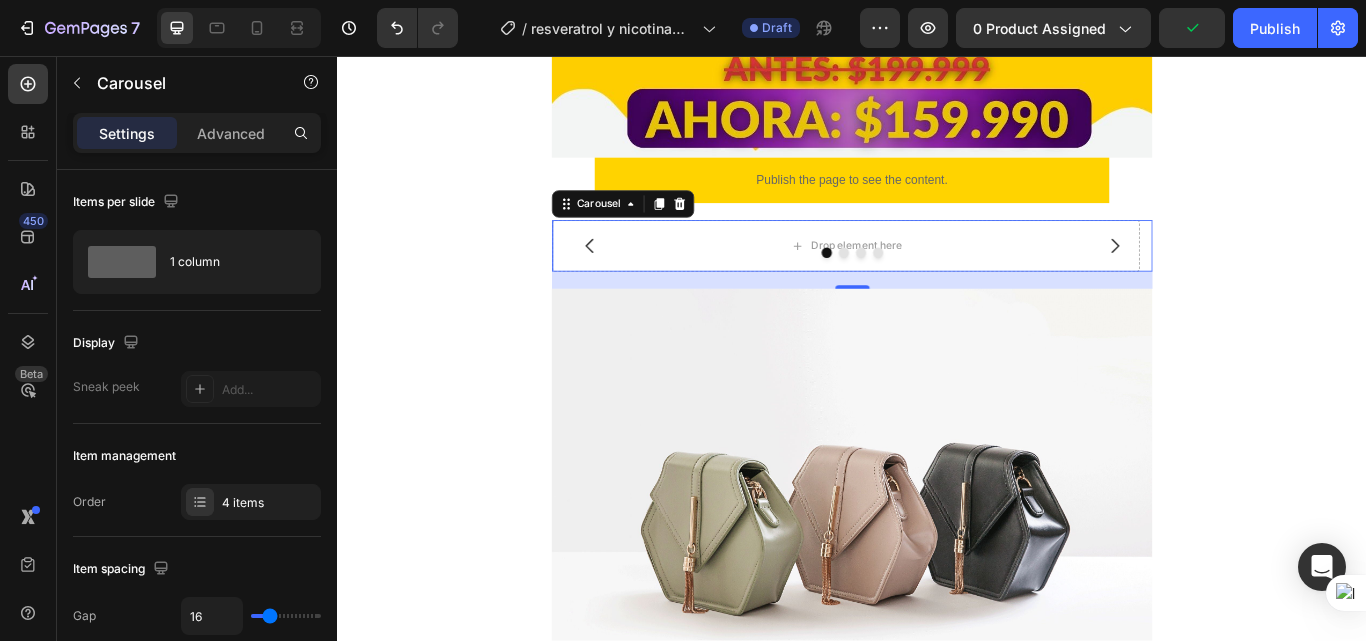 click 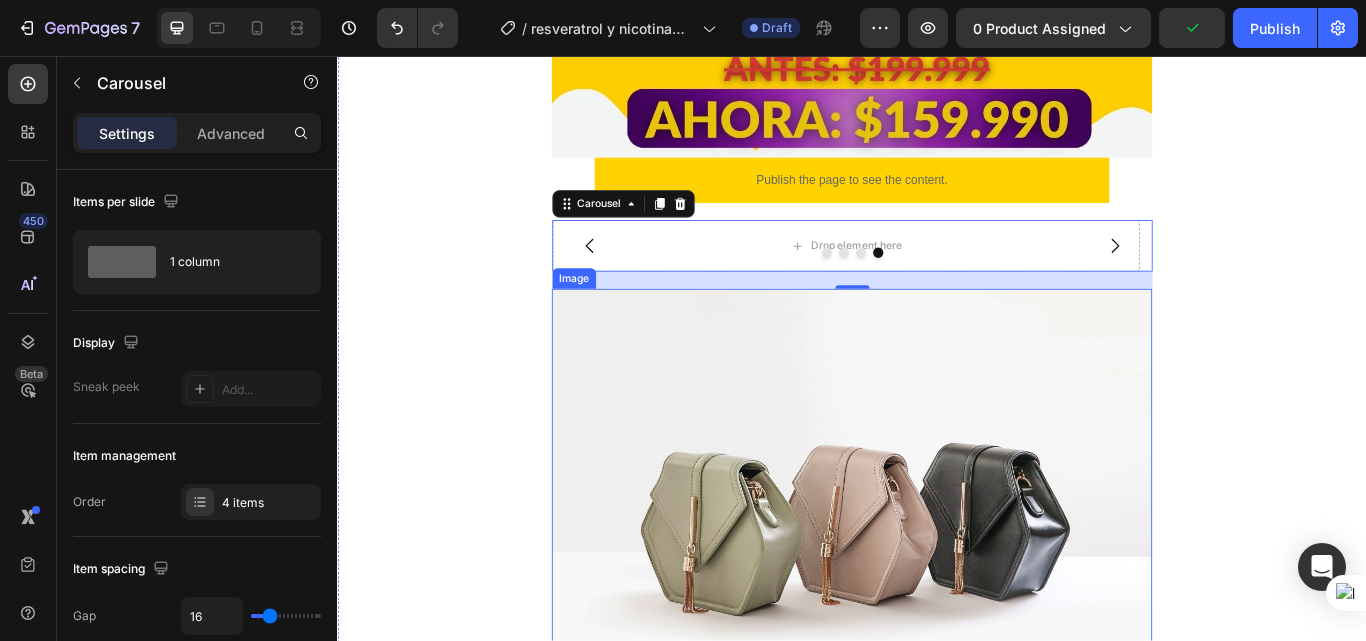 click at bounding box center (937, 590) 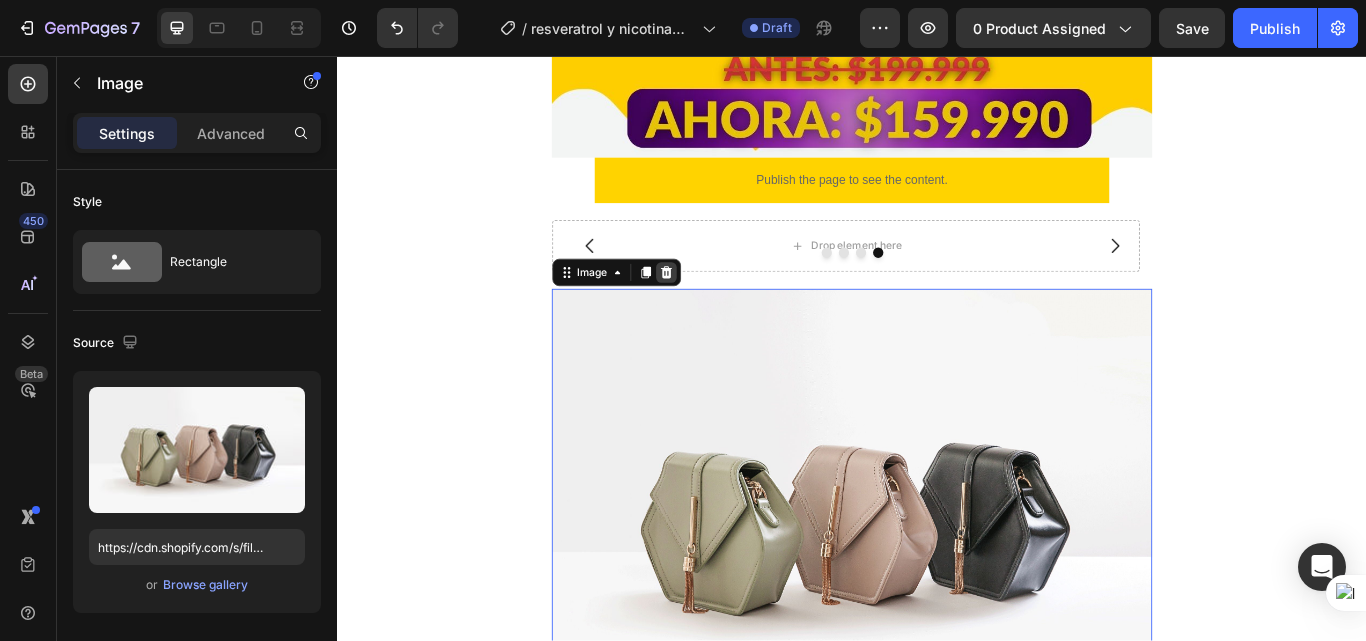 click 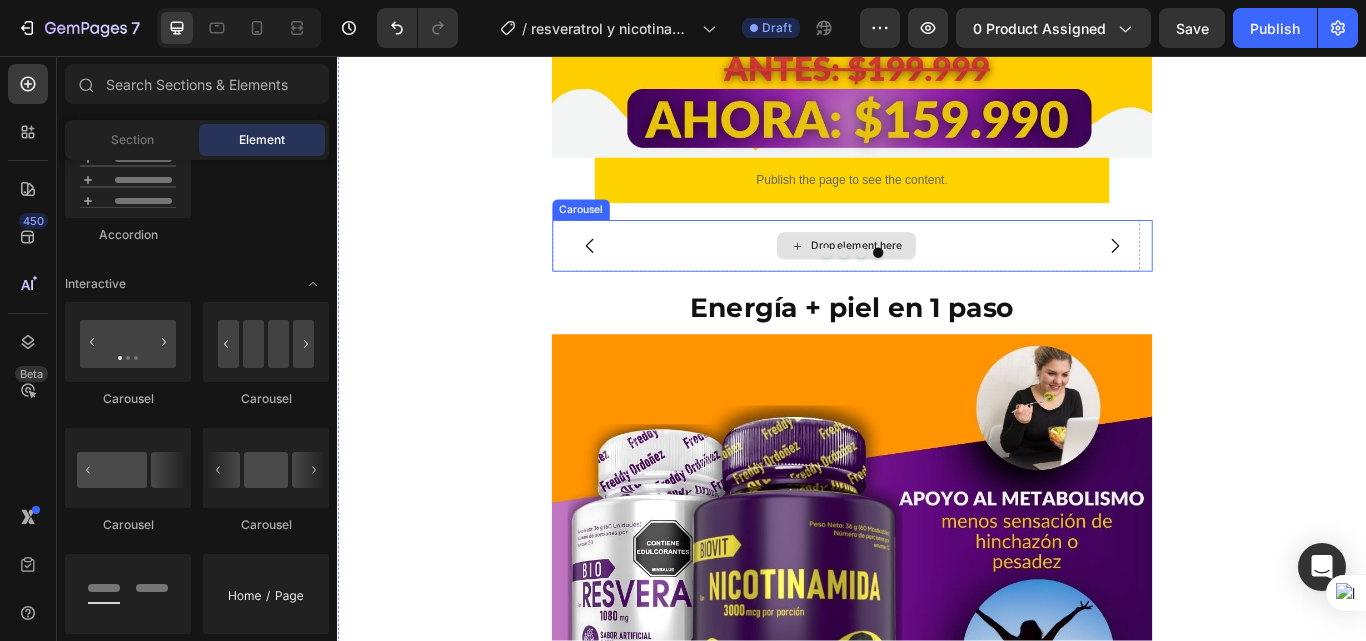 click on "Drop element here" at bounding box center (929, 278) 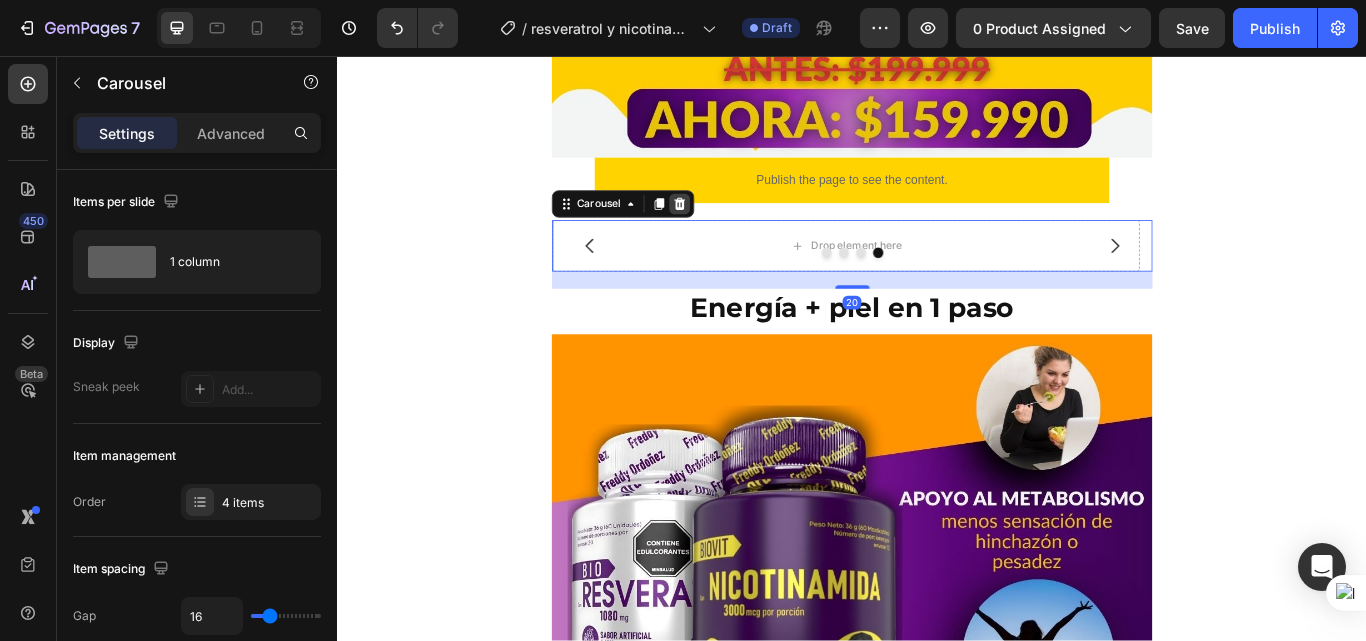 click 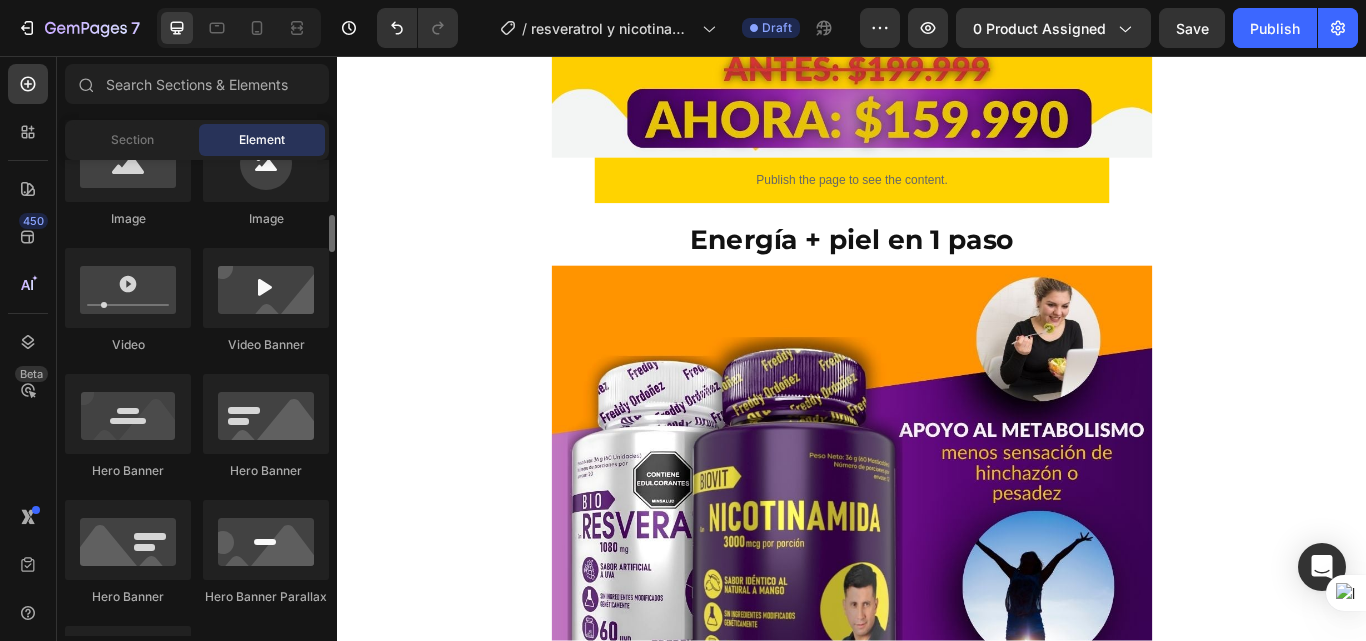 scroll, scrollTop: 600, scrollLeft: 0, axis: vertical 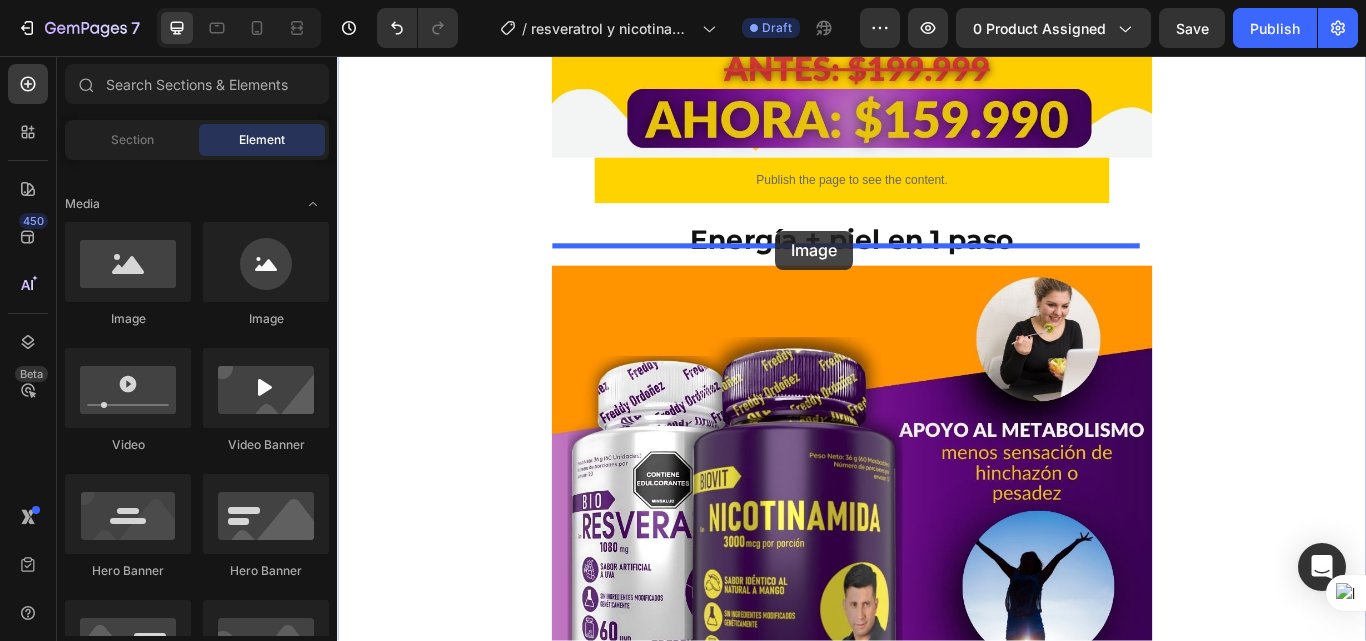 drag, startPoint x: 465, startPoint y: 331, endPoint x: 848, endPoint y: 260, distance: 389.52536 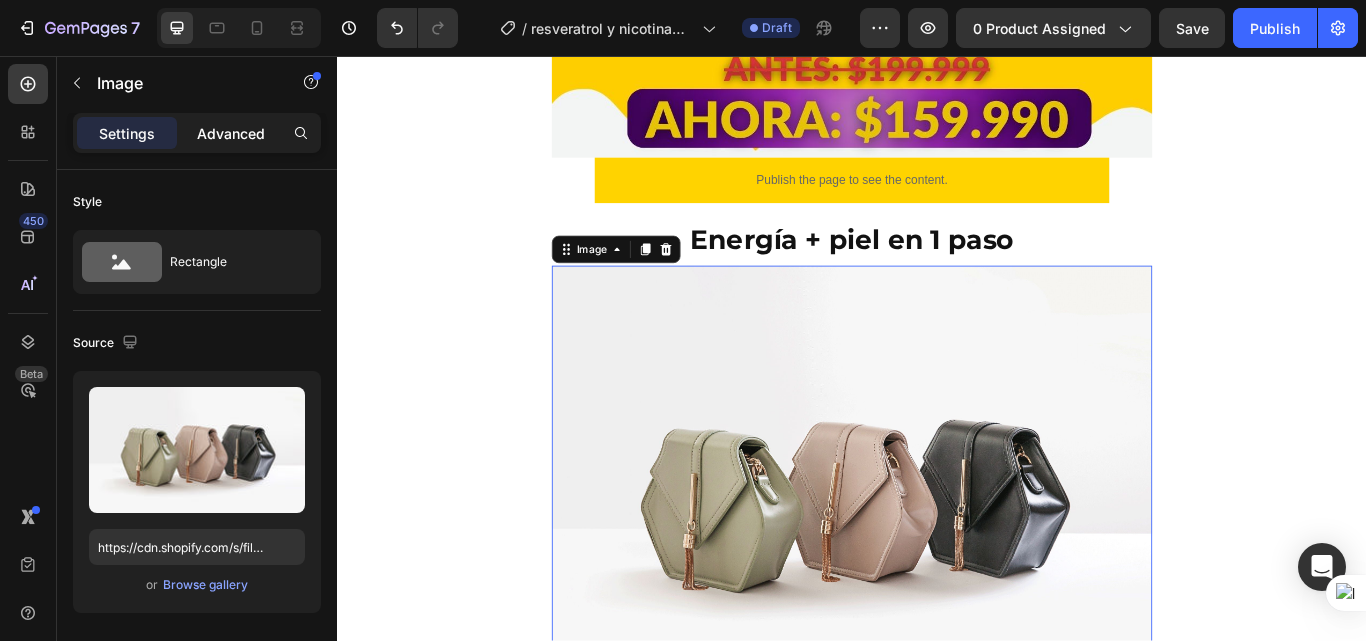 click on "Advanced" at bounding box center [231, 133] 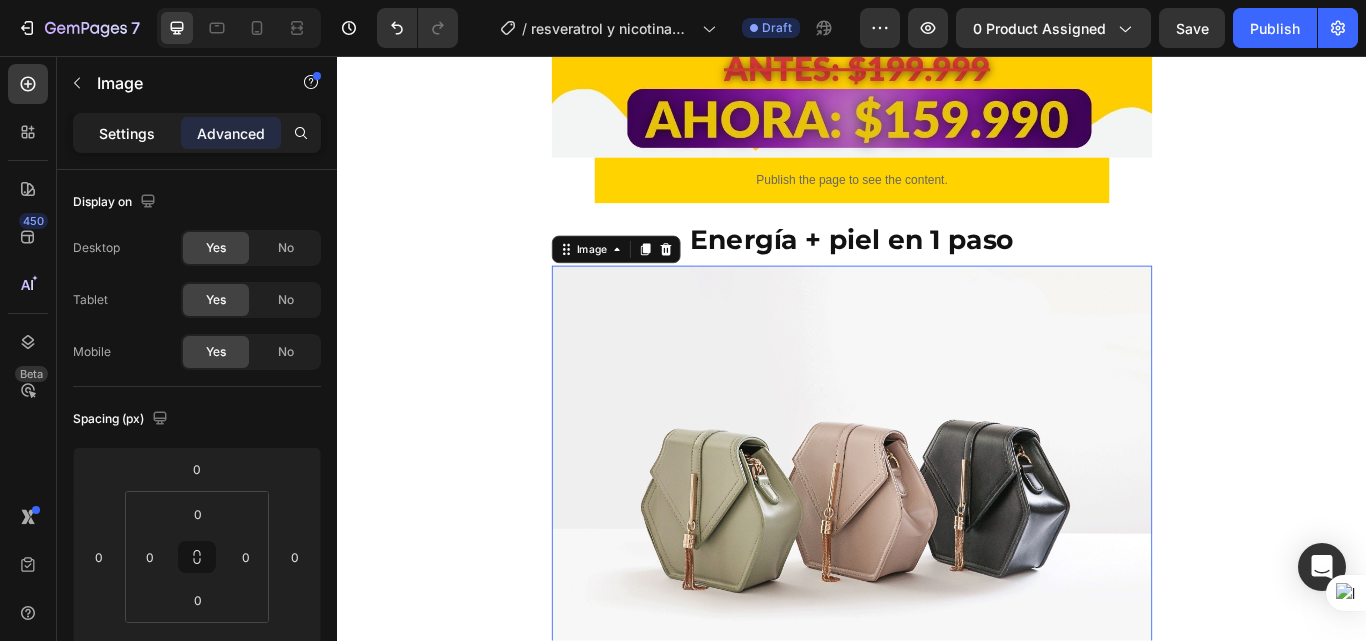 click on "Settings" at bounding box center (127, 133) 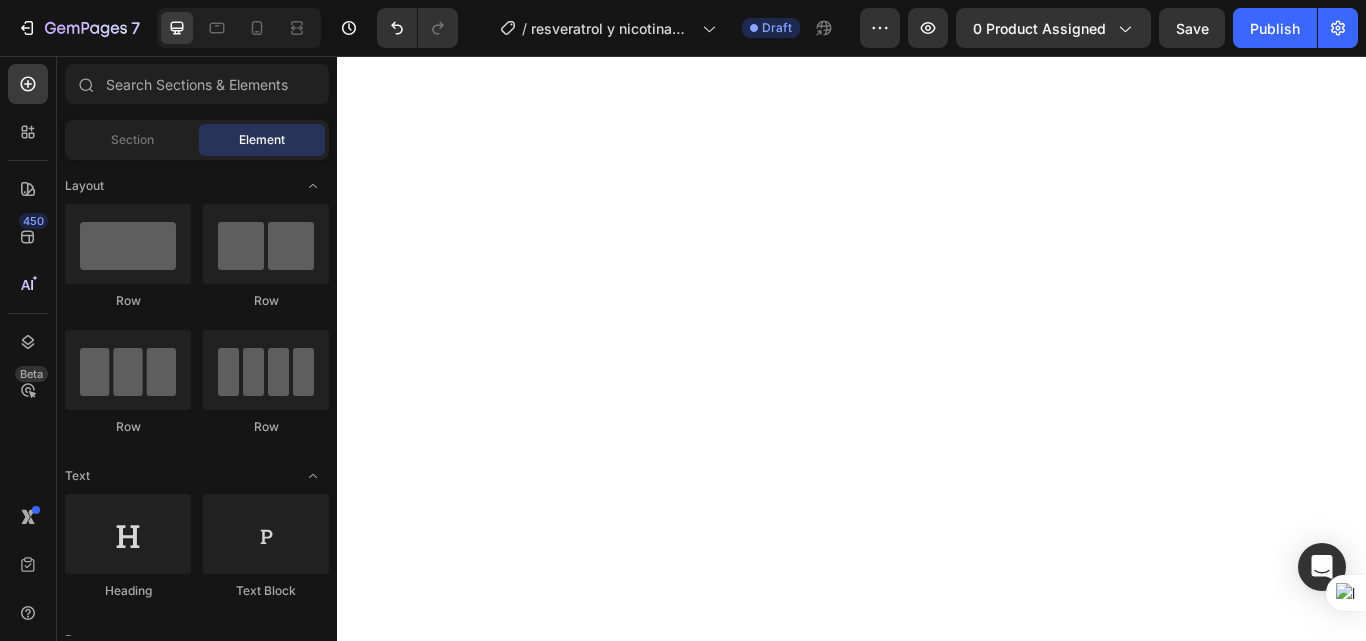 scroll, scrollTop: 0, scrollLeft: 0, axis: both 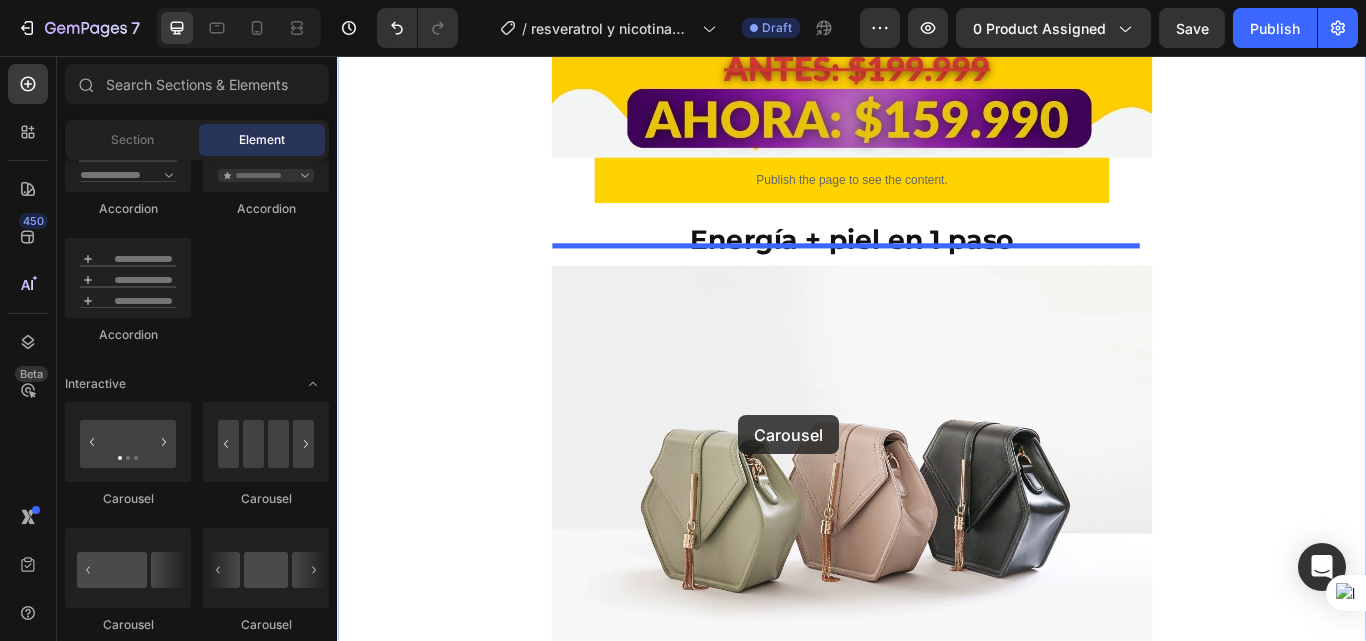 drag, startPoint x: 460, startPoint y: 508, endPoint x: 805, endPoint y: 475, distance: 346.57468 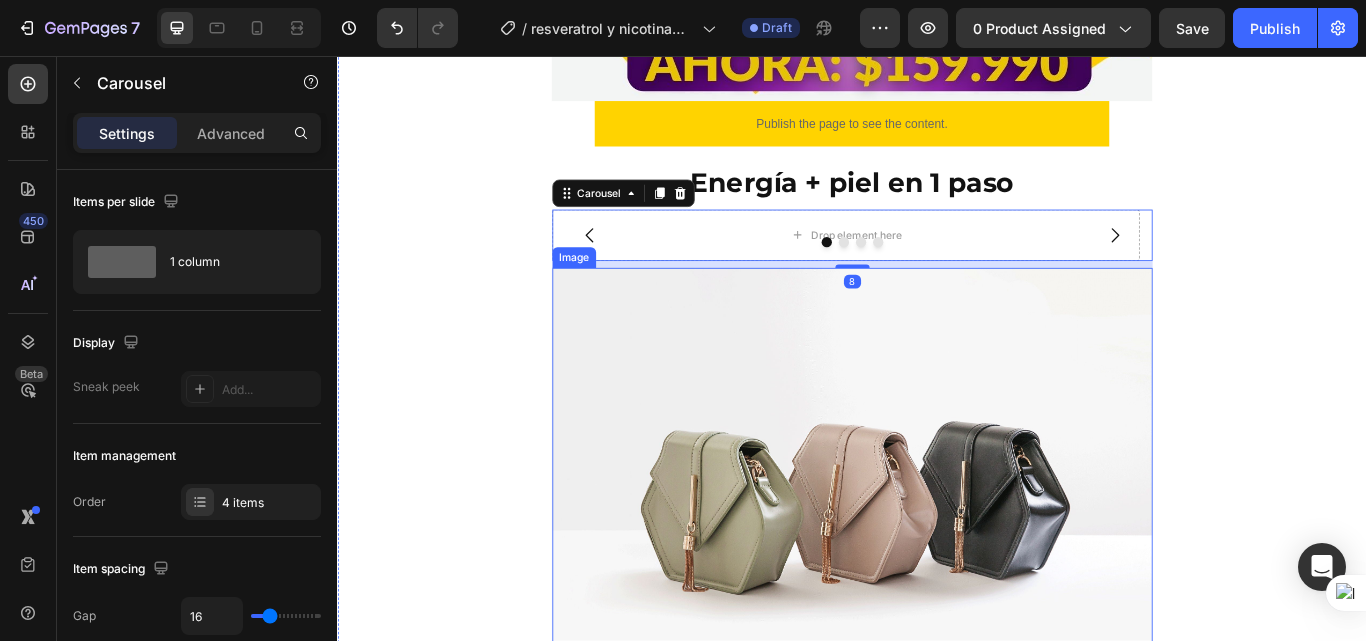 scroll, scrollTop: 1114, scrollLeft: 0, axis: vertical 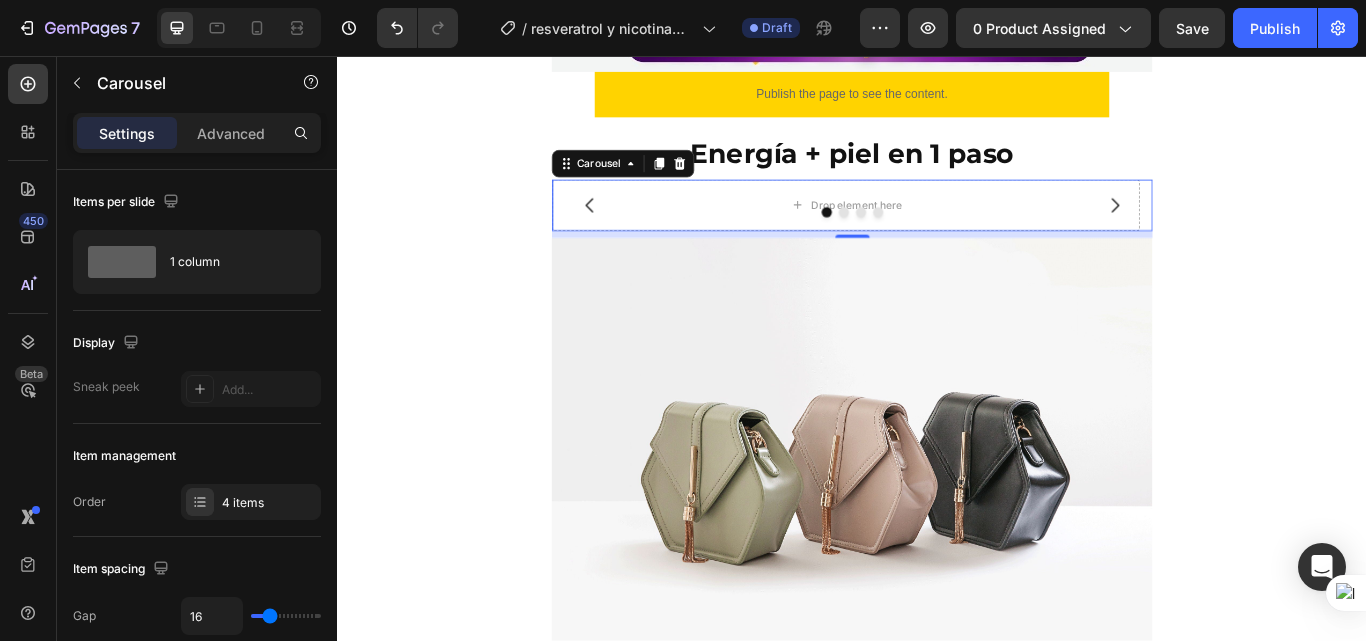 click 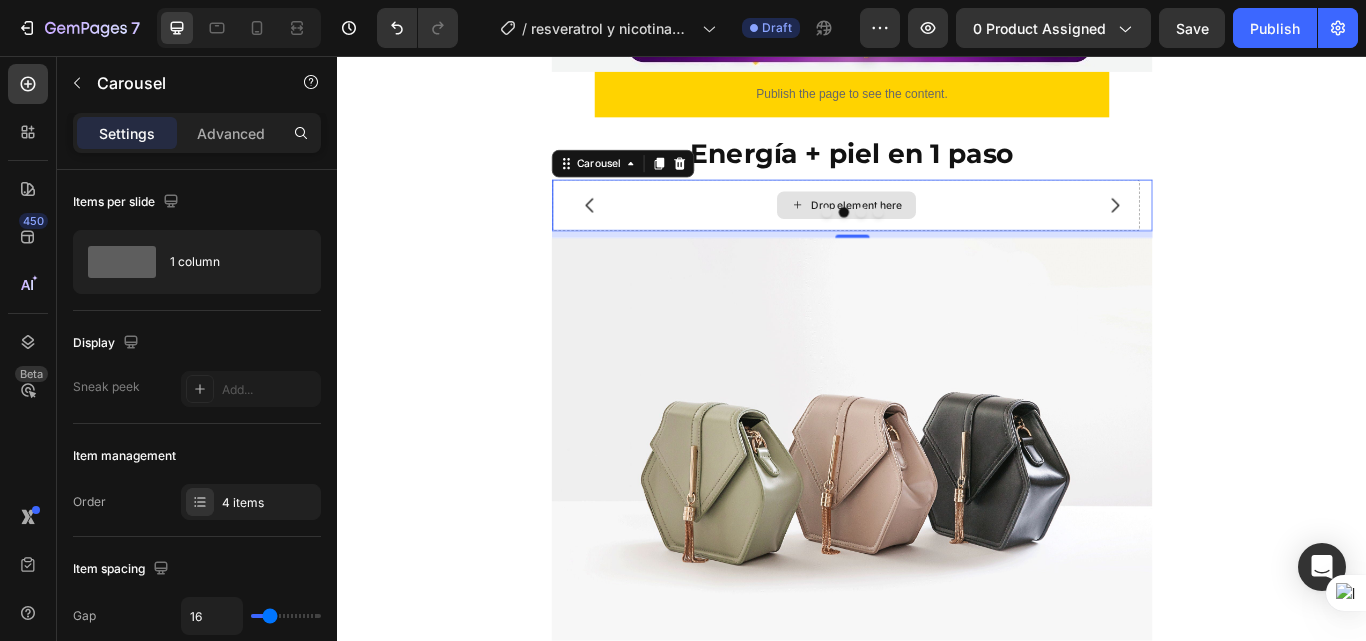 click on "Drop element here" at bounding box center (929, 231) 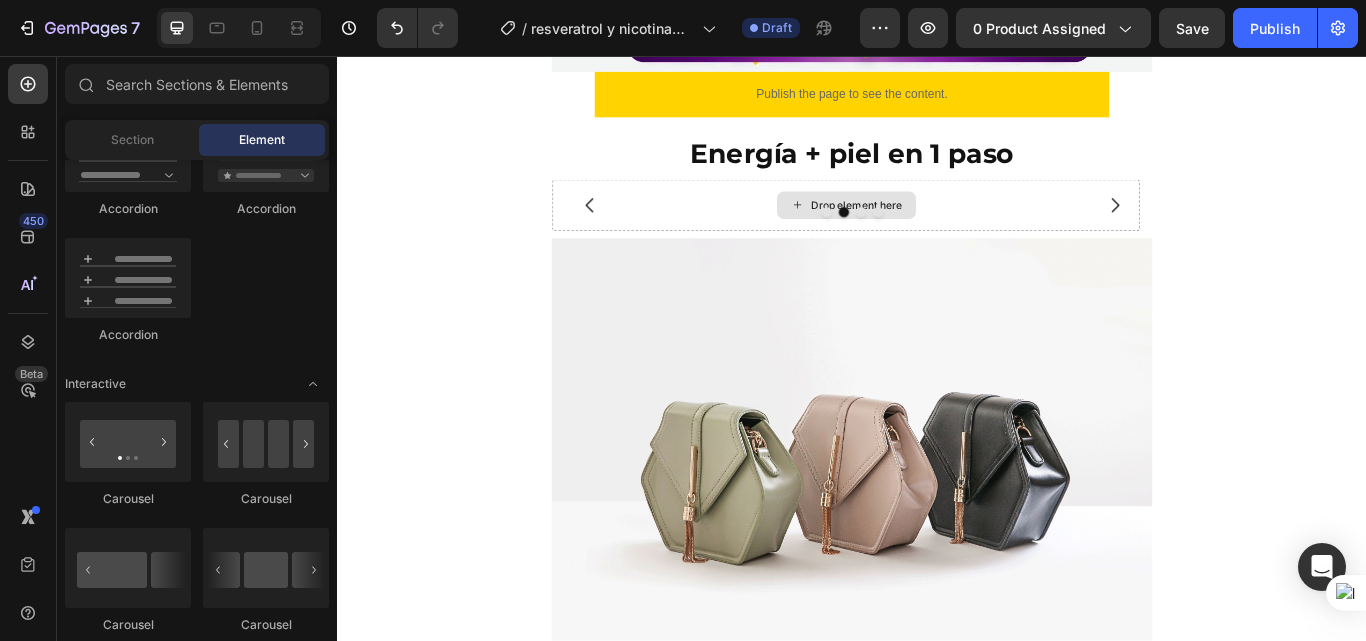 click 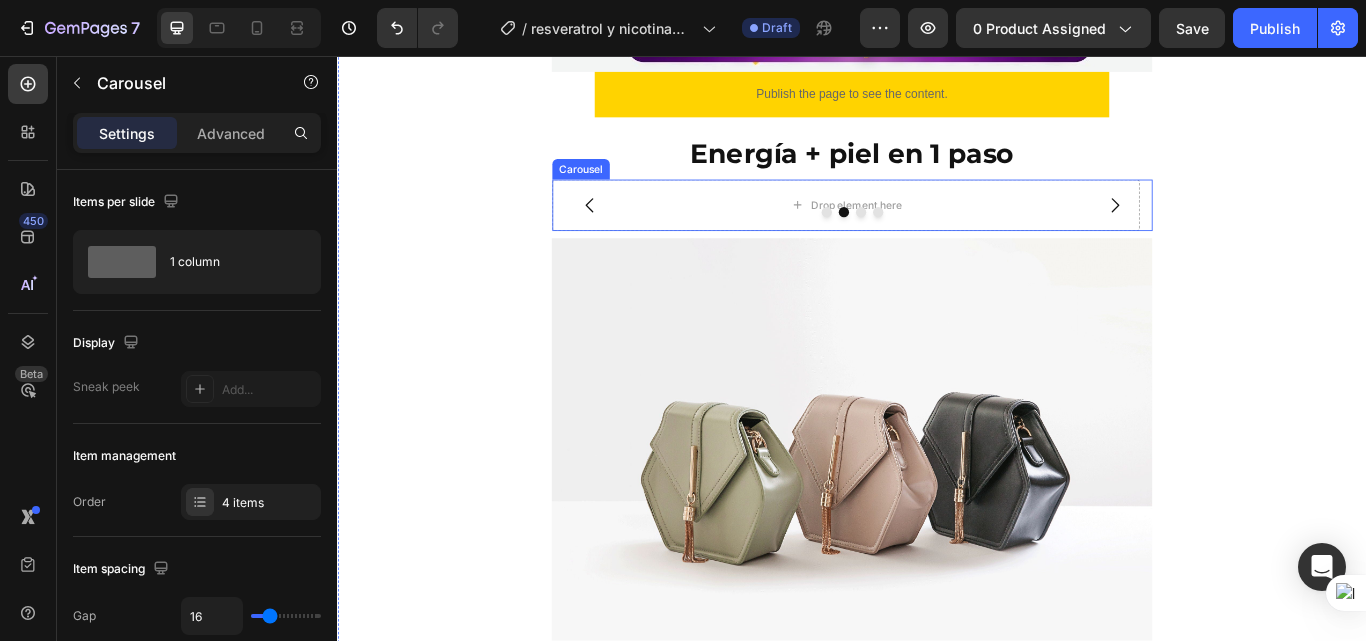 click 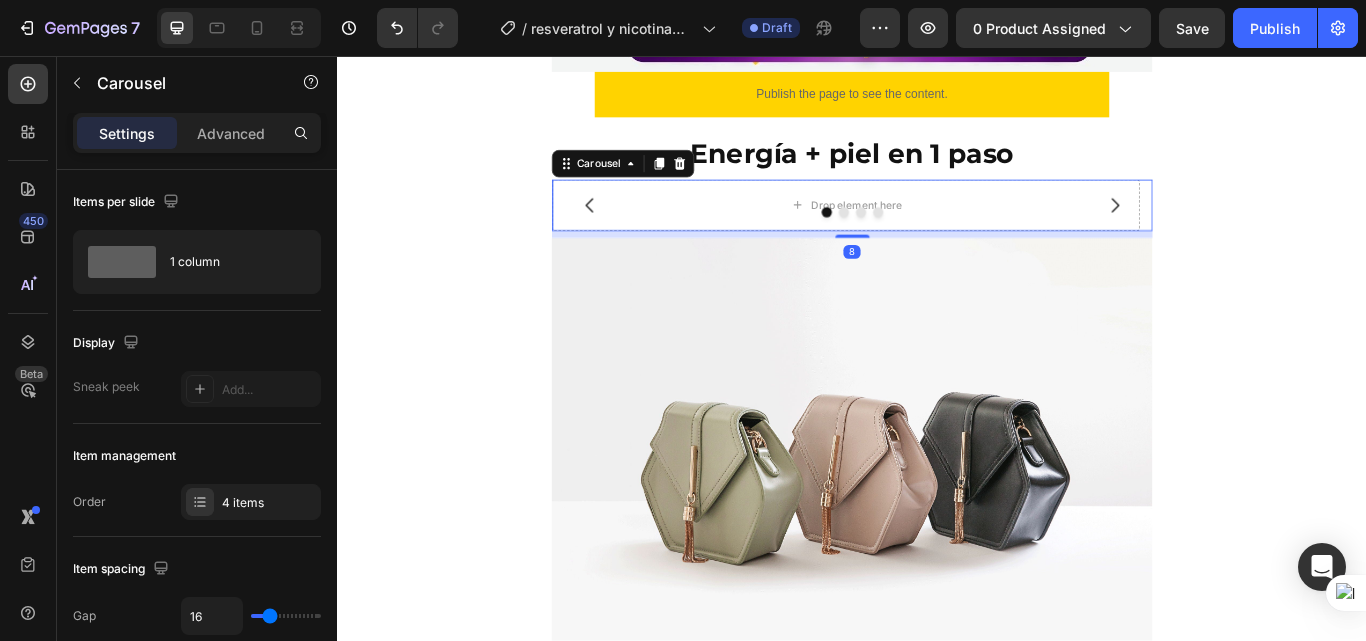 click 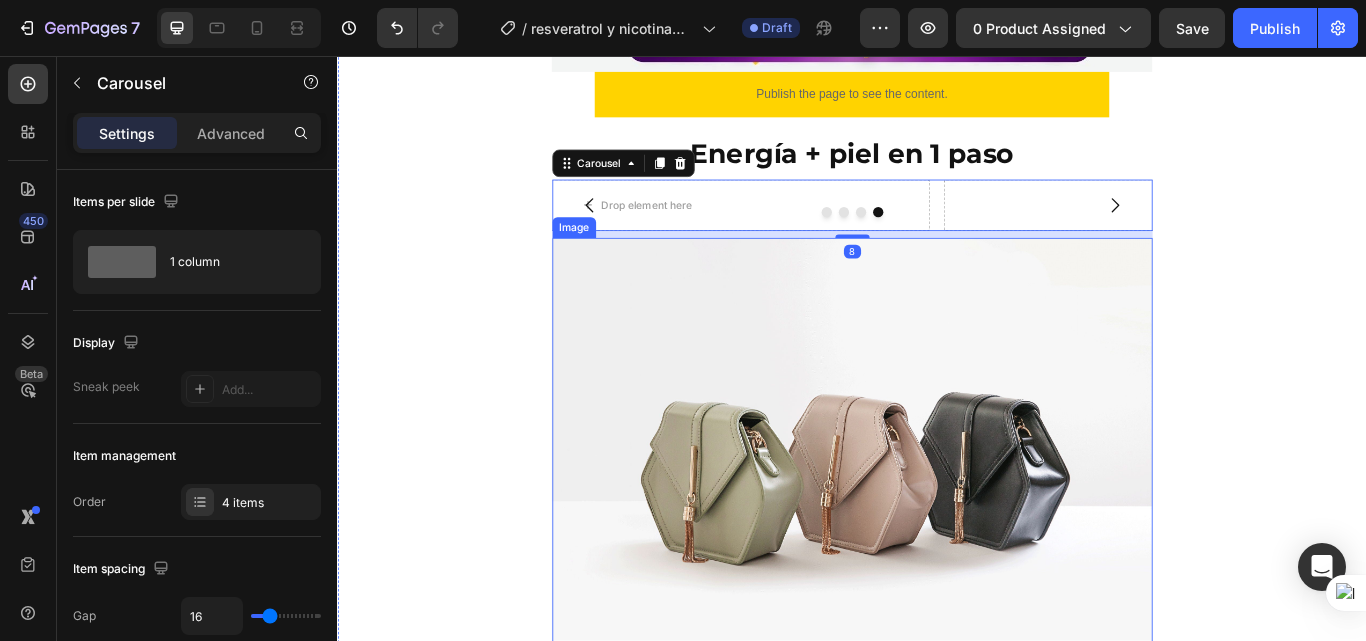 click at bounding box center (937, 531) 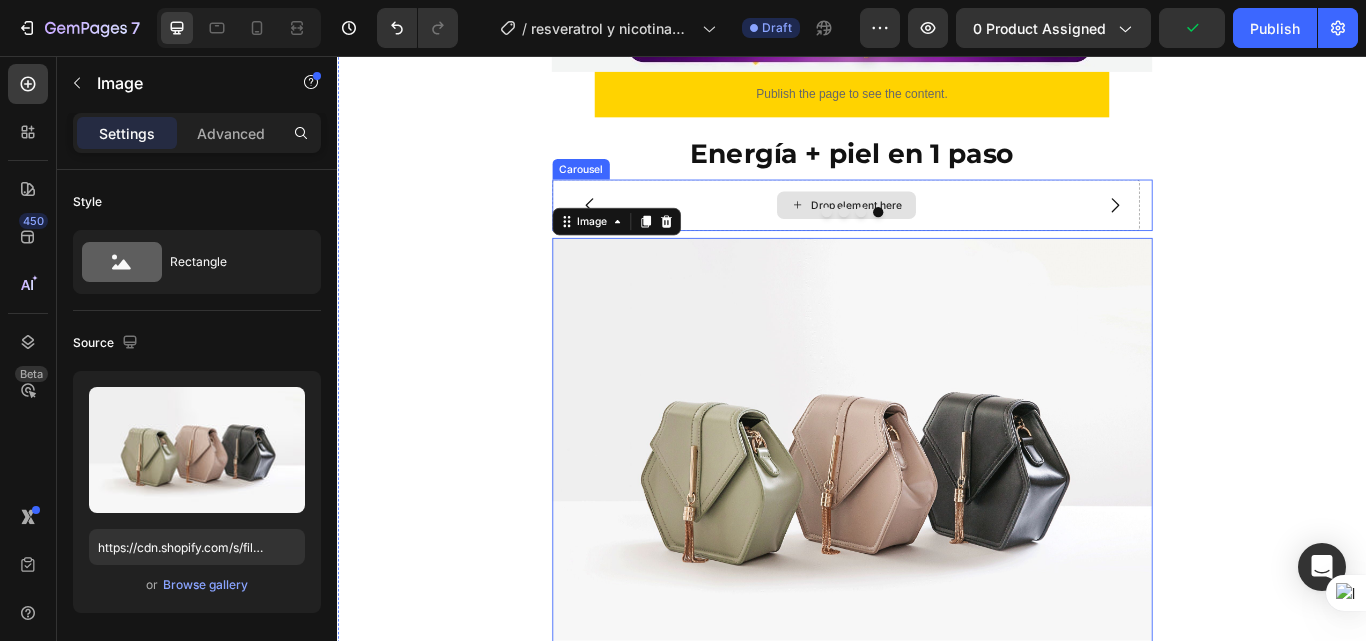 click on "Drop element here" at bounding box center (929, 231) 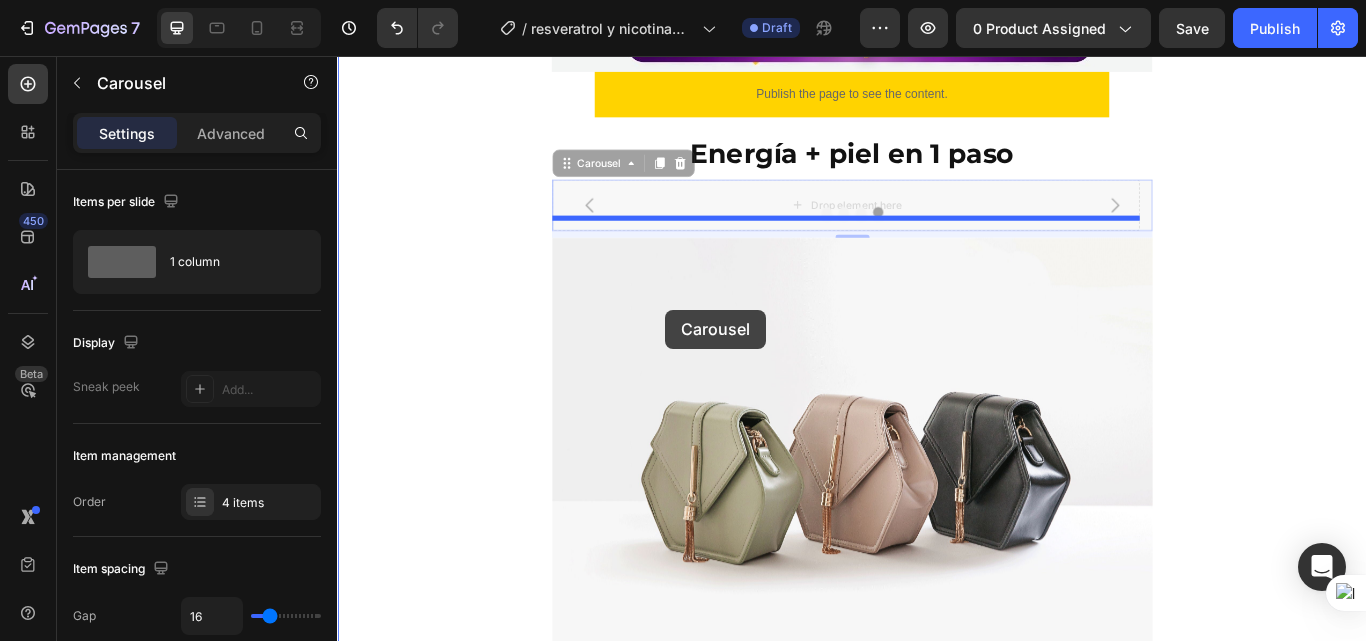 drag, startPoint x: 731, startPoint y: 198, endPoint x: 720, endPoint y: 352, distance: 154.39236 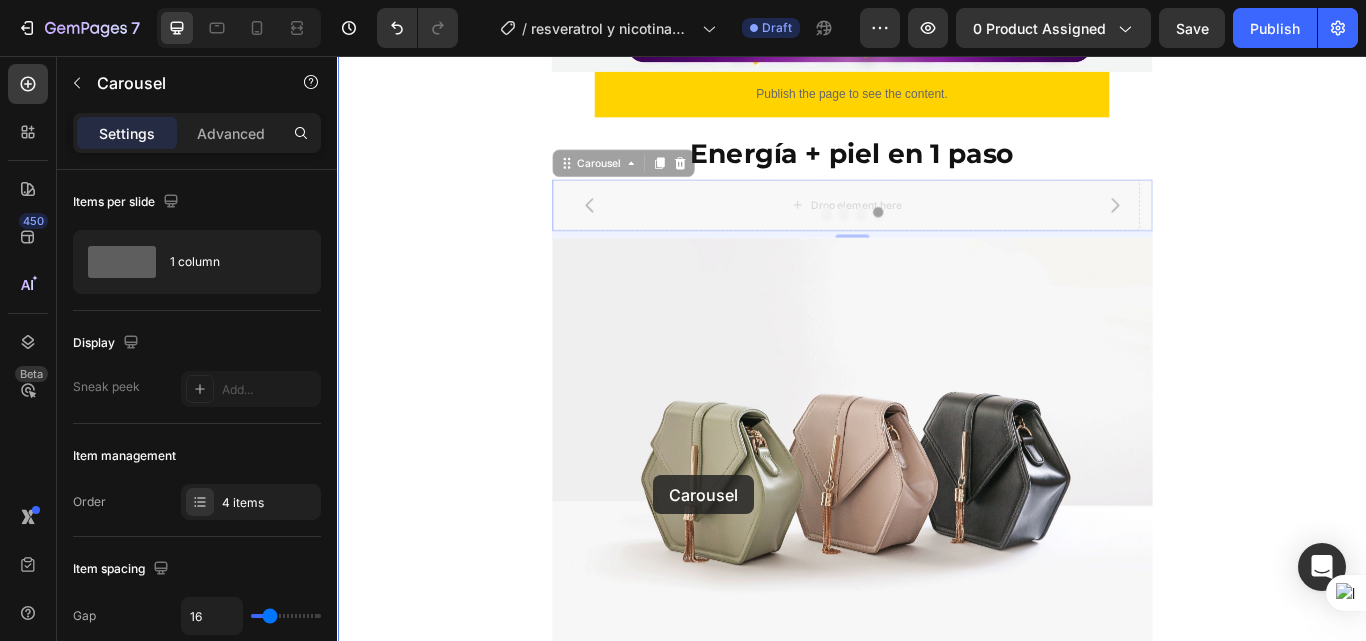 drag, startPoint x: 727, startPoint y: 202, endPoint x: 706, endPoint y: 545, distance: 343.64224 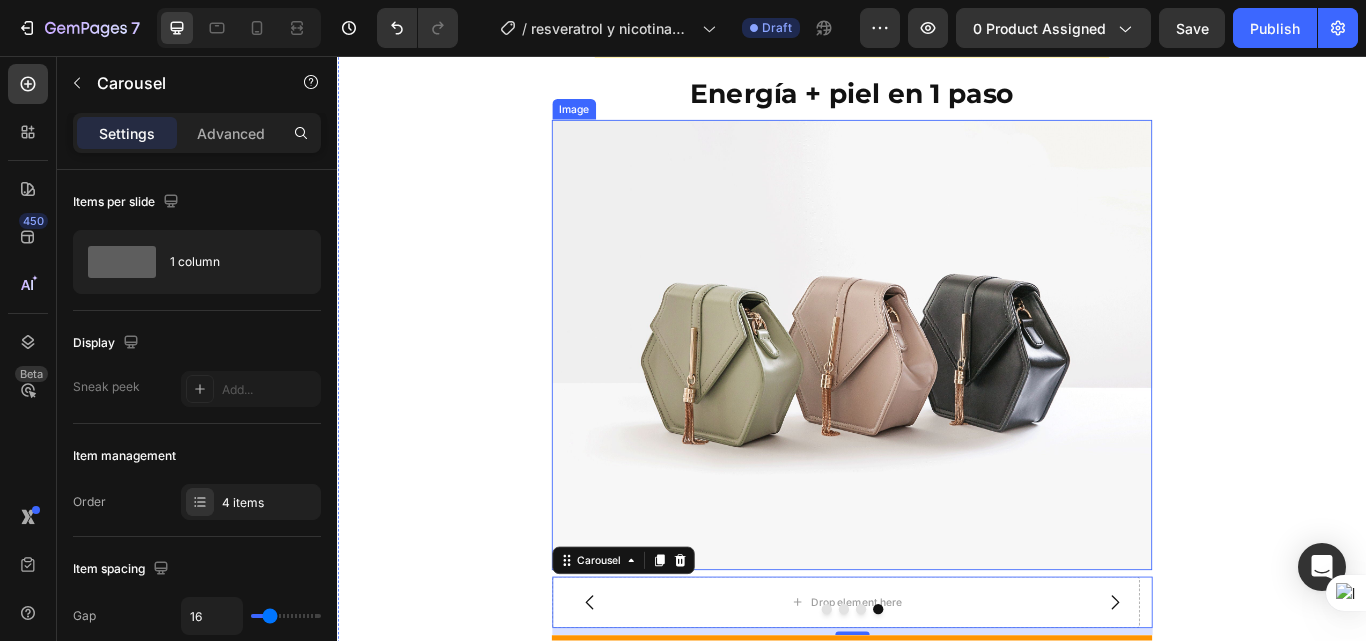 scroll, scrollTop: 1314, scrollLeft: 0, axis: vertical 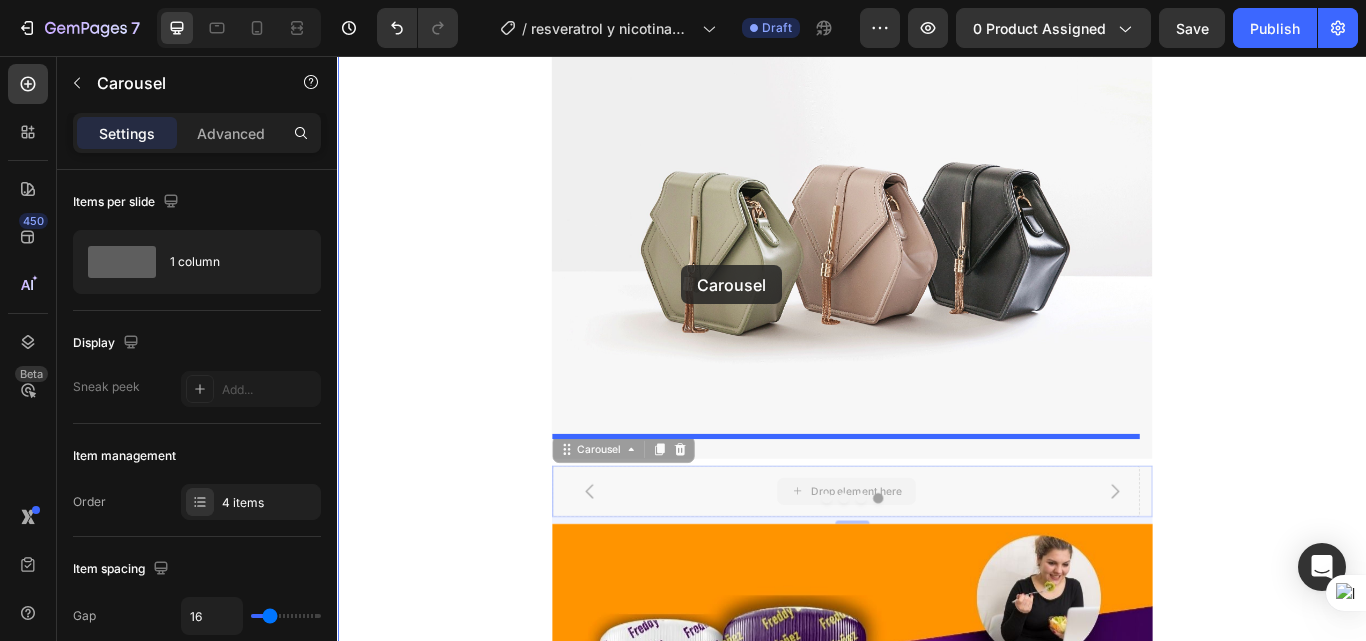 drag, startPoint x: 753, startPoint y: 532, endPoint x: 738, endPoint y: 300, distance: 232.4844 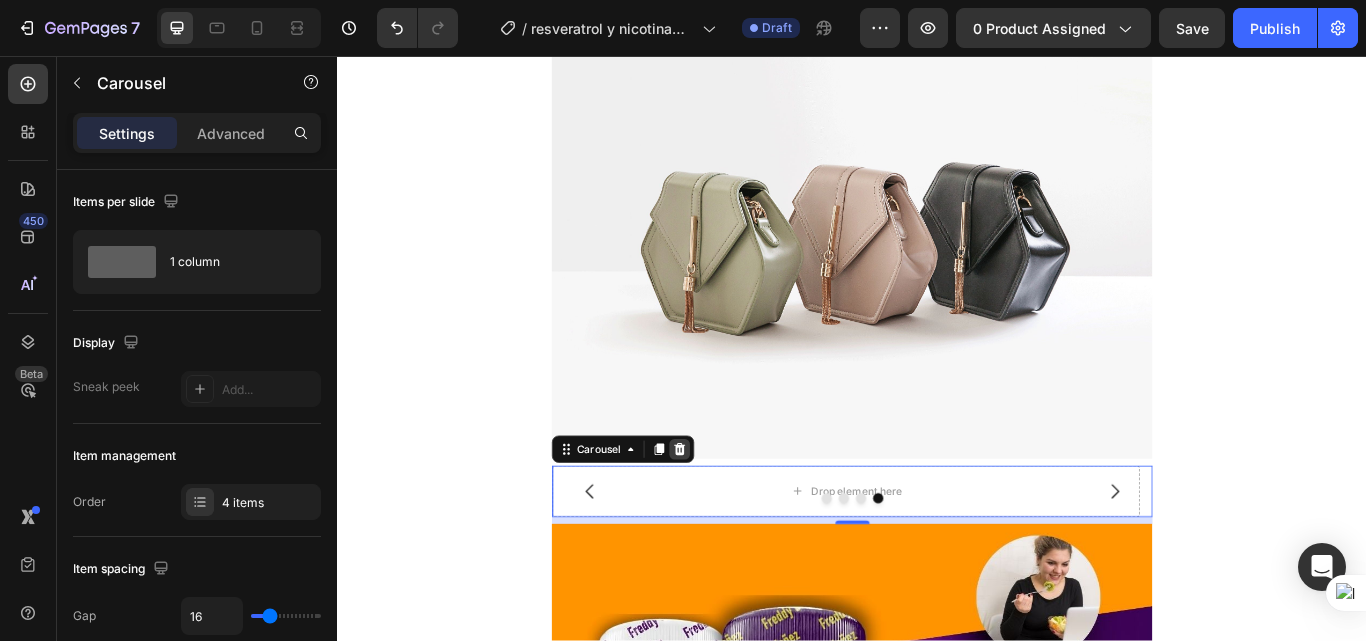 click 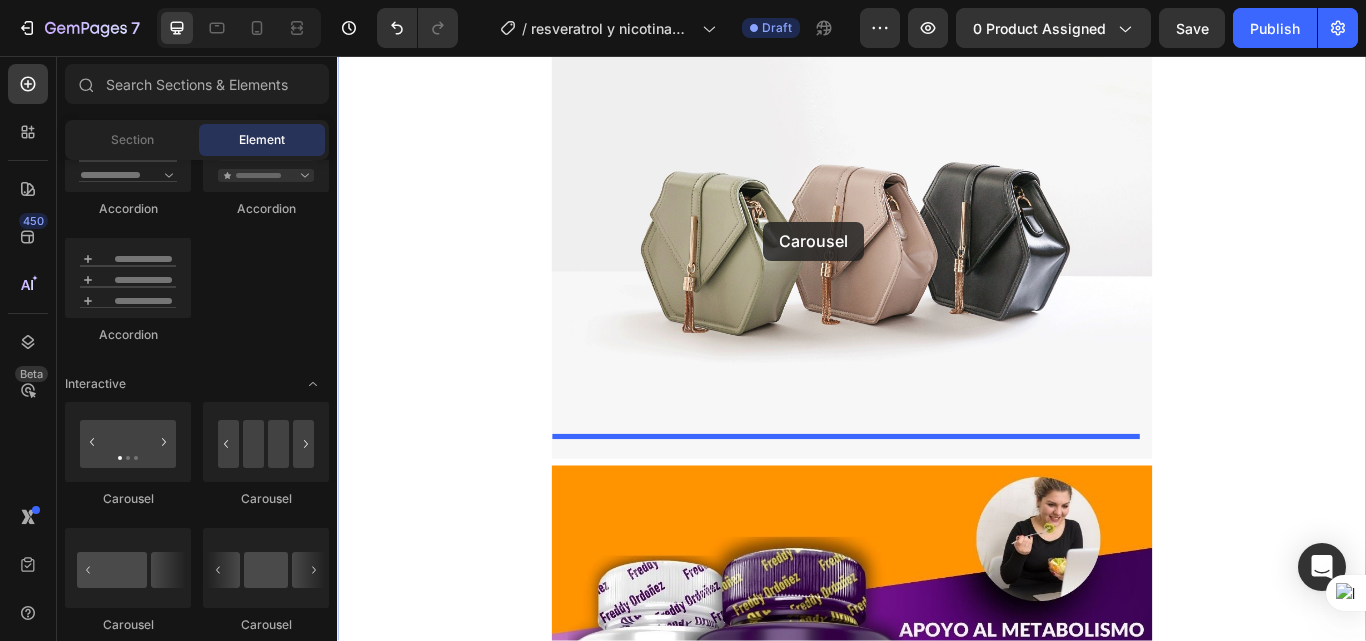 drag, startPoint x: 453, startPoint y: 490, endPoint x: 834, endPoint y: 249, distance: 450.8237 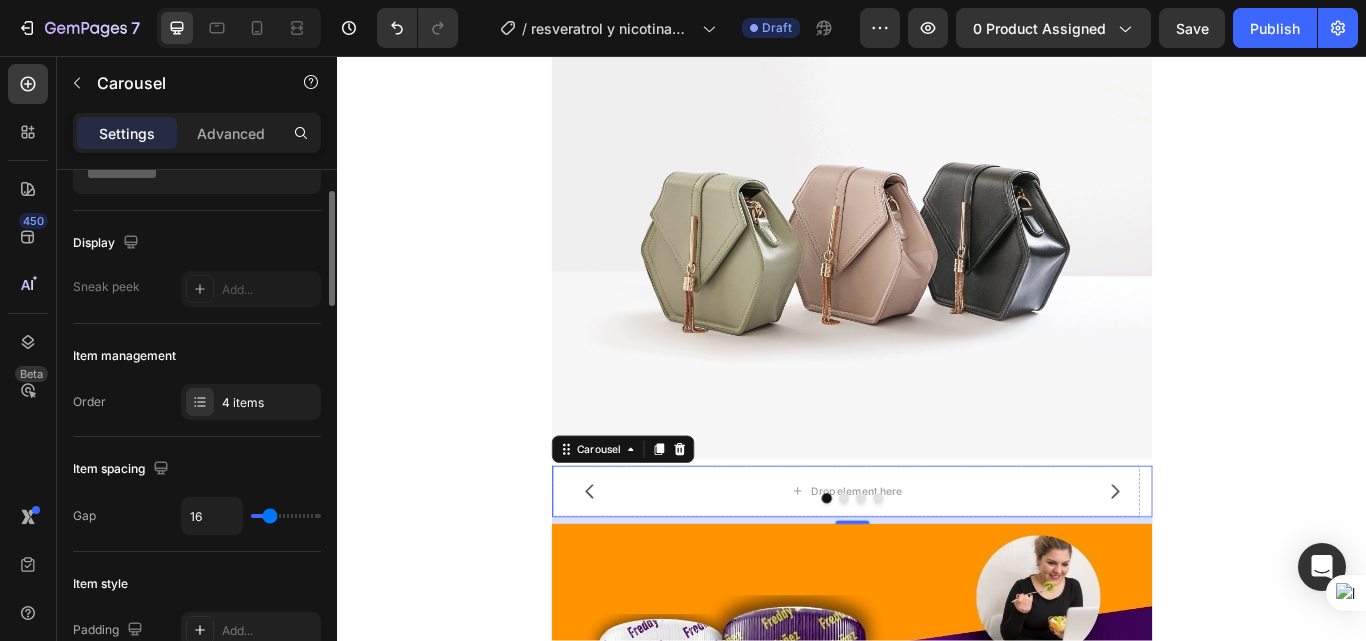 scroll, scrollTop: 200, scrollLeft: 0, axis: vertical 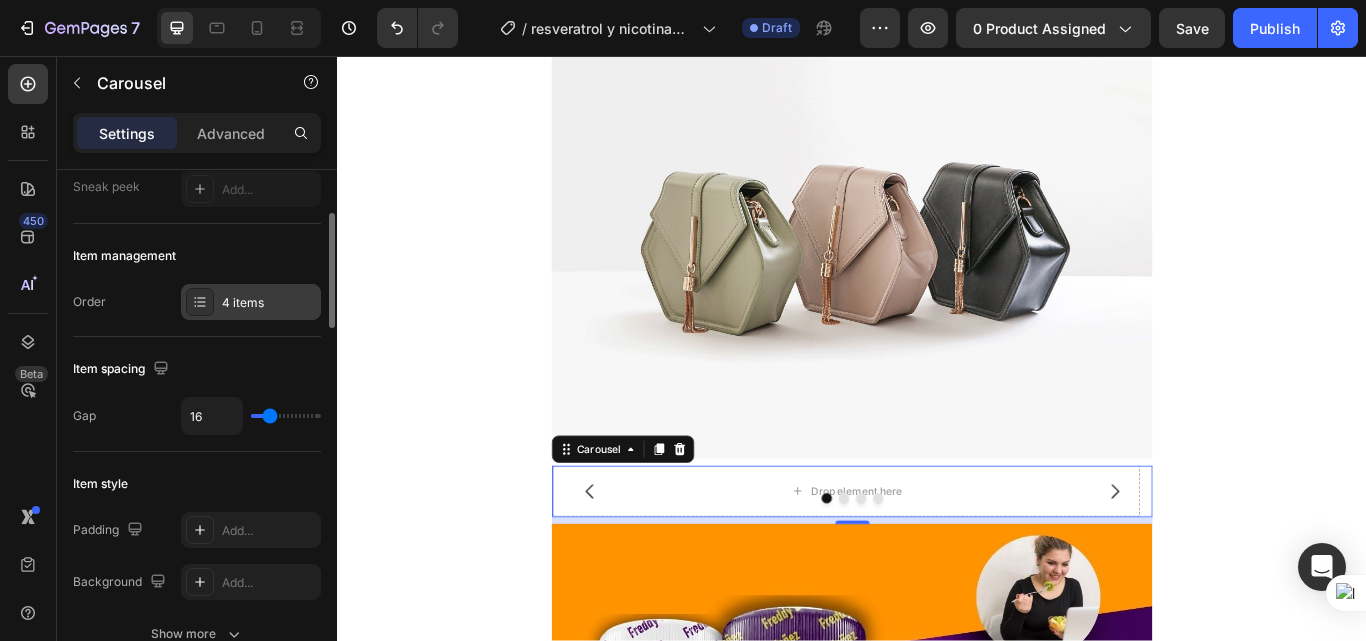 click on "4 items" at bounding box center (269, 303) 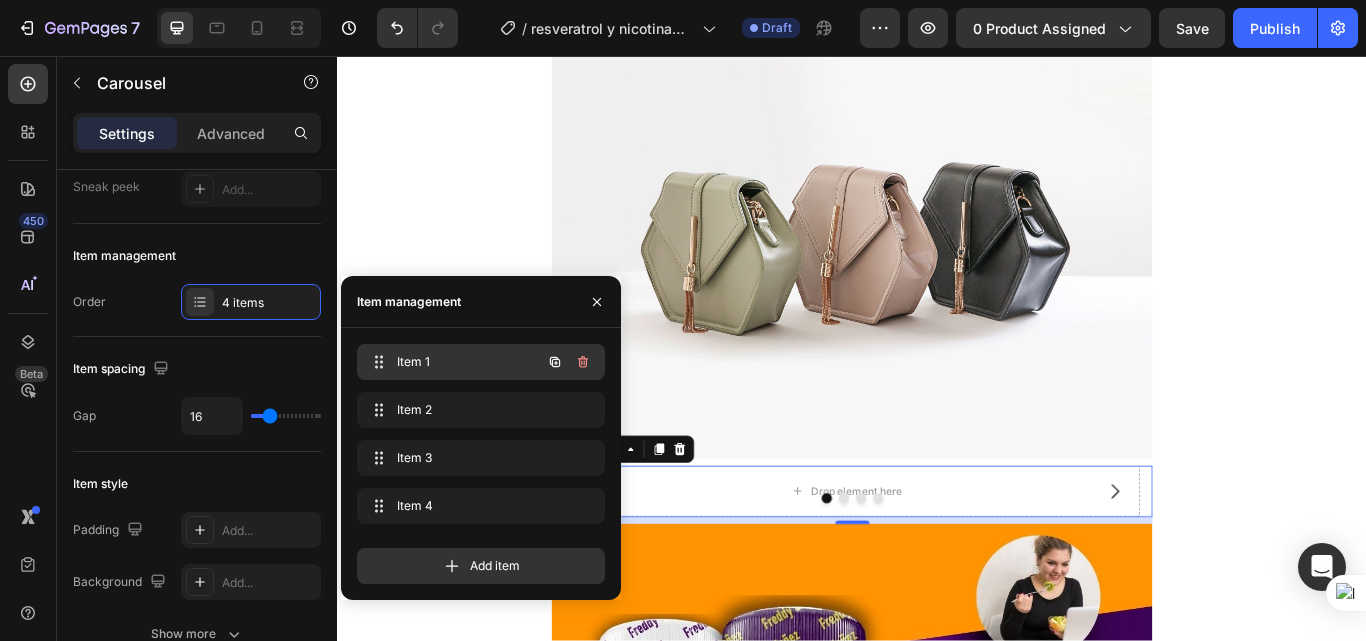 click on "Item 1" at bounding box center (453, 362) 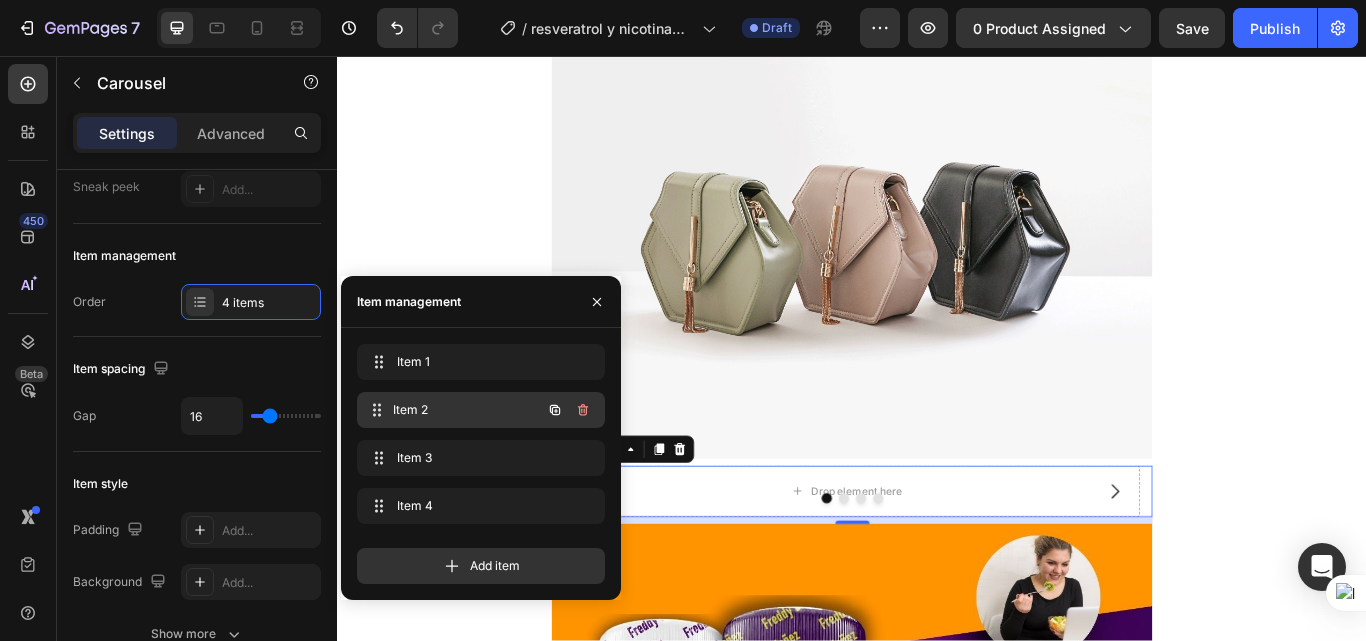 click on "Item 2" at bounding box center [467, 410] 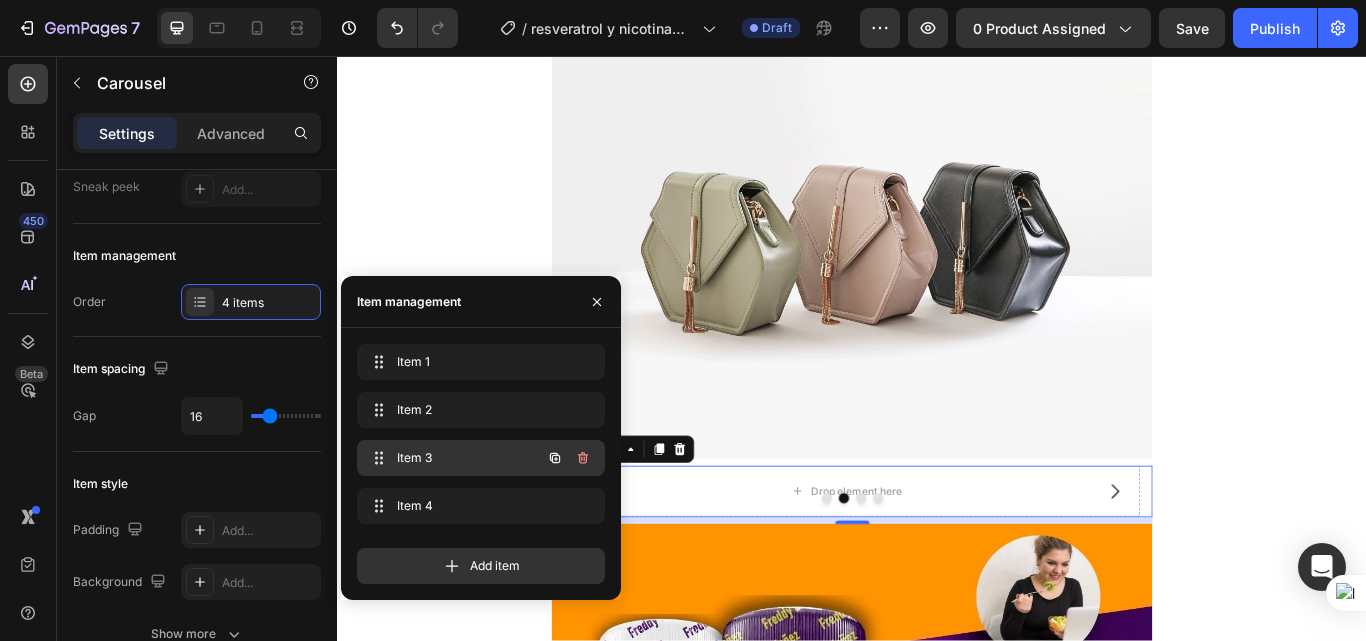click on "Item 3" at bounding box center [453, 458] 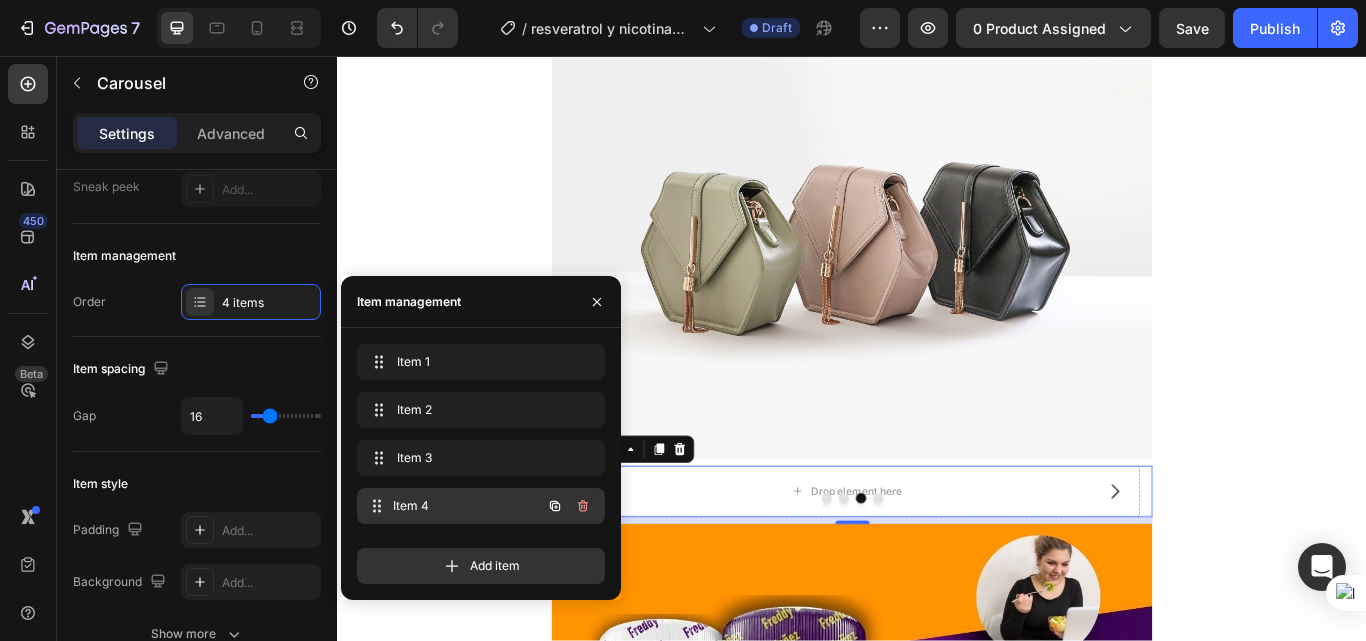 click on "Item 4 Item 4" at bounding box center [453, 506] 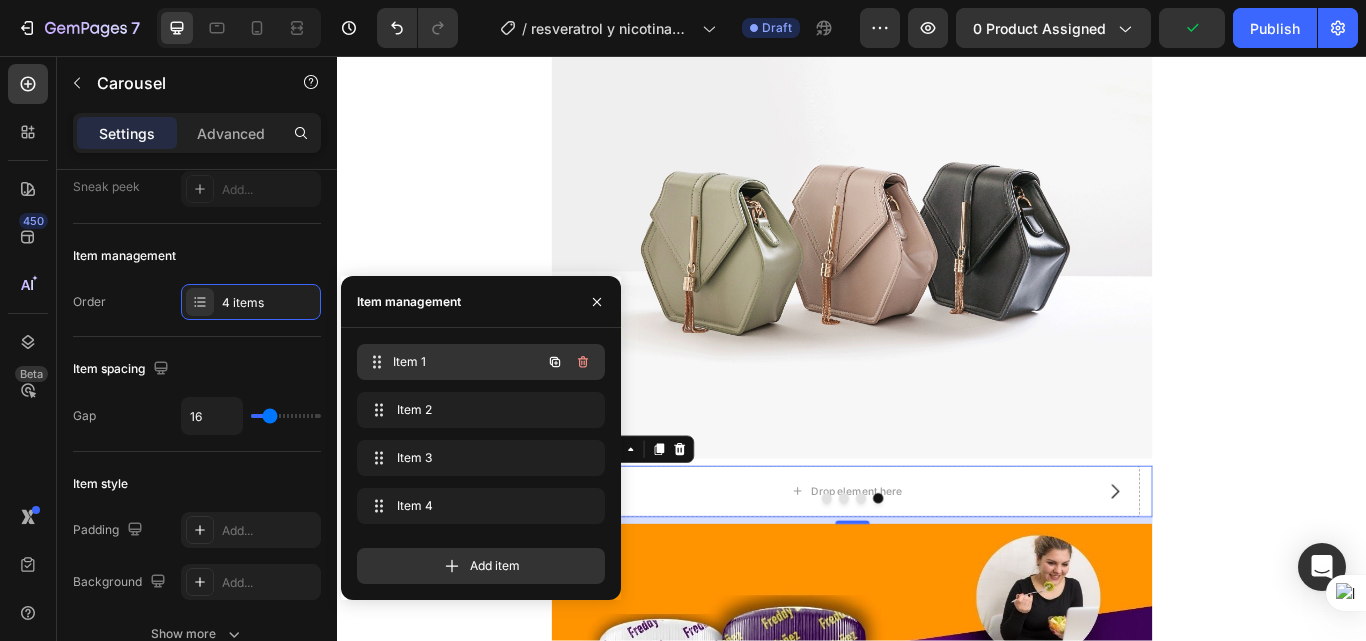 click on "Item 1" at bounding box center (467, 362) 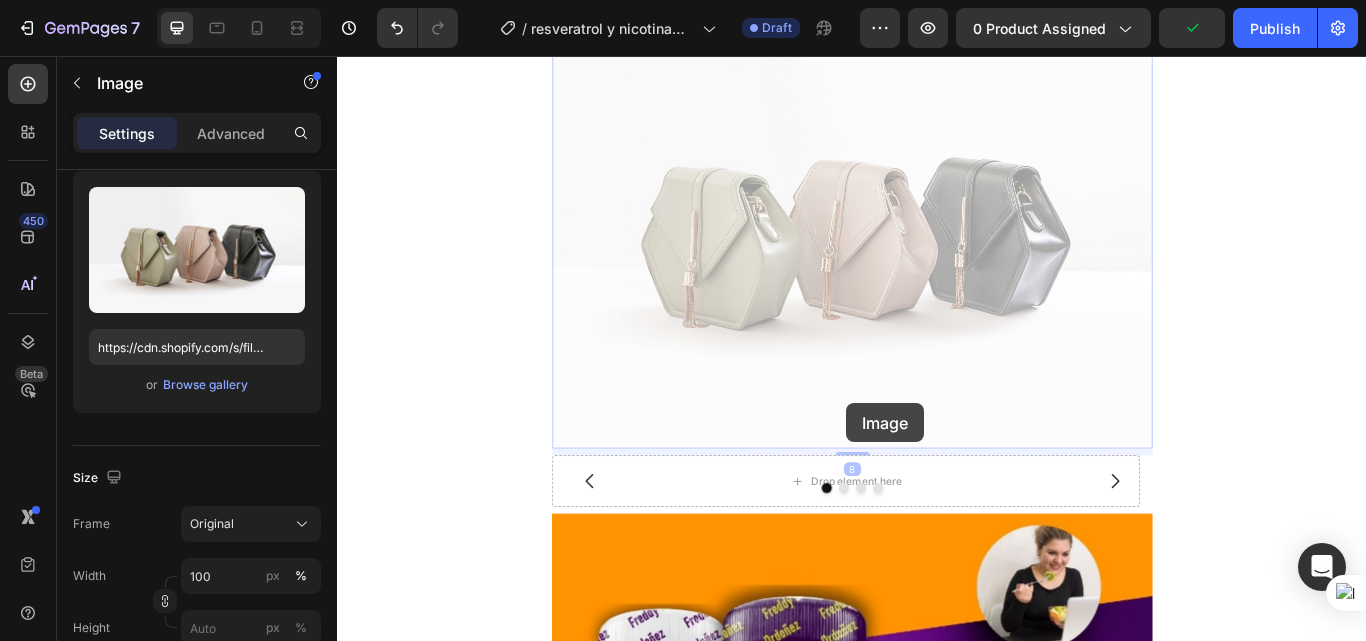 scroll, scrollTop: 0, scrollLeft: 0, axis: both 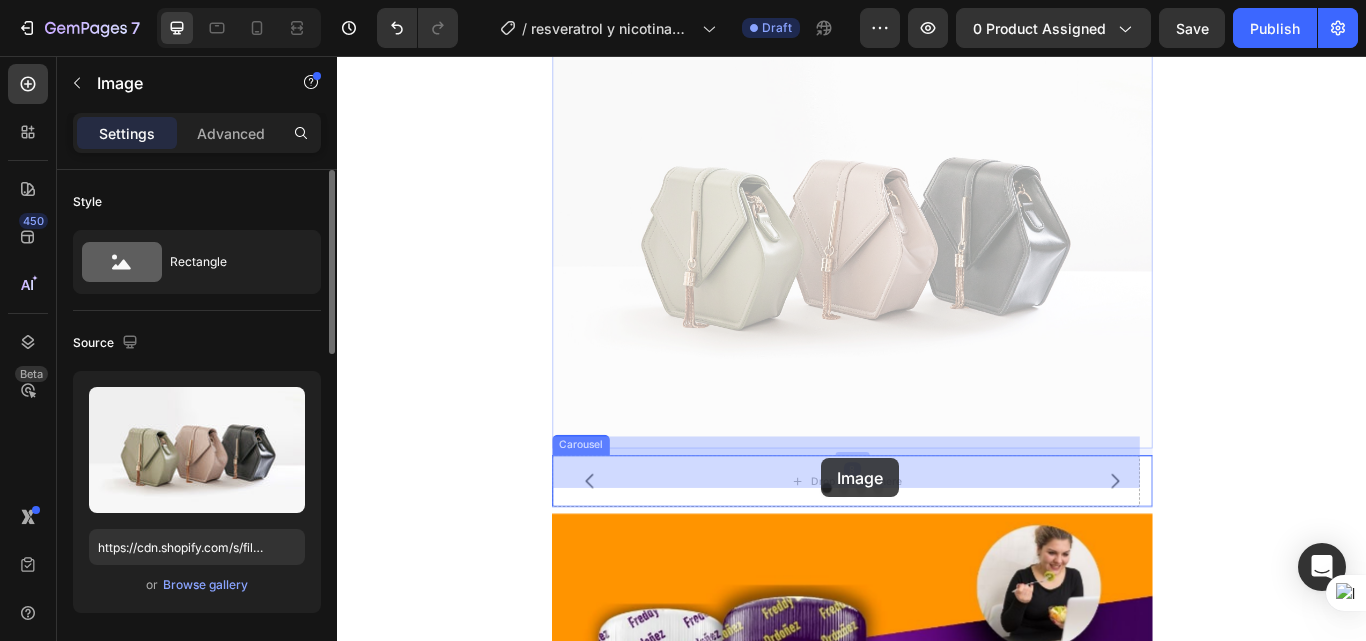 drag, startPoint x: 1001, startPoint y: 236, endPoint x: 902, endPoint y: 525, distance: 305.4865 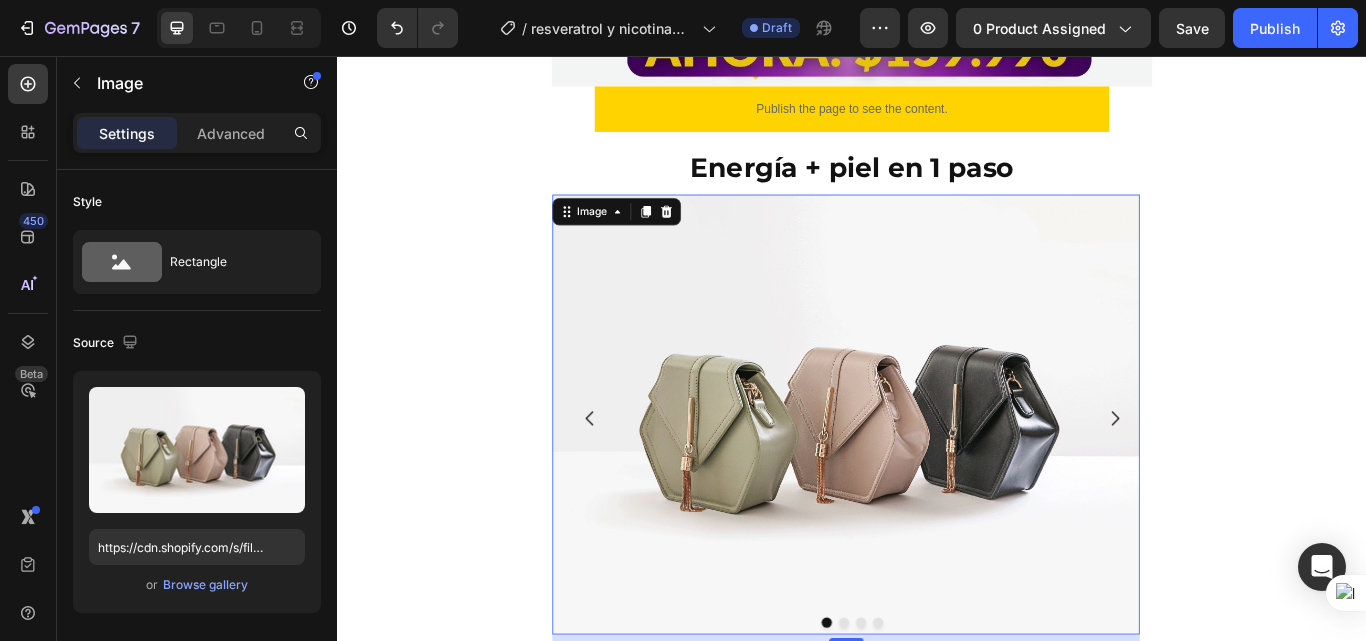 scroll, scrollTop: 1092, scrollLeft: 0, axis: vertical 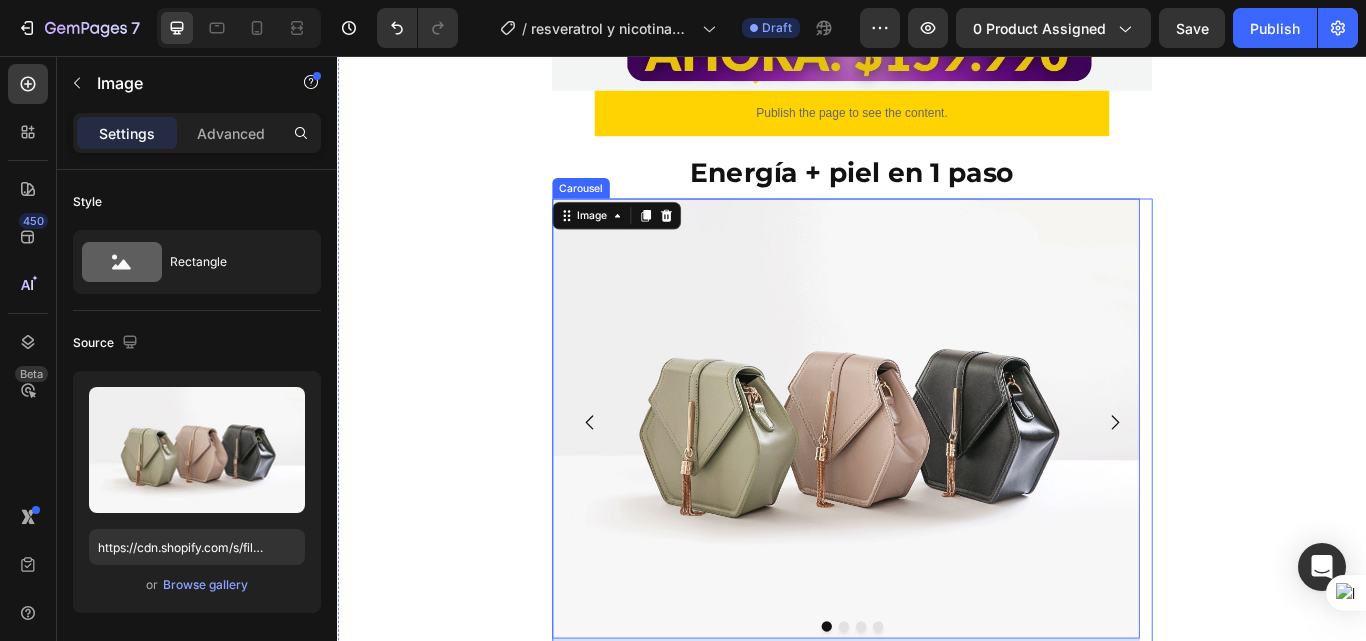 click 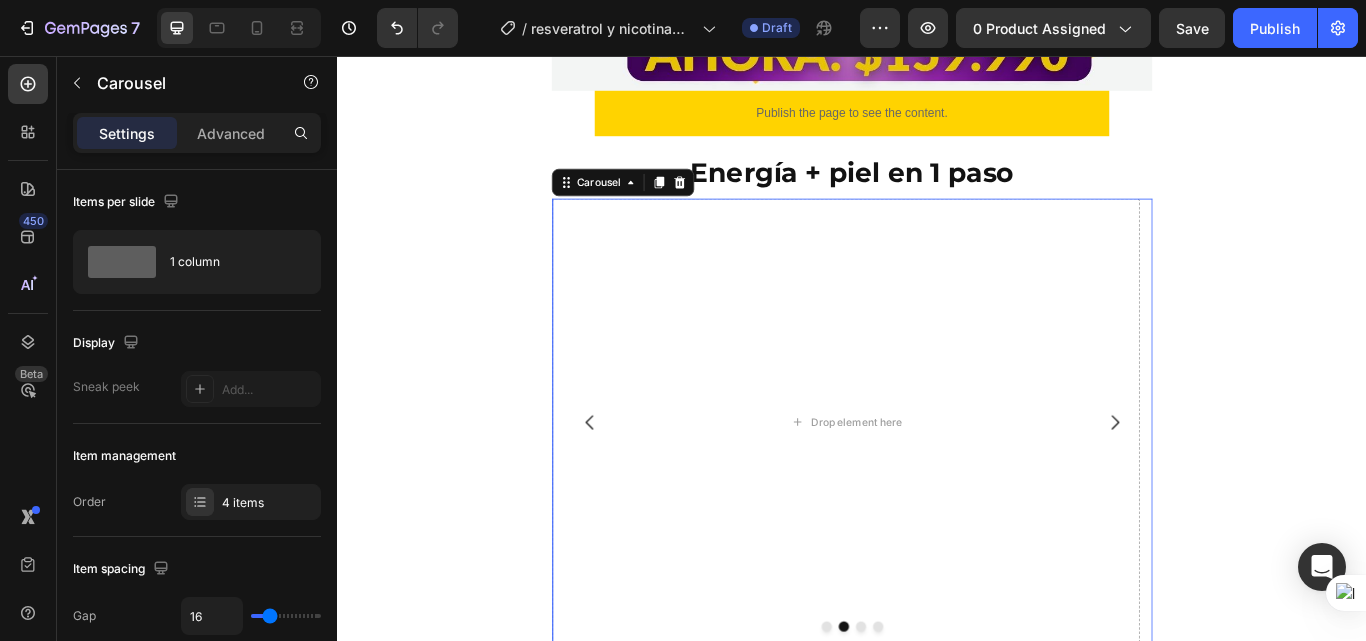 click 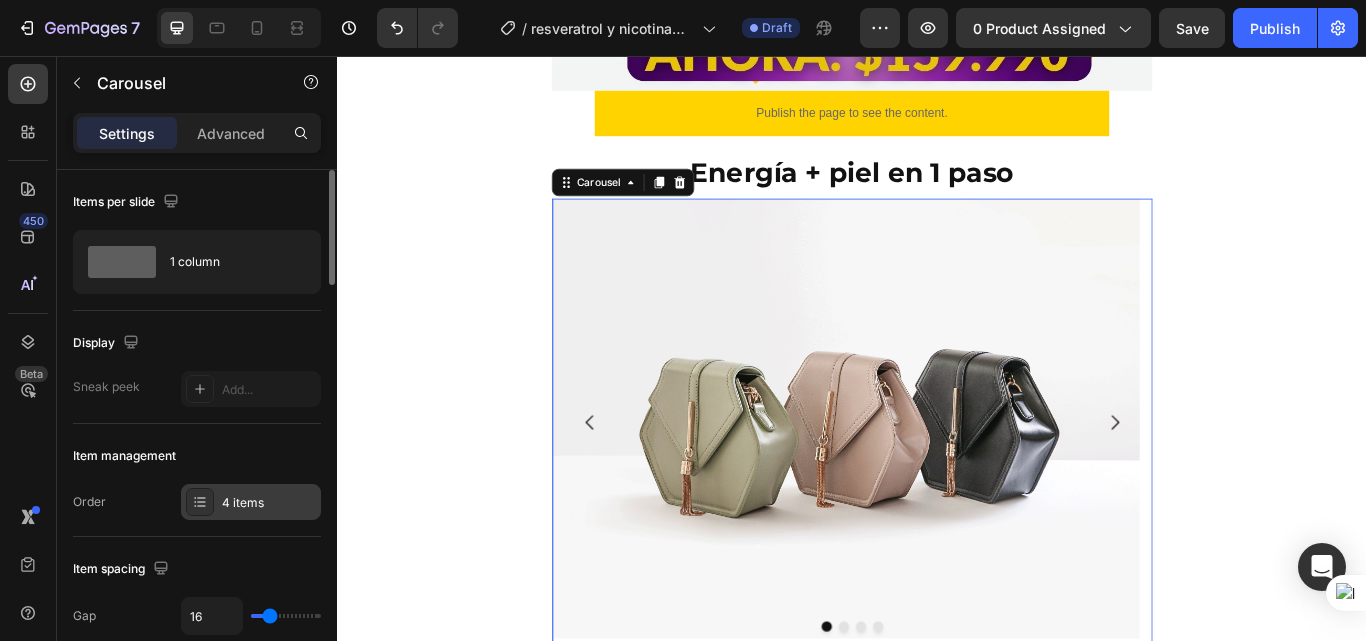 click on "4 items" at bounding box center (269, 503) 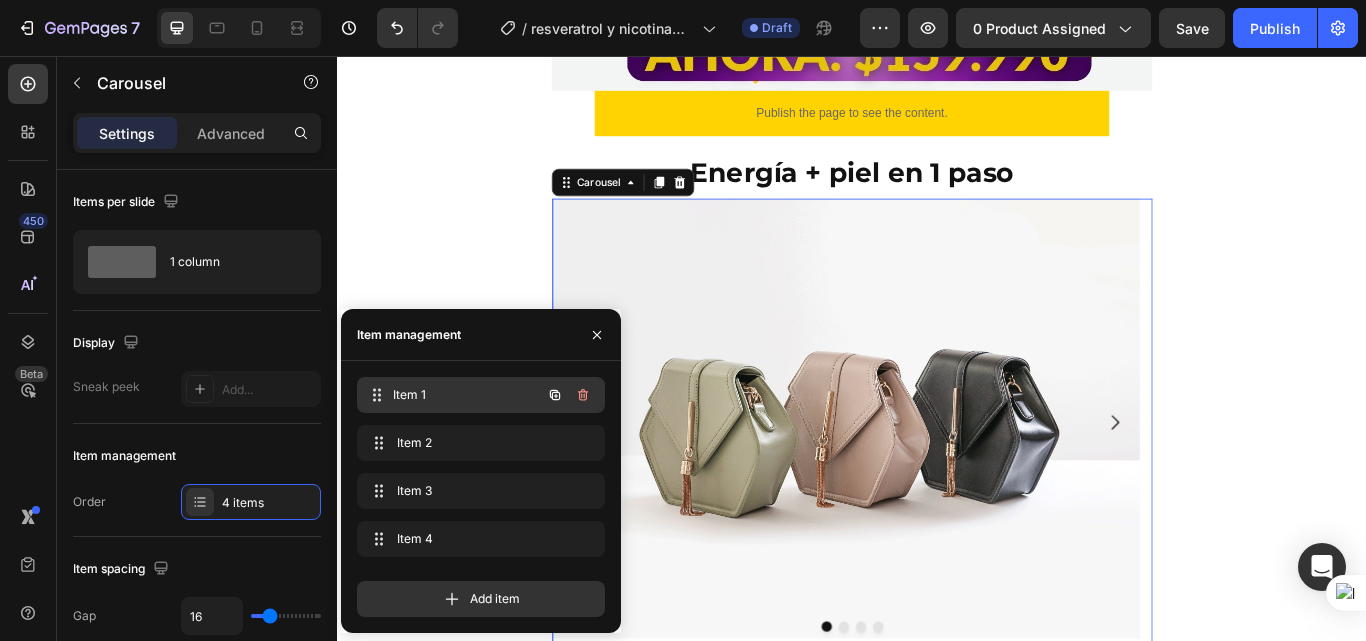 click on "Item 1" at bounding box center (467, 395) 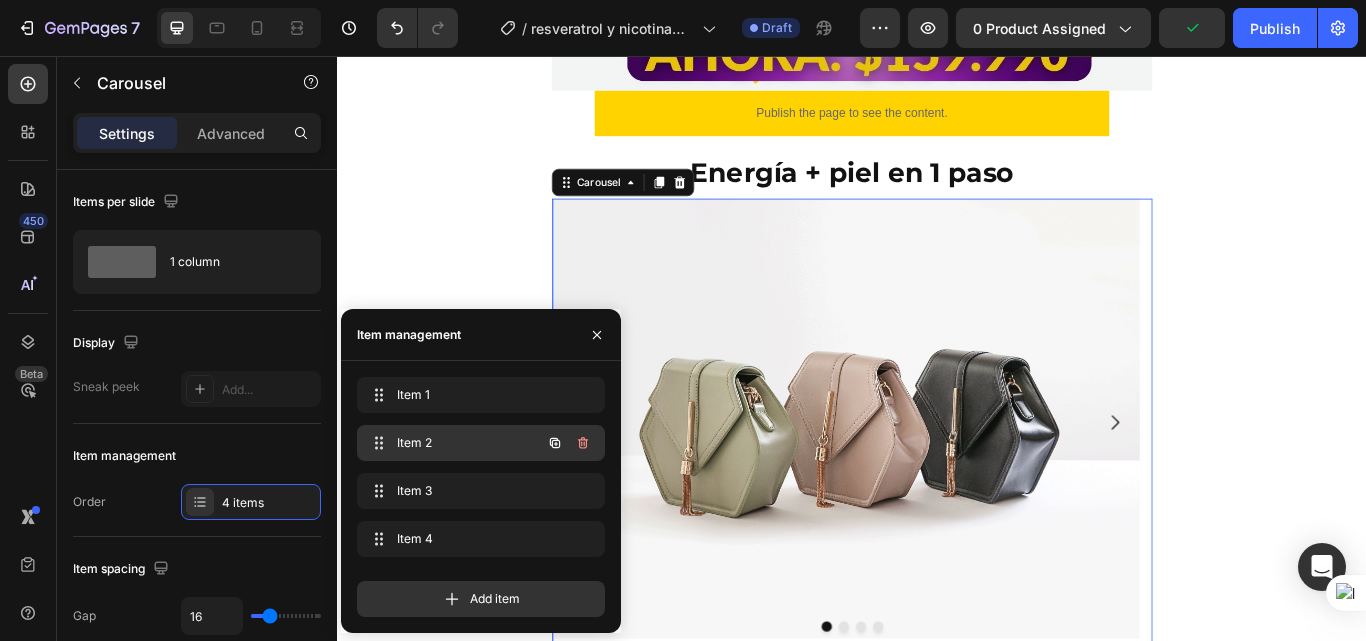 click on "Item 2 Item 2" at bounding box center (481, 443) 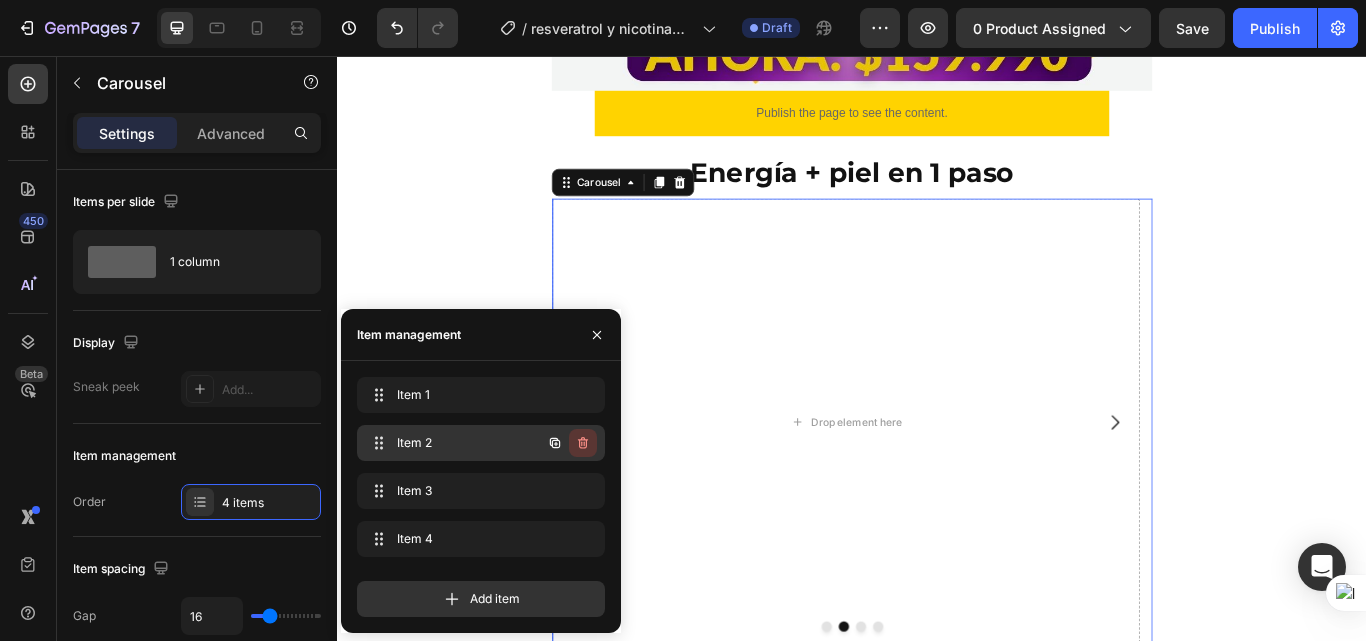 click 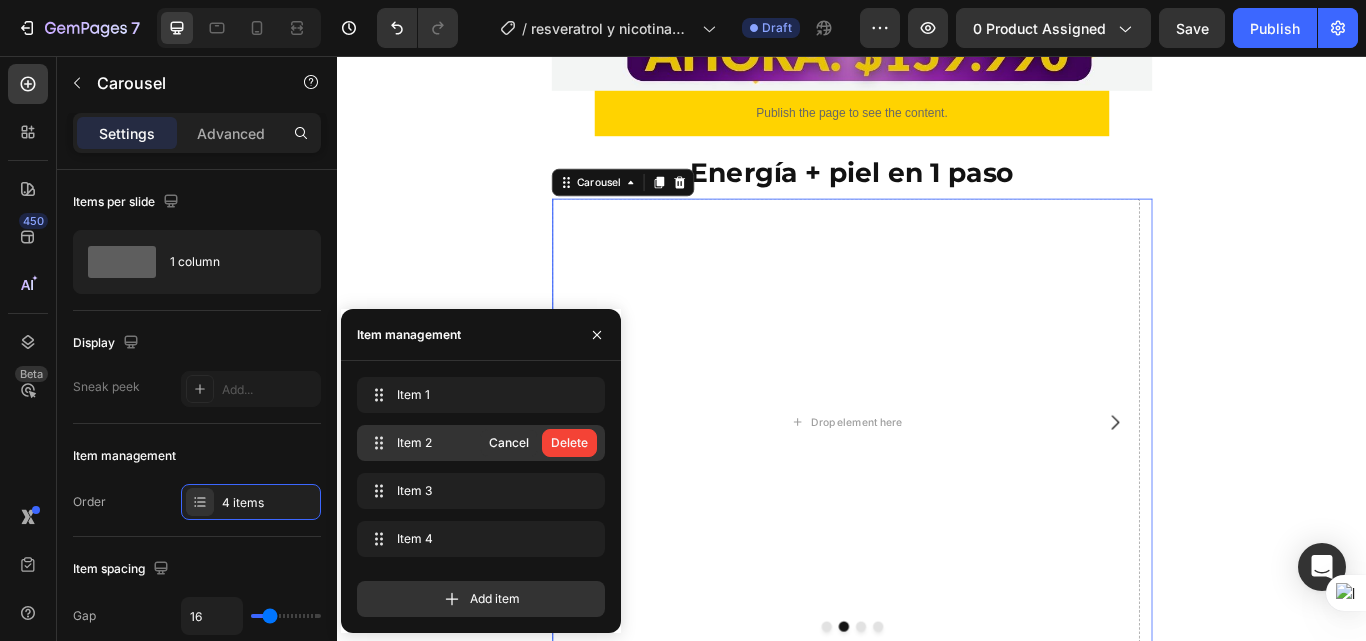 click on "Delete" at bounding box center [569, 443] 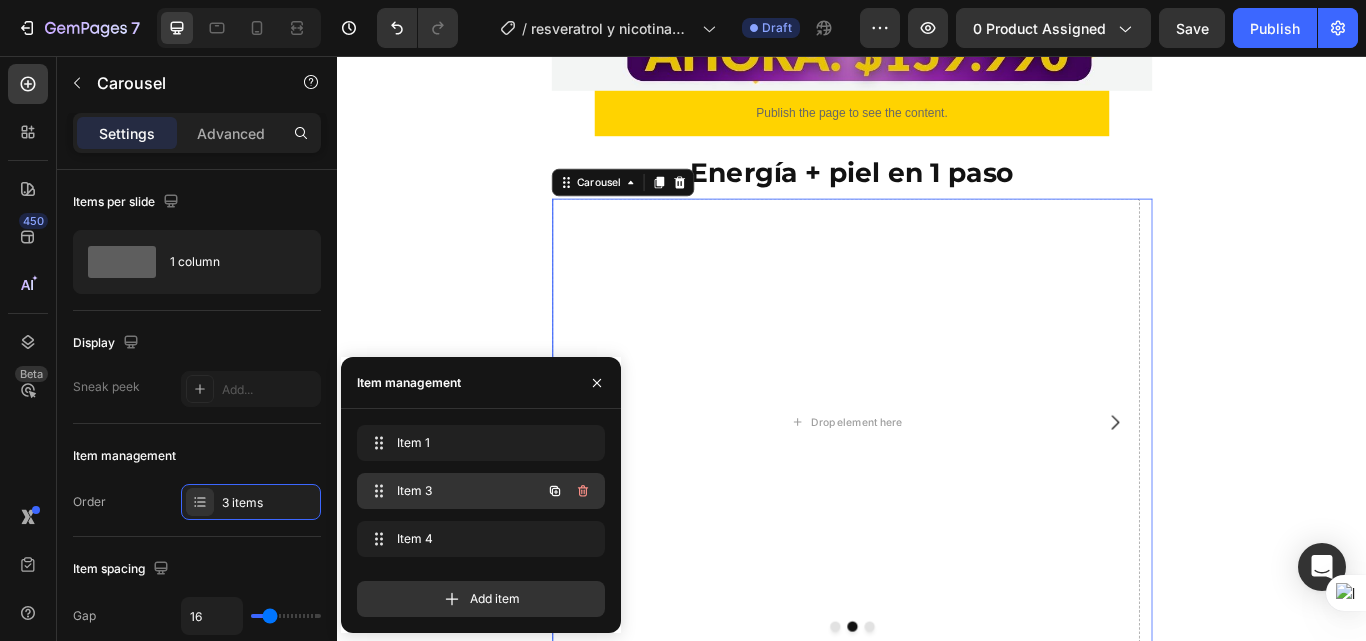 click 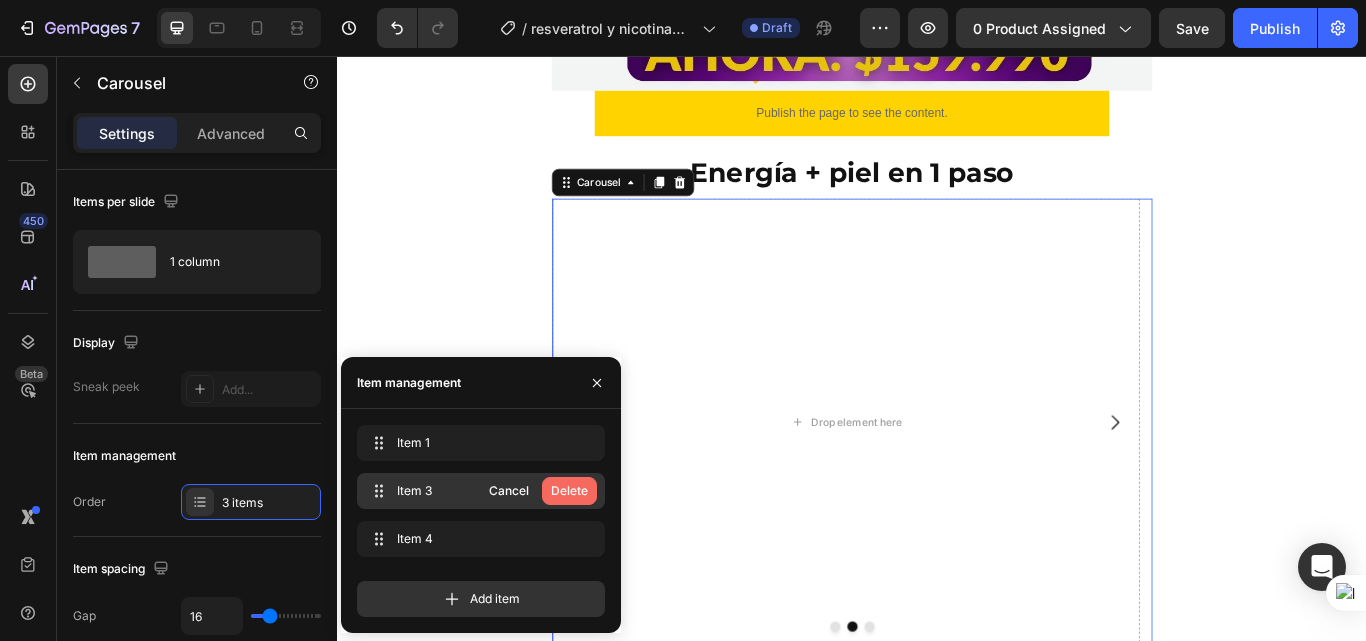 click on "Delete" at bounding box center [569, 491] 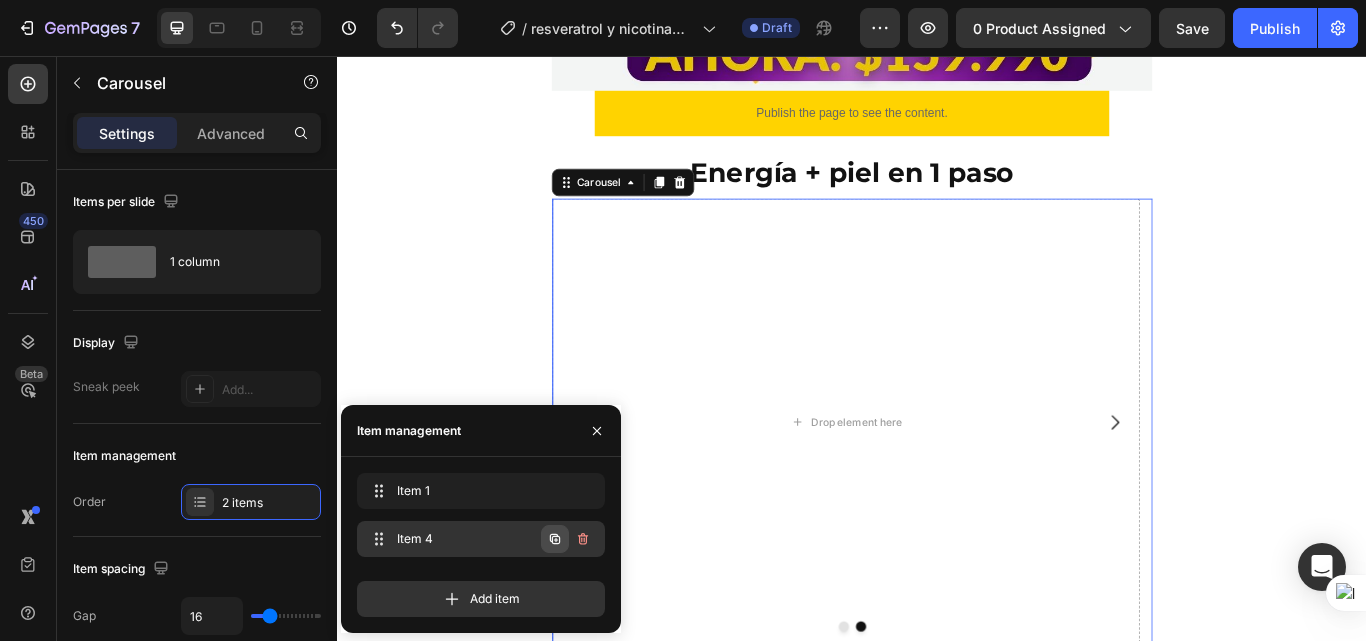 click 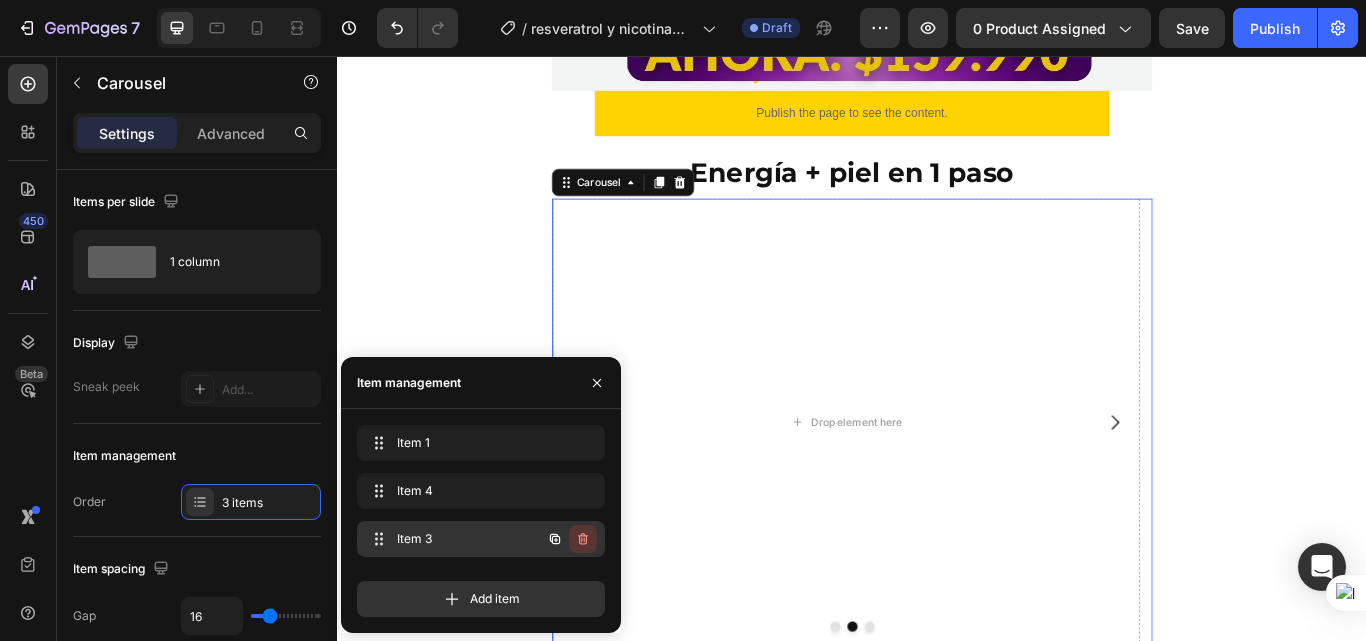 click 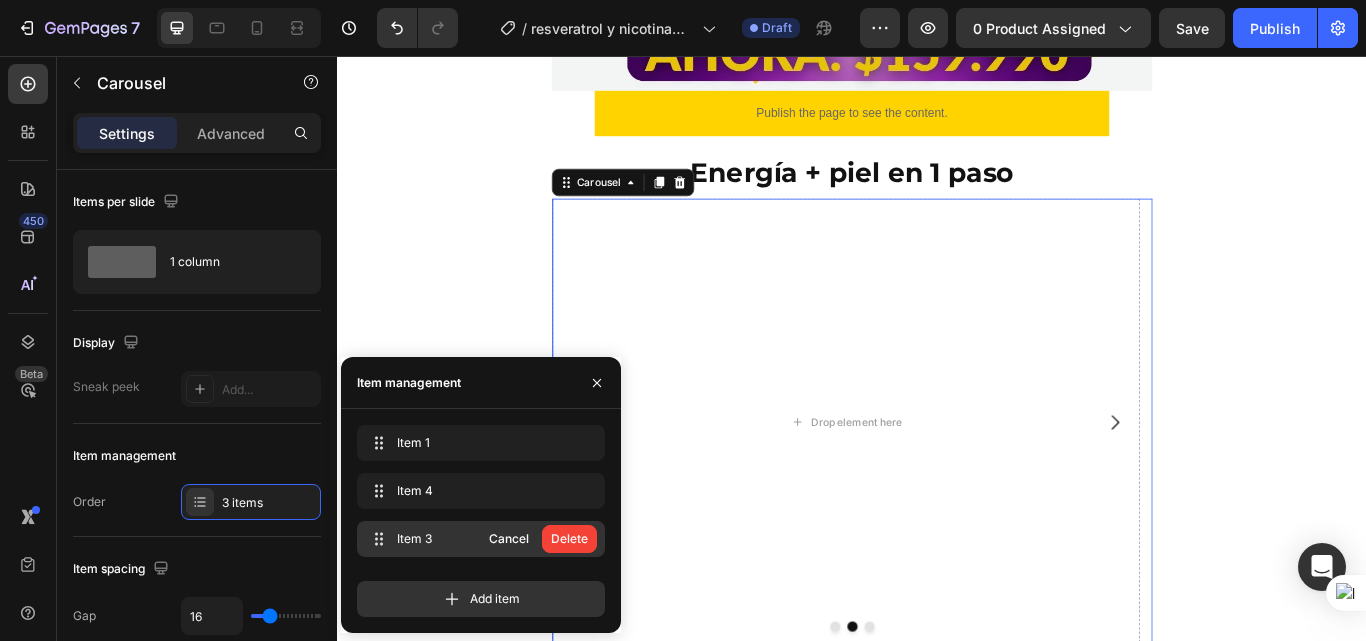 click on "Delete" at bounding box center [569, 539] 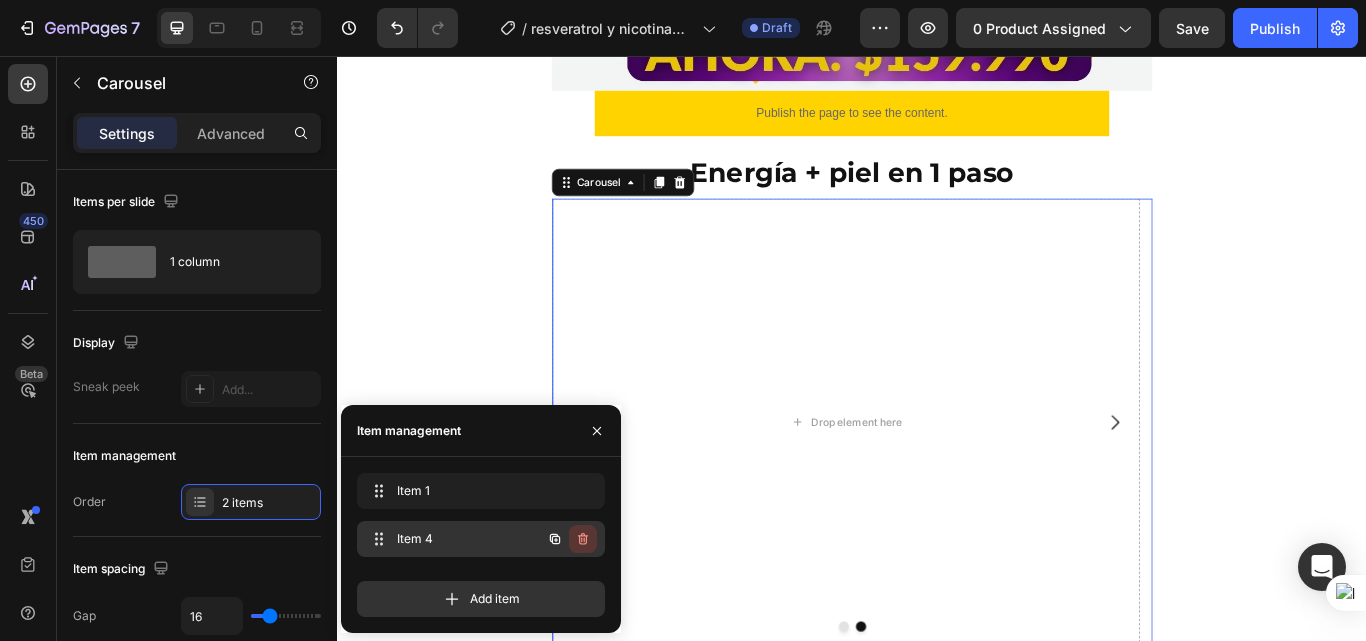 click 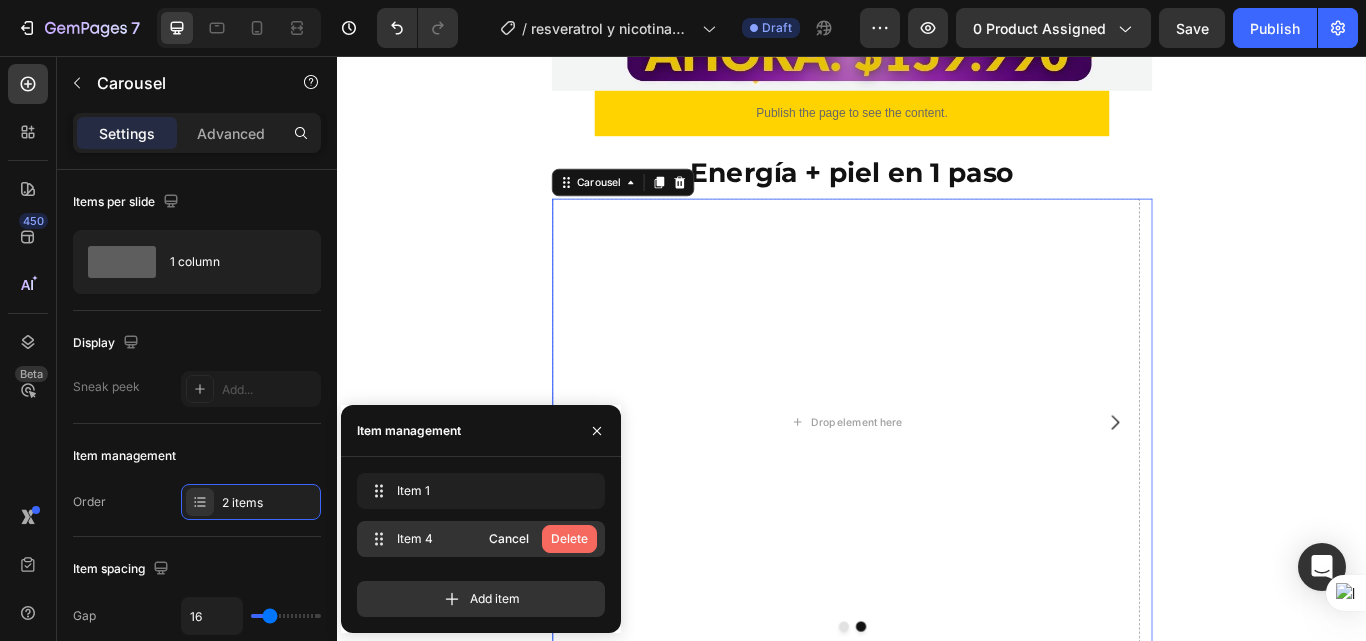 click on "Delete" at bounding box center (569, 539) 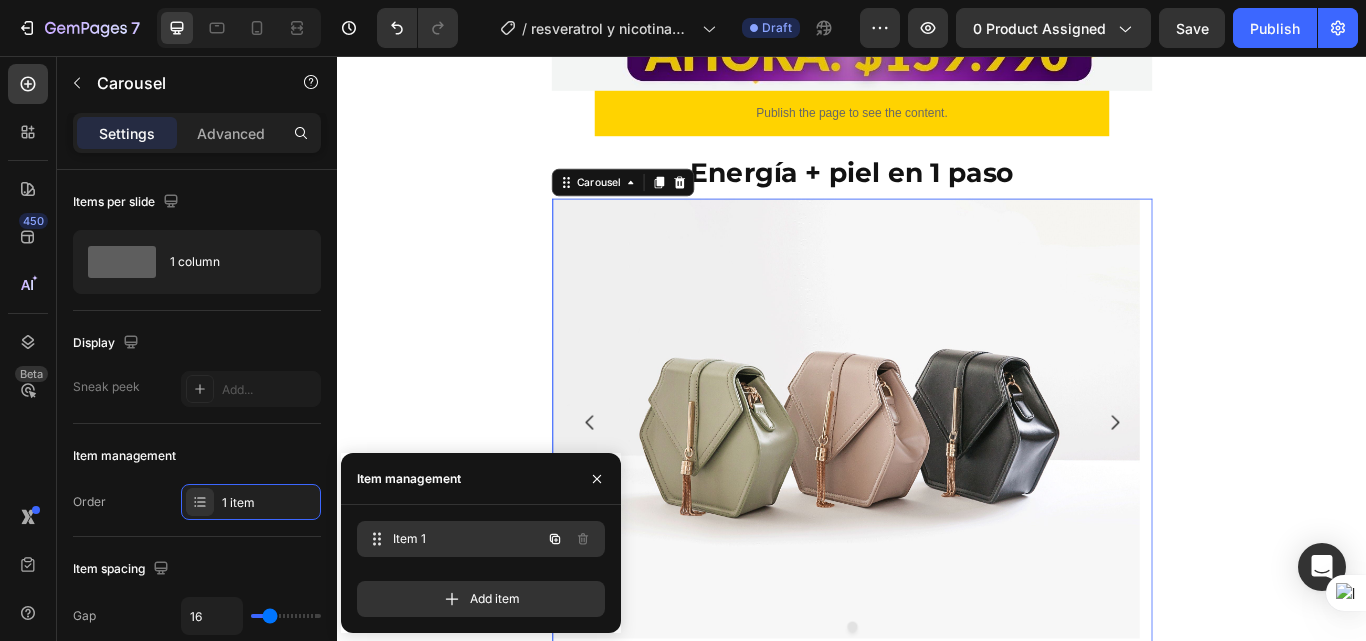 click on "Item 1 Item 1" at bounding box center [481, 539] 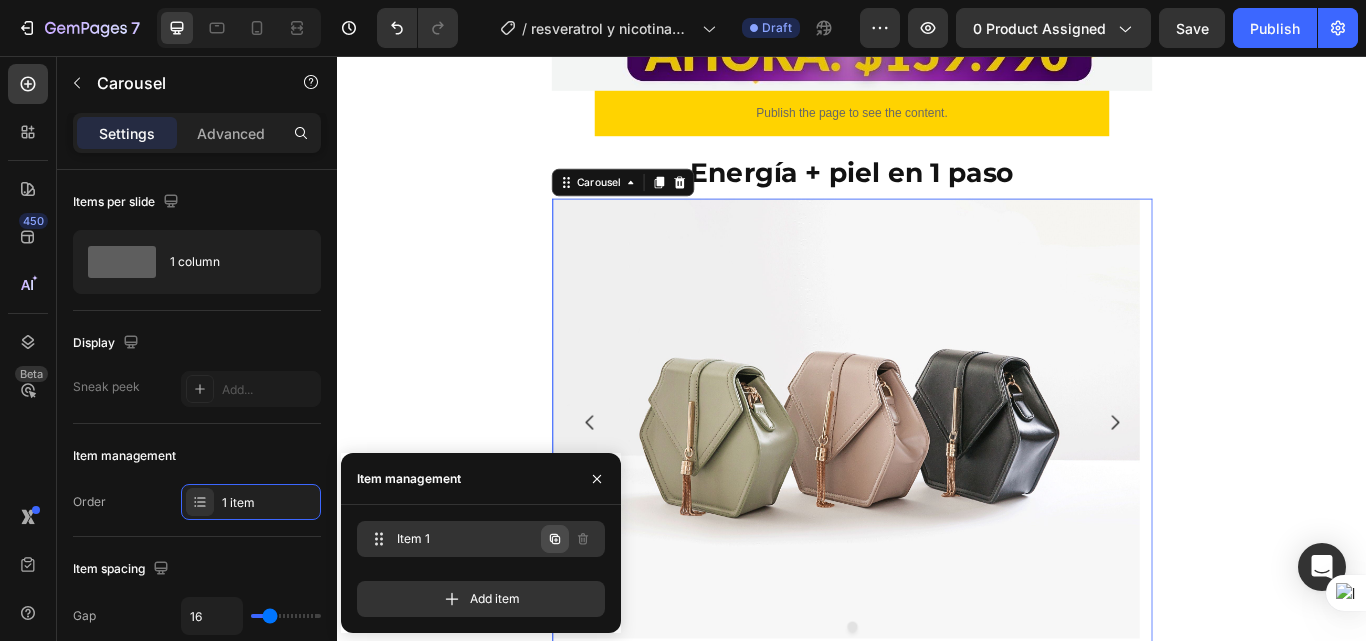 click at bounding box center (555, 539) 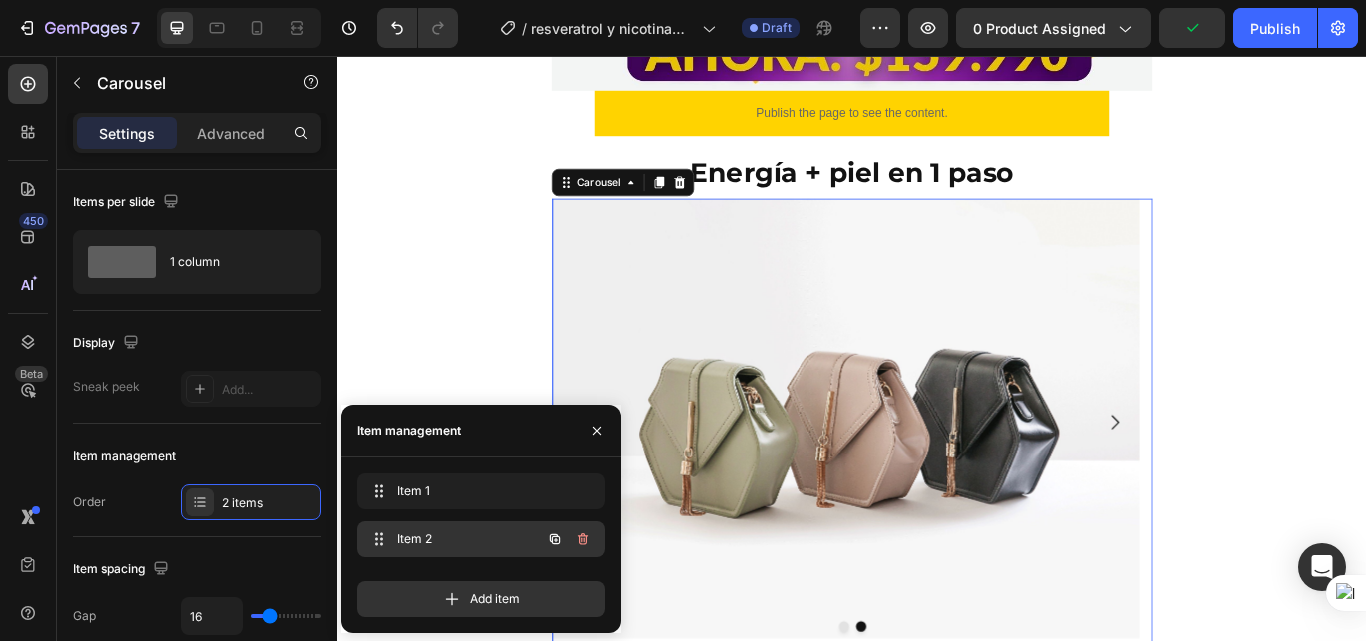 click on "Item 2" at bounding box center [453, 539] 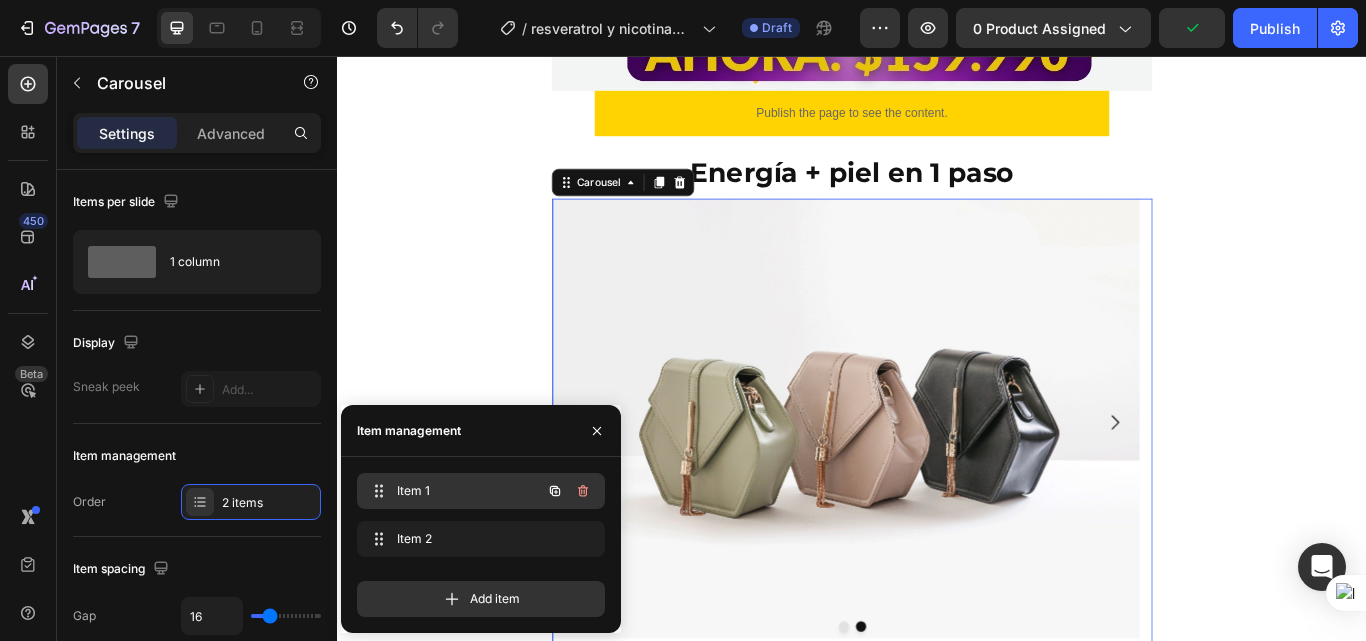 click on "Item 1" at bounding box center [453, 491] 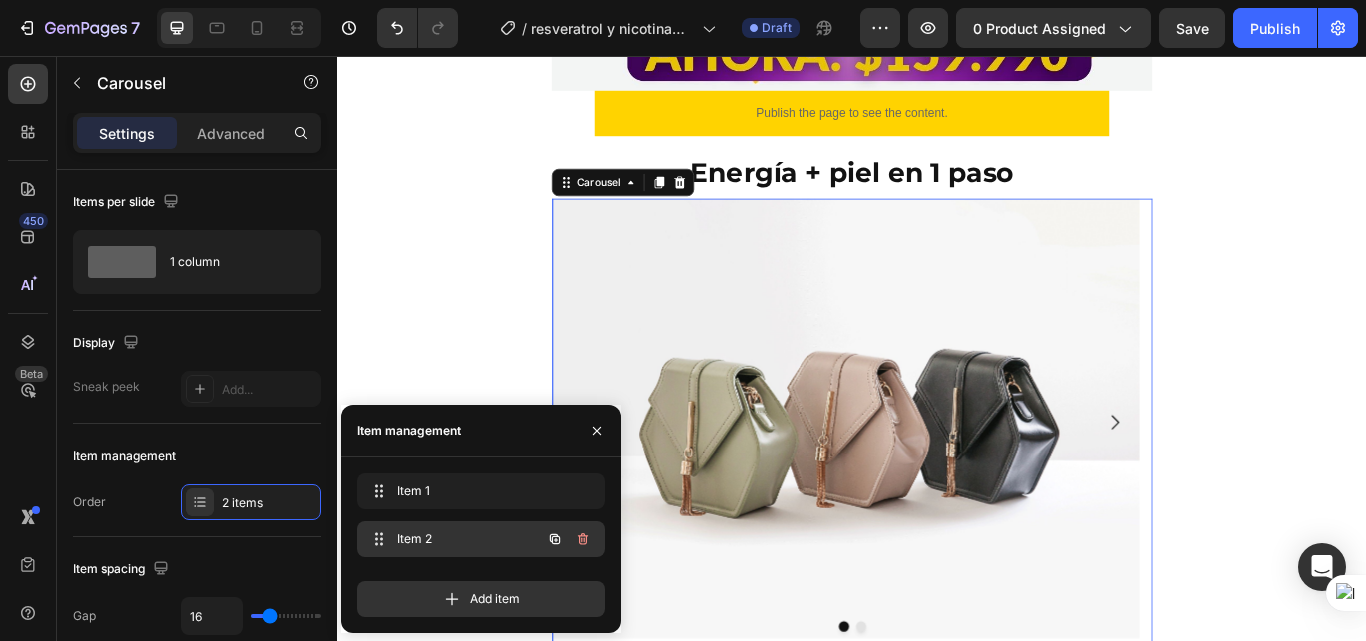click on "Item 2 Item 2" at bounding box center (453, 539) 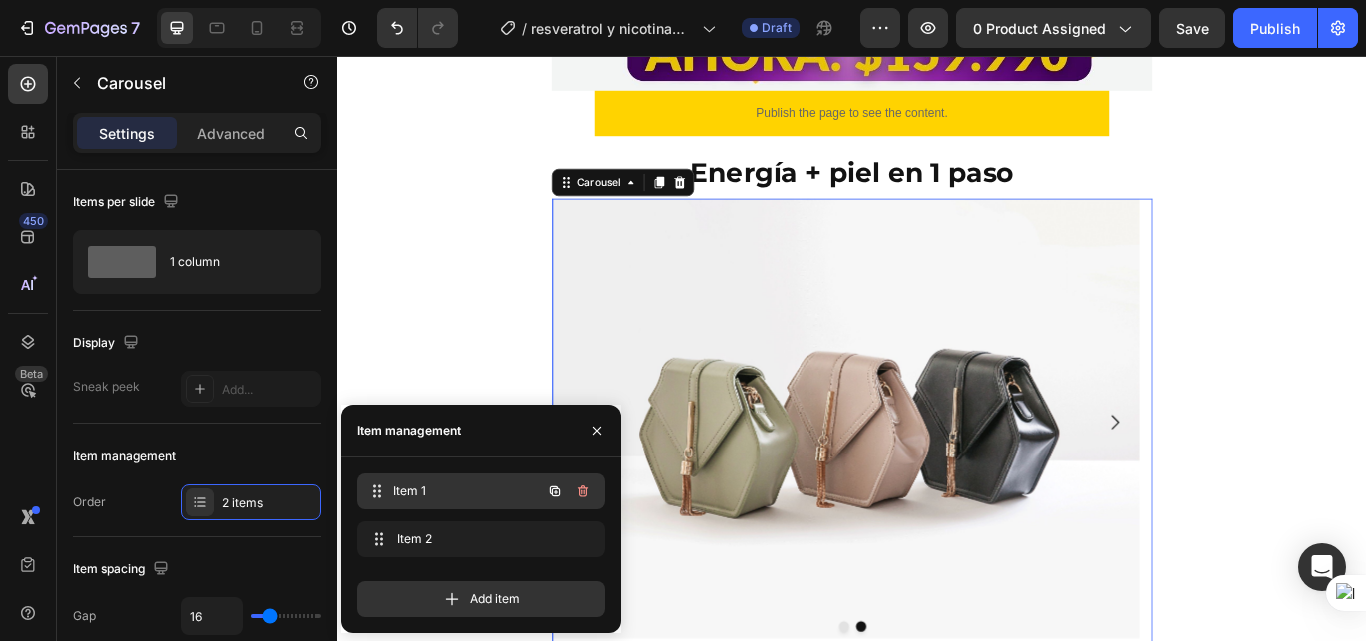 click on "Item 1" at bounding box center [467, 491] 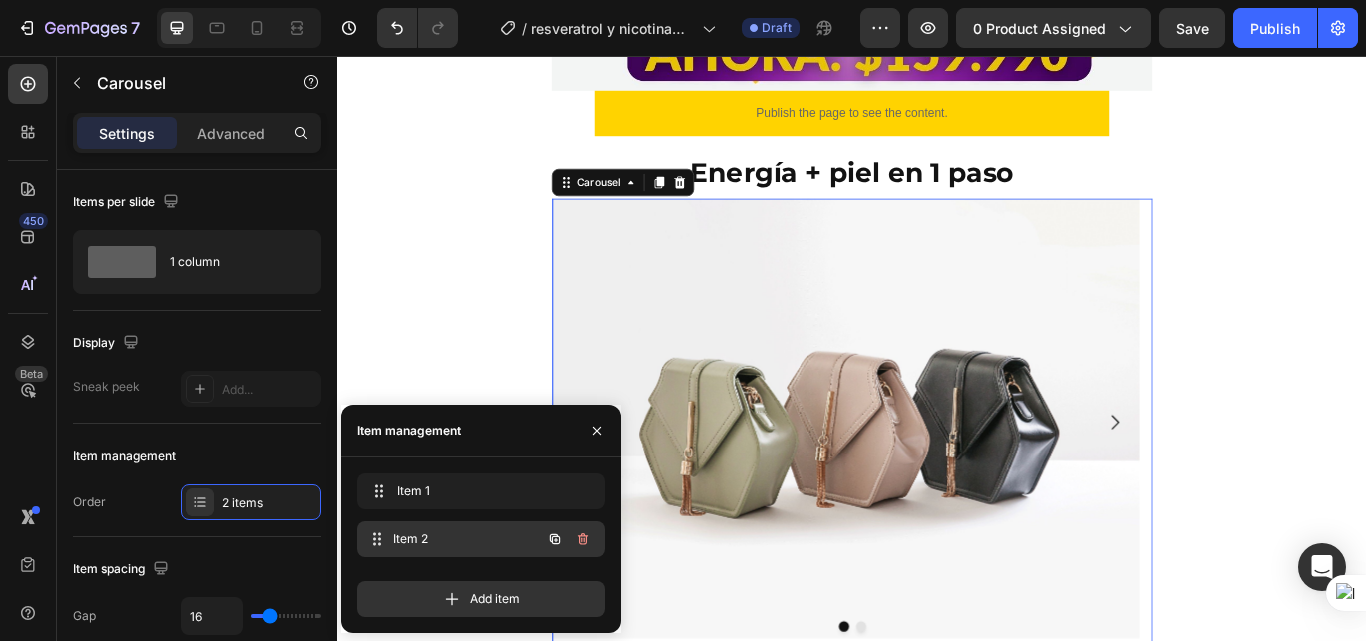 click on "Item 2 Item 2" at bounding box center [453, 539] 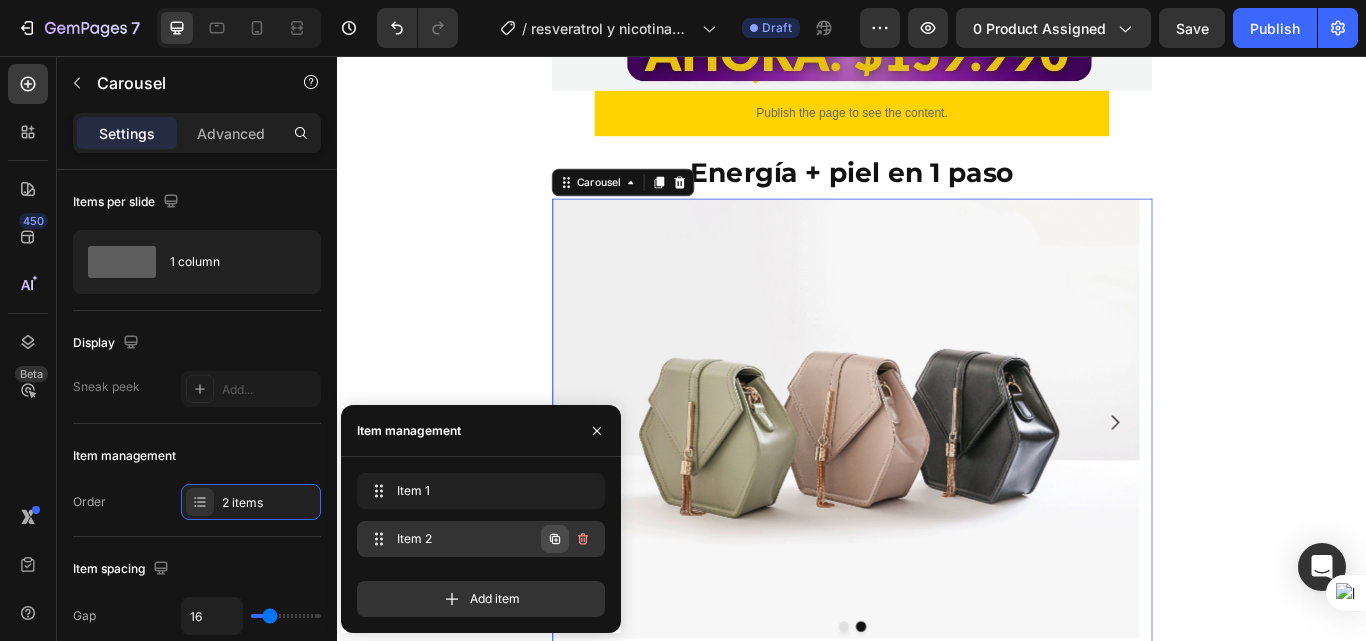 click 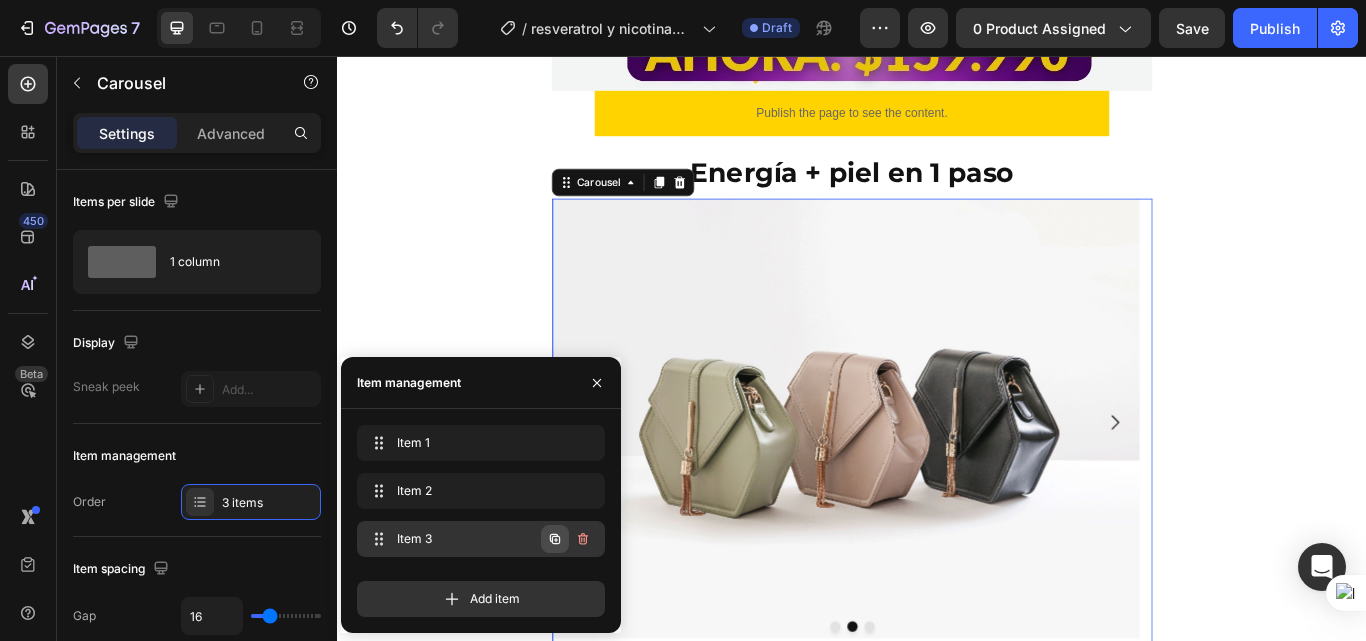click 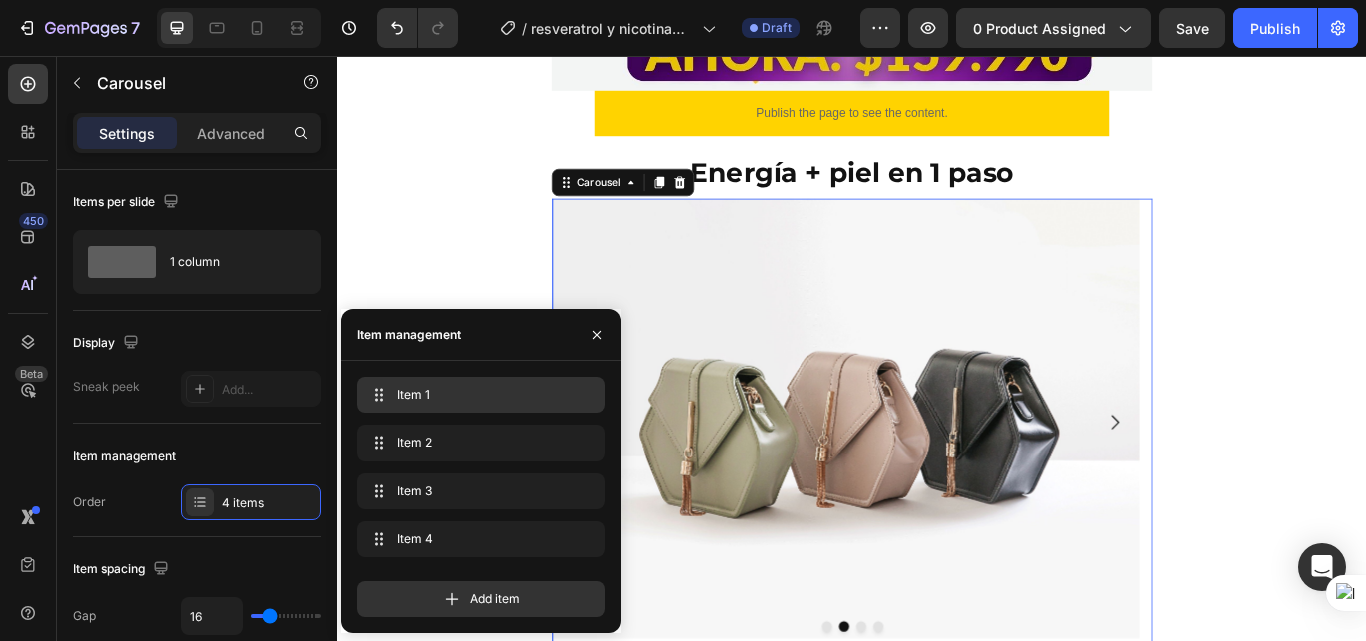 drag, startPoint x: 499, startPoint y: 375, endPoint x: 489, endPoint y: 395, distance: 22.36068 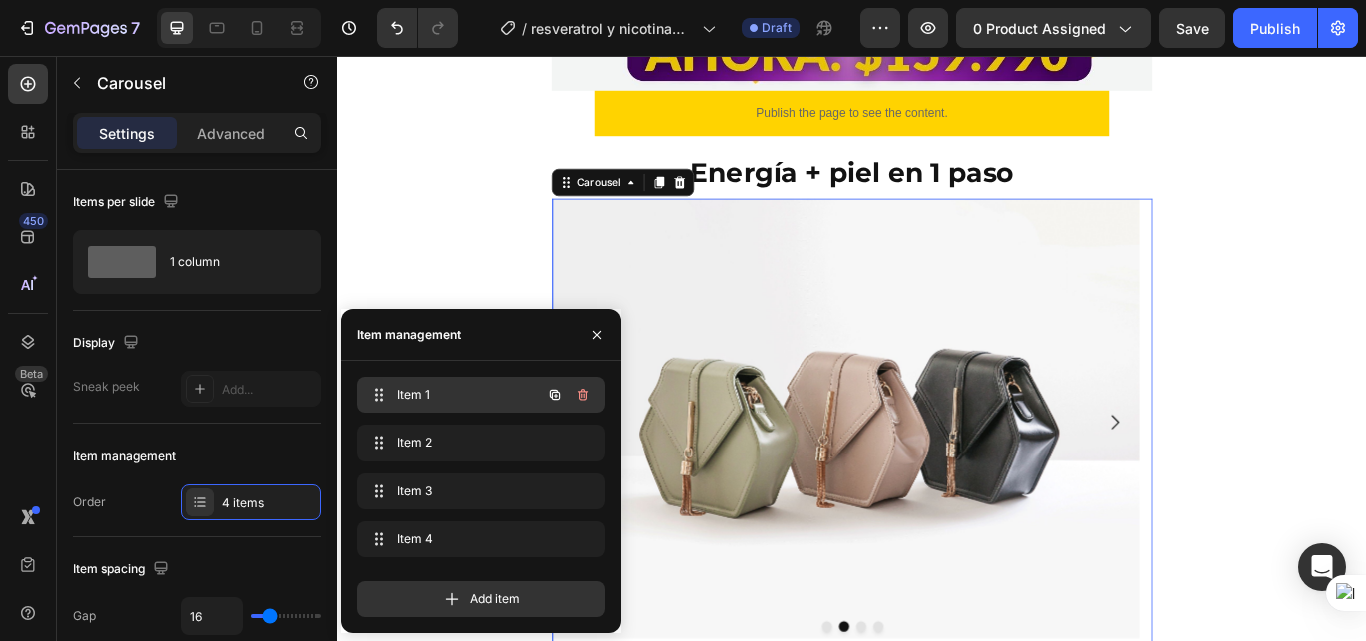 click on "Item 1" at bounding box center [453, 395] 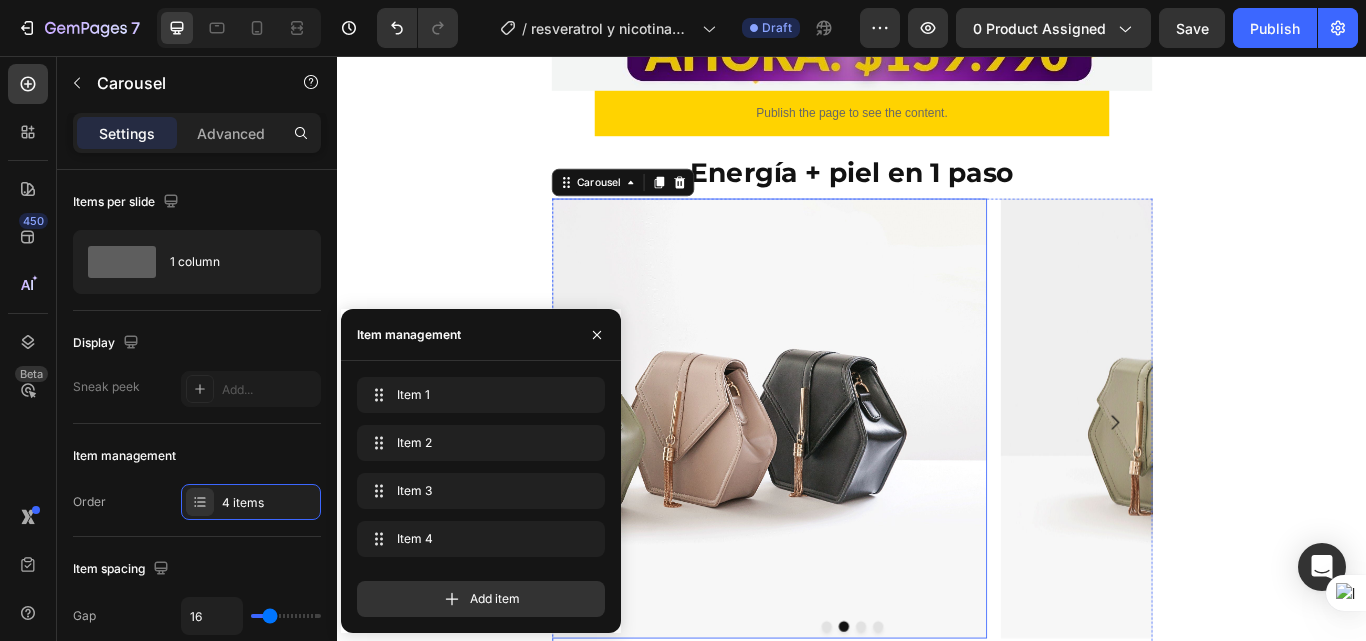 click at bounding box center (751, 480) 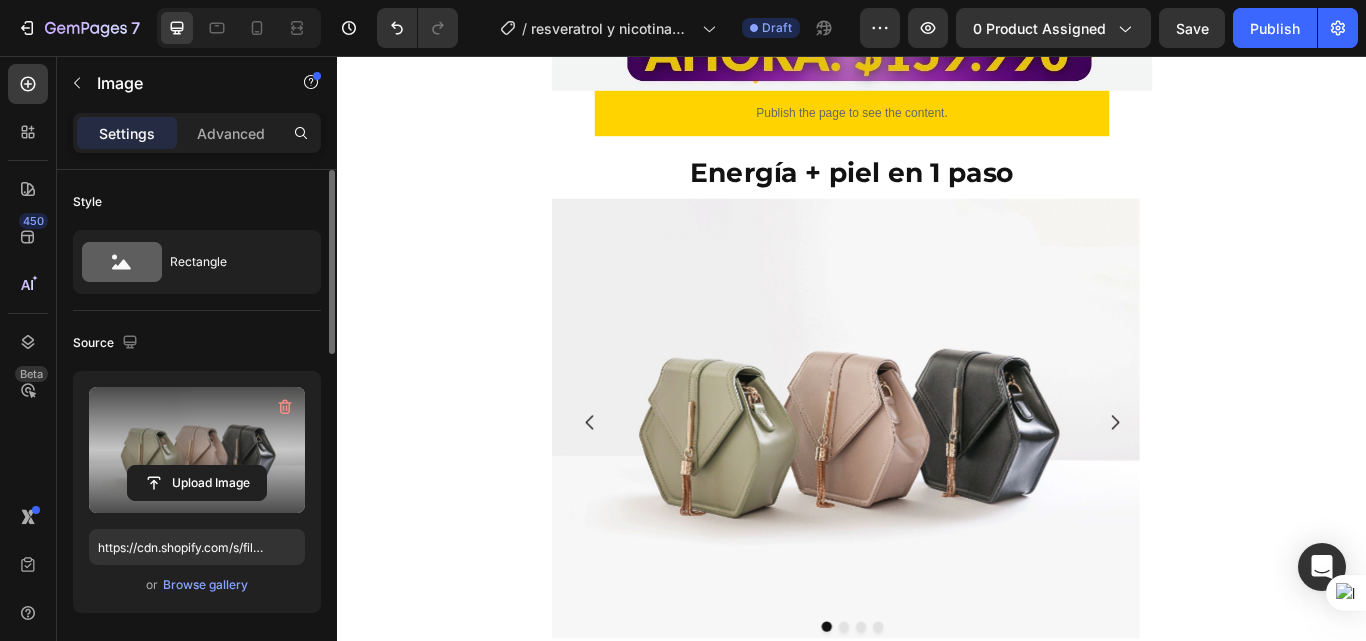 click at bounding box center [197, 450] 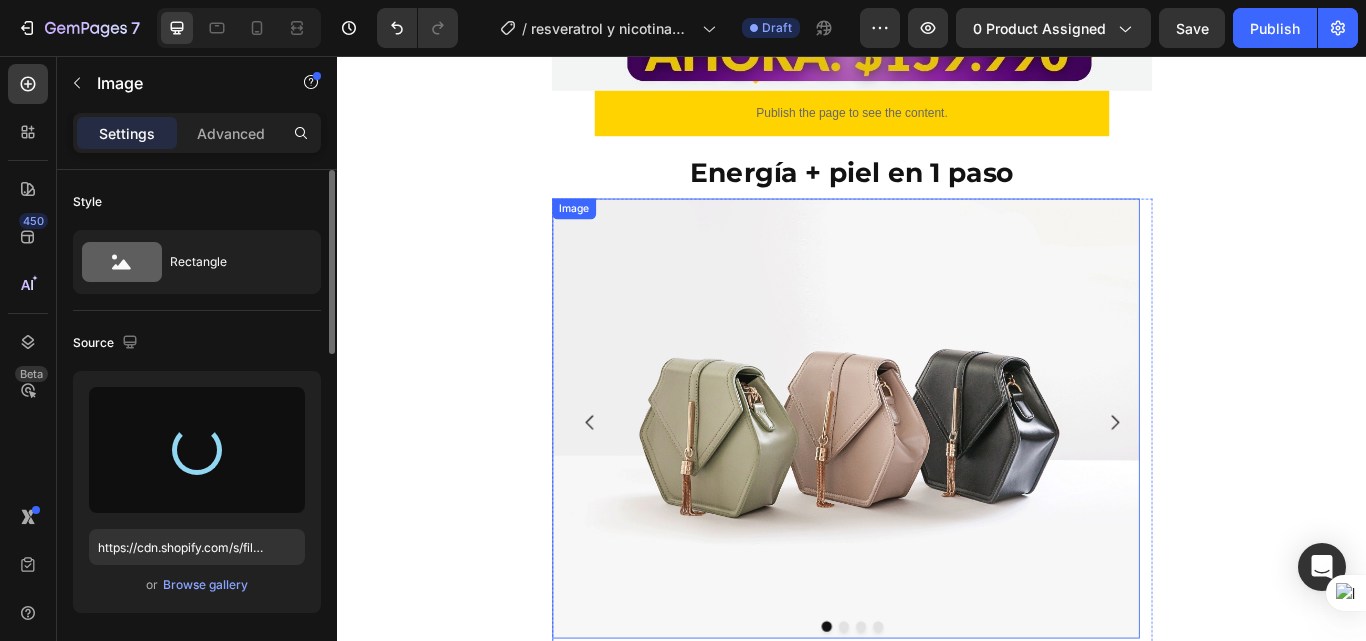 type on "https://cdn.shopify.com/s/files/1/0618/7732/1833/files/gempages_578086084060119568-395d20f3-f439-4639-8bd8-9665aabedab8.jpg" 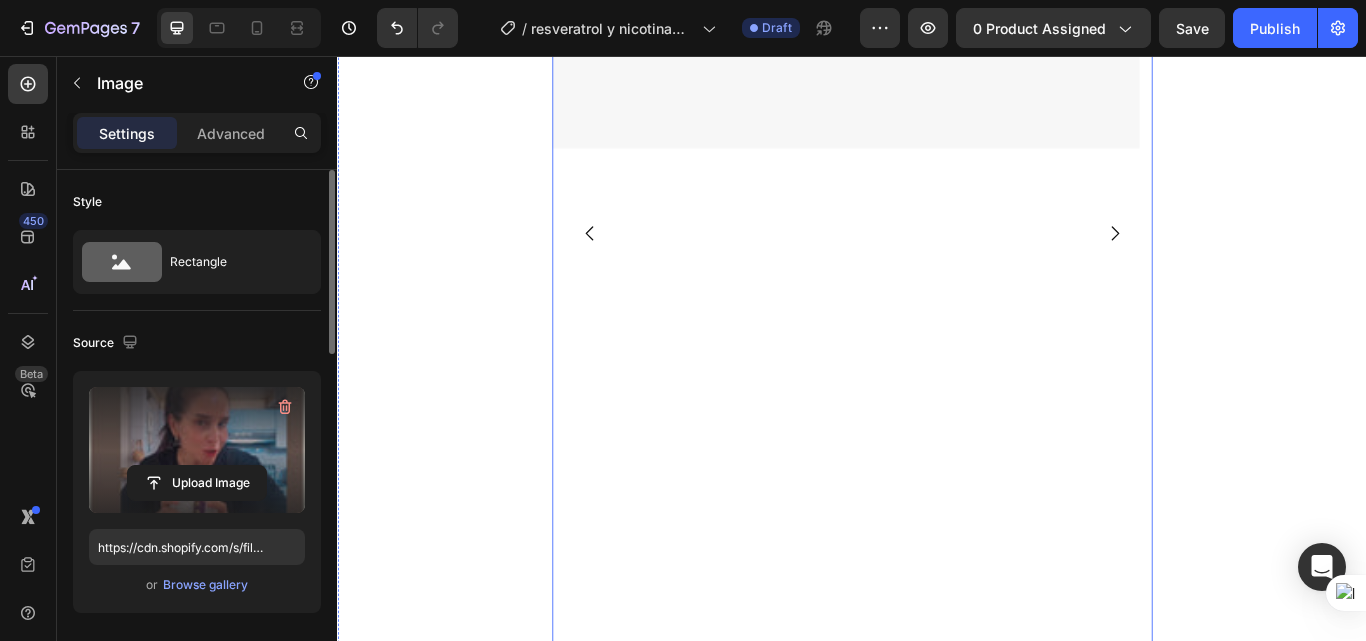scroll, scrollTop: 1492, scrollLeft: 0, axis: vertical 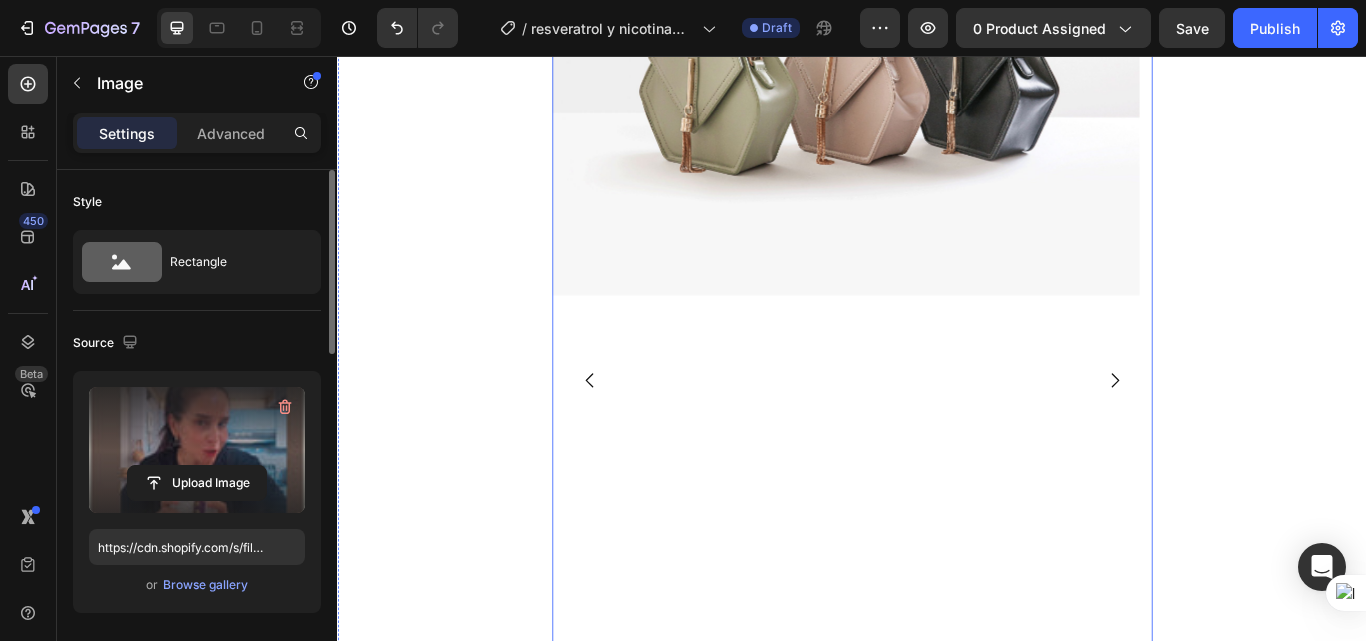 click on "Image" at bounding box center (929, 436) 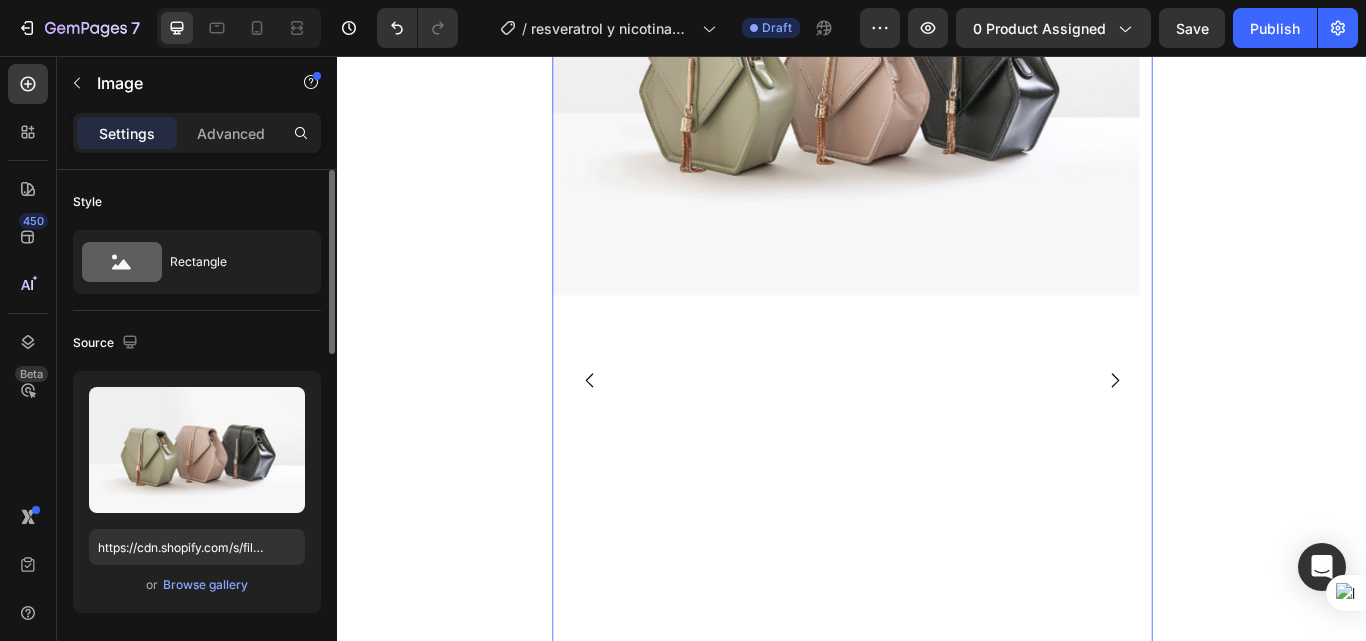 click at bounding box center [929, 80] 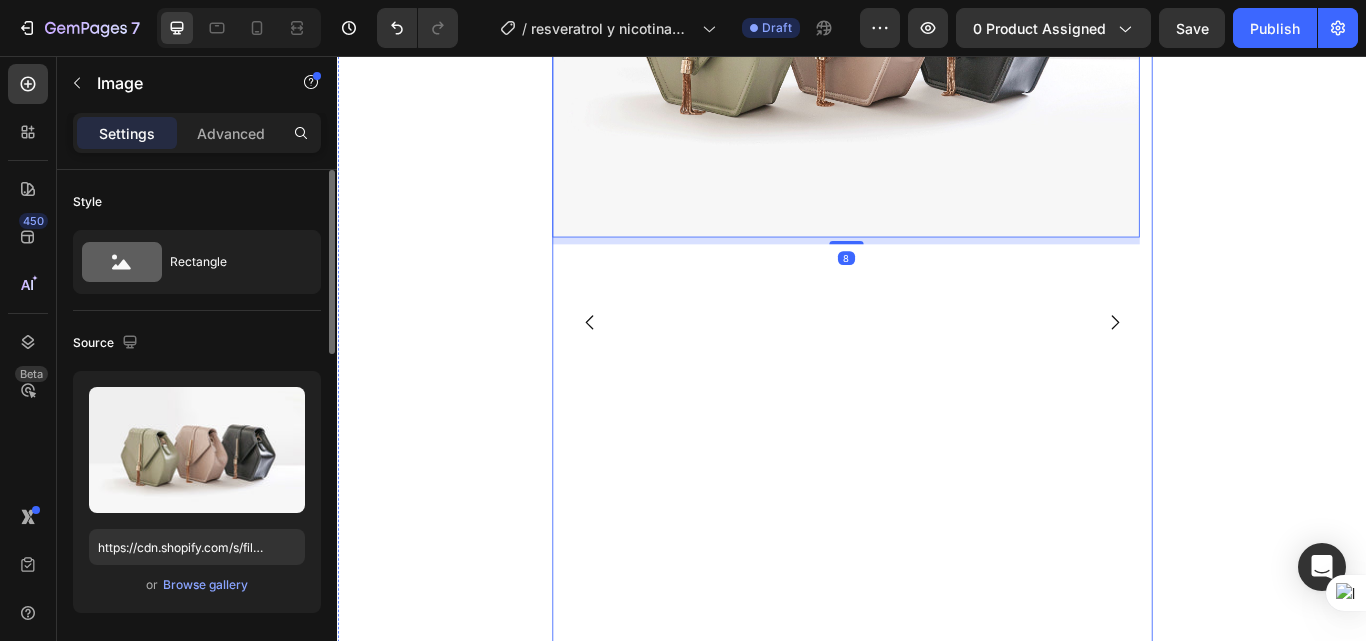 scroll, scrollTop: 1592, scrollLeft: 0, axis: vertical 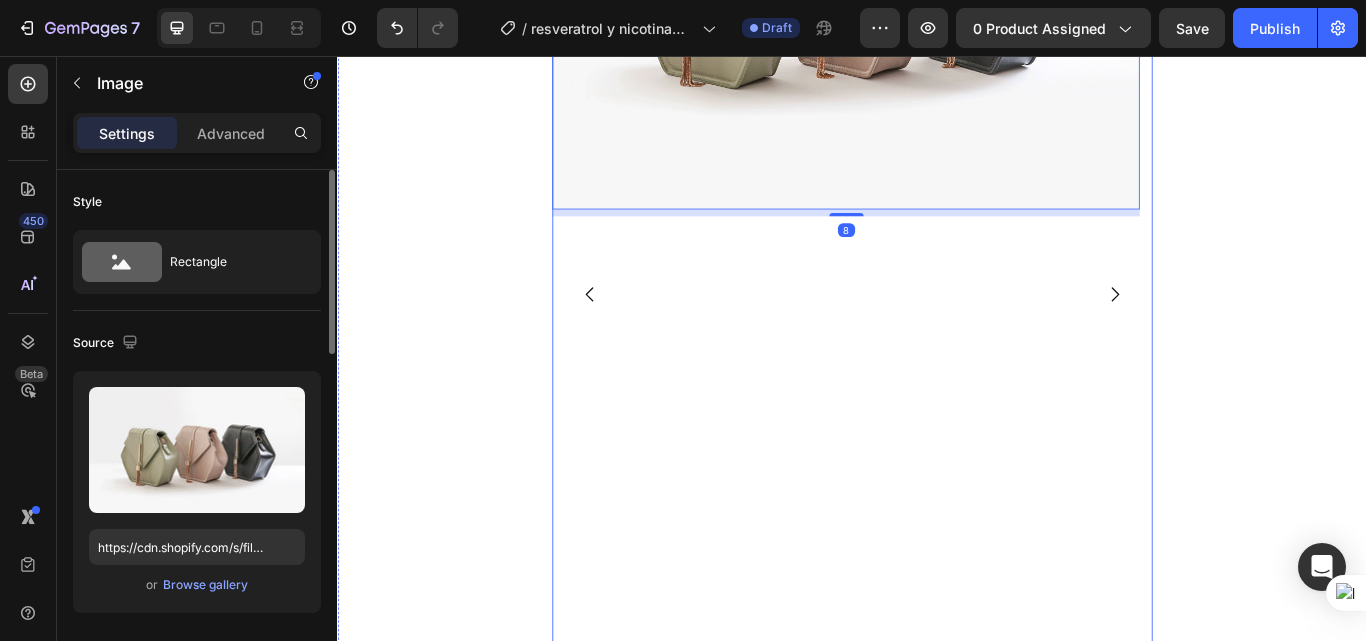 click on "Image   8" at bounding box center [929, 336] 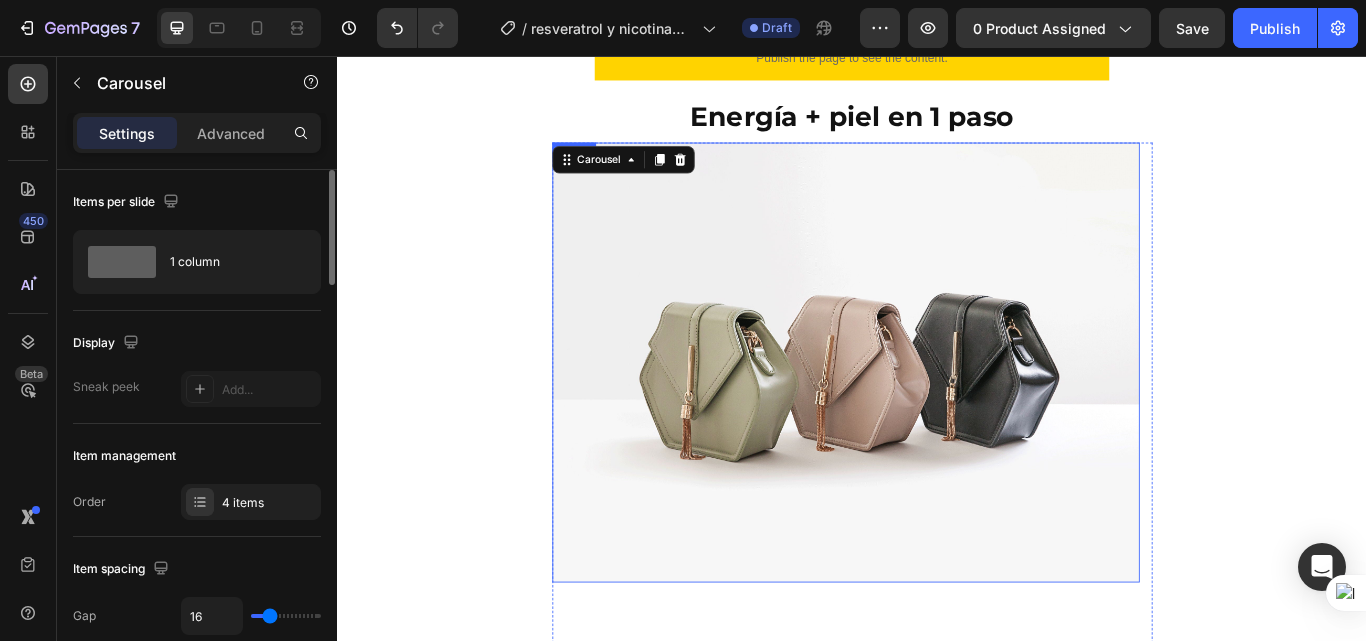 scroll, scrollTop: 1192, scrollLeft: 0, axis: vertical 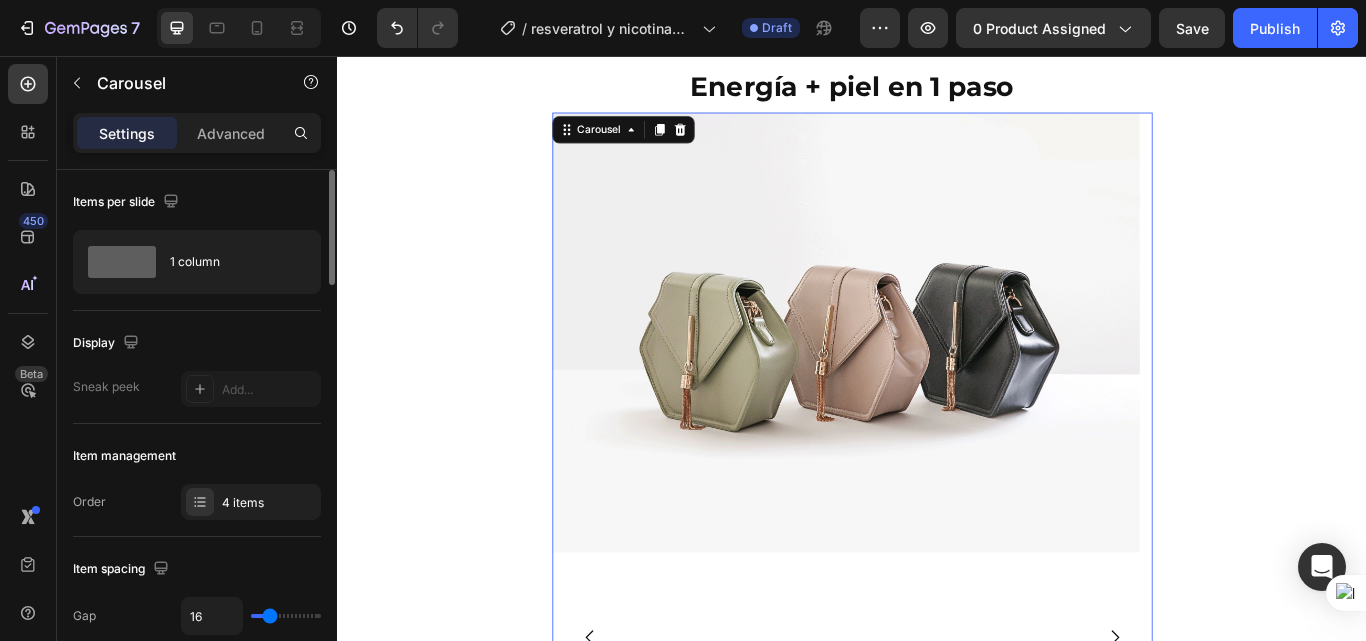 click 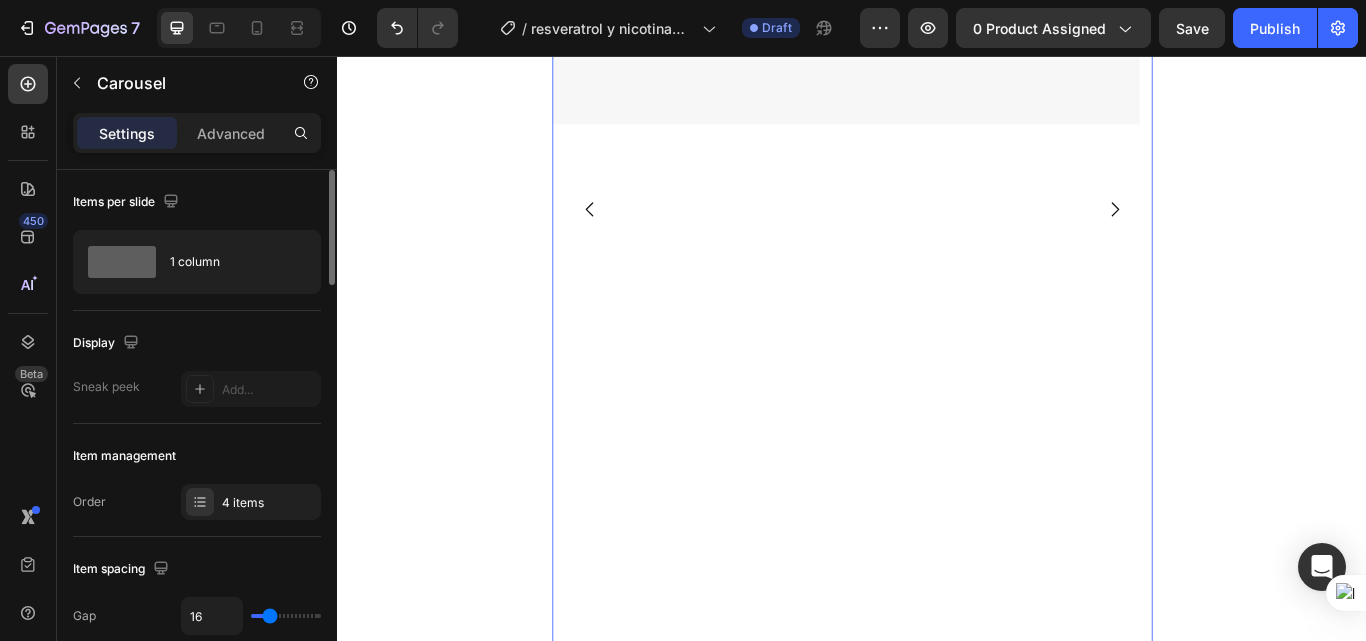 click on "Image" at bounding box center (929, 236) 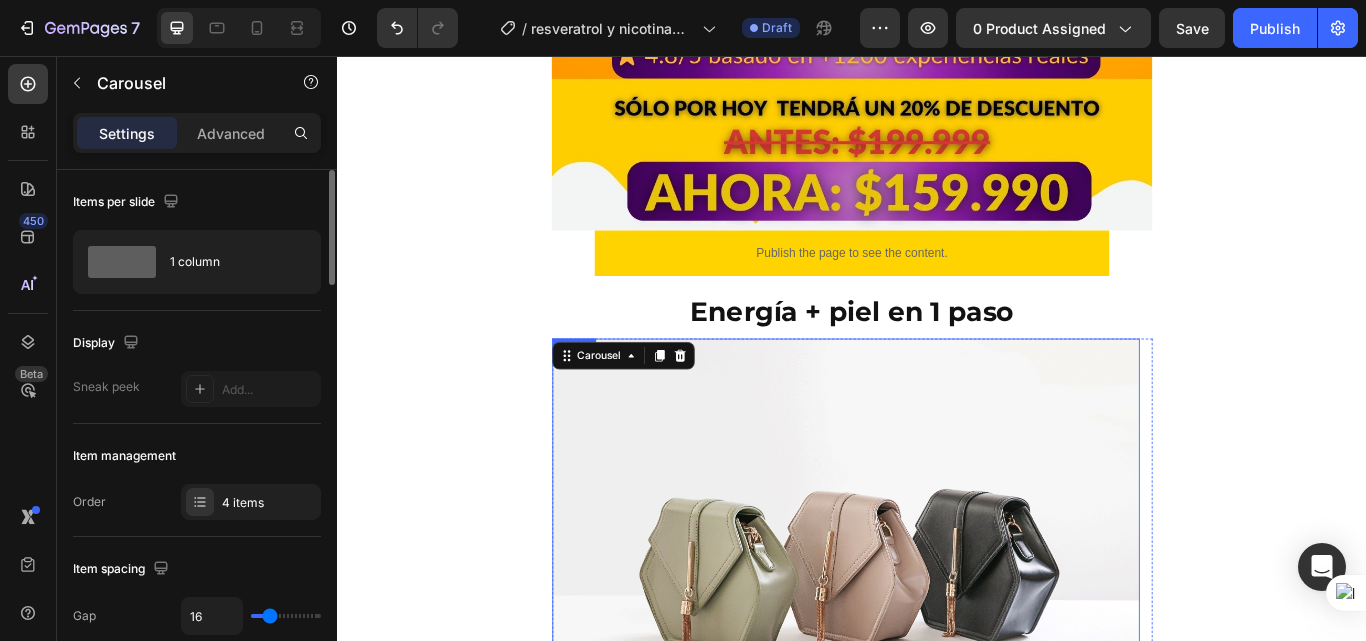 scroll, scrollTop: 892, scrollLeft: 0, axis: vertical 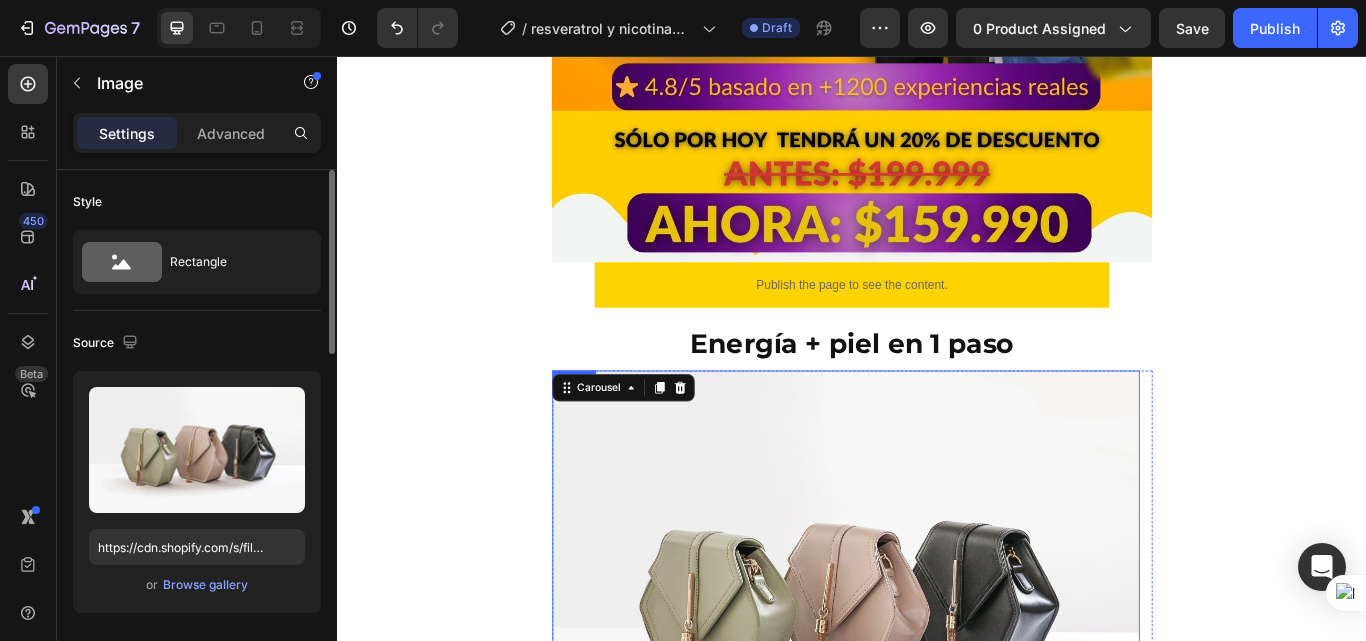 click at bounding box center [929, 680] 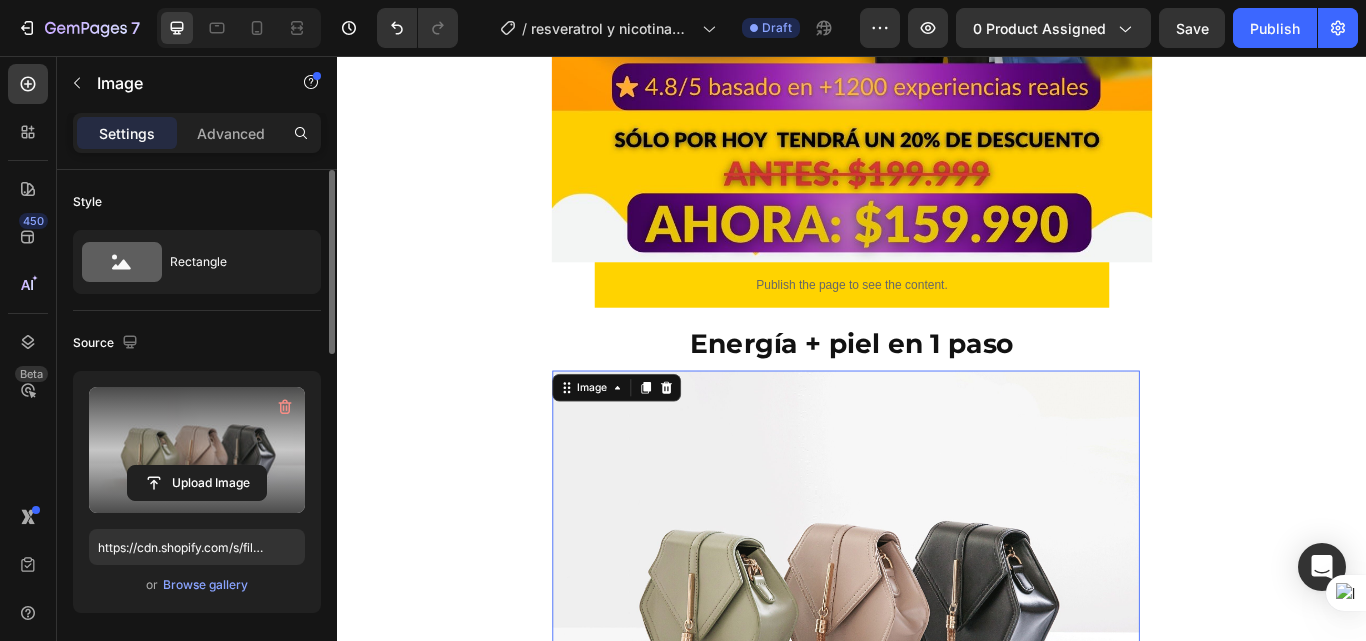 click at bounding box center [197, 450] 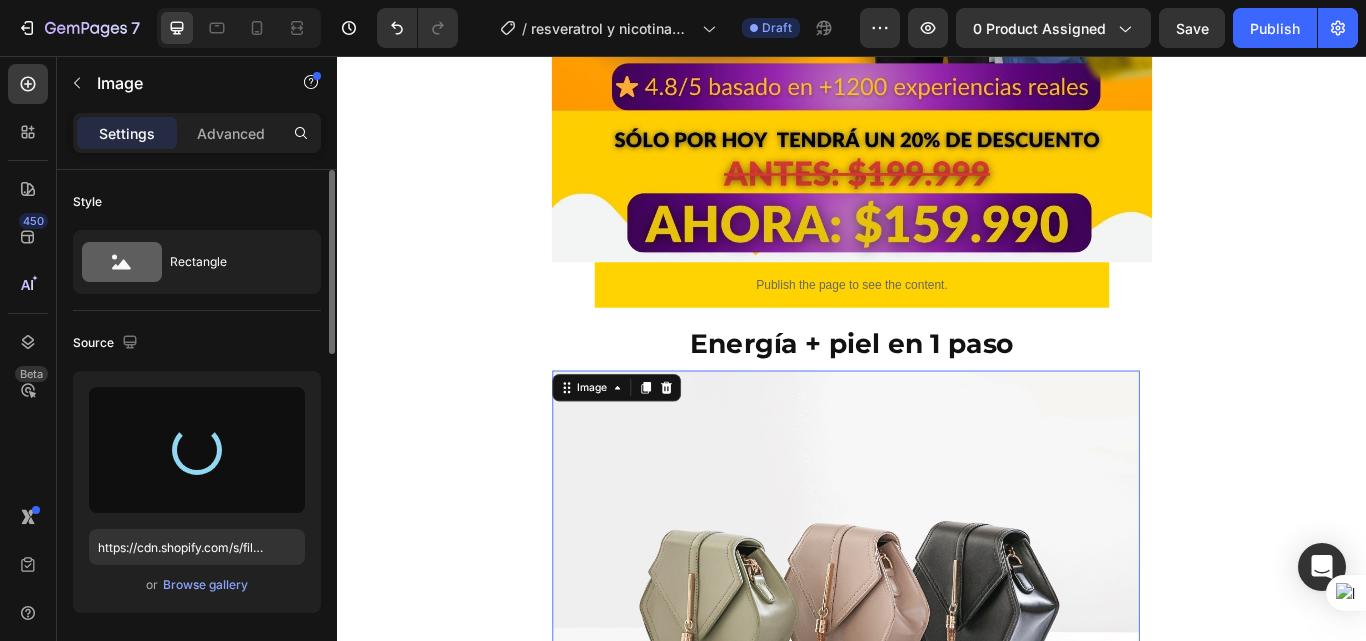 type on "https://cdn.shopify.com/s/files/1/0618/7732/1833/files/gempages_578086084060119568-d96797b5-f511-4c71-b7b4-938c2a3112ca.jpg" 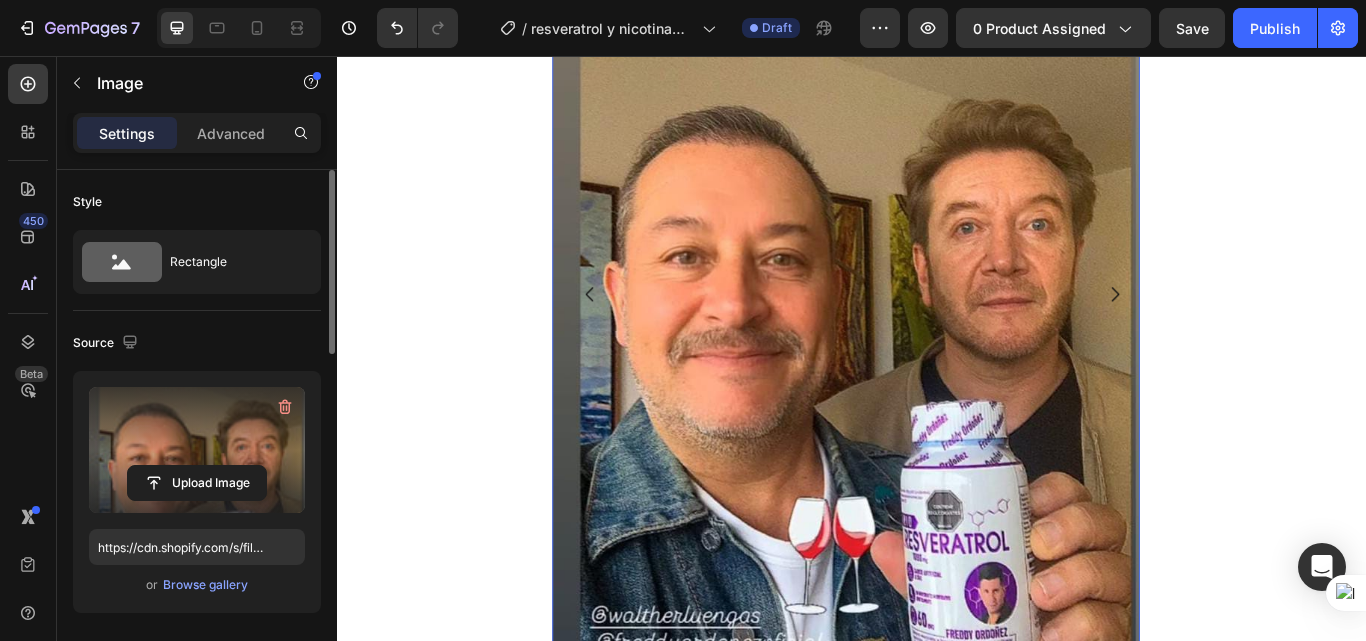 scroll, scrollTop: 1892, scrollLeft: 0, axis: vertical 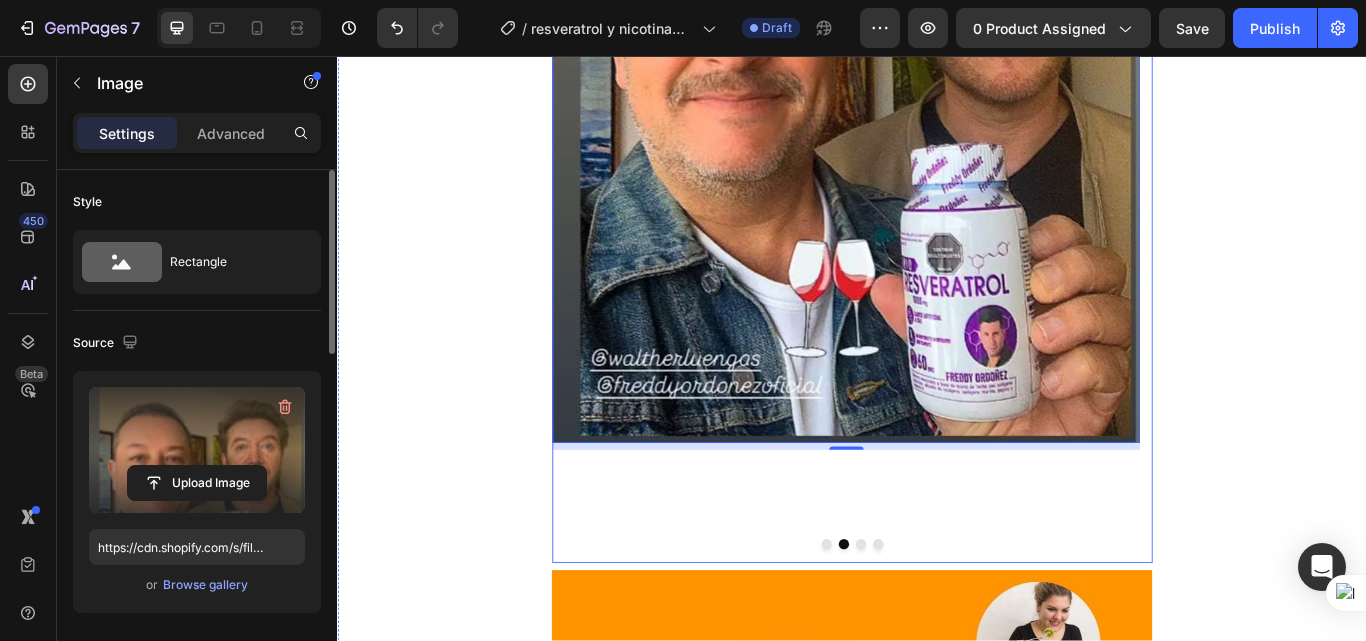 click on "Image   8" at bounding box center (929, 36) 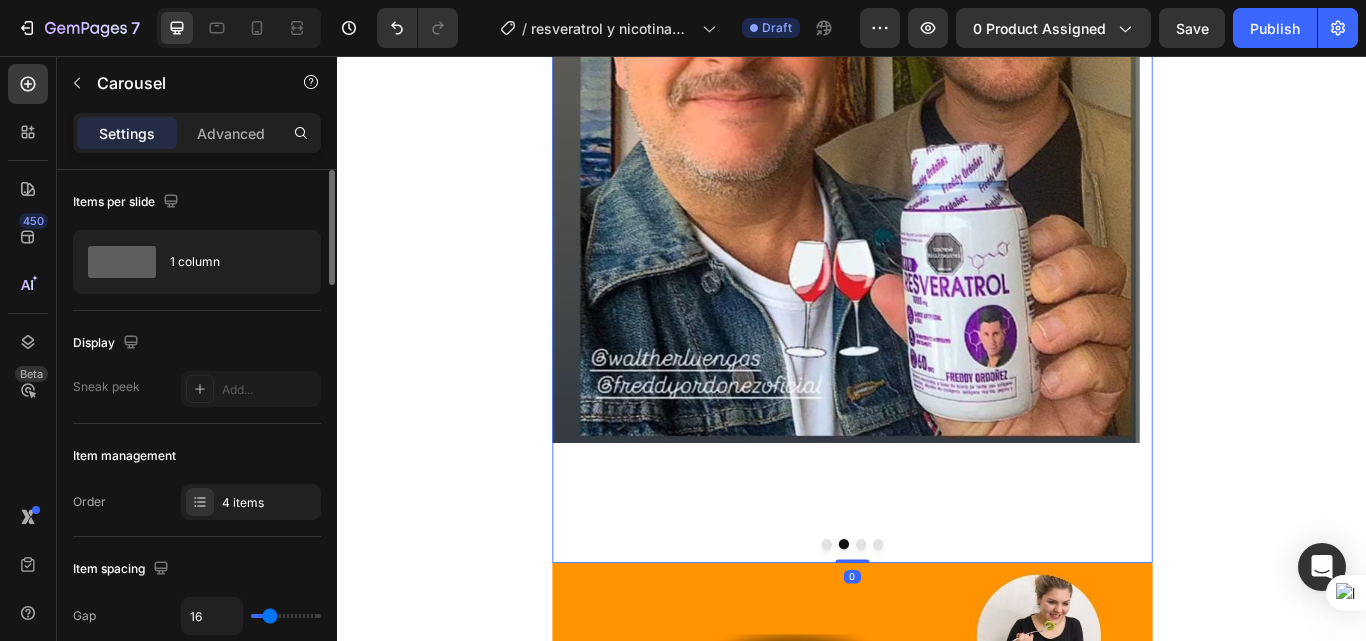 drag, startPoint x: 934, startPoint y: 630, endPoint x: 949, endPoint y: 544, distance: 87.29834 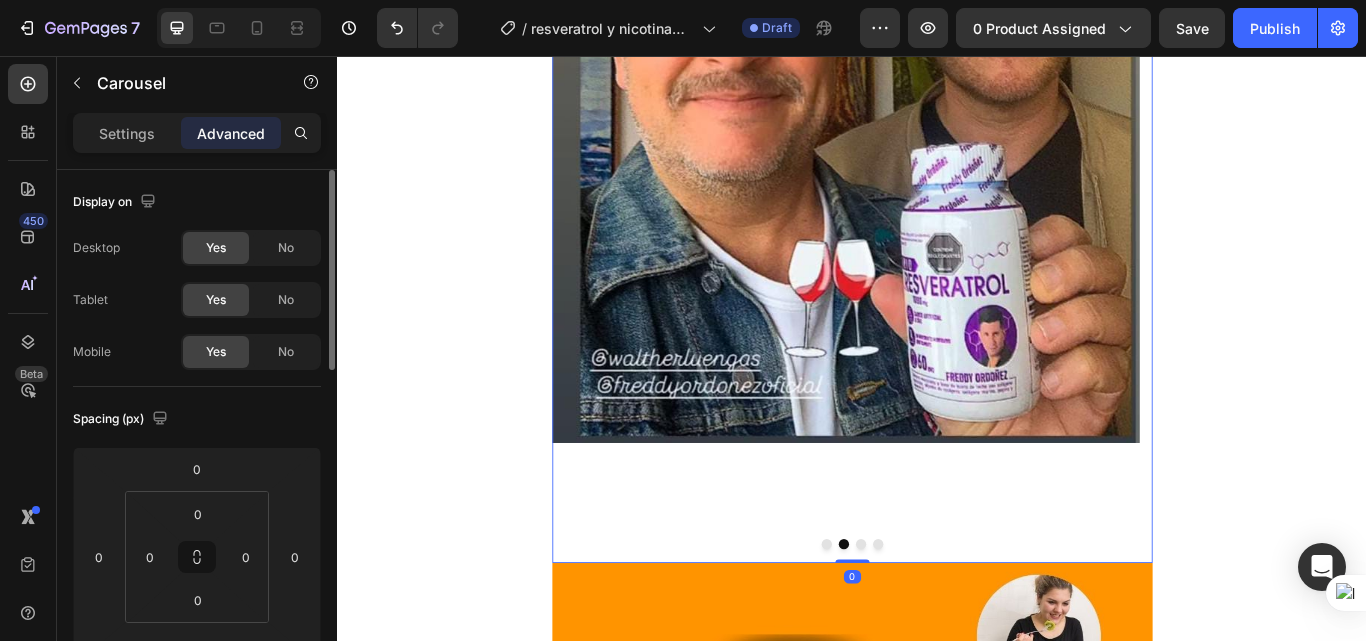 click on "Image" at bounding box center [929, 36] 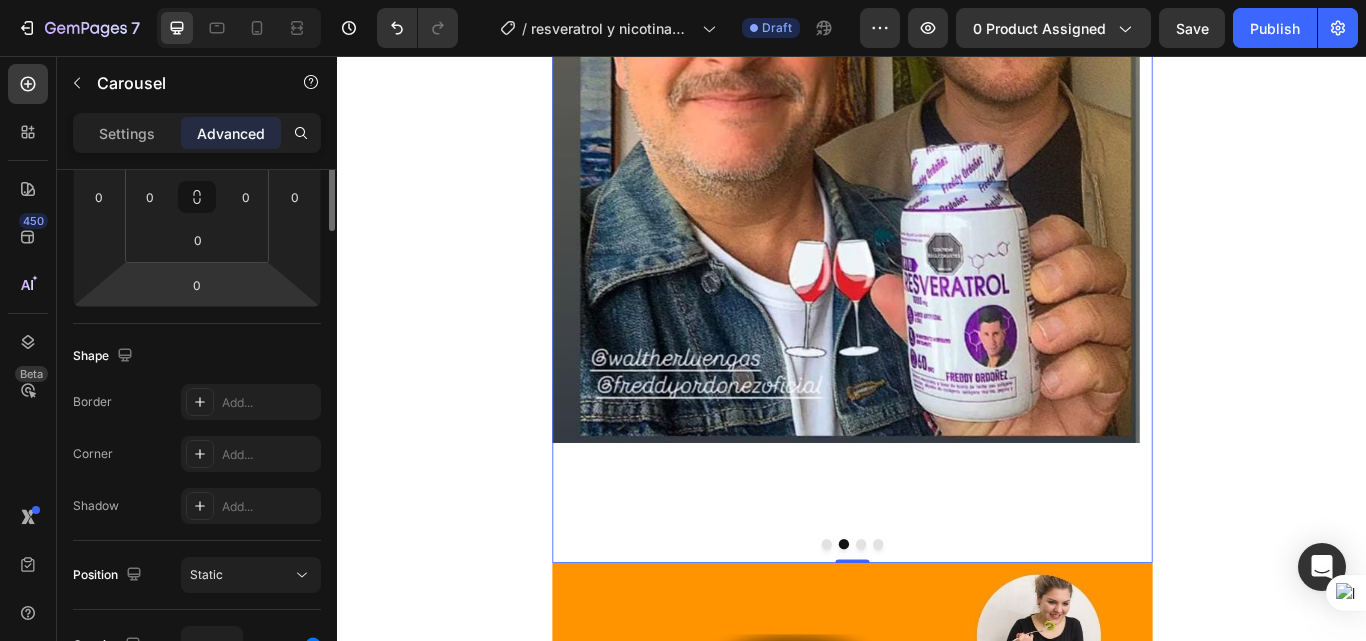 scroll, scrollTop: 0, scrollLeft: 0, axis: both 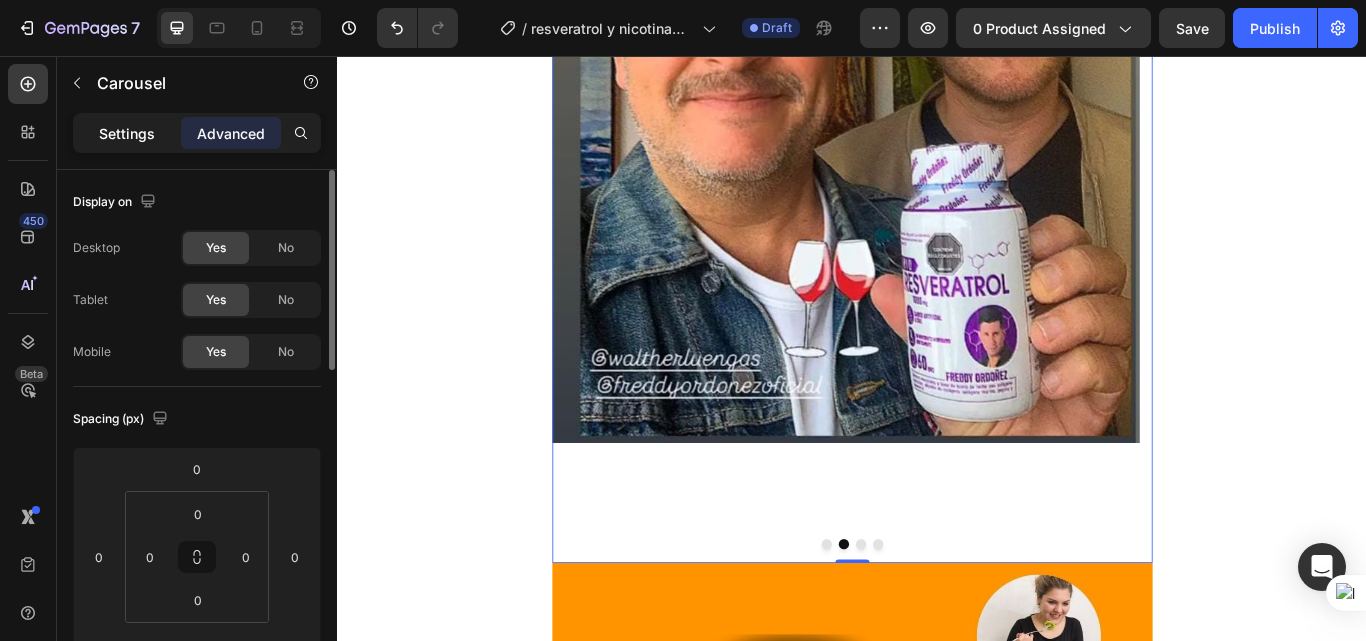 click on "Settings" at bounding box center [127, 133] 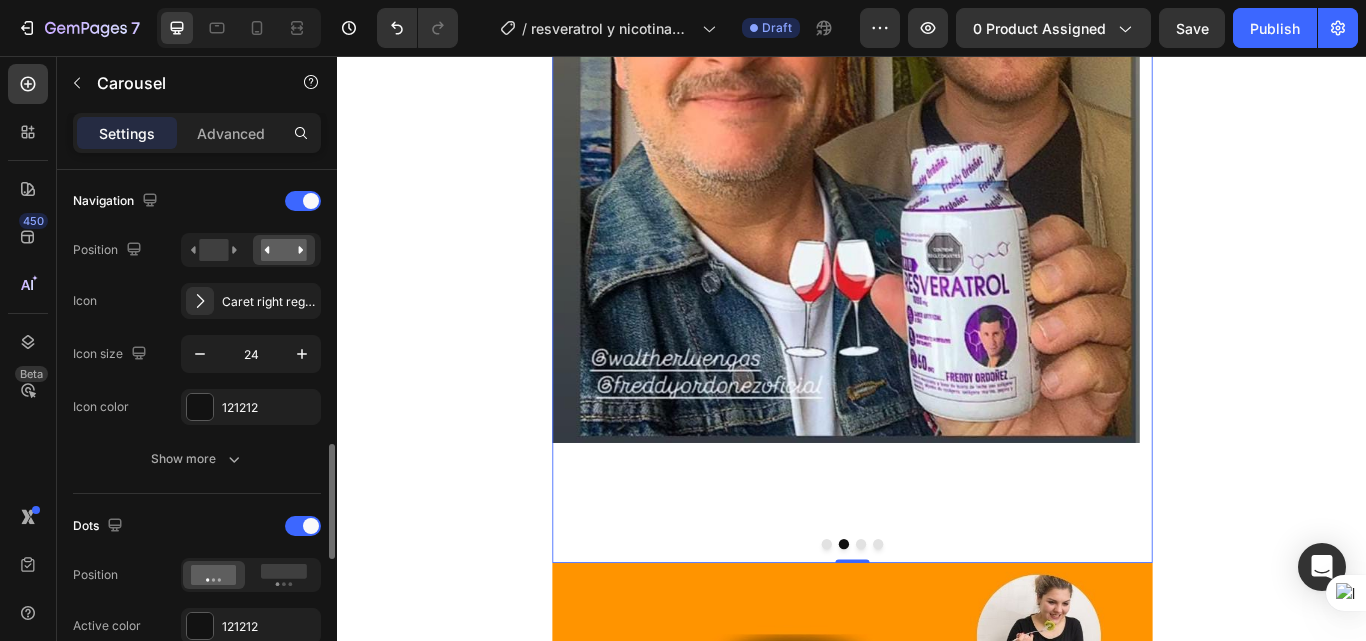 scroll, scrollTop: 800, scrollLeft: 0, axis: vertical 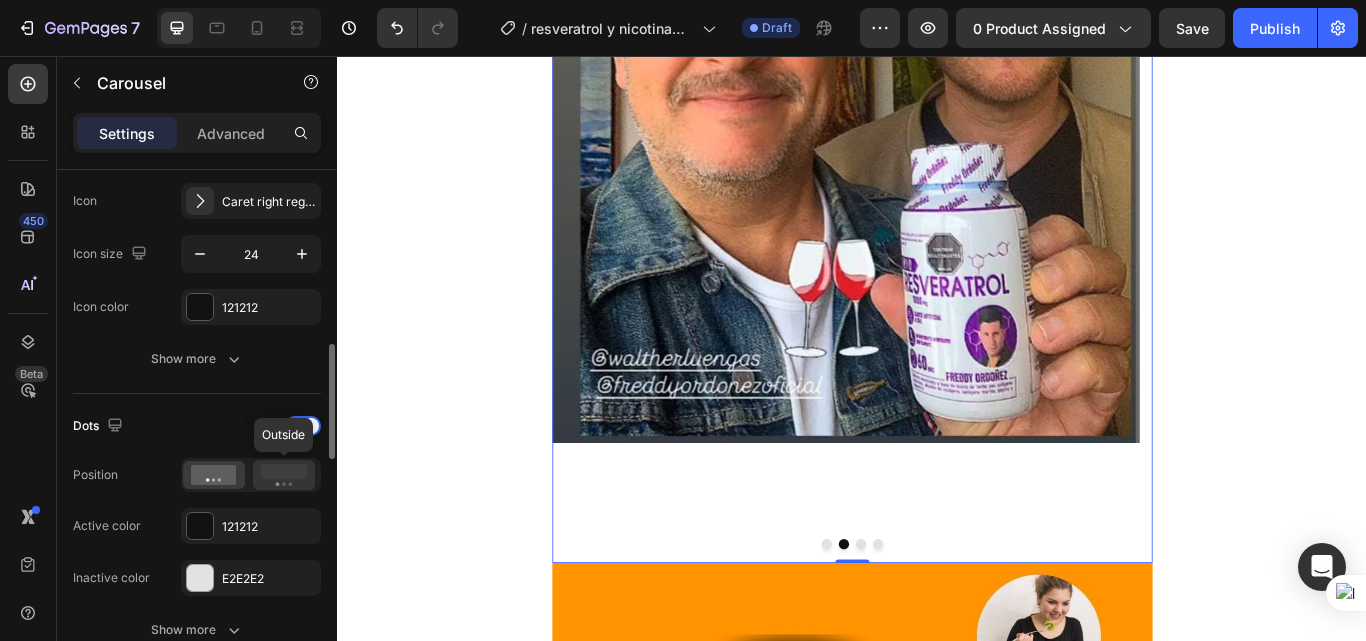click 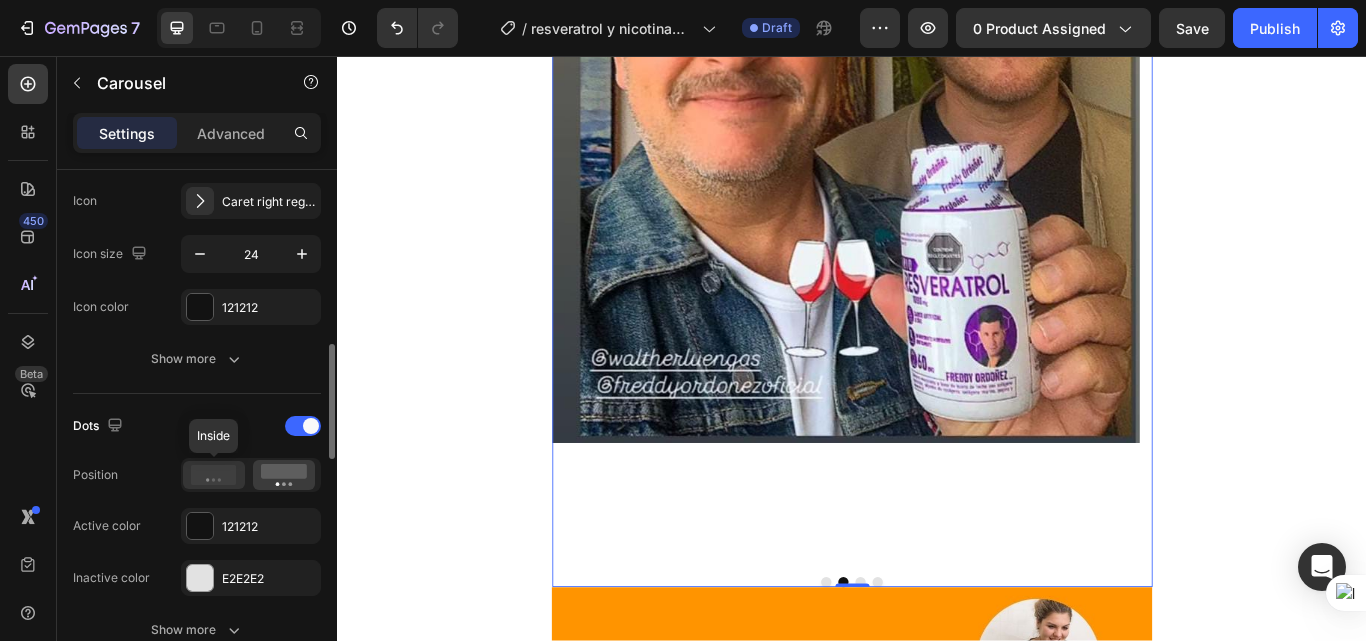 click 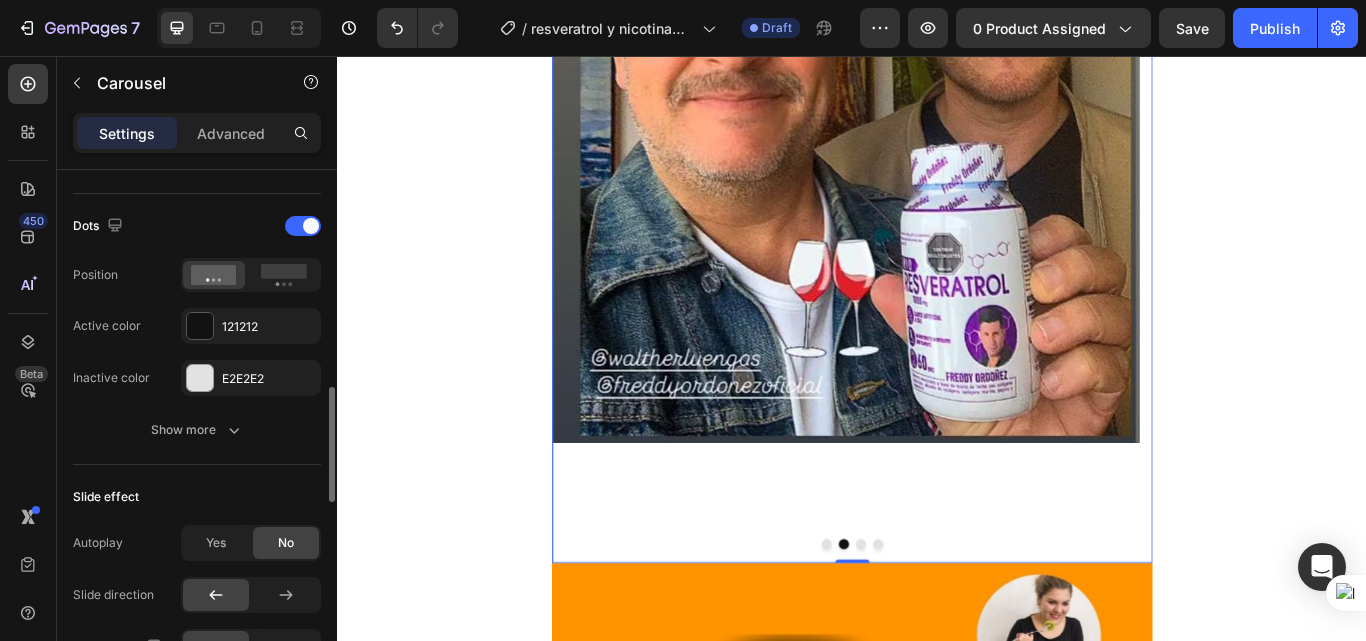 scroll, scrollTop: 1100, scrollLeft: 0, axis: vertical 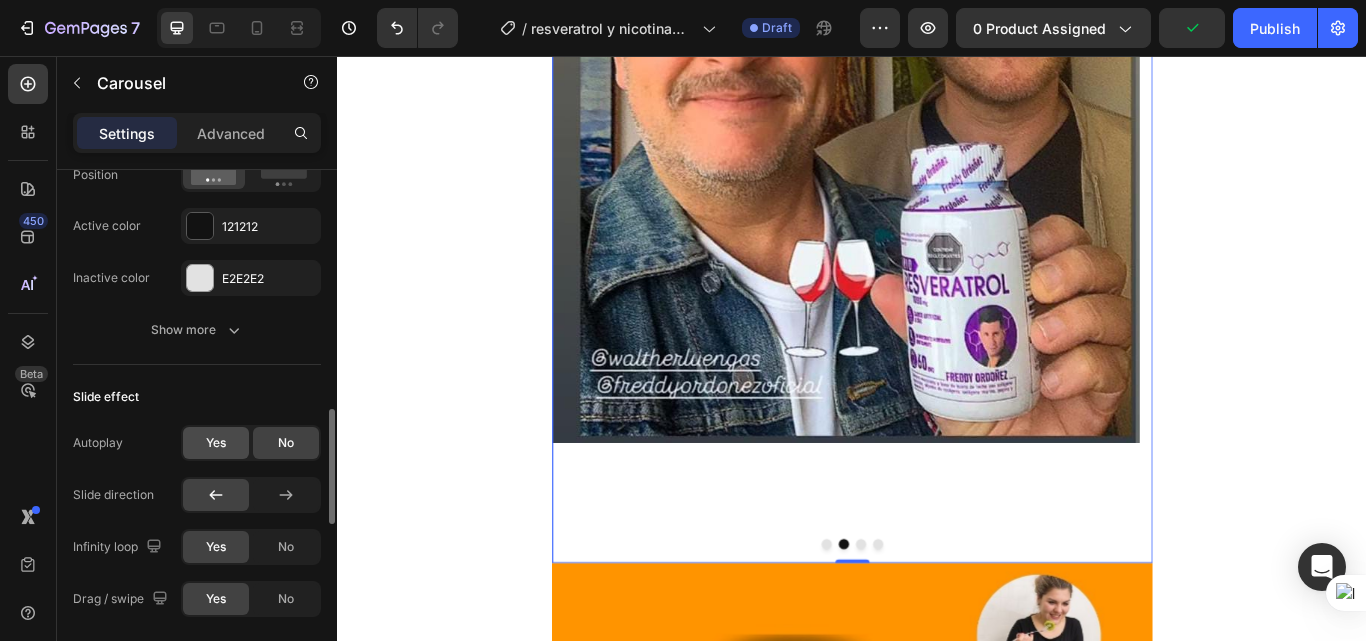 click on "Yes" 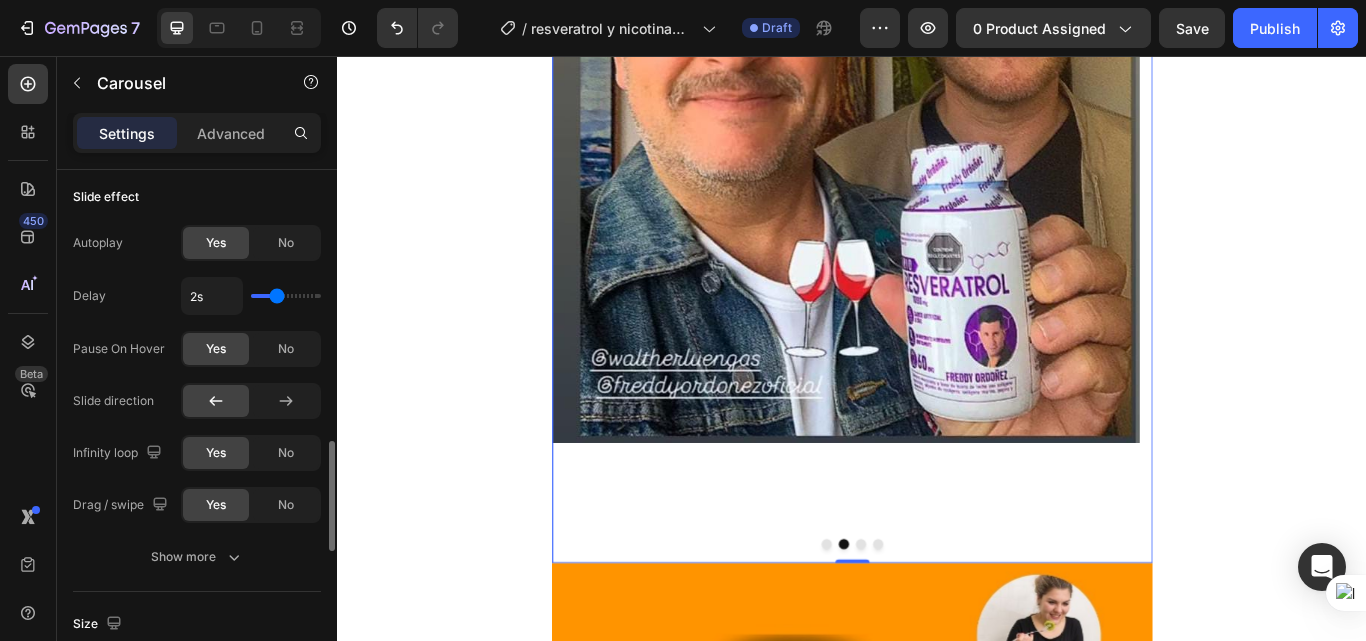 scroll, scrollTop: 1500, scrollLeft: 0, axis: vertical 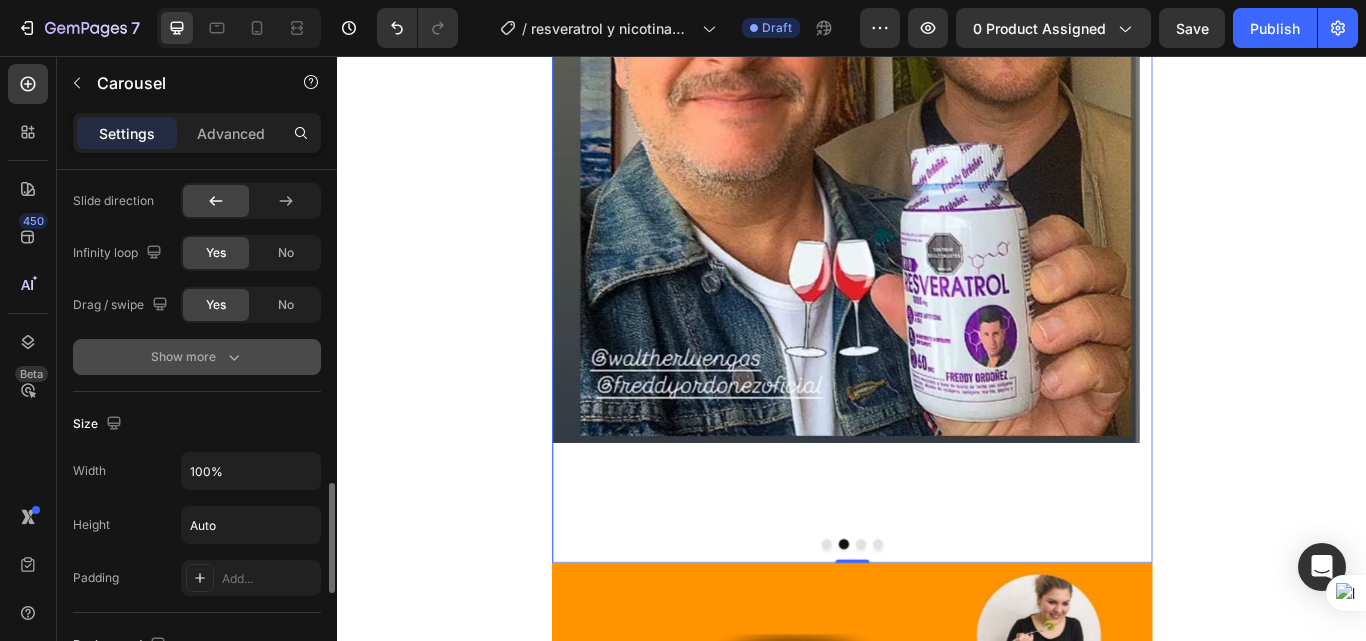 click on "Show more" at bounding box center [197, 357] 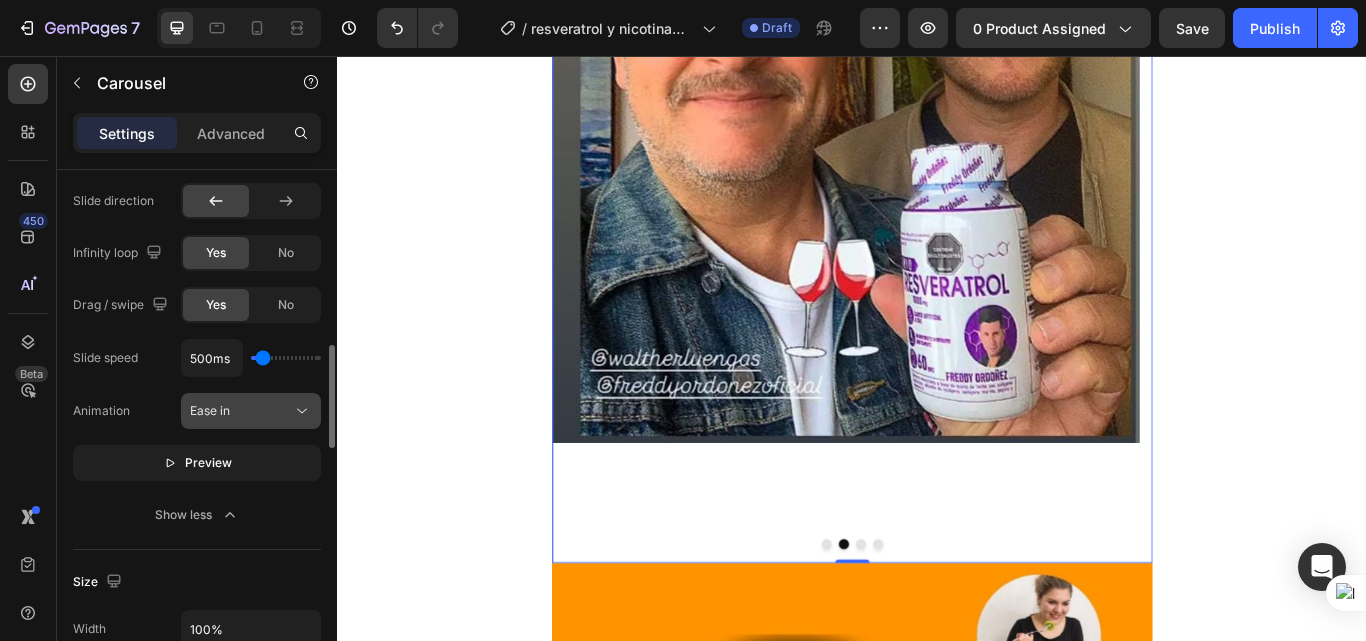 scroll, scrollTop: 1400, scrollLeft: 0, axis: vertical 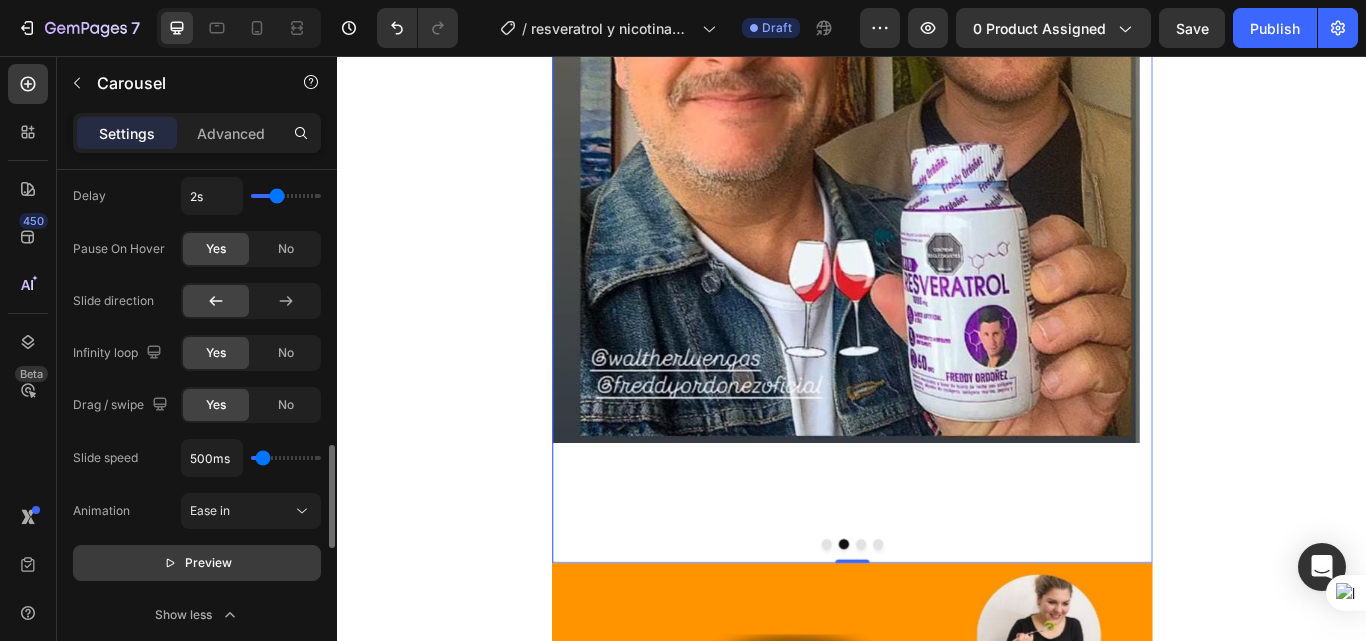 click on "Preview" at bounding box center (197, 563) 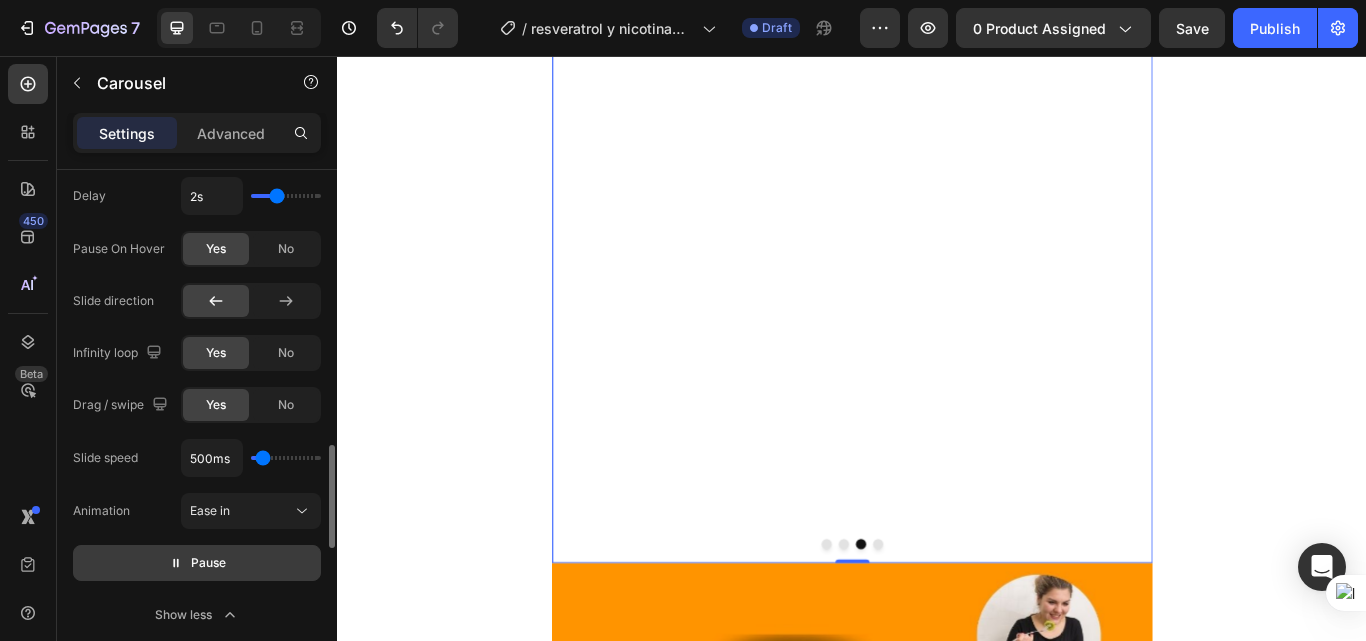 click on "Pause" at bounding box center [197, 563] 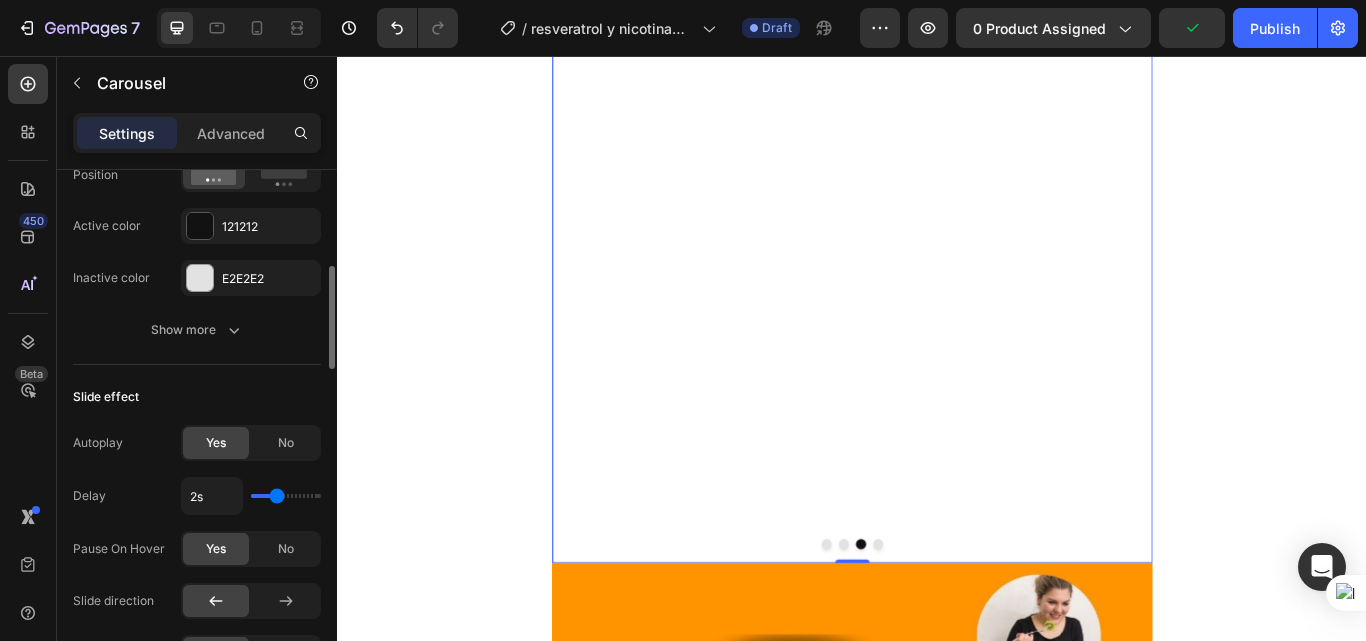 scroll, scrollTop: 900, scrollLeft: 0, axis: vertical 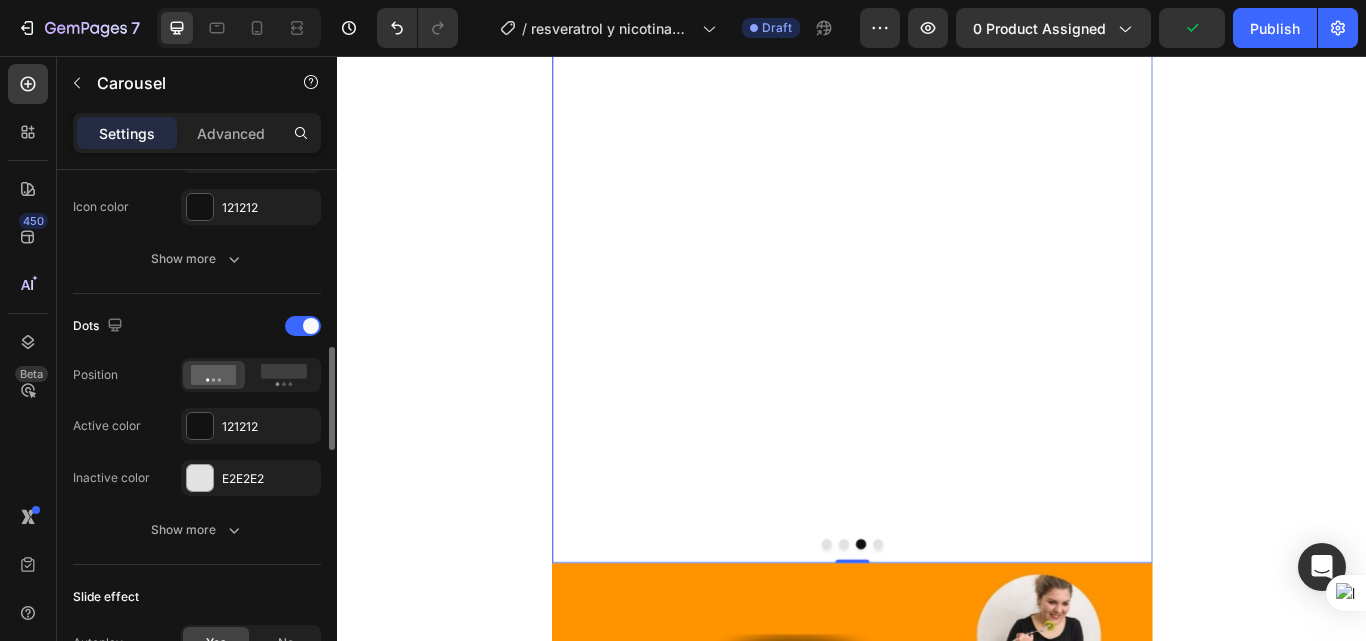 click on "Image" at bounding box center [929, 36] 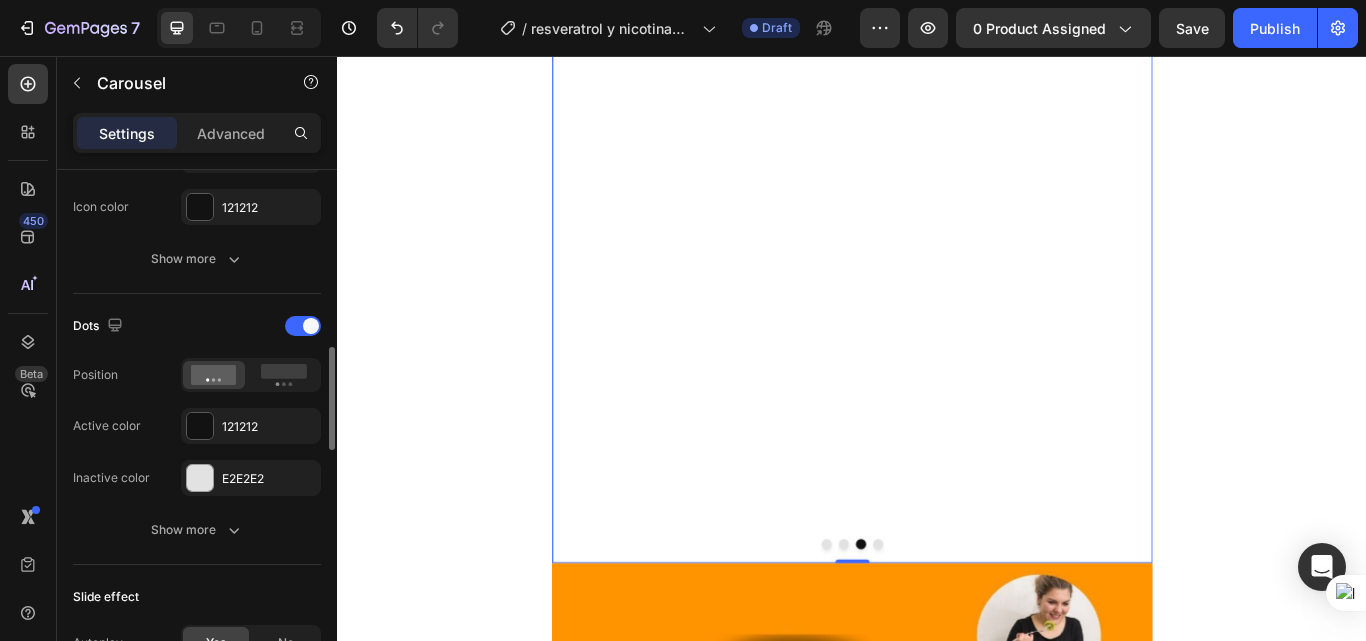 scroll, scrollTop: 700, scrollLeft: 0, axis: vertical 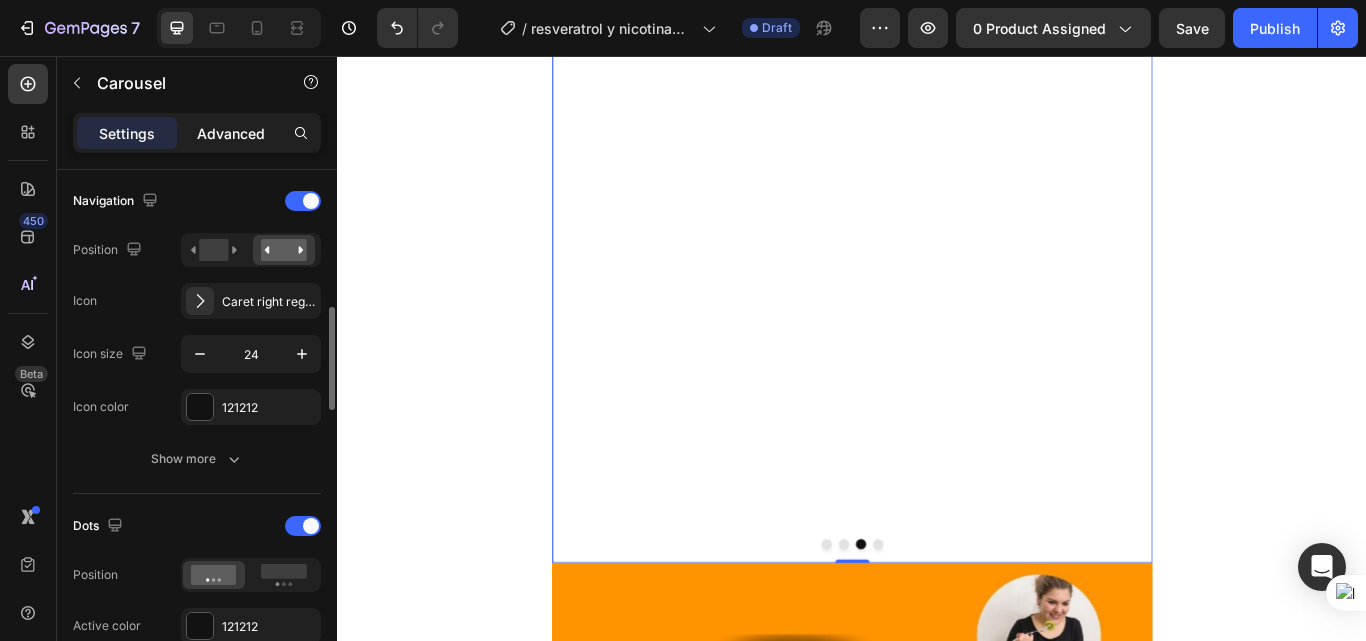 click on "Advanced" at bounding box center [231, 133] 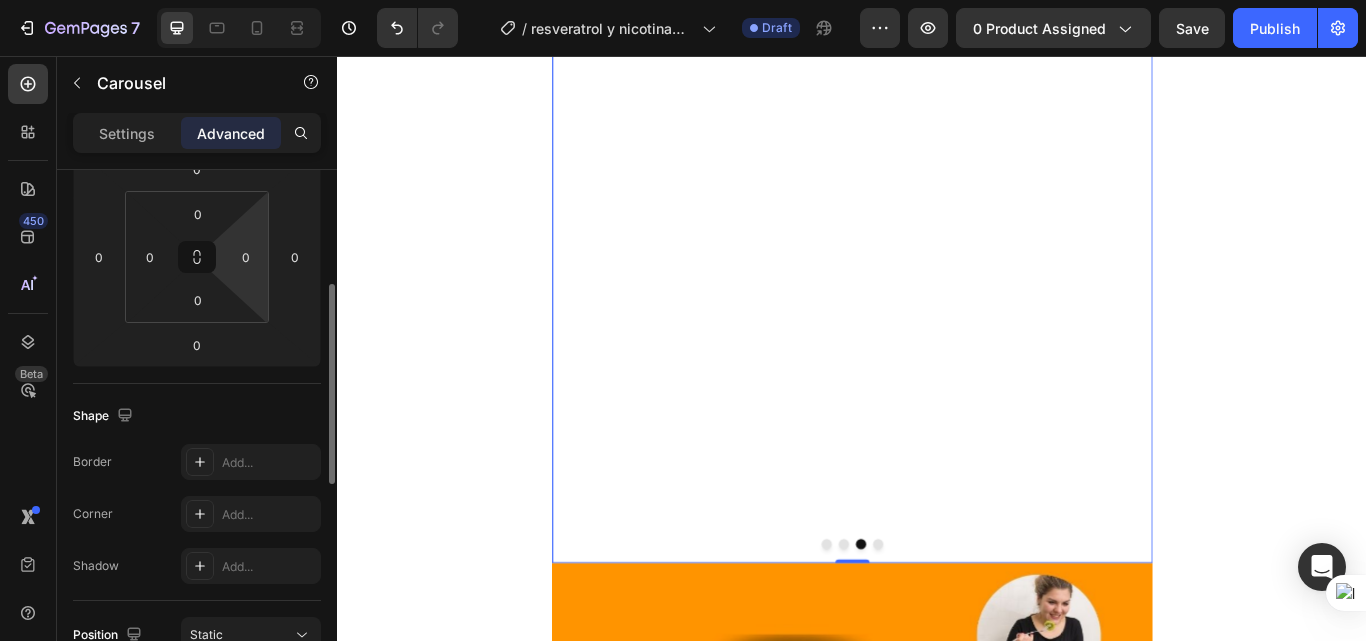 scroll, scrollTop: 0, scrollLeft: 0, axis: both 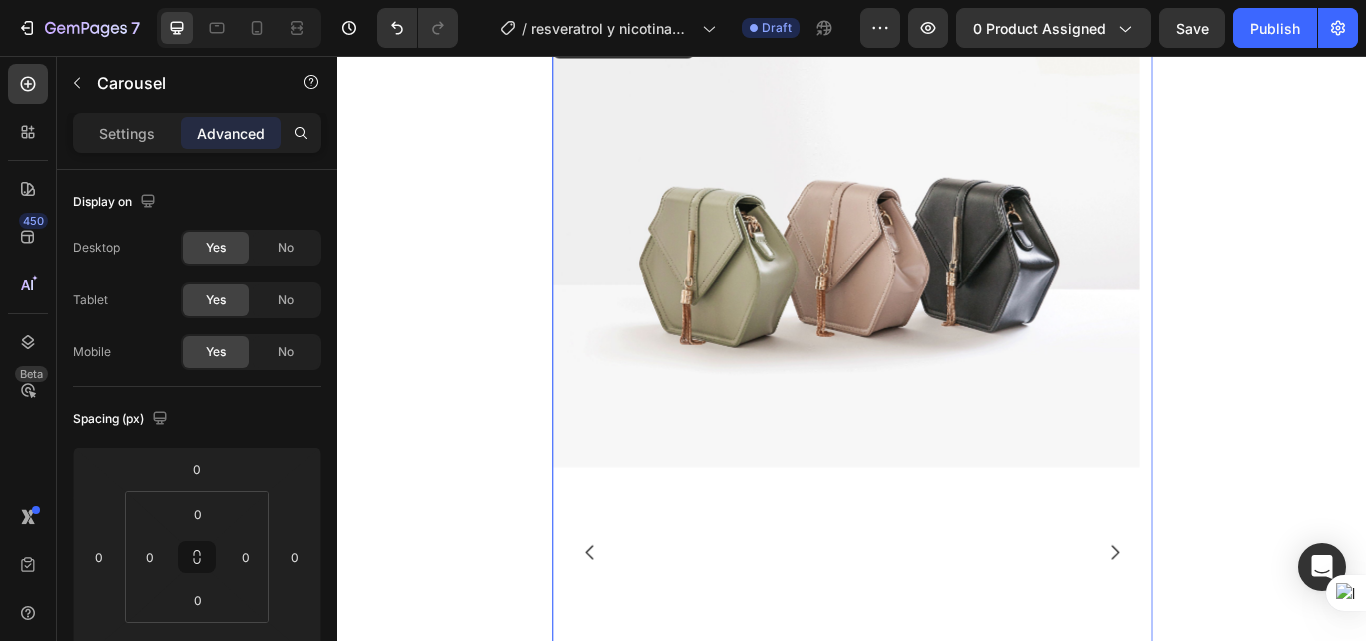 click 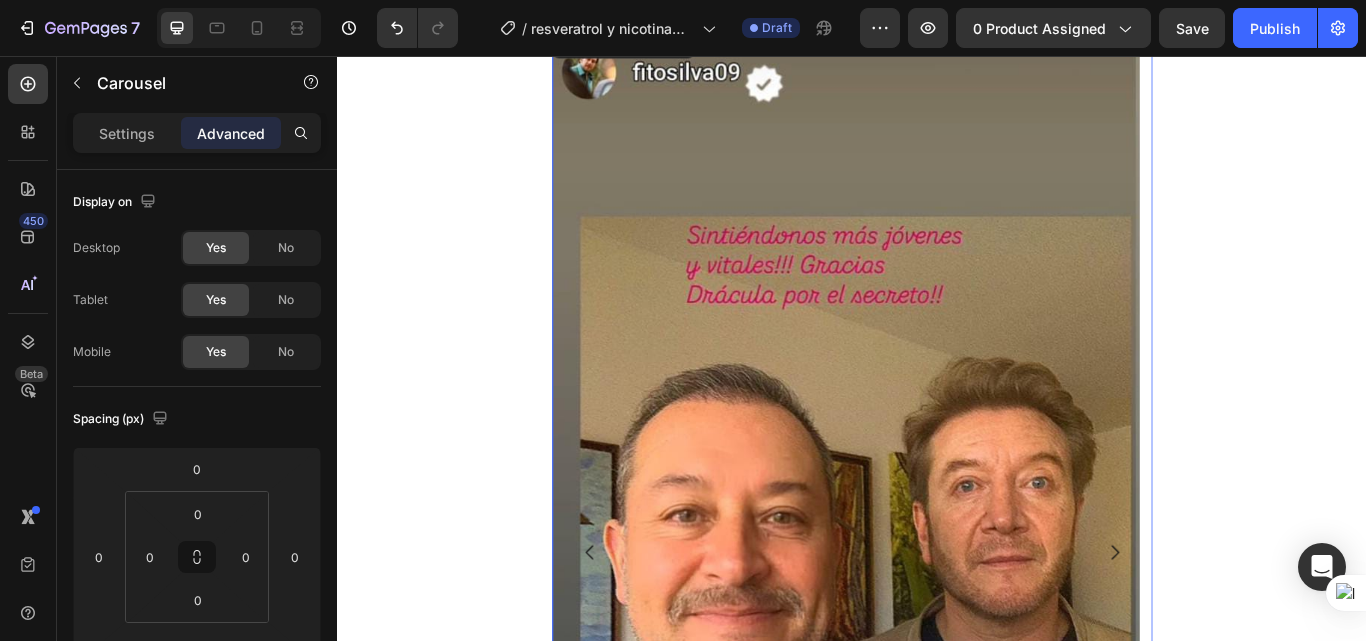 click 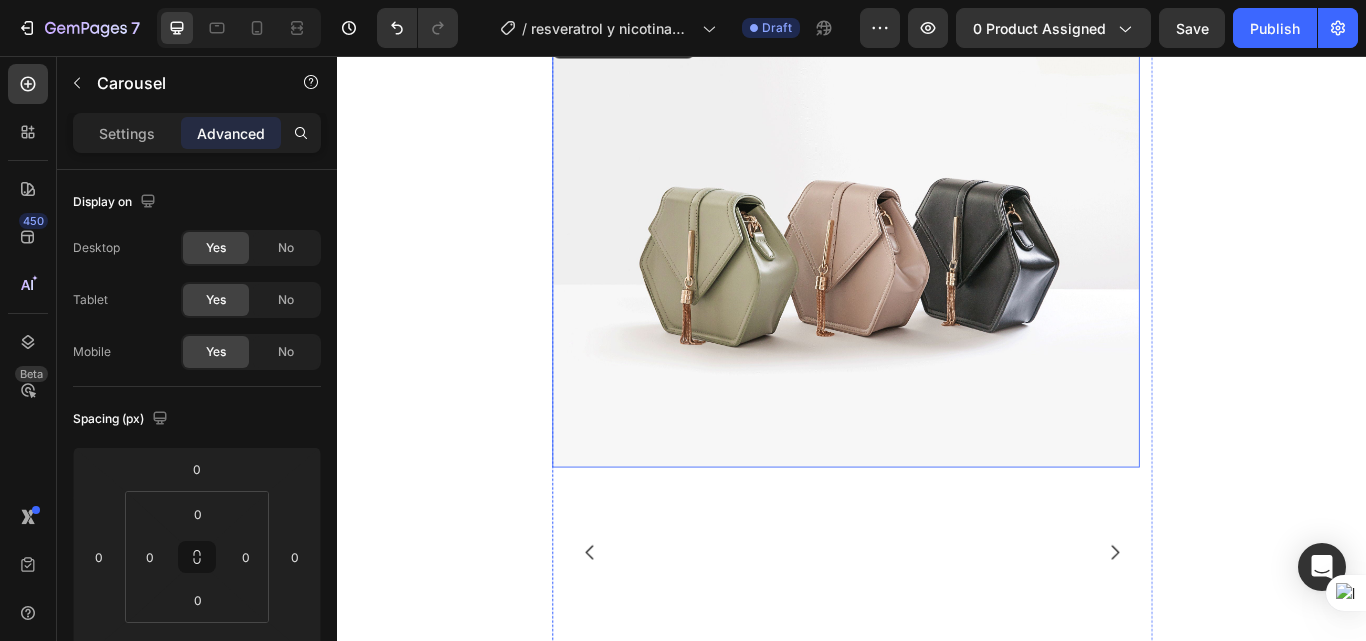 click at bounding box center [929, 280] 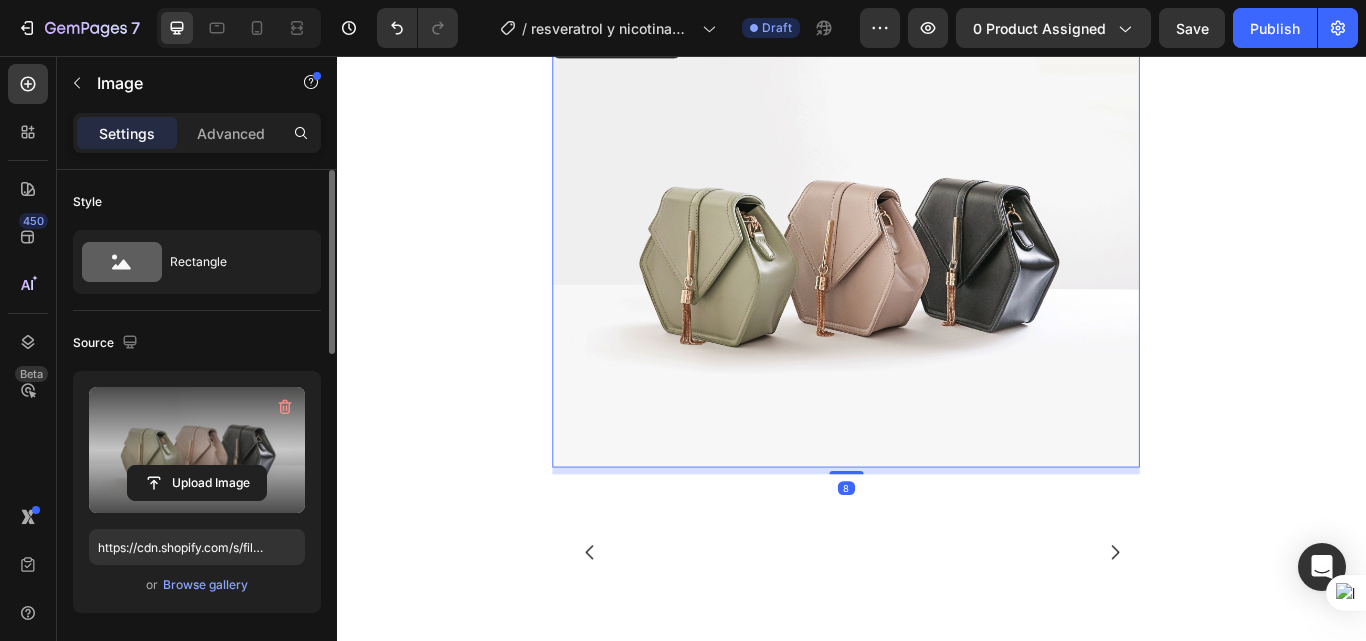 click at bounding box center [197, 450] 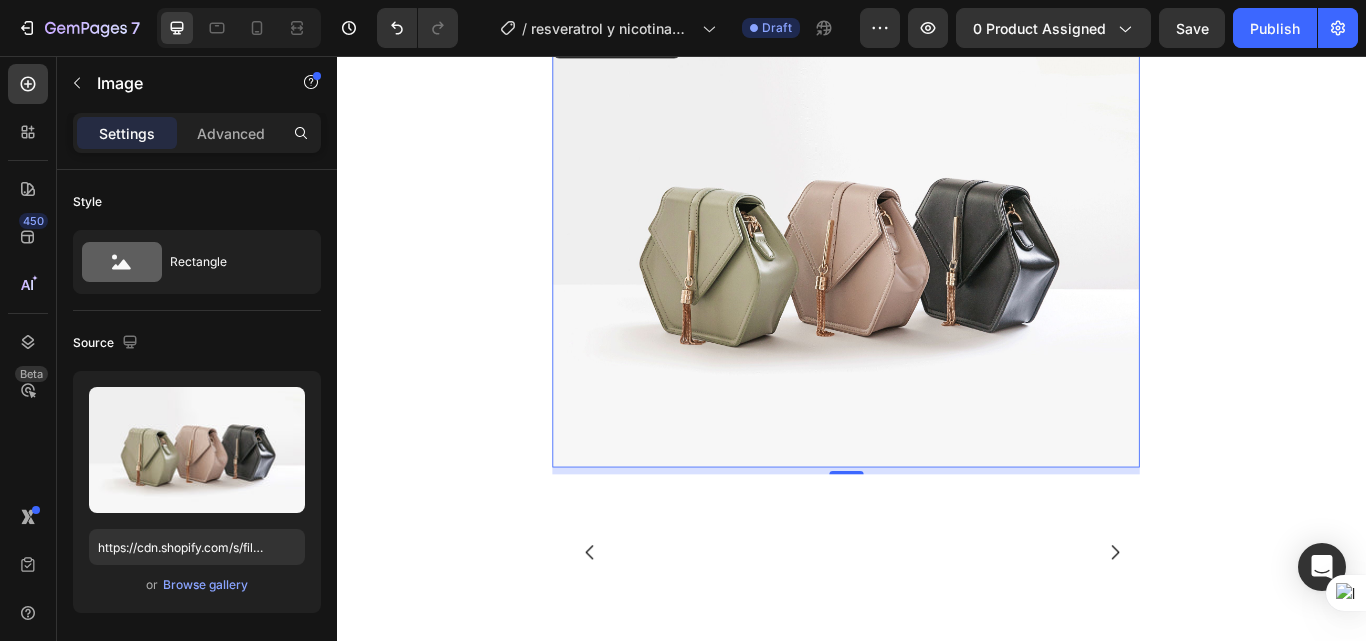 type on "https://cdn.shopify.com/s/files/1/0618/7732/1833/files/gempages_578086084060119568-796745cb-251f-4844-bbc6-bd2f4ec69a11.jpg" 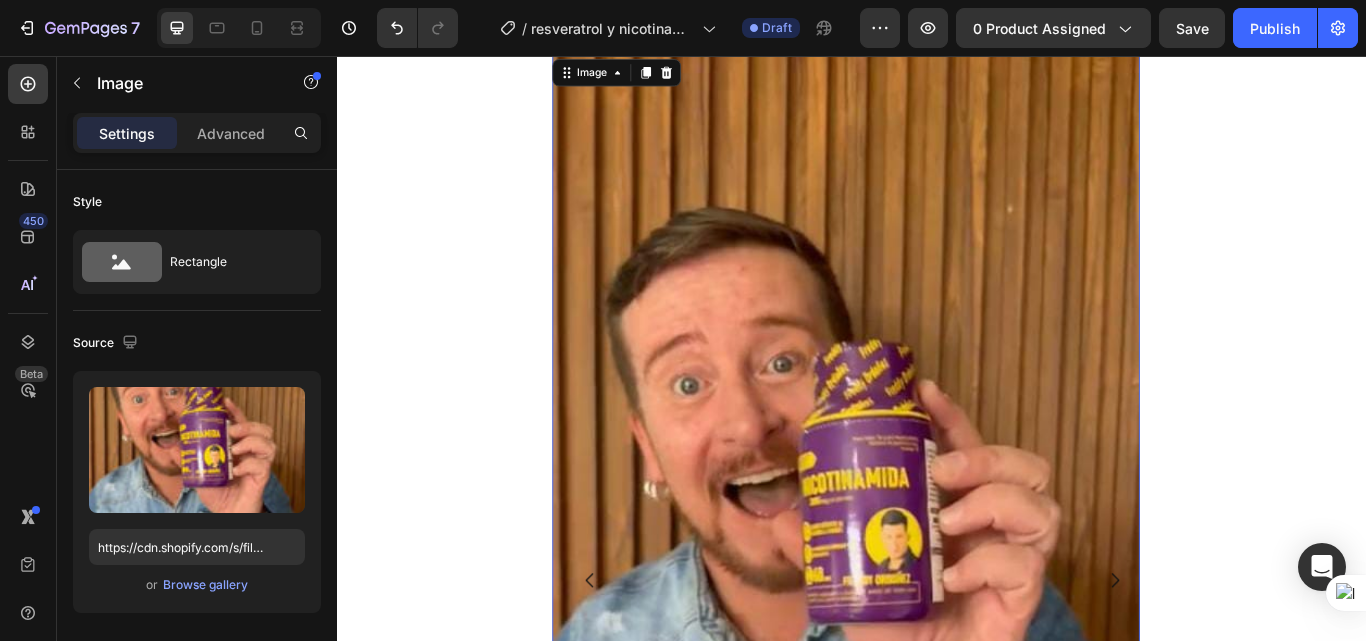 scroll, scrollTop: 1292, scrollLeft: 0, axis: vertical 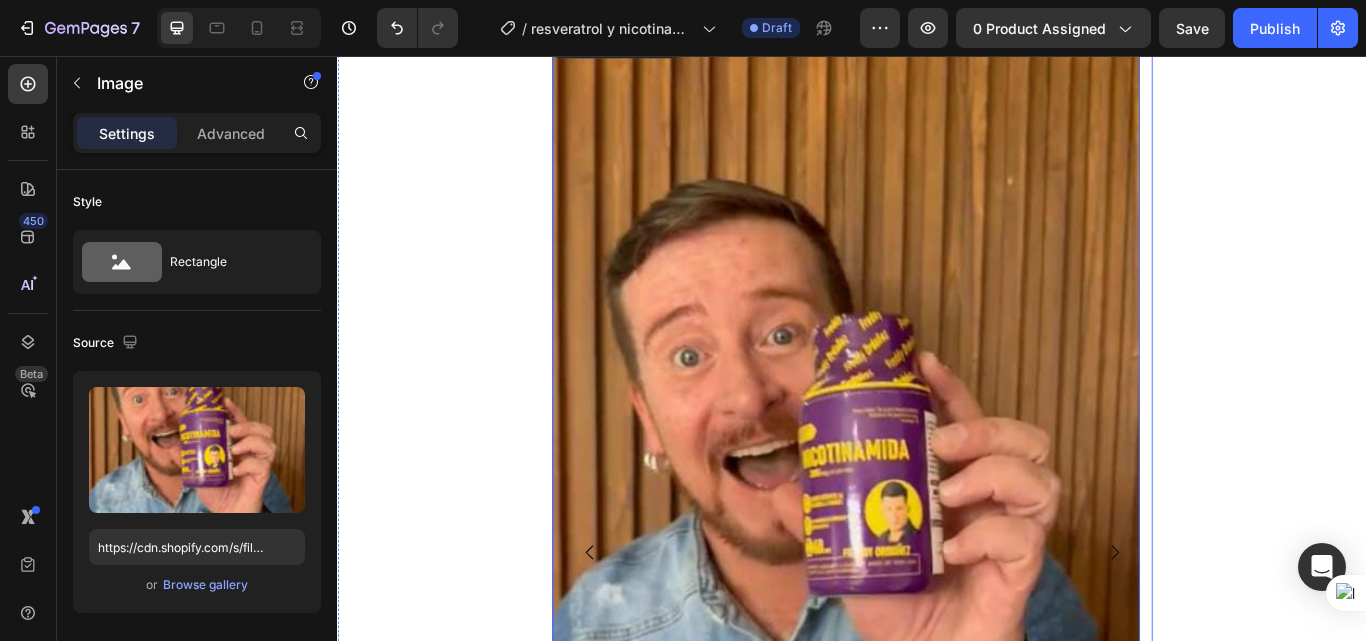 click 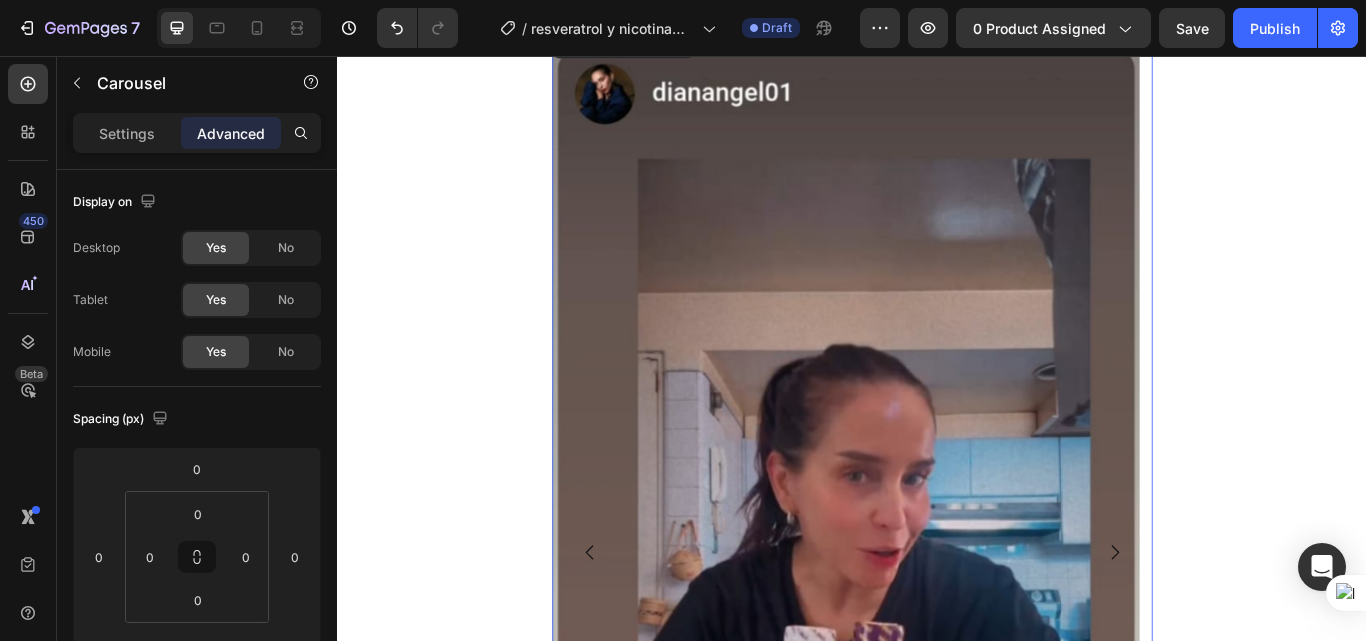 click 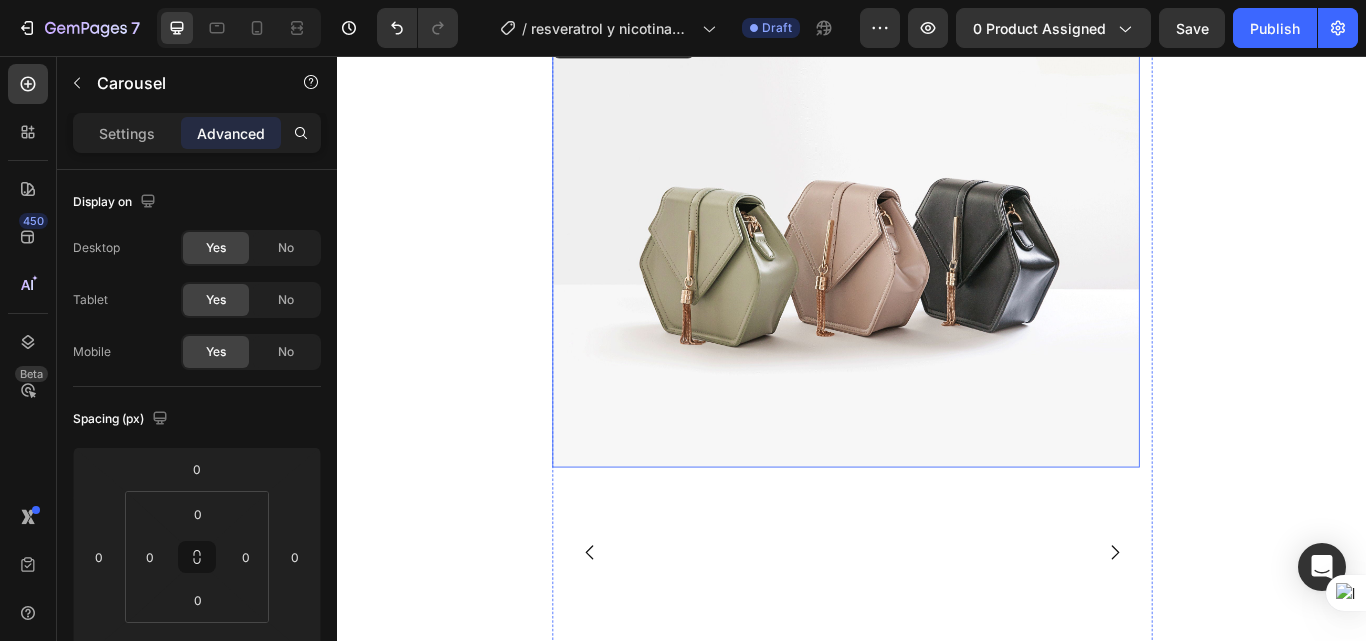 click at bounding box center [929, 280] 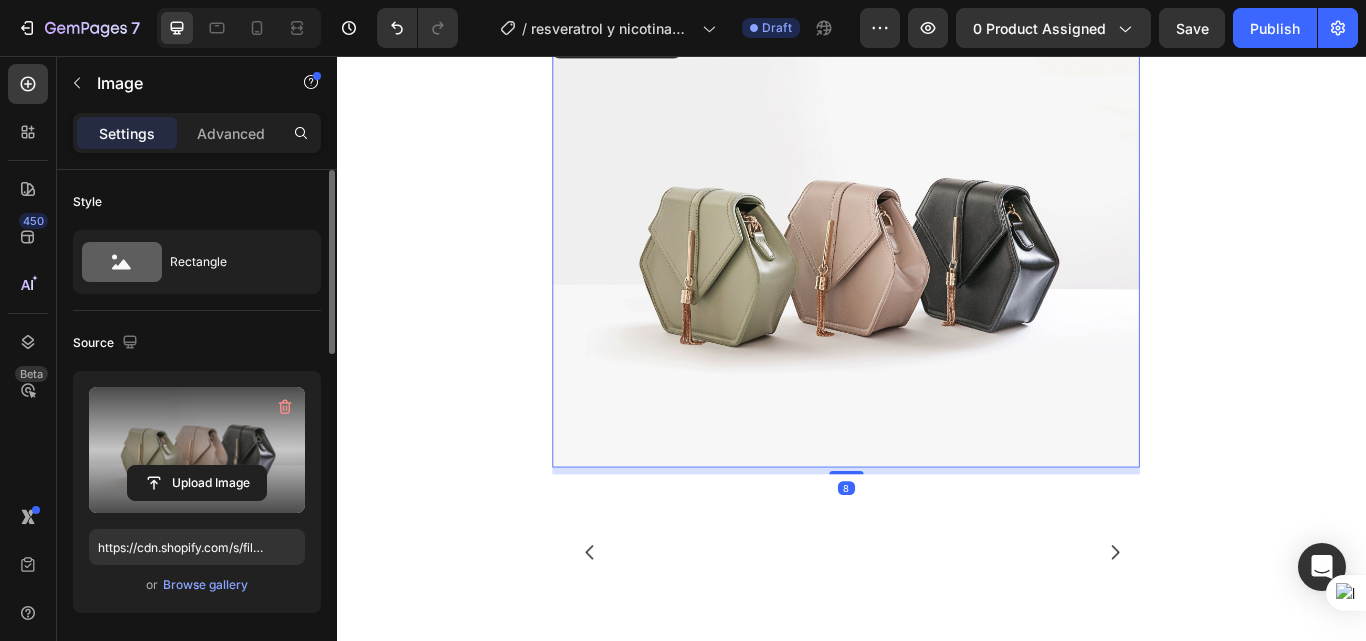click at bounding box center (197, 450) 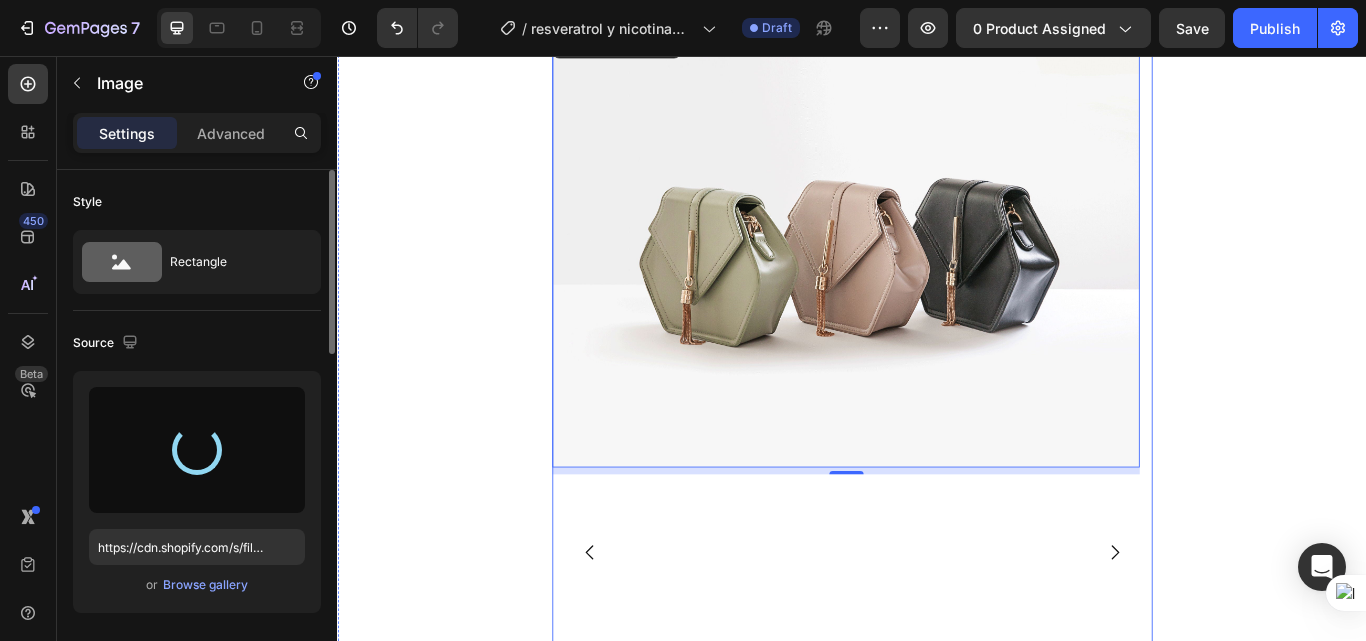 type on "https://cdn.shopify.com/s/files/1/0618/7732/1833/files/gempages_578086084060119568-a3b38cb1-36d7-4610-88e9-96ca9b218b34.jpg" 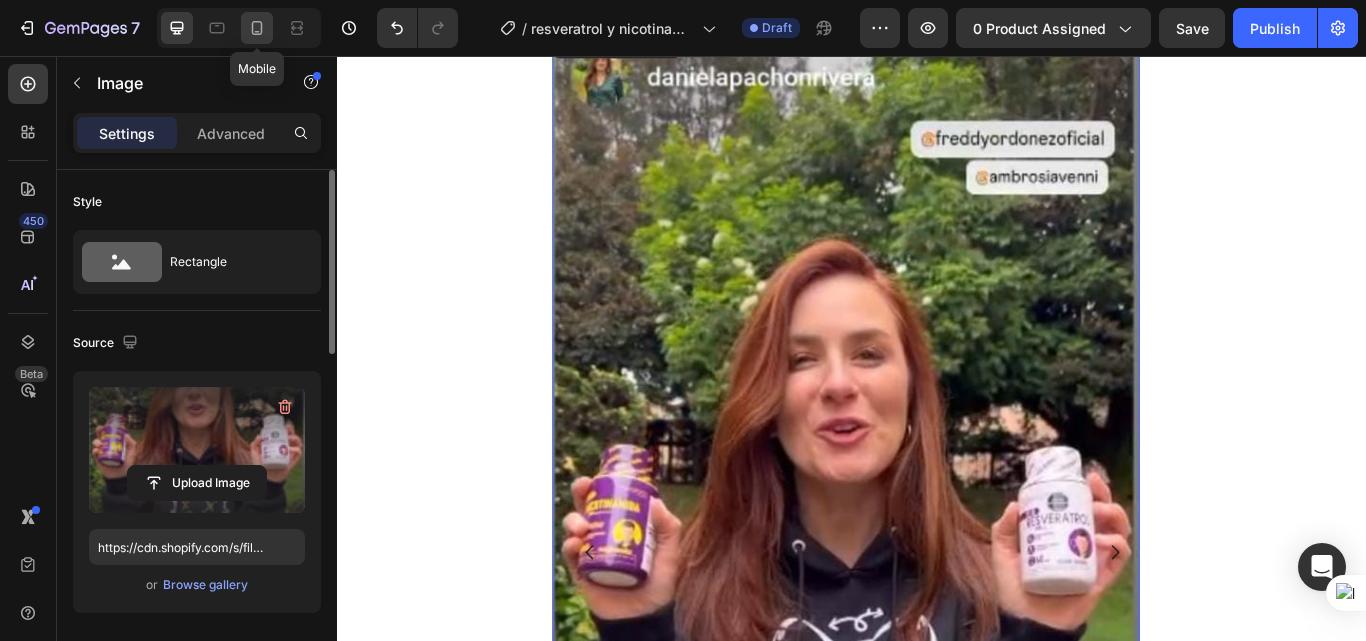 click 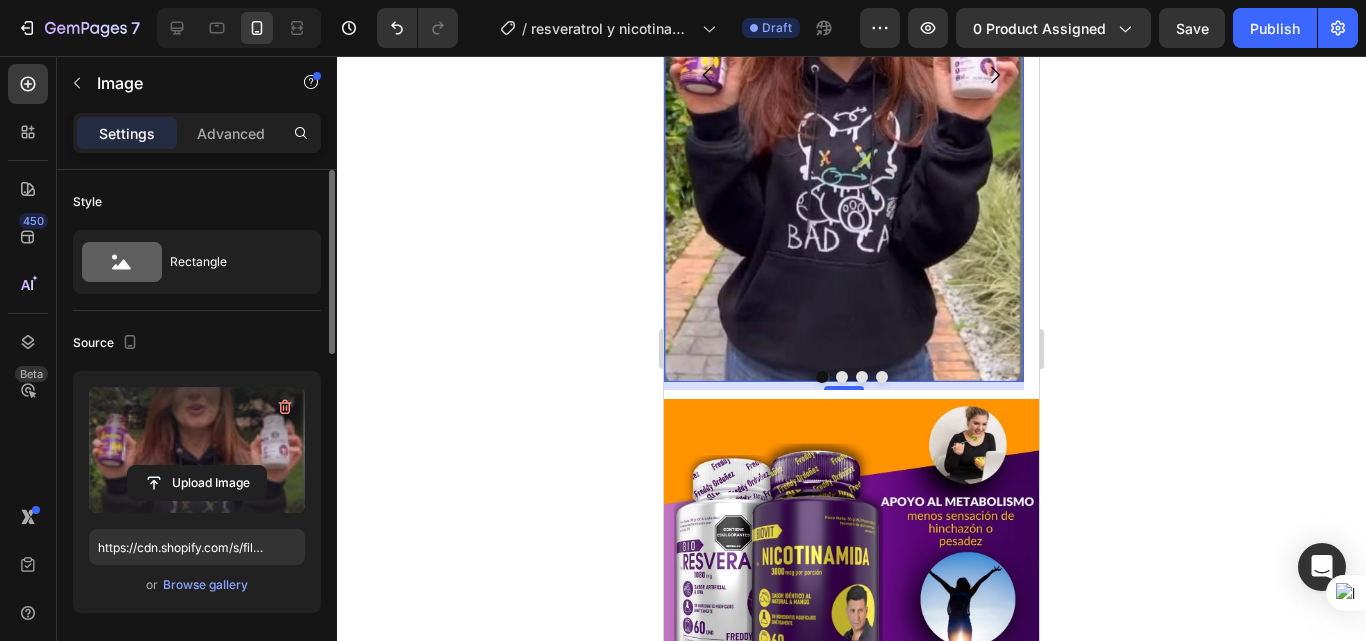 scroll, scrollTop: 1062, scrollLeft: 0, axis: vertical 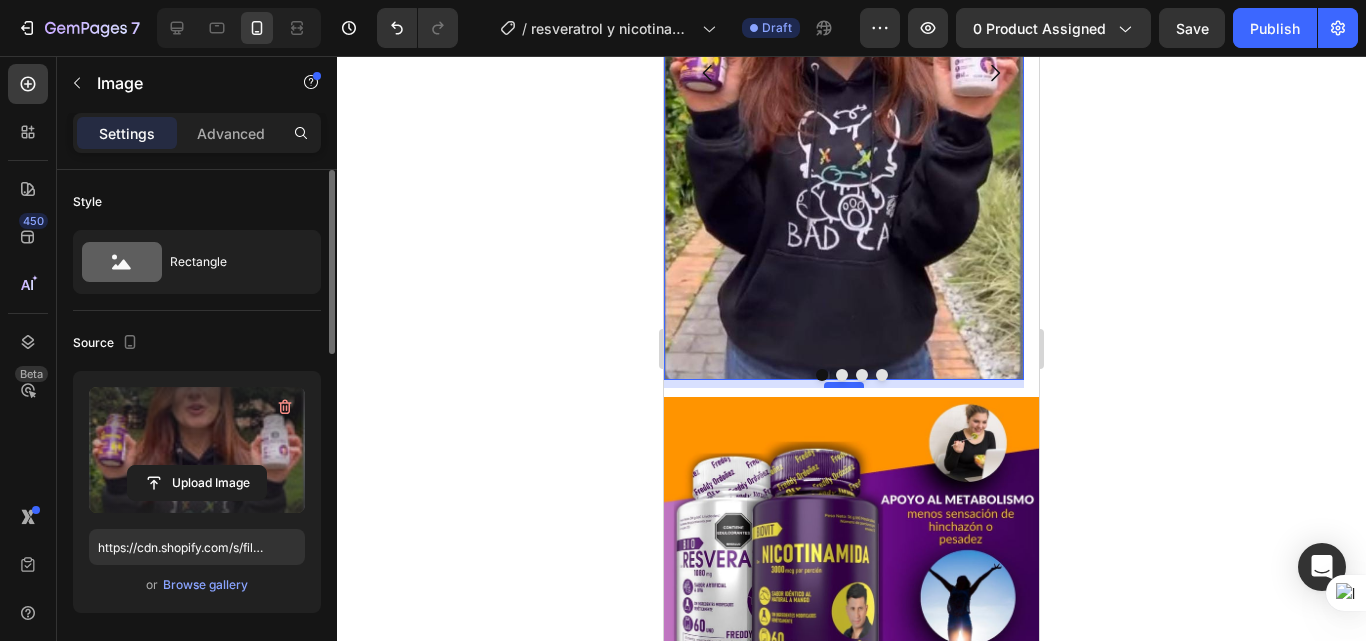 click at bounding box center (844, 385) 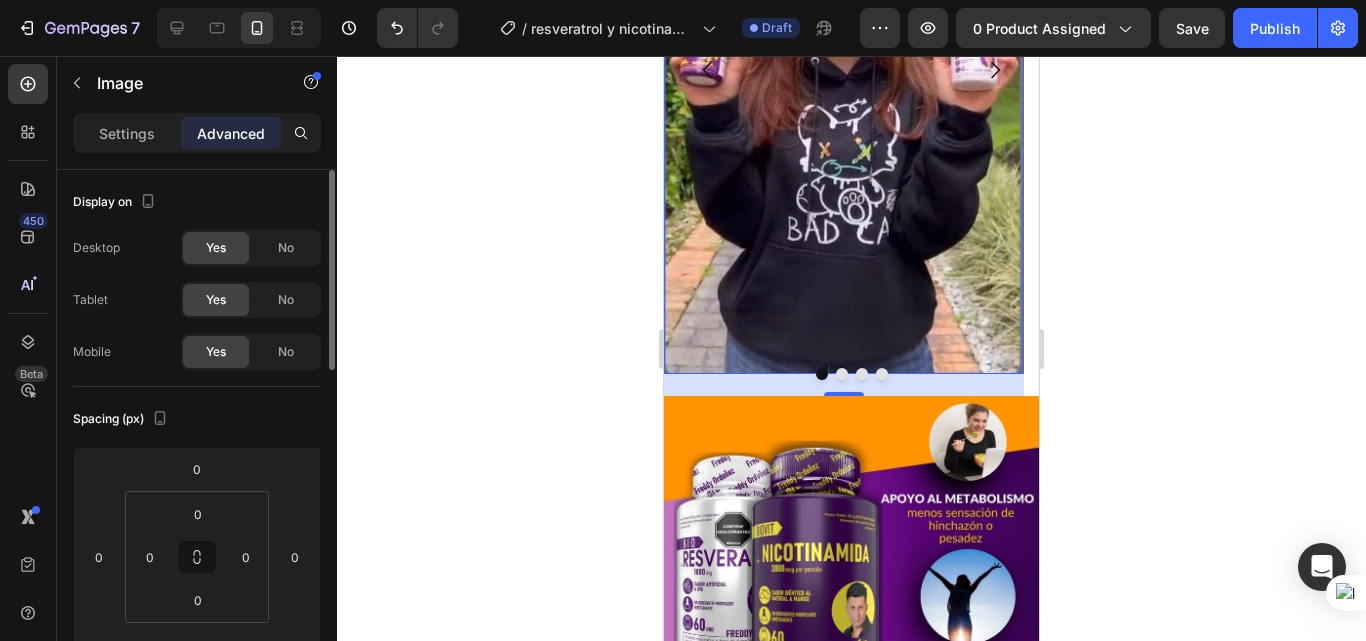 scroll, scrollTop: 1062, scrollLeft: 0, axis: vertical 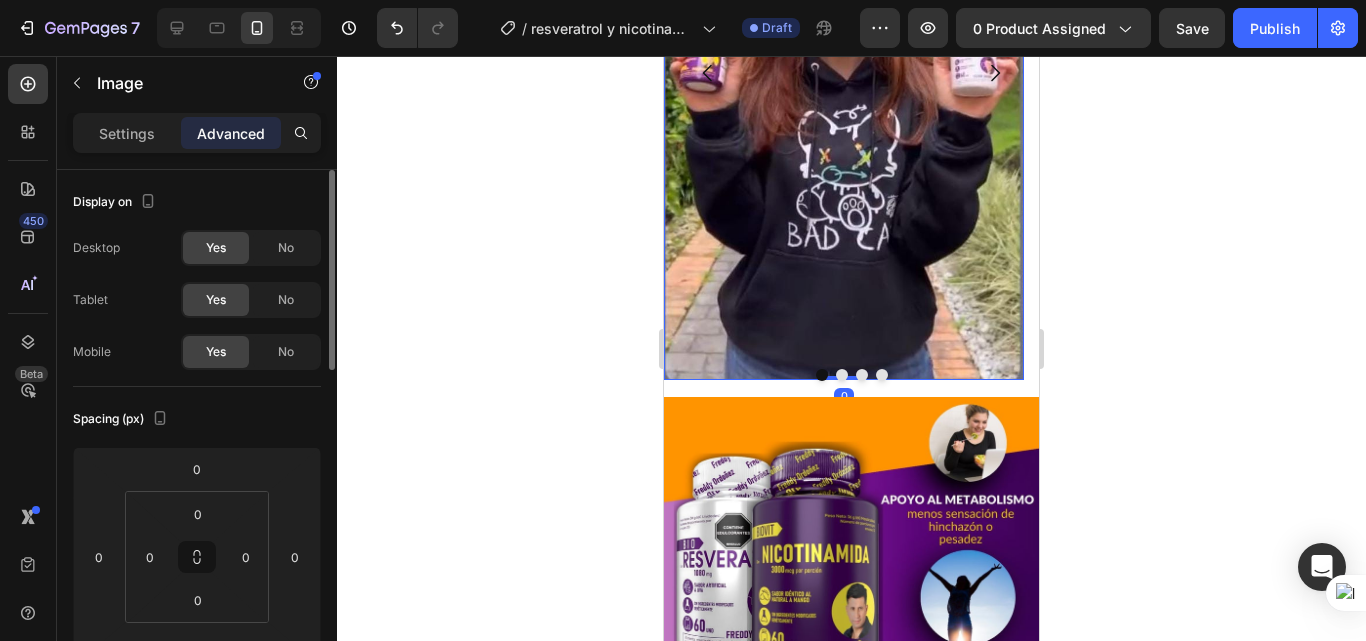 drag, startPoint x: 844, startPoint y: 364, endPoint x: 851, endPoint y: 346, distance: 19.313208 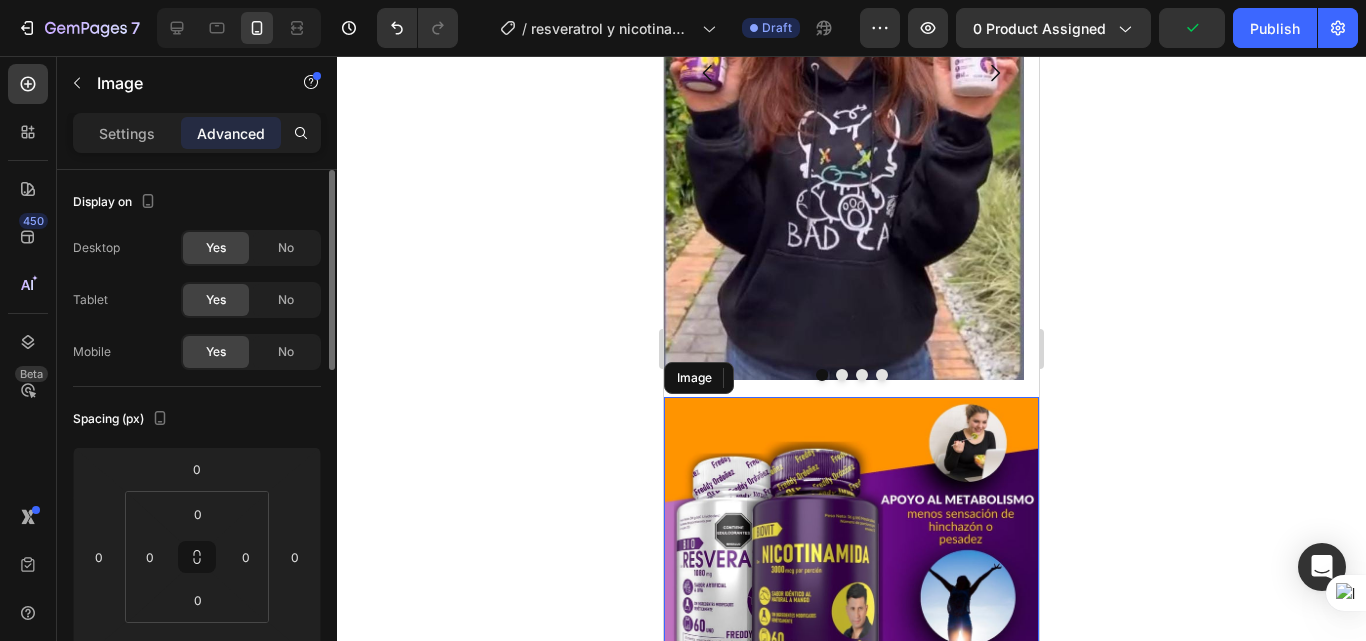 click at bounding box center [851, 824] 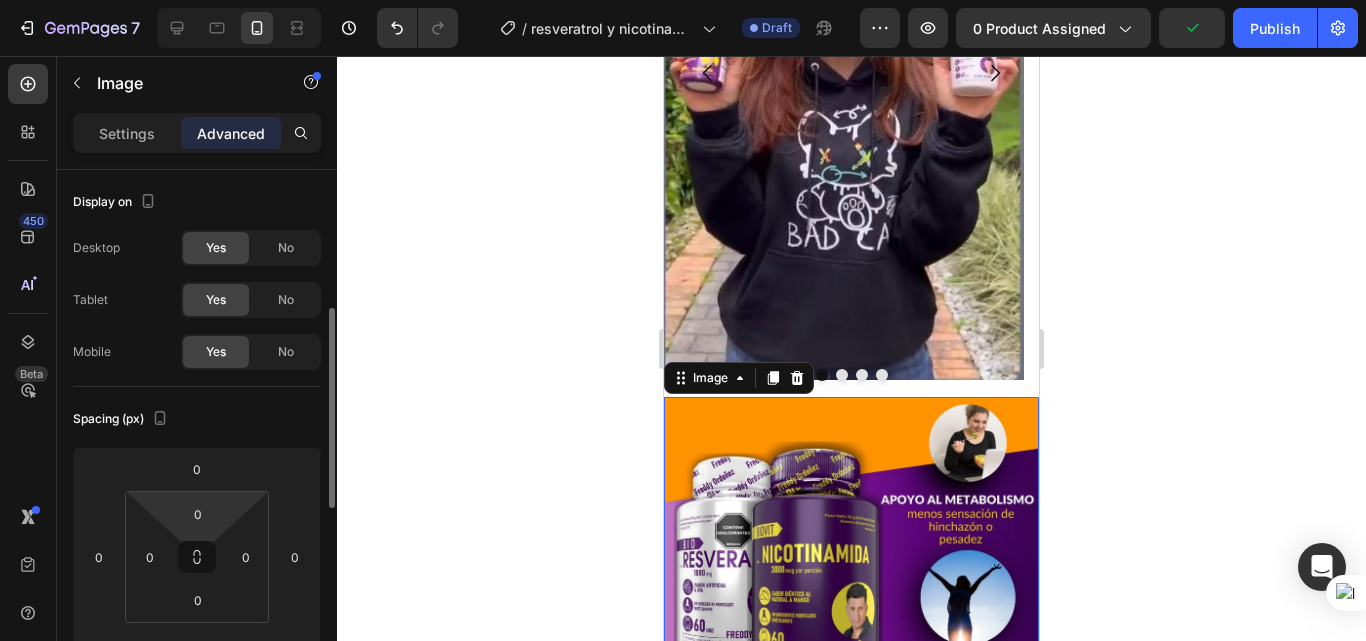 scroll, scrollTop: 100, scrollLeft: 0, axis: vertical 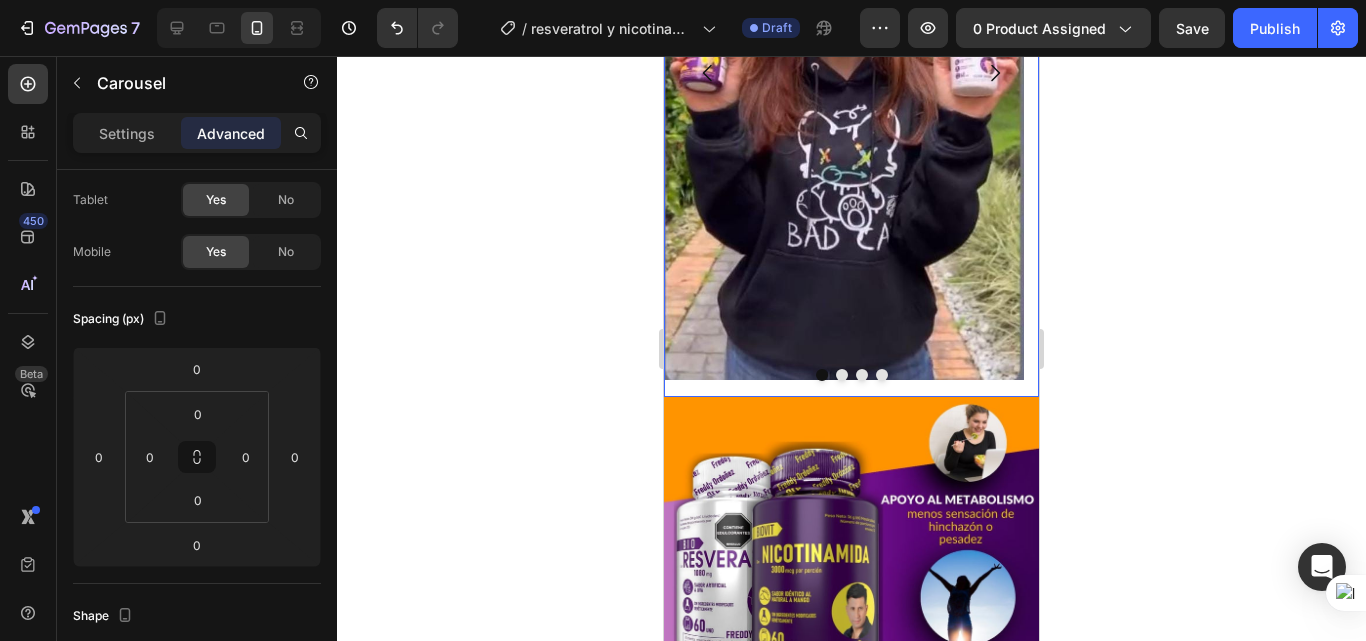 click on "Image" at bounding box center (844, 73) 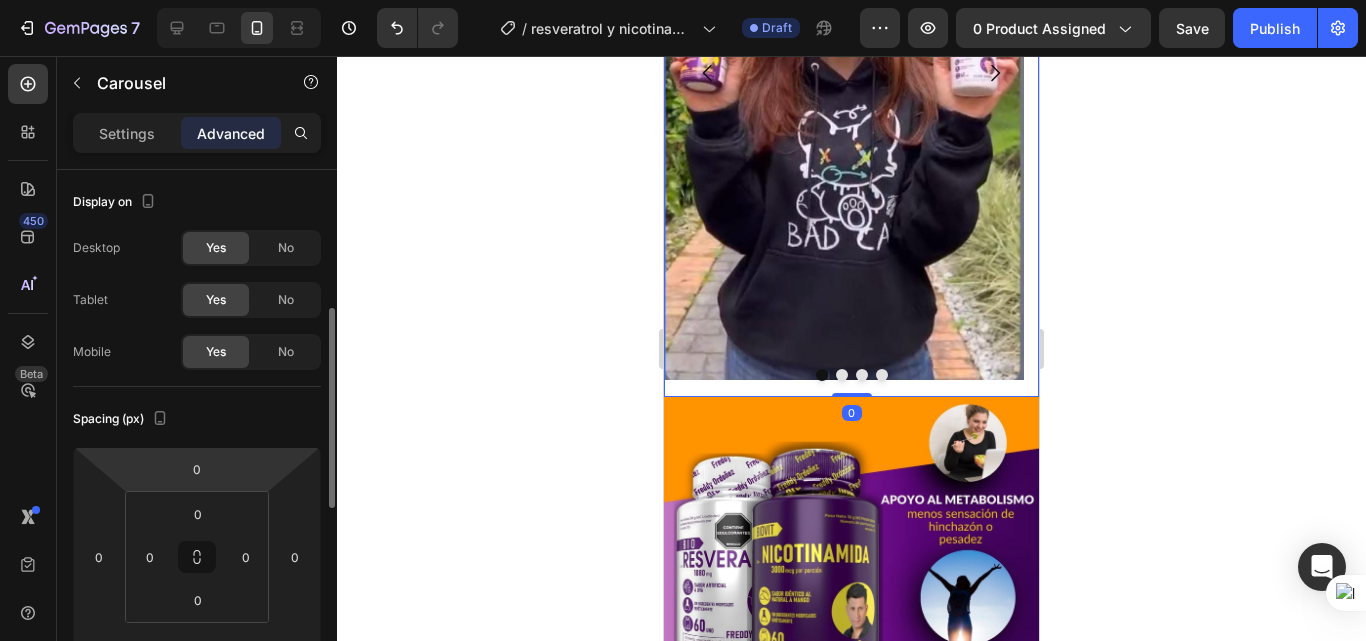 scroll, scrollTop: 200, scrollLeft: 0, axis: vertical 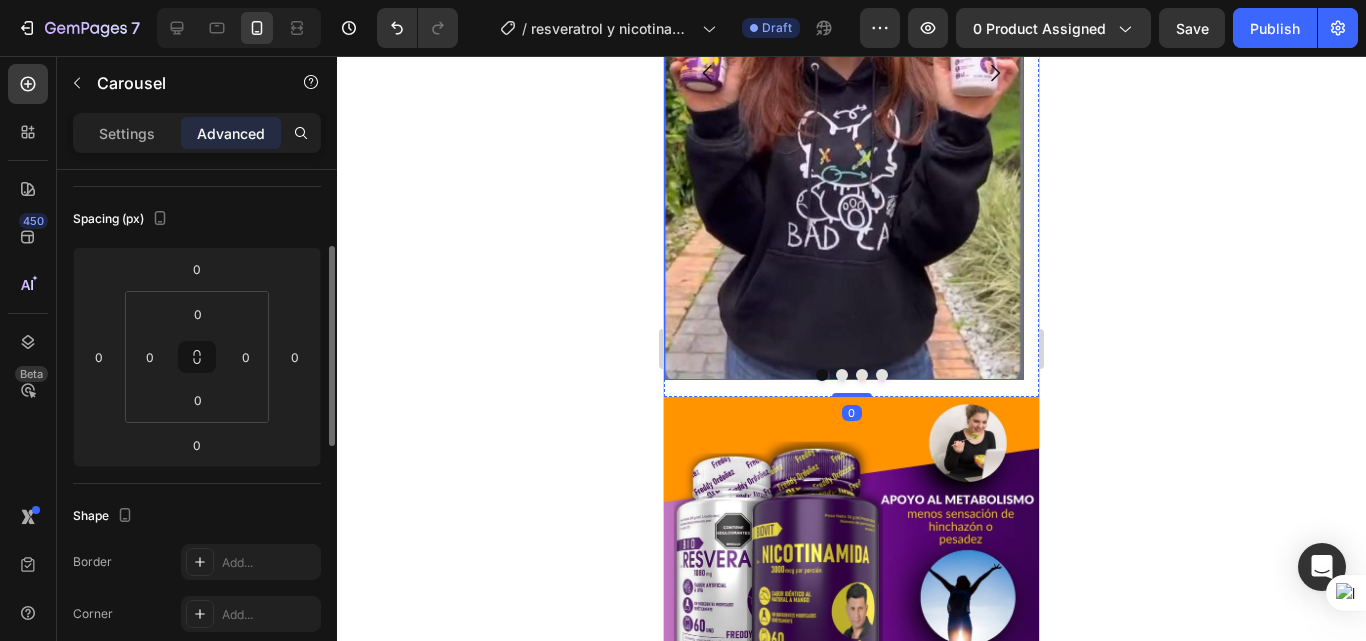 click at bounding box center [844, 64] 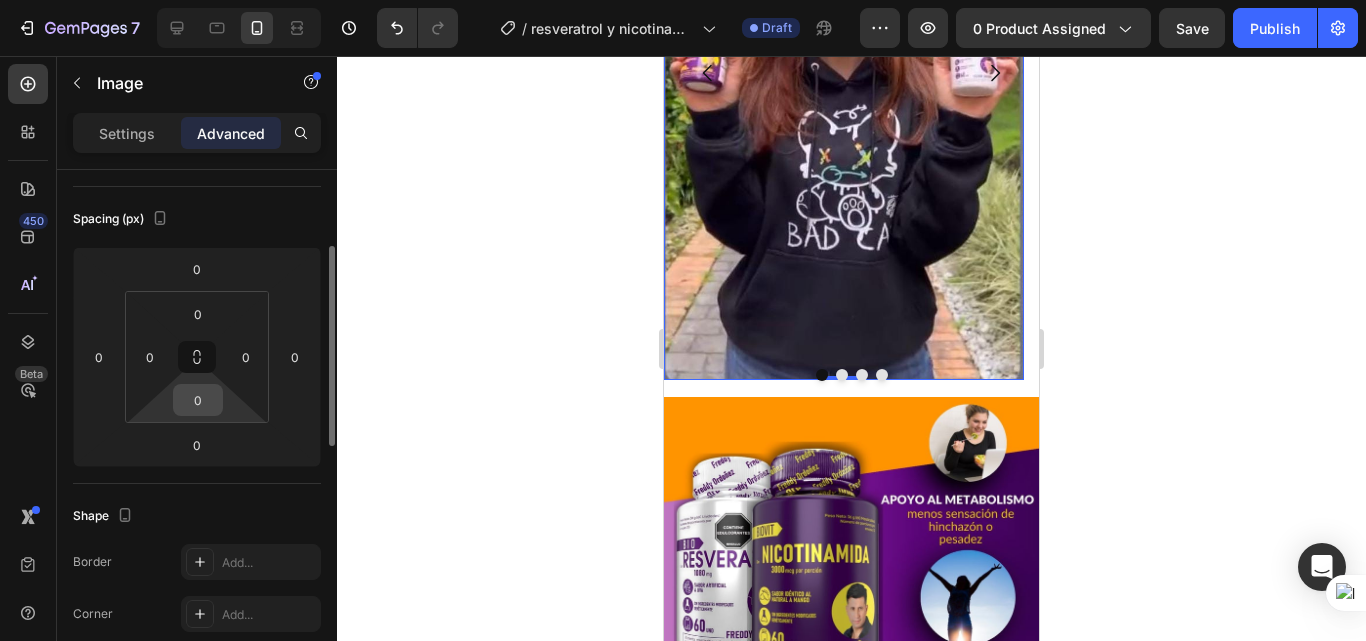 scroll, scrollTop: 0, scrollLeft: 0, axis: both 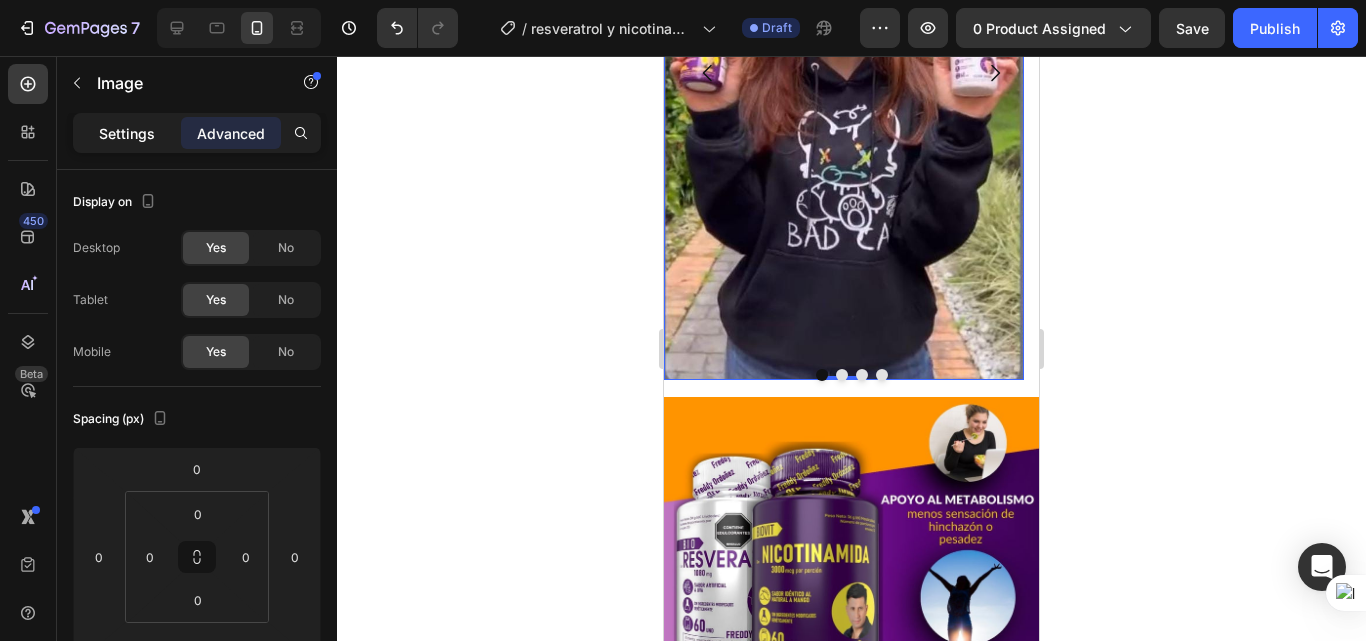 click on "Settings" at bounding box center [127, 133] 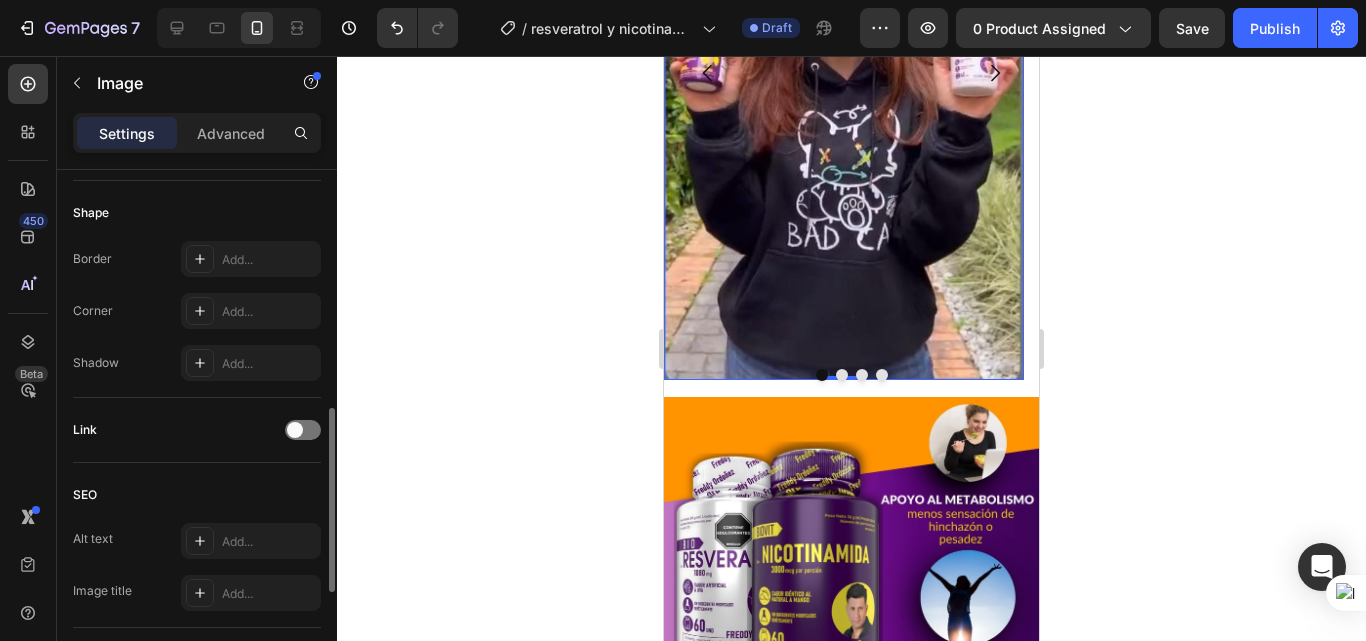 scroll, scrollTop: 382, scrollLeft: 0, axis: vertical 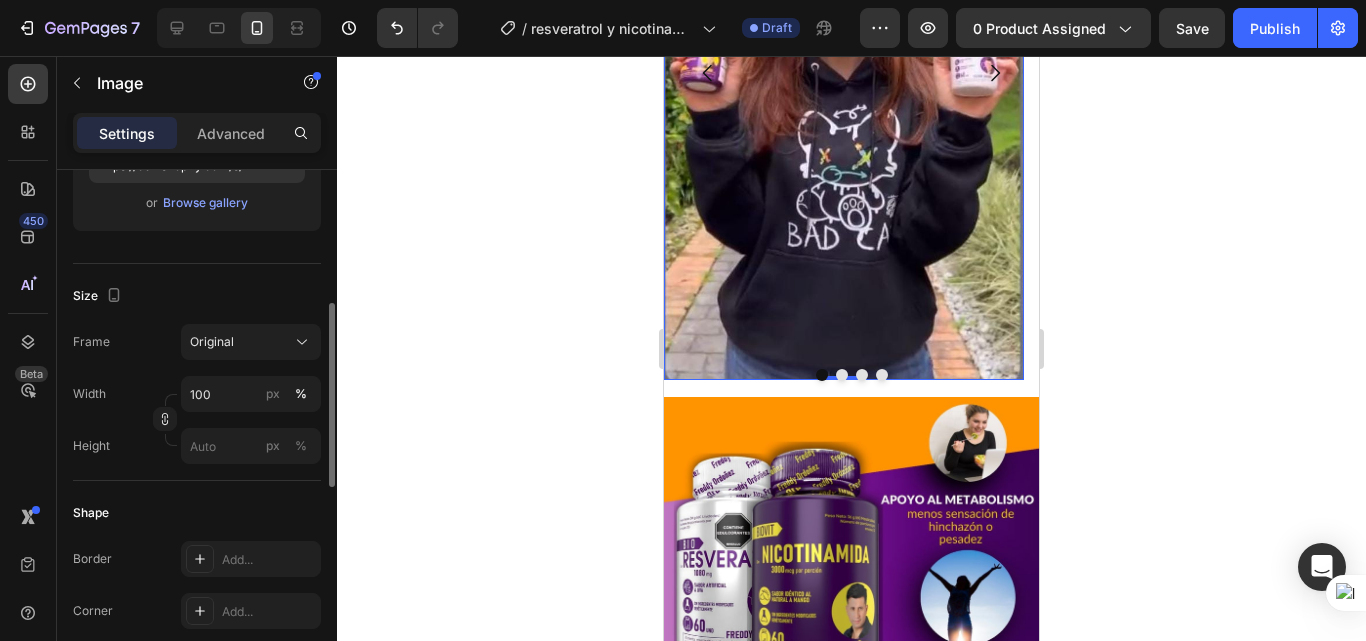 click at bounding box center [844, 64] 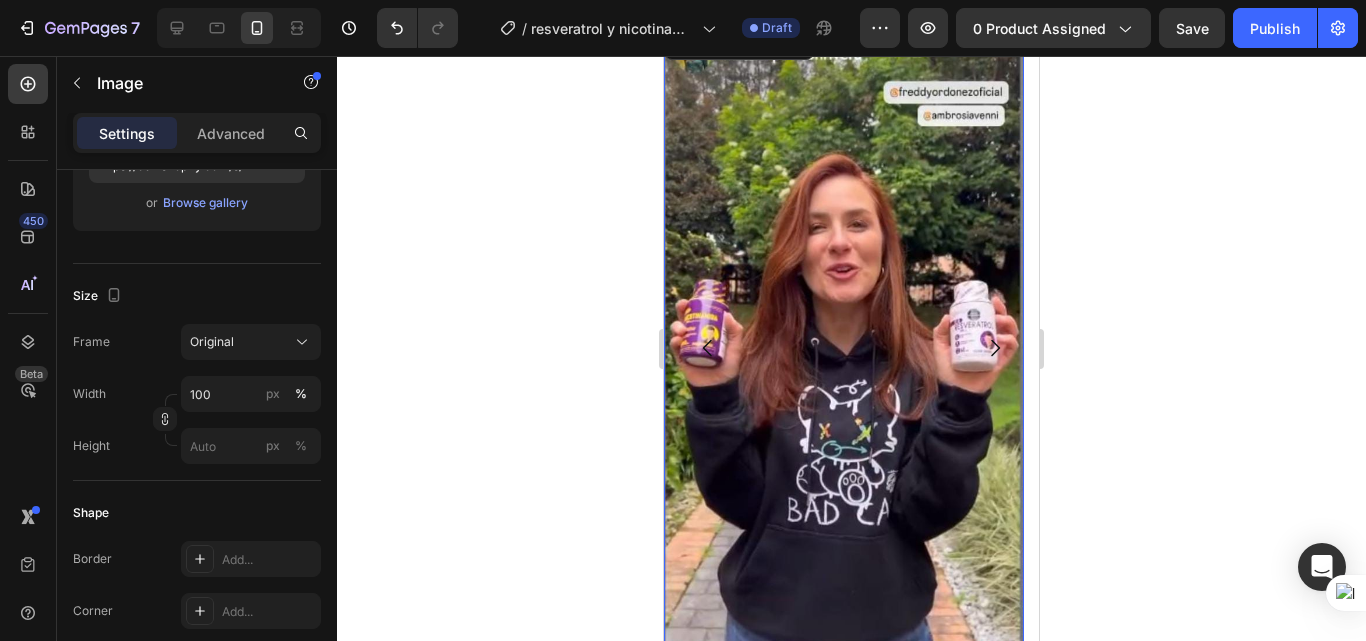 scroll, scrollTop: 762, scrollLeft: 0, axis: vertical 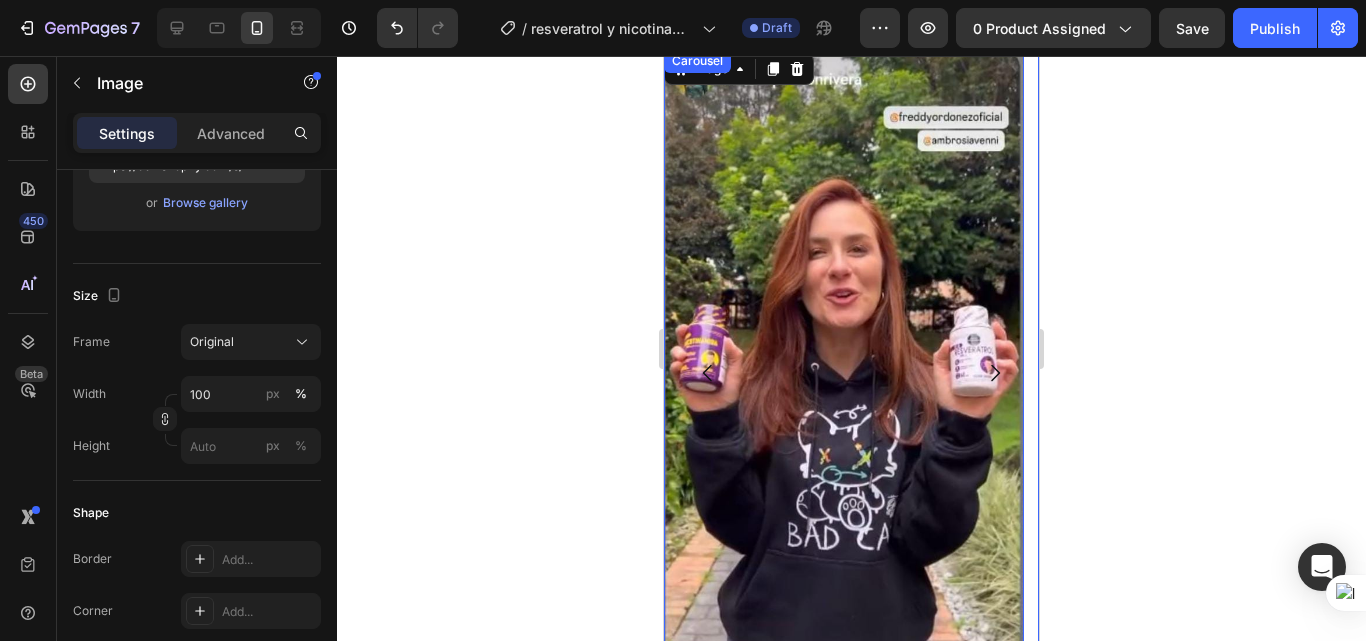 click 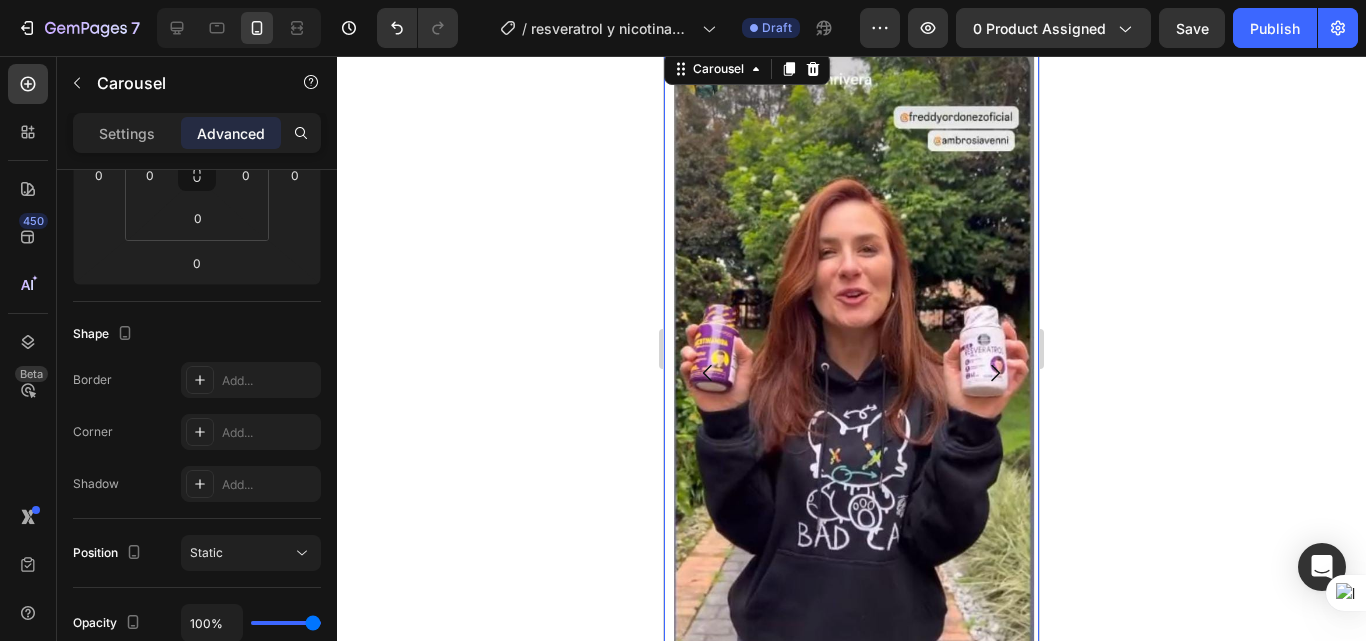 scroll, scrollTop: 0, scrollLeft: 0, axis: both 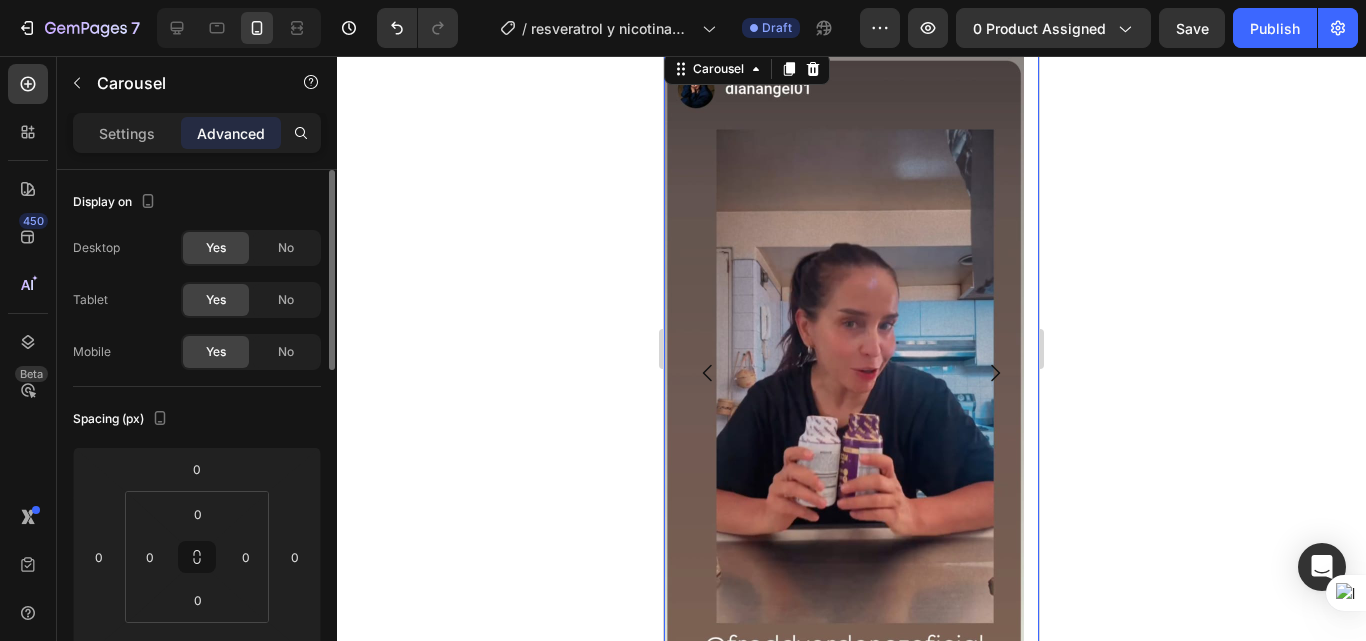 click 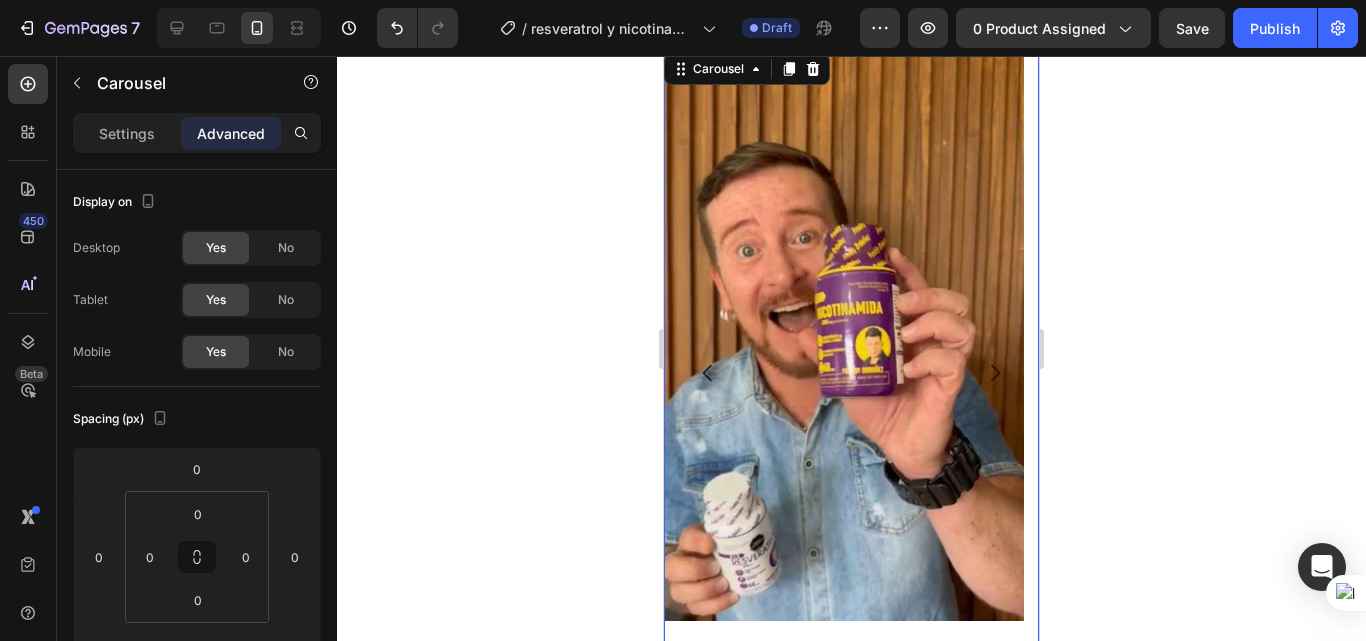 click 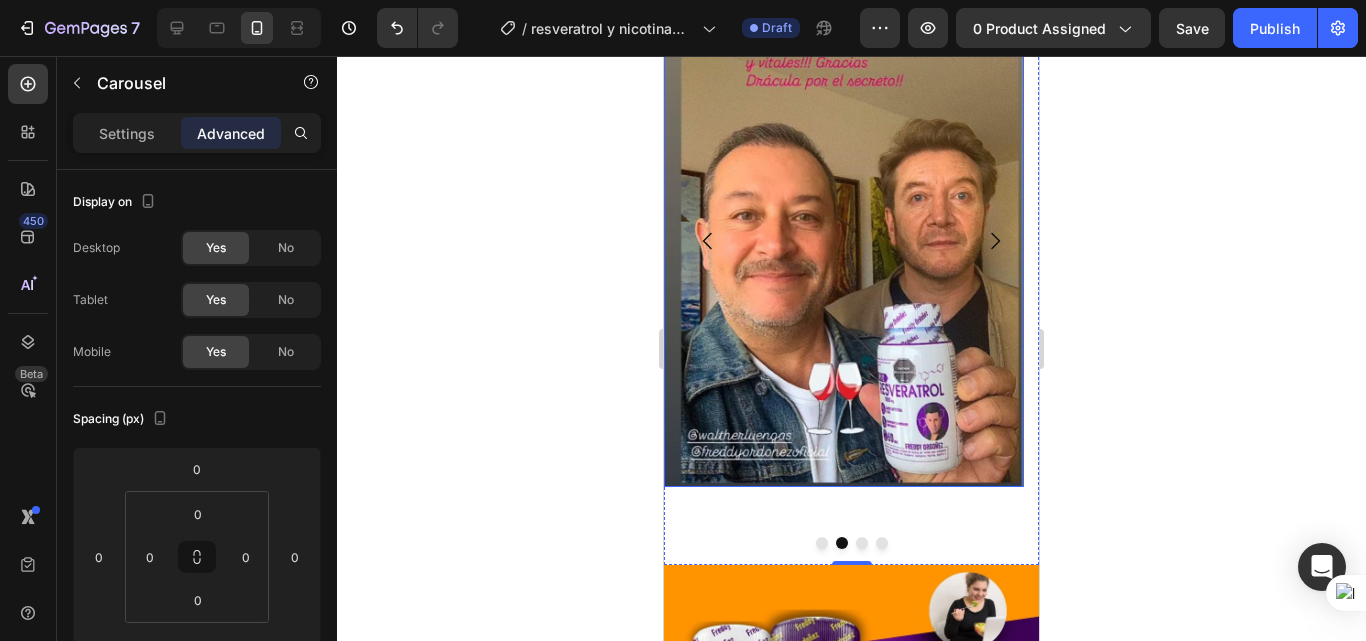 scroll, scrollTop: 862, scrollLeft: 0, axis: vertical 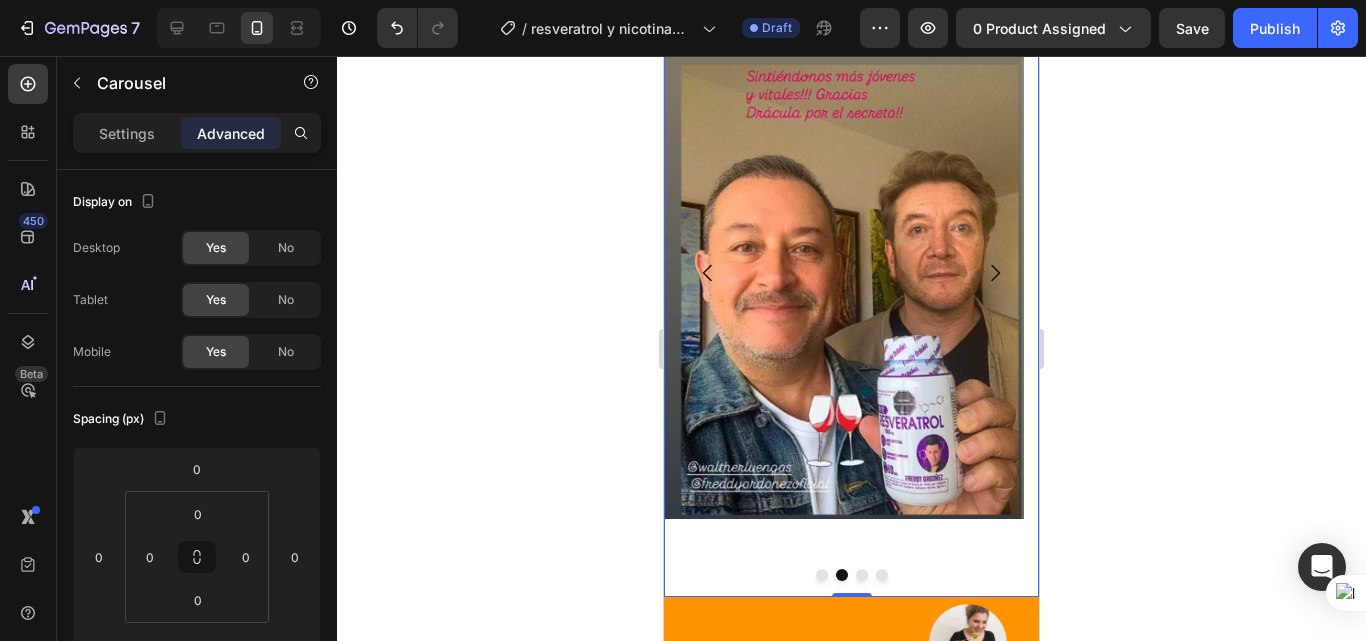 click 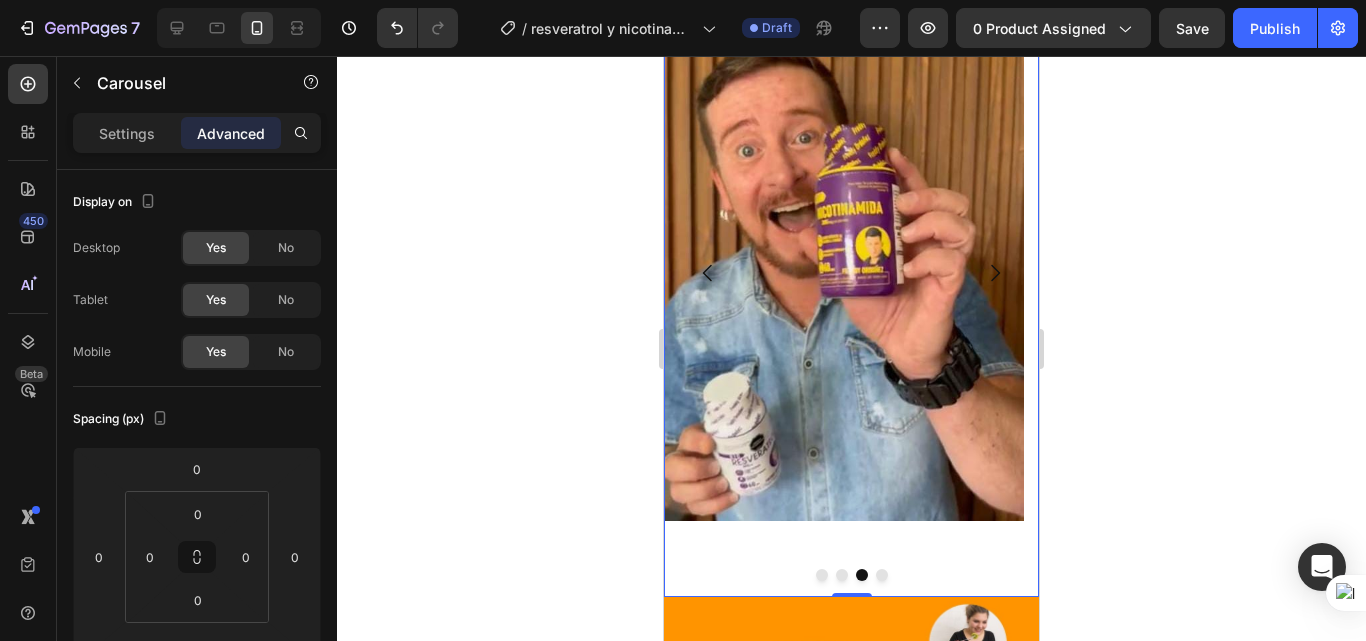 click 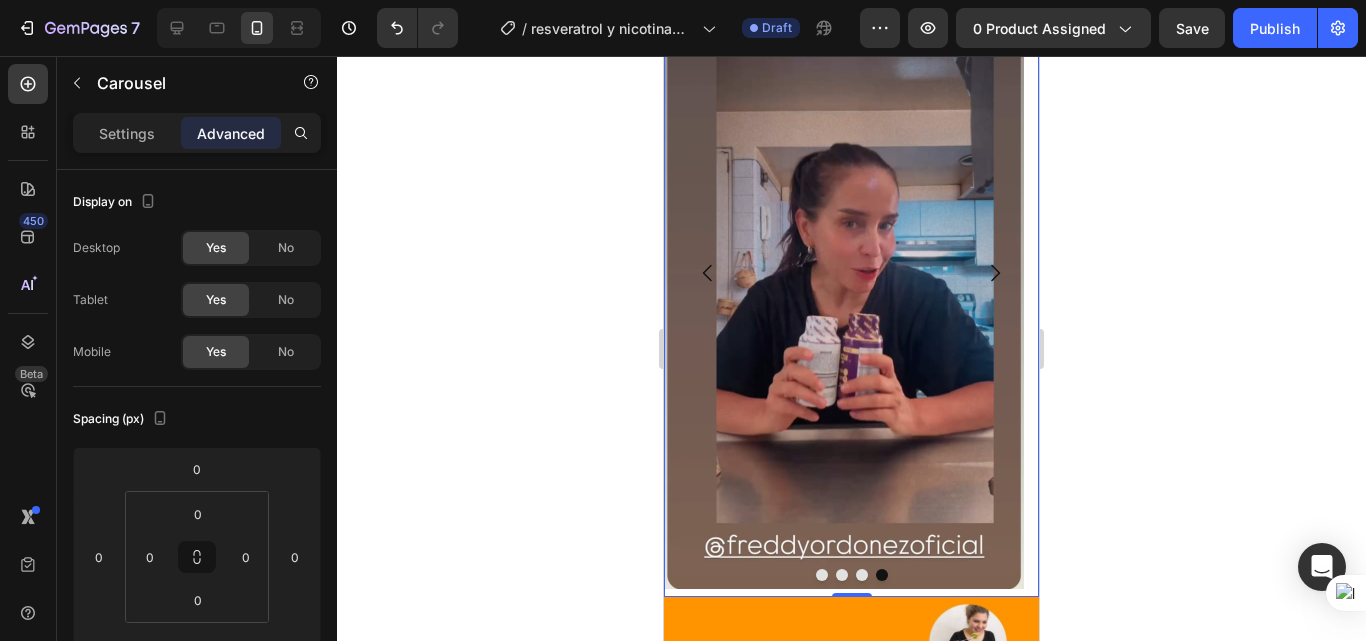 click 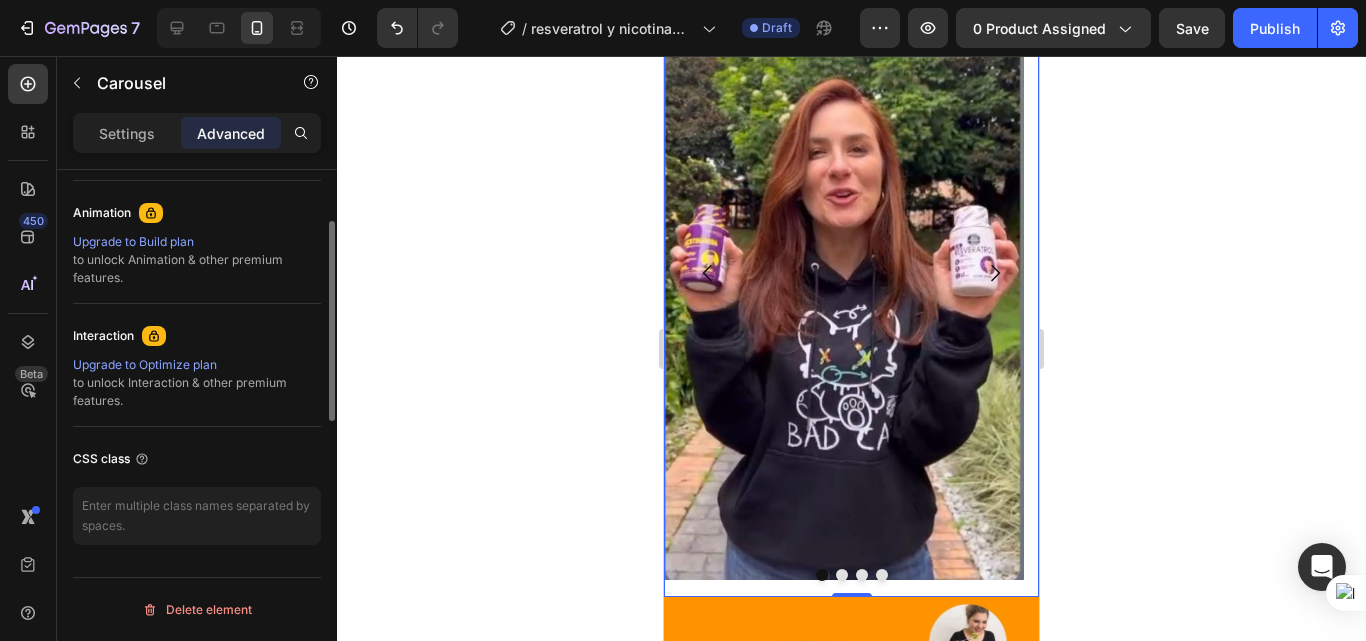 scroll, scrollTop: 360, scrollLeft: 0, axis: vertical 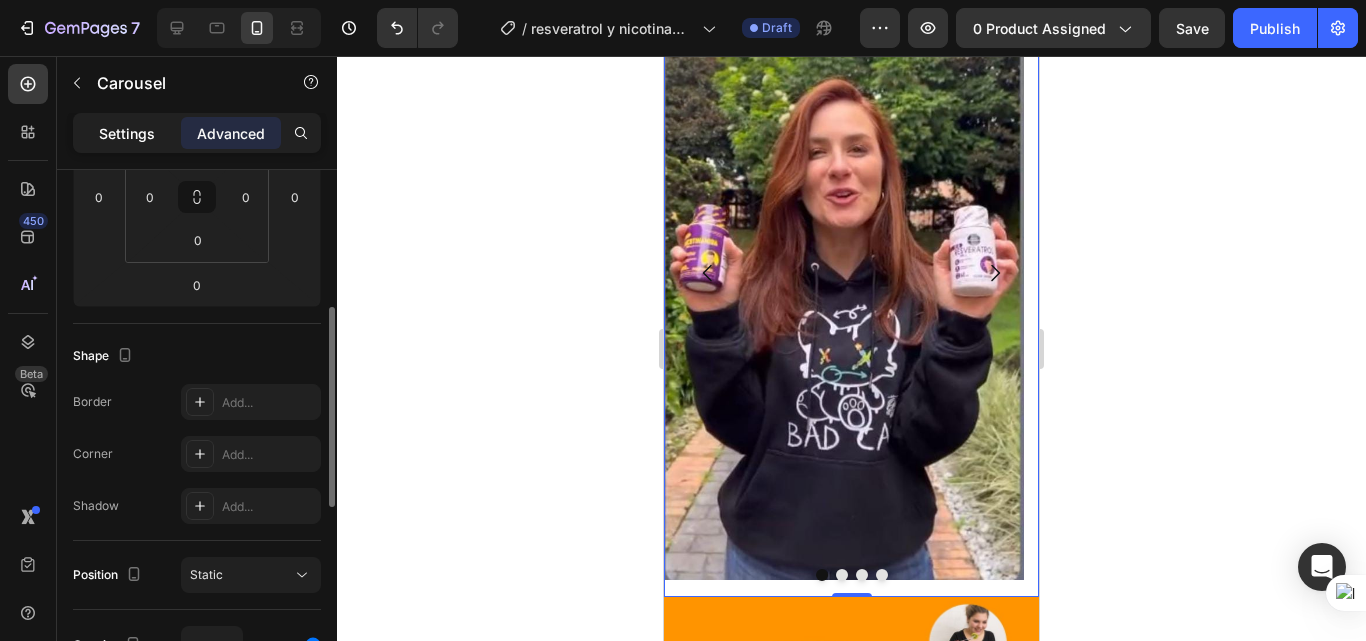 click on "Settings" at bounding box center [127, 133] 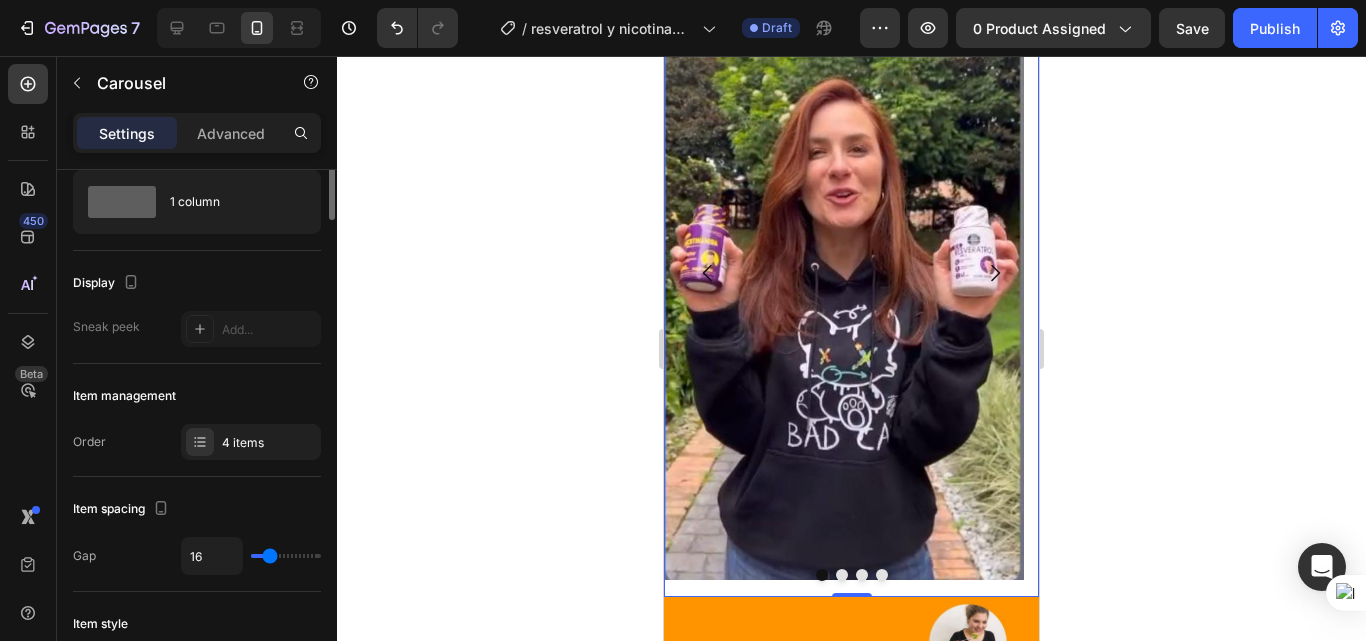 scroll, scrollTop: 0, scrollLeft: 0, axis: both 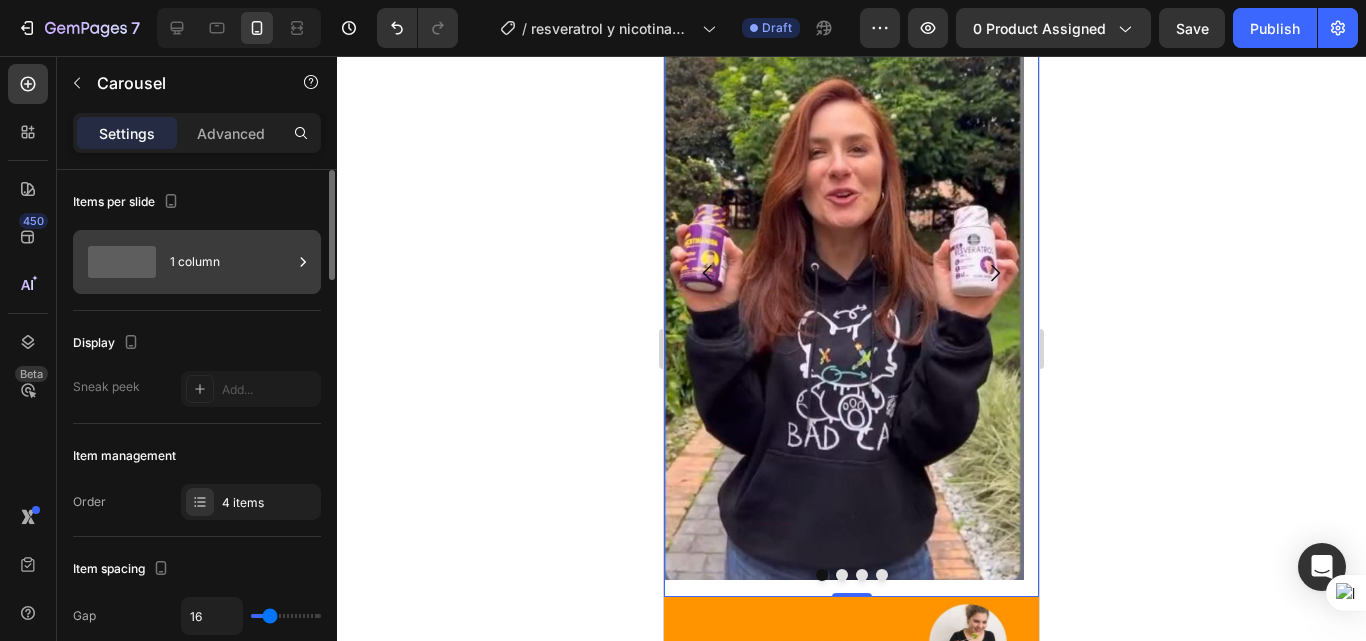 click on "1 column" at bounding box center (231, 262) 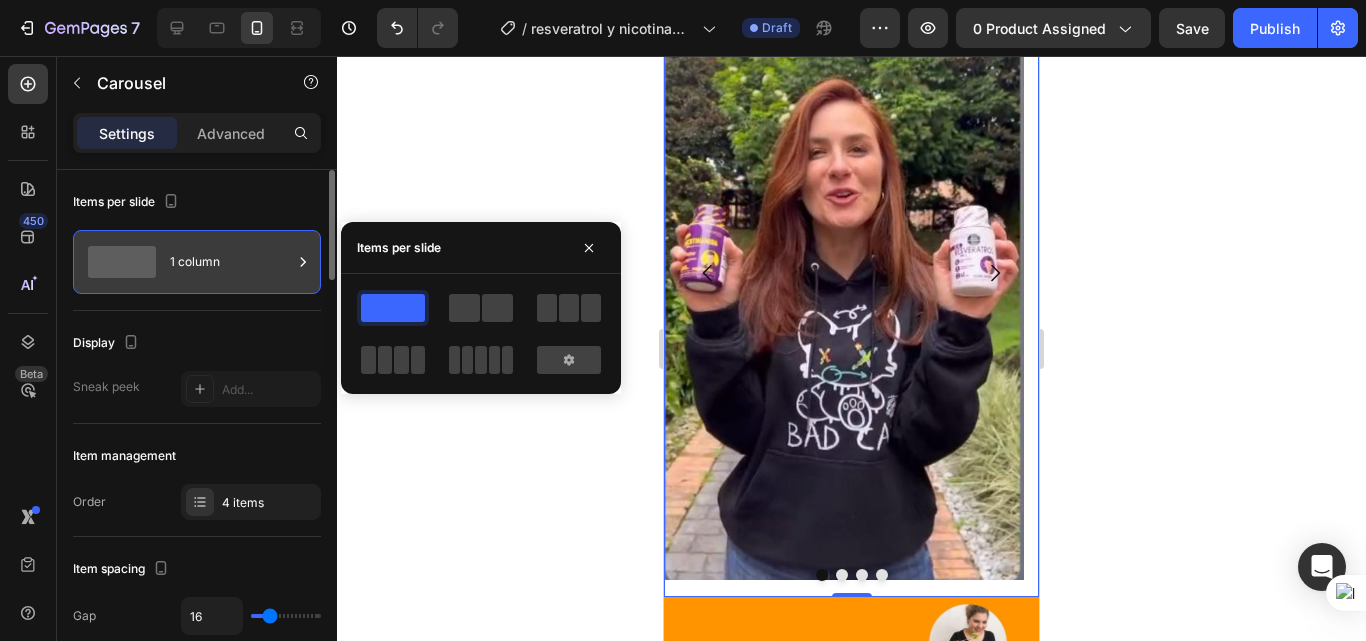 click on "1 column" at bounding box center (231, 262) 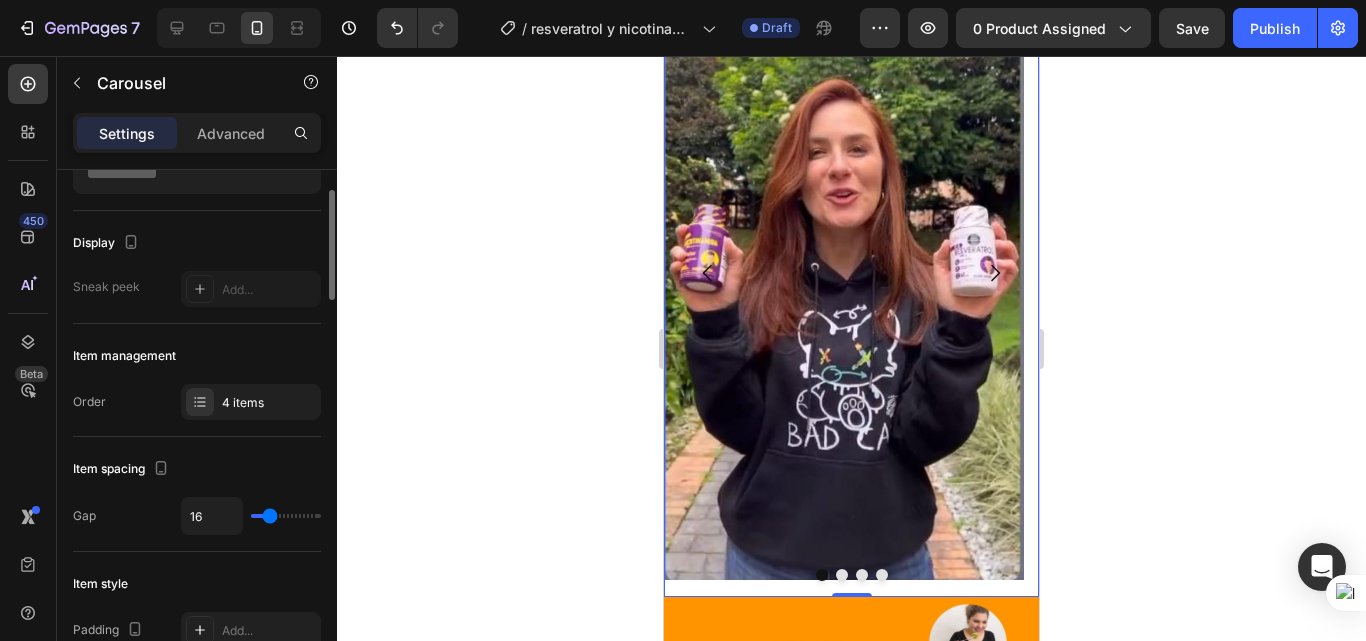 scroll, scrollTop: 200, scrollLeft: 0, axis: vertical 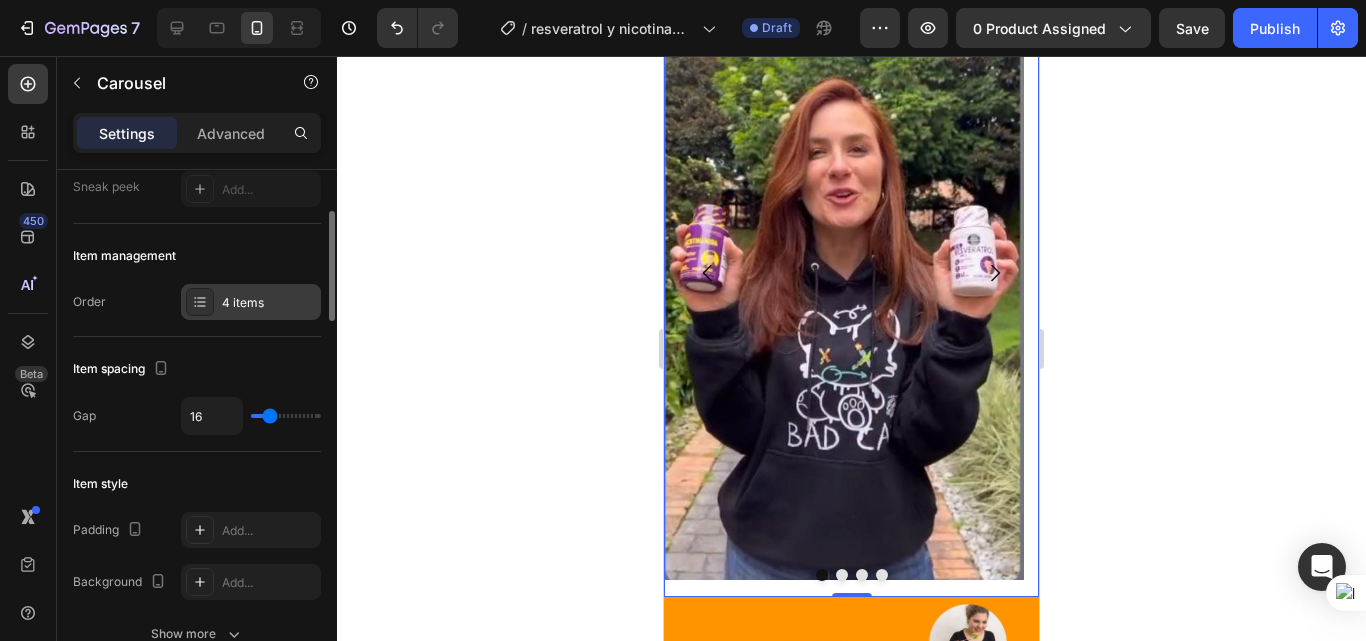 click on "4 items" at bounding box center (251, 302) 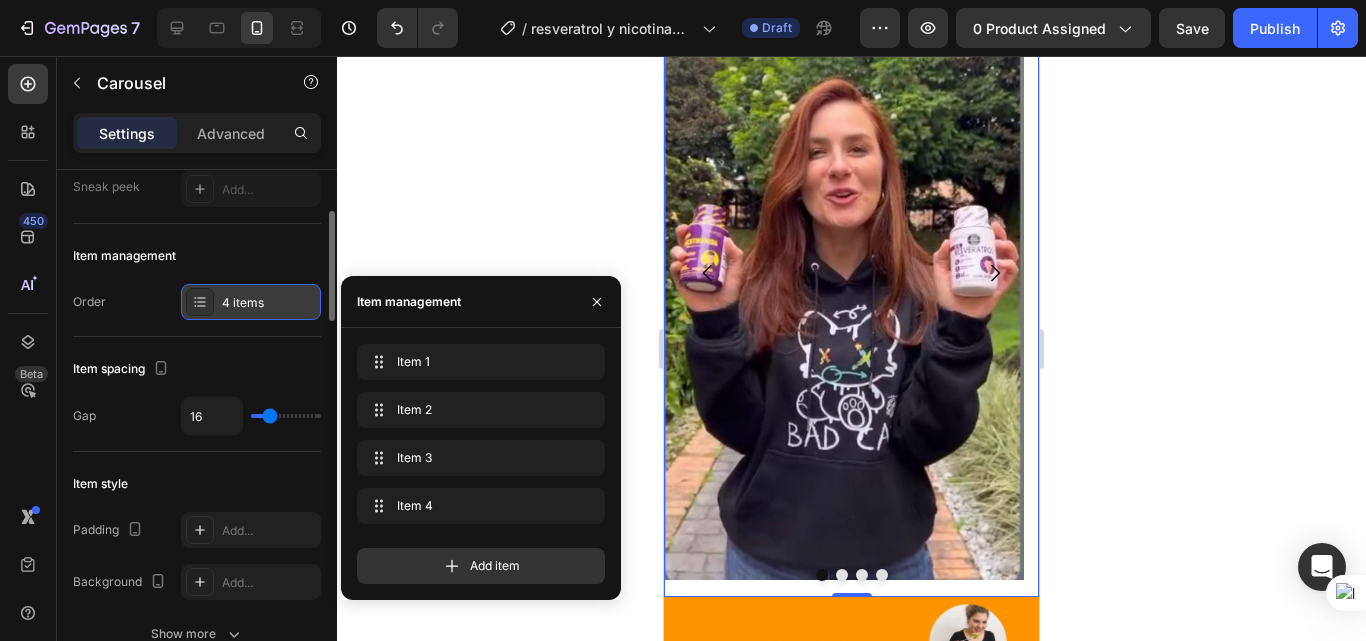 click on "4 items" at bounding box center [251, 302] 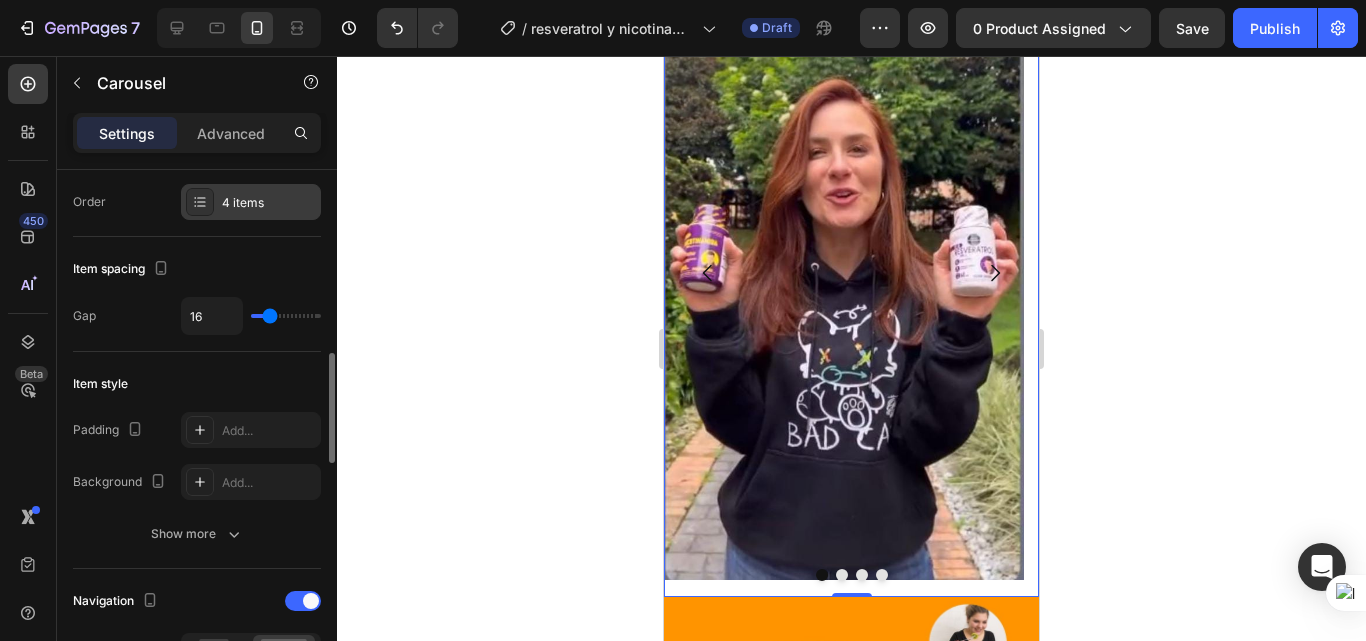 scroll, scrollTop: 400, scrollLeft: 0, axis: vertical 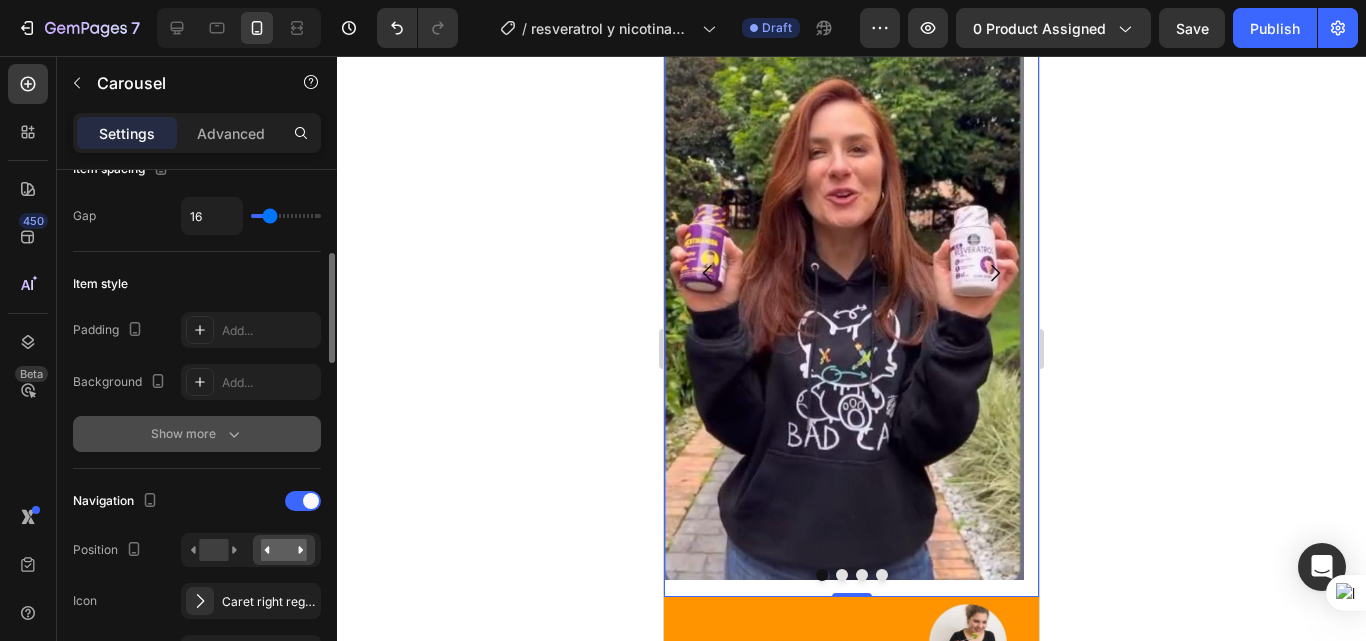 click on "Show more" at bounding box center (197, 434) 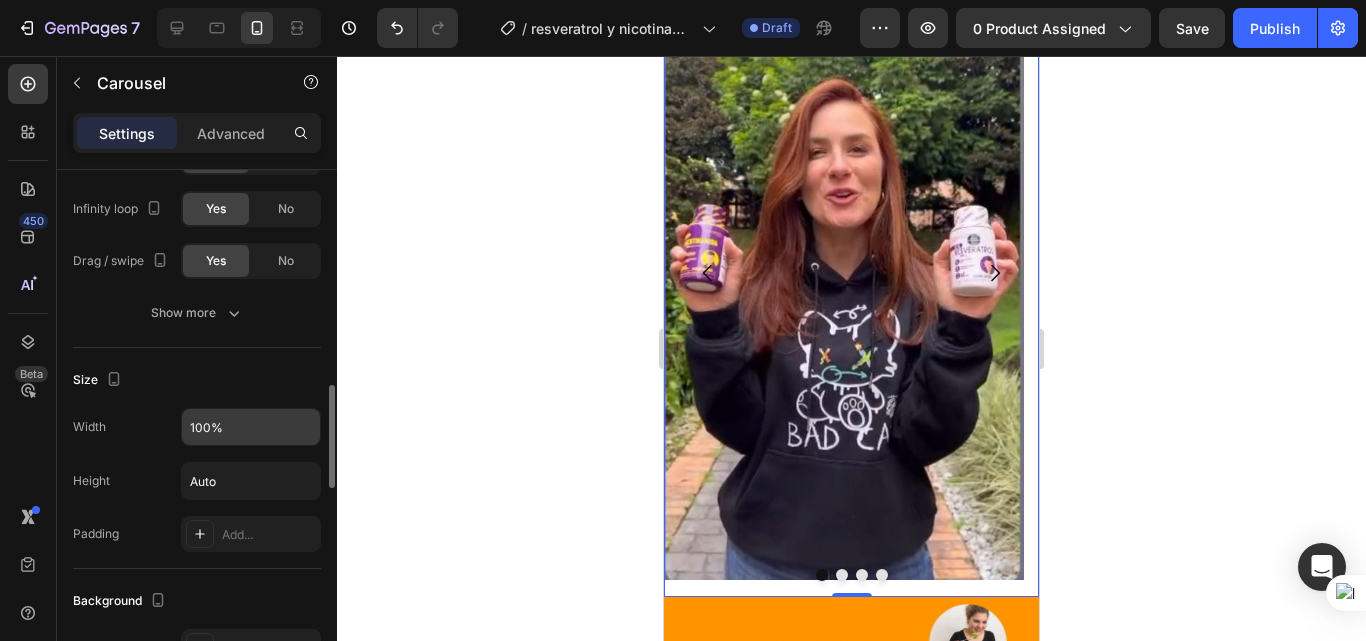 scroll, scrollTop: 1500, scrollLeft: 0, axis: vertical 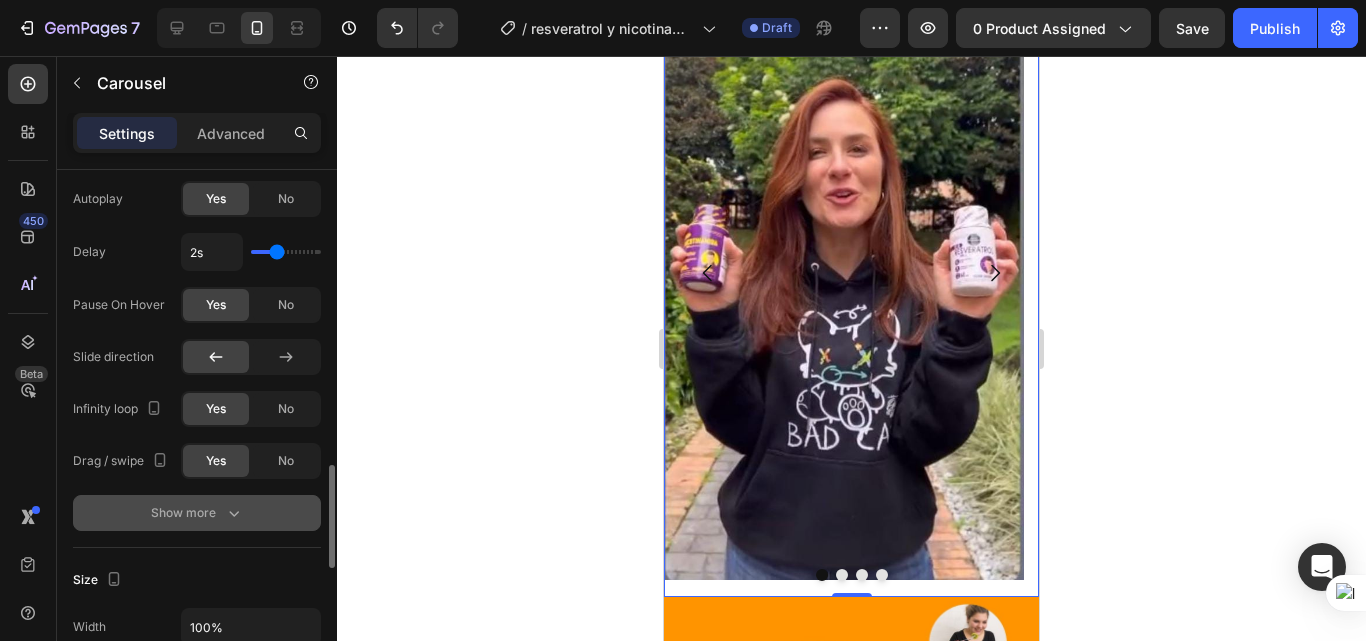 click on "Show more" at bounding box center [197, 513] 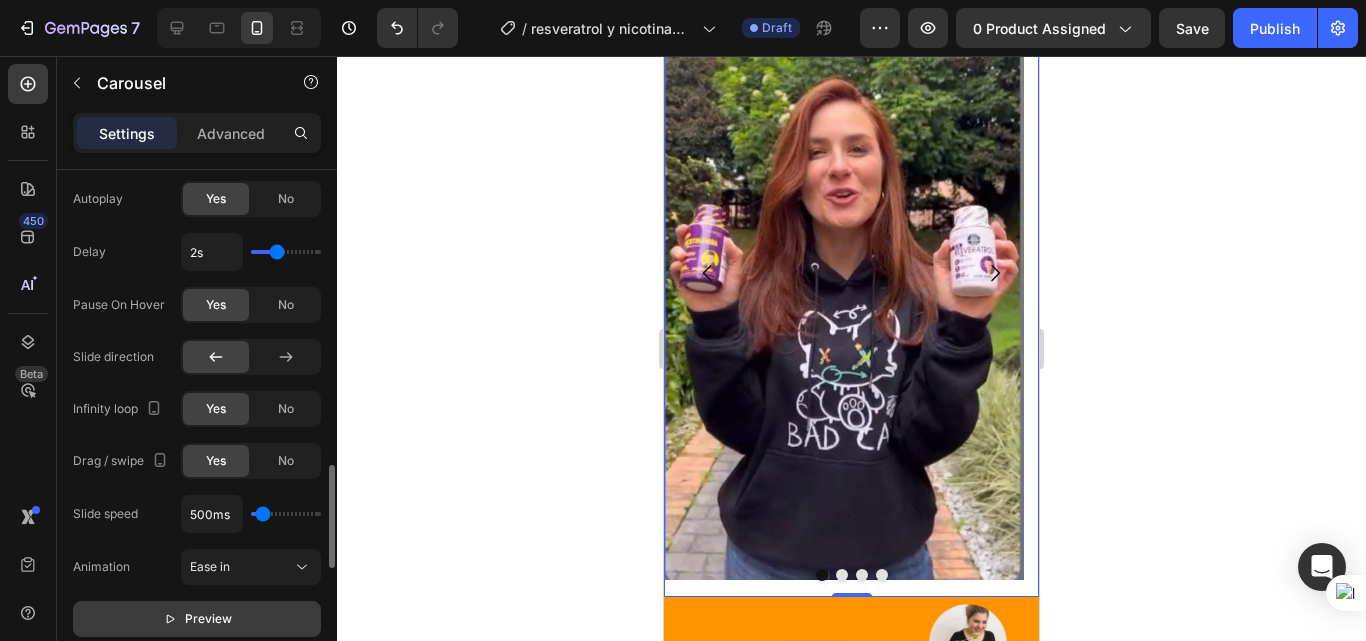 click on "Preview" 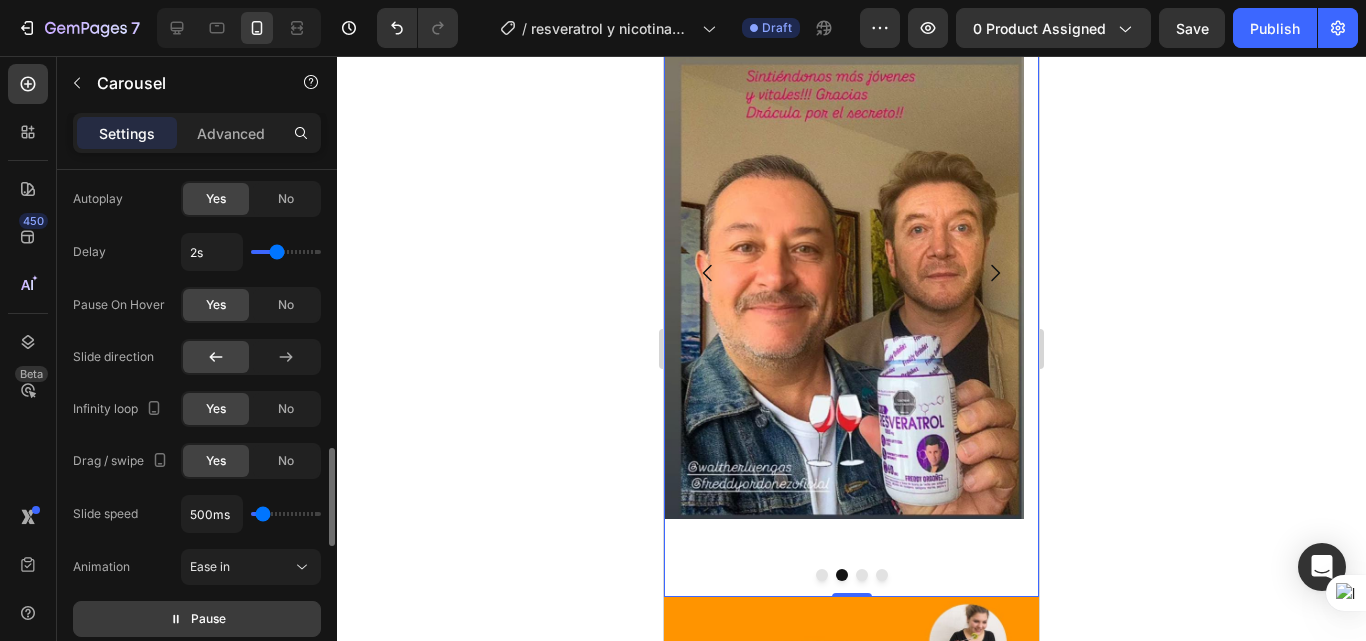 click on "2s" at bounding box center (251, 252) 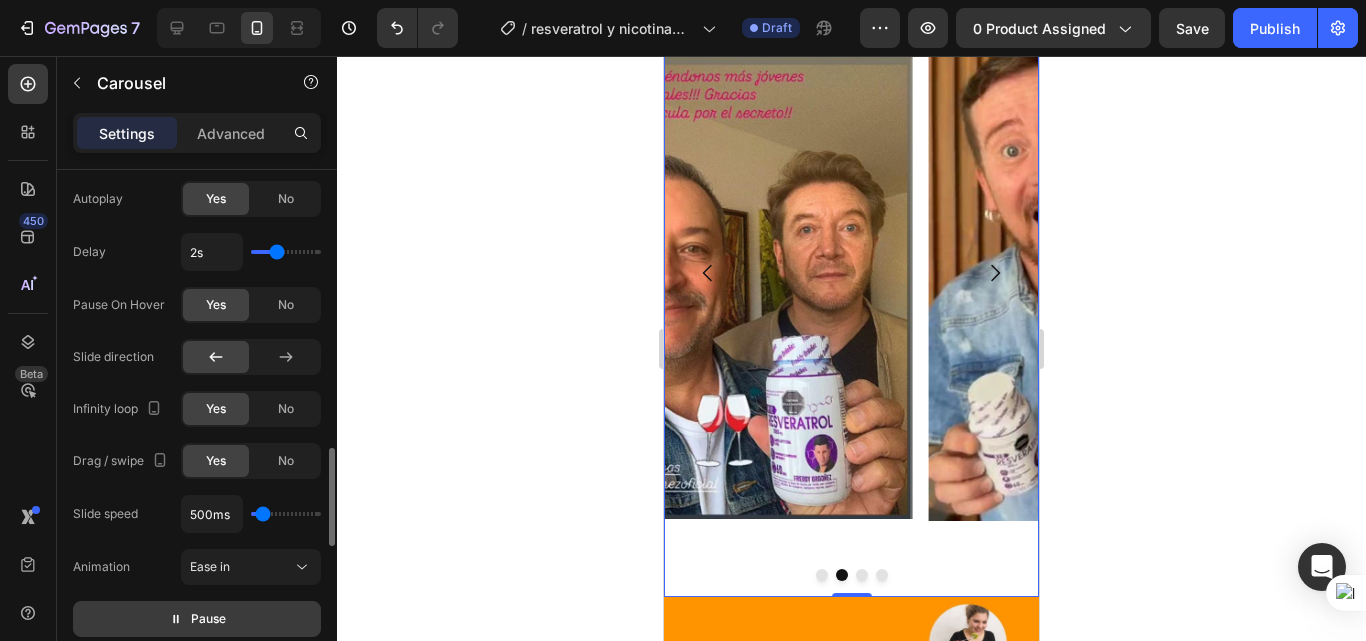 type on "2.1s" 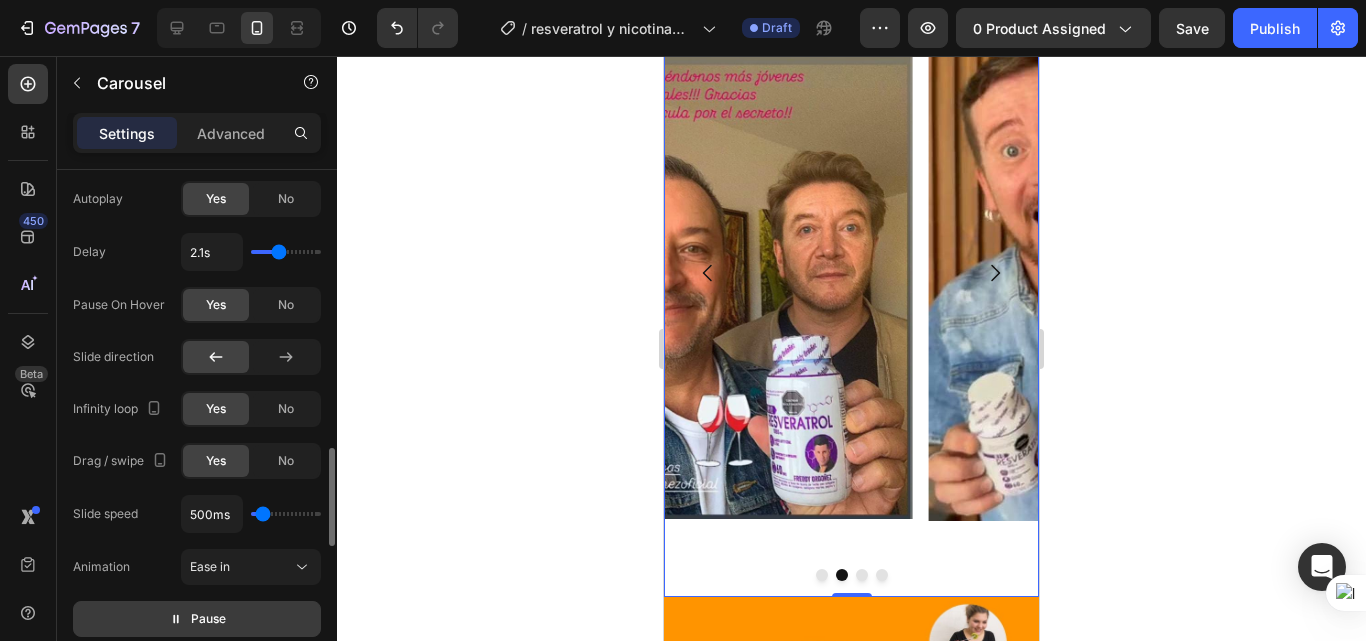 type on "1.8s" 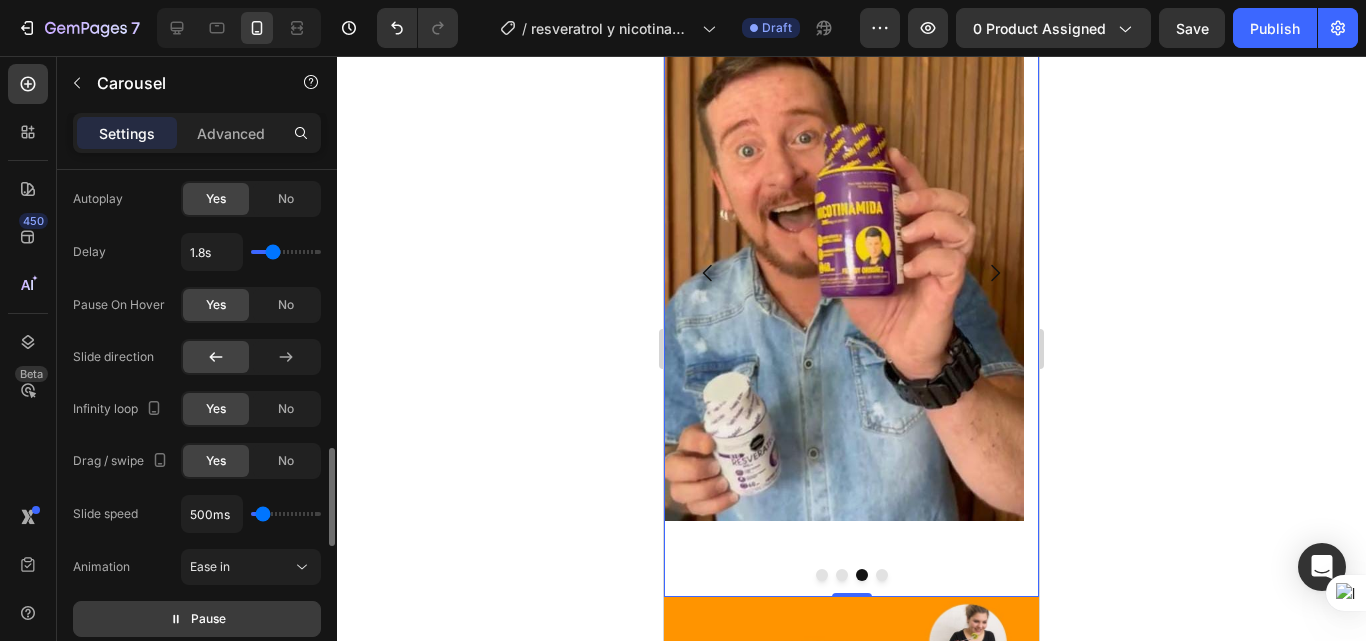 type on "1.7s" 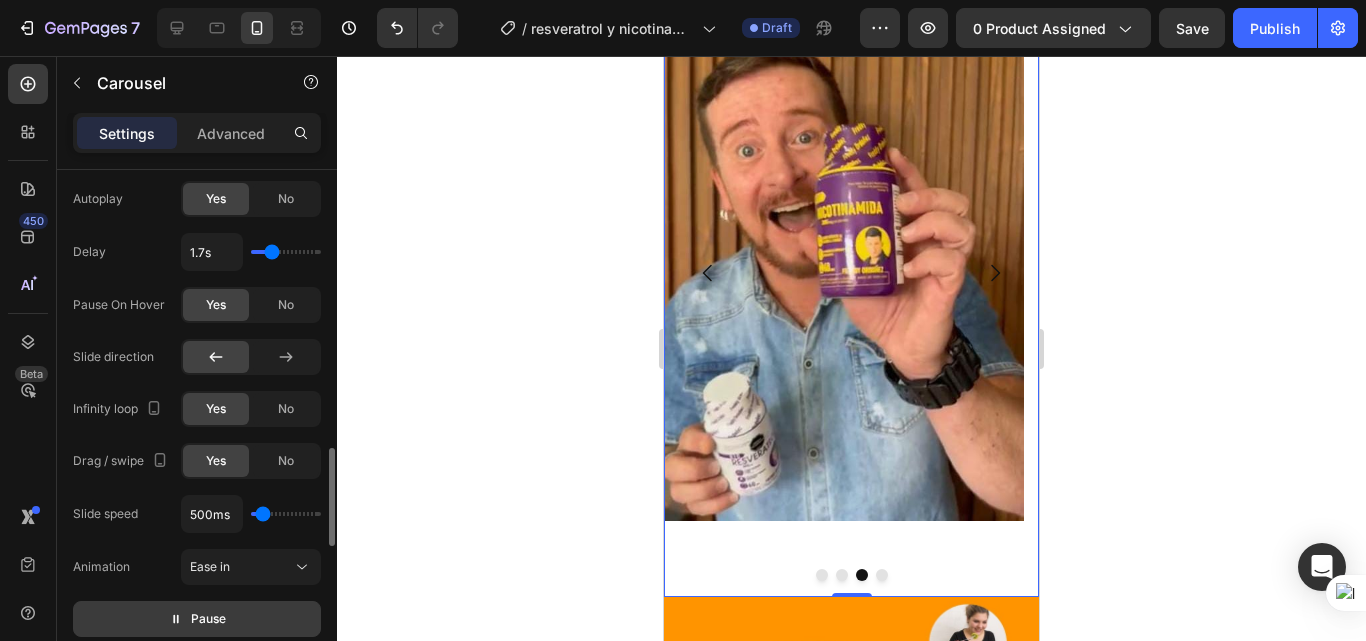 type on "1.5s" 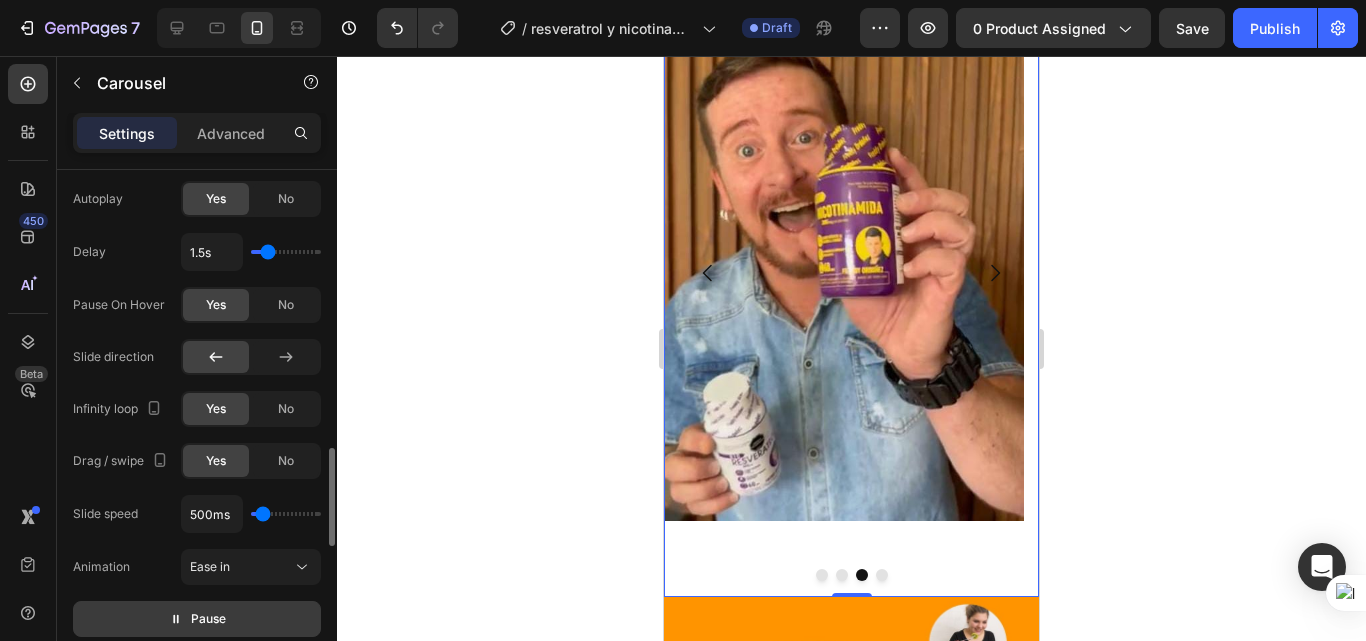 type on "1.4s" 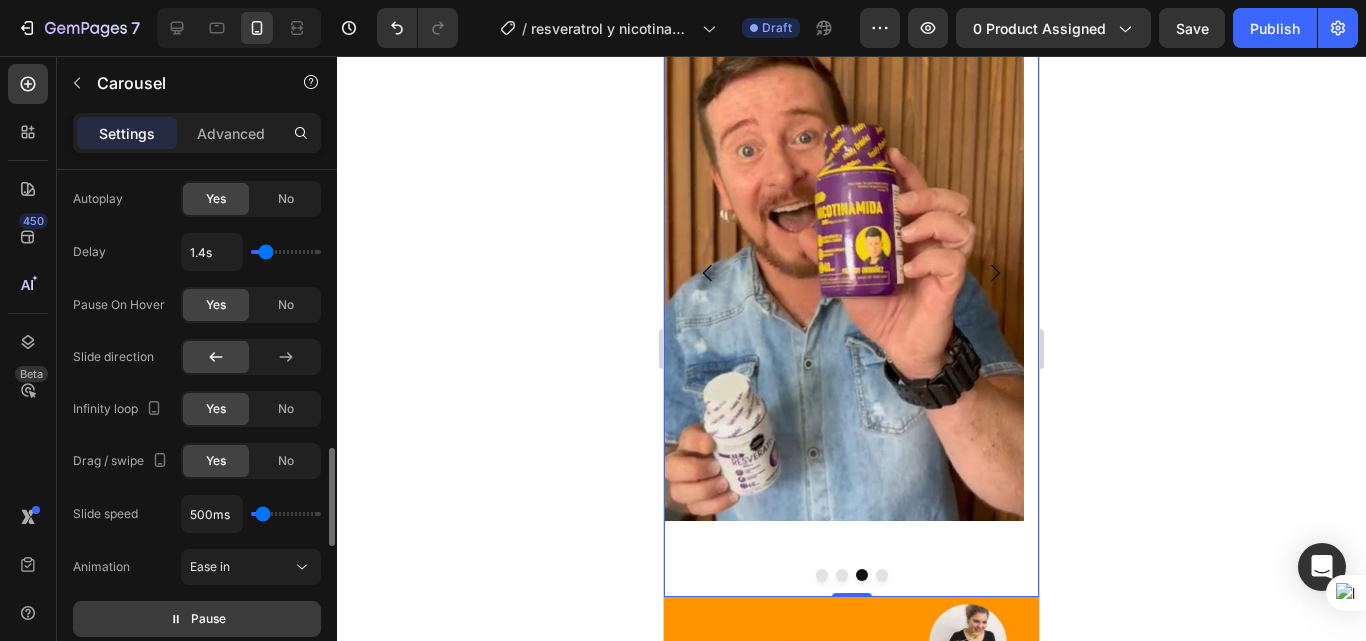 type on "1.3s" 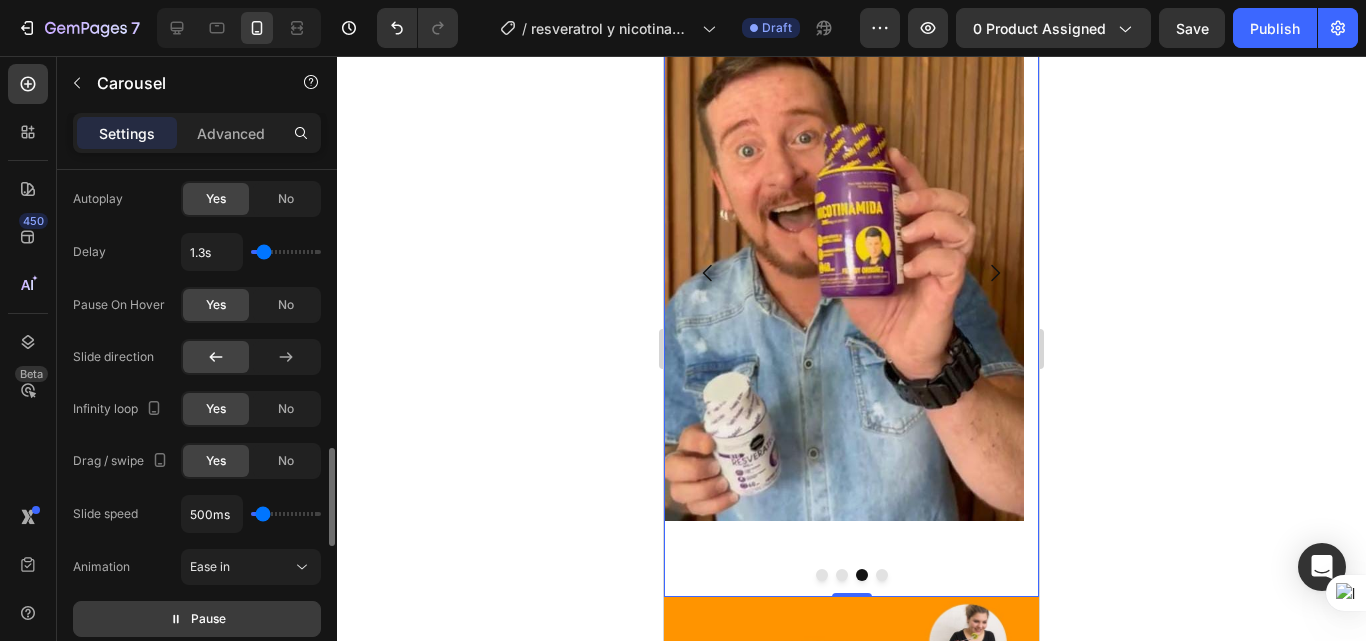 type on "1.2s" 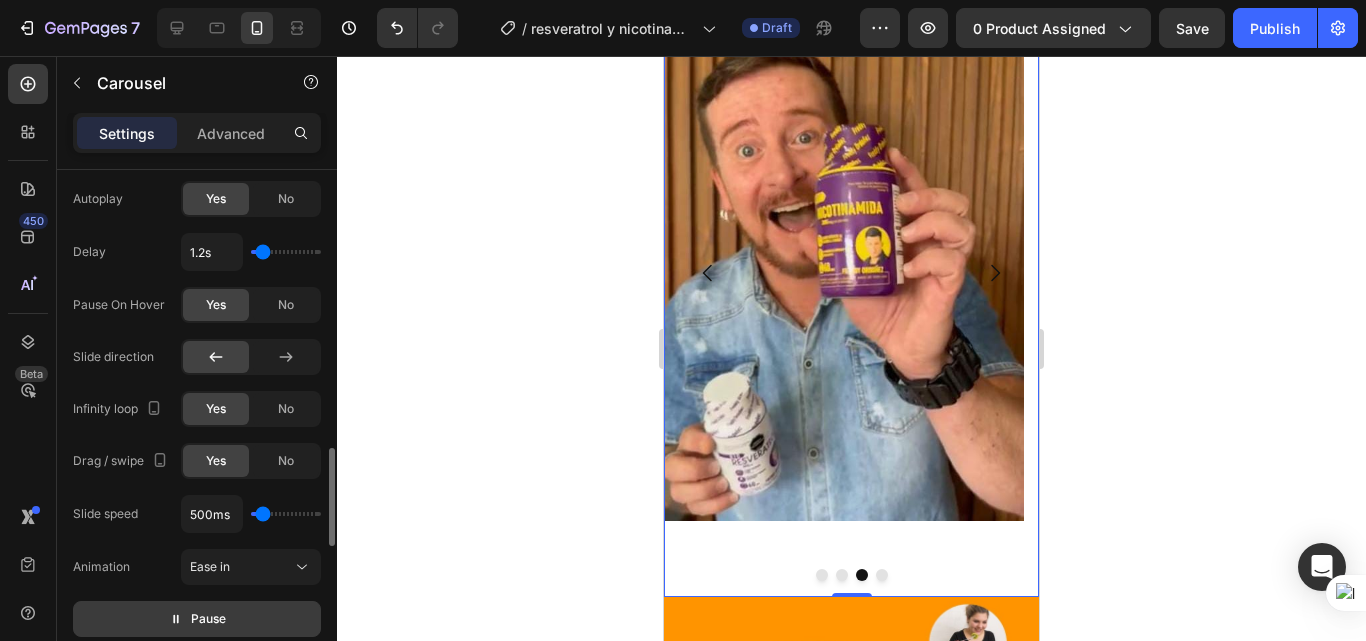 drag, startPoint x: 280, startPoint y: 251, endPoint x: 262, endPoint y: 251, distance: 18 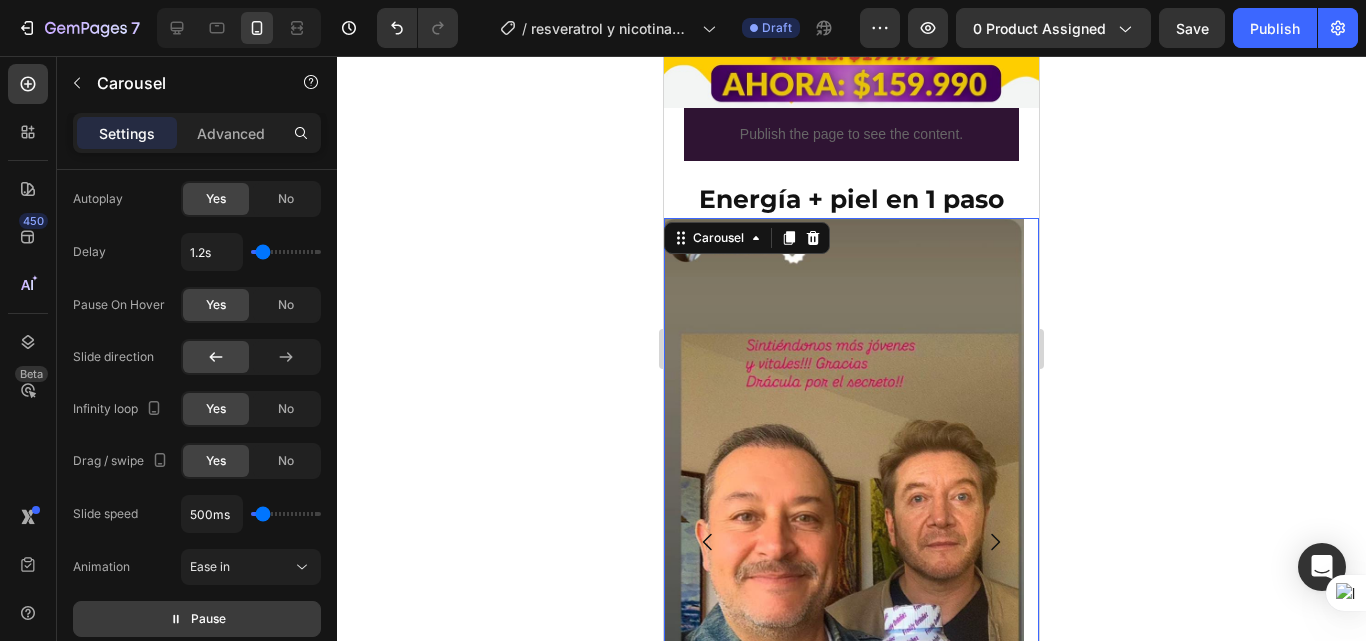 scroll, scrollTop: 562, scrollLeft: 0, axis: vertical 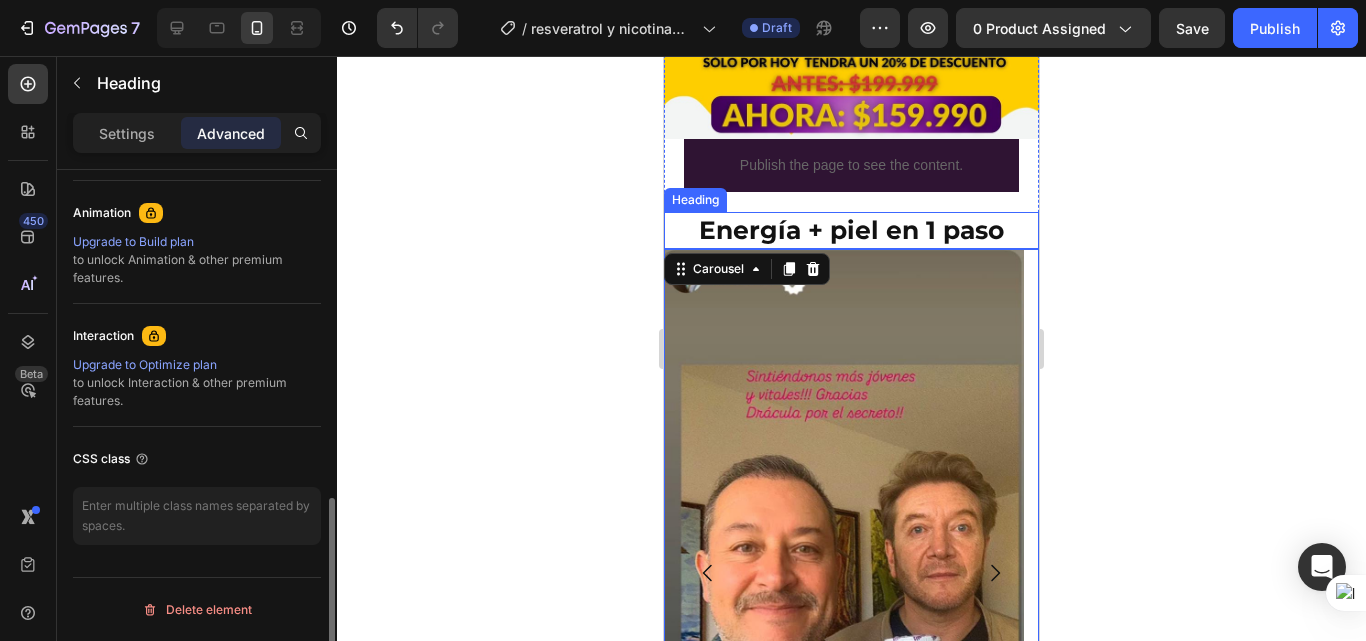 click on "Energía + piel en 1 paso" at bounding box center (851, 230) 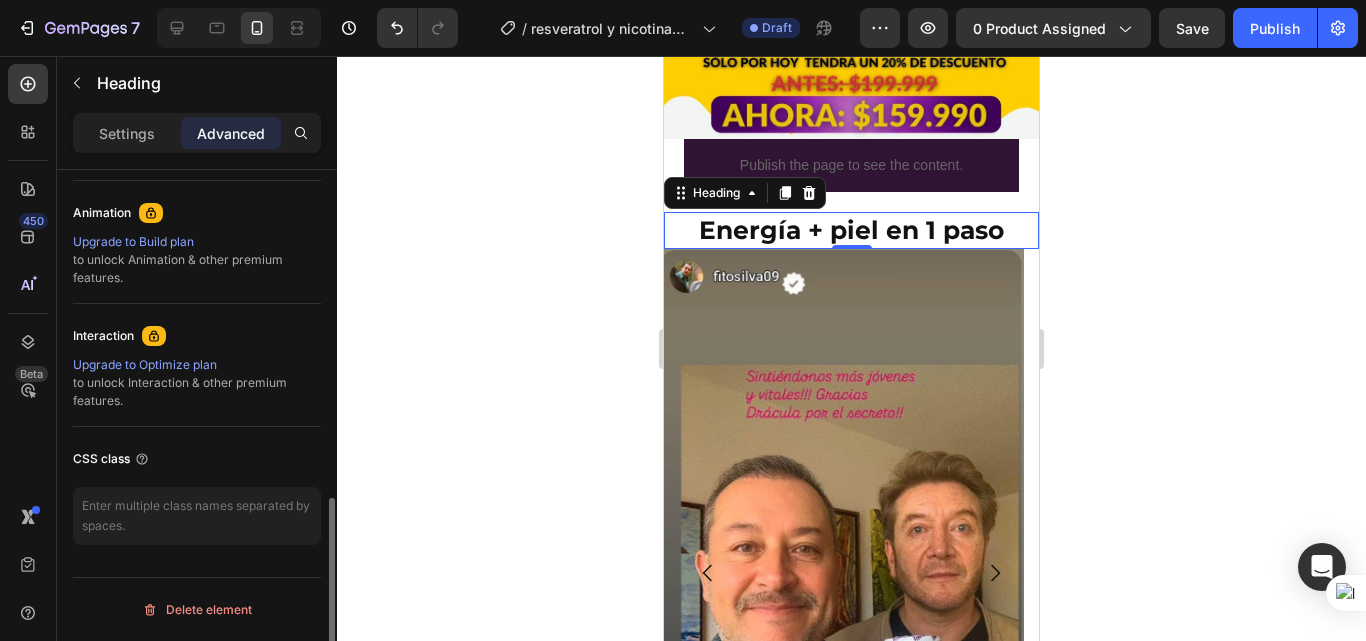 scroll, scrollTop: 0, scrollLeft: 0, axis: both 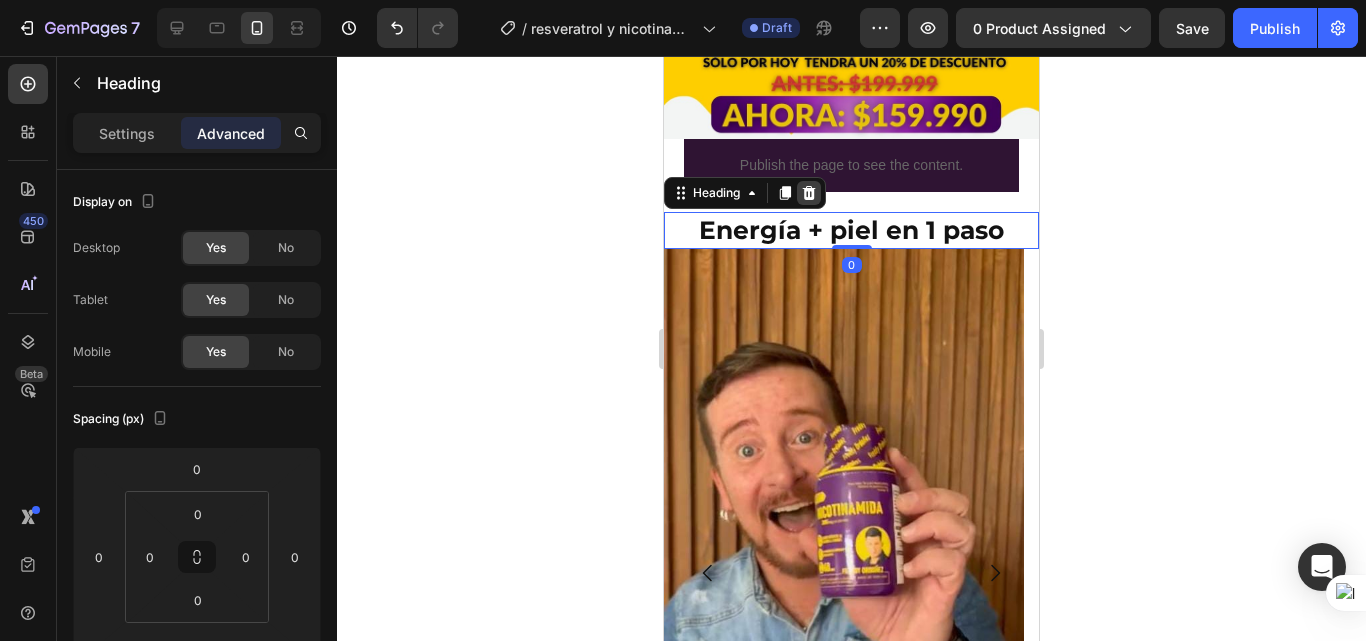 click 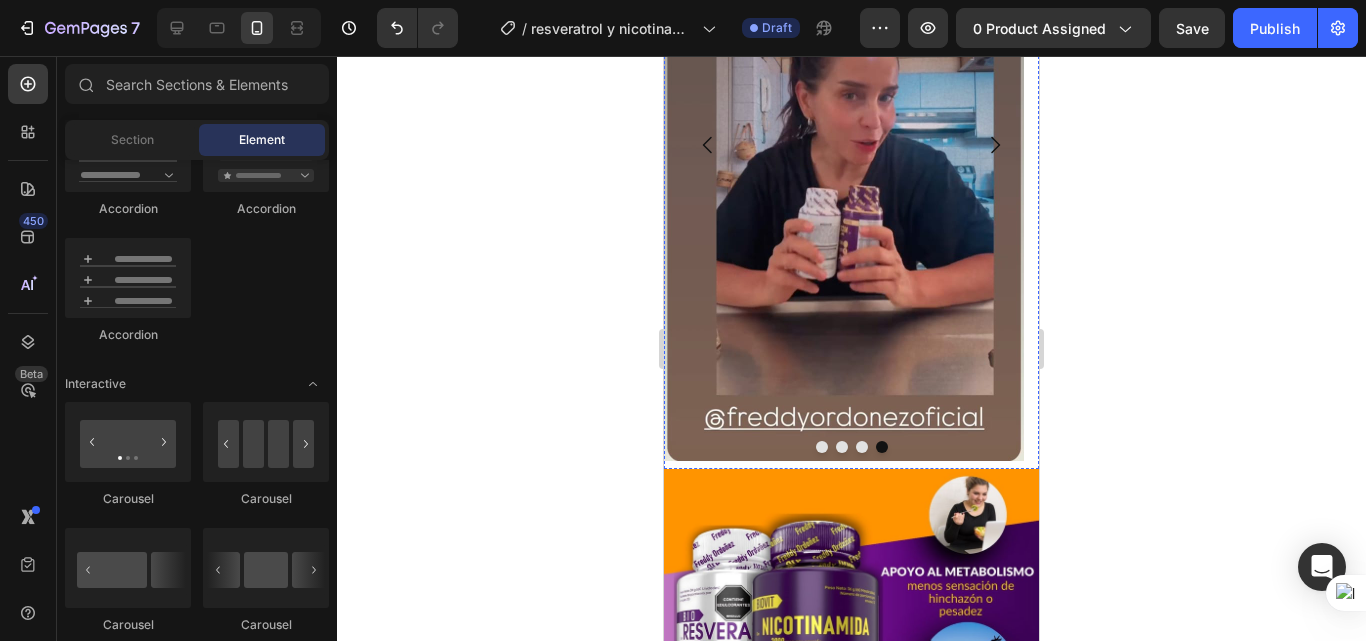 scroll, scrollTop: 962, scrollLeft: 0, axis: vertical 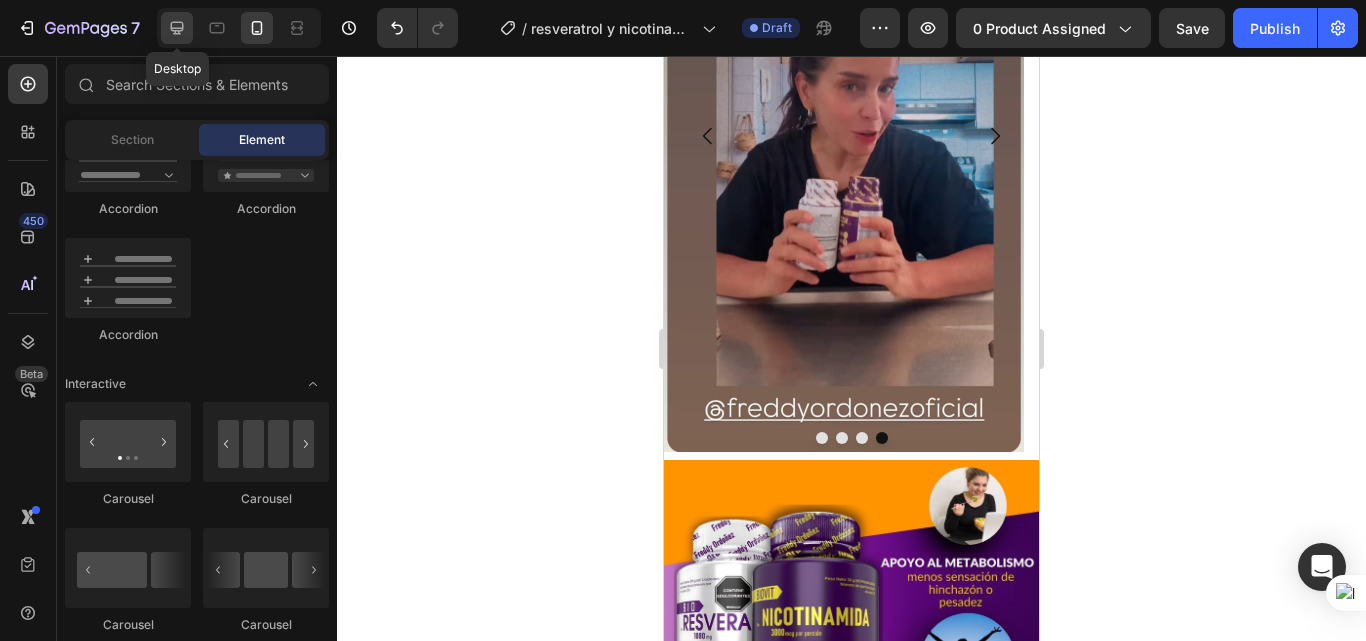 click 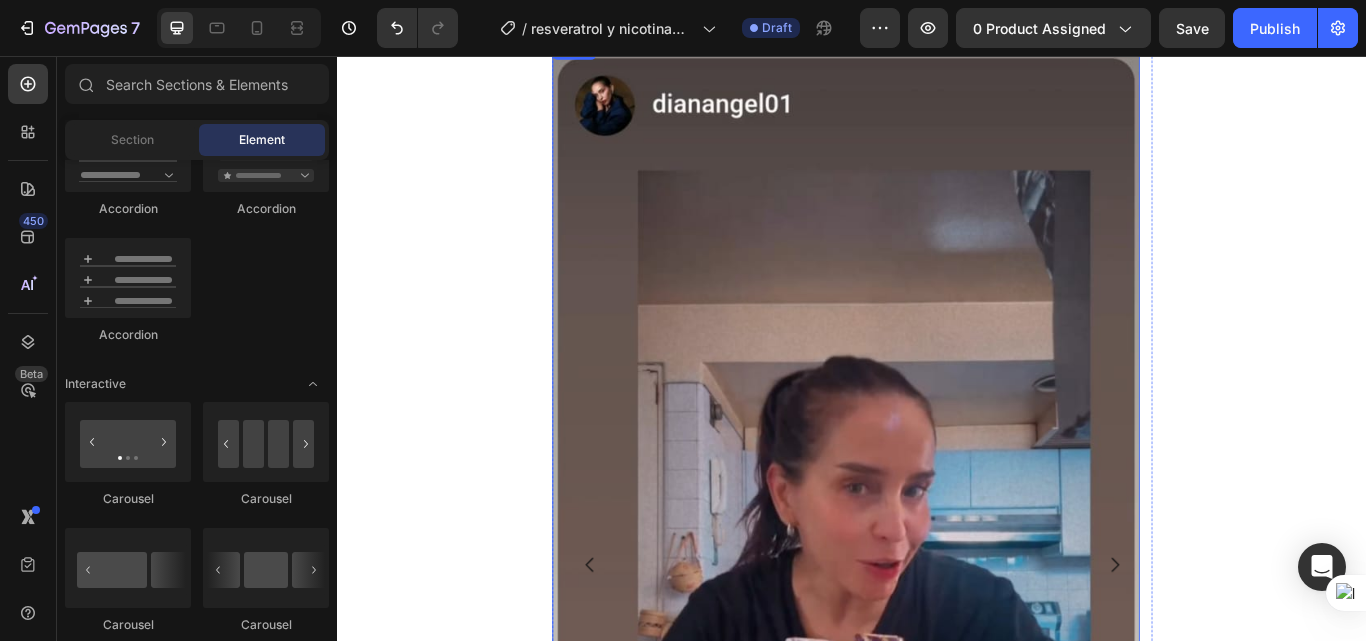 scroll, scrollTop: 1425, scrollLeft: 0, axis: vertical 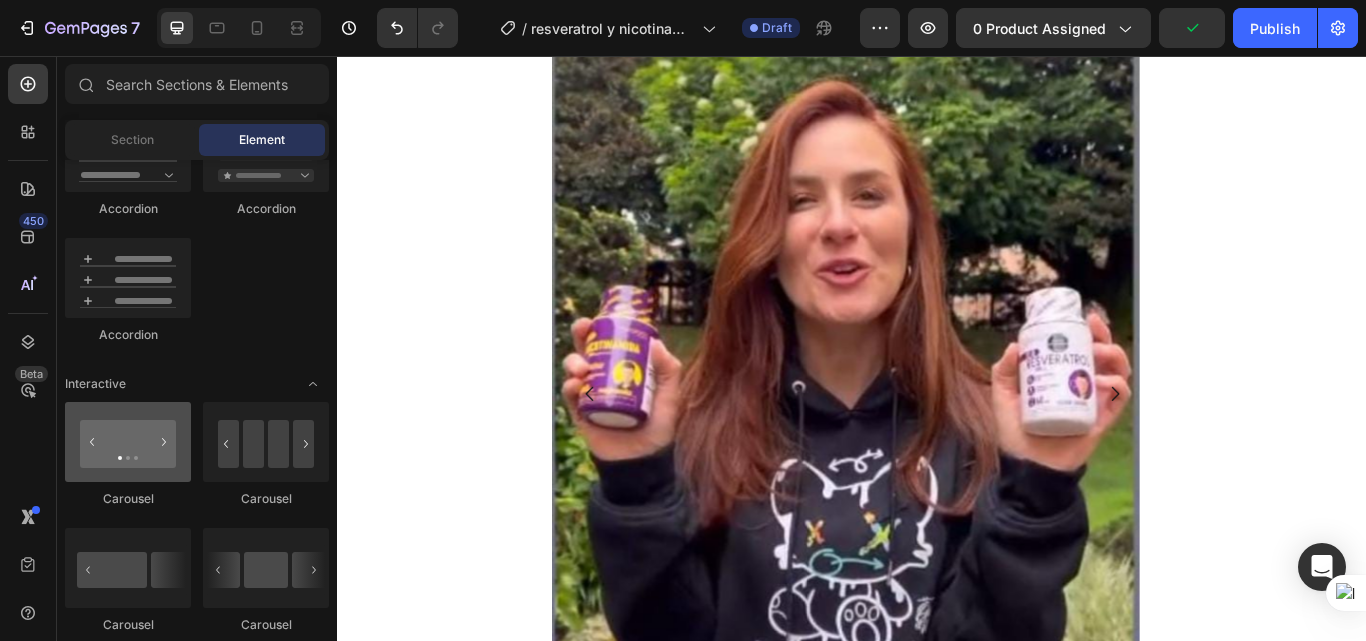 click at bounding box center [128, 442] 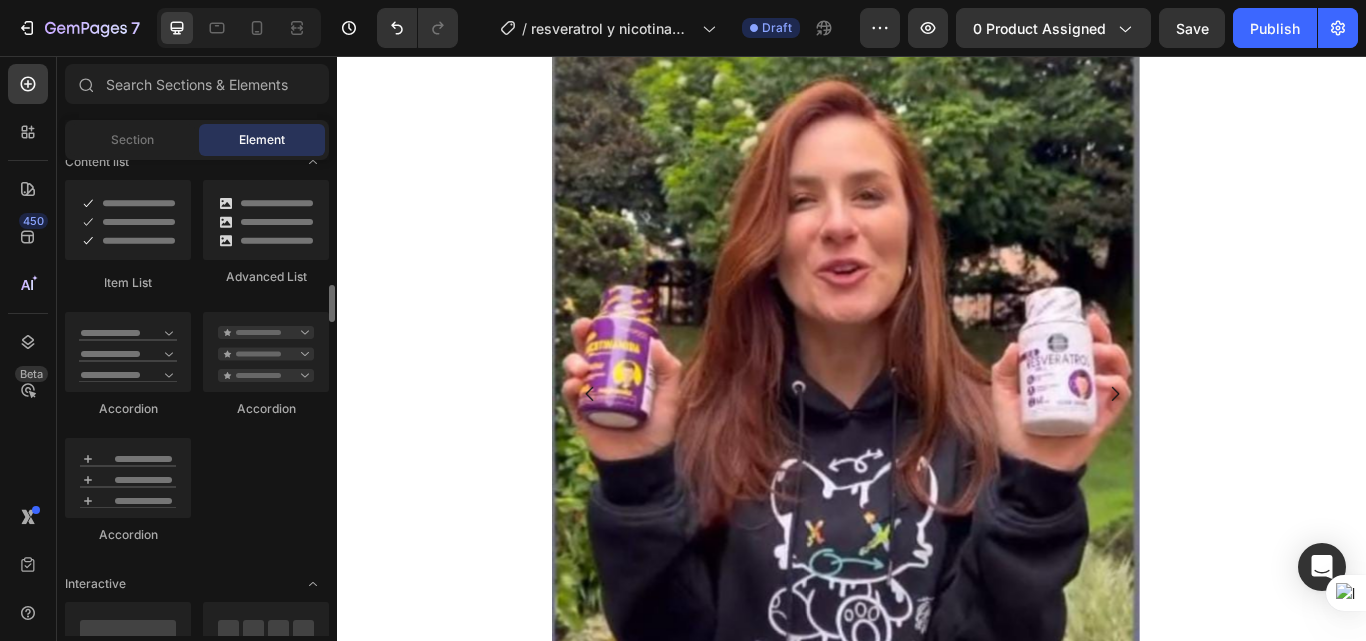 scroll, scrollTop: 1300, scrollLeft: 0, axis: vertical 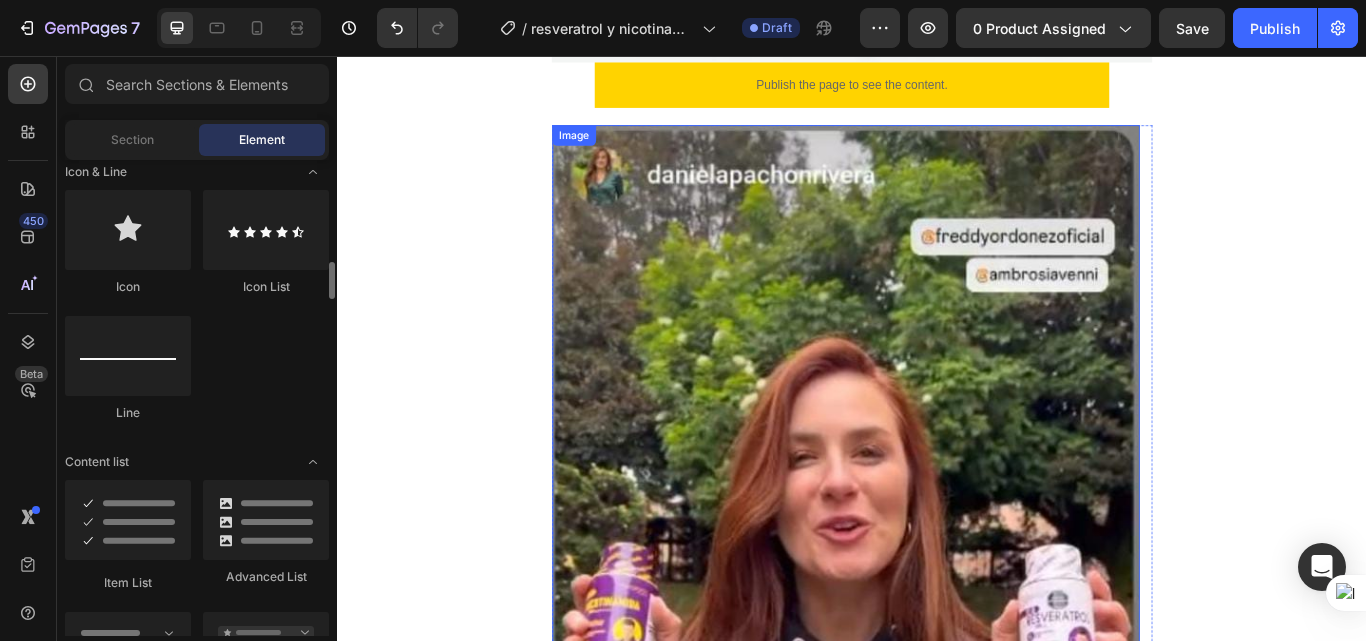 click at bounding box center (929, 738) 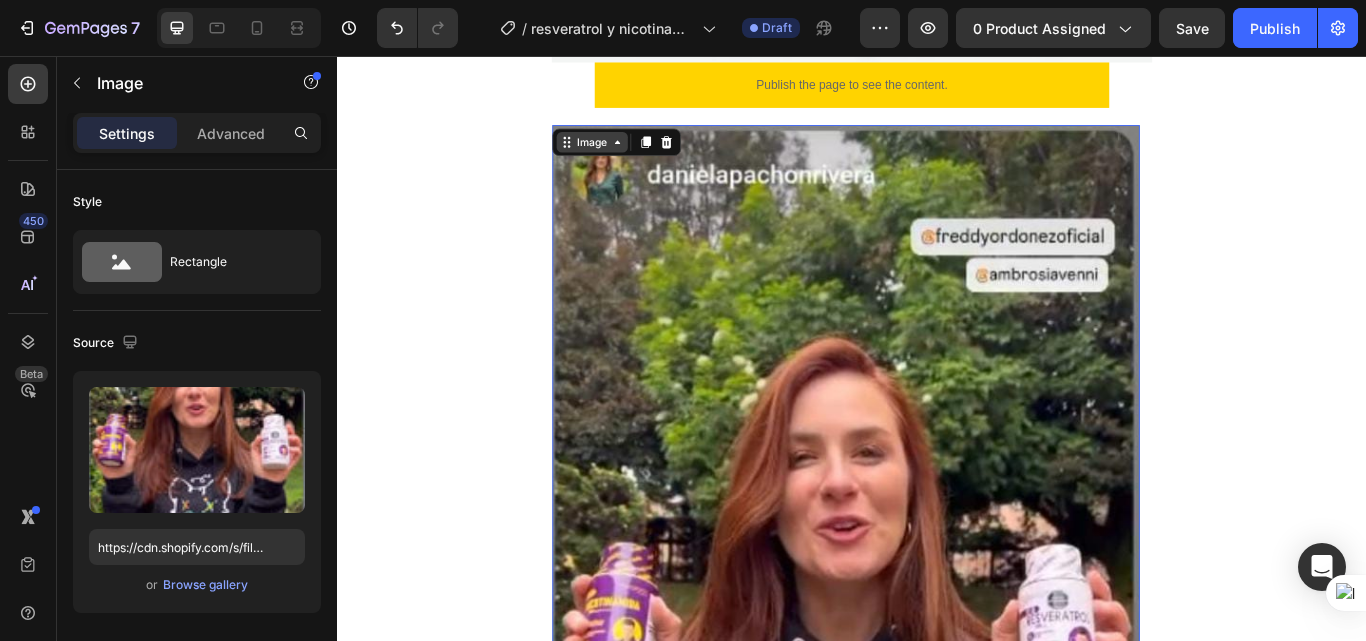 click on "Image" at bounding box center [633, 157] 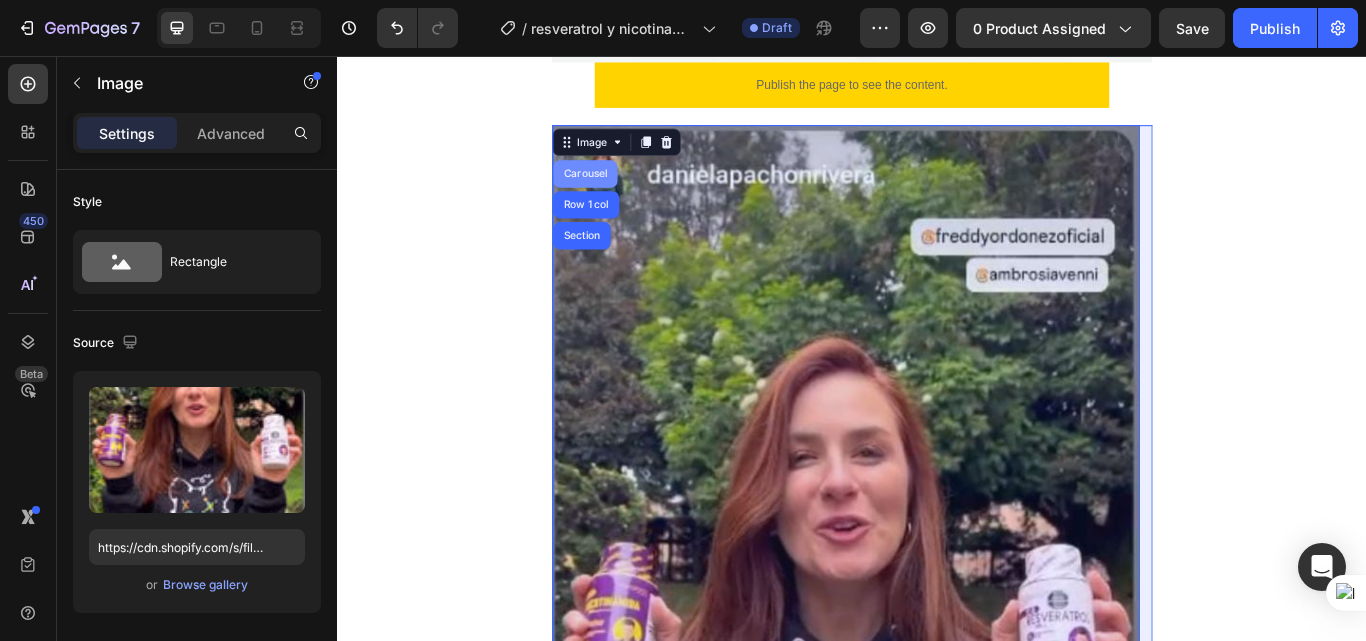 click on "Carousel" at bounding box center [625, 194] 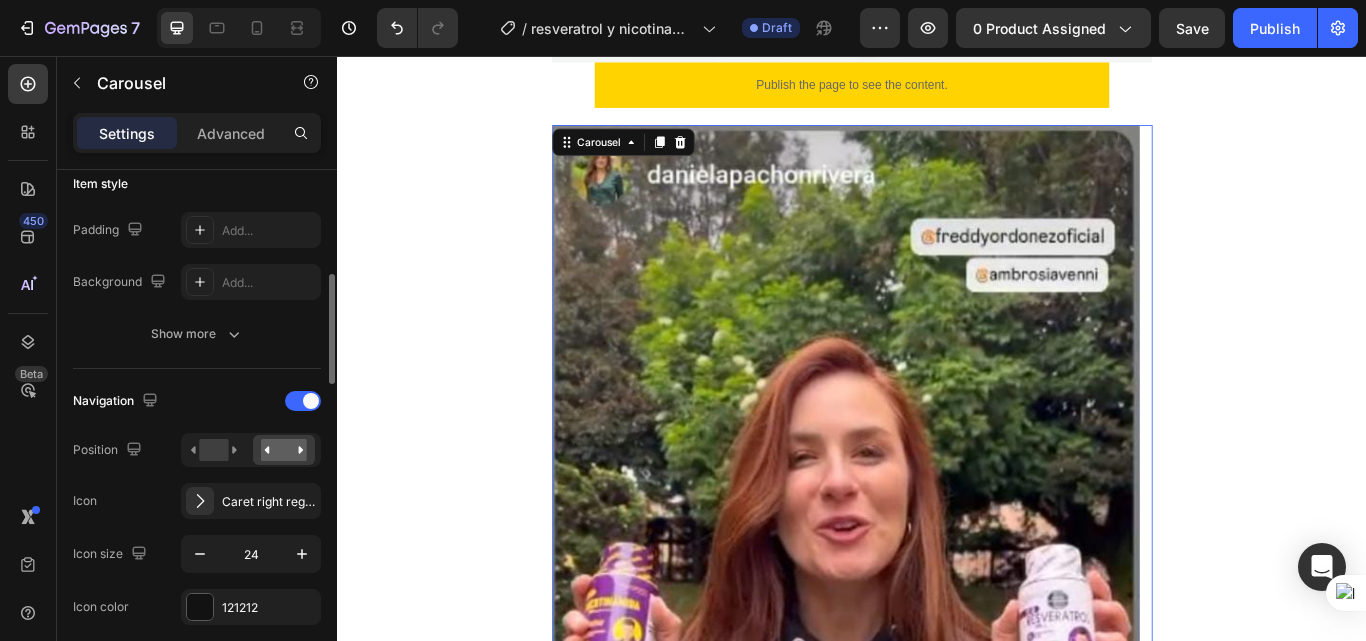 scroll, scrollTop: 600, scrollLeft: 0, axis: vertical 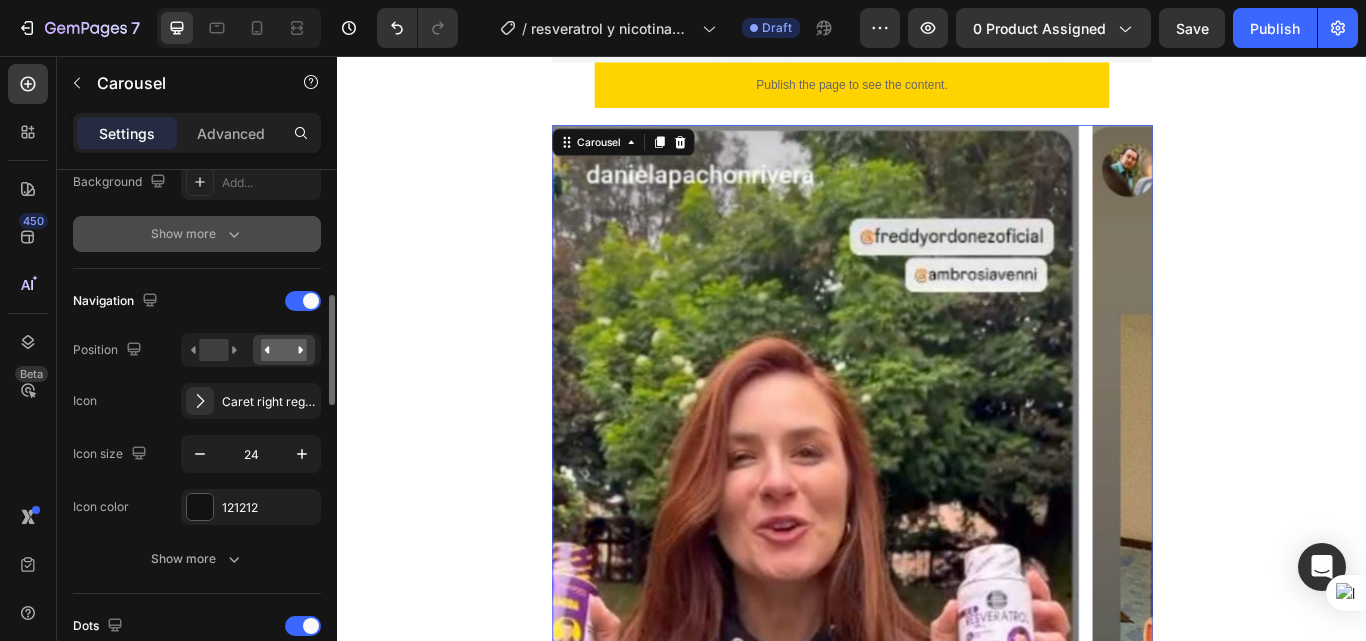 click on "Show more" at bounding box center (197, 234) 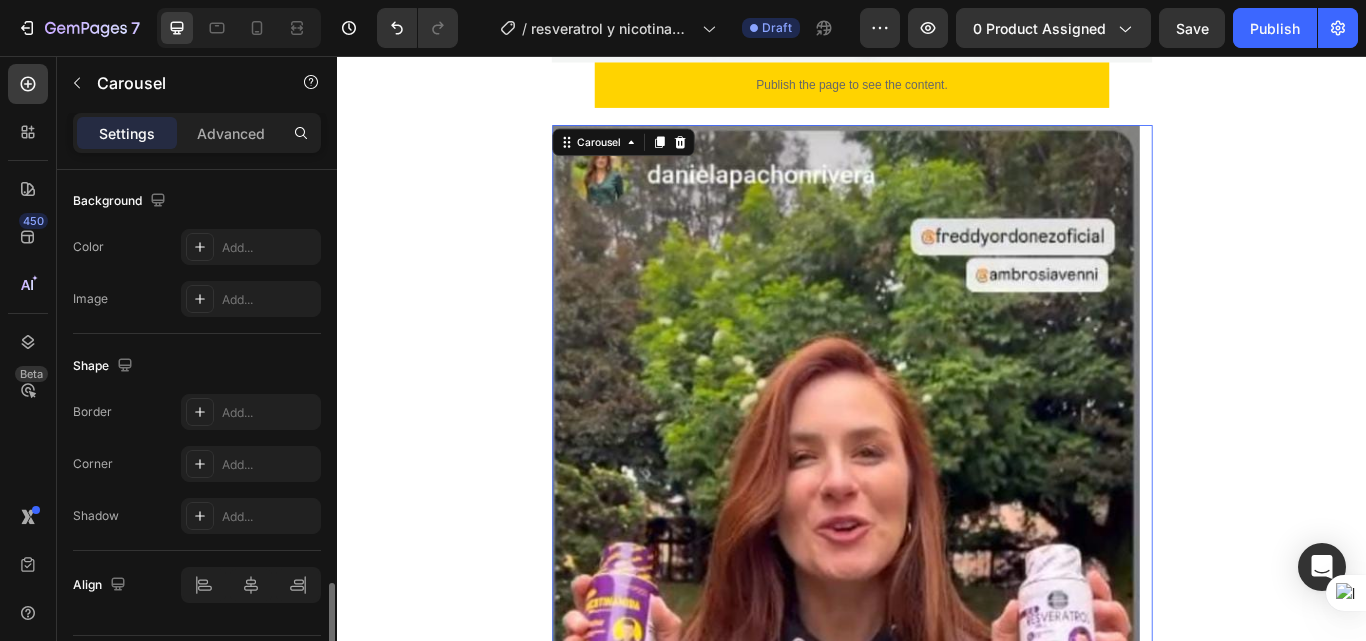 scroll, scrollTop: 2158, scrollLeft: 0, axis: vertical 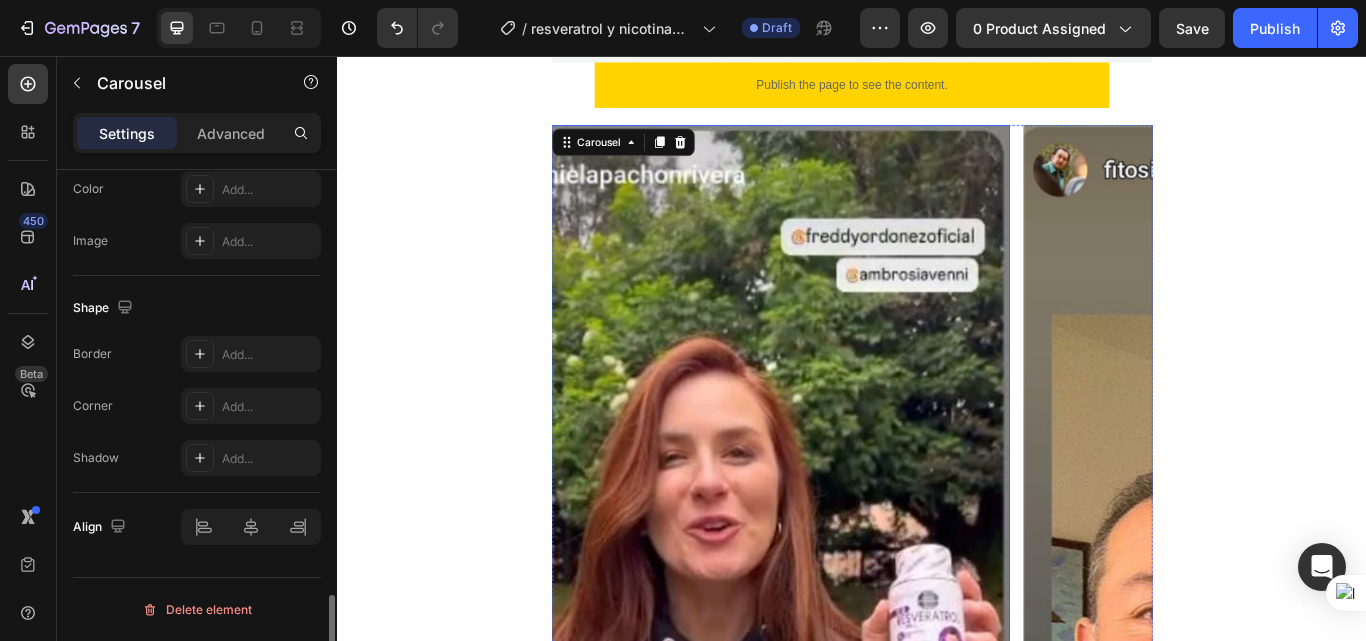 click at bounding box center (778, 738) 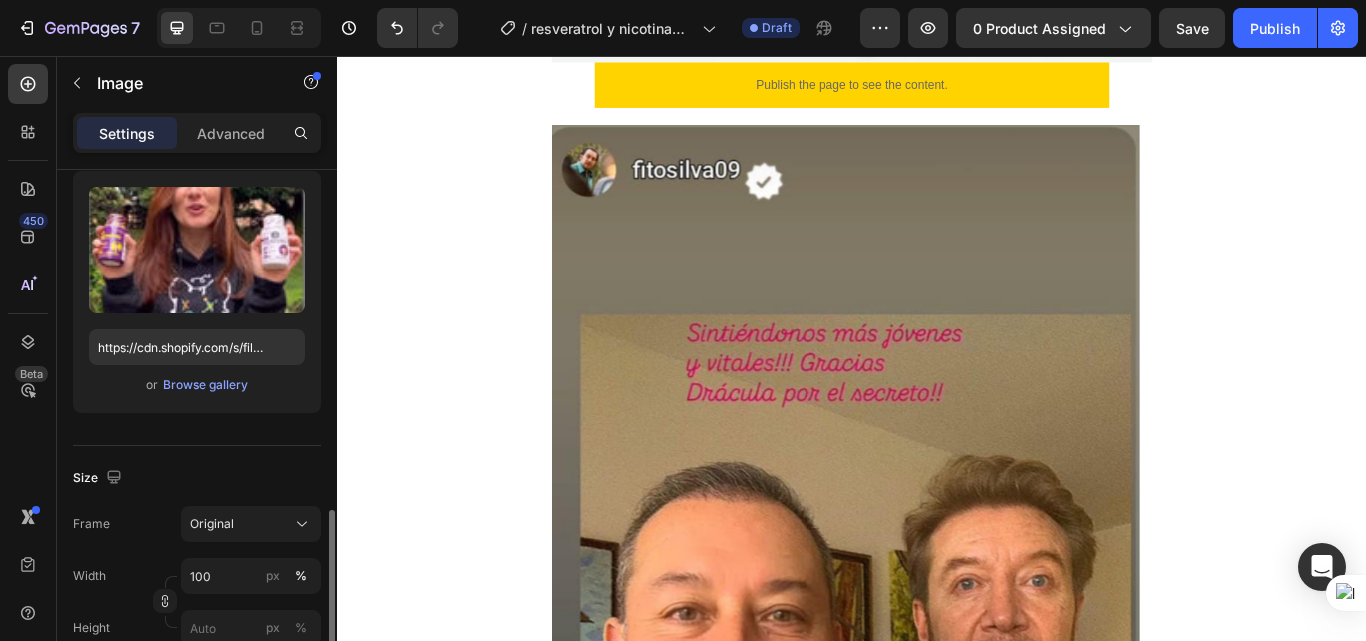 scroll, scrollTop: 400, scrollLeft: 0, axis: vertical 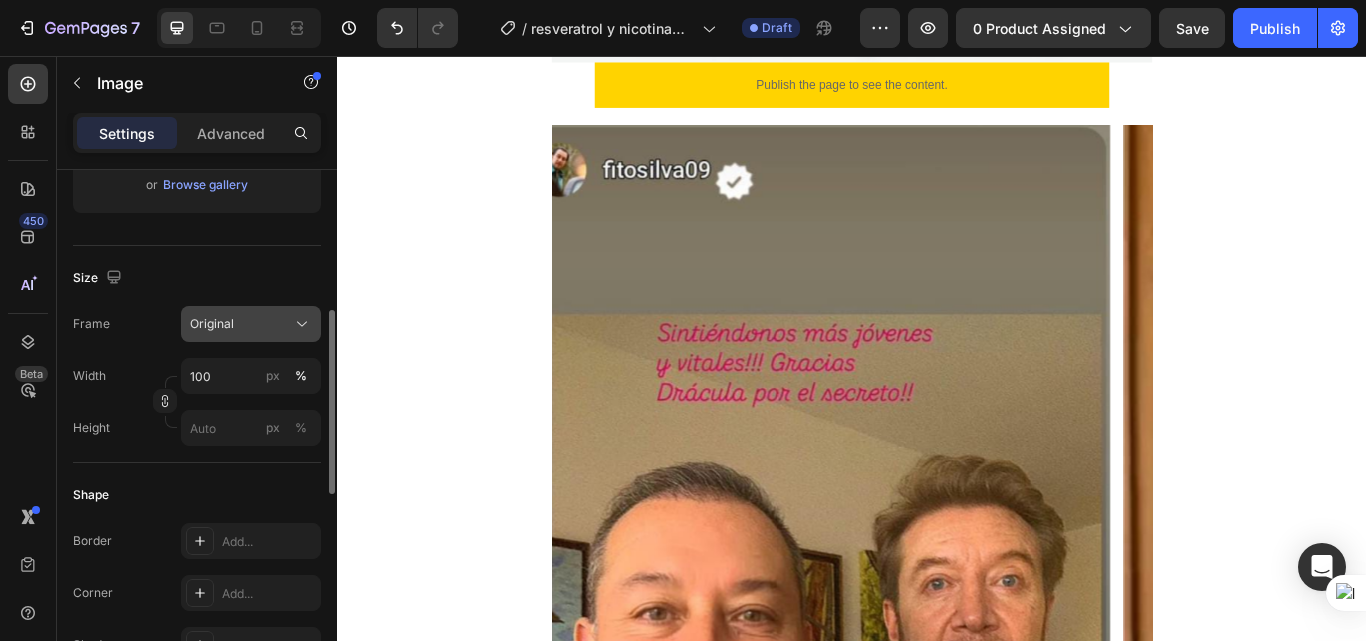 click on "Original" 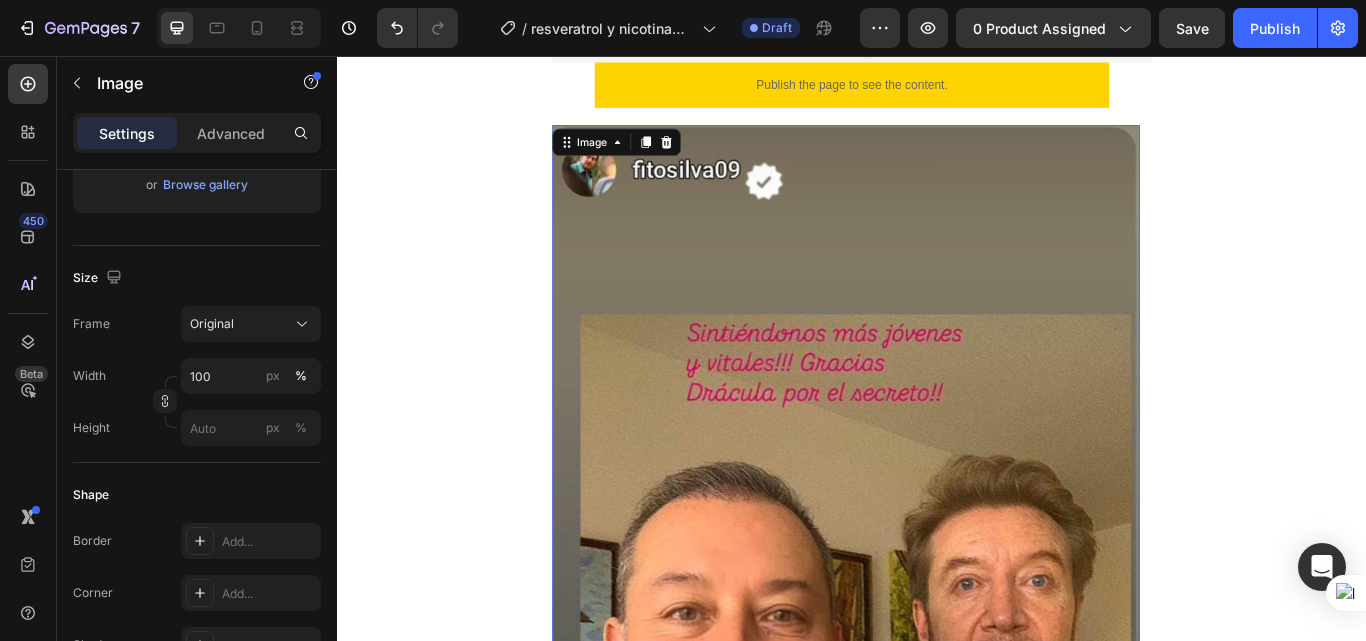 click at bounding box center (929, 680) 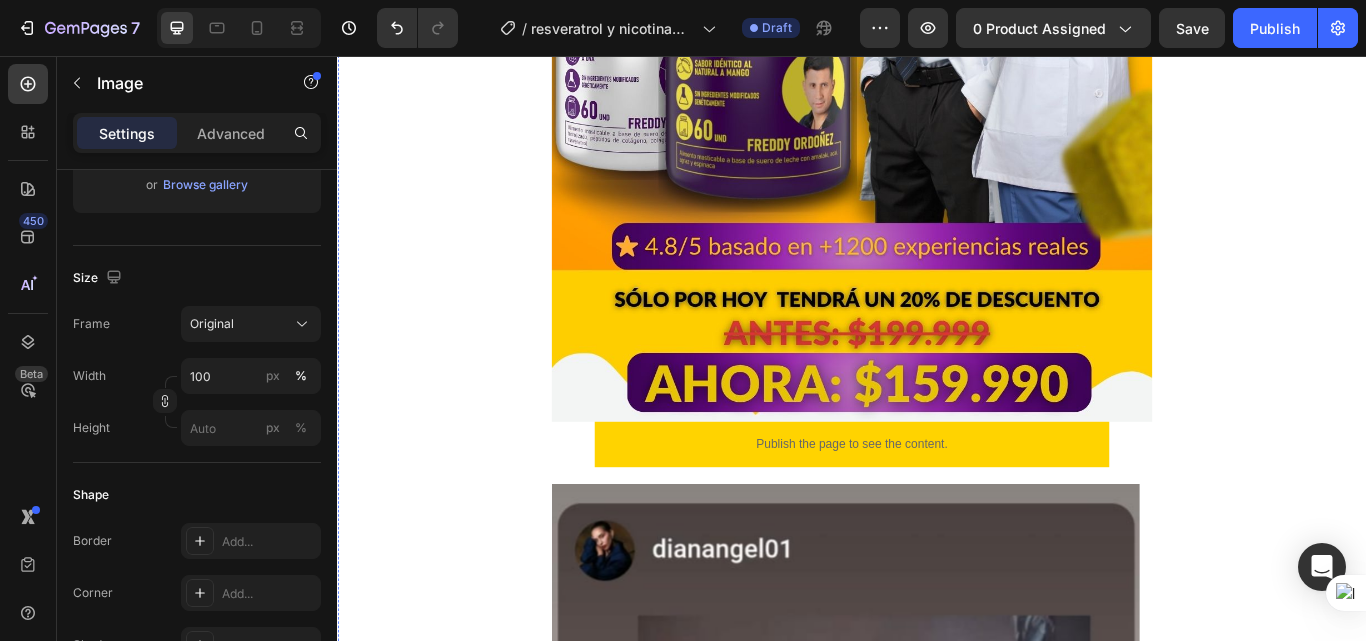 scroll, scrollTop: 700, scrollLeft: 0, axis: vertical 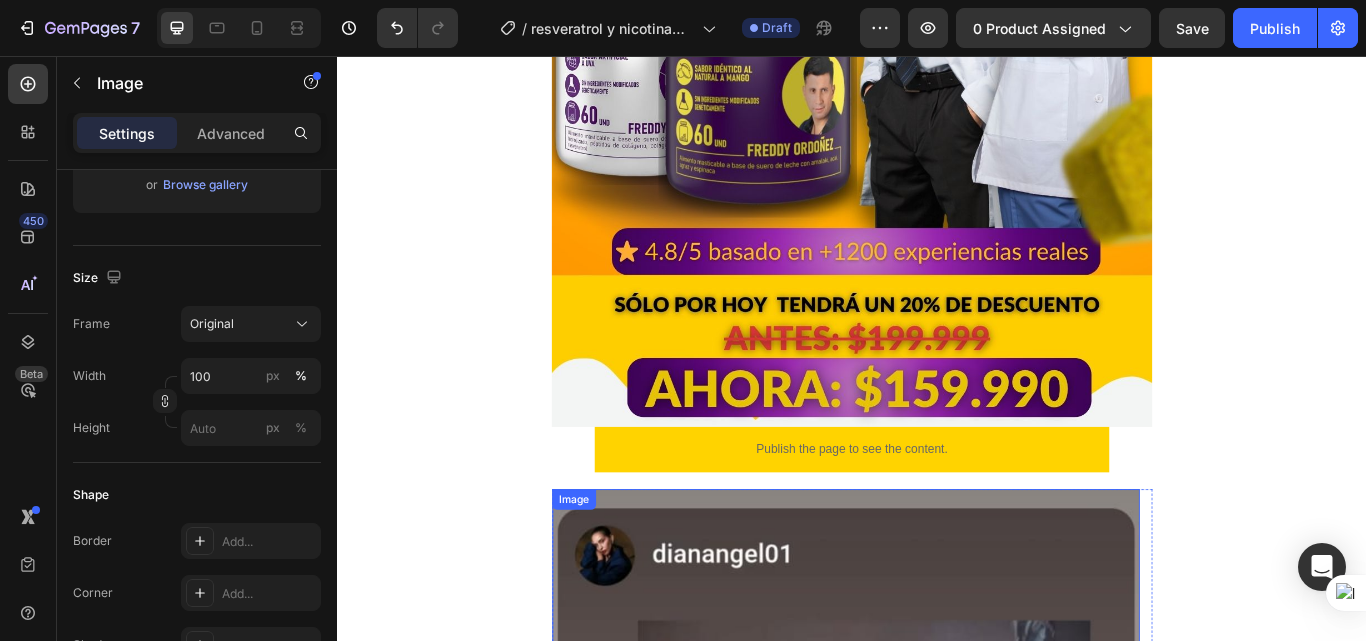 click at bounding box center [929, 1171] 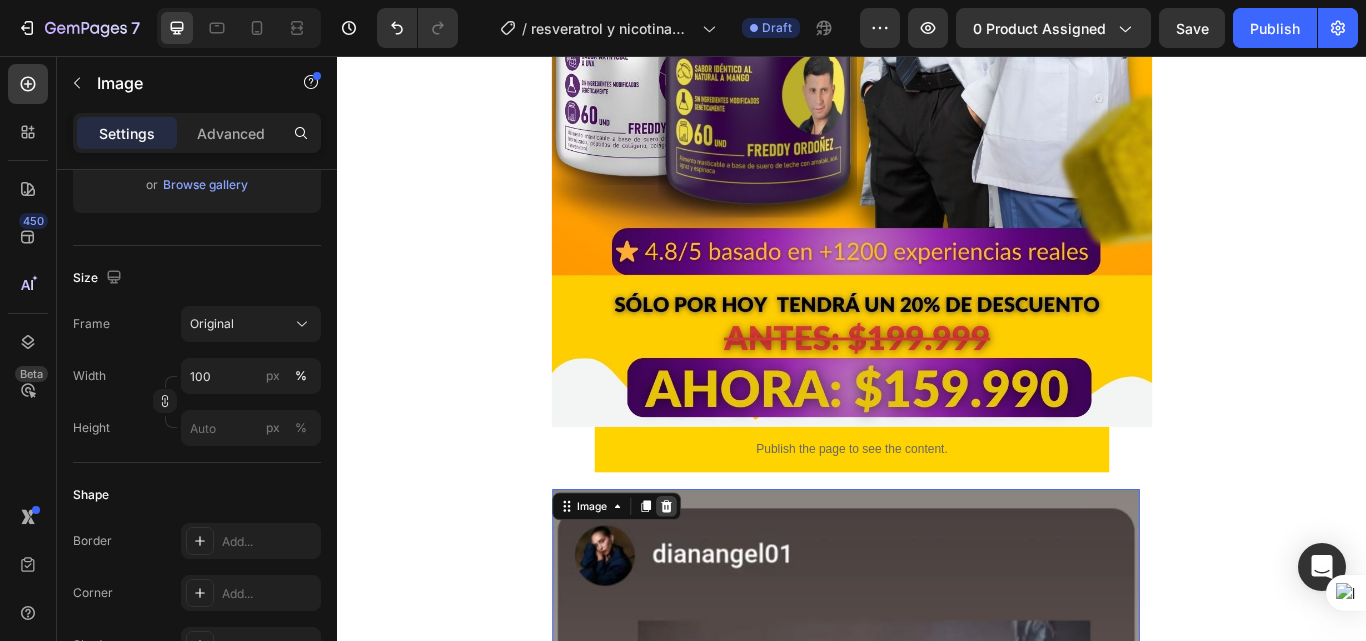 click 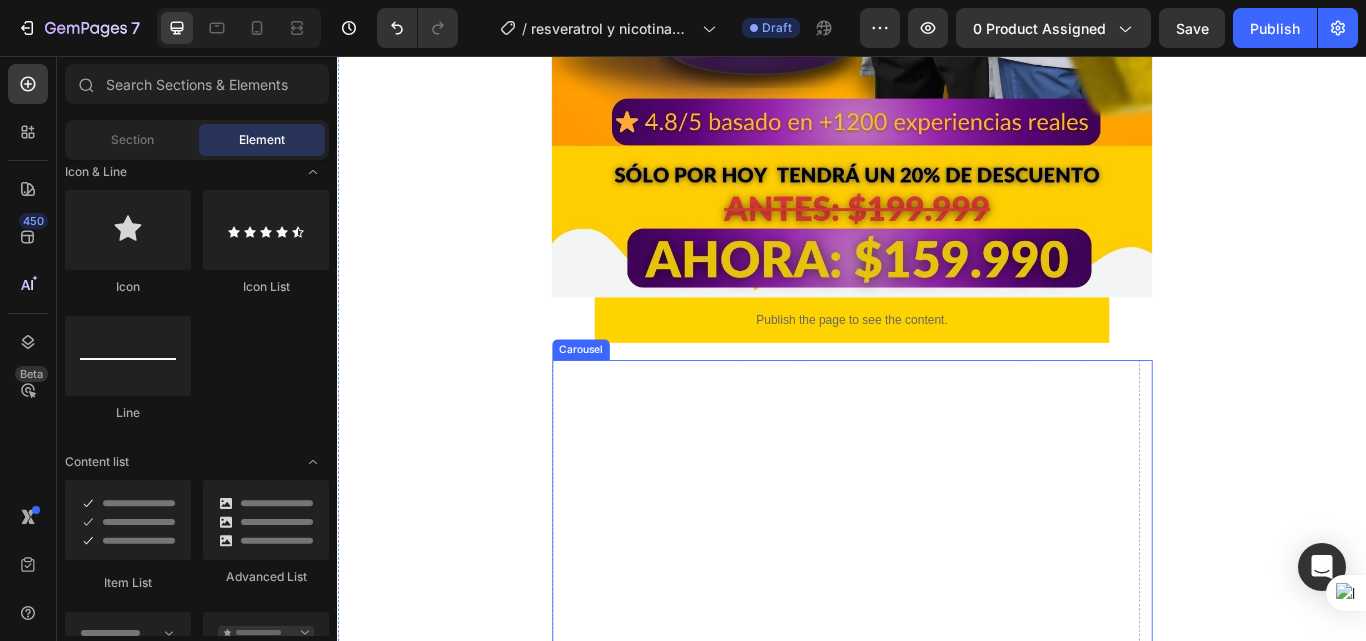 scroll, scrollTop: 900, scrollLeft: 0, axis: vertical 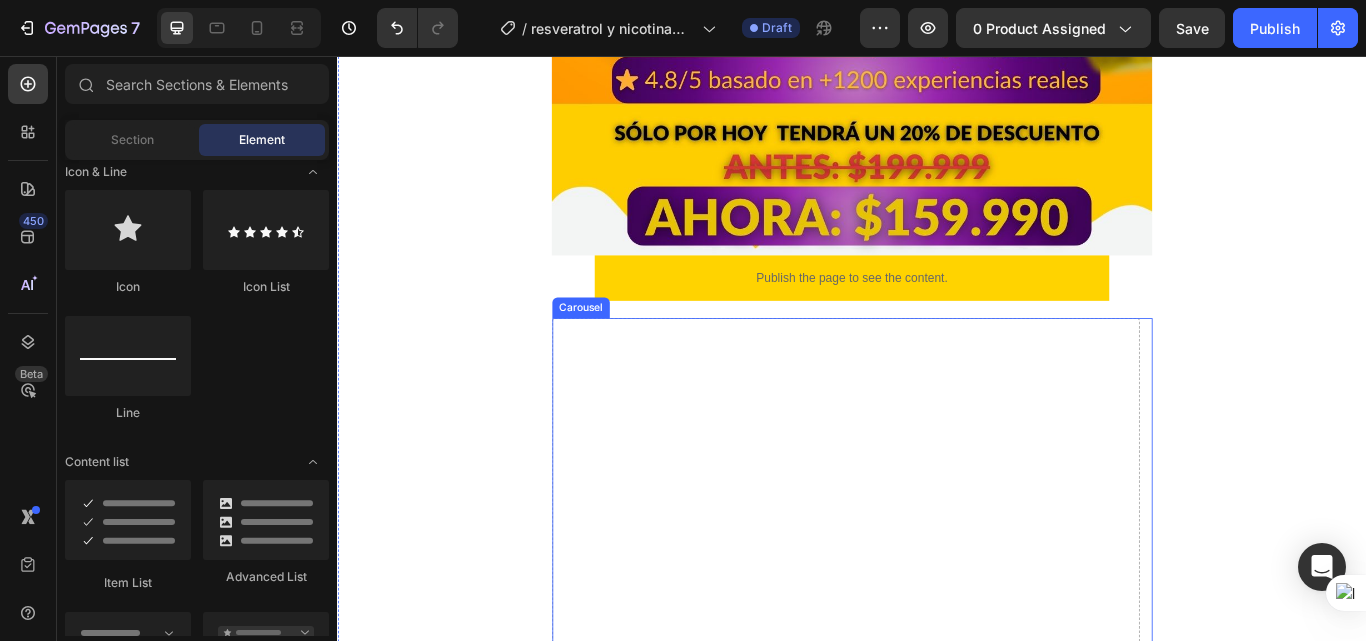 click on "Drop element here" at bounding box center (929, 967) 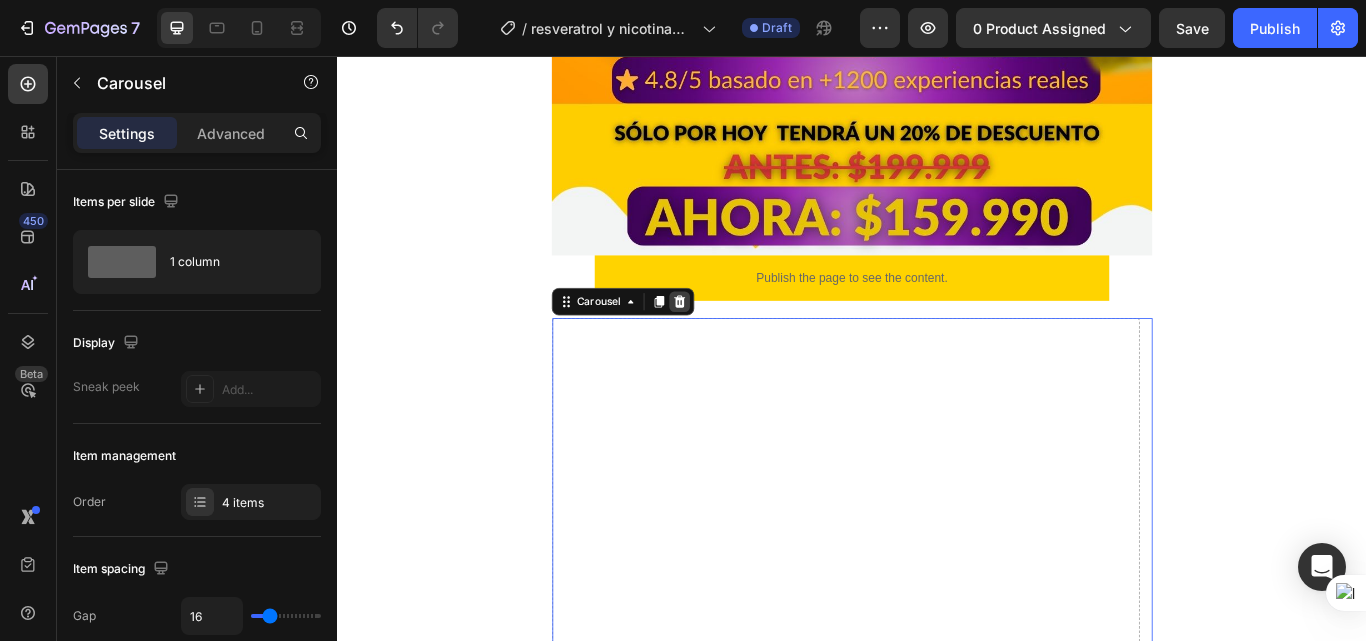 click 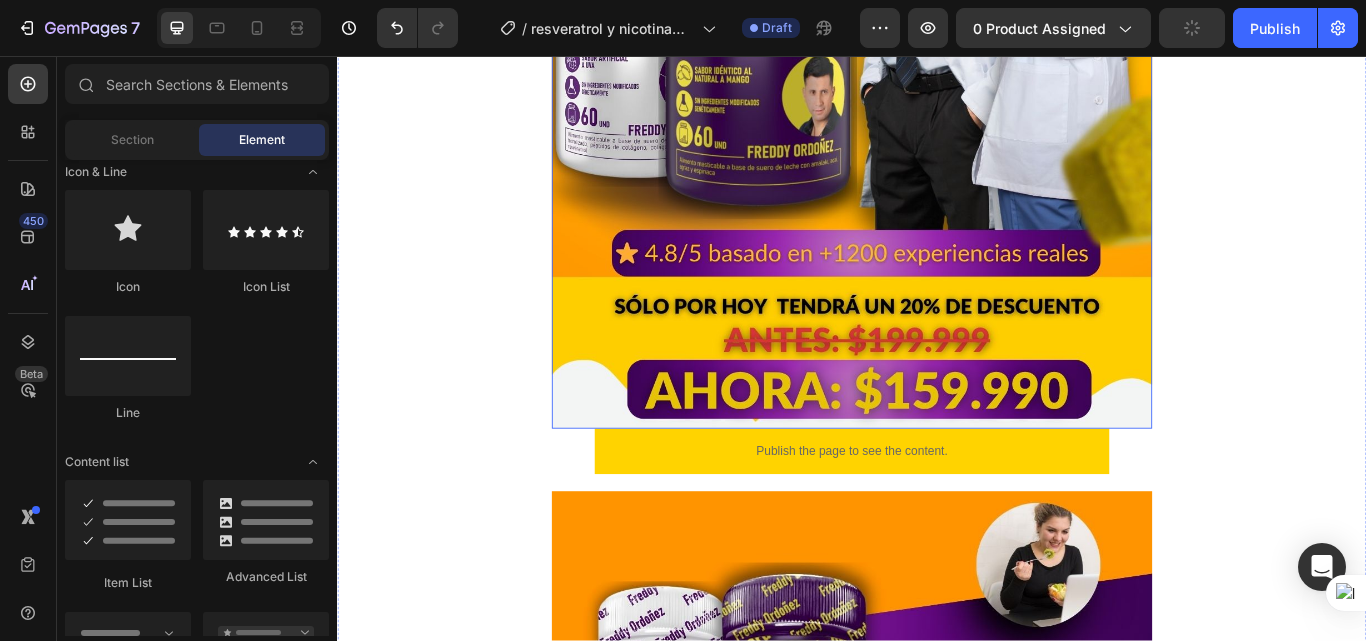 scroll, scrollTop: 700, scrollLeft: 0, axis: vertical 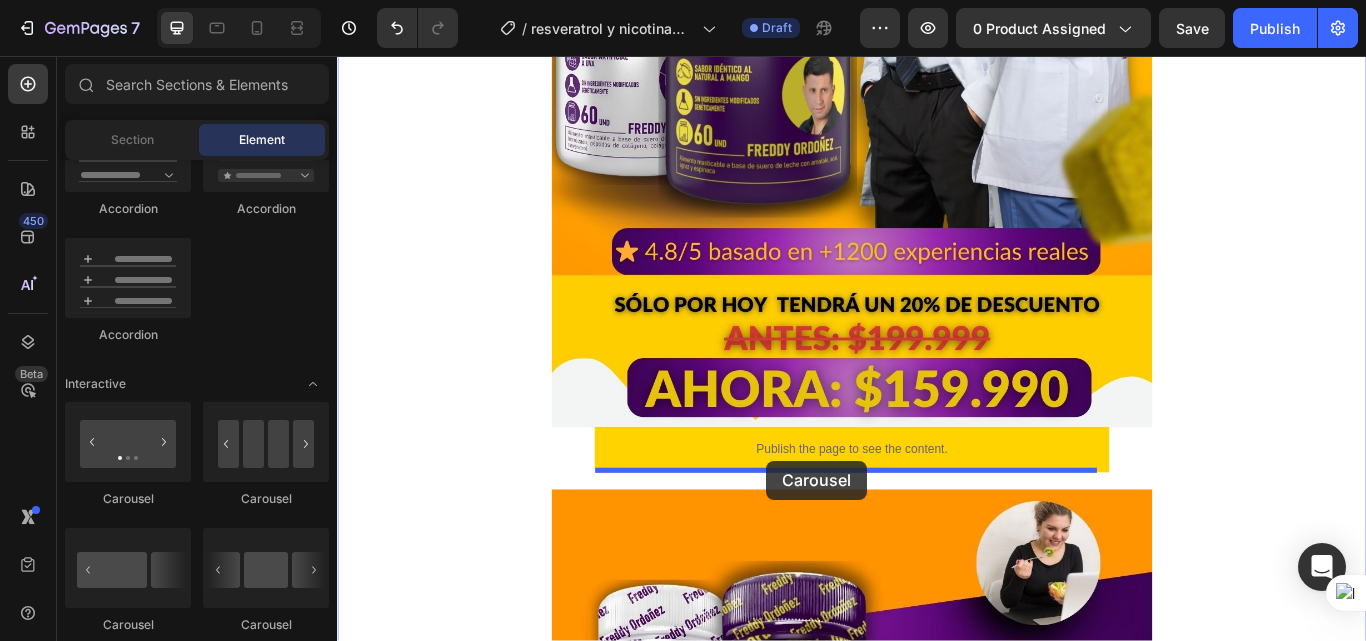 drag, startPoint x: 569, startPoint y: 500, endPoint x: 837, endPoint y: 528, distance: 269.4587 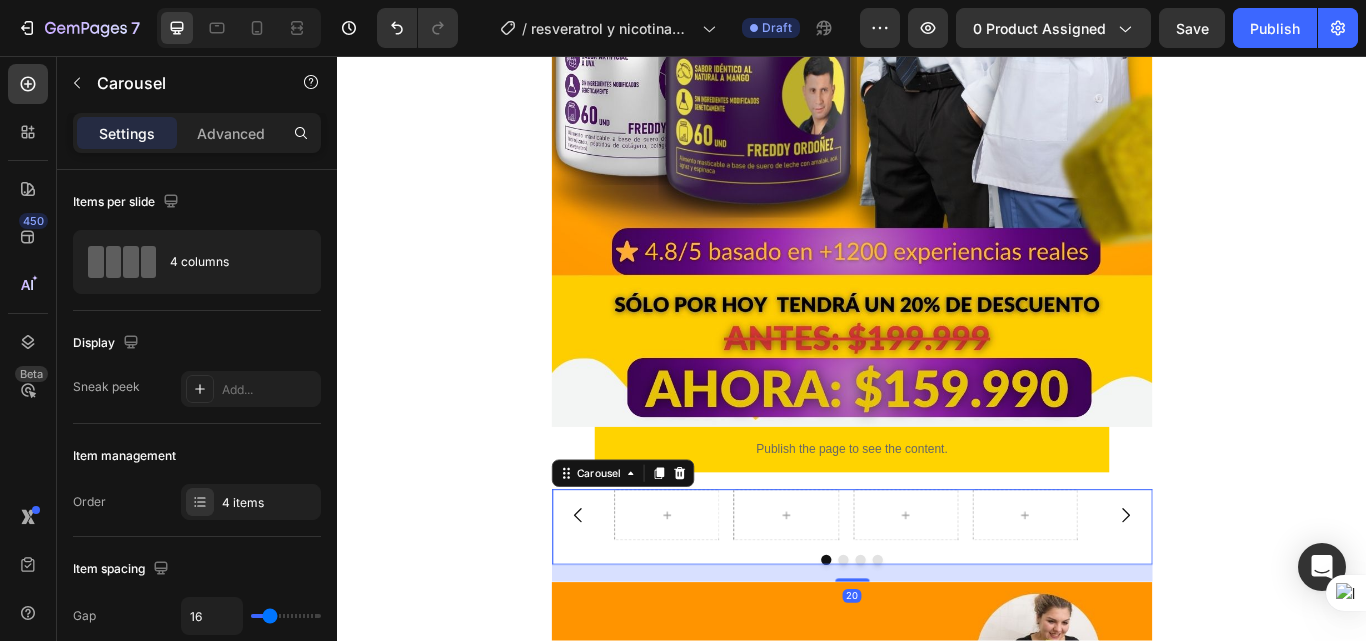 scroll, scrollTop: 800, scrollLeft: 0, axis: vertical 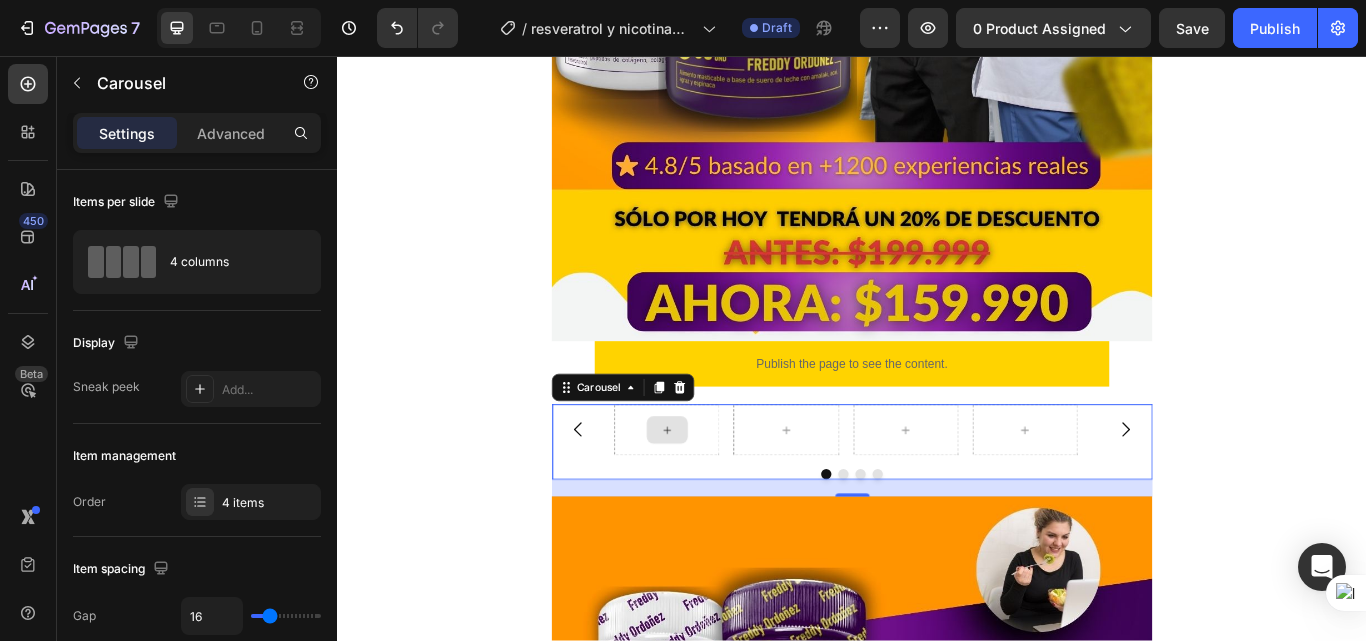 click at bounding box center [720, 492] 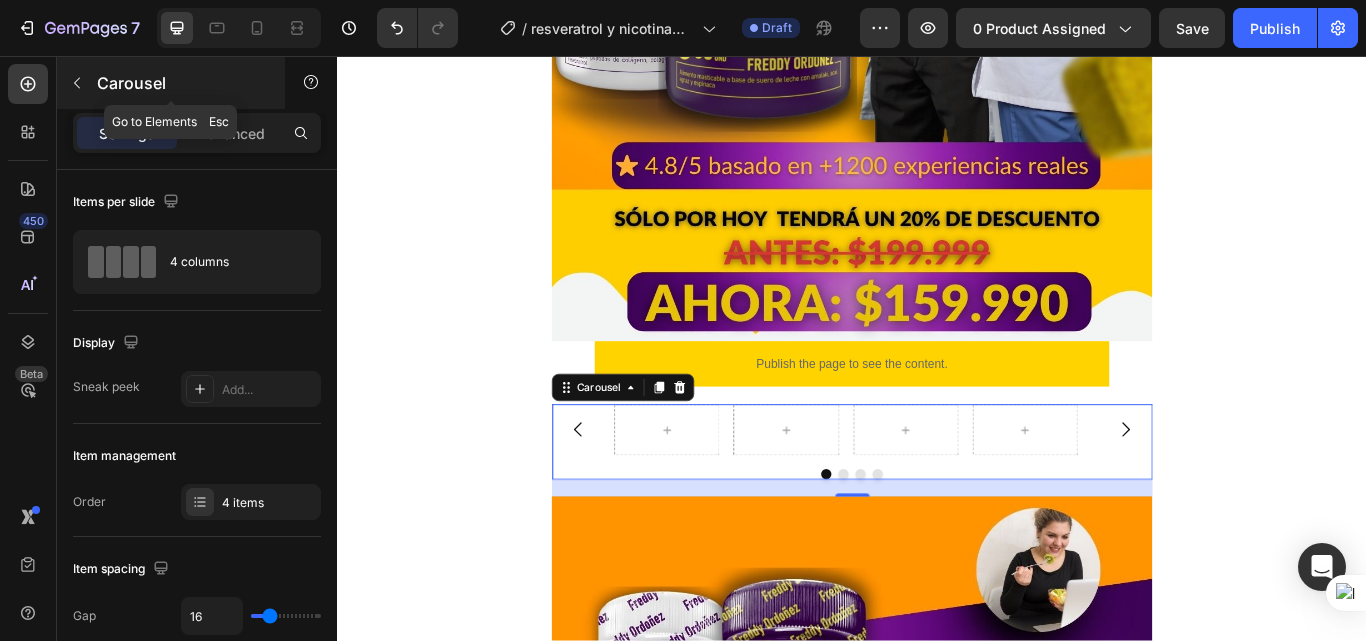 click 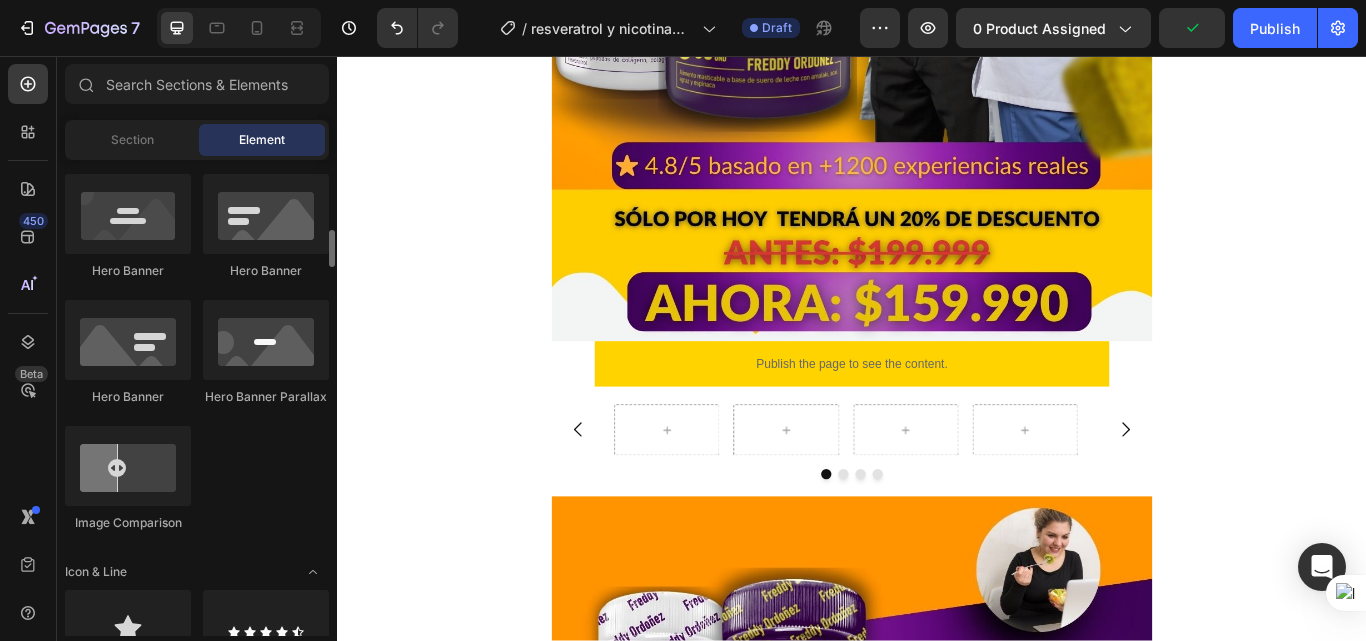 scroll, scrollTop: 500, scrollLeft: 0, axis: vertical 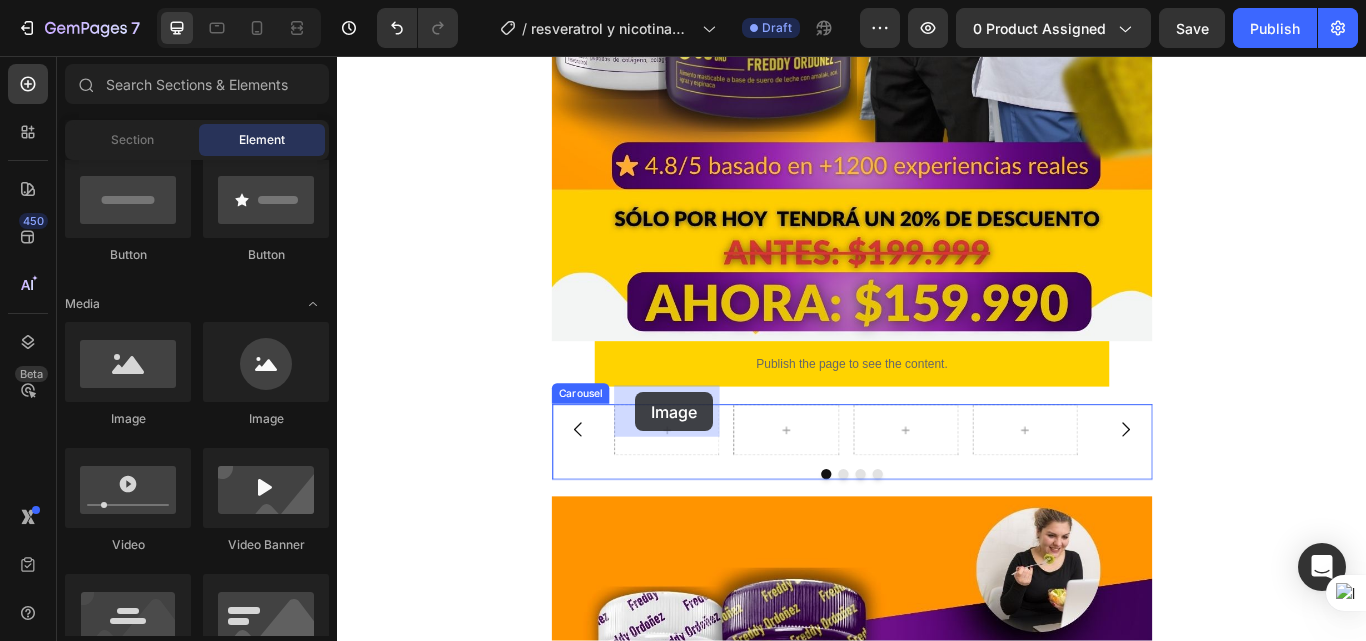 drag, startPoint x: 469, startPoint y: 416, endPoint x: 683, endPoint y: 448, distance: 216.3793 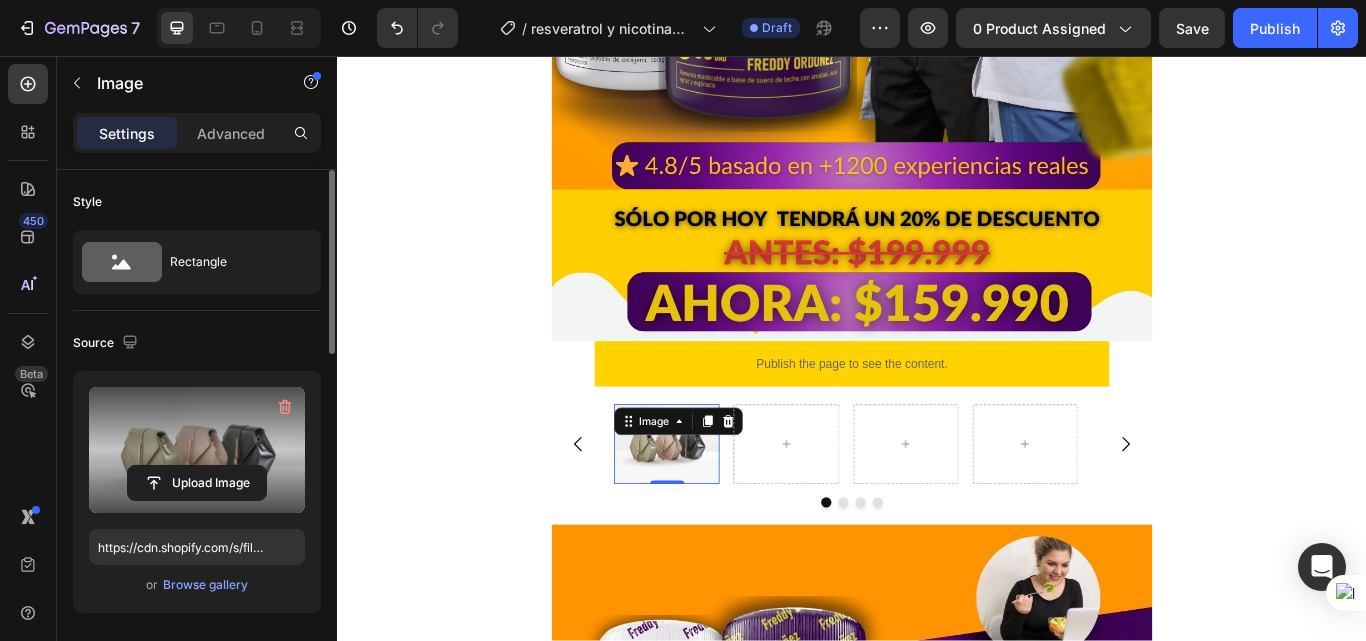 click at bounding box center [197, 450] 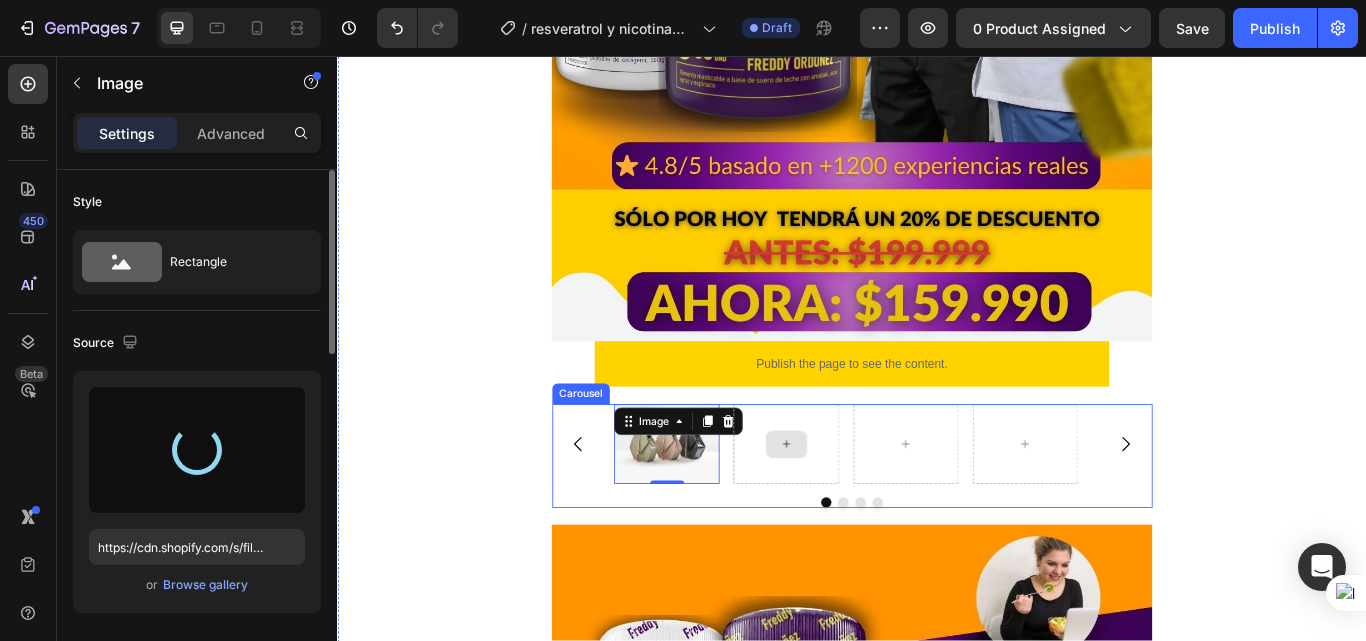 type on "https://cdn.shopify.com/s/files/1/0618/7732/1833/files/gempages_578086084060119568-395d20f3-f439-4639-8bd8-9665aabedab8.jpg" 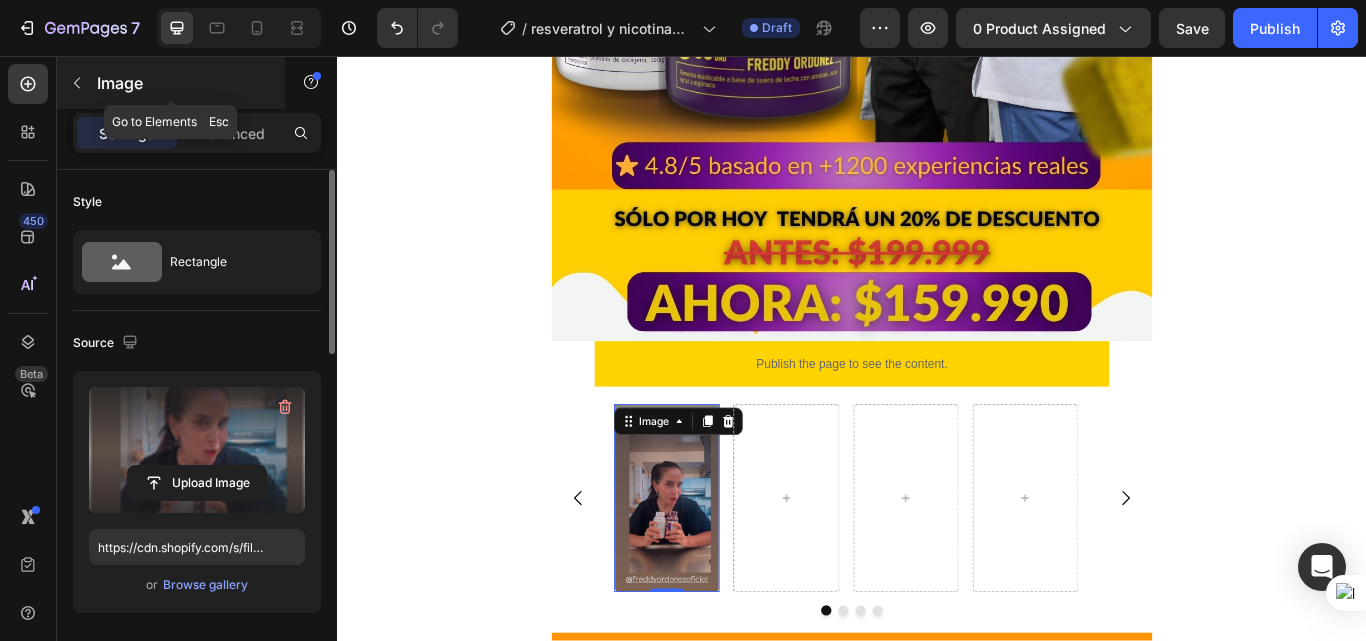 click 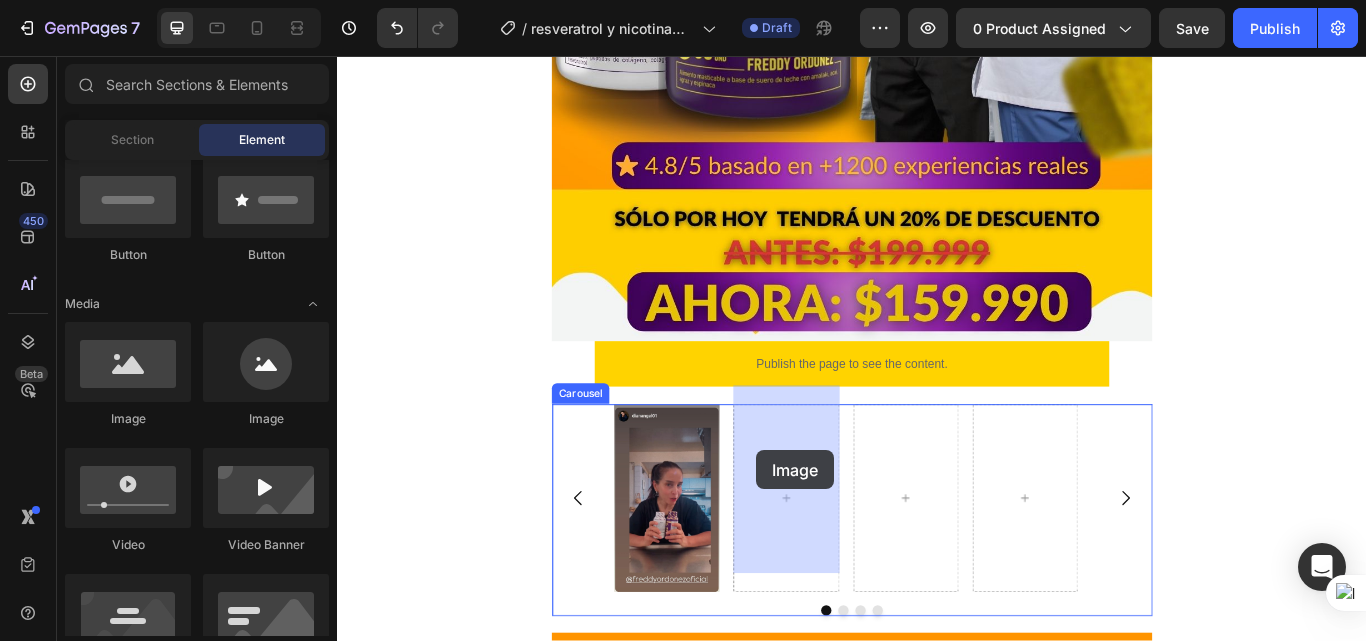 drag, startPoint x: 466, startPoint y: 419, endPoint x: 826, endPoint y: 516, distance: 372.8391 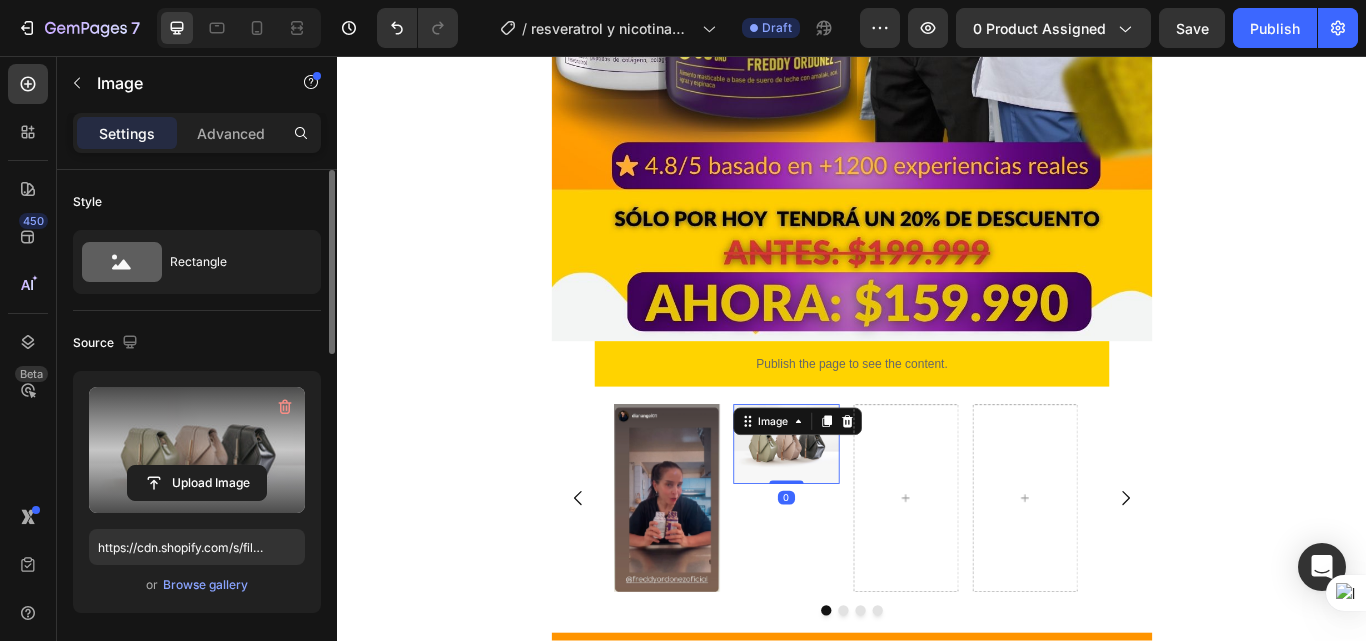 click at bounding box center (197, 450) 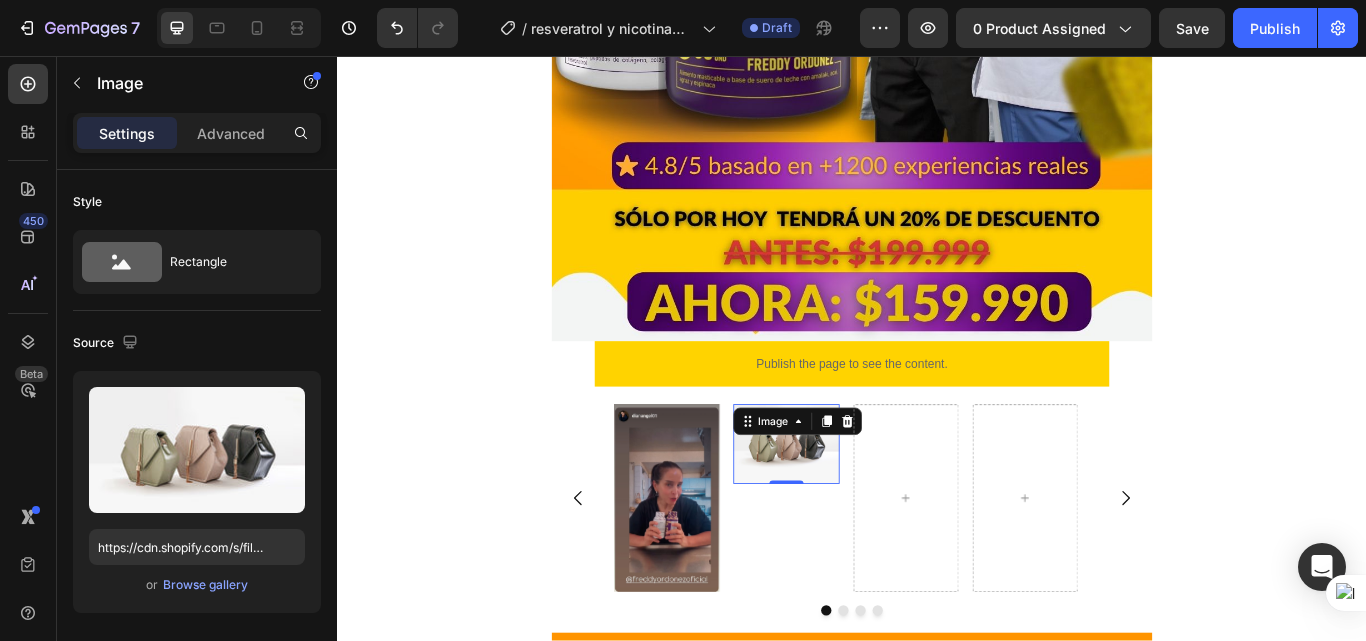 type on "https://cdn.shopify.com/s/files/1/0618/7732/1833/files/gempages_578086084060119568-d96797b5-f511-4c71-b7b4-938c2a3112ca.jpg" 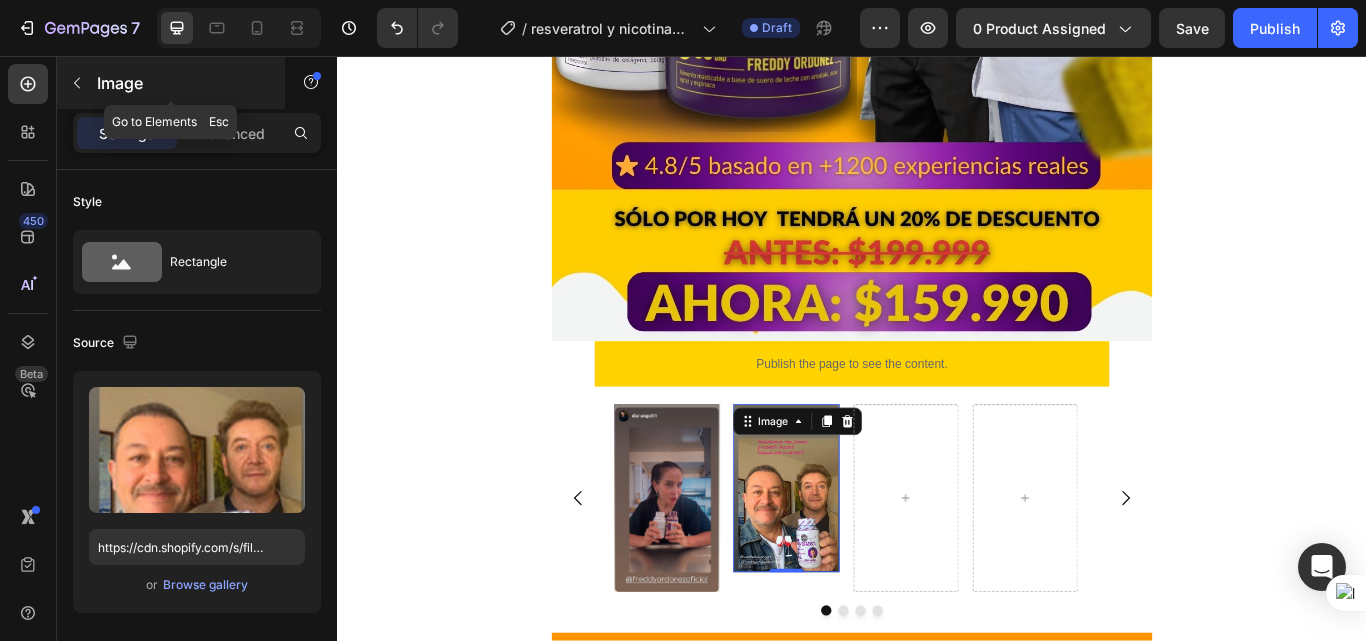 click 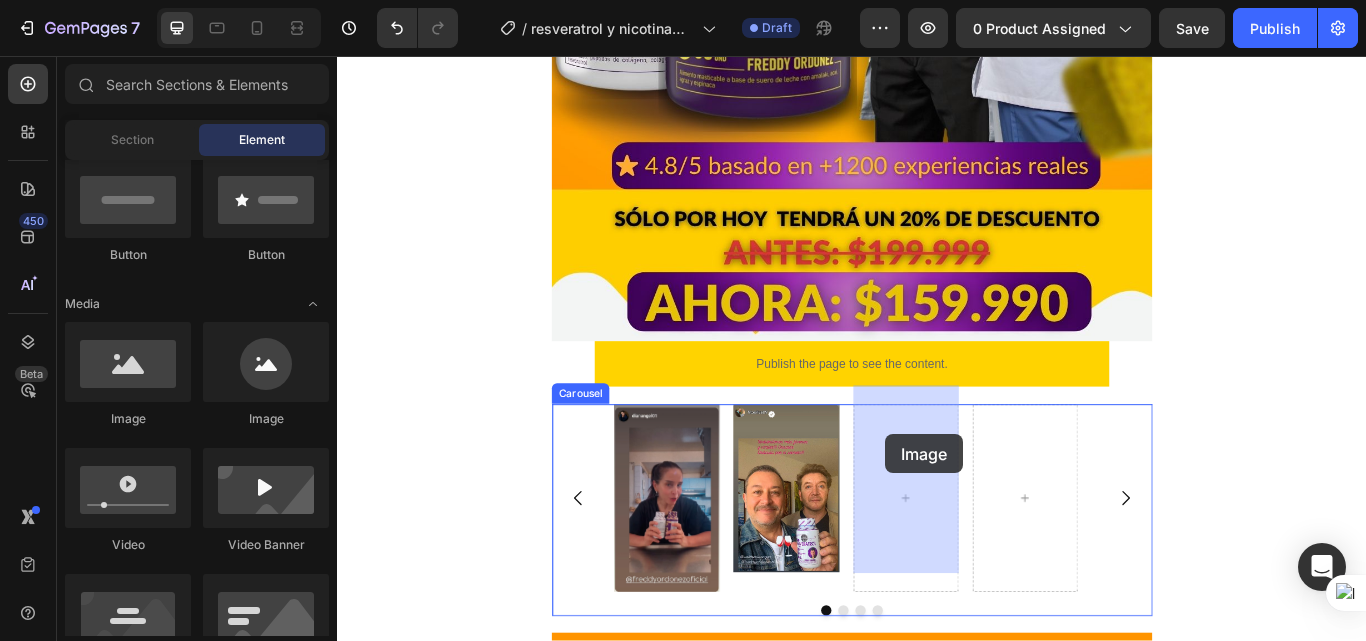 drag, startPoint x: 442, startPoint y: 428, endPoint x: 976, endPoint y: 497, distance: 538.4394 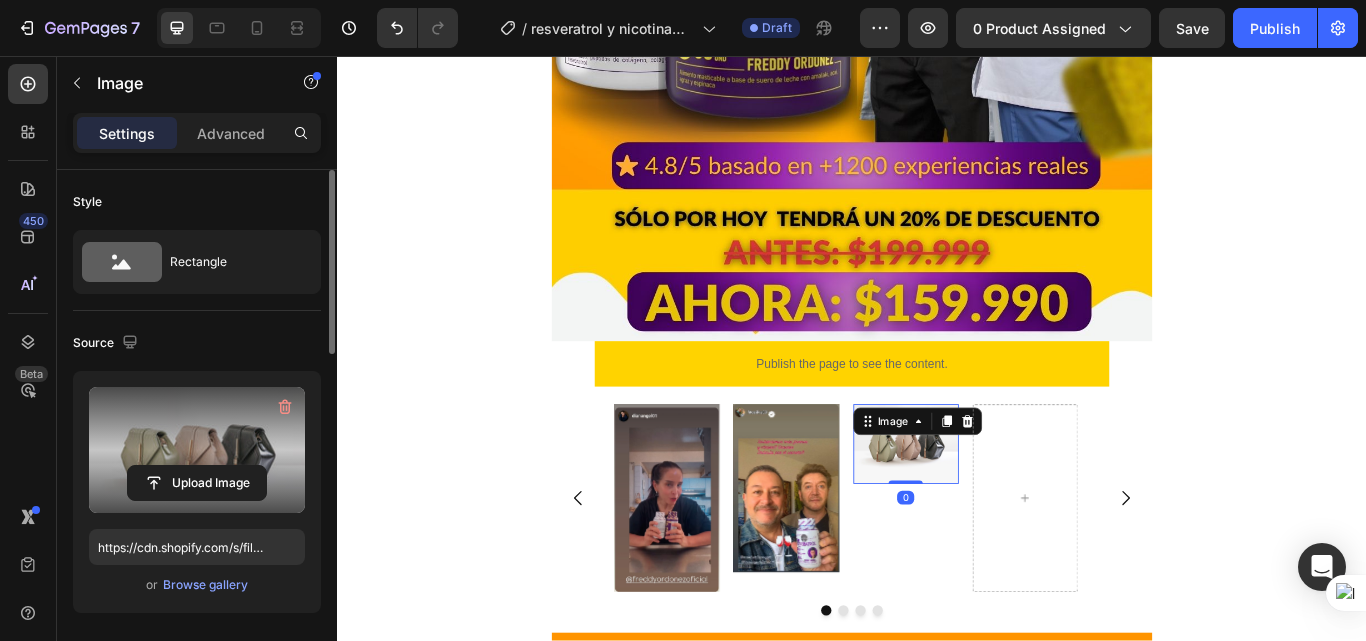click at bounding box center (197, 450) 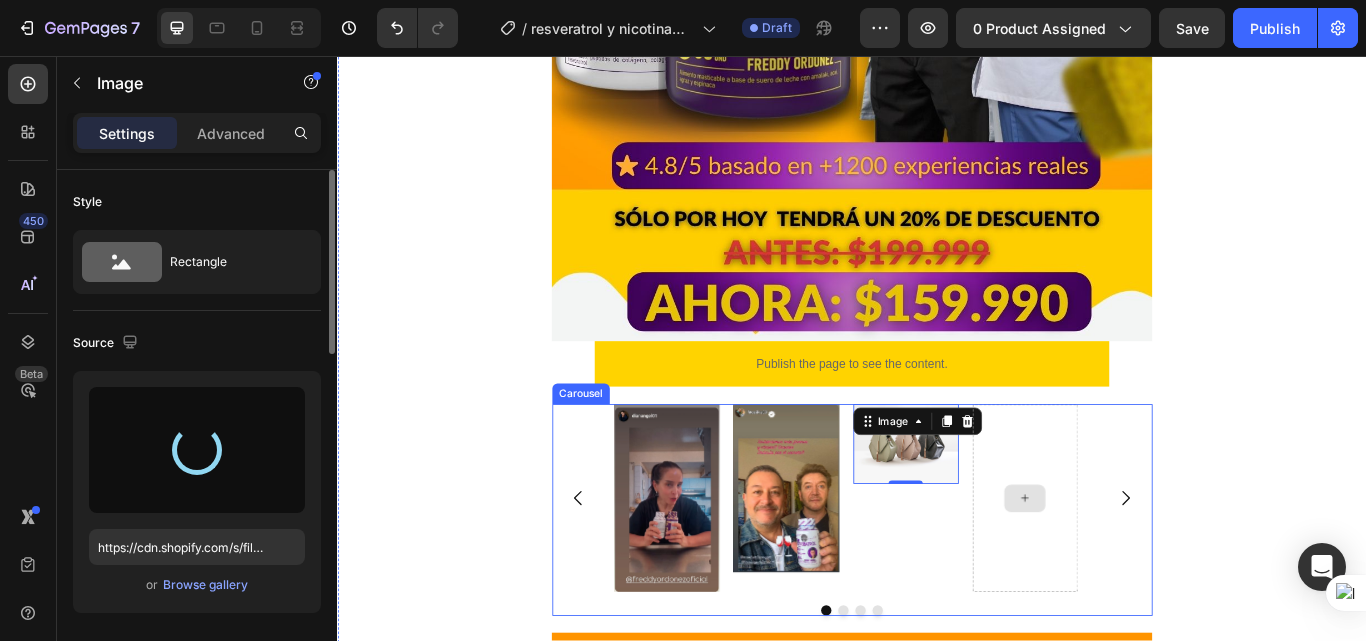 type on "https://cdn.shopify.com/s/files/1/0618/7732/1833/files/gempages_578086084060119568-a3b38cb1-36d7-4610-88e9-96ca9b218b34.jpg" 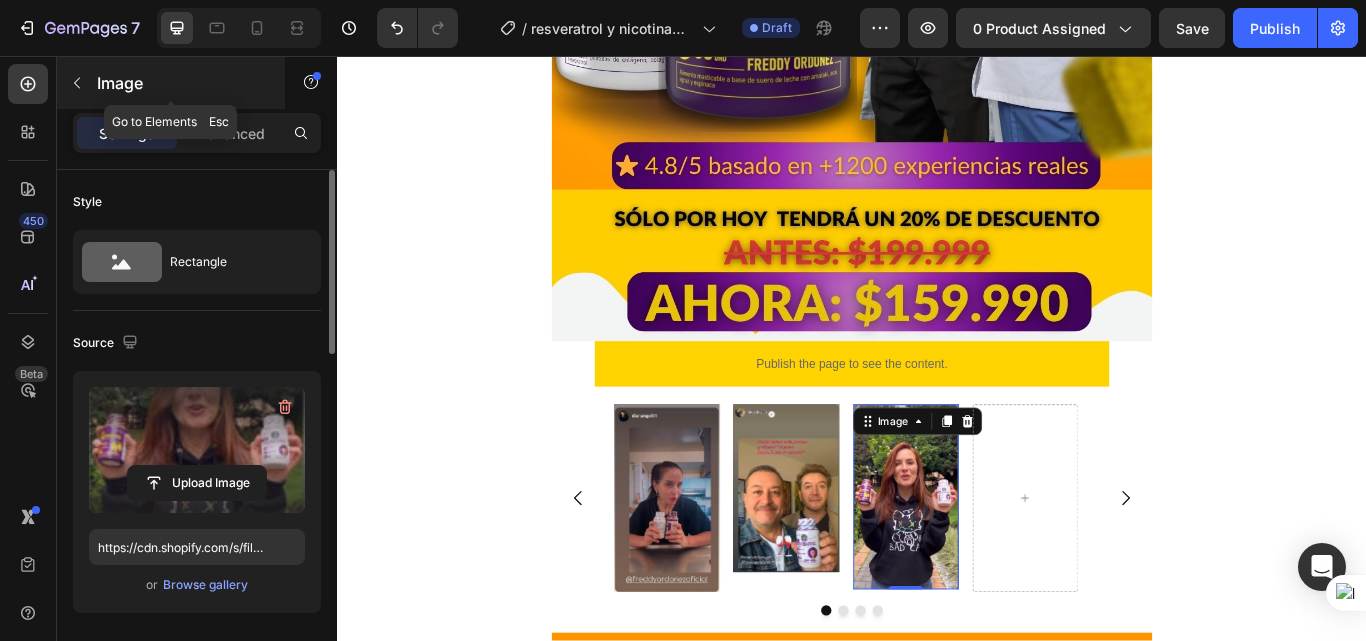 click 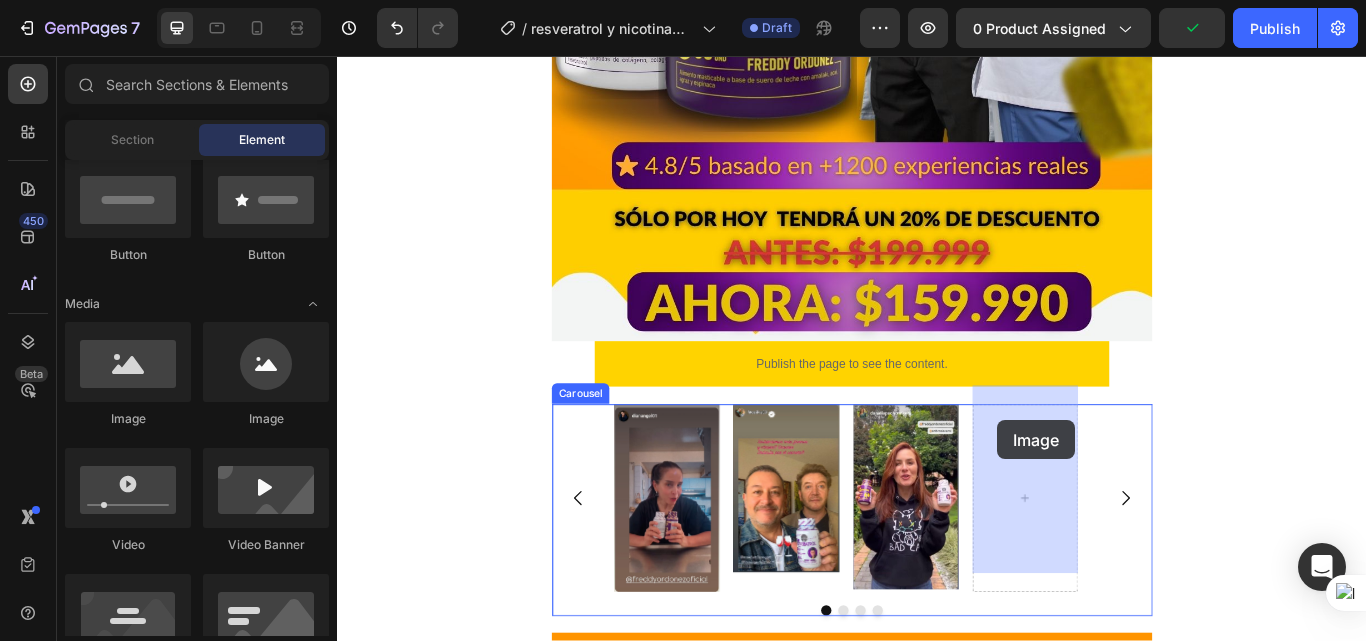 drag, startPoint x: 477, startPoint y: 417, endPoint x: 1107, endPoint y: 481, distance: 633.24243 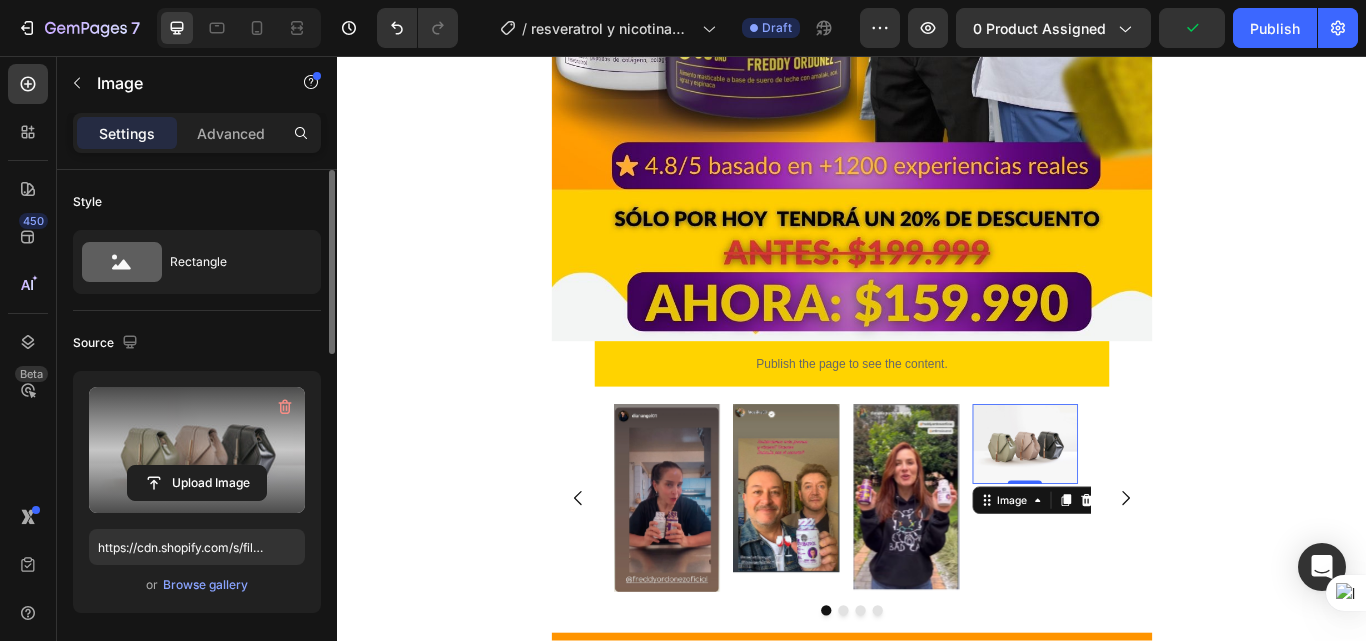 click at bounding box center [197, 450] 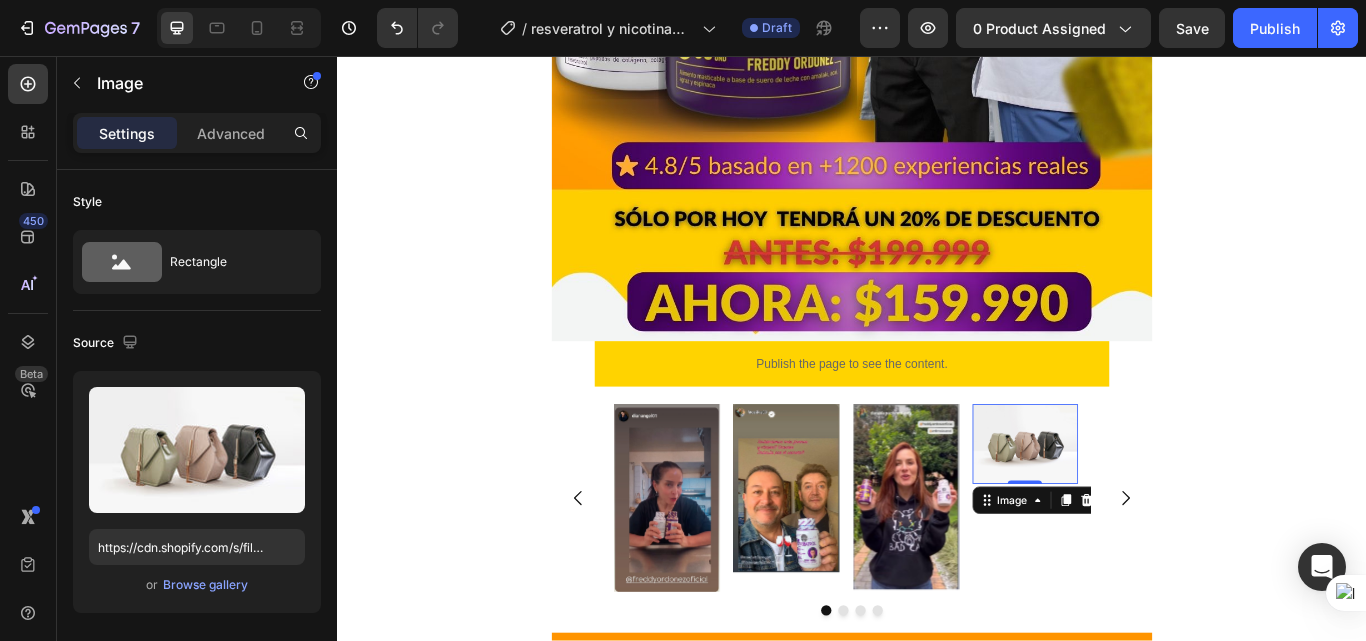 type on "https://cdn.shopify.com/s/files/1/0618/7732/1833/files/gempages_578086084060119568-796745cb-251f-4844-bbc6-bd2f4ec69a11.jpg" 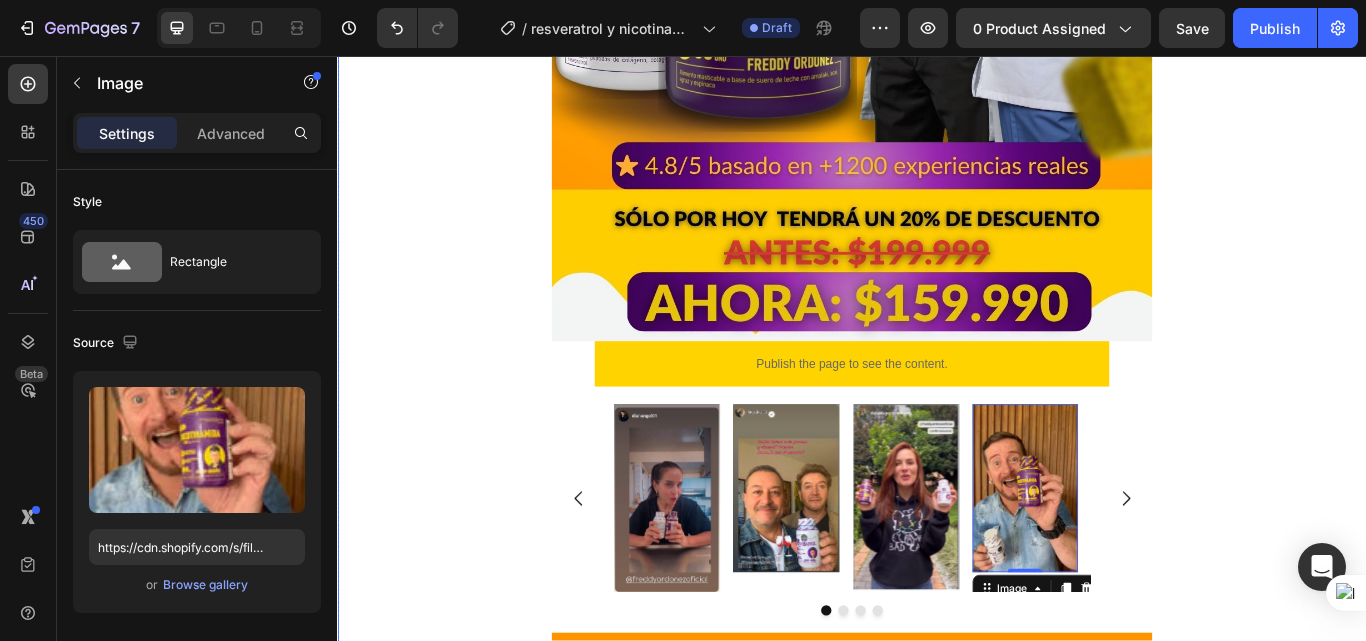 click on "ENERGÍA VISIBLE Text Block RESULTADOS REALES Text Block CAMBIO DESDE ADENTRO Text Block RUTINA QUE FUNCIONA Text Block ENERGÍA VISIBLE Text Block RESULTADOS REALES Text Block CAMBIO DESDE ADENTRO Text Block RUTINA QUE FUNCIONA Text Block Marquee Image
Publish the page to see the content.
GGG
Image Image Image Image   0
Carousel Image Image
Publish the page to see the content.
GGG Image Image Image Image Image Row PREGUNTAS FRECUENTES Heading
¿Quién puede tomar este combo? Adultos mayores de 25 años que quieran mejorar su energía, piel y bienestar general. Text Block
¿Cuánto tiempo tarda en notarse el efecto?
¿Tiene azúcar o ingredientes artificiales?
¿Puedo tomarlo si ya uso otros suplementos?
Accordion Row Row" at bounding box center [937, 3246] 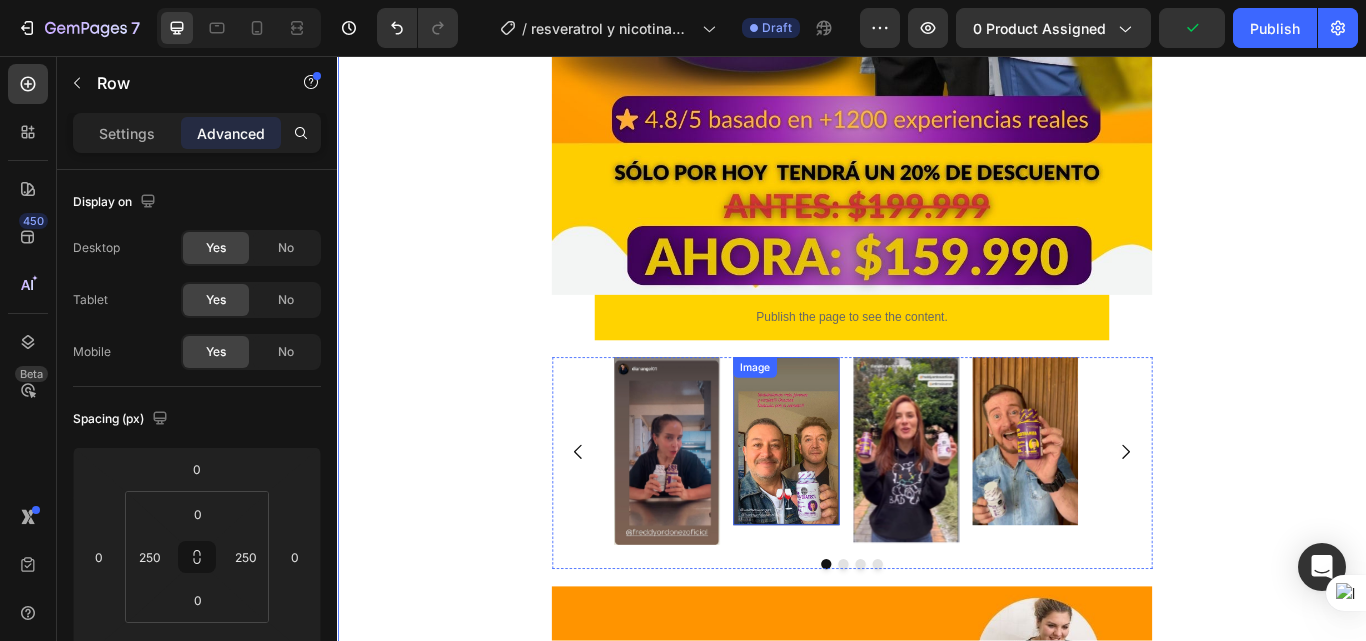 scroll, scrollTop: 900, scrollLeft: 0, axis: vertical 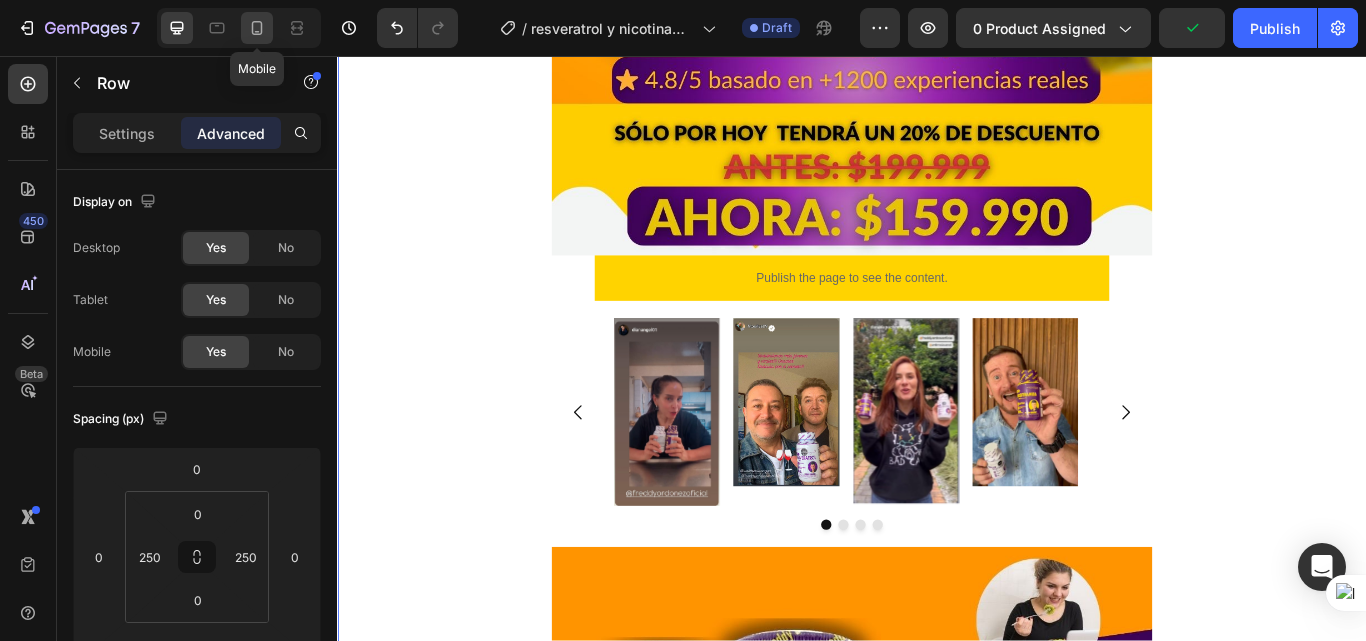 click 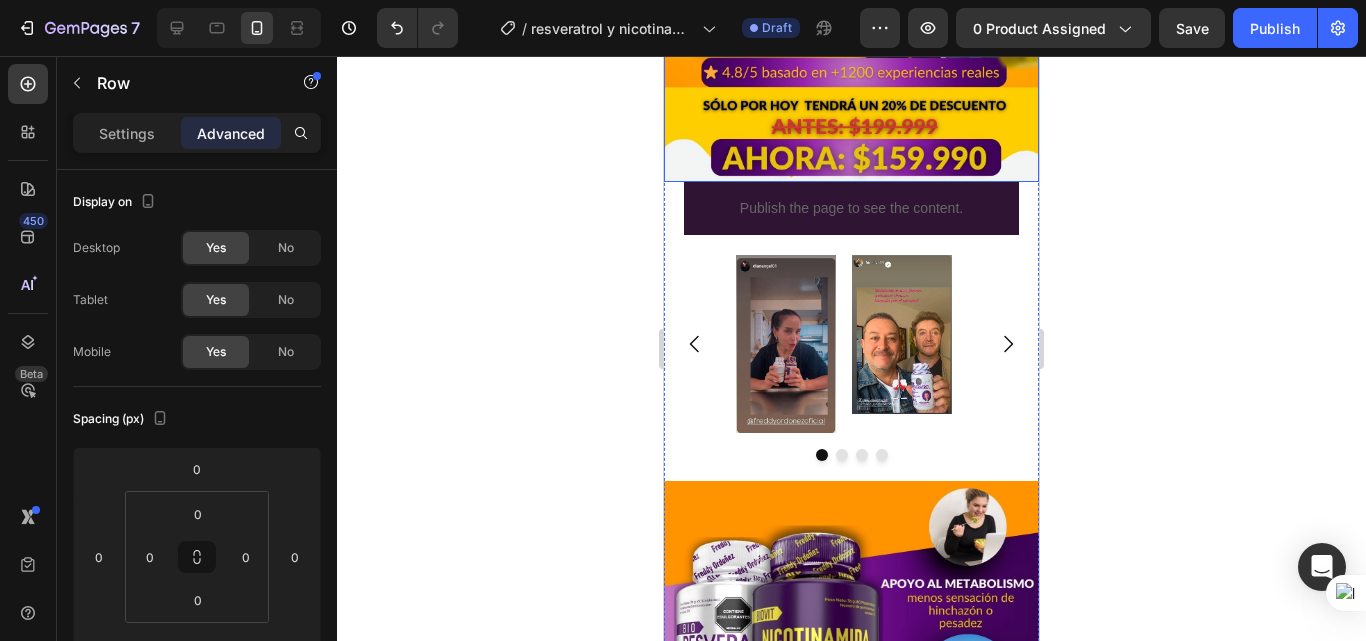 scroll, scrollTop: 600, scrollLeft: 0, axis: vertical 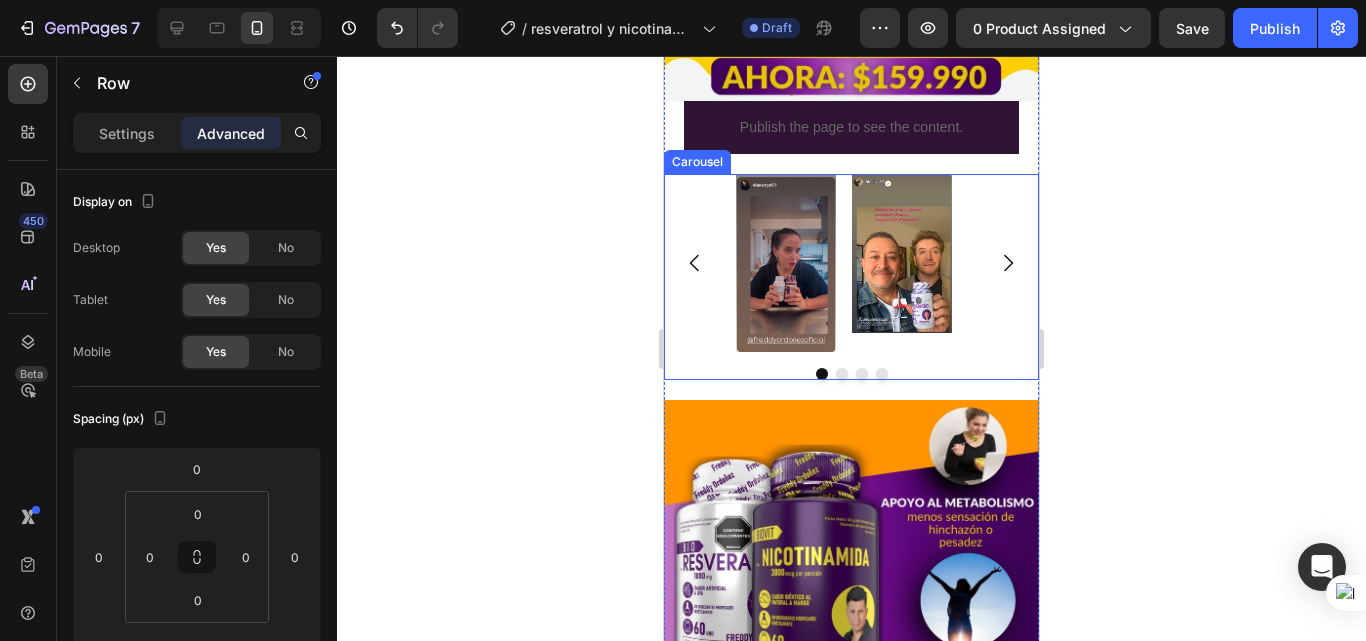 click on "Image Image Image Image" at bounding box center [851, 263] 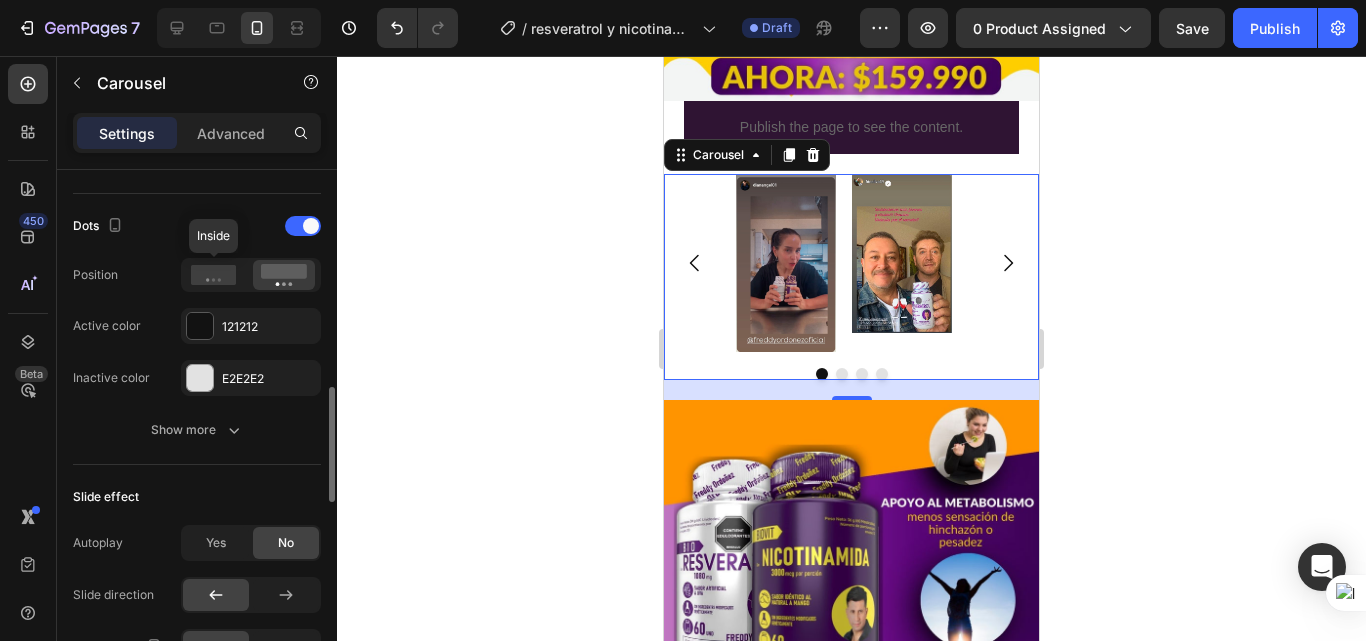 scroll, scrollTop: 1100, scrollLeft: 0, axis: vertical 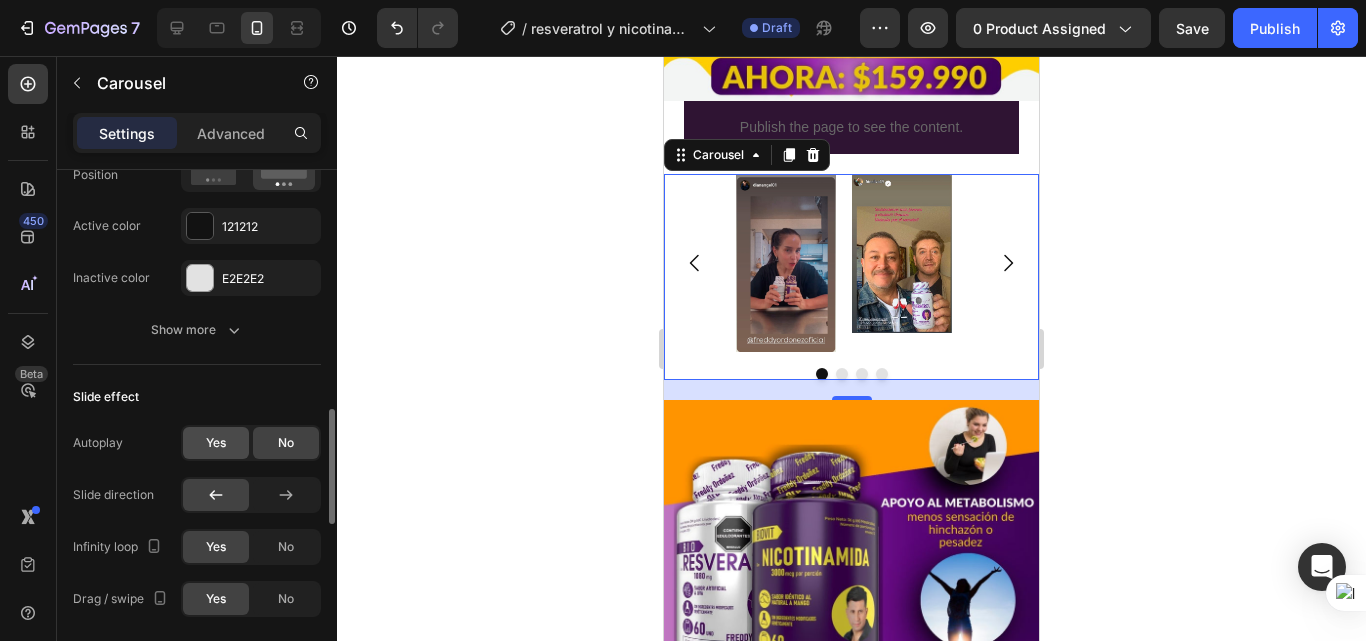 click on "Yes" 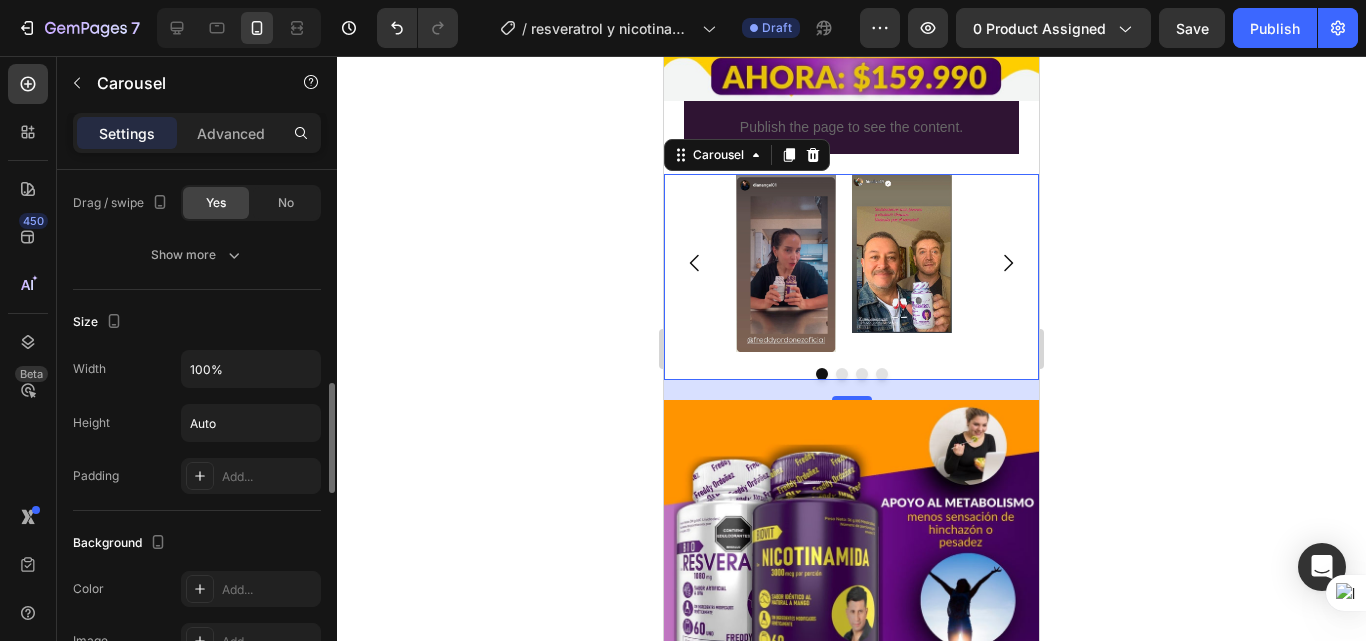 scroll, scrollTop: 1502, scrollLeft: 0, axis: vertical 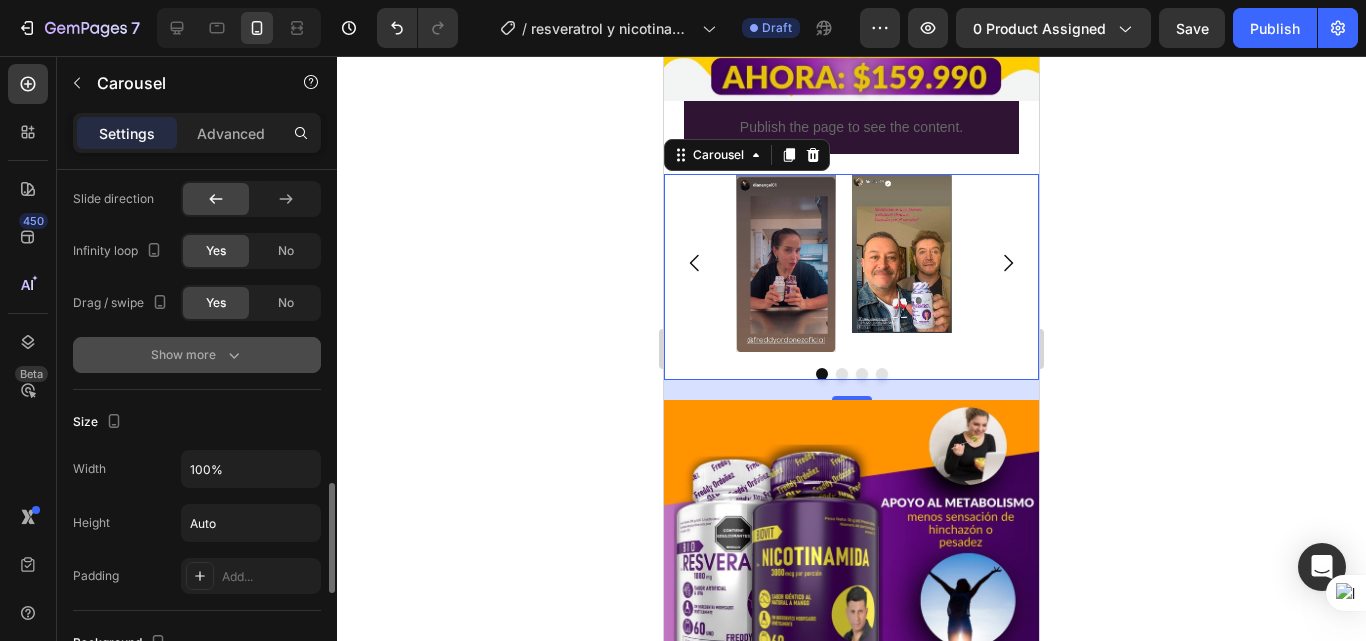 click on "Show more" at bounding box center (197, 355) 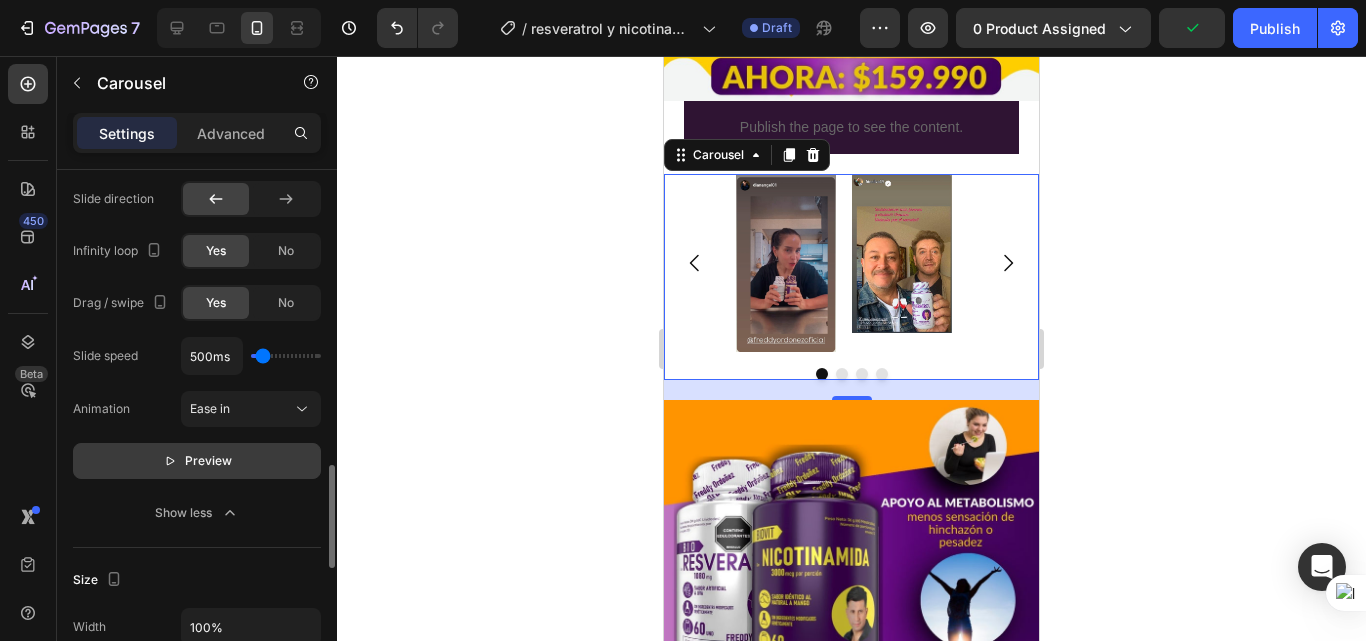 click on "Preview" 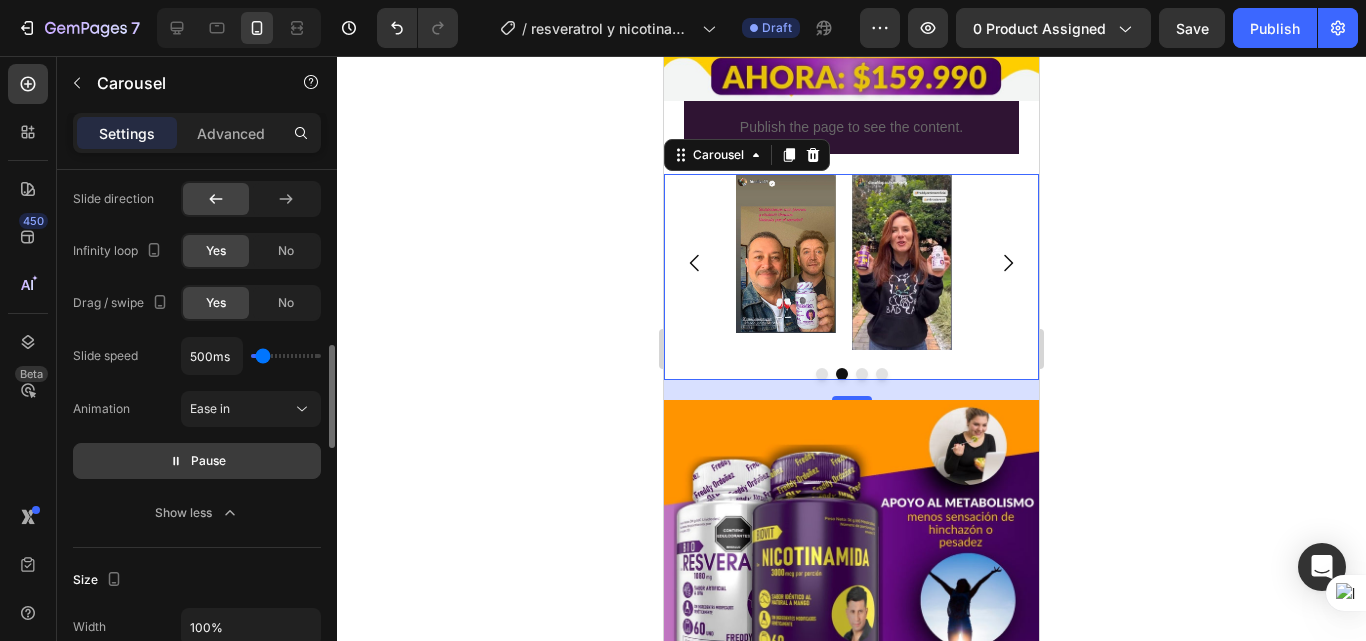 scroll, scrollTop: 1402, scrollLeft: 0, axis: vertical 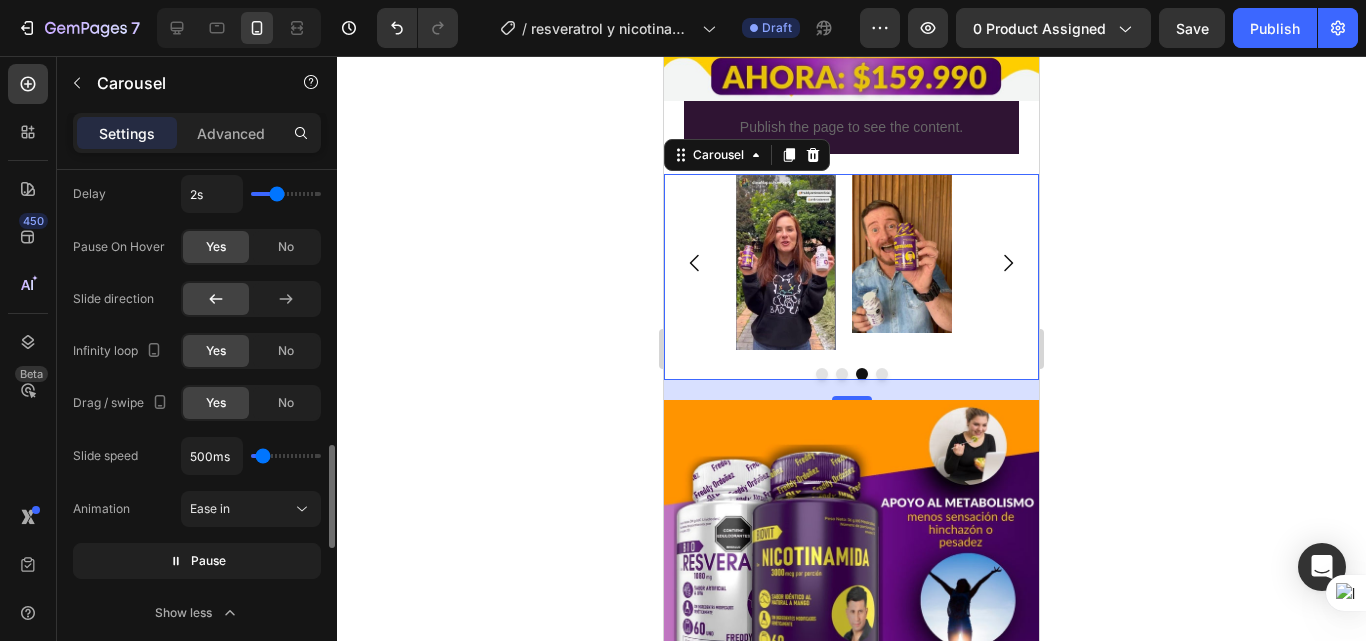 type on "1.9s" 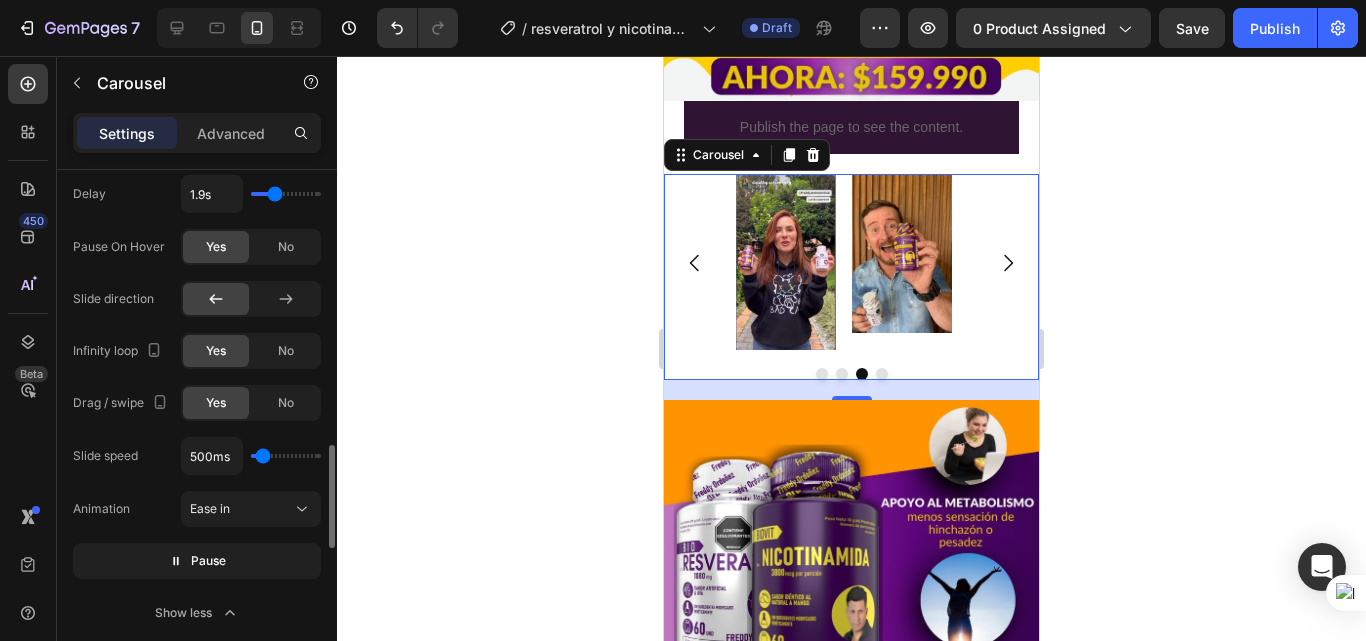 type on "1.8s" 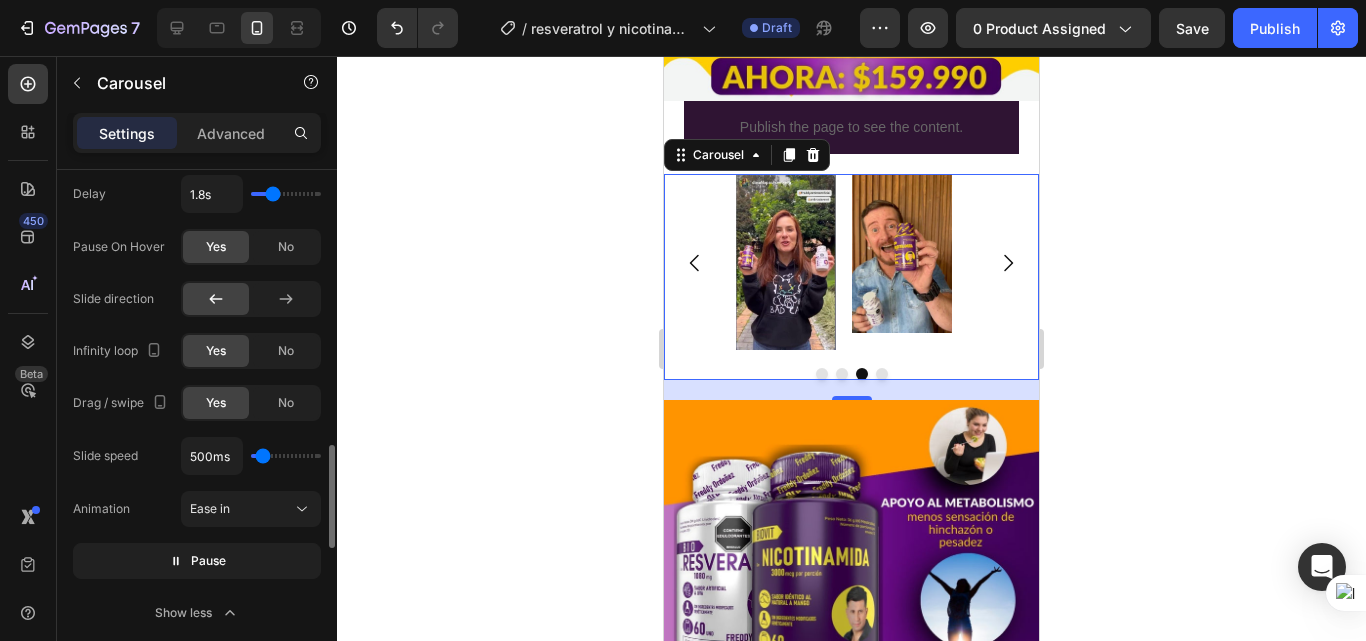 type on "1.6s" 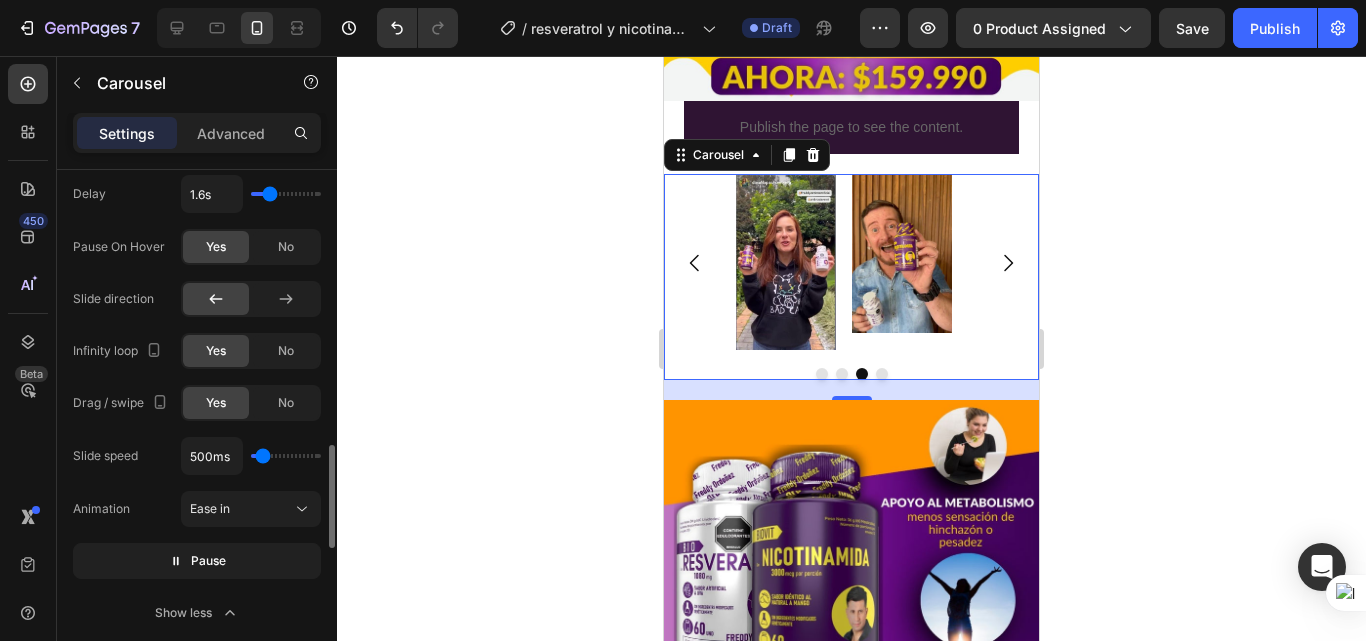 type on "1.4s" 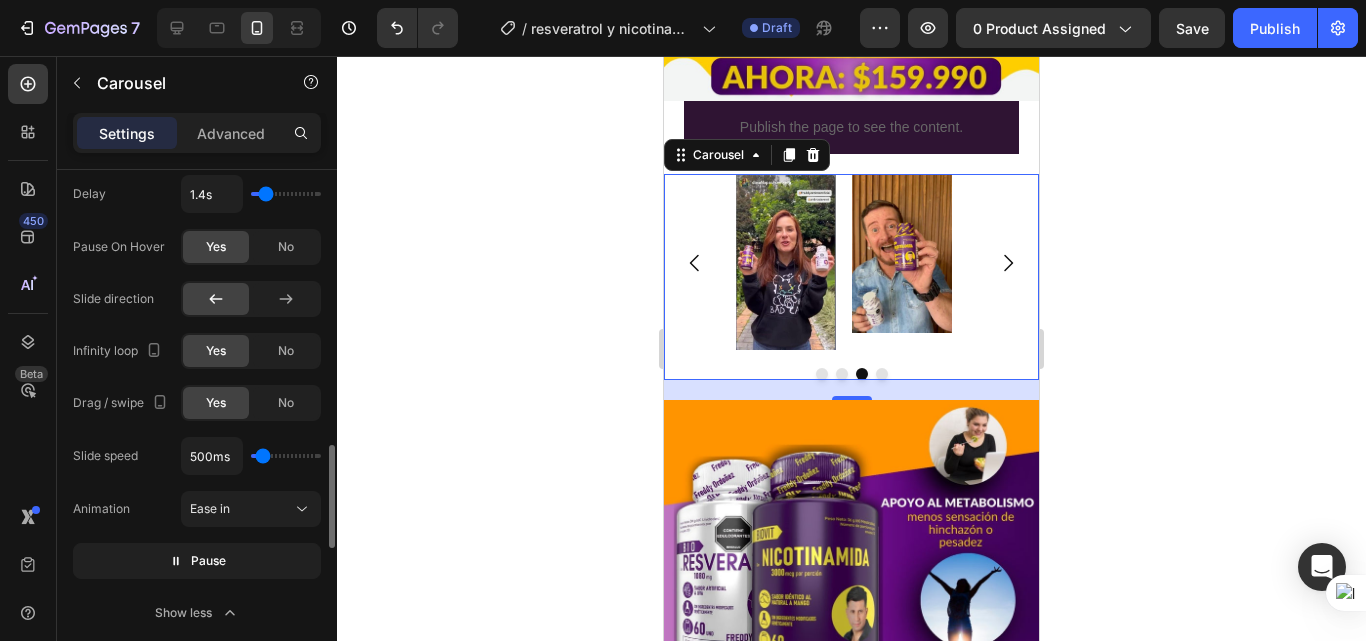 type on "1.3s" 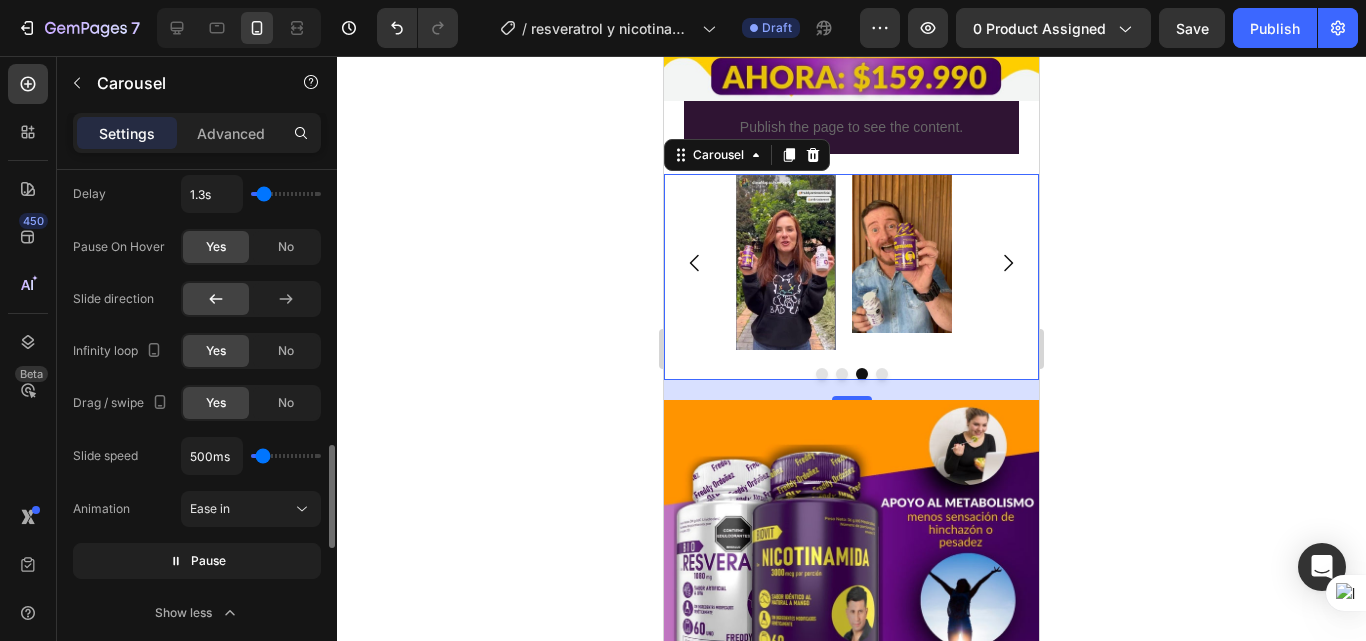 type on "1.2s" 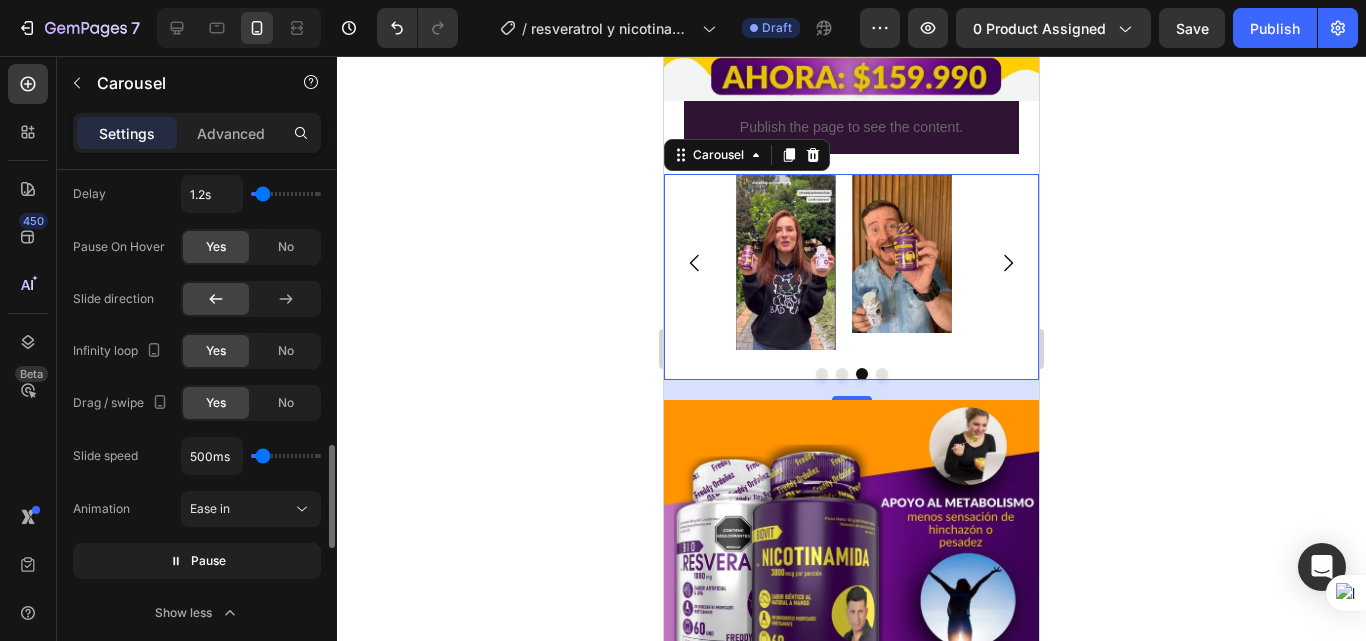 drag, startPoint x: 276, startPoint y: 198, endPoint x: 262, endPoint y: 196, distance: 14.142136 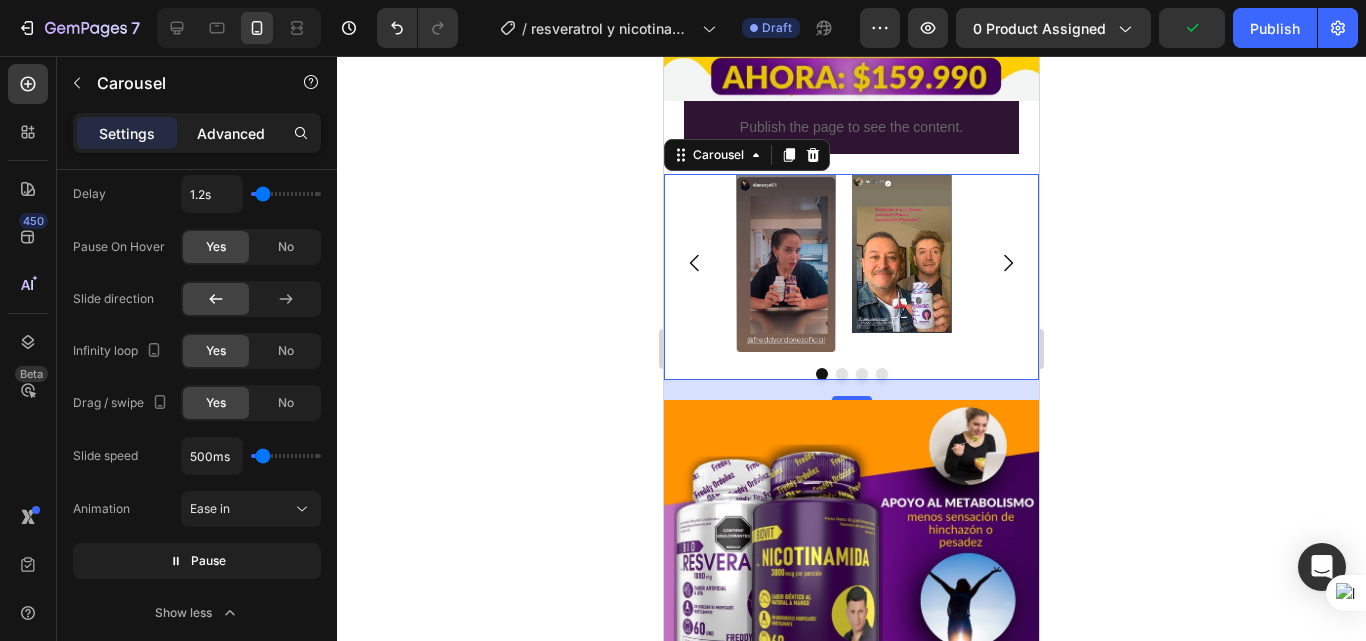 click on "Advanced" at bounding box center [231, 133] 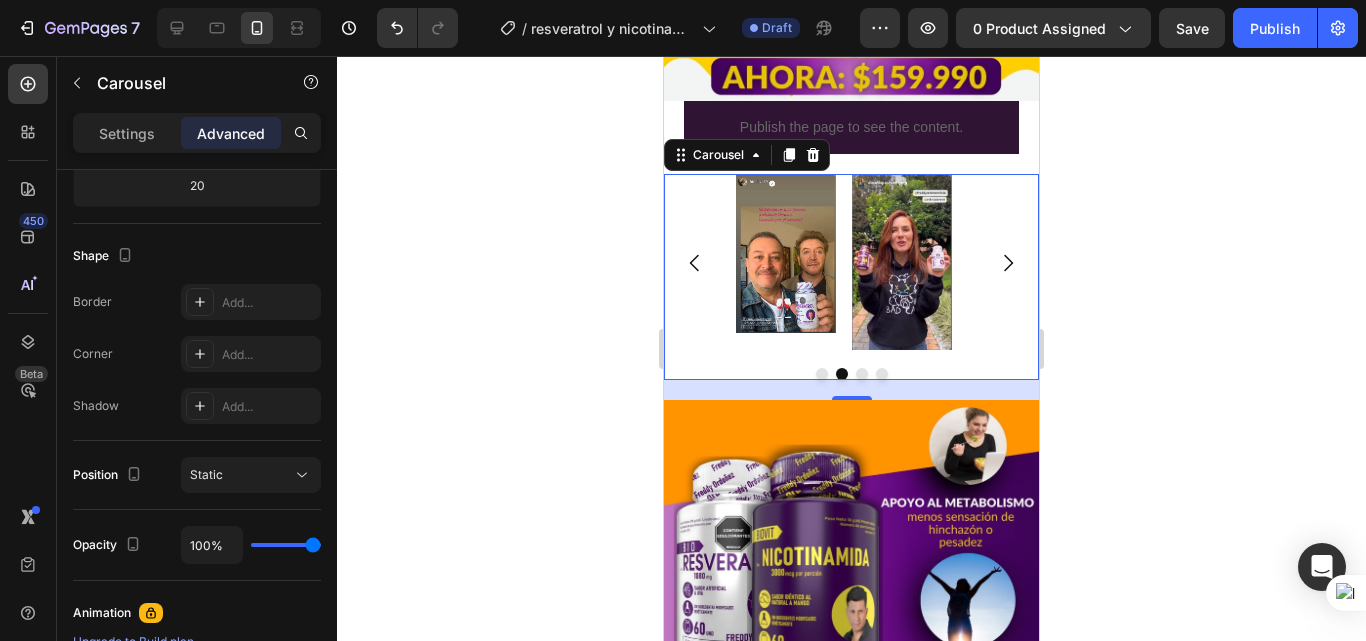 scroll, scrollTop: 60, scrollLeft: 0, axis: vertical 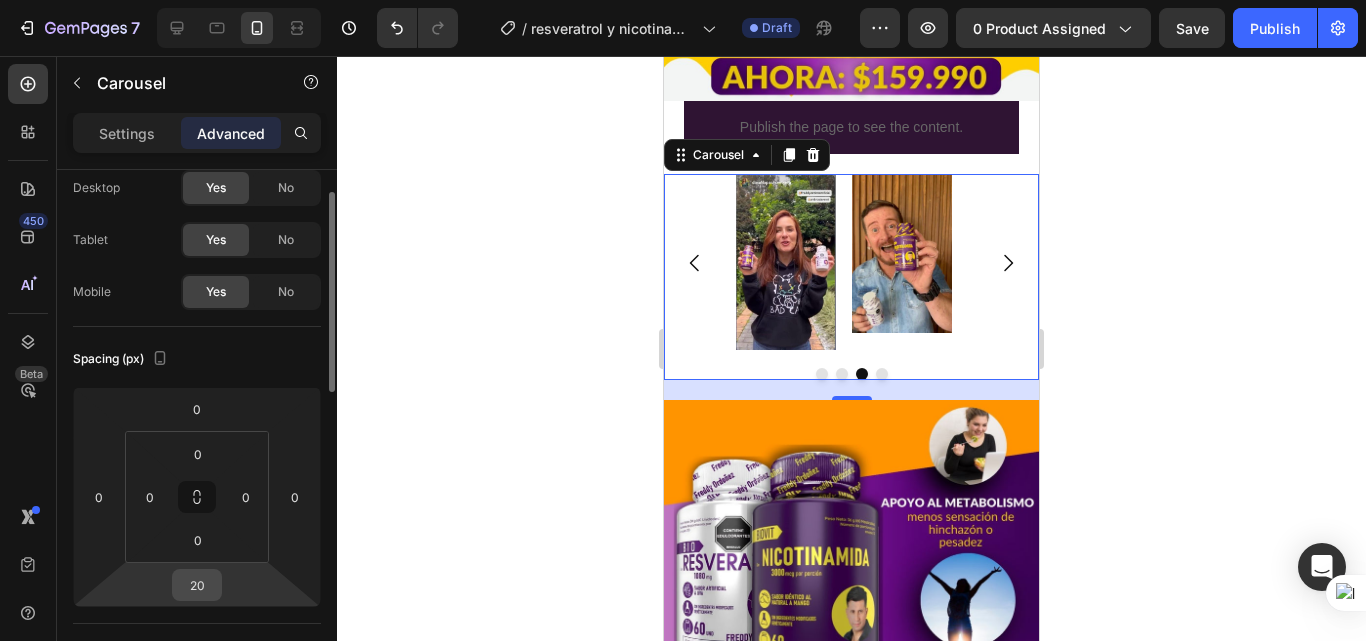 click on "20" at bounding box center [197, 585] 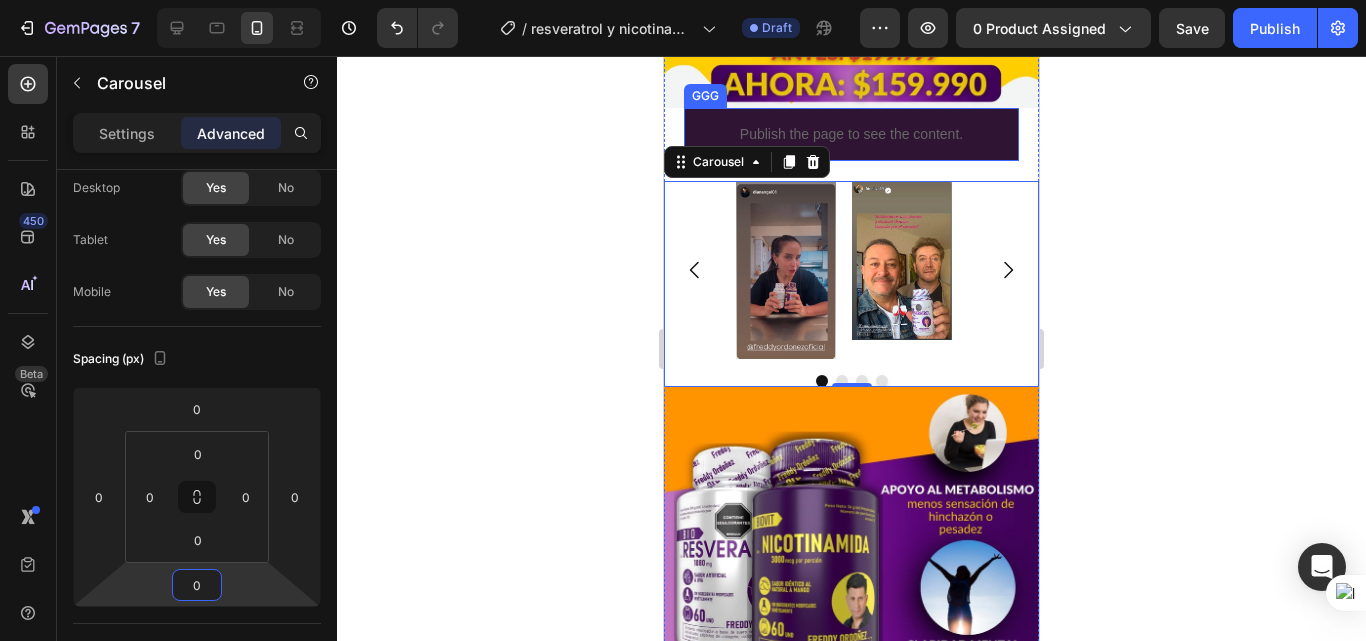 scroll, scrollTop: 600, scrollLeft: 0, axis: vertical 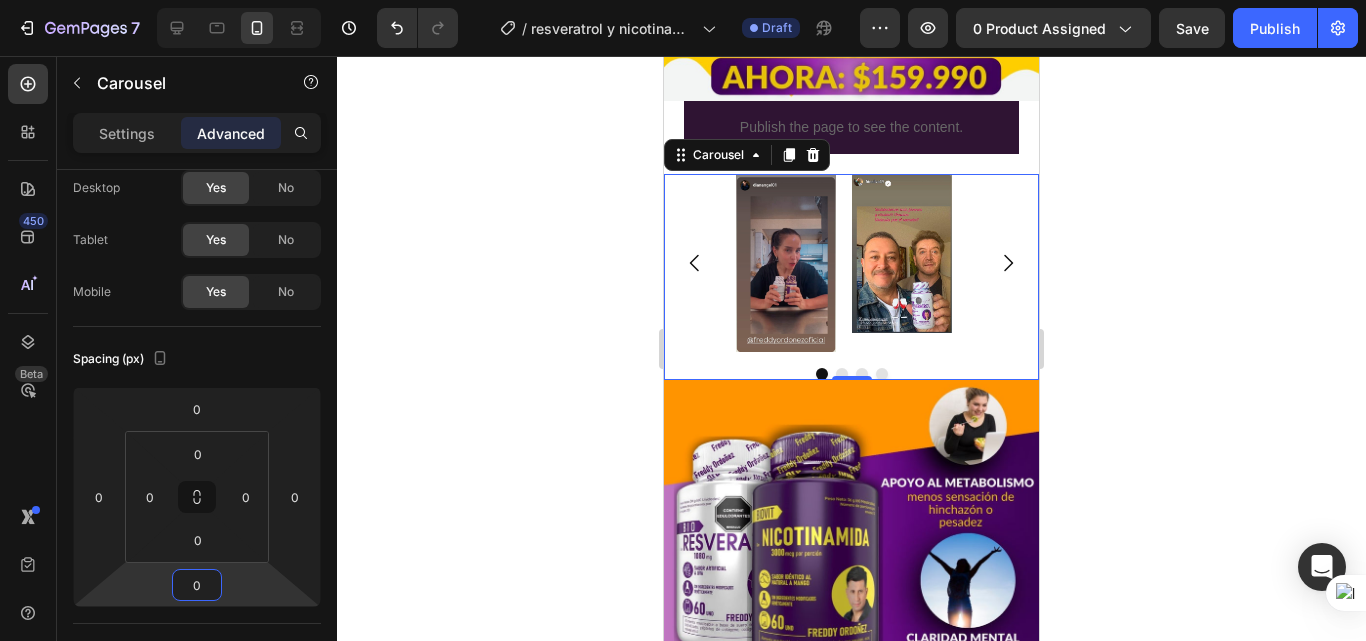 type on "0" 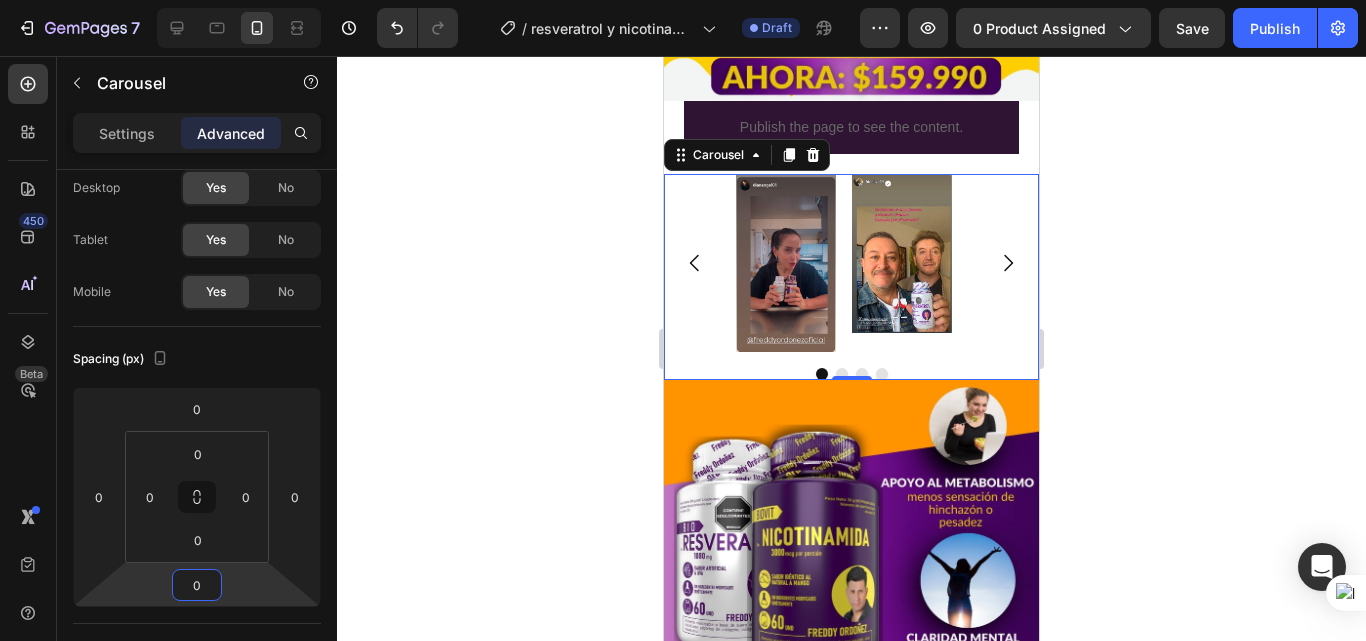 click 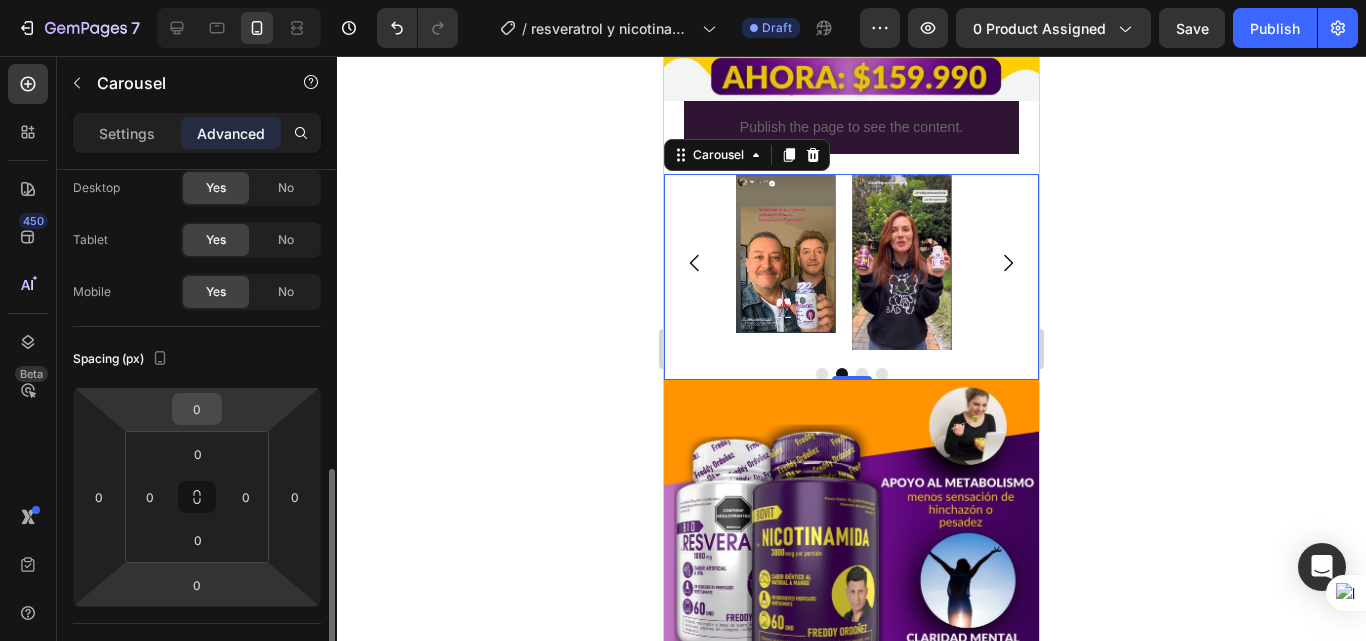 scroll, scrollTop: 260, scrollLeft: 0, axis: vertical 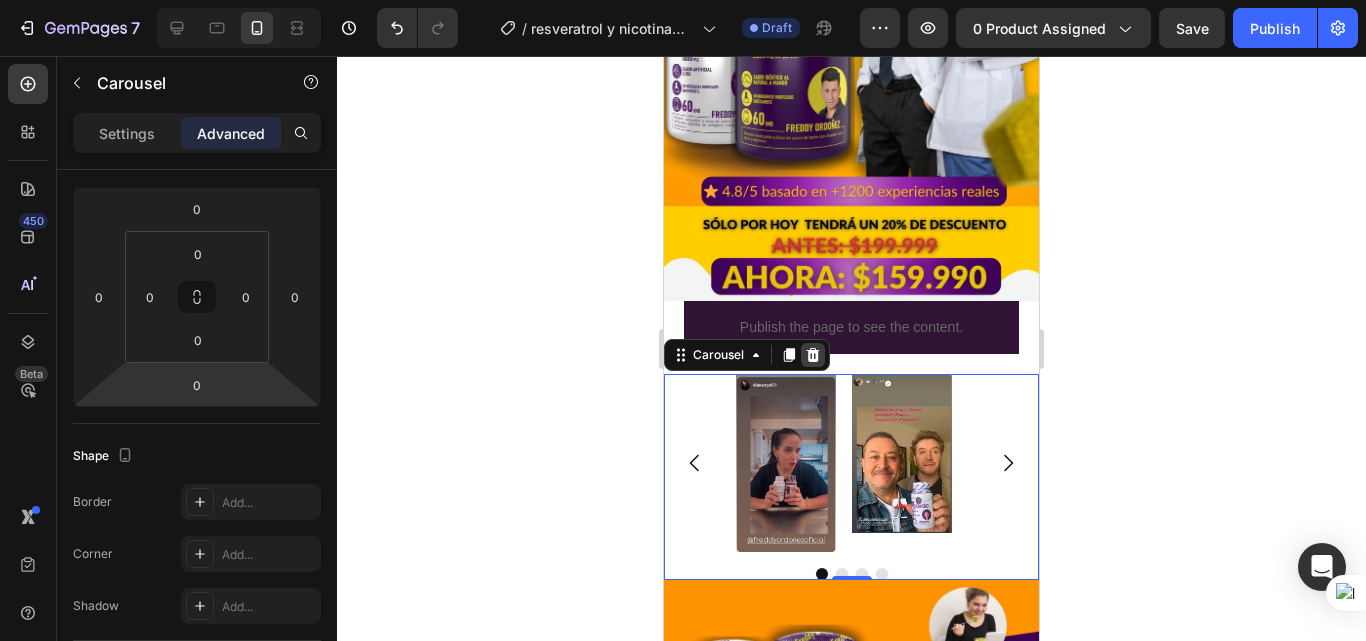 click 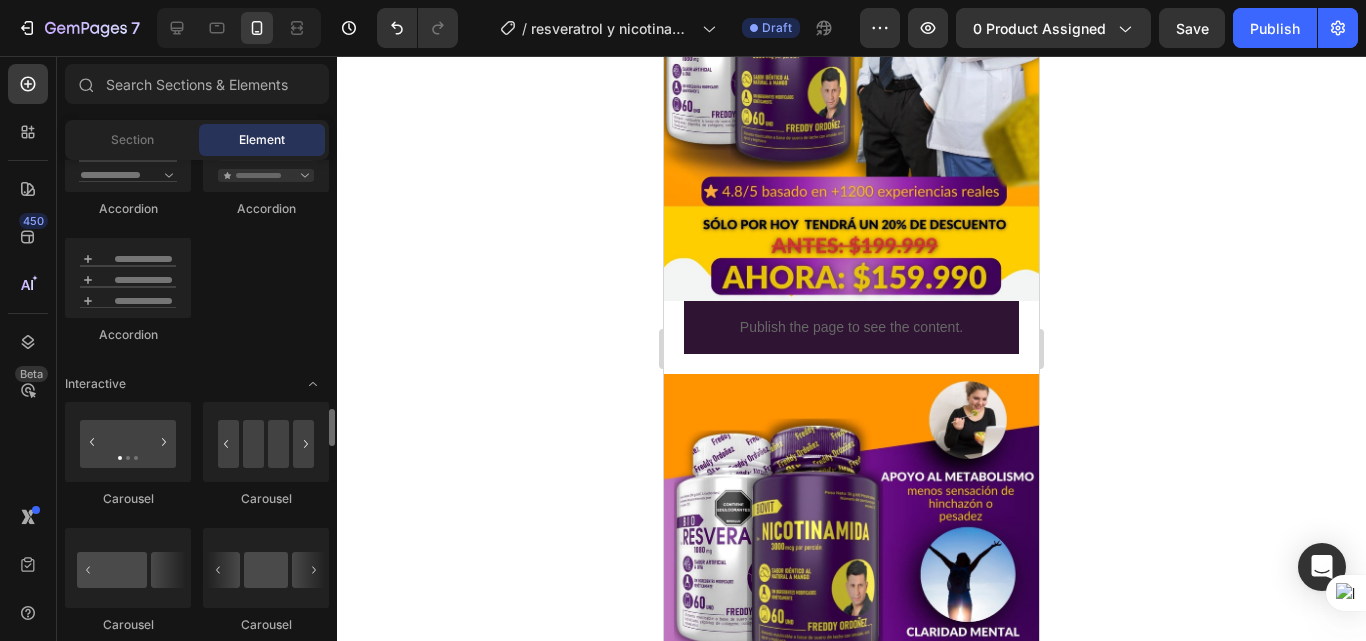 scroll, scrollTop: 1900, scrollLeft: 0, axis: vertical 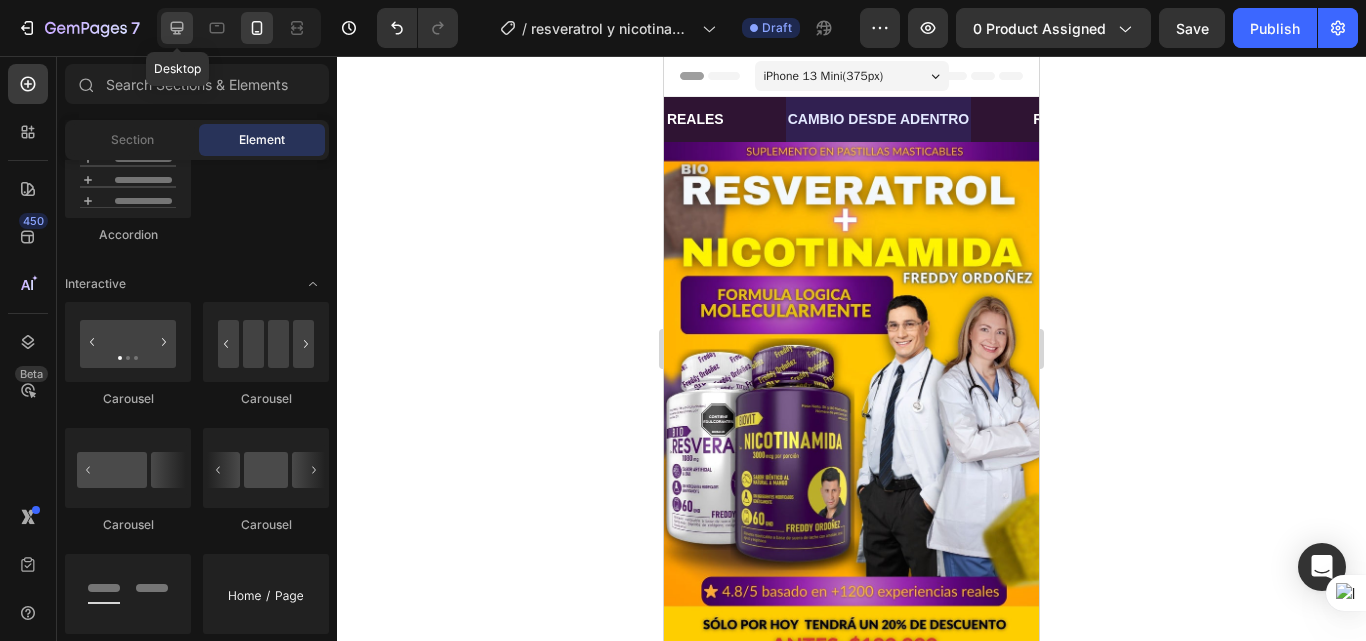 click 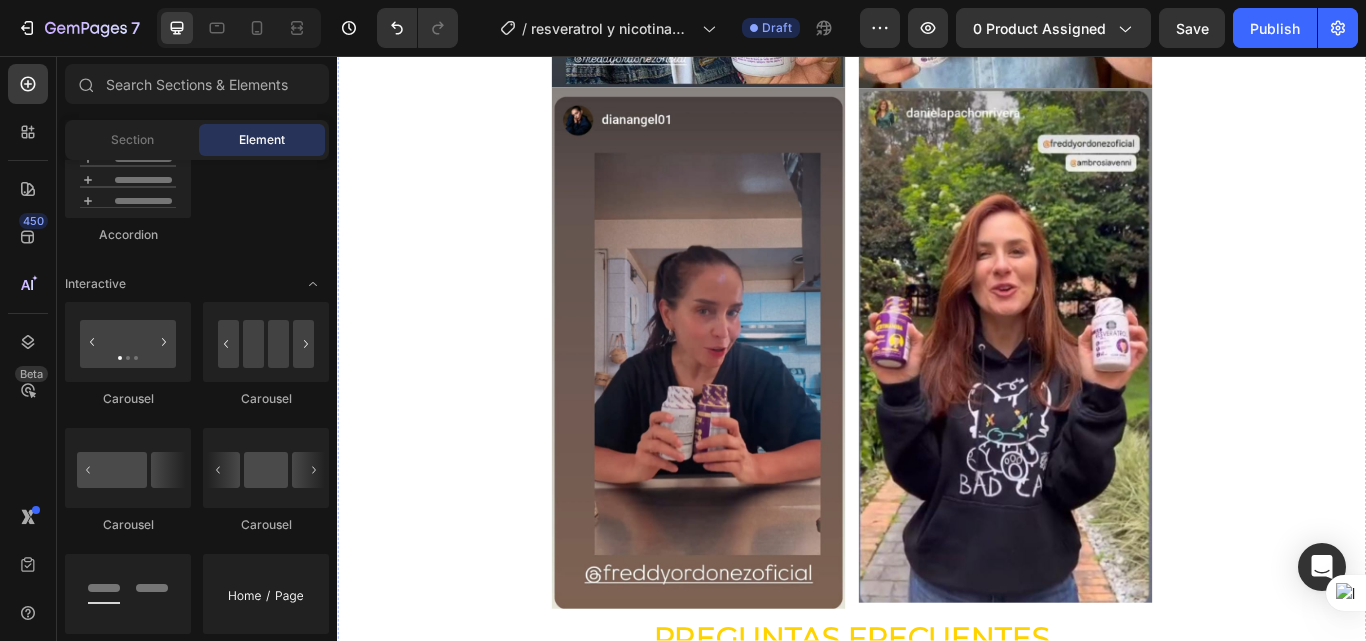 scroll, scrollTop: 6600, scrollLeft: 0, axis: vertical 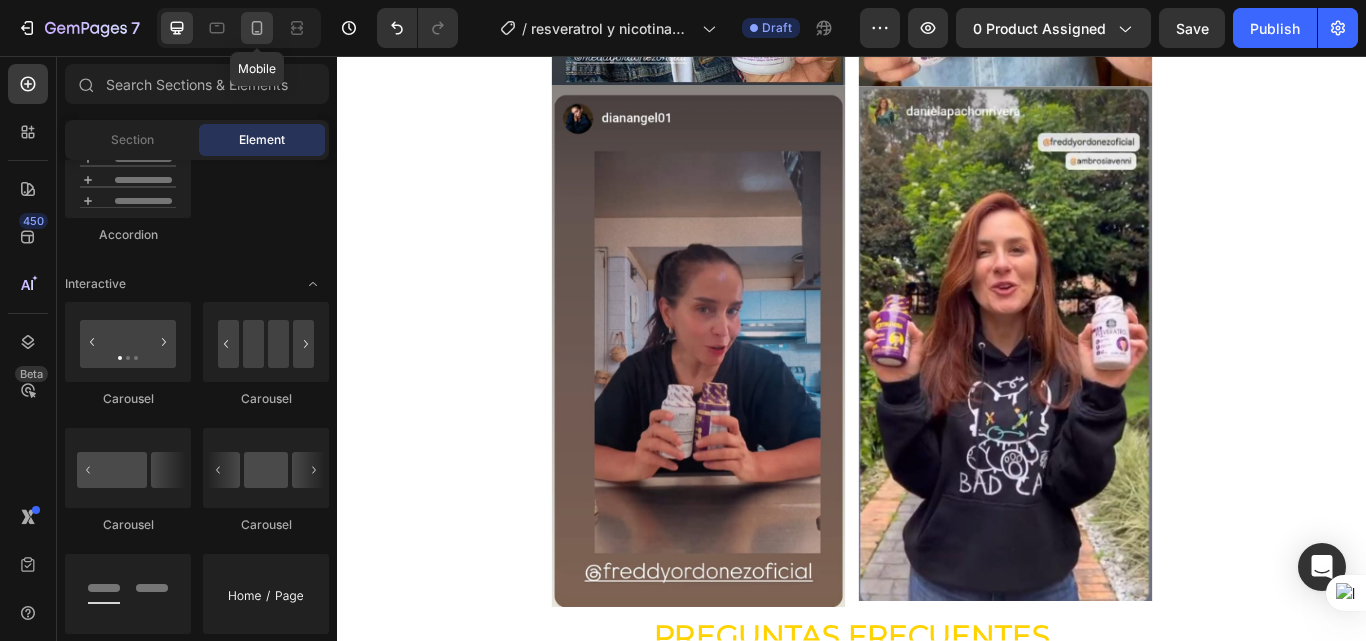 drag, startPoint x: 266, startPoint y: 24, endPoint x: 71, endPoint y: 68, distance: 199.90248 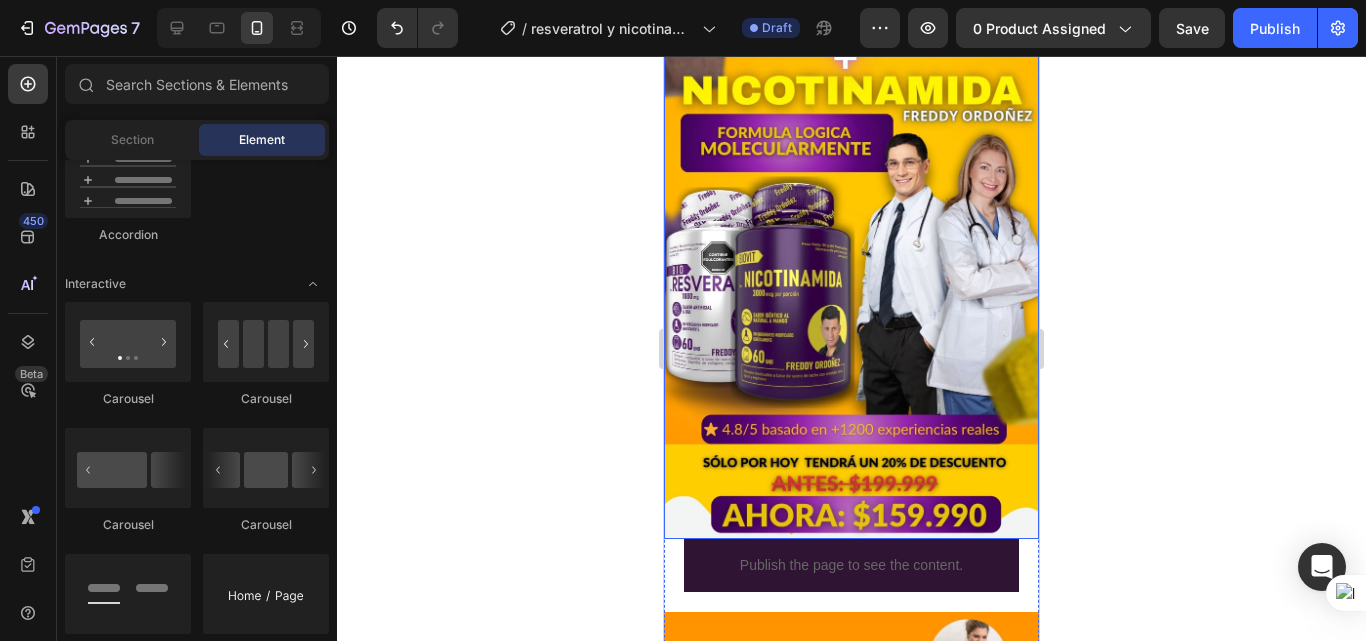 scroll, scrollTop: 400, scrollLeft: 0, axis: vertical 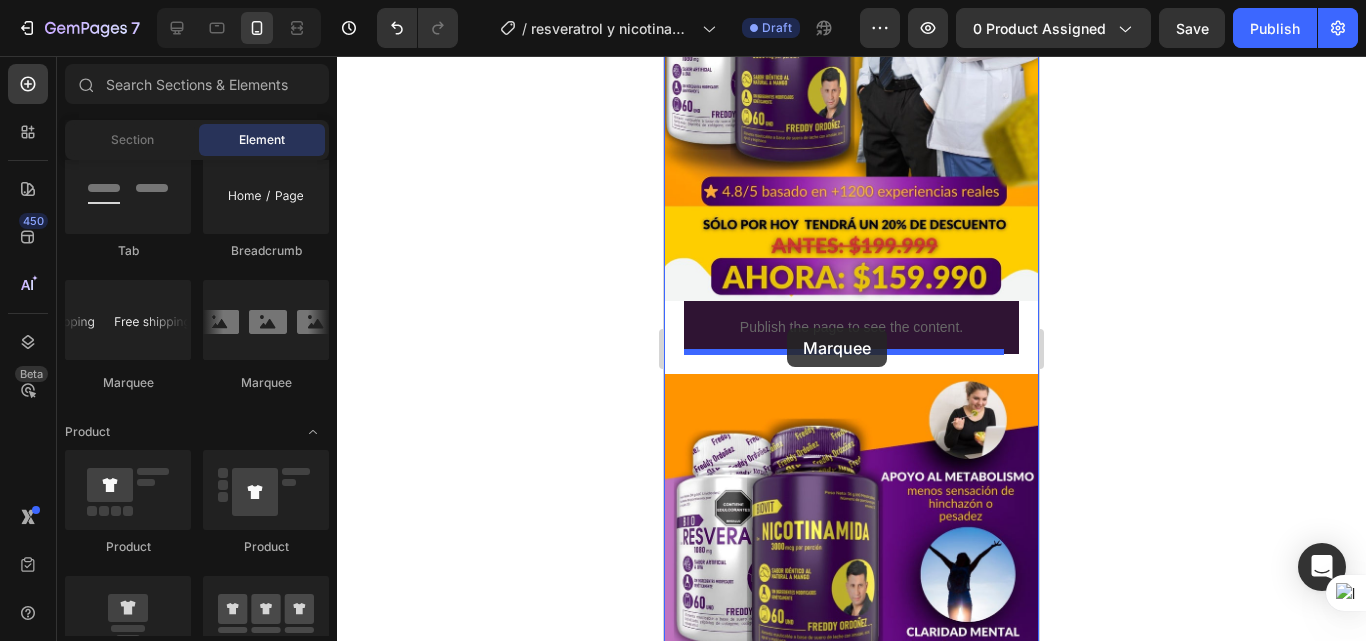 drag, startPoint x: 917, startPoint y: 376, endPoint x: 787, endPoint y: 328, distance: 138.57849 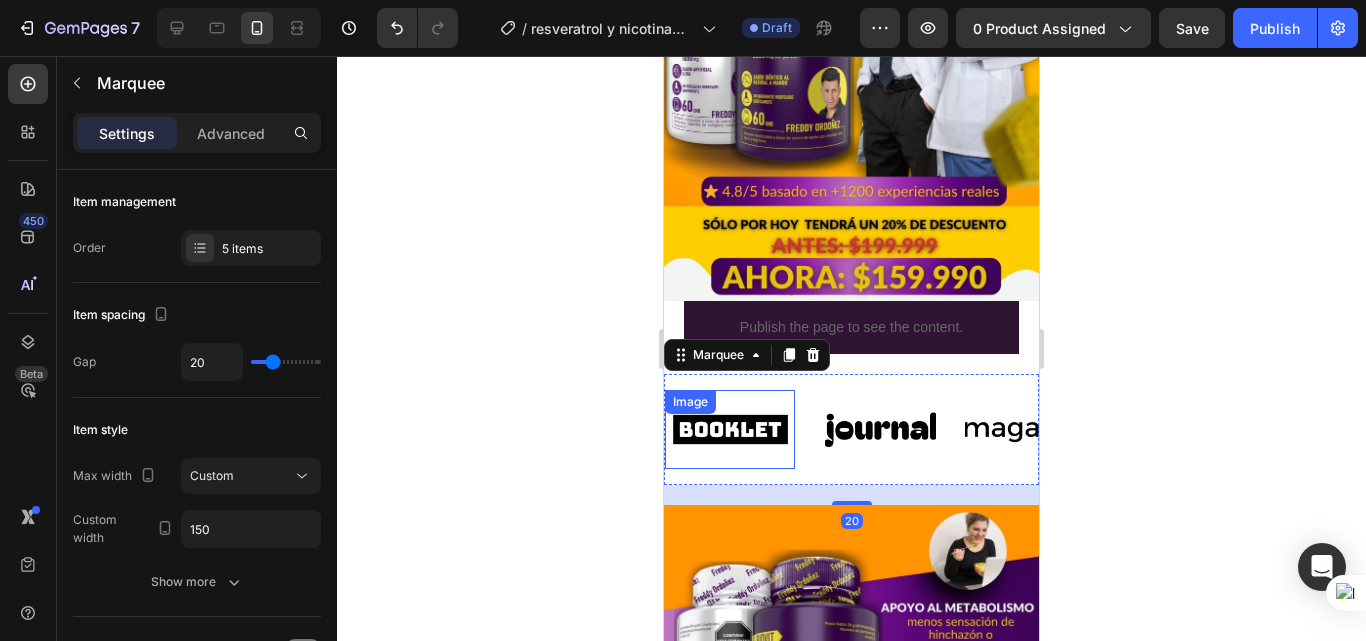 click at bounding box center (730, 429) 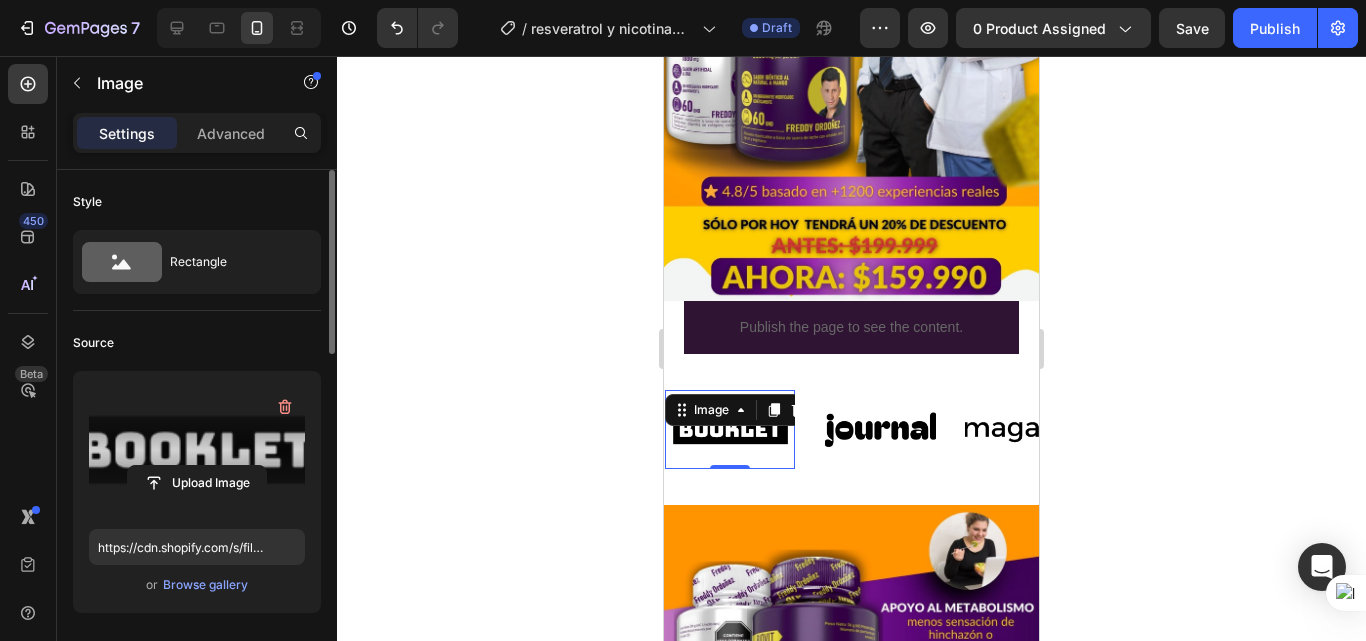 click at bounding box center (197, 450) 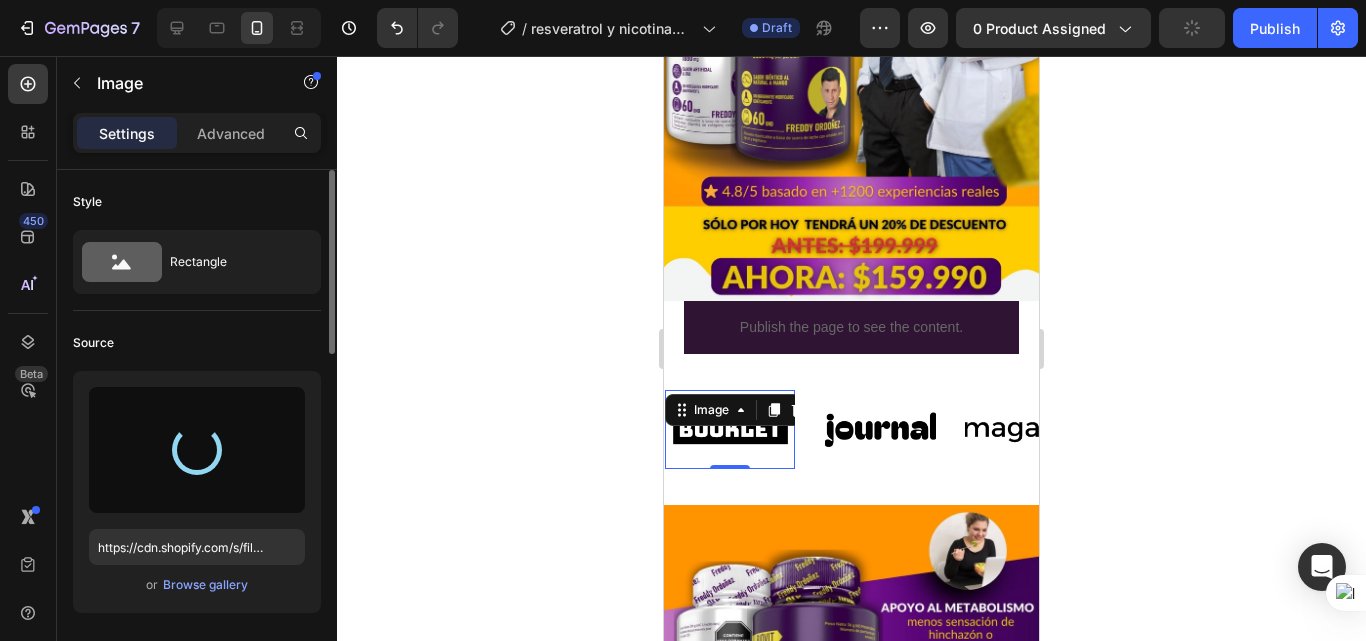 type on "https://cdn.shopify.com/s/files/1/0618/7732/1833/files/gempages_578086084060119568-175a4149-254a-4cce-84df-3b7507152ec2.jpg" 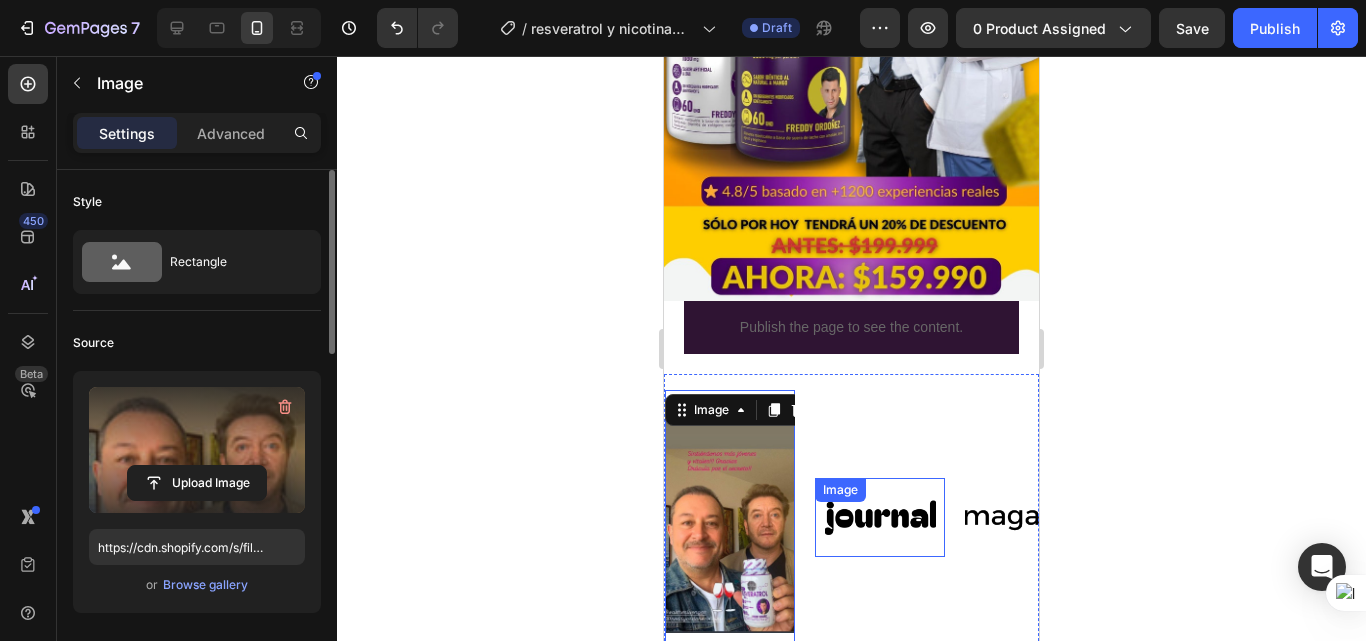 click at bounding box center [880, 517] 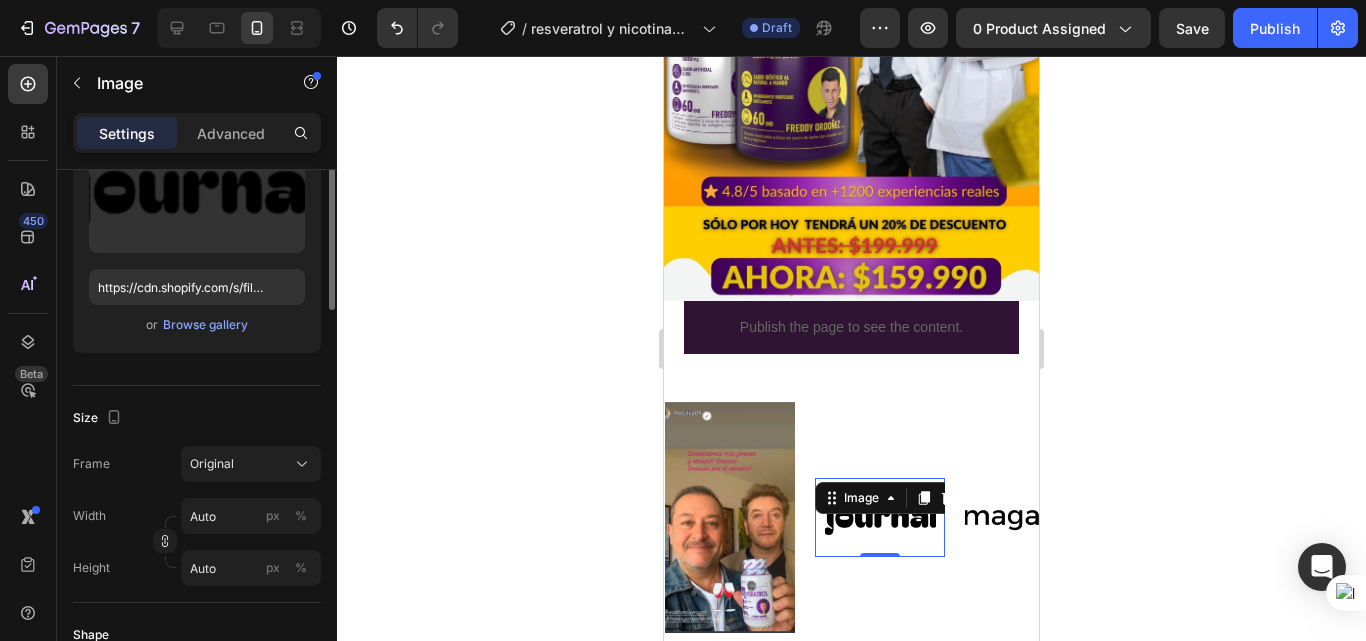 scroll, scrollTop: 160, scrollLeft: 0, axis: vertical 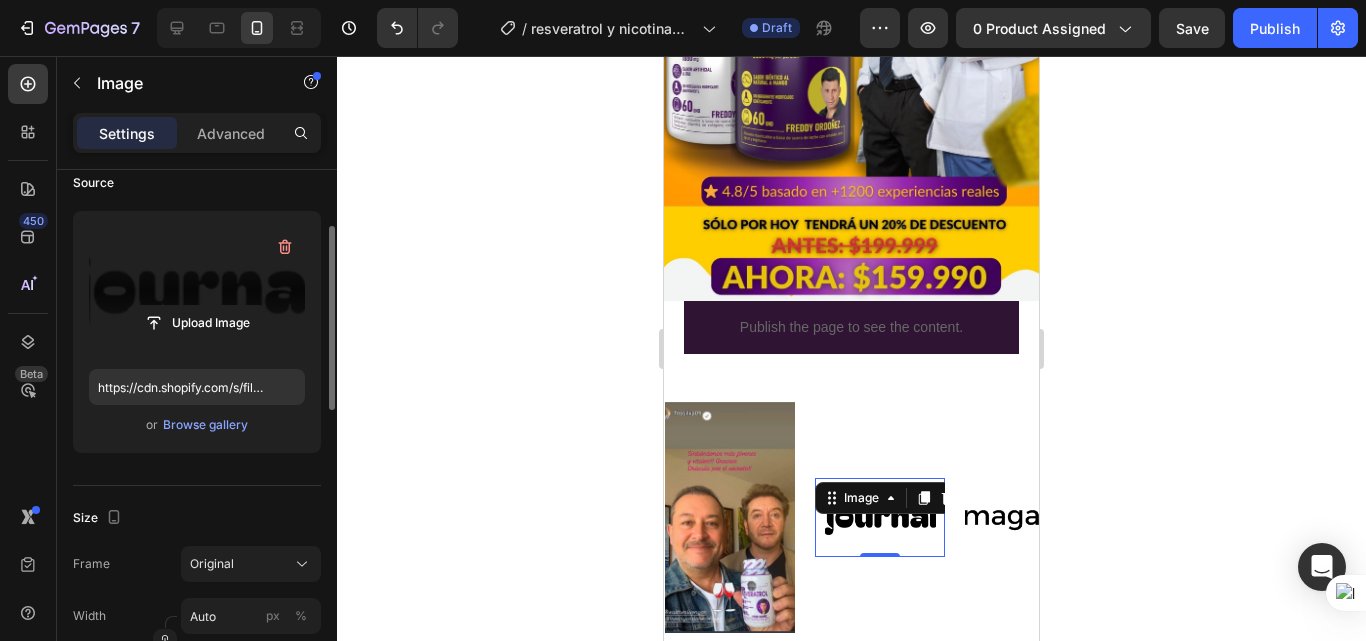 click at bounding box center [197, 290] 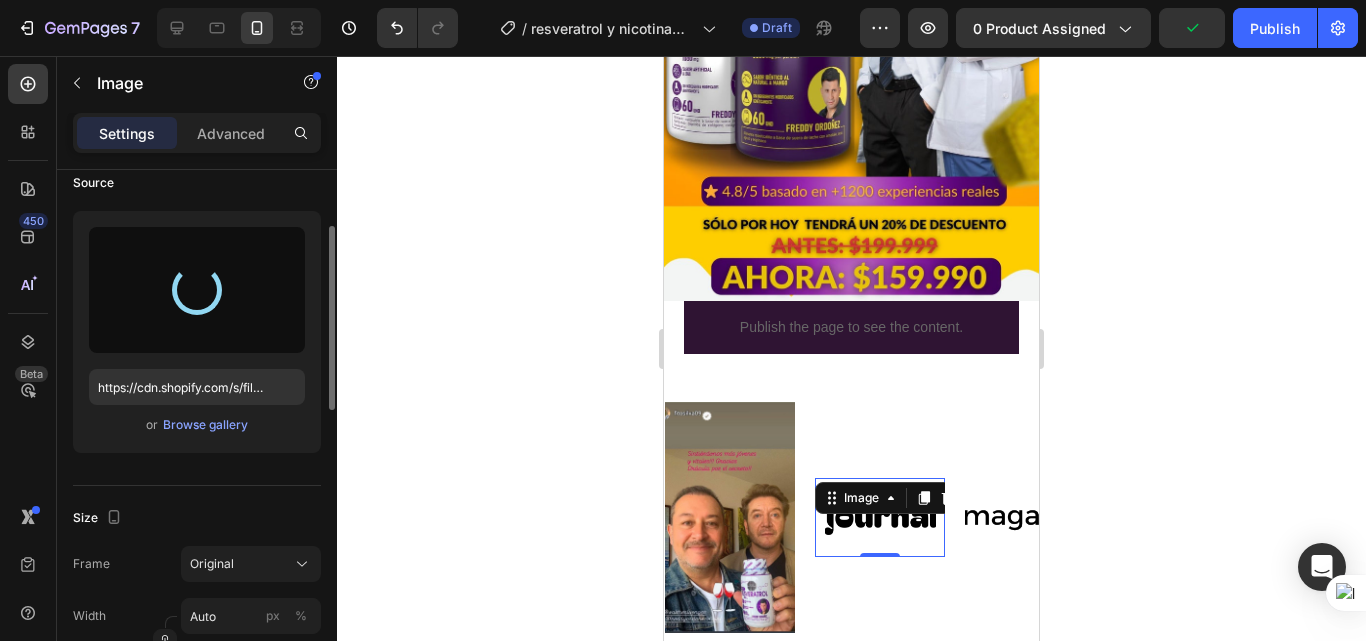 type on "https://cdn.shopify.com/s/files/1/0618/7732/1833/files/gempages_578086084060119568-bdfc5940-1bfd-44df-ab93-aa873af92b65.jpg" 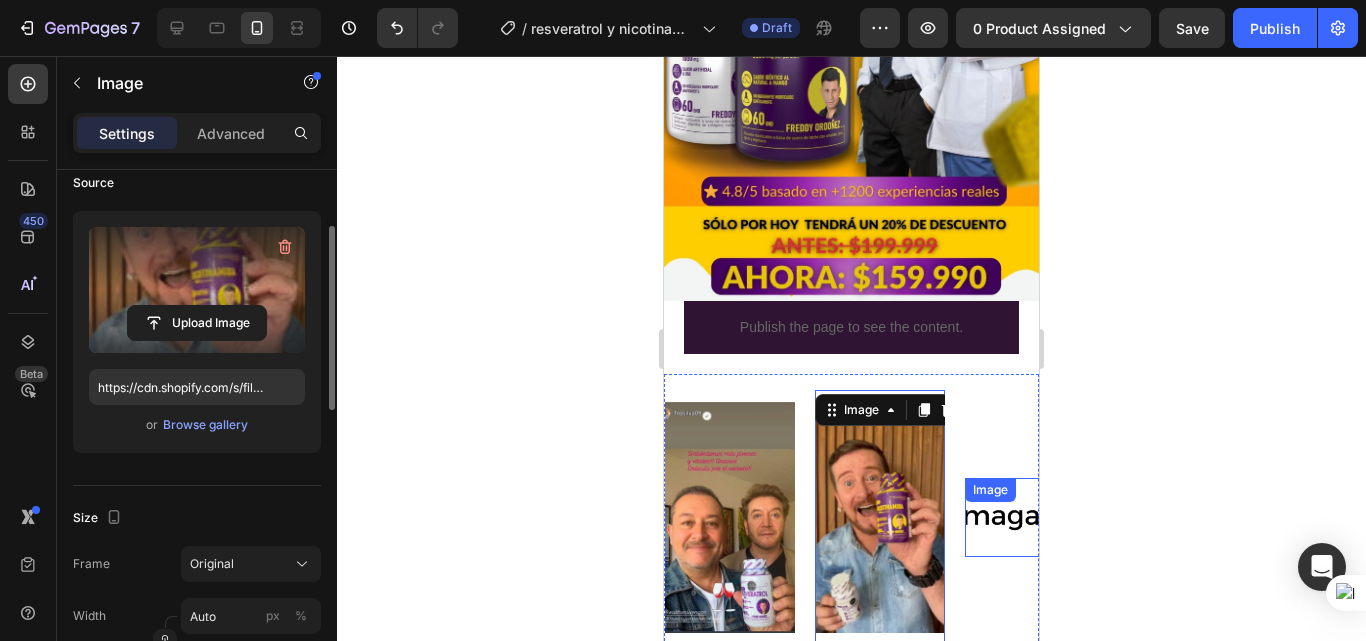 click on "Image" at bounding box center [1030, 517] 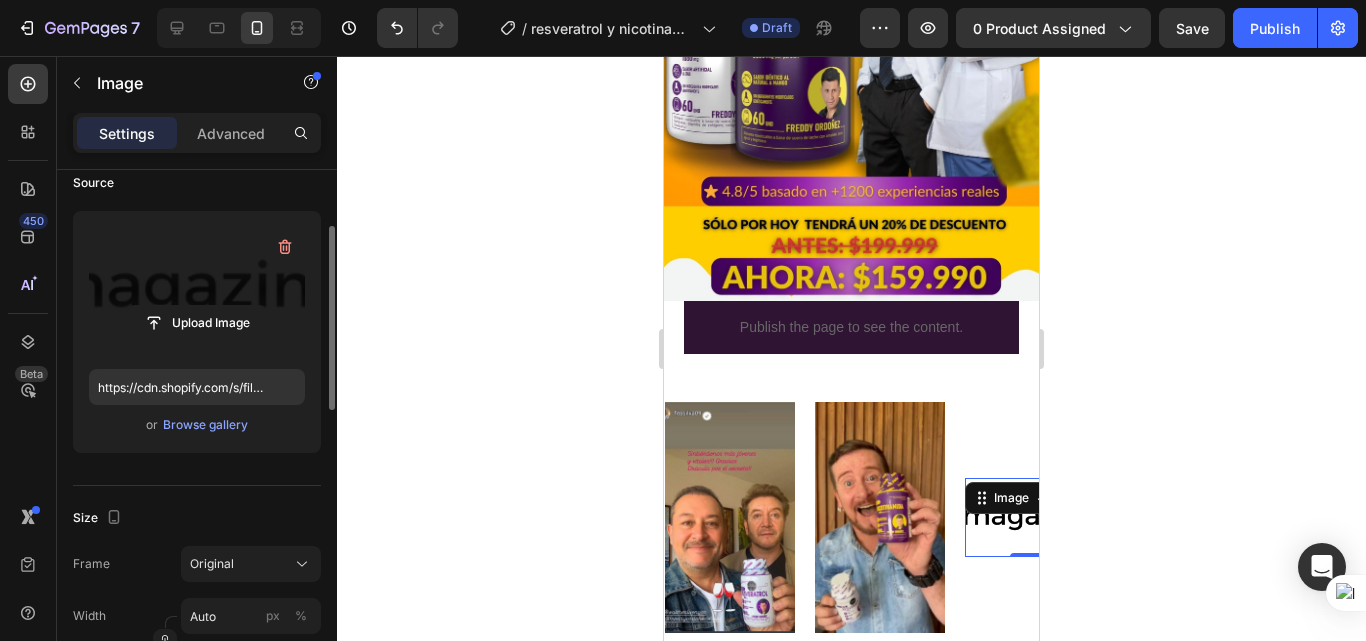 click at bounding box center (197, 290) 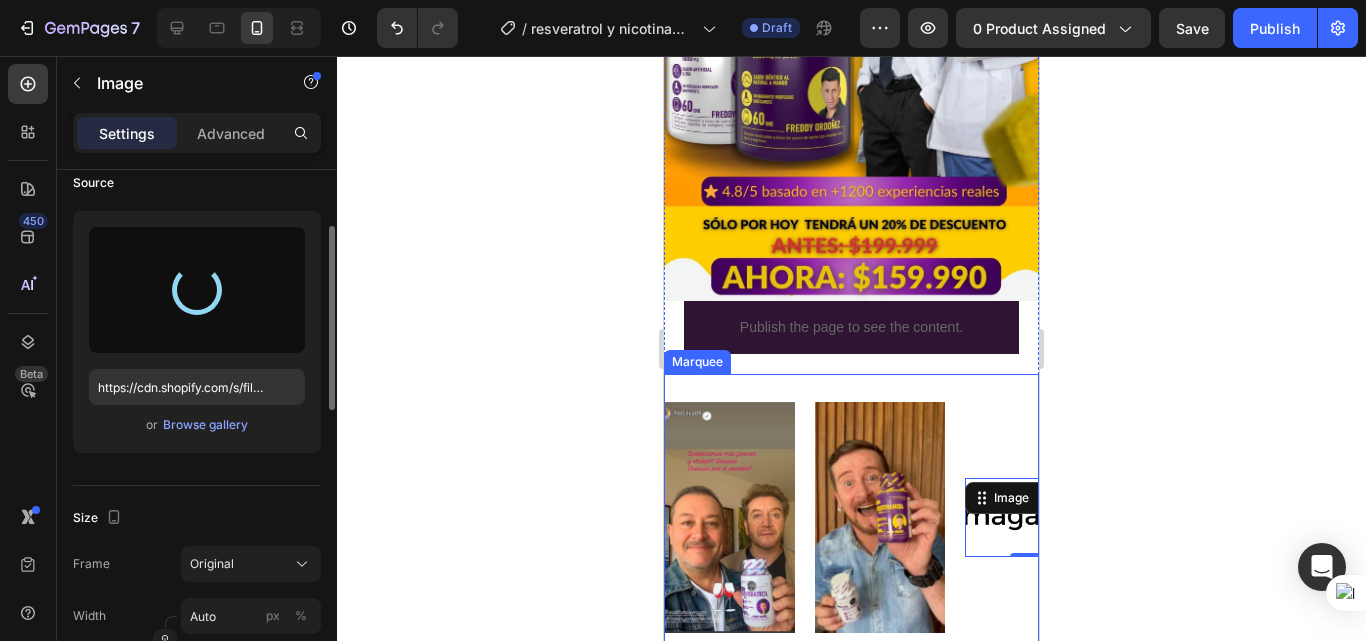 type on "https://cdn.shopify.com/s/files/1/0618/7732/1833/files/gempages_578086084060119568-06646ad5-b8d3-448e-a9cd-693731e77601.jpg" 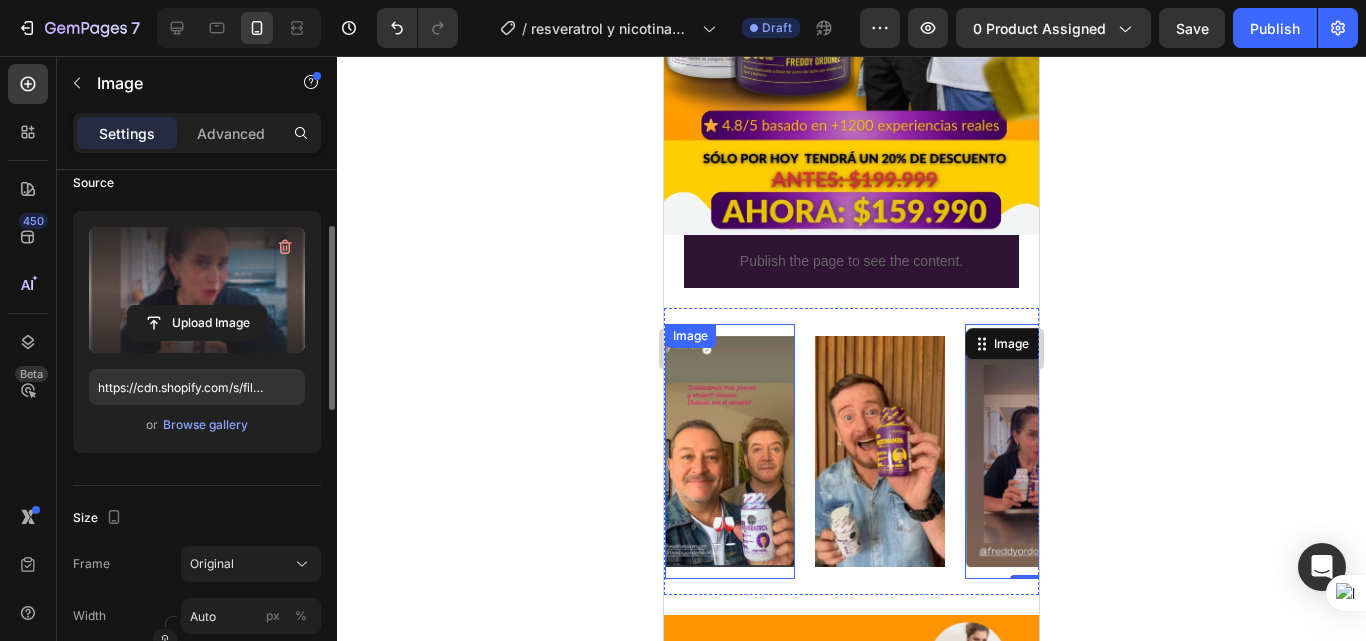 scroll, scrollTop: 500, scrollLeft: 0, axis: vertical 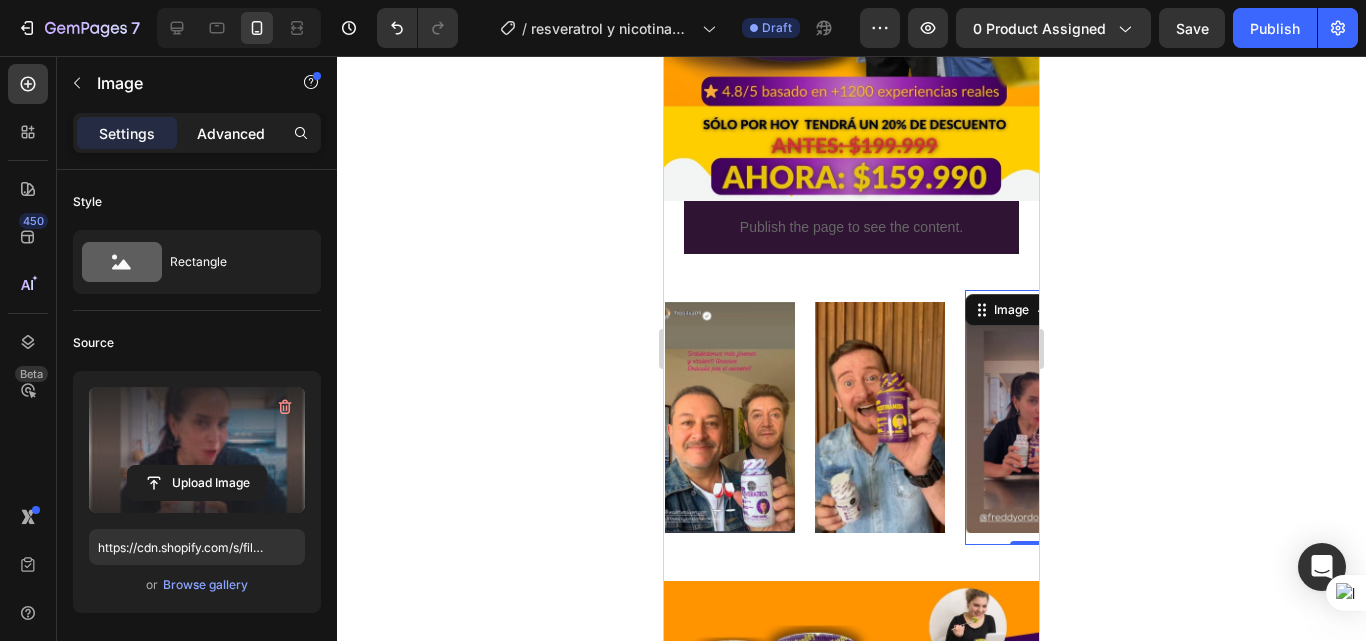 click on "Advanced" at bounding box center (231, 133) 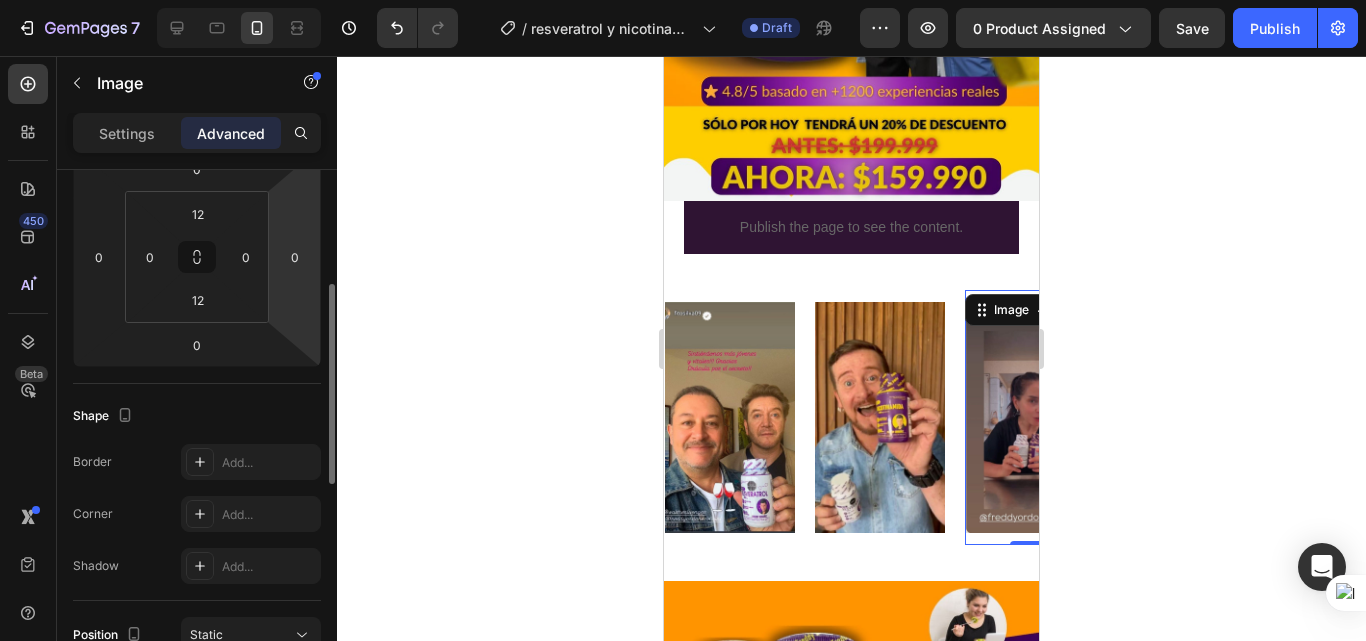 scroll, scrollTop: 0, scrollLeft: 0, axis: both 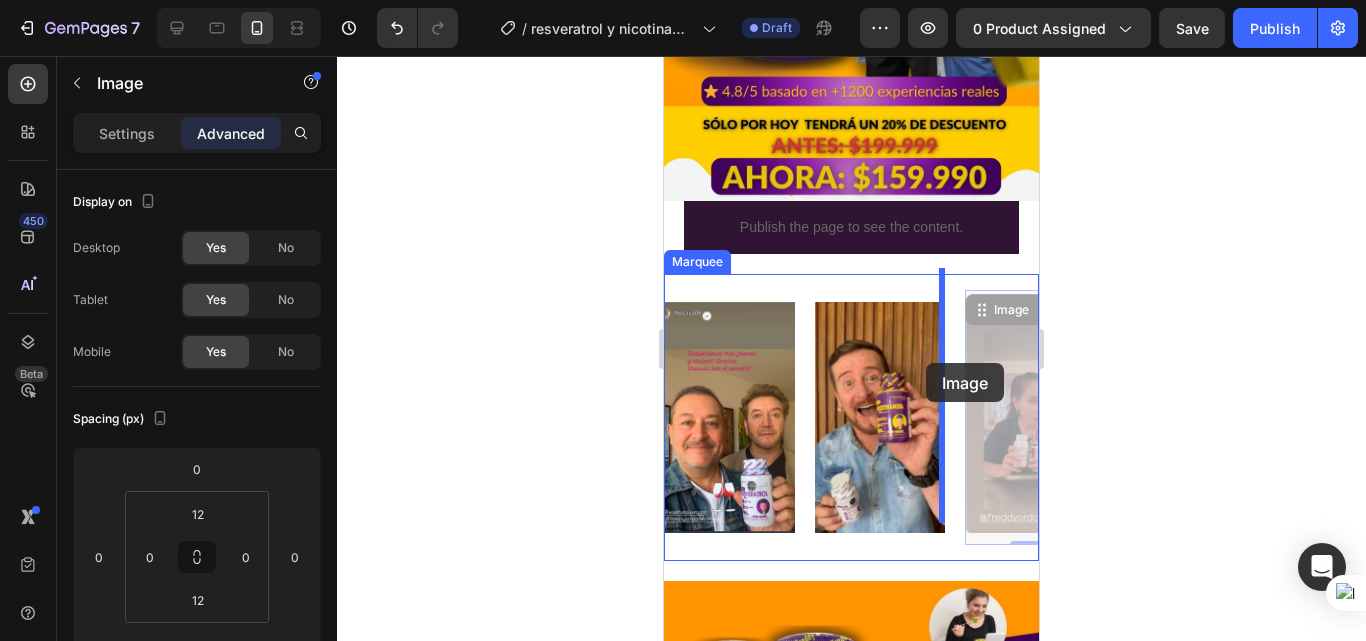 click at bounding box center (851, 3097) 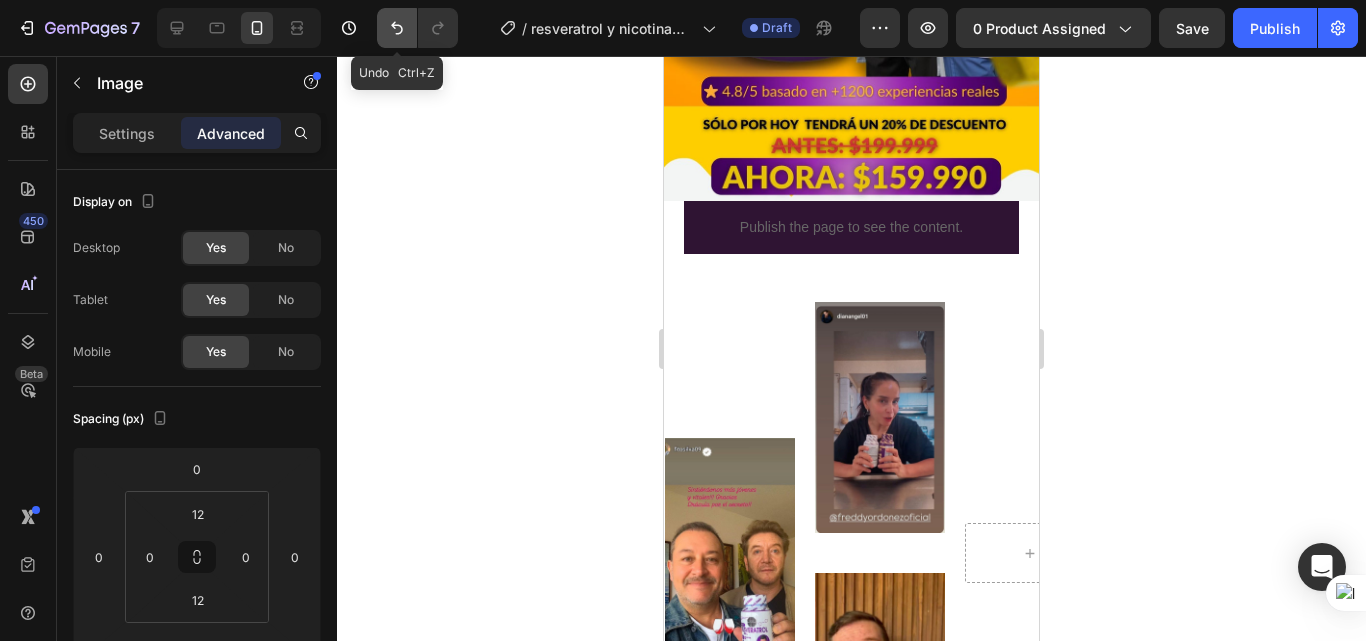 click 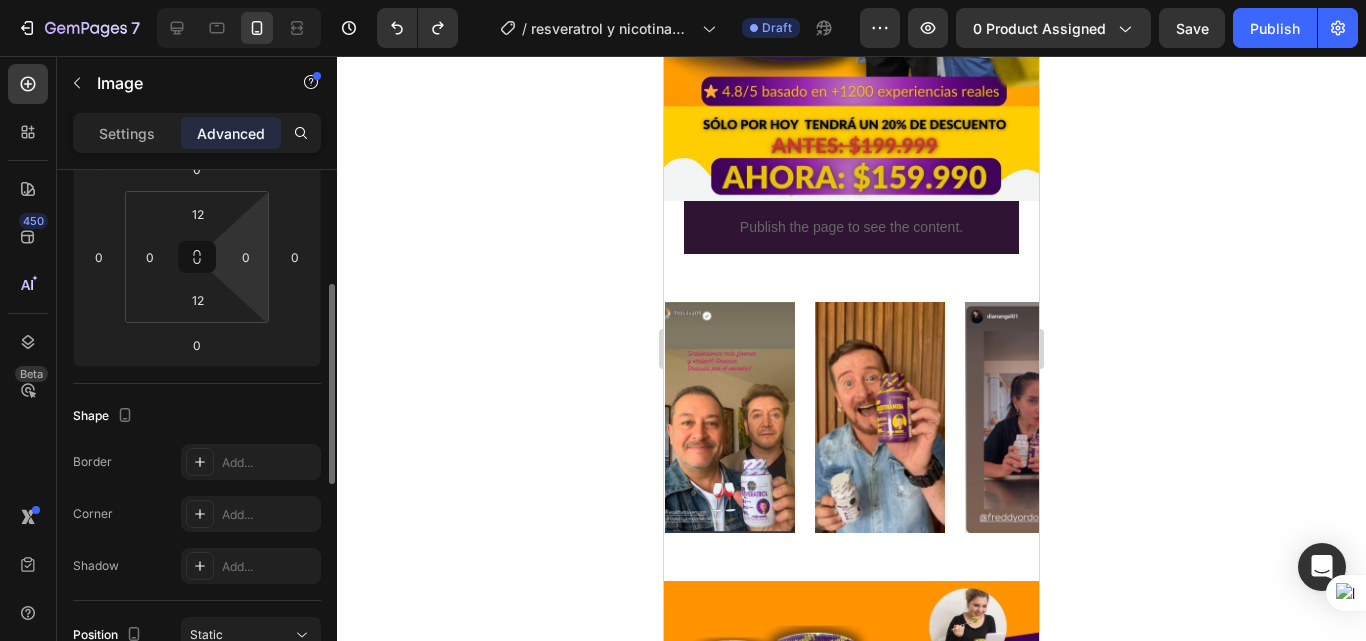 scroll, scrollTop: 500, scrollLeft: 0, axis: vertical 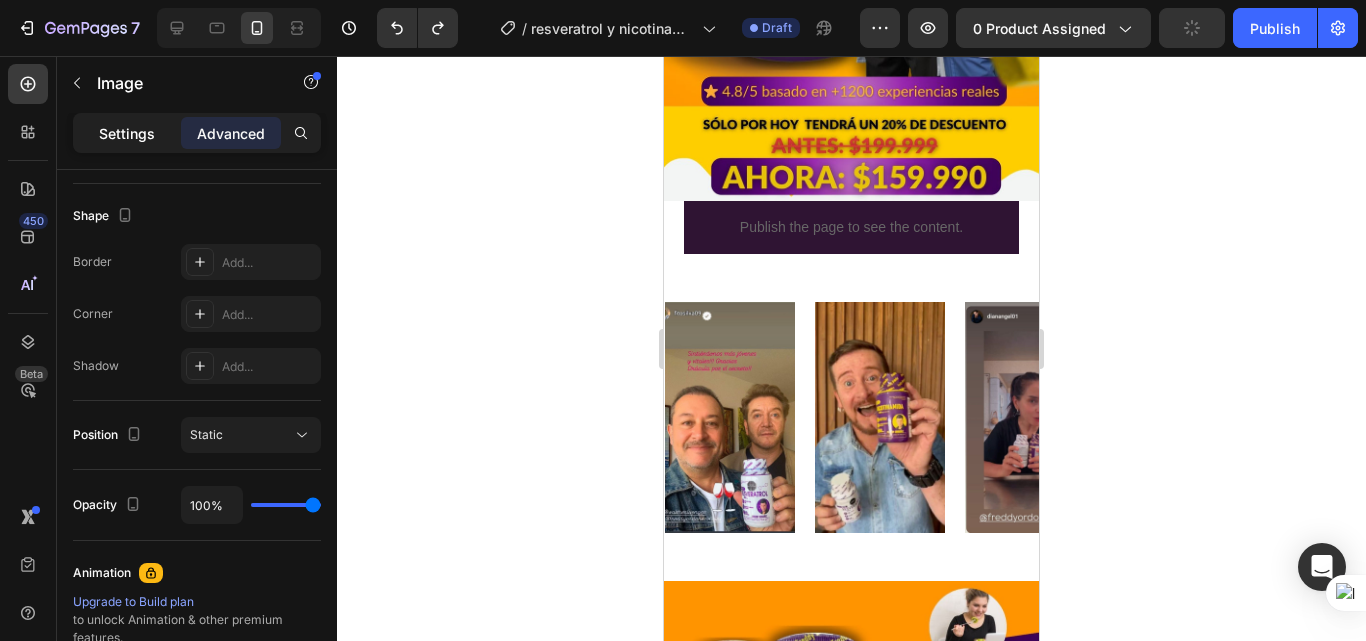 click on "Settings" at bounding box center [127, 133] 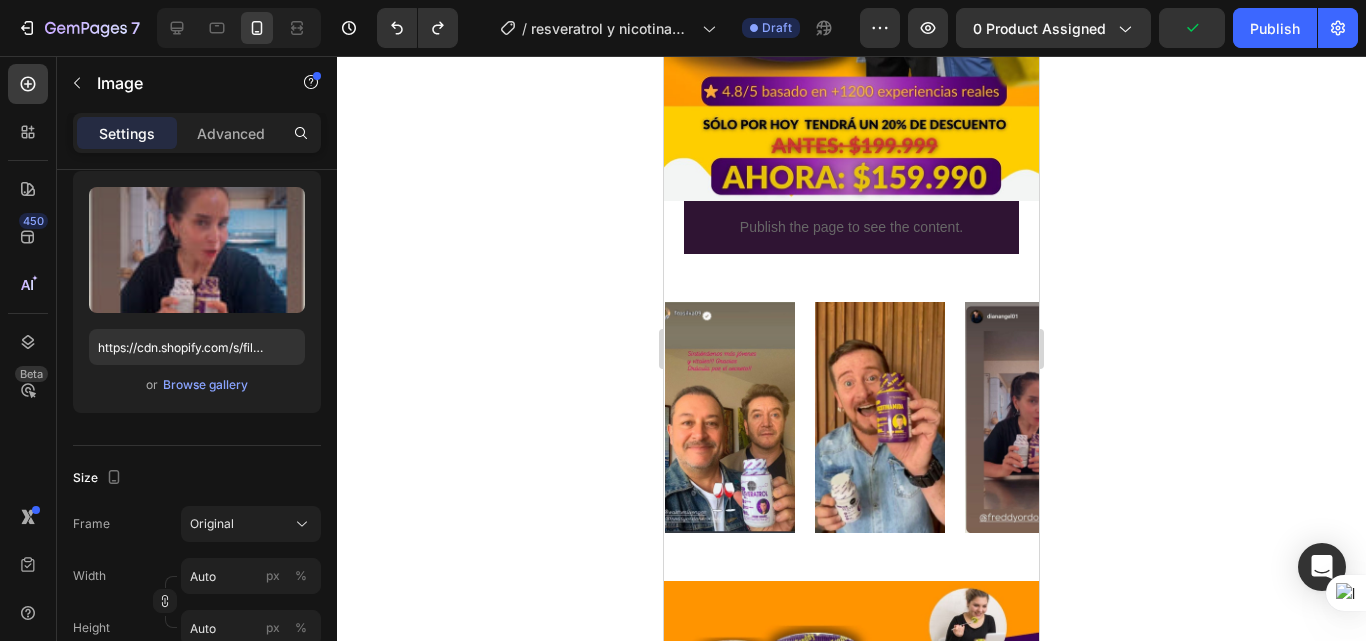 scroll, scrollTop: 0, scrollLeft: 0, axis: both 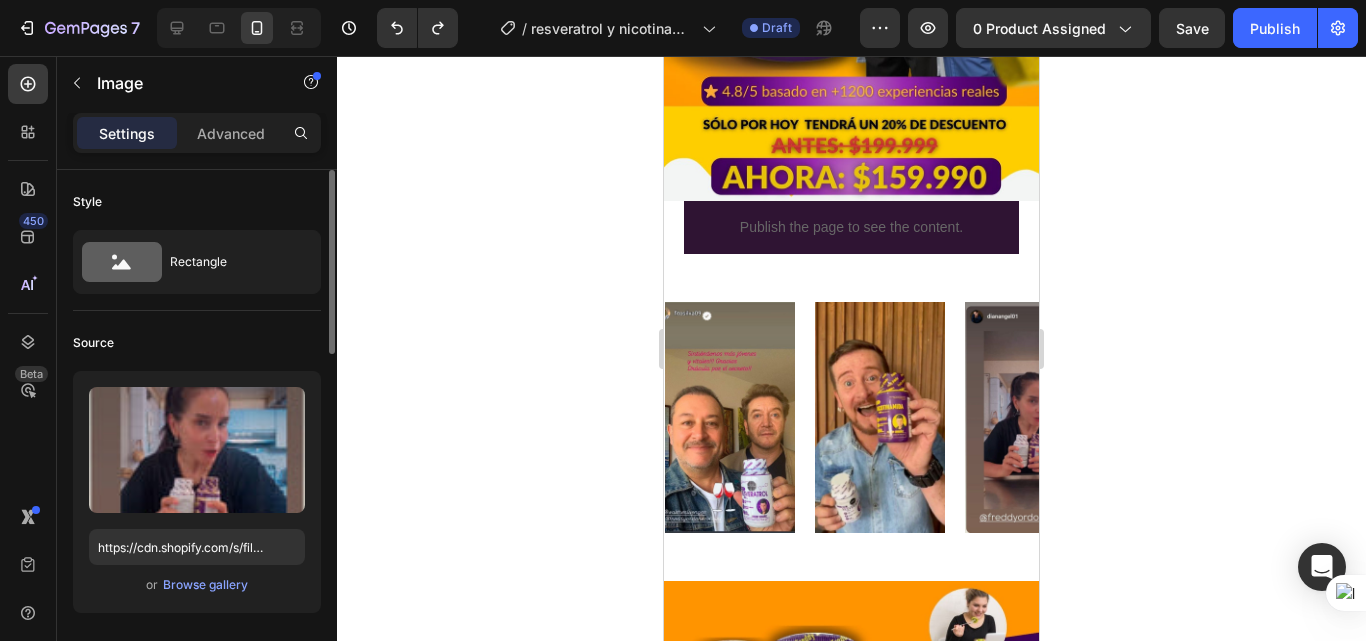 click on "Rectangle" at bounding box center [231, 262] 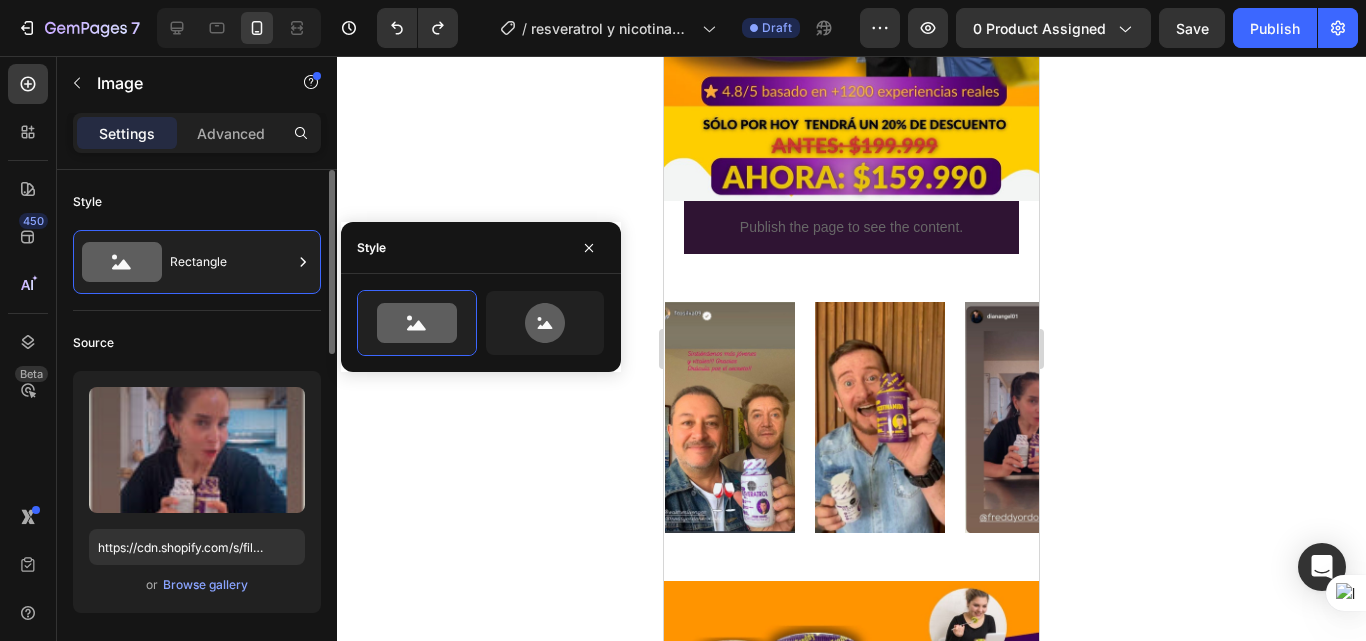 click on "Rectangle" at bounding box center (231, 262) 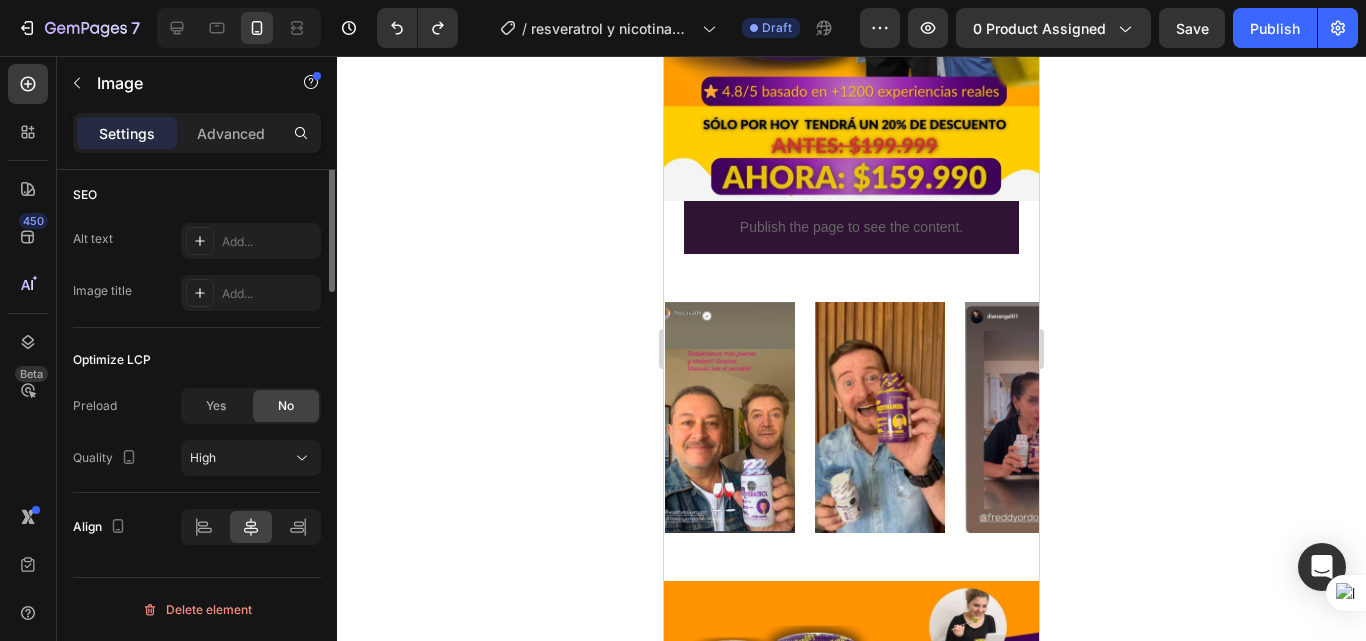 scroll, scrollTop: 582, scrollLeft: 0, axis: vertical 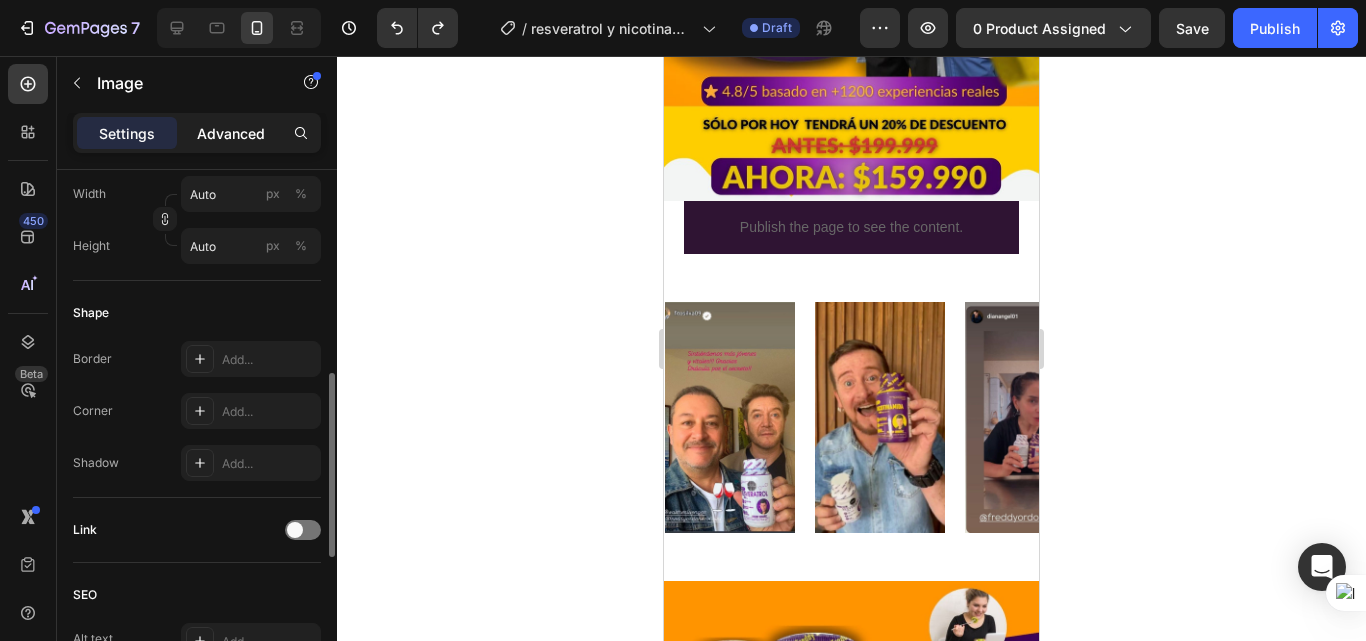 click on "Advanced" at bounding box center (231, 133) 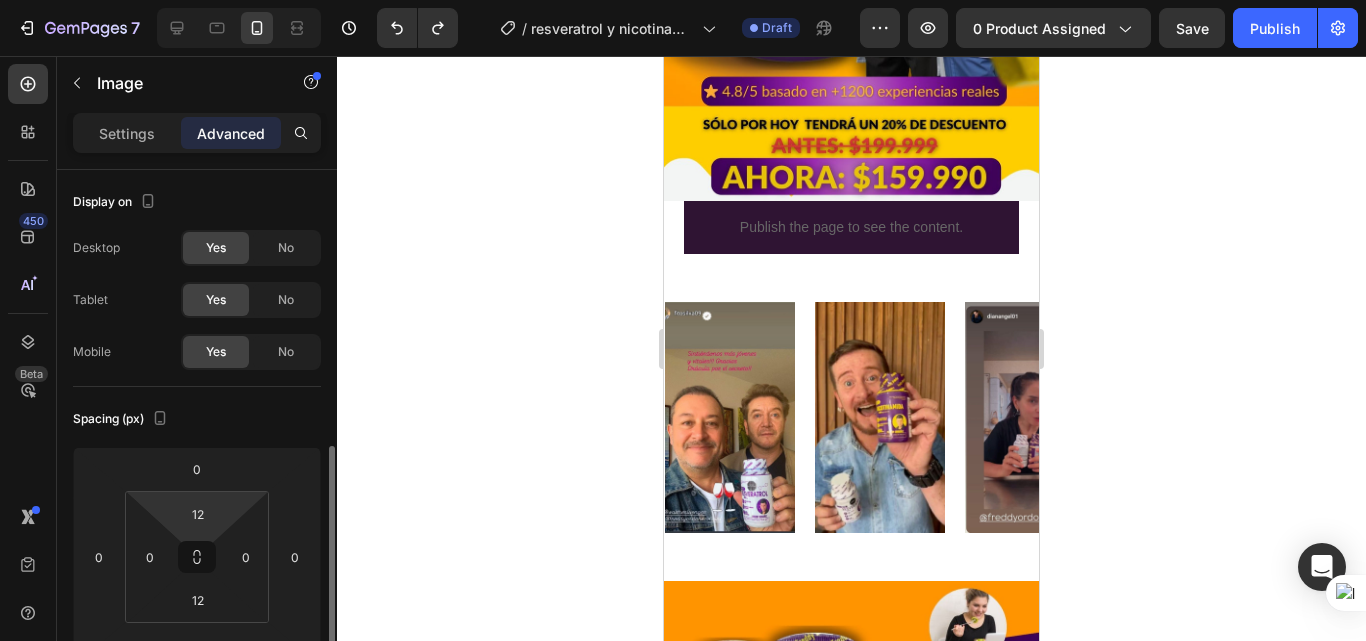 scroll, scrollTop: 200, scrollLeft: 0, axis: vertical 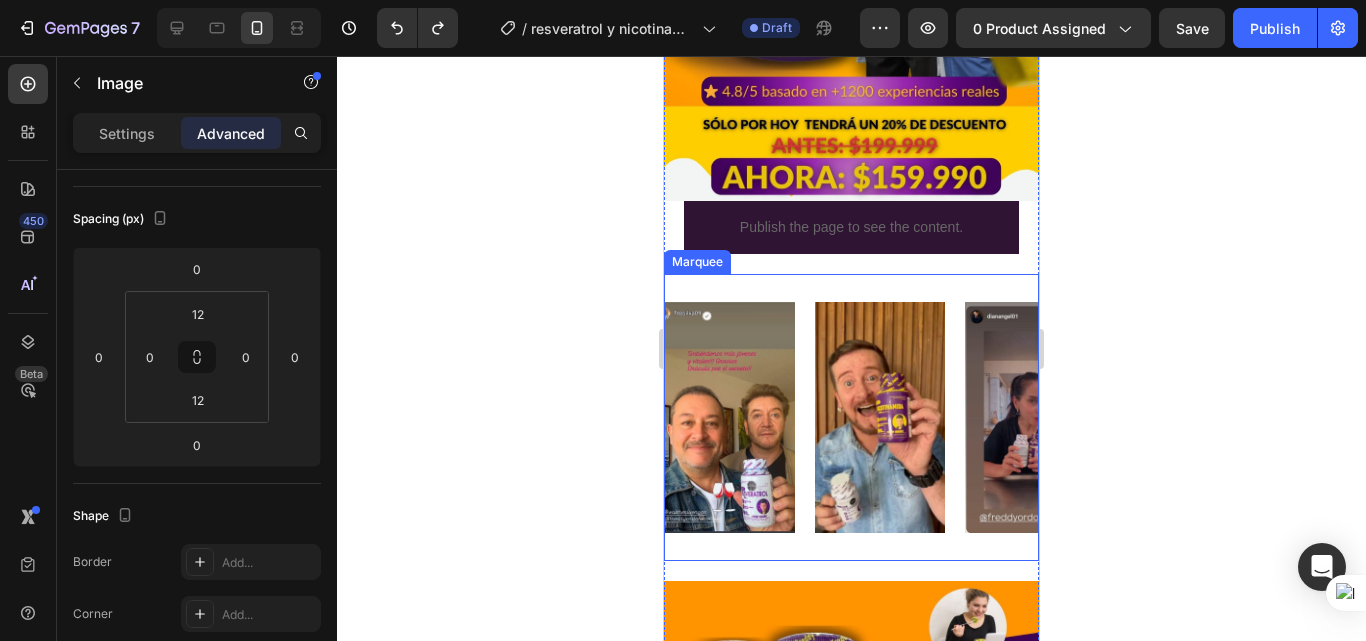 click on "Image" at bounding box center (740, 417) 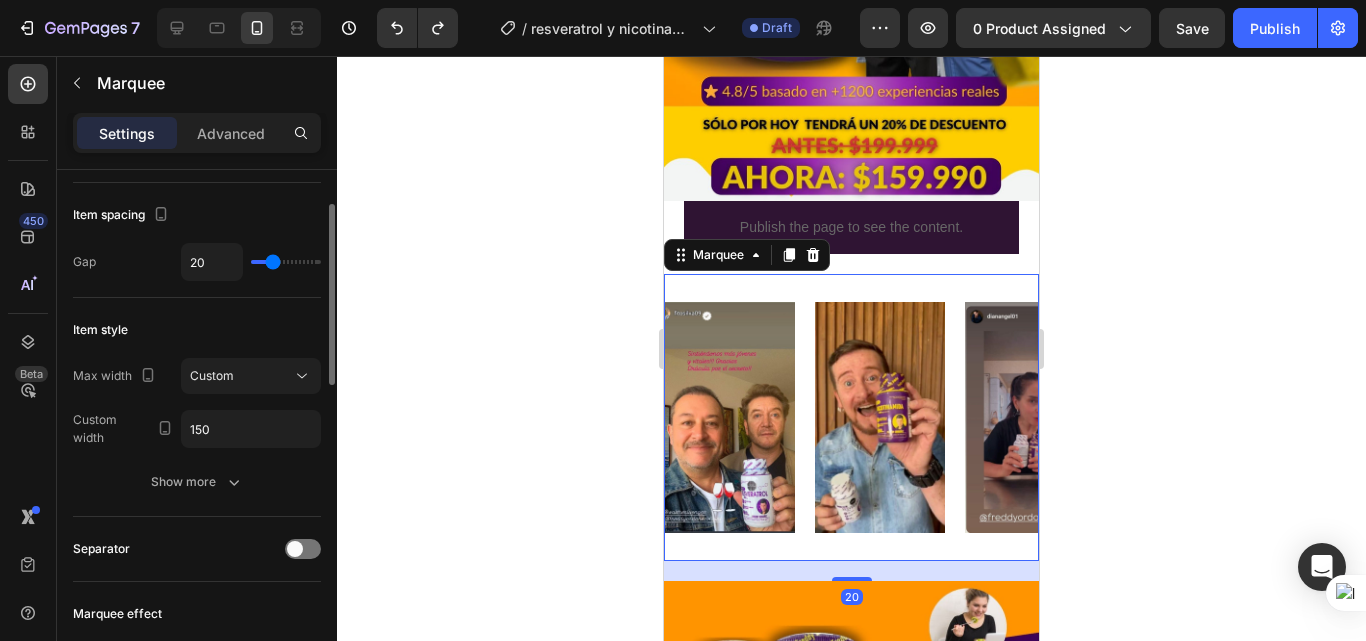 scroll, scrollTop: 0, scrollLeft: 0, axis: both 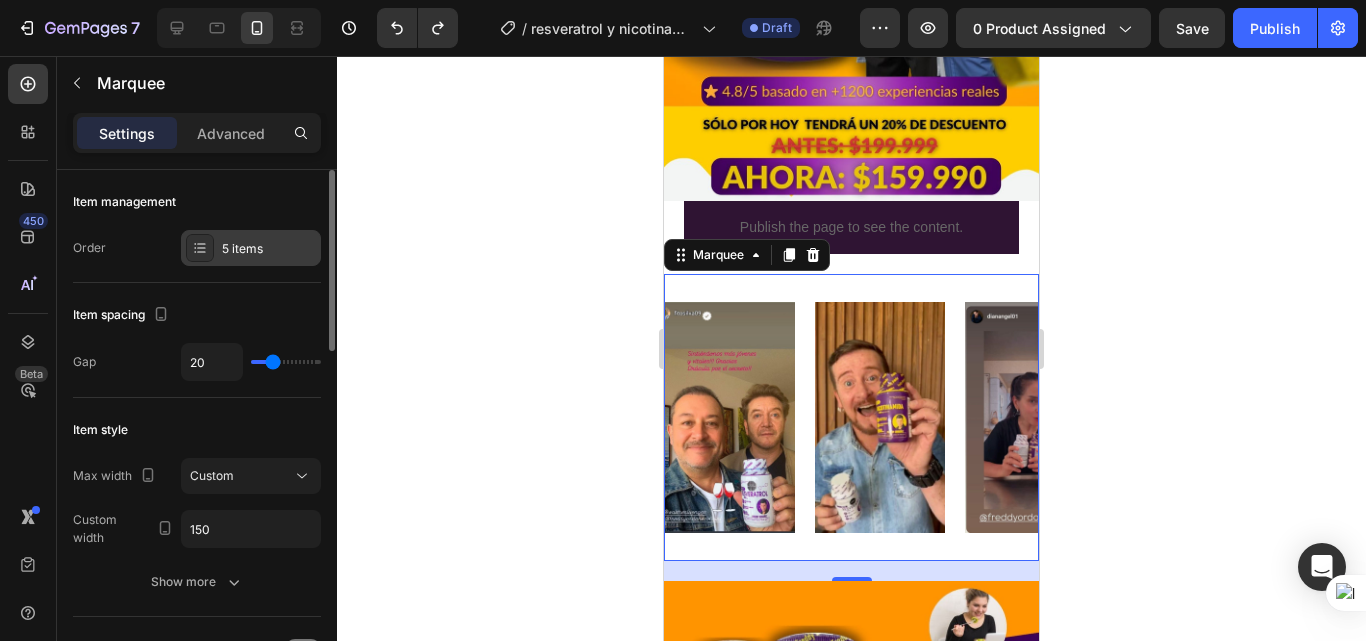 click on "5 items" at bounding box center [251, 248] 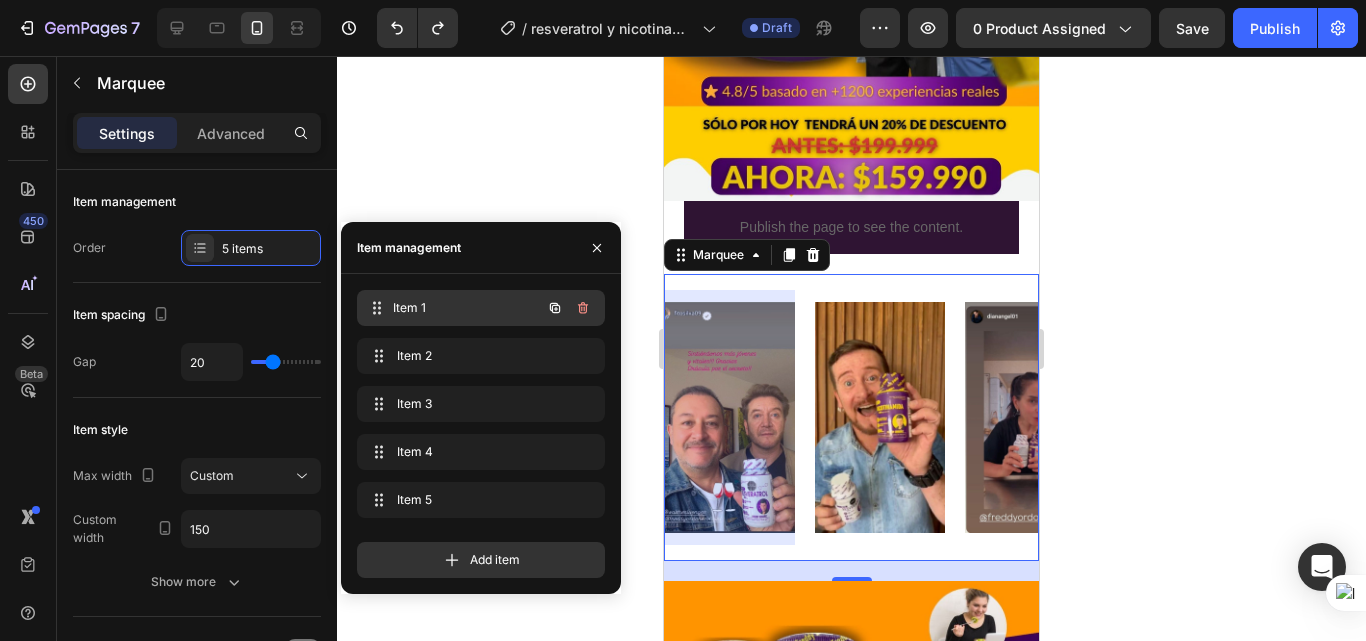 click on "Item 1" at bounding box center (467, 308) 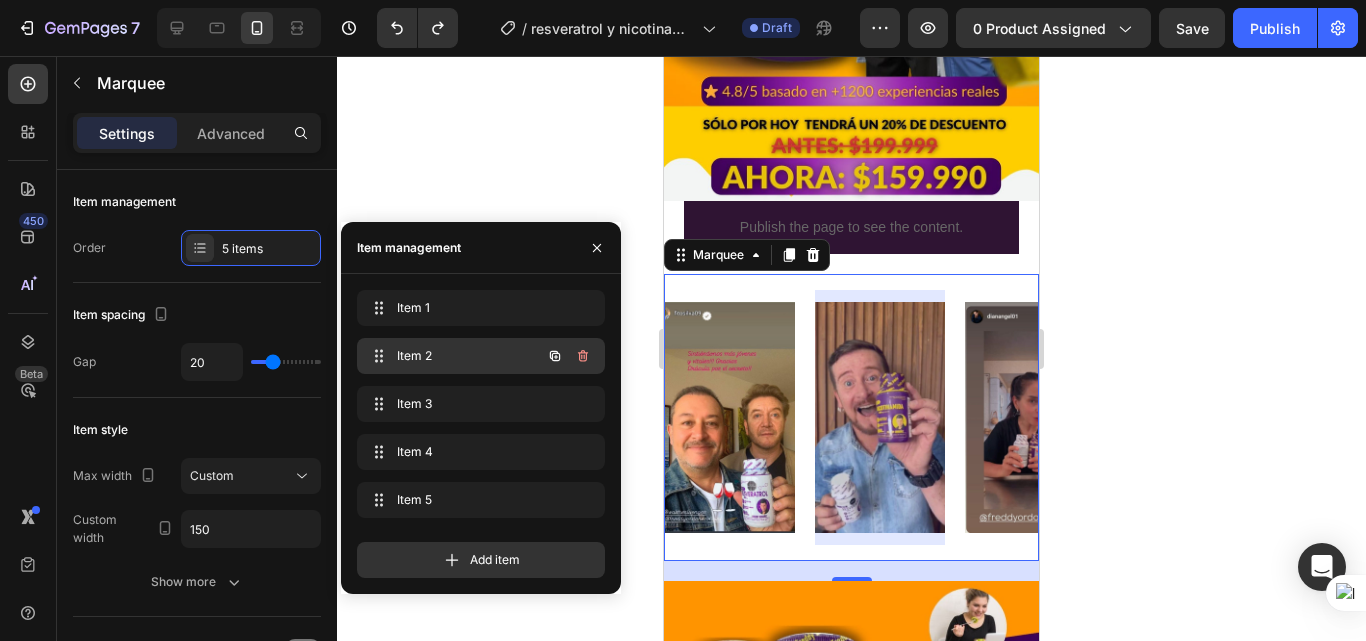 click on "Item 2 Item 2" at bounding box center [453, 356] 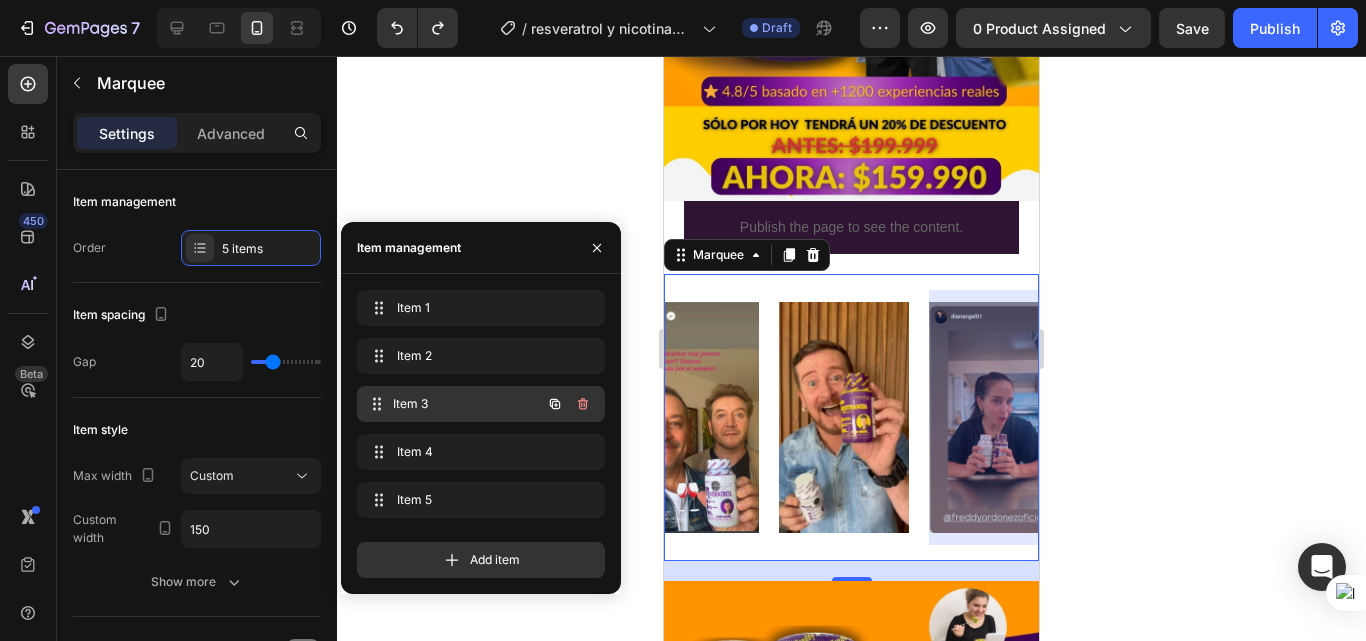 click on "Item 3 Item 3" at bounding box center (481, 404) 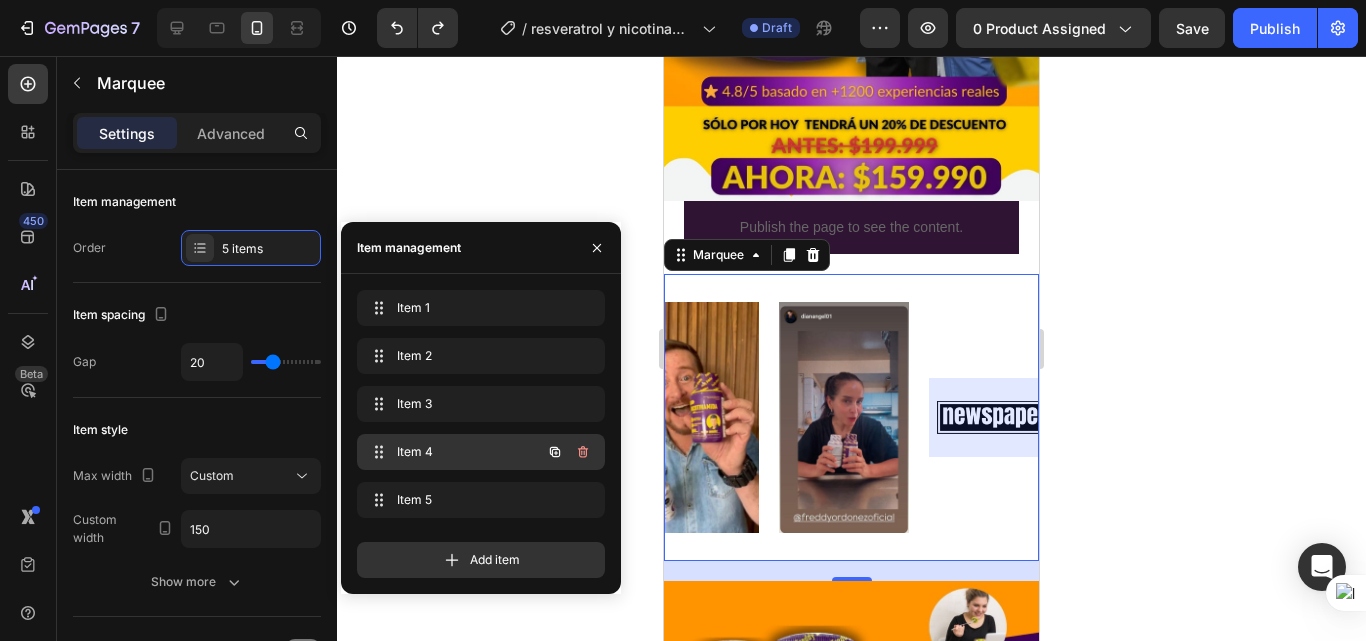 click on "Item 4 Item 4" at bounding box center (453, 452) 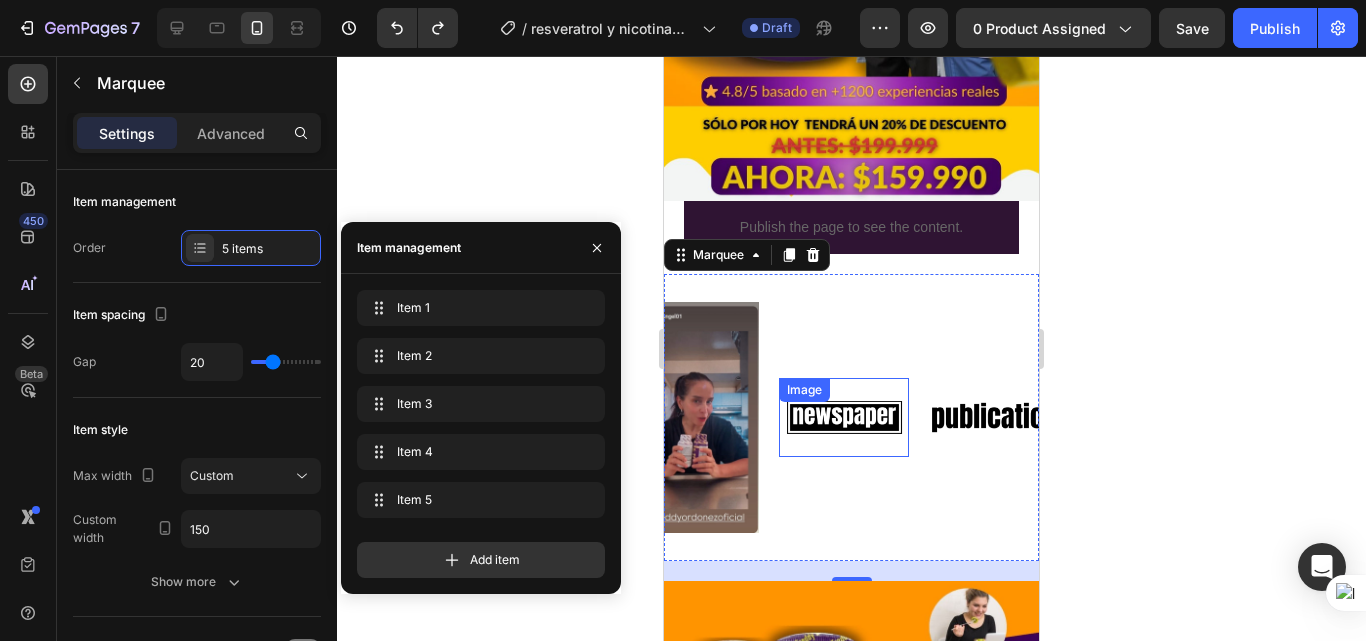 click at bounding box center (844, 417) 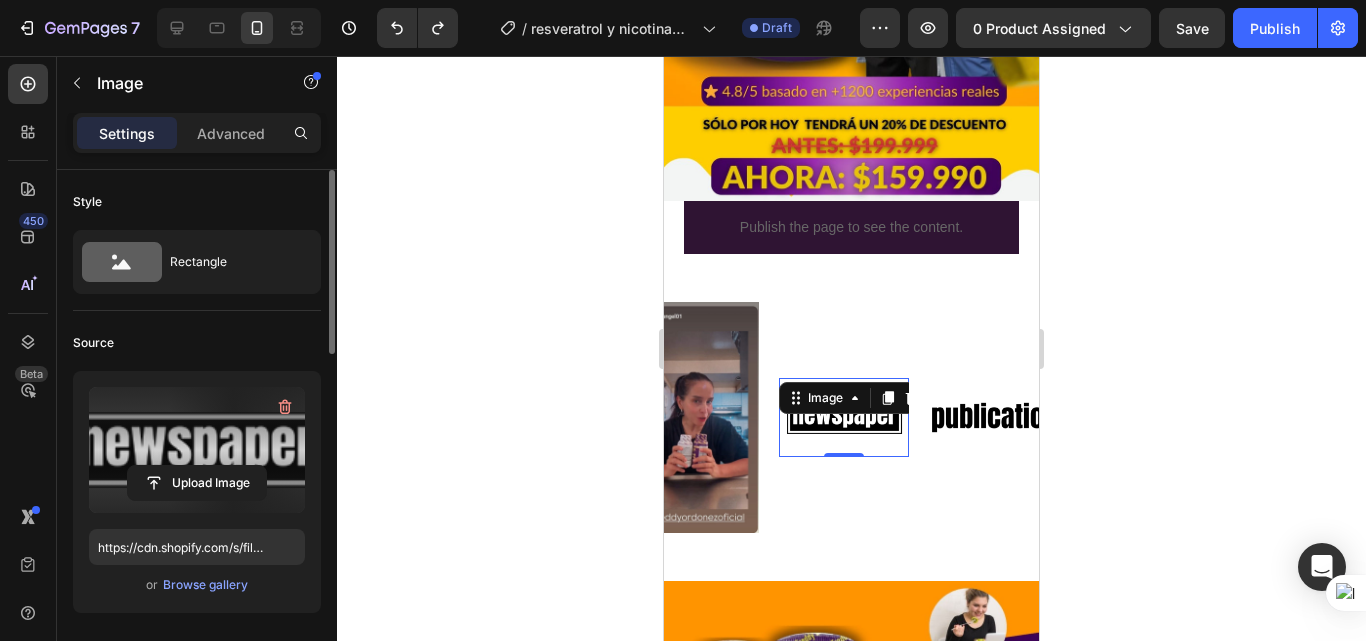 click at bounding box center (197, 450) 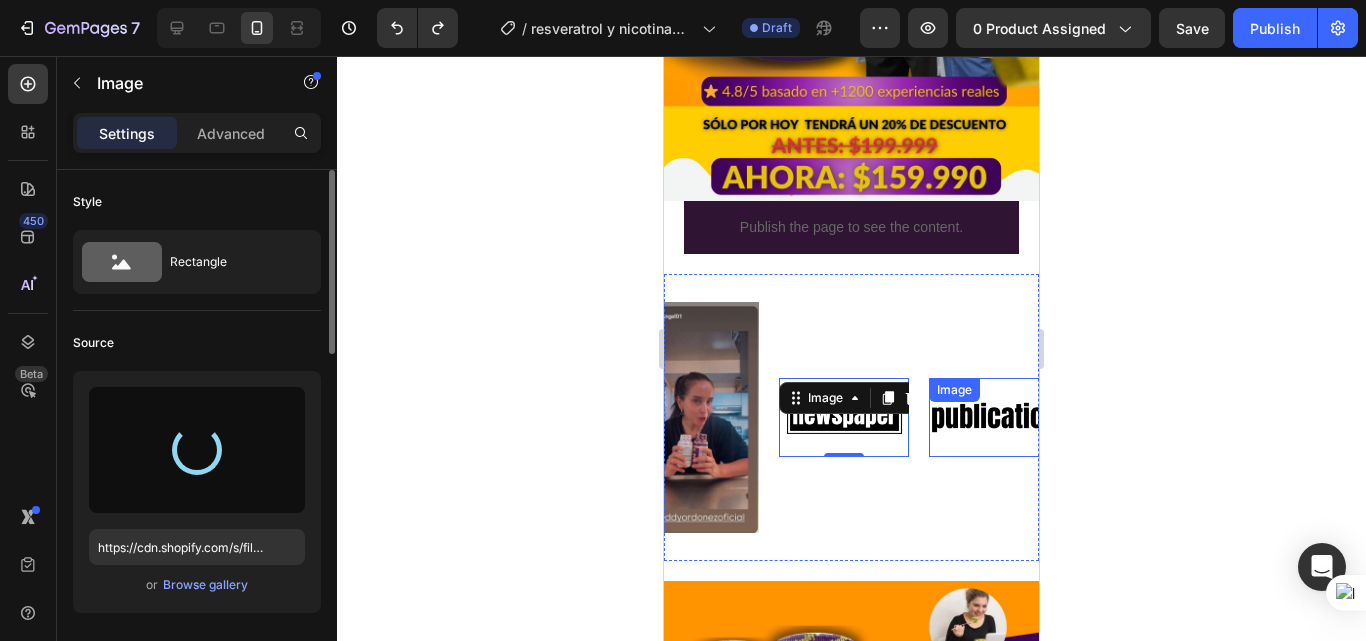 click on "Image" at bounding box center (994, 417) 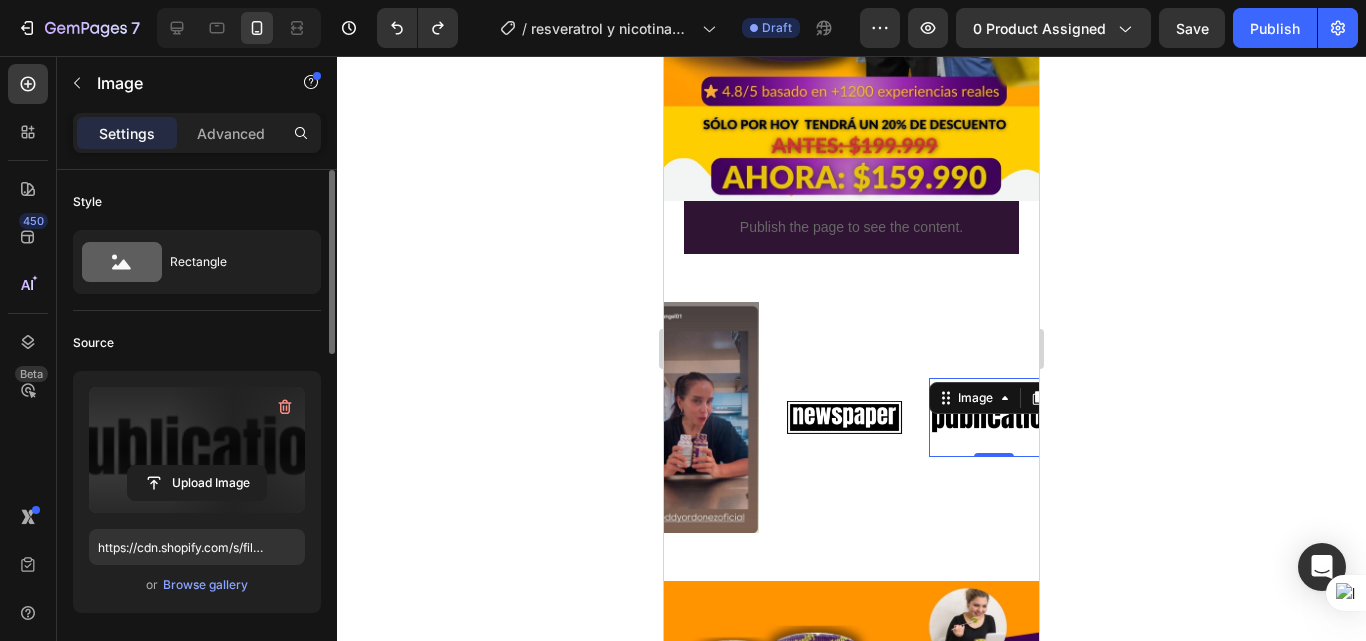 click at bounding box center [197, 450] 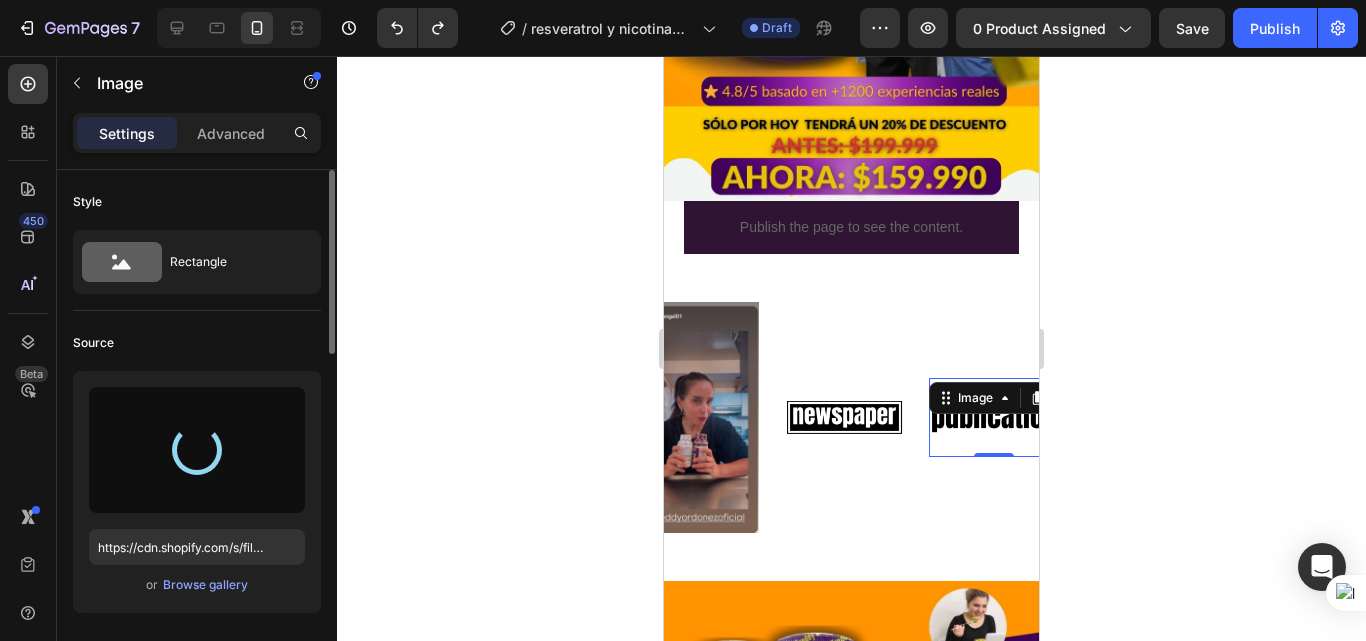 type on "https://cdn.shopify.com/s/files/1/0618/7732/1833/files/gempages_578086084060119568-87a134e3-3068-4128-8177-21153021e33a.jpg" 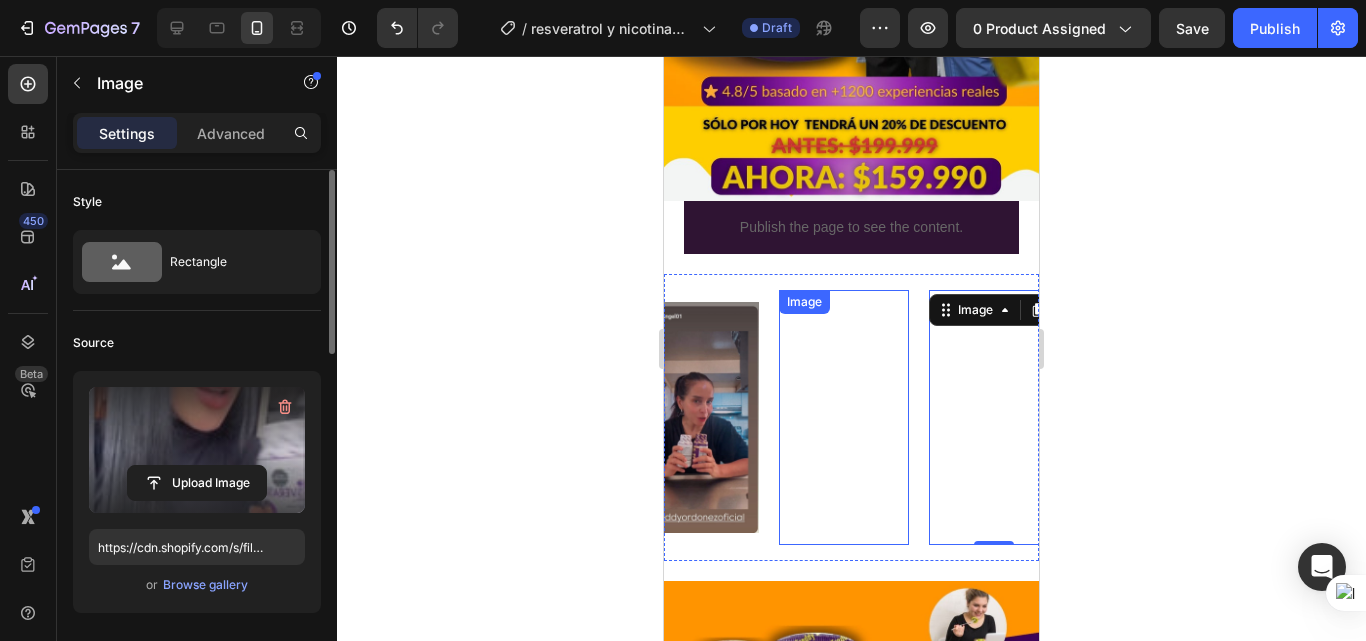 click at bounding box center [844, 417] 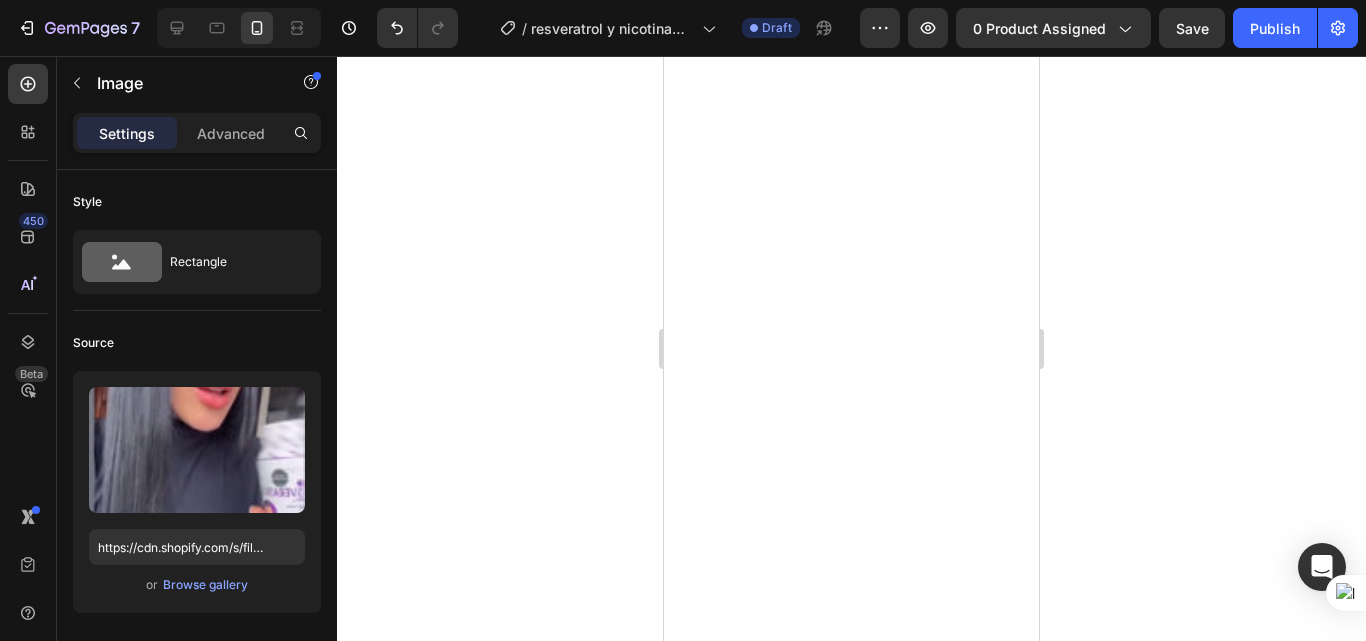 scroll, scrollTop: 0, scrollLeft: 0, axis: both 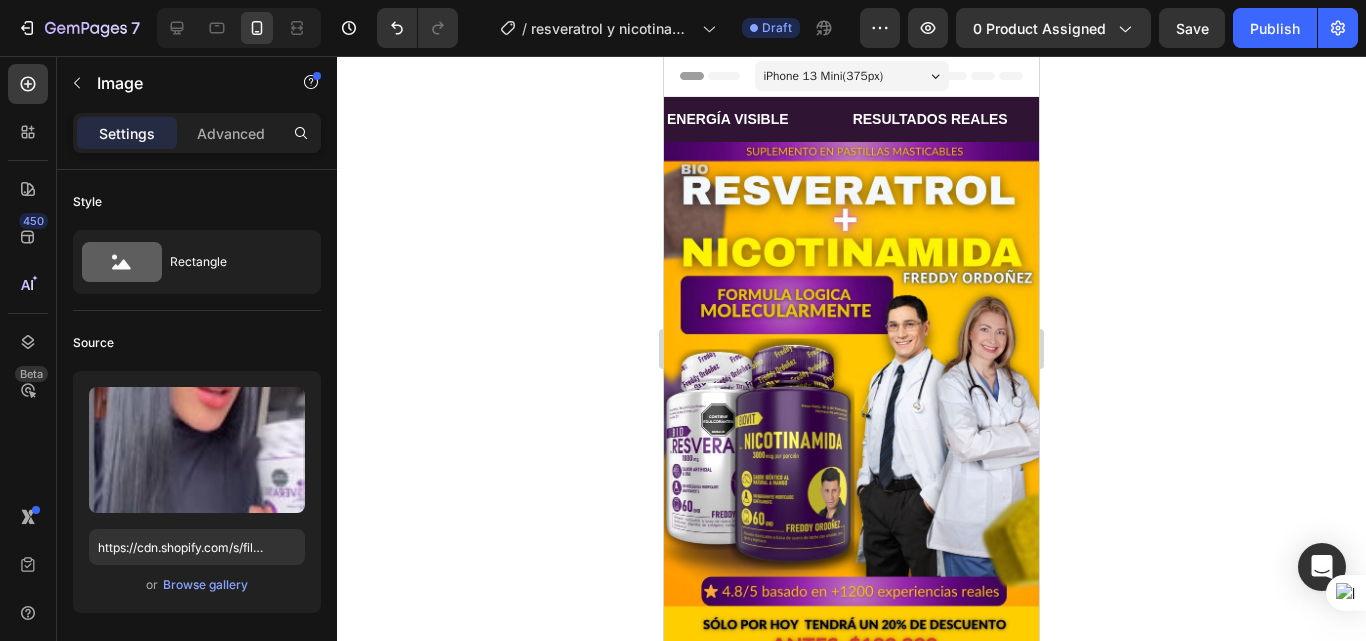 click at bounding box center [1330, 917] 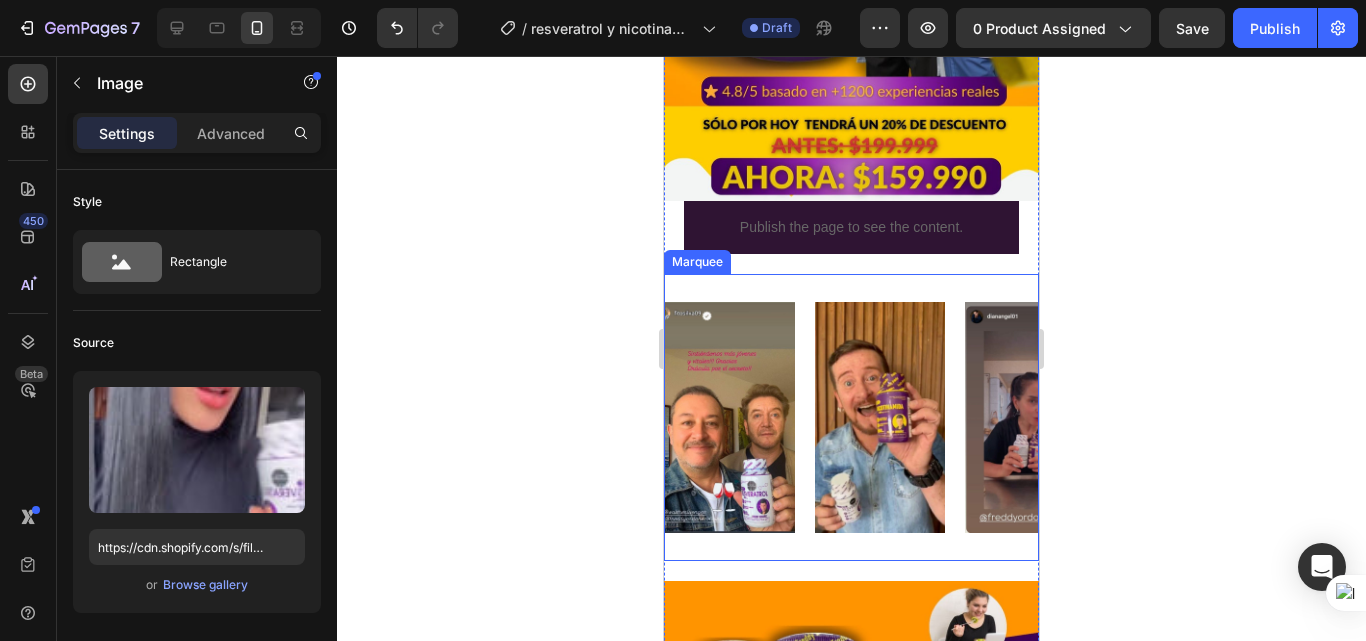 scroll, scrollTop: 500, scrollLeft: 0, axis: vertical 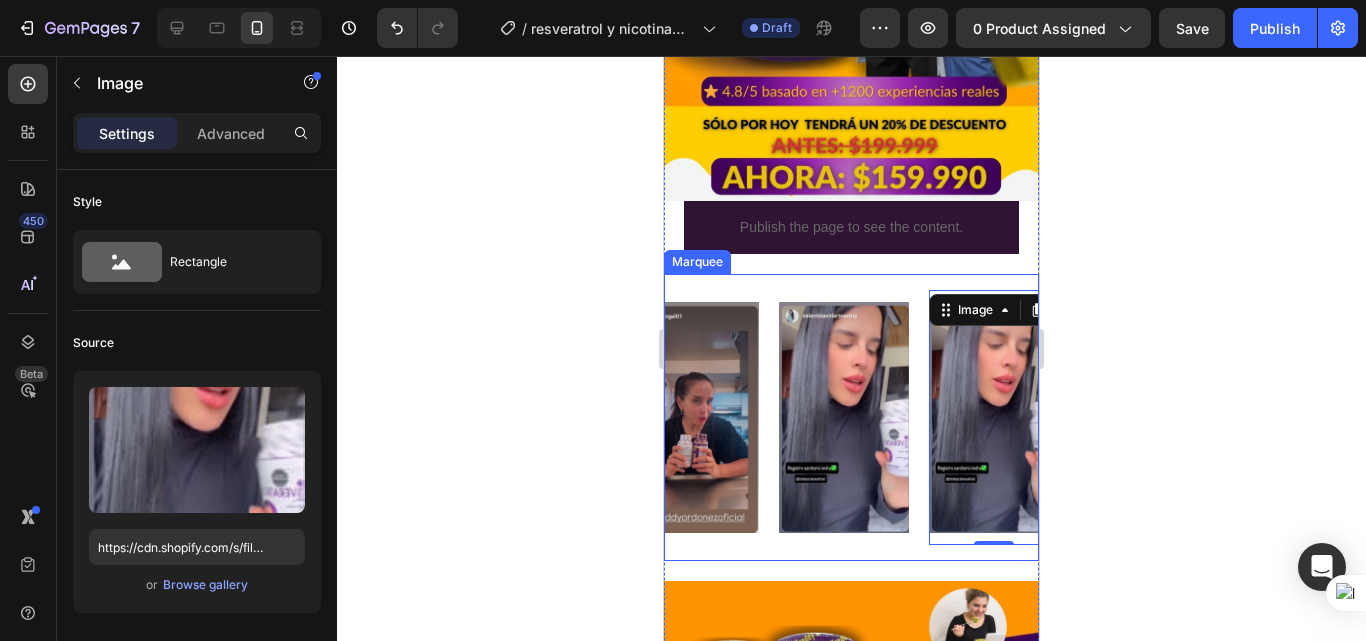 click at bounding box center [844, 417] 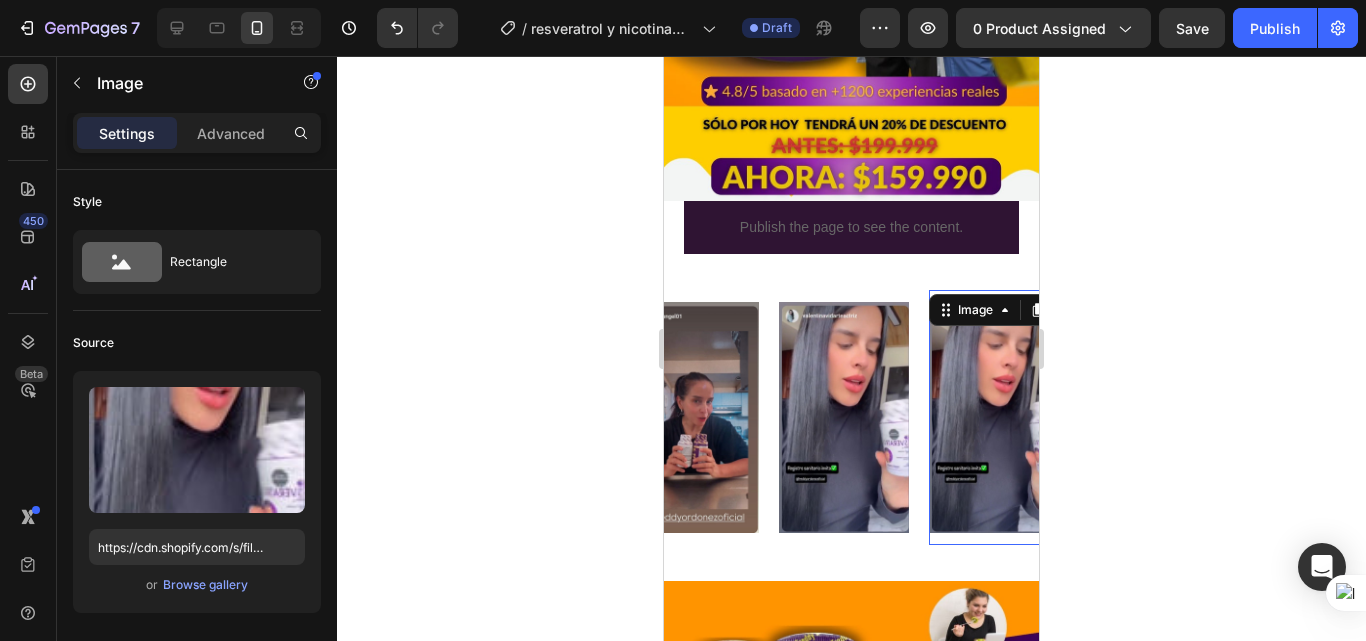 click at bounding box center (994, 417) 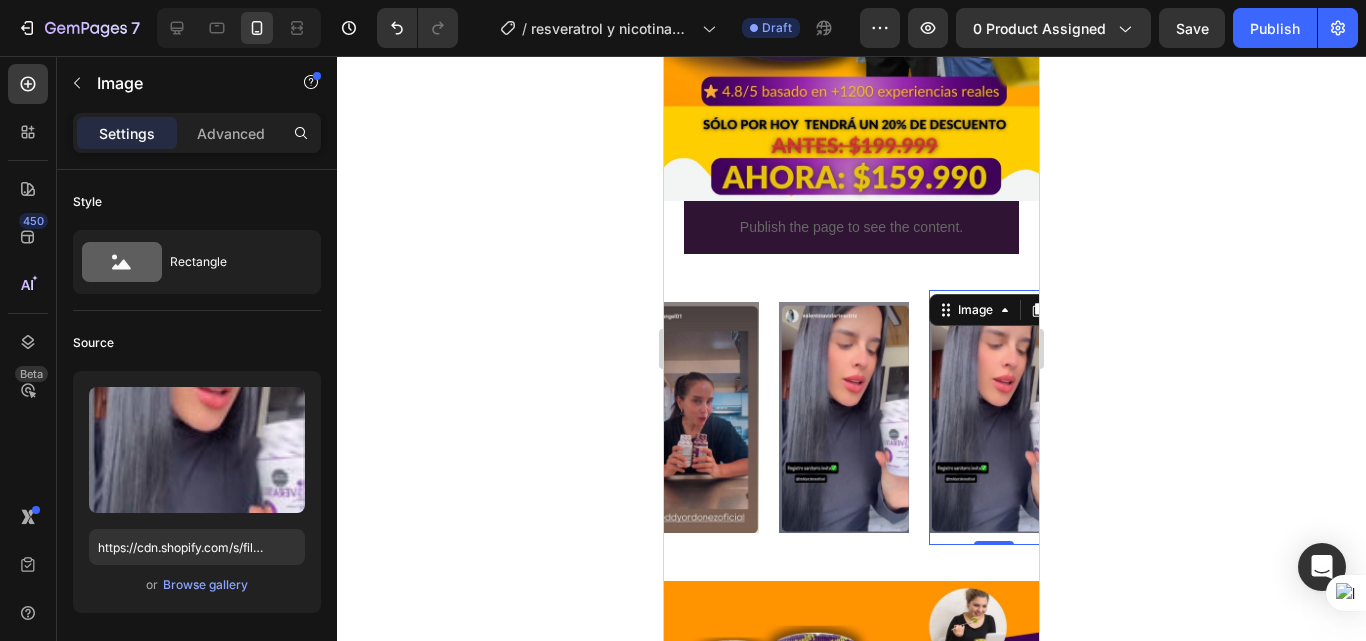 click at bounding box center (844, 417) 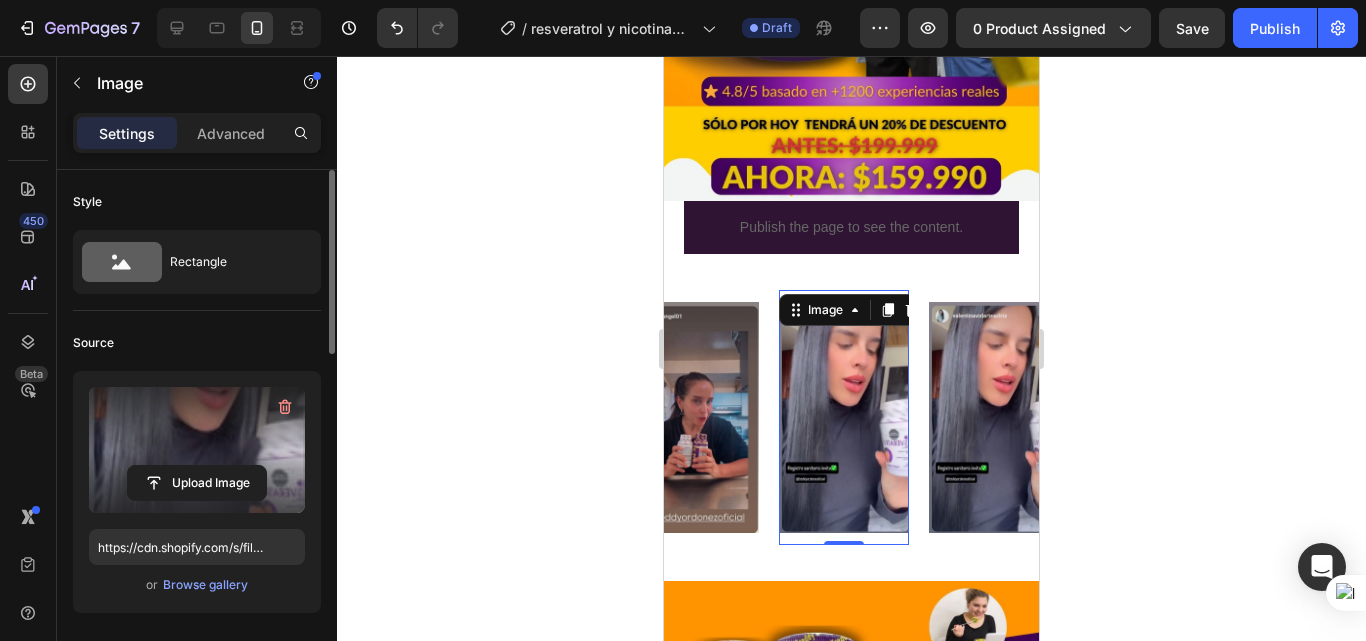 click at bounding box center (197, 450) 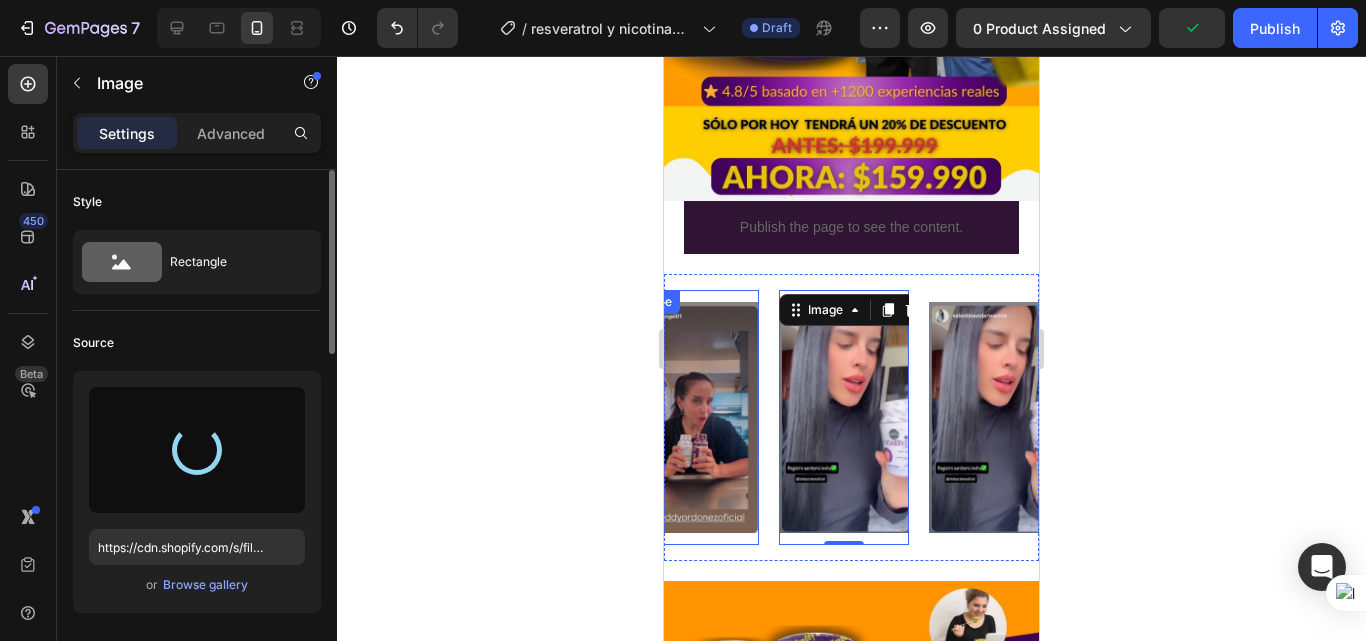 type on "https://cdn.shopify.com/s/files/1/0618/7732/1833/files/gempages_578086084060119568-a92eb8e5-b48f-4da4-86c4-9834fafb4fe9.jpg" 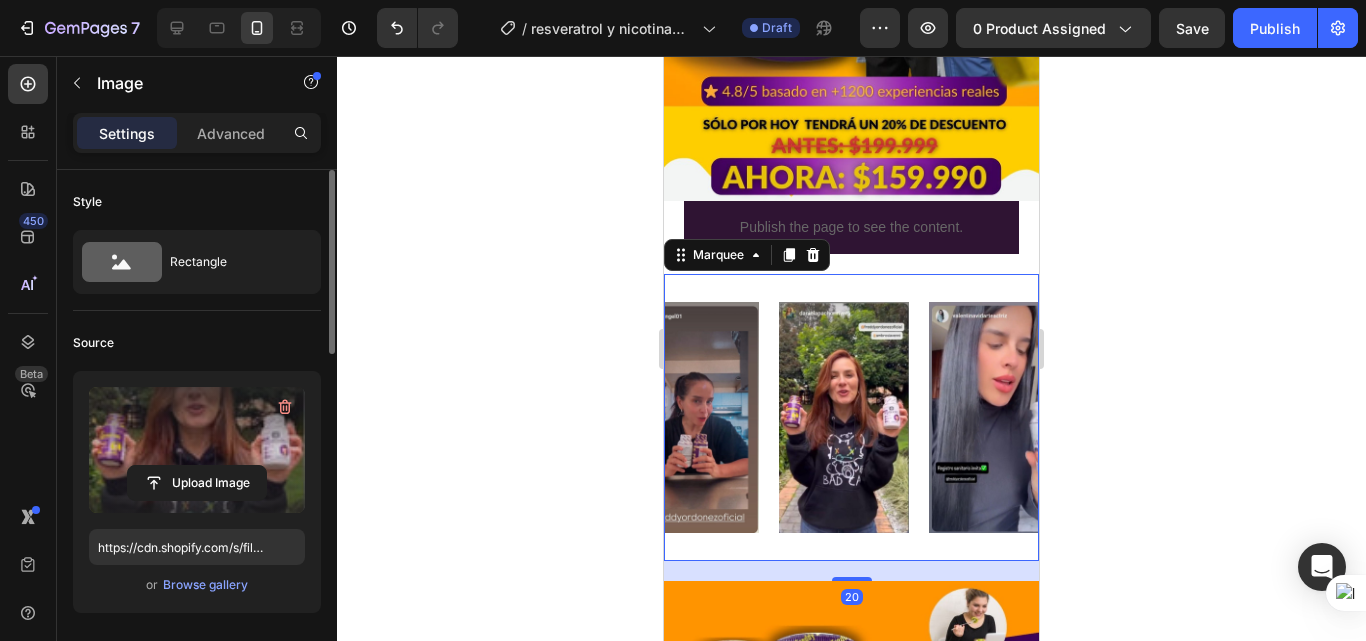 click on "Image Image Image Image Image Image Image Image Image Image Marquee   20" at bounding box center [851, 417] 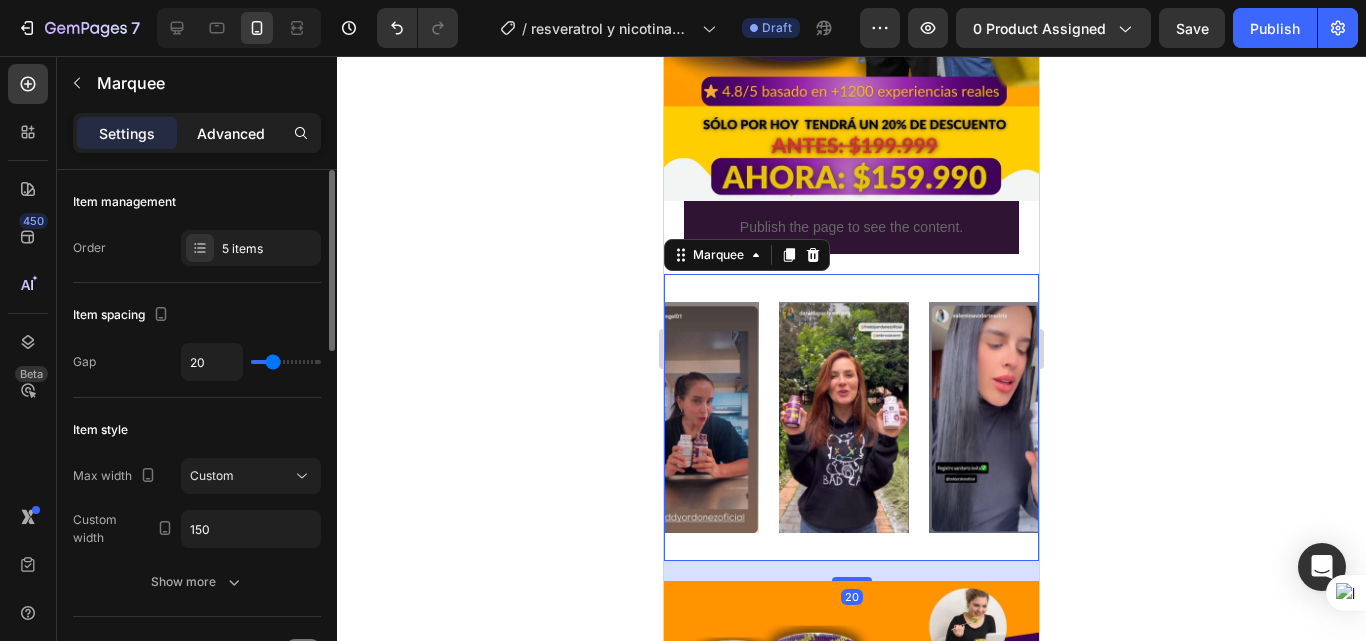 click on "Advanced" at bounding box center (231, 133) 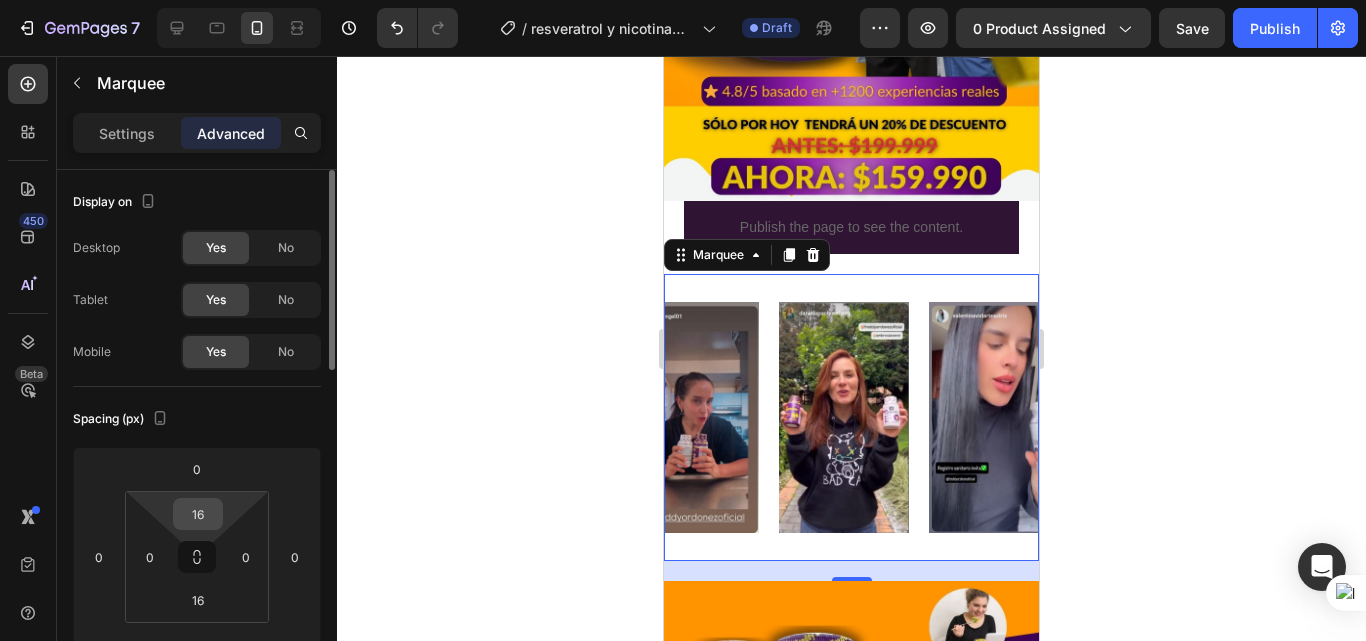 click on "16" at bounding box center [198, 514] 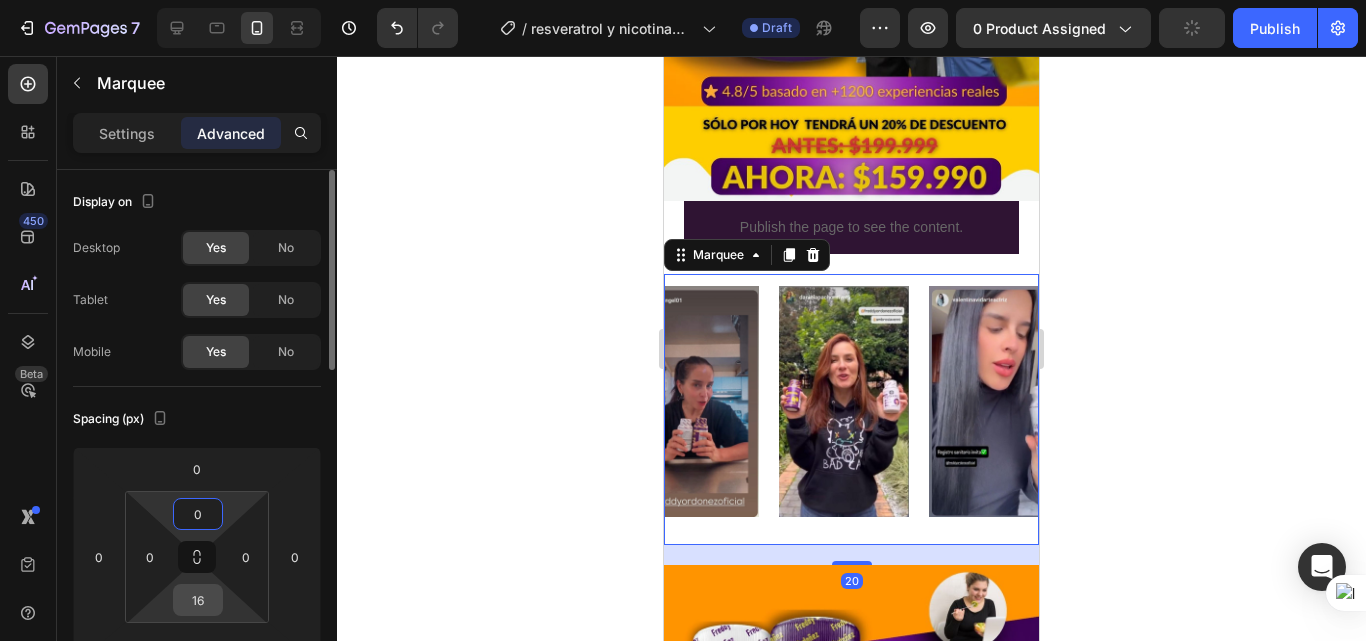 type on "0" 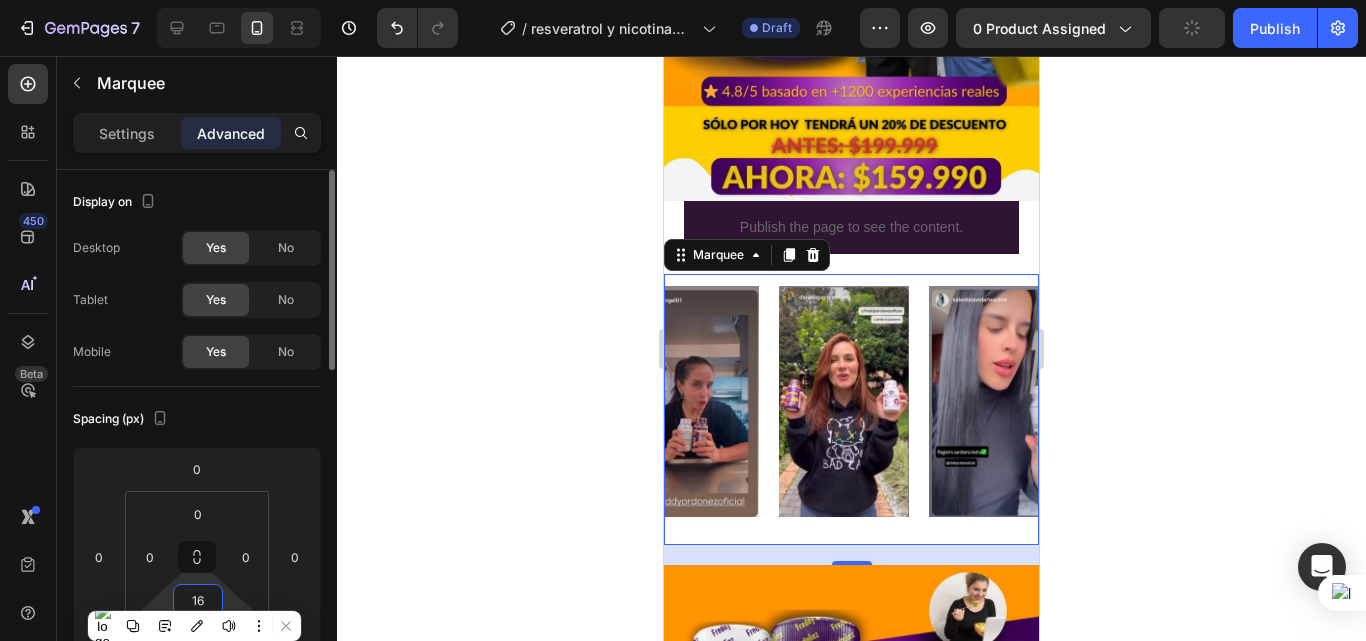 type on "0" 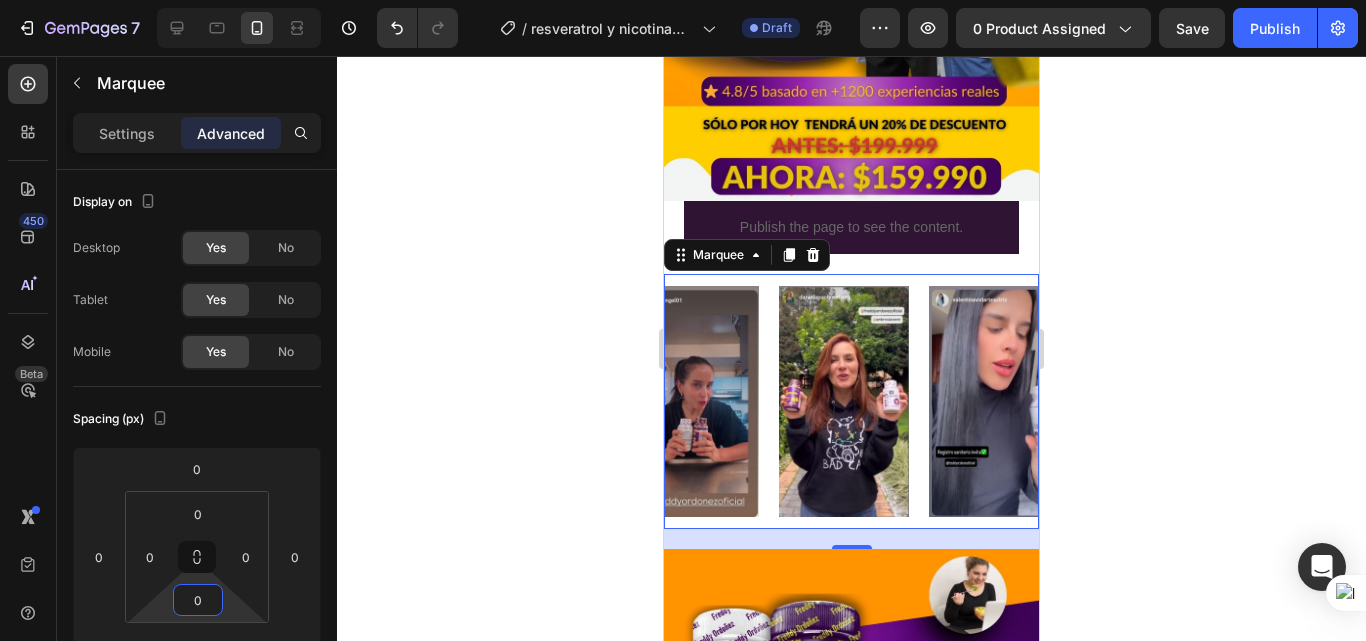 click 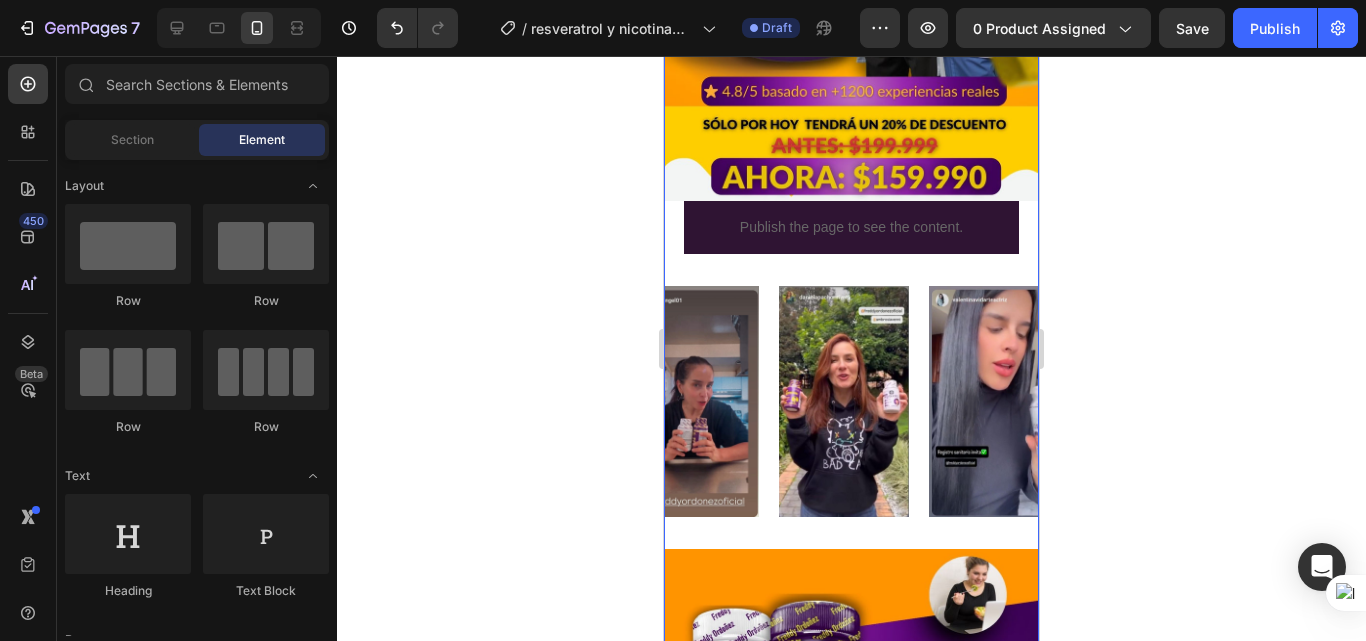click on "Image Image Image Image Image Image Image Image Image Image Marquee" at bounding box center (851, 411) 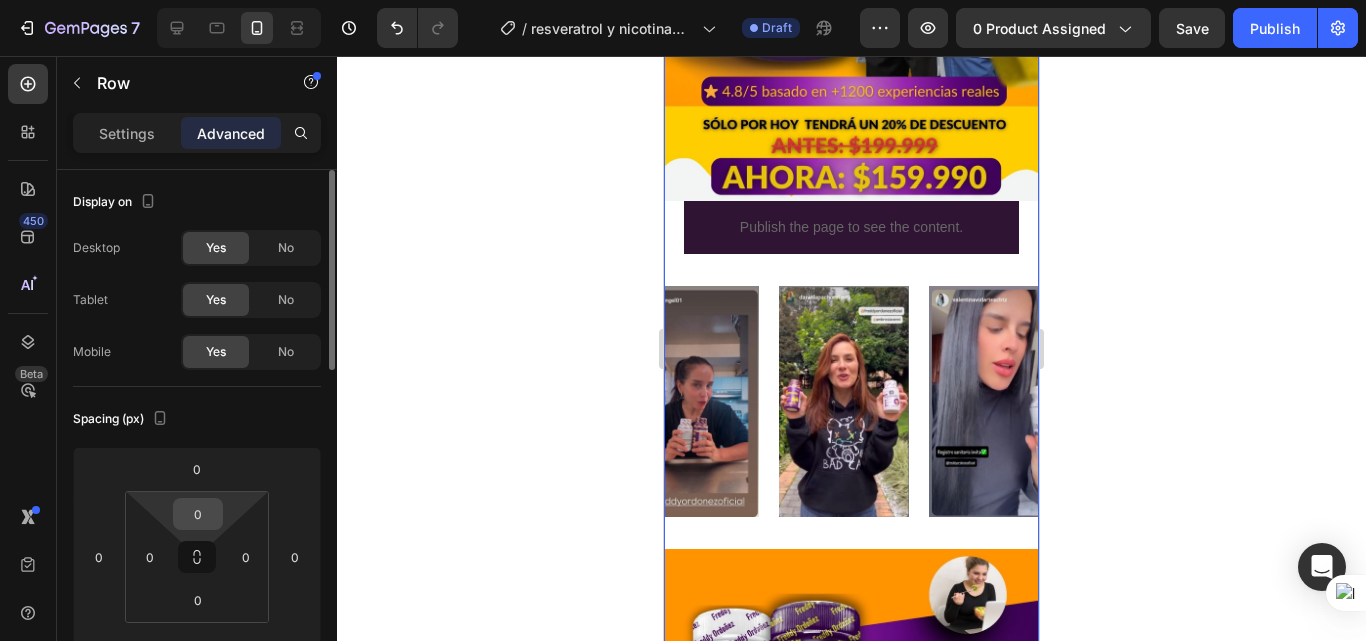 scroll, scrollTop: 100, scrollLeft: 0, axis: vertical 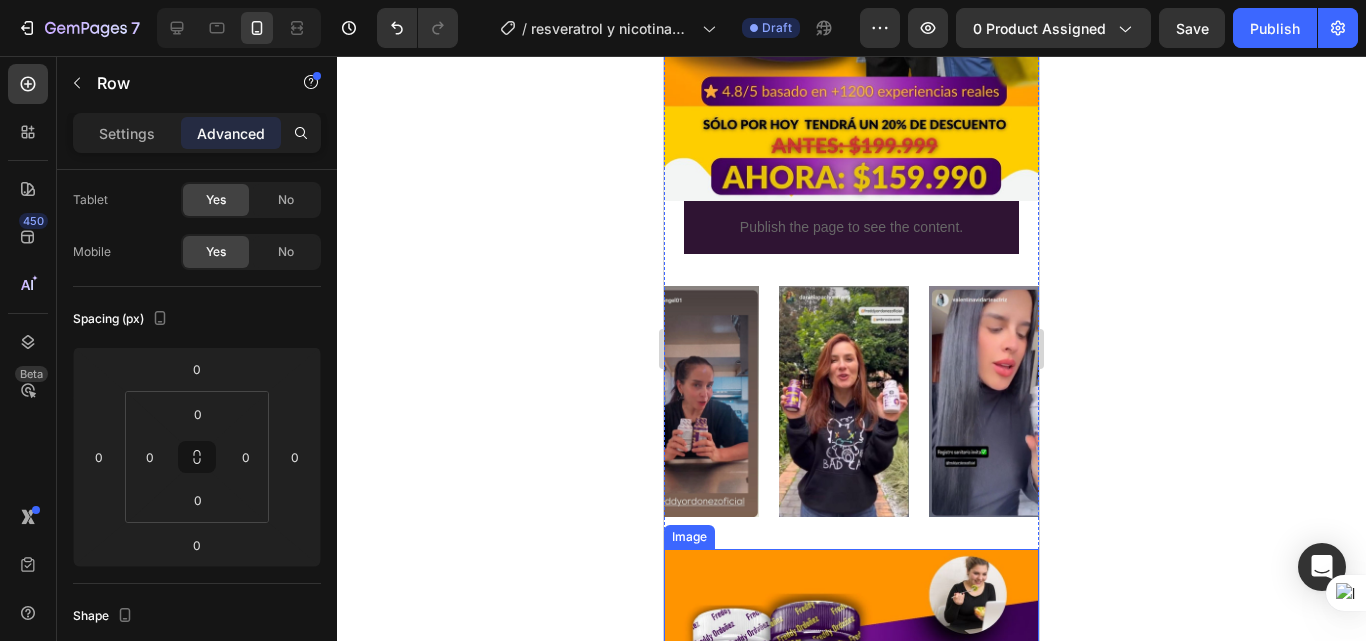 click at bounding box center (851, 976) 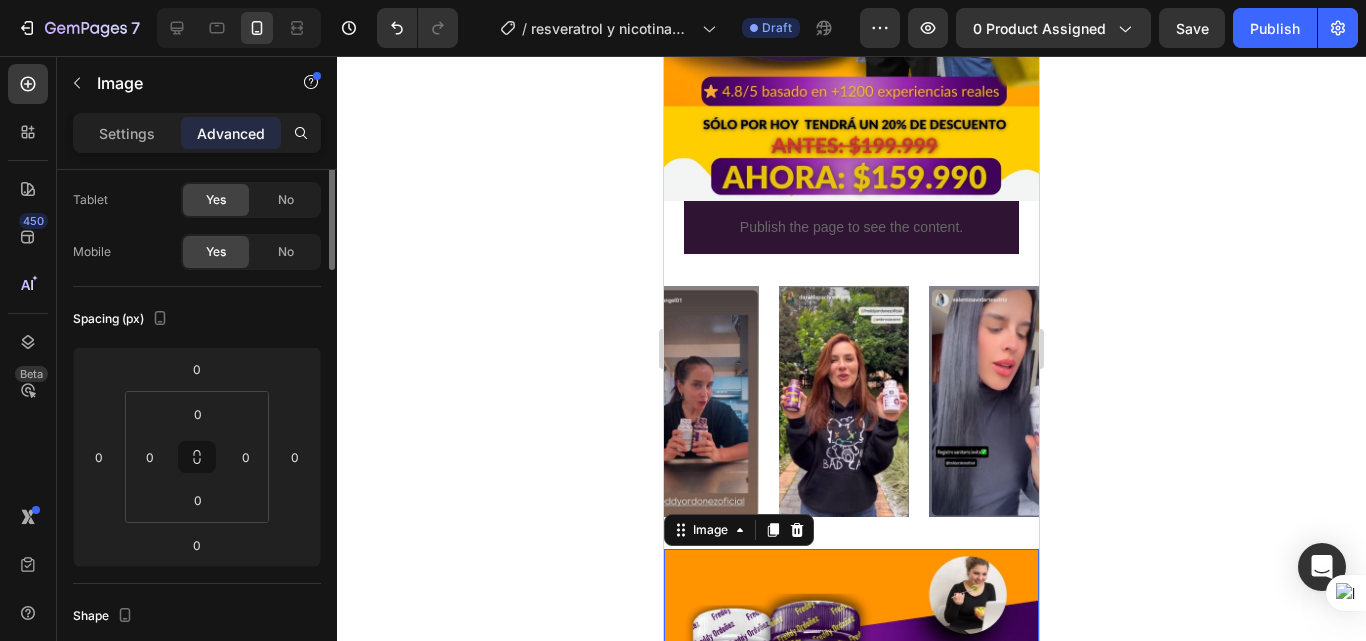 scroll, scrollTop: 0, scrollLeft: 0, axis: both 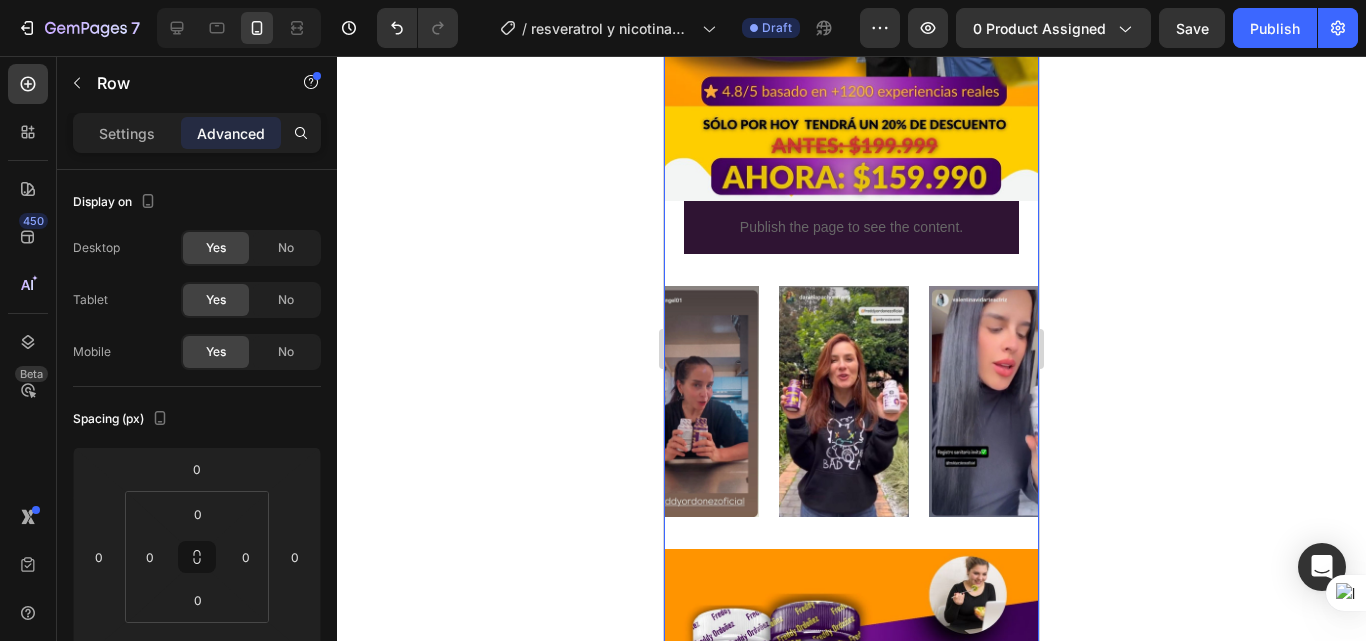 click on "Image Image Image Image Image Image Image Image Image Image Marquee" at bounding box center [851, 411] 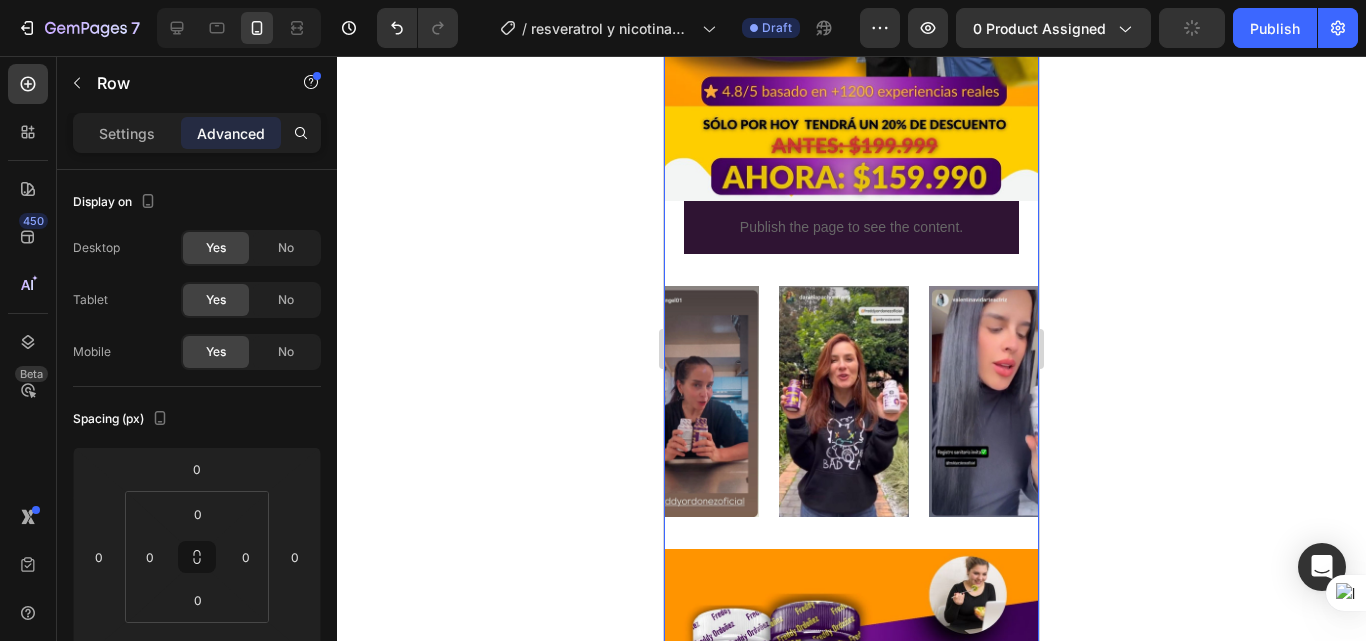 click on "ENERGÍA VISIBLE Text Block RESULTADOS REALES Text Block CAMBIO DESDE ADENTRO Text Block RUTINA QUE FUNCIONA Text Block ENERGÍA VISIBLE Text Block RESULTADOS REALES Text Block CAMBIO DESDE ADENTRO Text Block RUTINA QUE FUNCIONA Text Block Marquee Image
Publish the page to see the content.
GGG Image Image Image Image Image Image Image Image Image Image Marquee Image Image
Publish the page to see the content.
GGG Image Image Image Image Image Row PREGUNTAS FRECUENTES Heading
¿Quién puede tomar este combo? Adultos mayores de [AGE] años que quieran mejorar su energía, piel y bienestar general. Text Block
¿Cuánto tiempo tarda en notarse el efecto?
¿Tiene azúcar o ingredientes artificiales?
¿Puedo tomarlo si ya uso otros suplementos?
Accordion Row" at bounding box center (851, 1213) 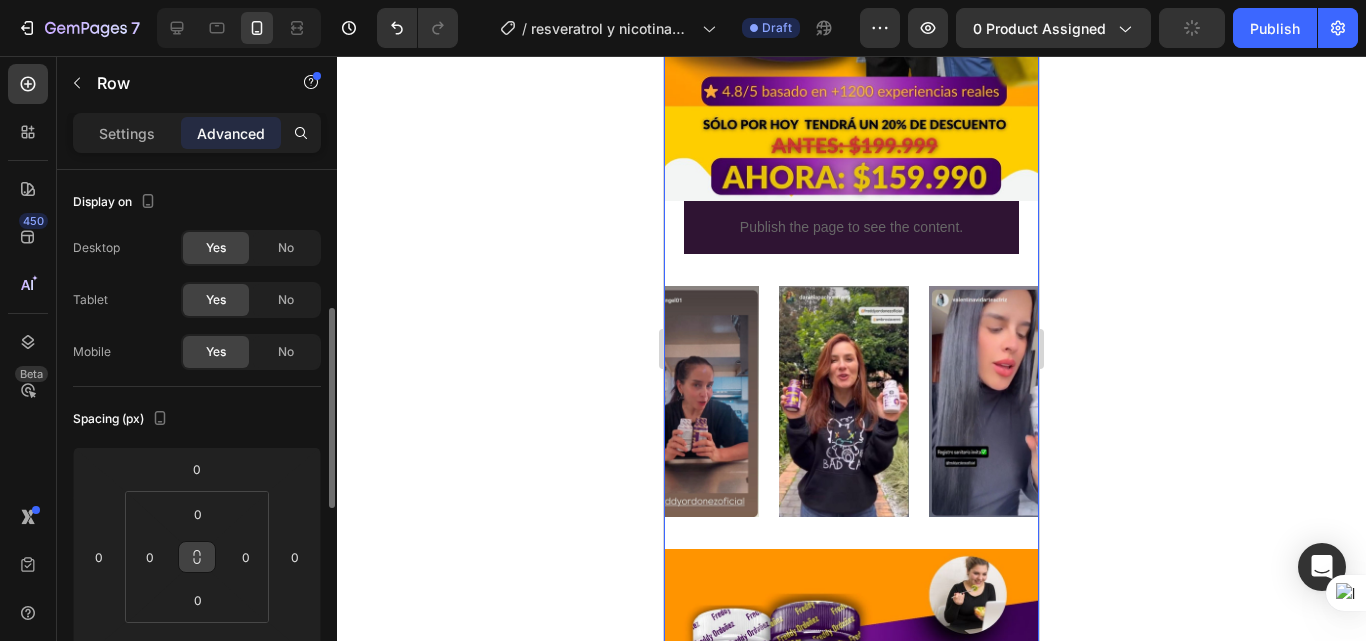 scroll, scrollTop: 200, scrollLeft: 0, axis: vertical 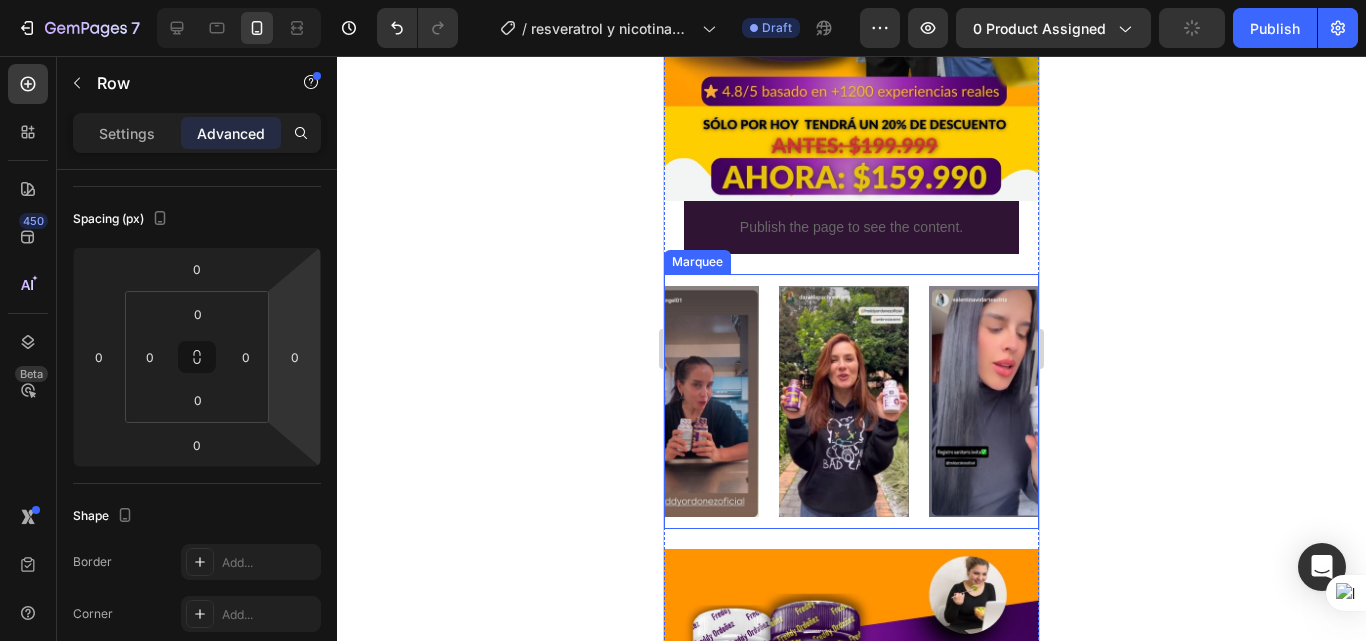 click on "Image" at bounding box center (704, 401) 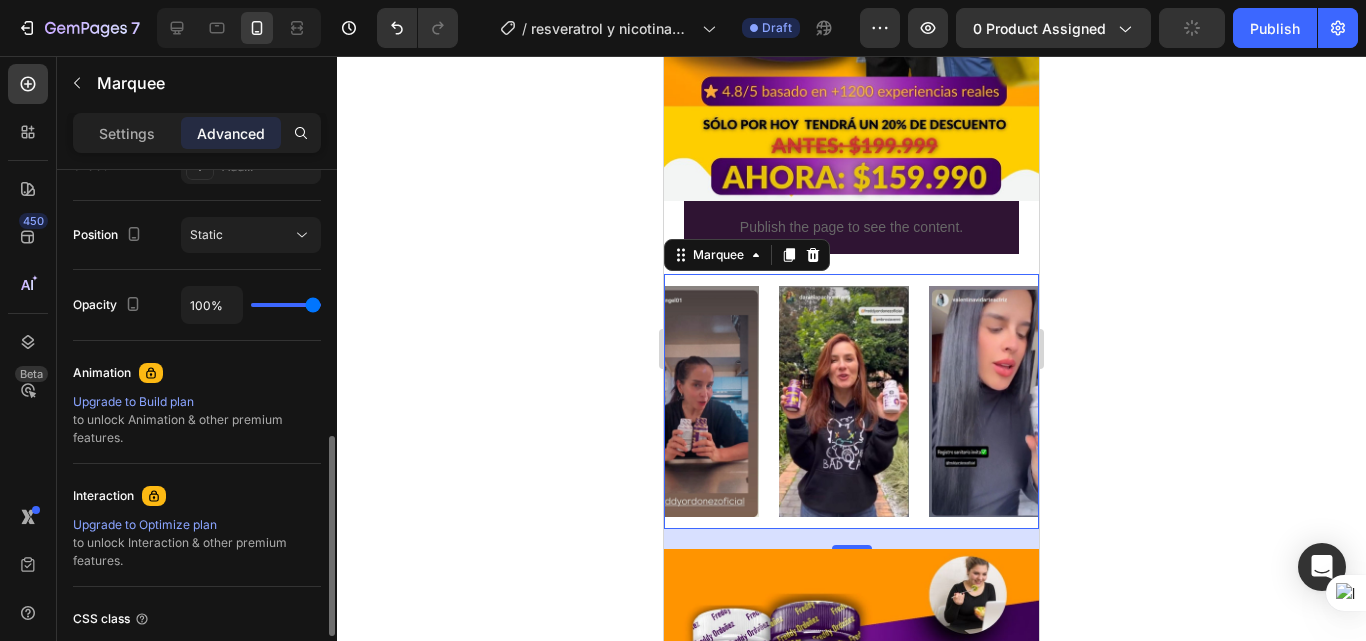 scroll, scrollTop: 860, scrollLeft: 0, axis: vertical 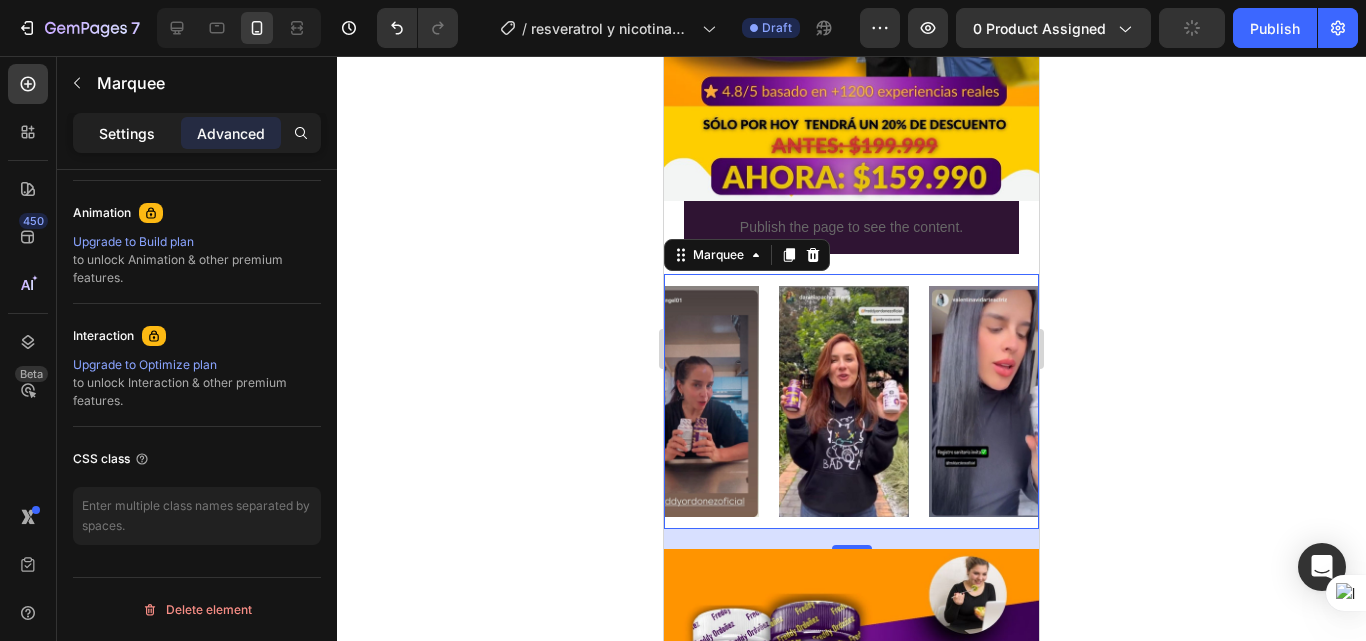 click on "Settings" at bounding box center (127, 133) 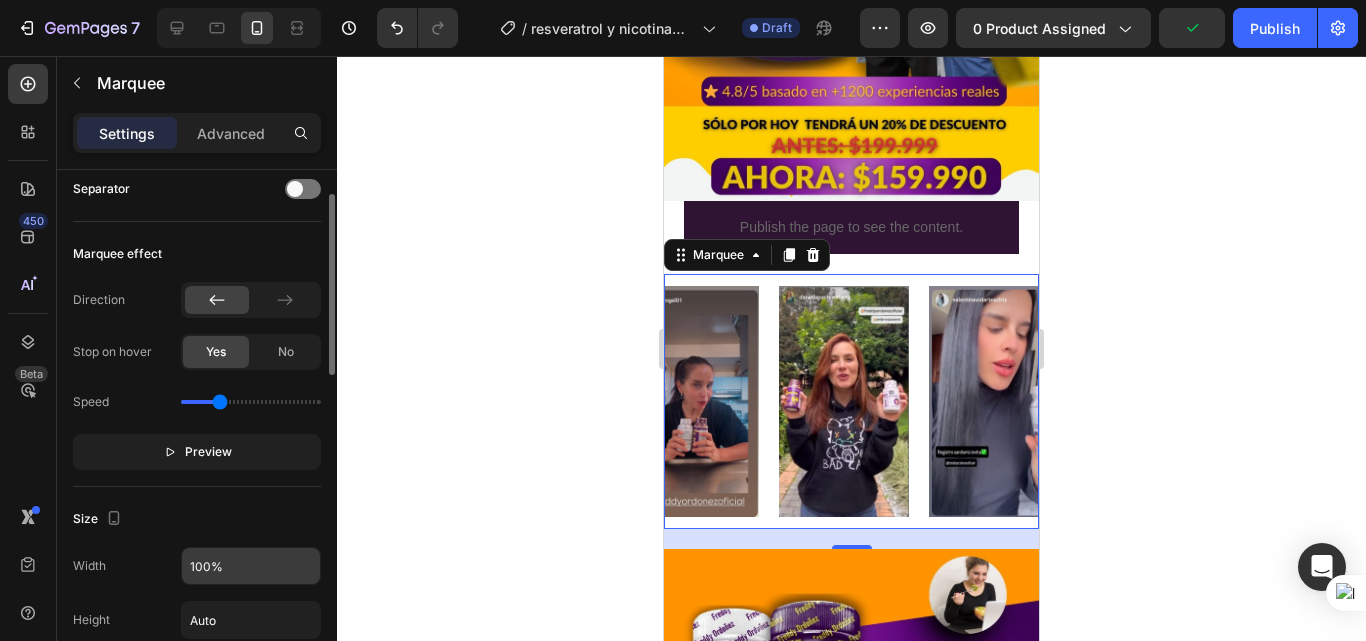 scroll, scrollTop: 360, scrollLeft: 0, axis: vertical 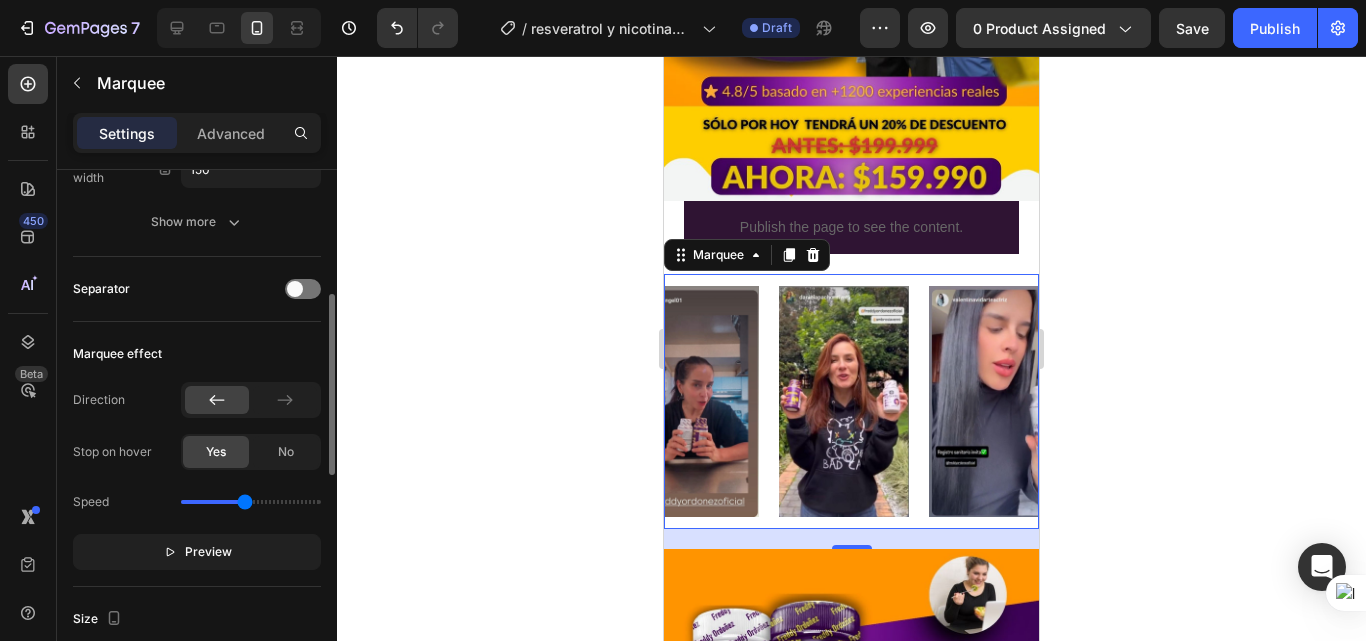 drag, startPoint x: 220, startPoint y: 498, endPoint x: 245, endPoint y: 498, distance: 25 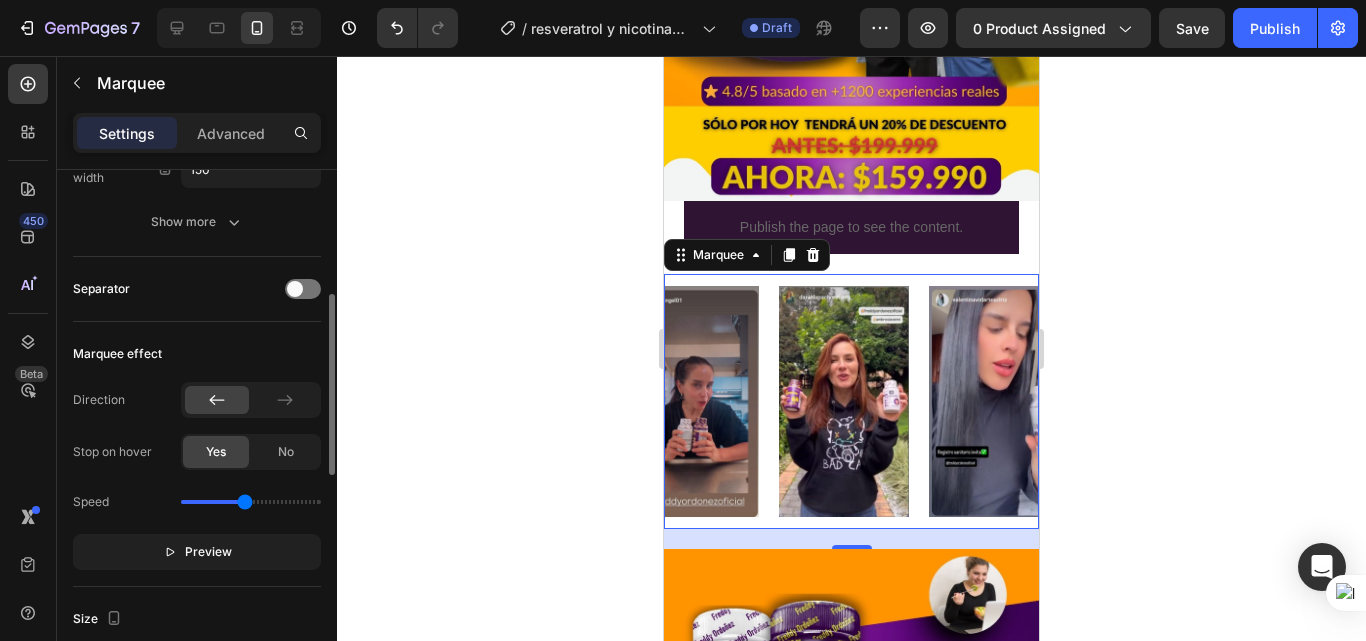 click at bounding box center (251, 502) 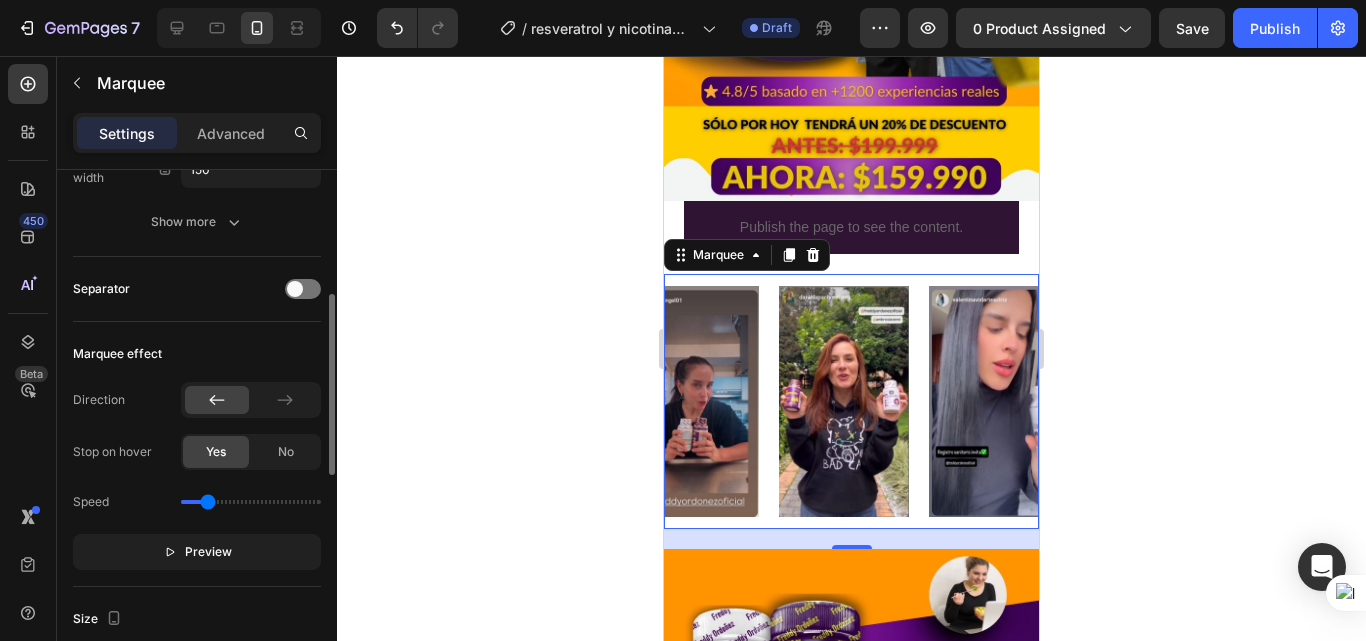 drag, startPoint x: 245, startPoint y: 498, endPoint x: 208, endPoint y: 498, distance: 37 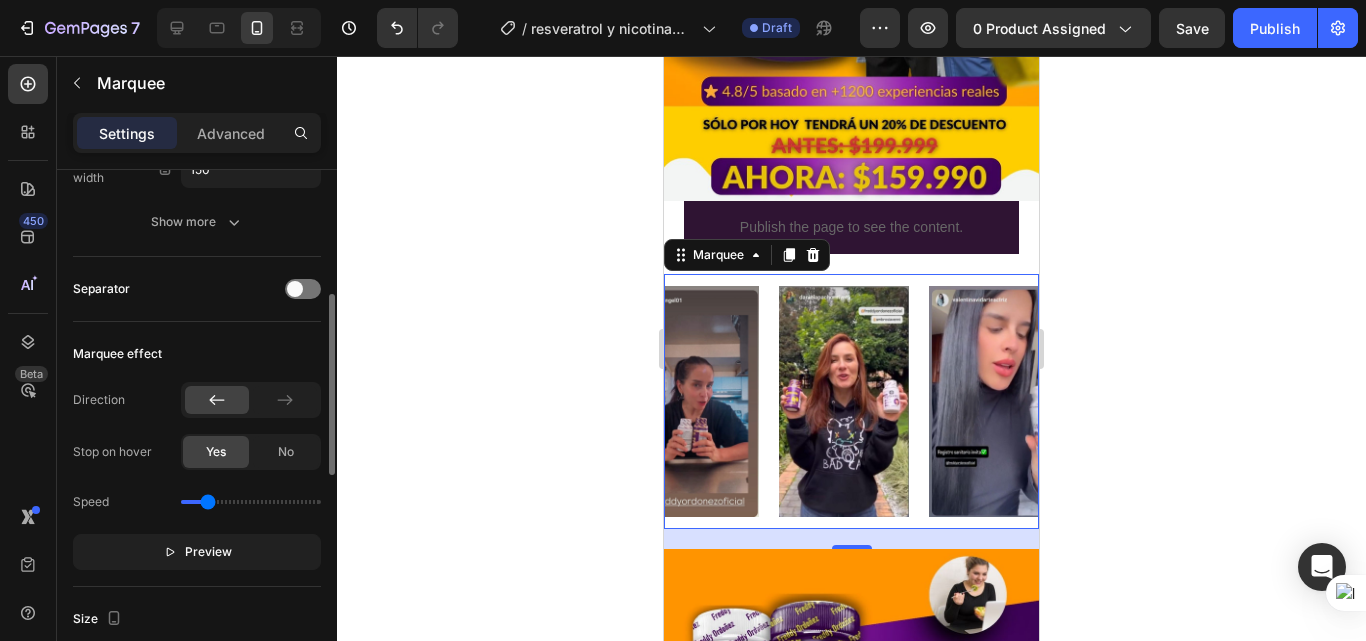 click at bounding box center (251, 502) 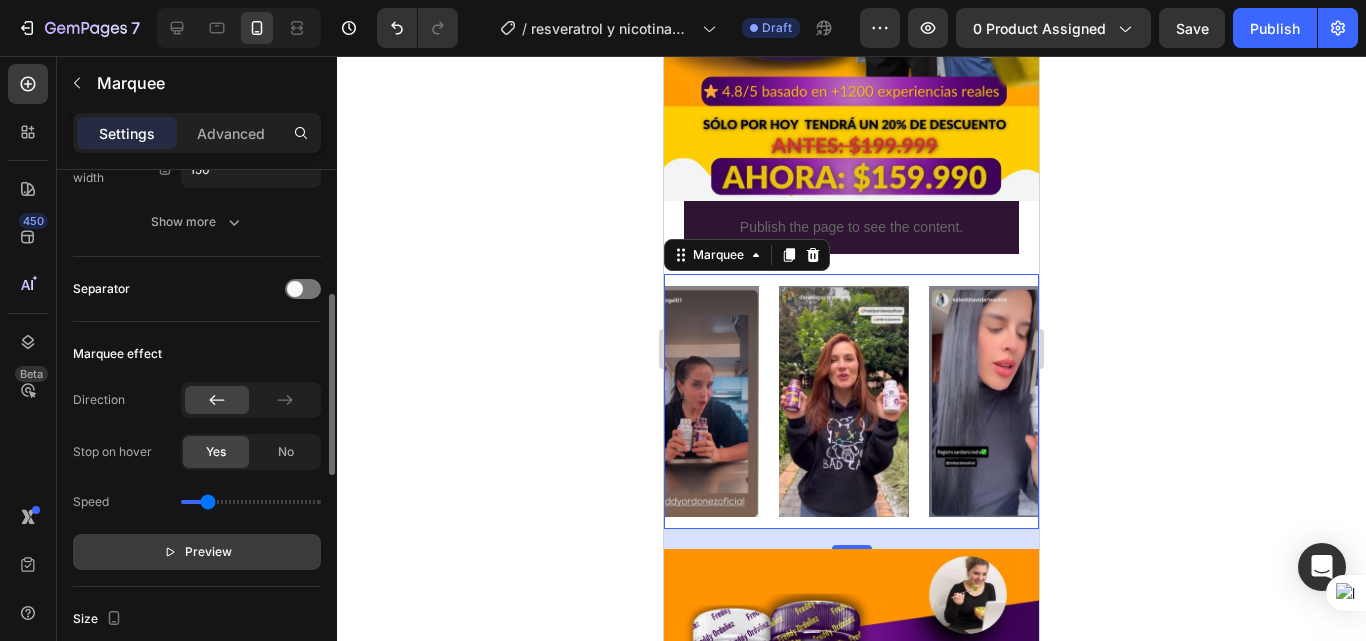 click on "Preview" at bounding box center (208, 552) 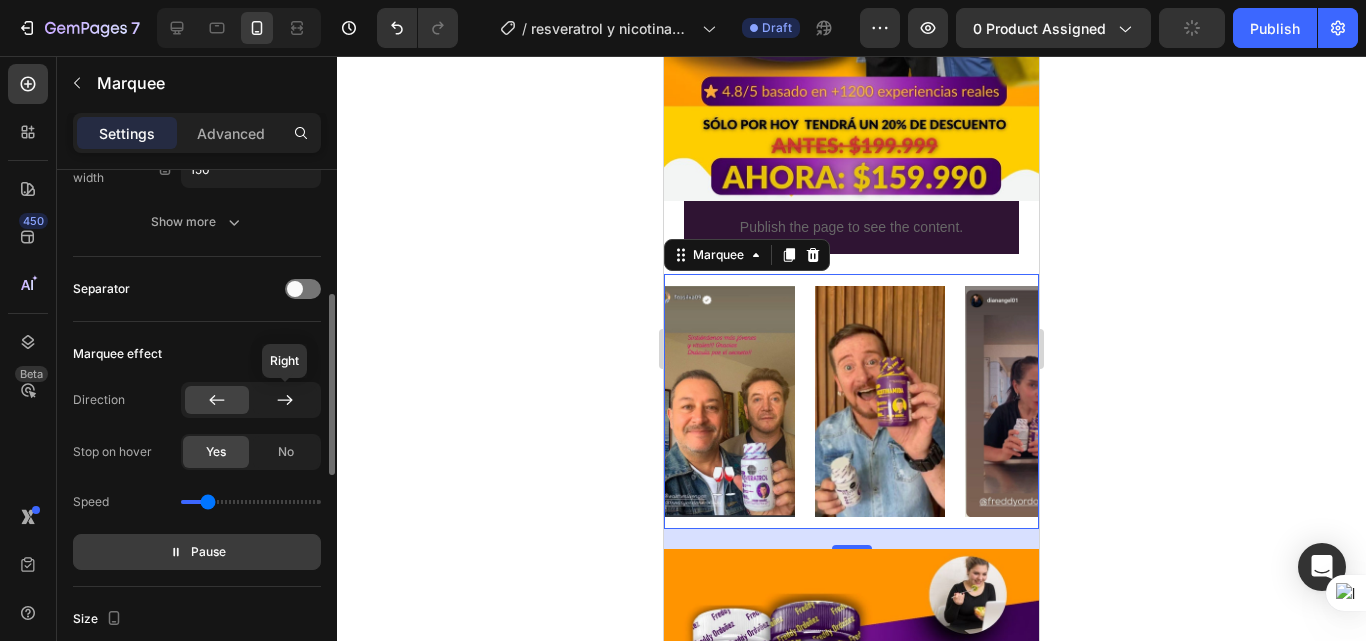 click 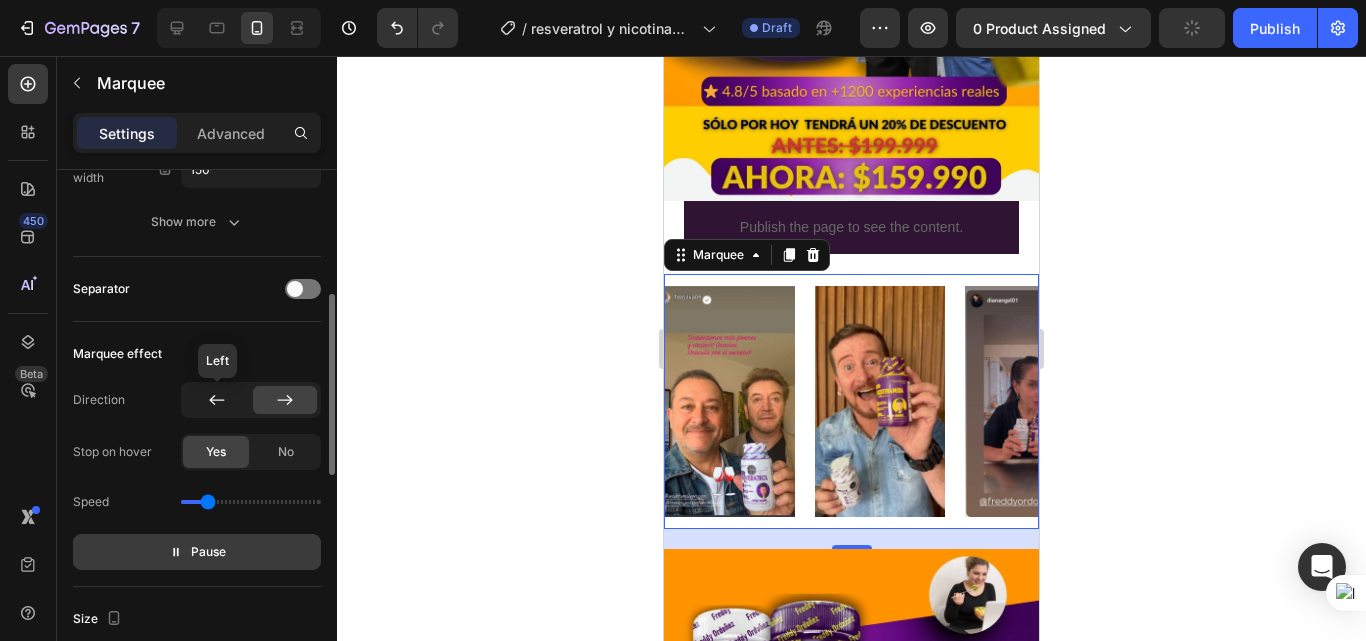 click 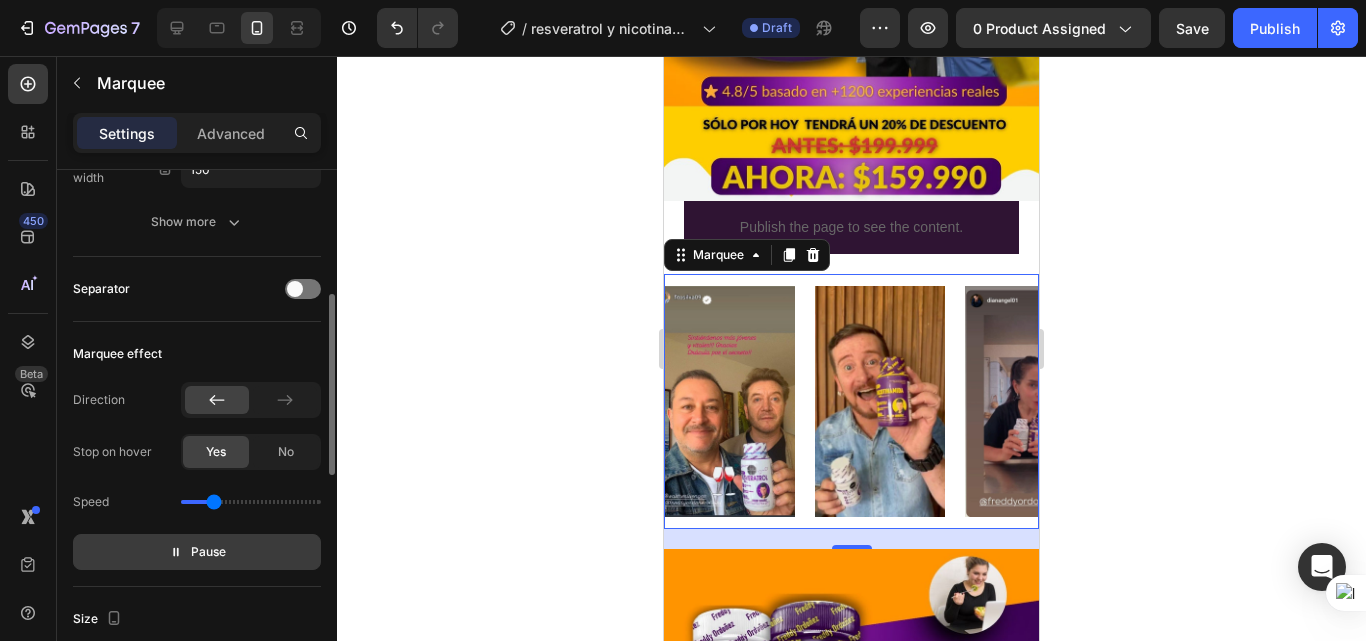 type on "0.8" 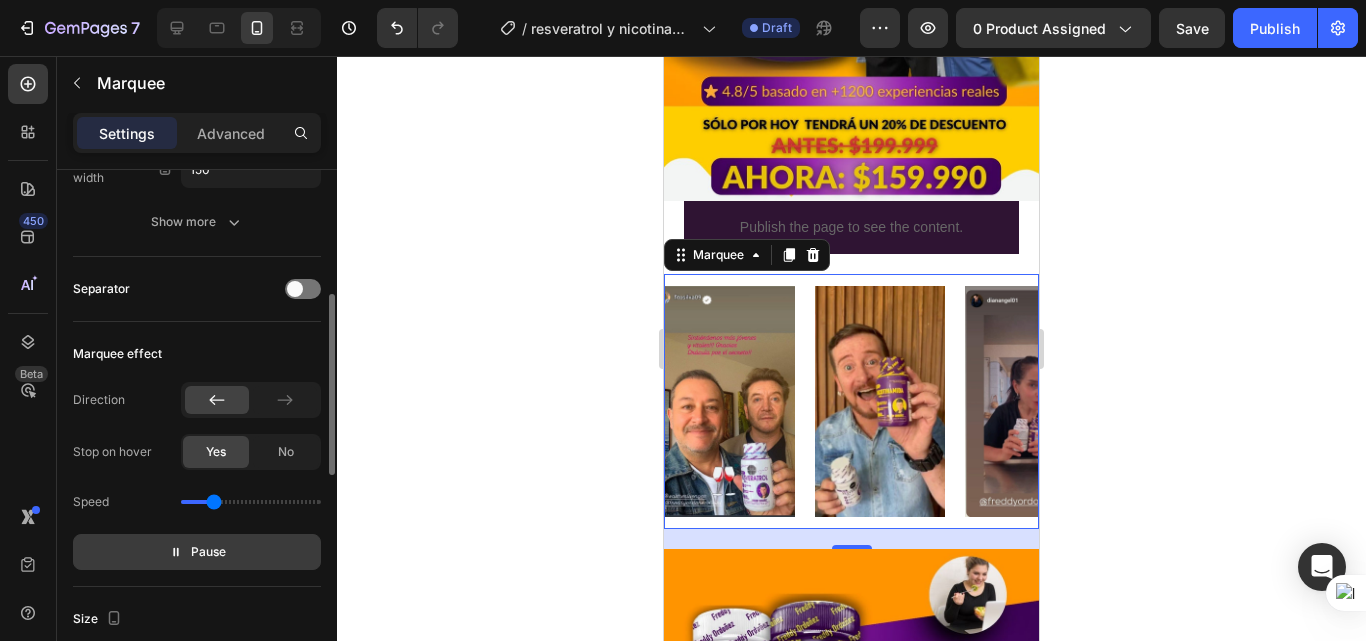 click at bounding box center [251, 502] 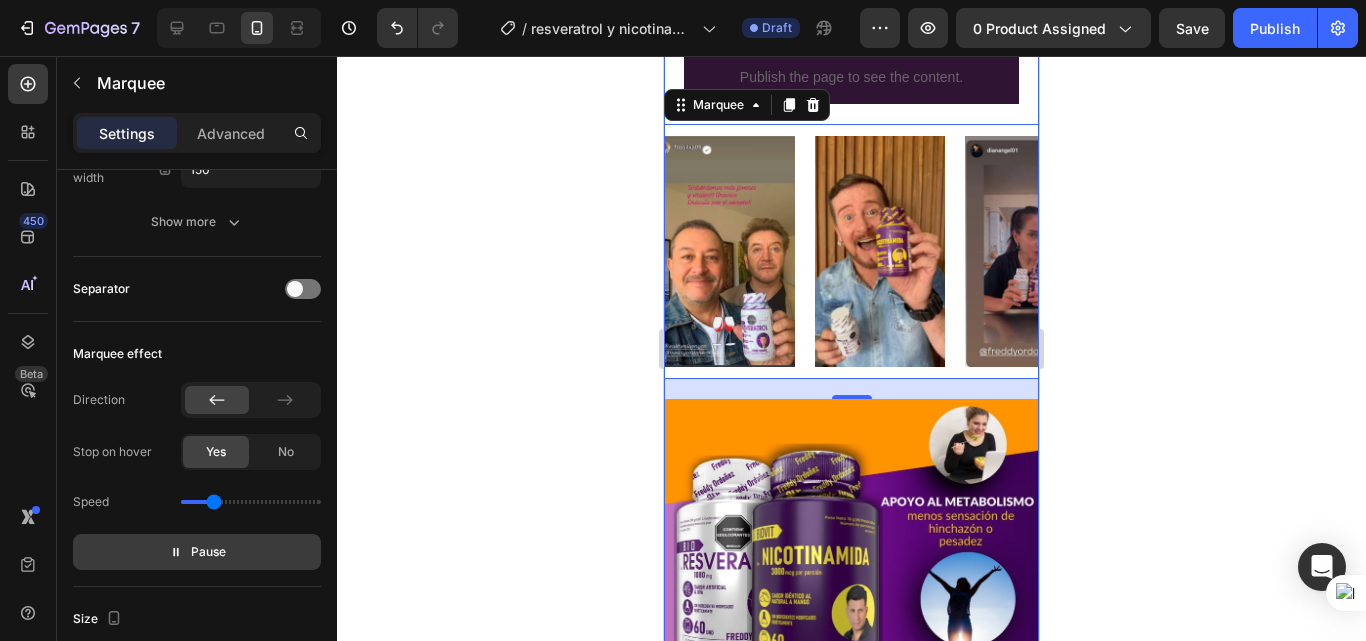 scroll, scrollTop: 700, scrollLeft: 0, axis: vertical 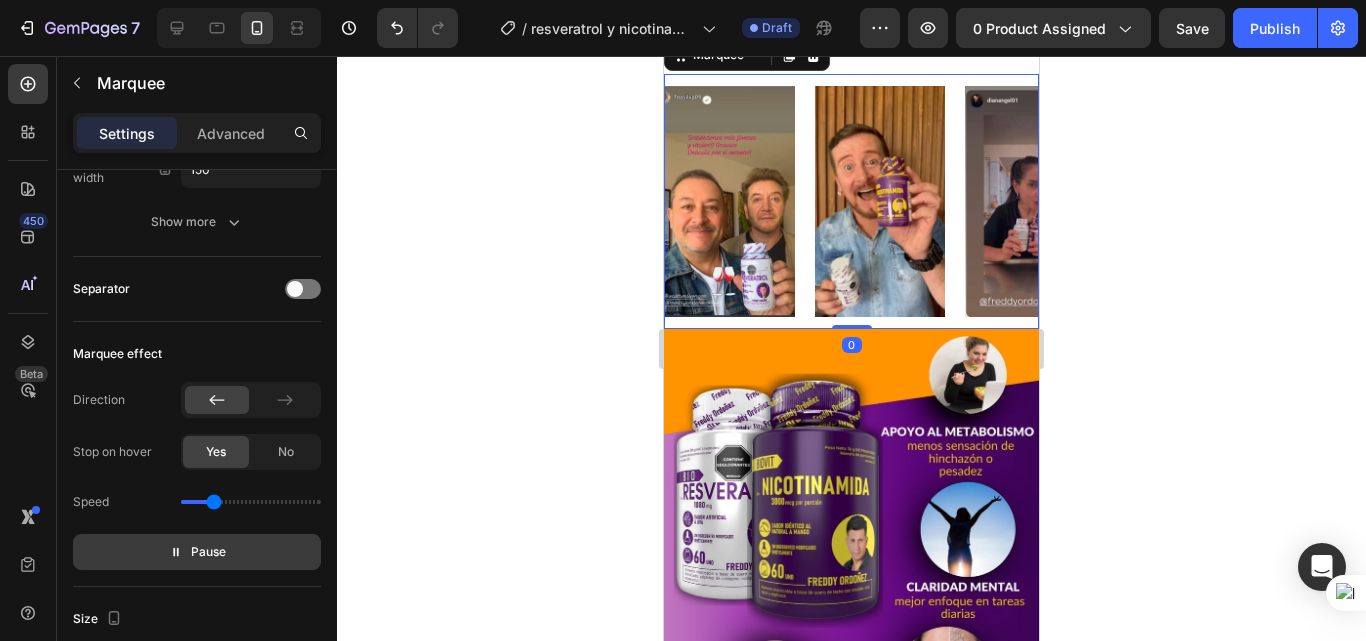 drag, startPoint x: 845, startPoint y: 326, endPoint x: 846, endPoint y: 297, distance: 29.017237 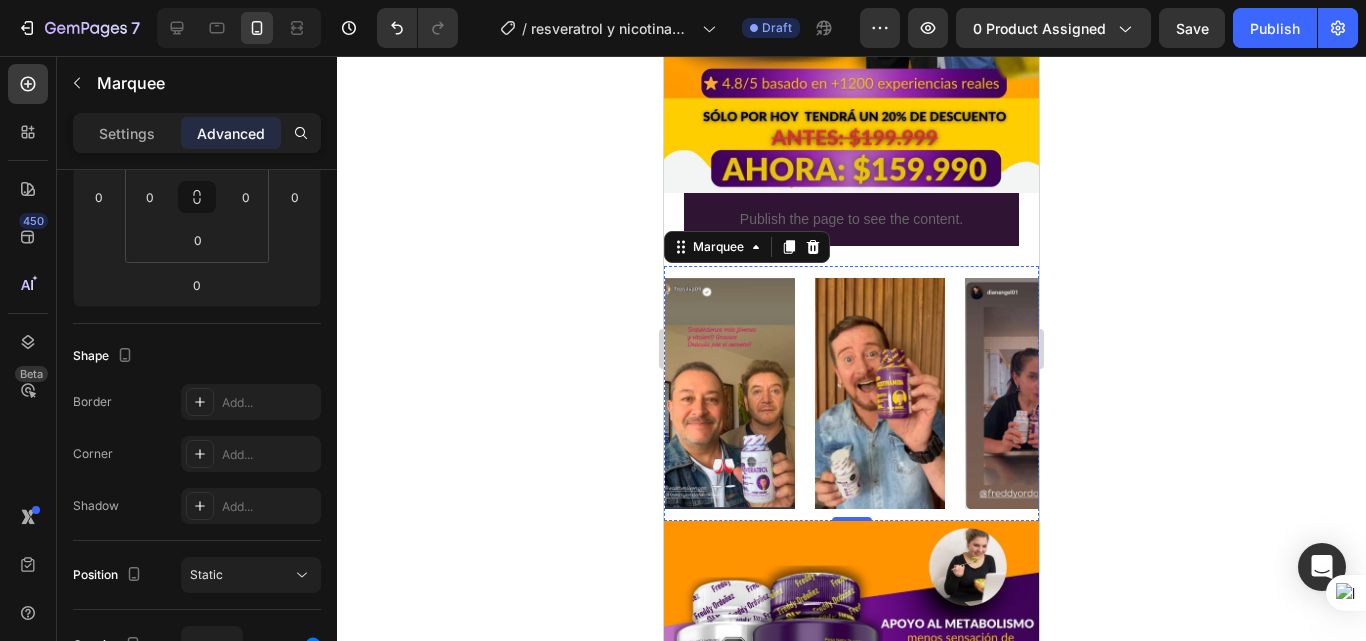 scroll, scrollTop: 500, scrollLeft: 0, axis: vertical 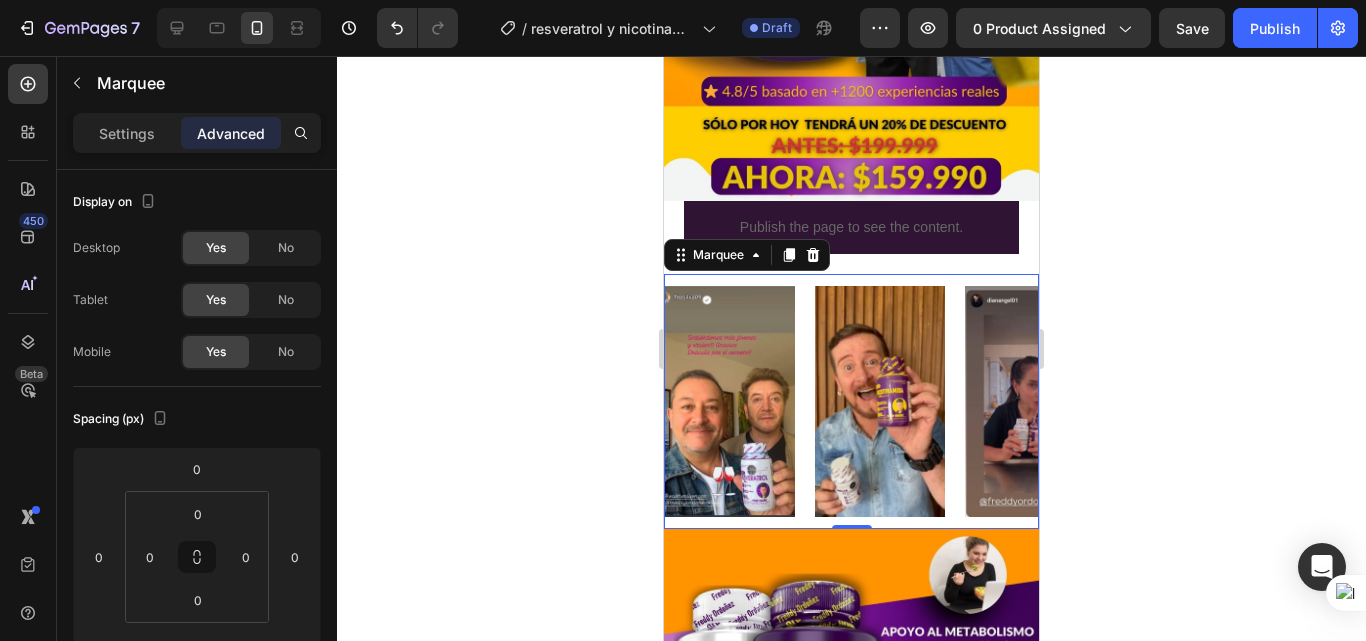 click on "Image" at bounding box center [1260, 401] 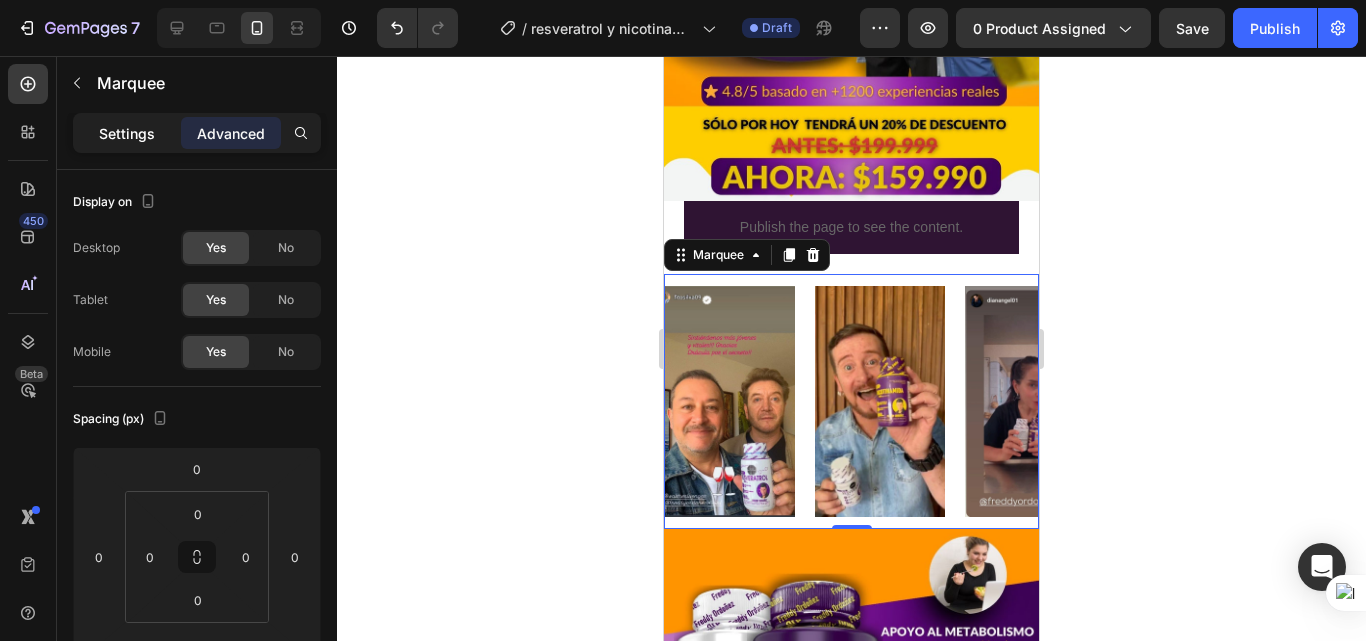 click on "Settings" at bounding box center [127, 133] 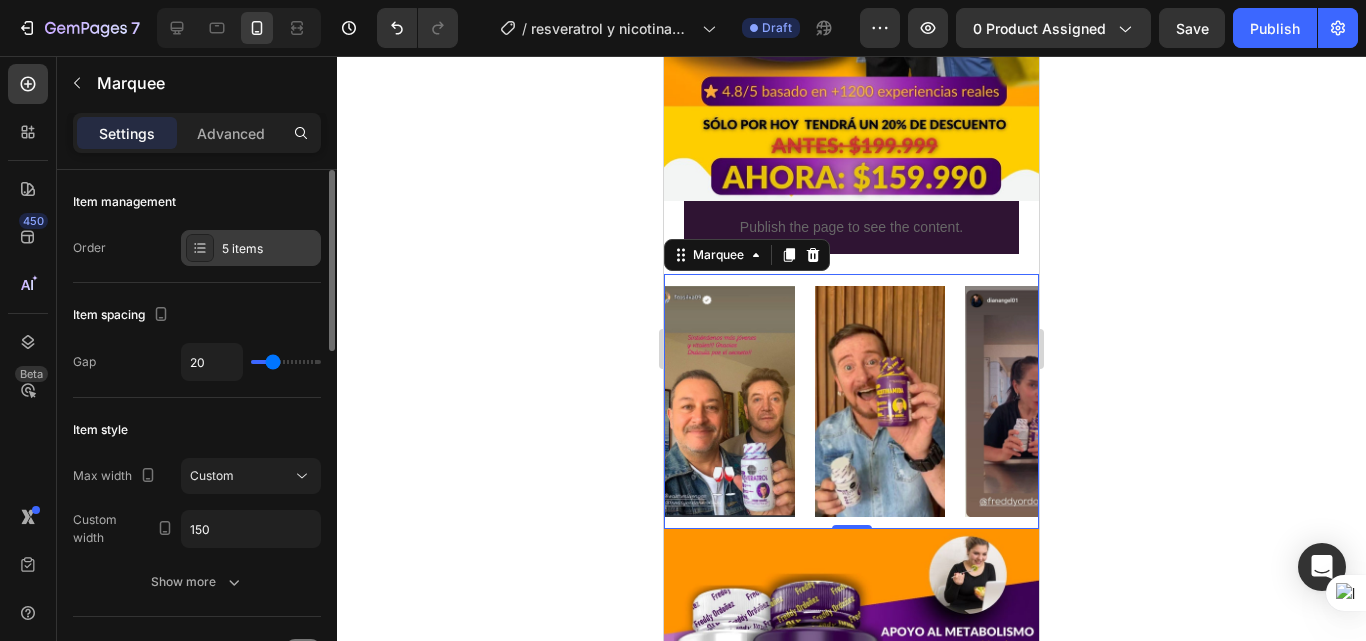 click on "5 items" at bounding box center (269, 249) 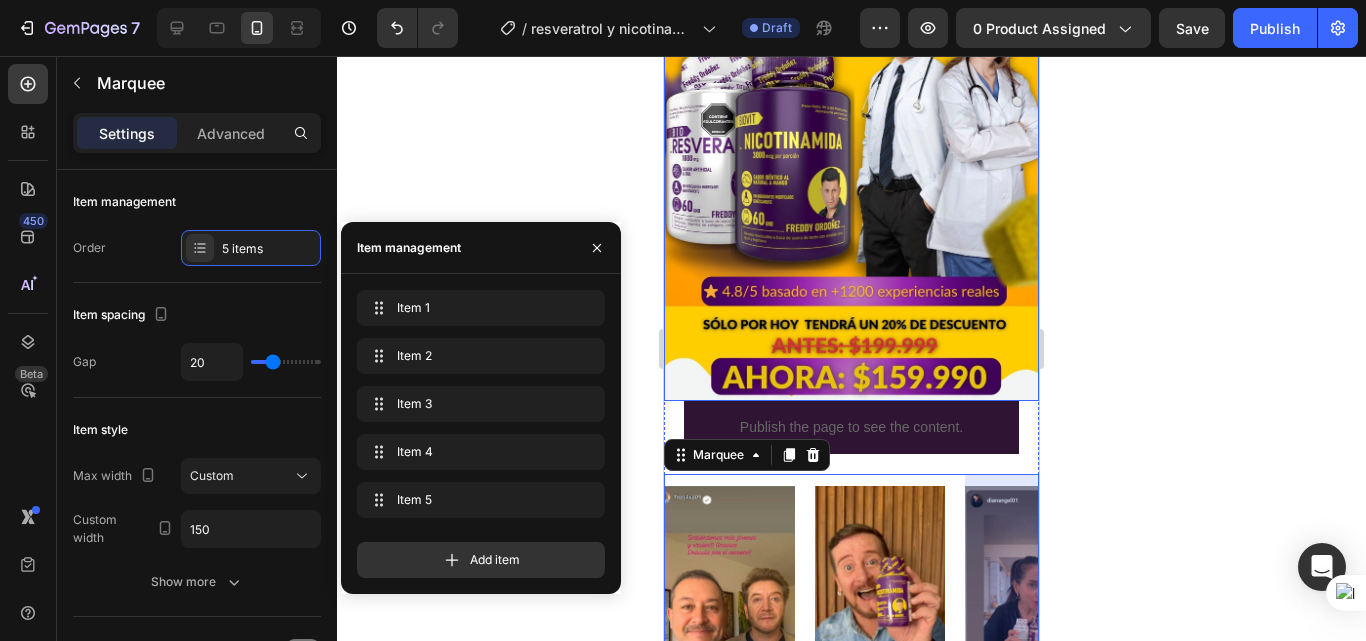 scroll, scrollTop: 400, scrollLeft: 0, axis: vertical 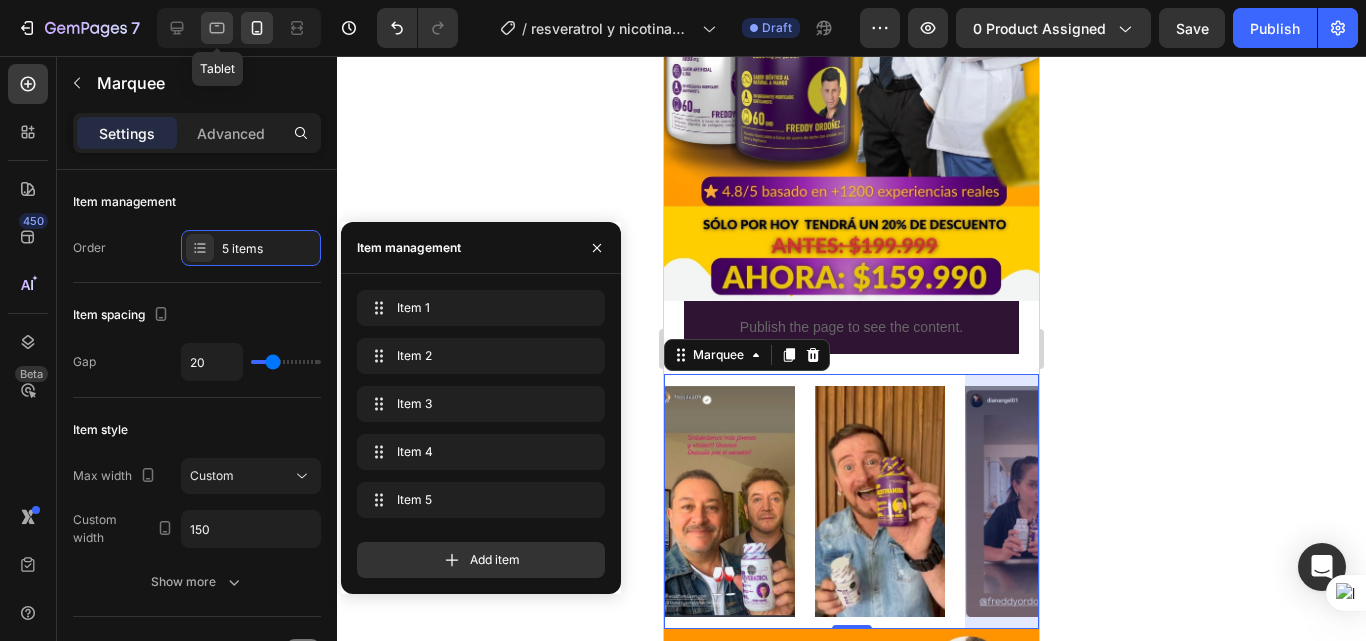 click 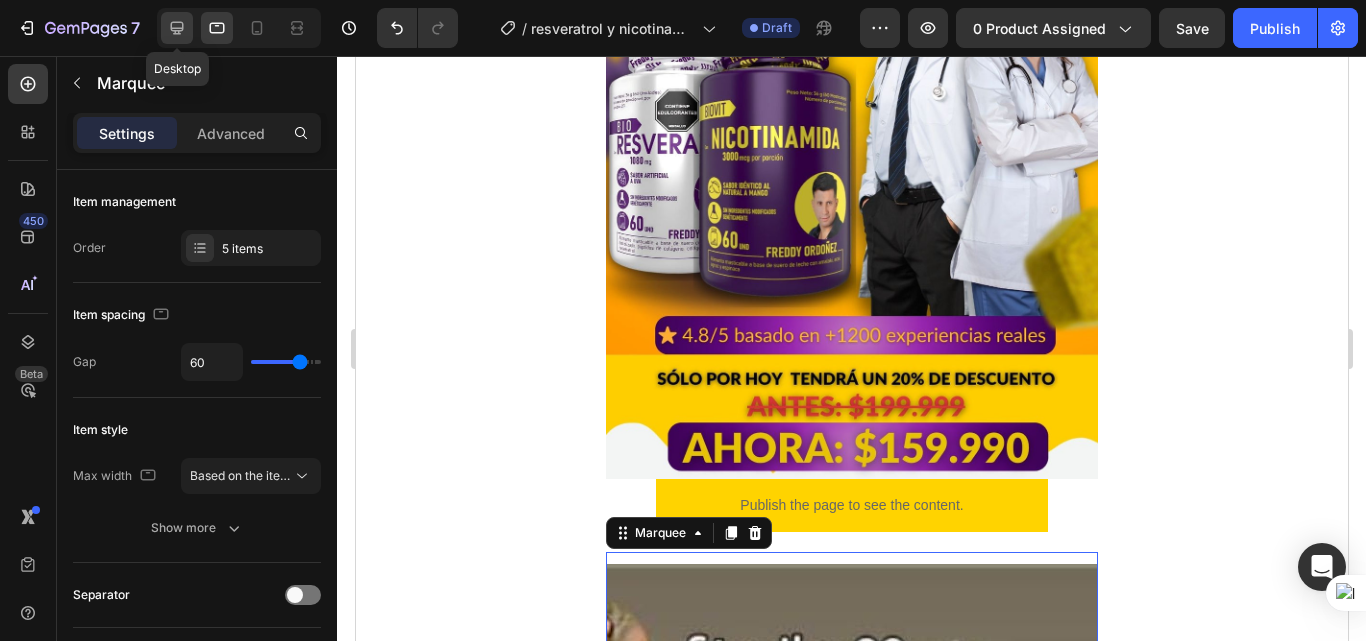 click 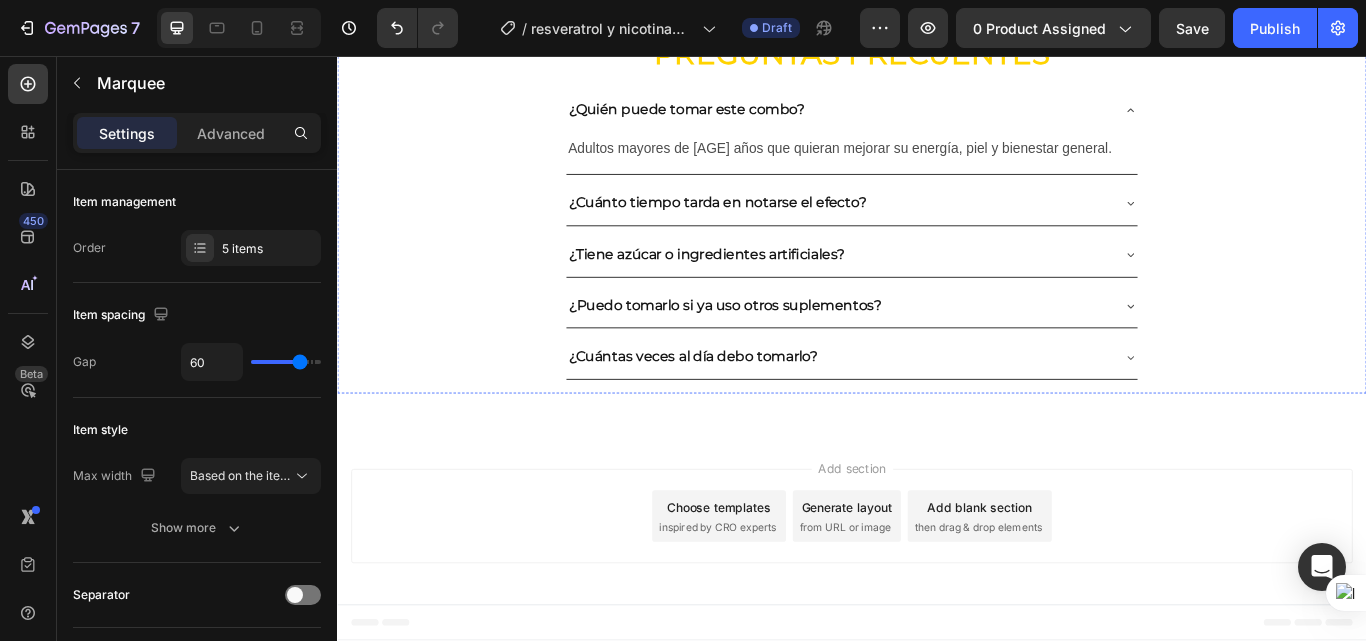 scroll, scrollTop: 5914, scrollLeft: 0, axis: vertical 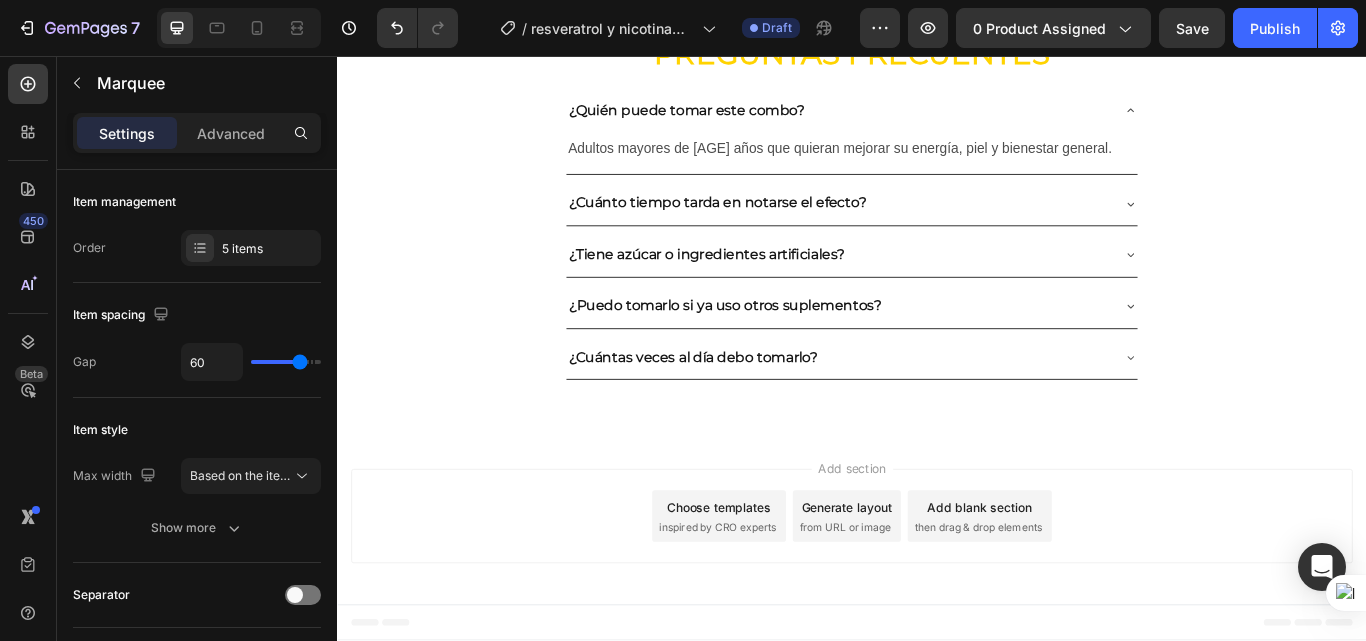 click at bounding box center [758, 20] 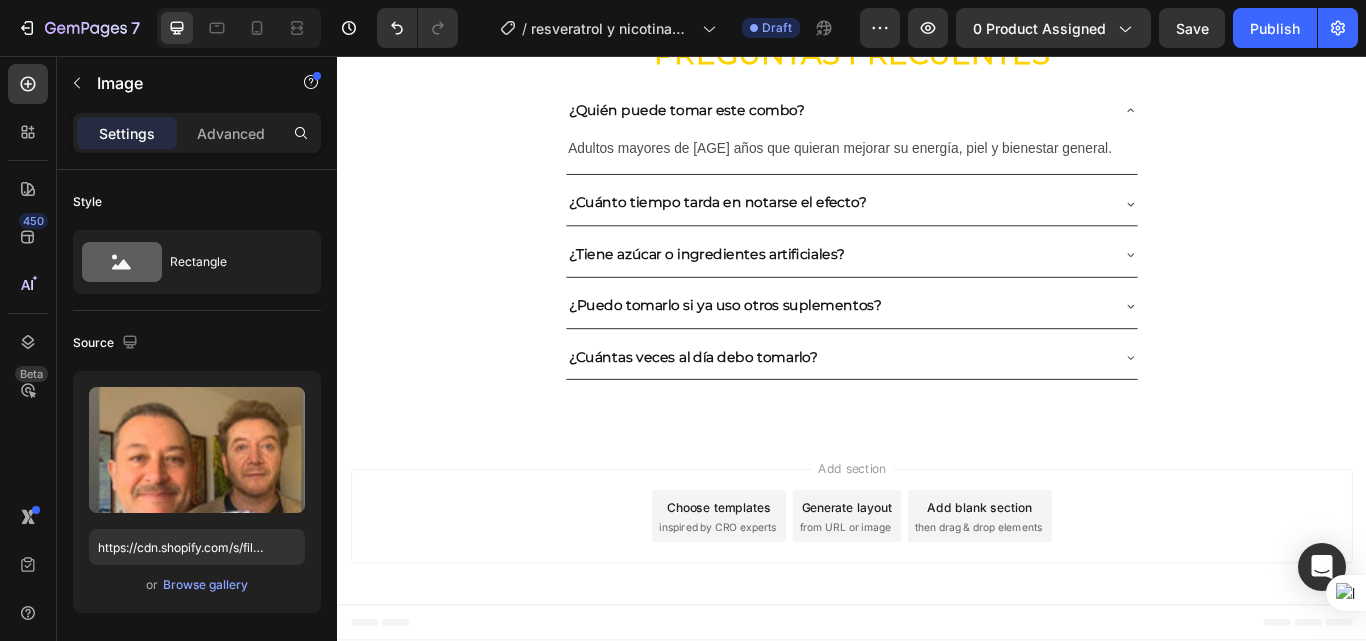 click 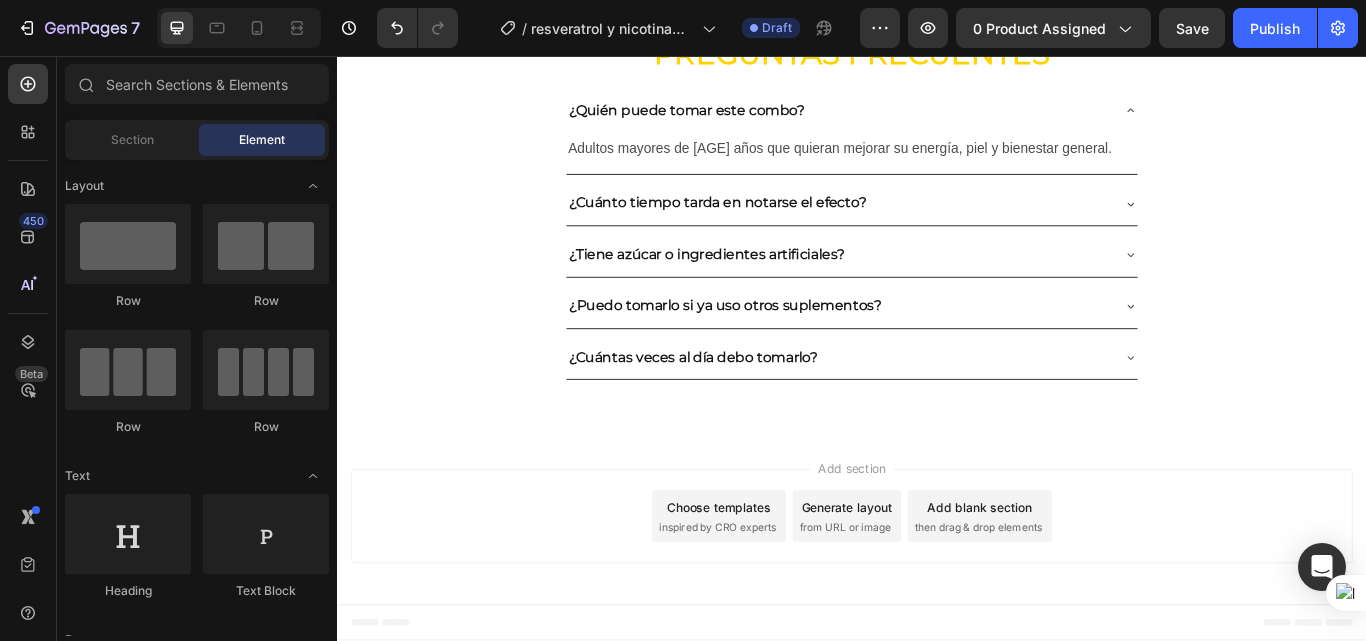 click at bounding box center (758, 20) 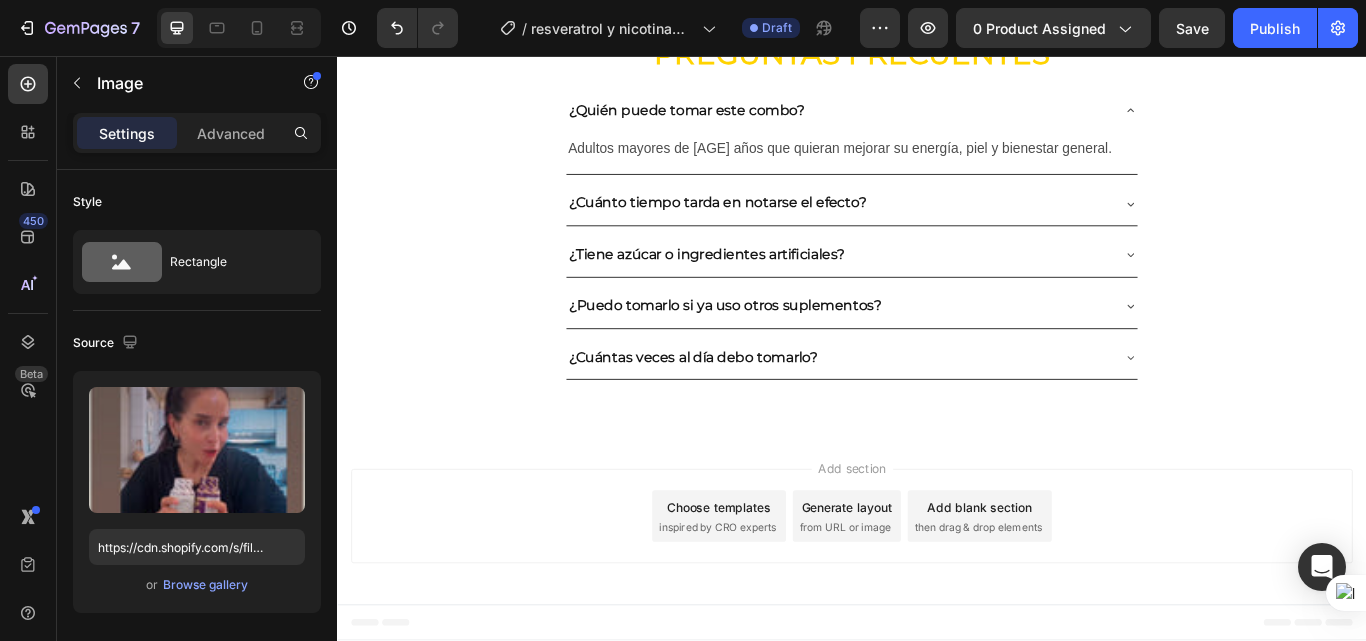 click at bounding box center (720, 1) 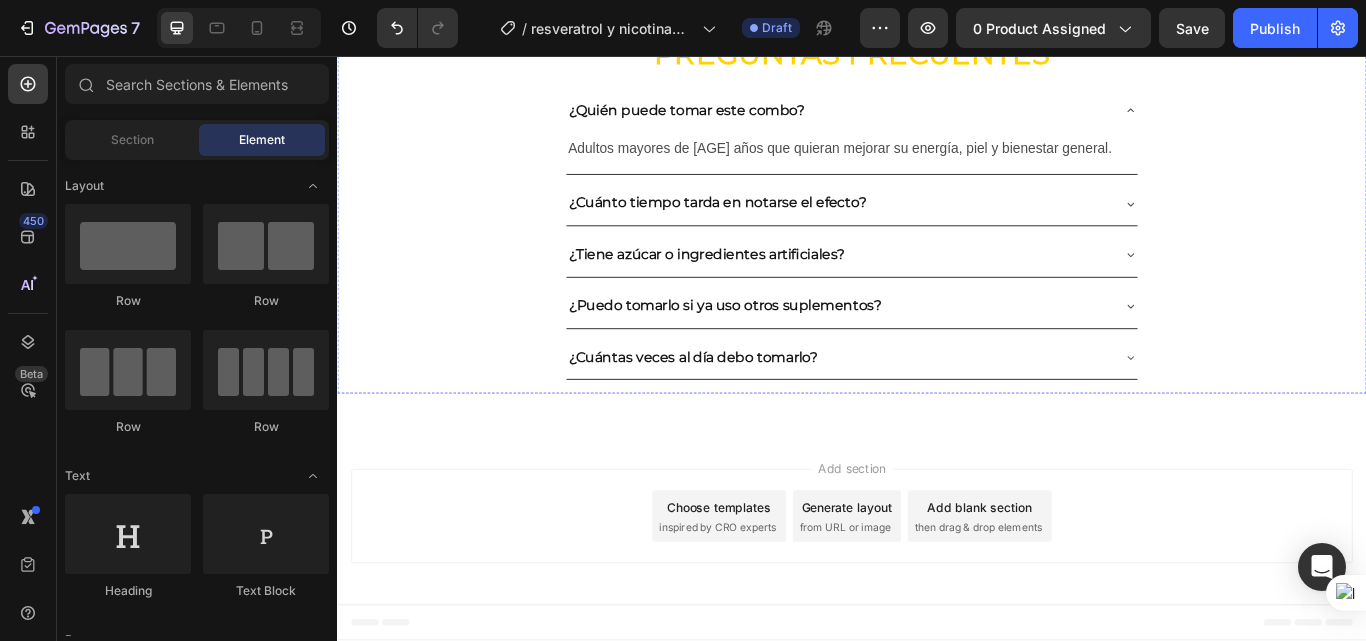 click on "Drop element here" at bounding box center [758, -10] 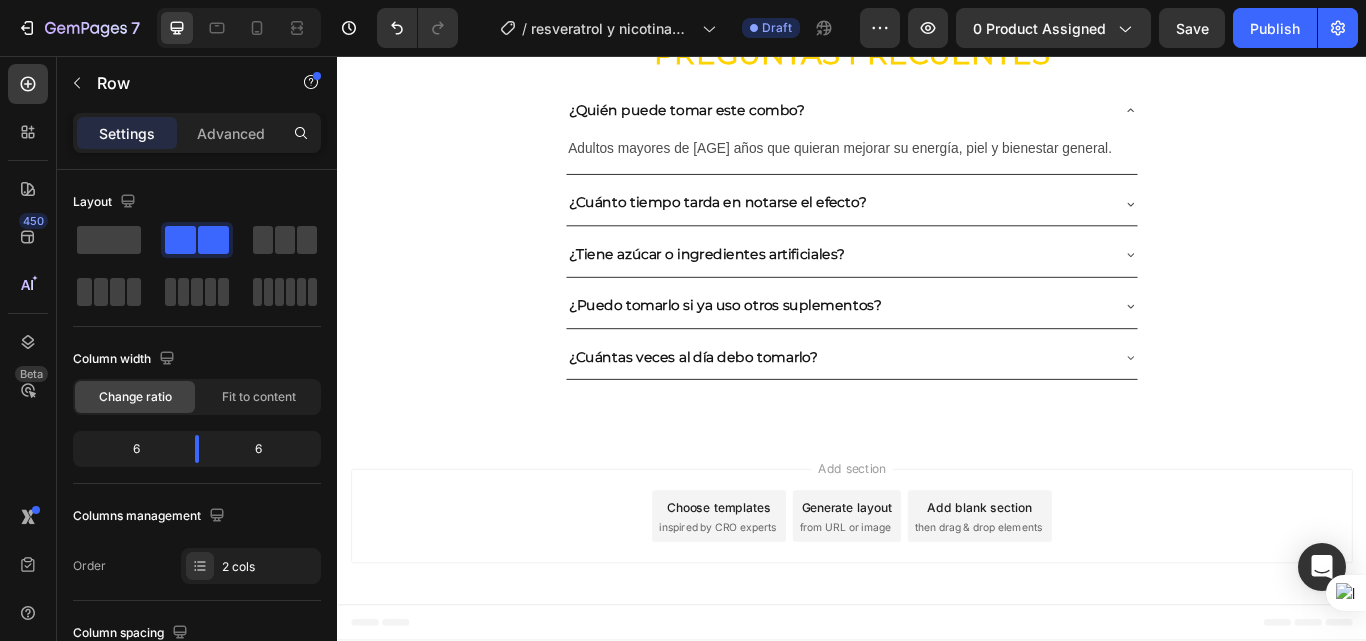 click at bounding box center (1116, -40) 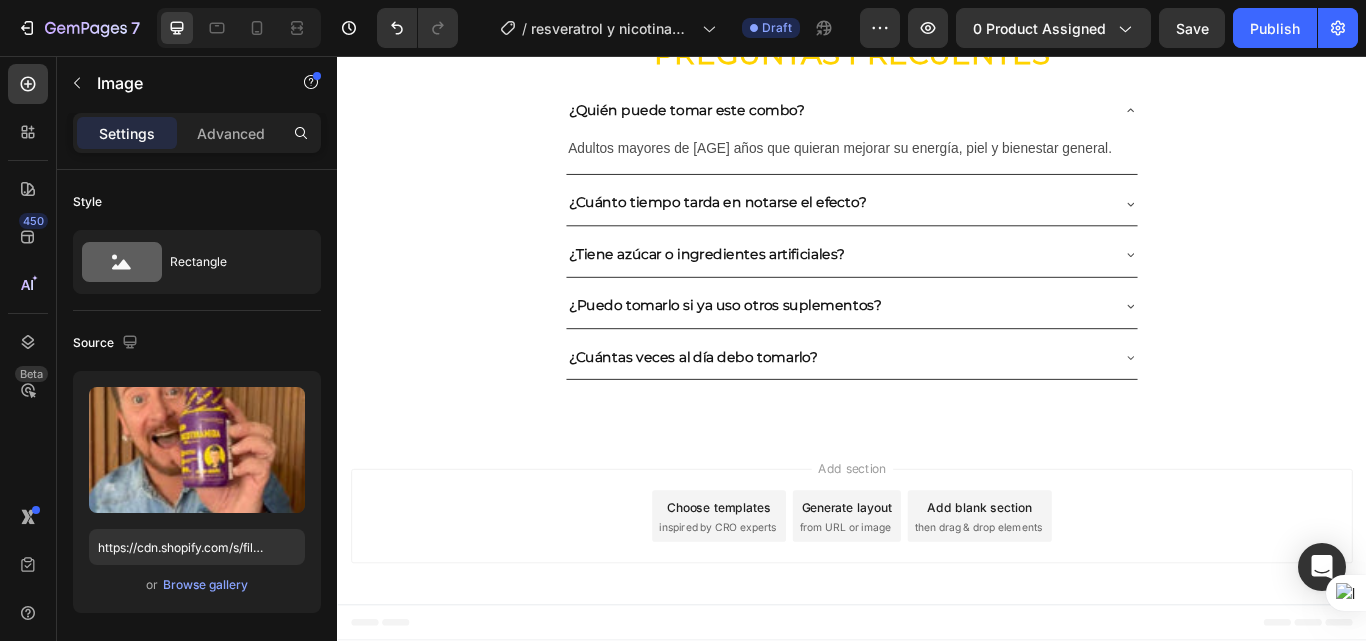 click 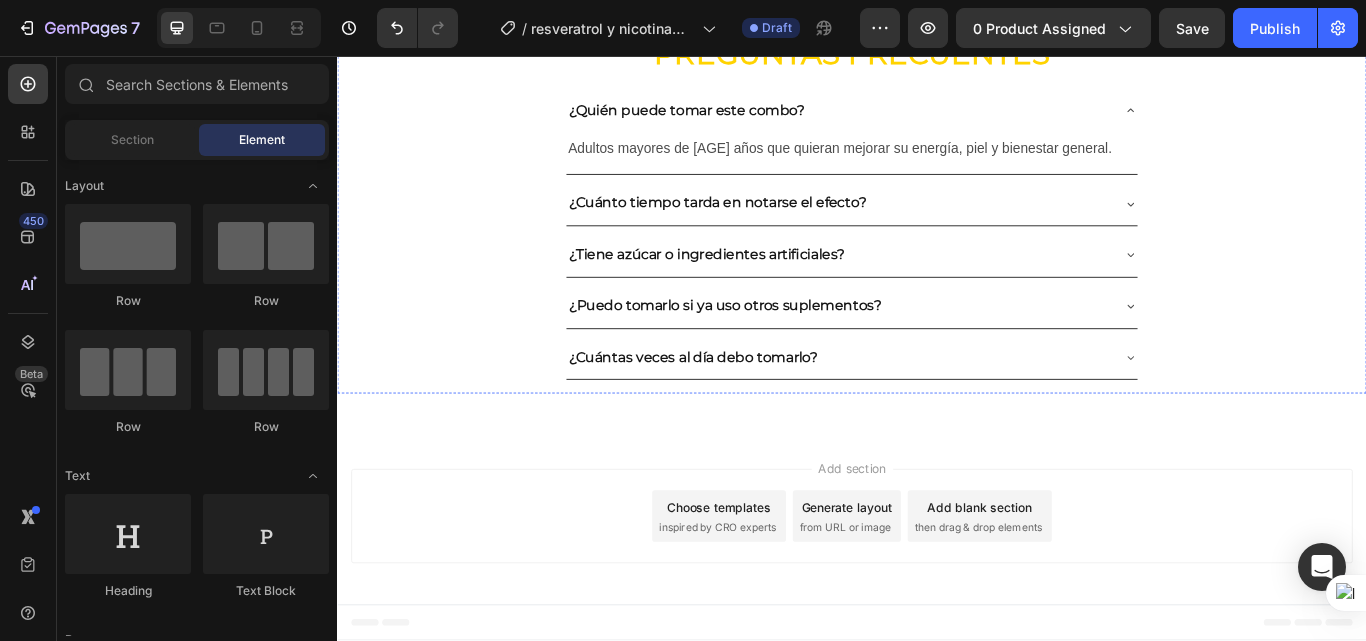 click on "Drop element here" at bounding box center (758, -10) 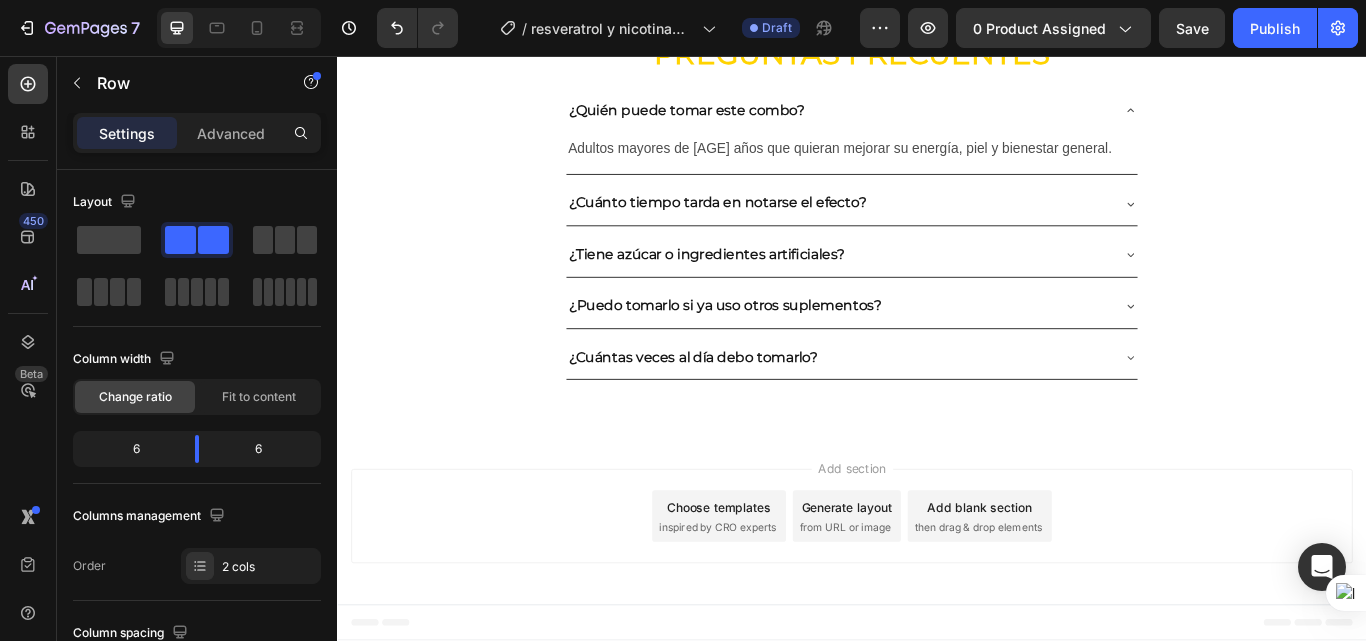 click at bounding box center (710, -59) 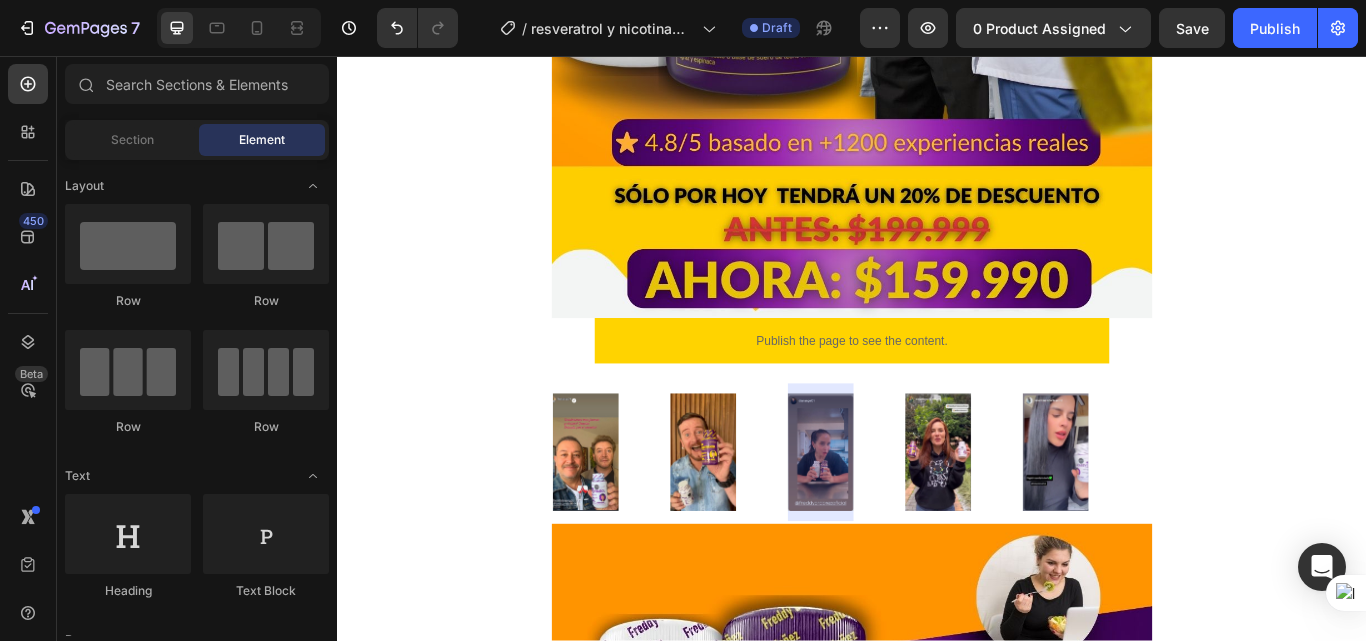 scroll, scrollTop: 900, scrollLeft: 0, axis: vertical 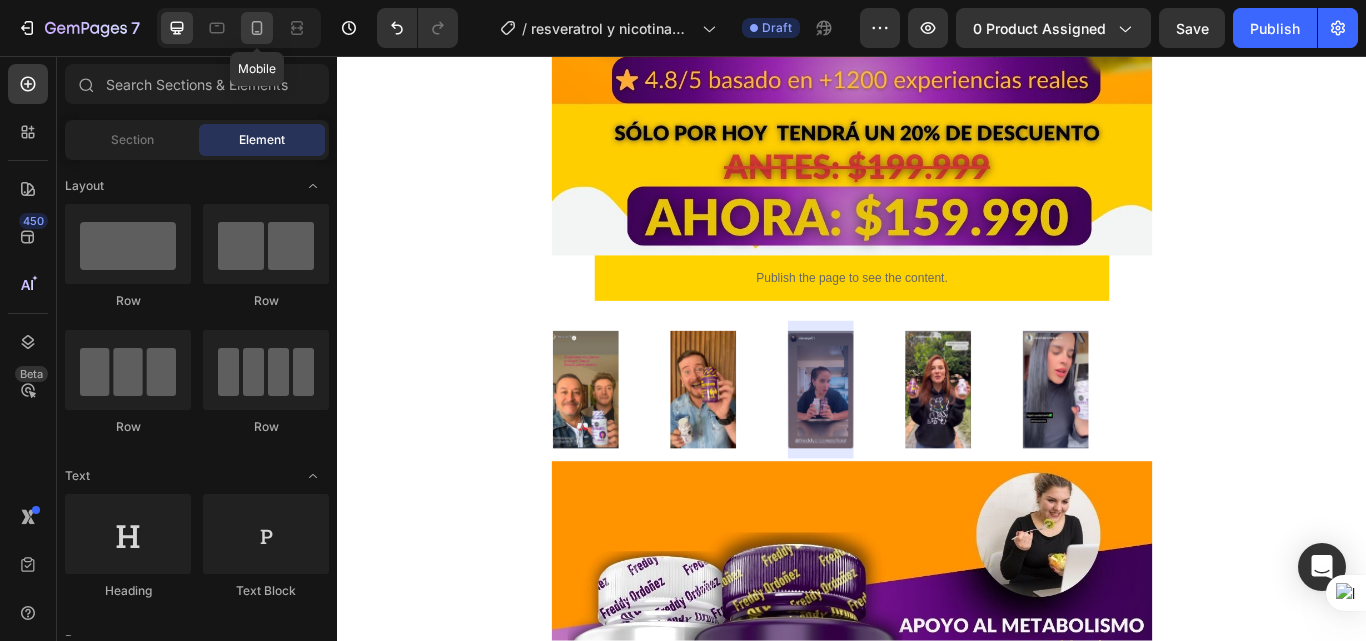click 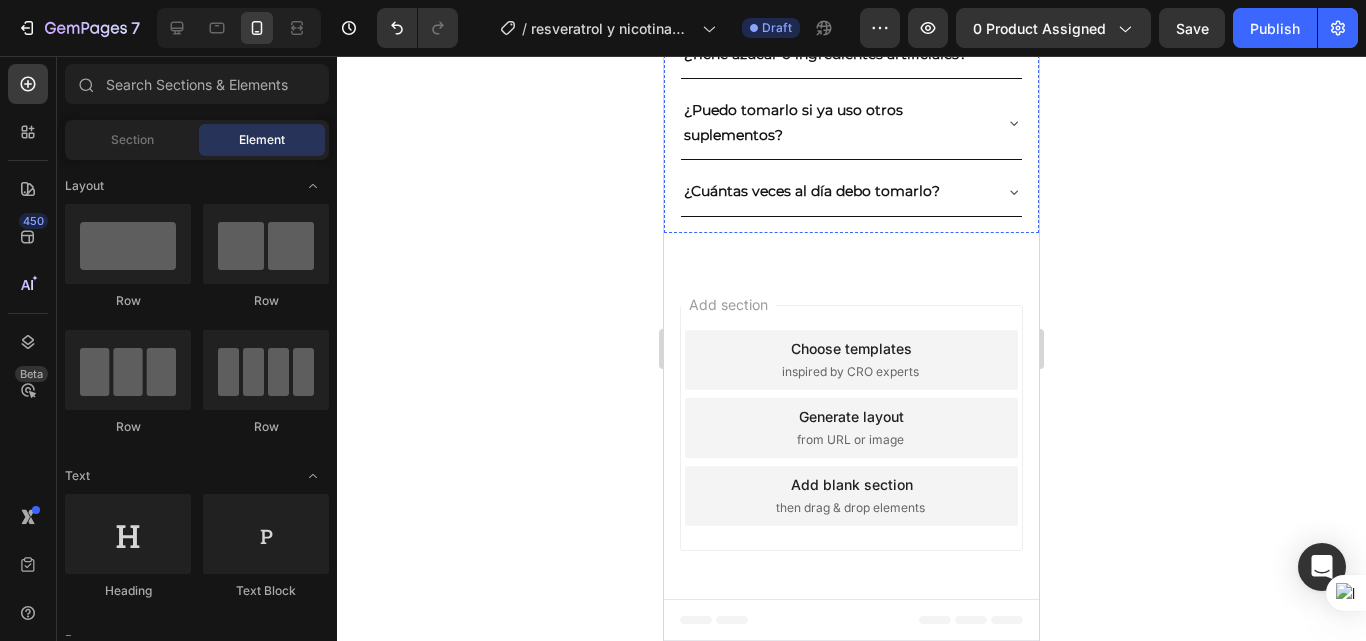 scroll, scrollTop: 3300, scrollLeft: 0, axis: vertical 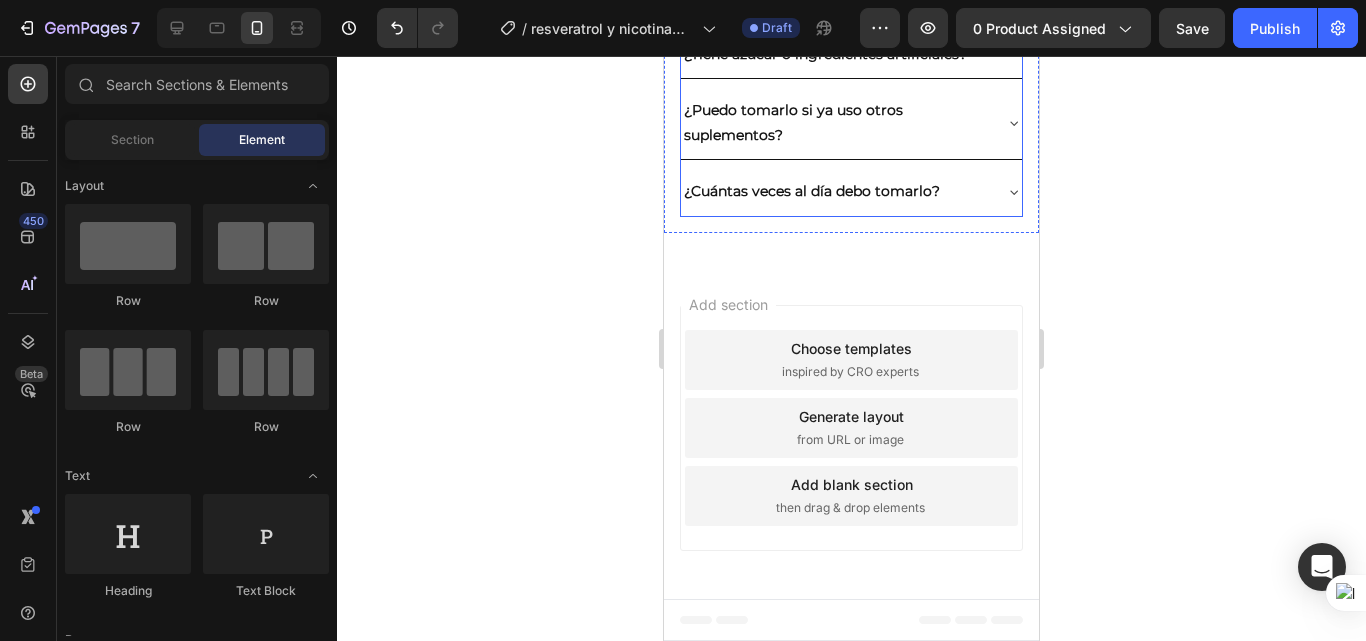 click 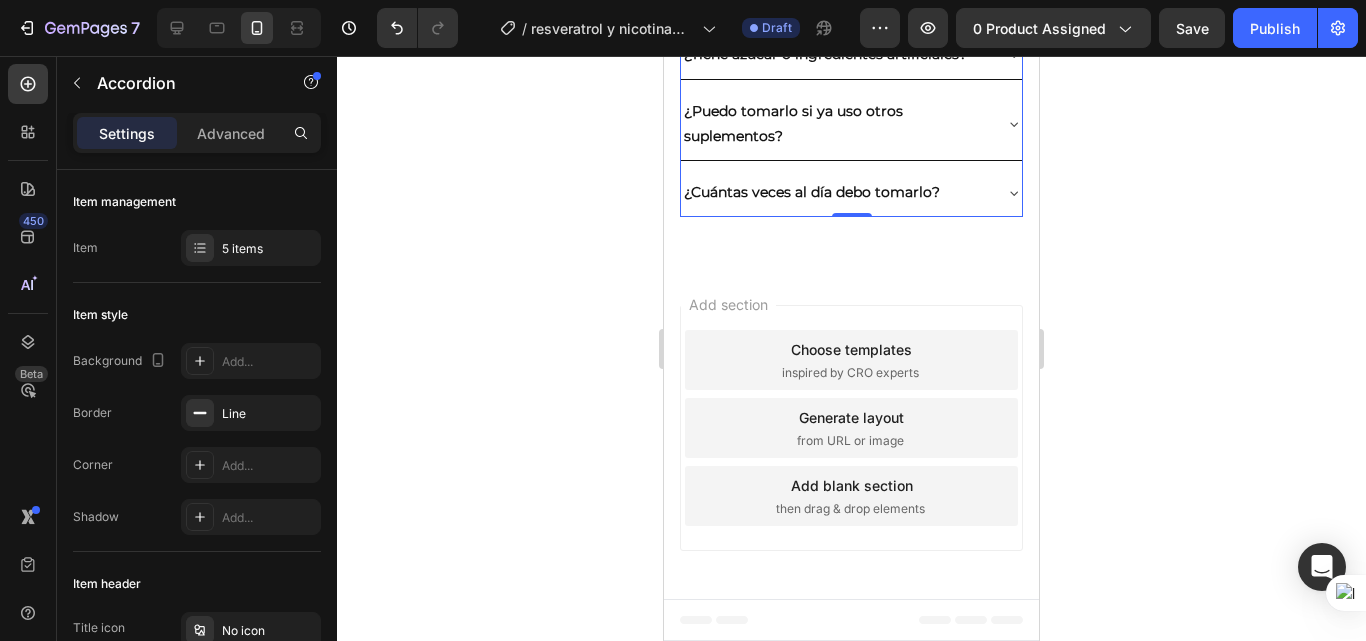 scroll, scrollTop: 3419, scrollLeft: 0, axis: vertical 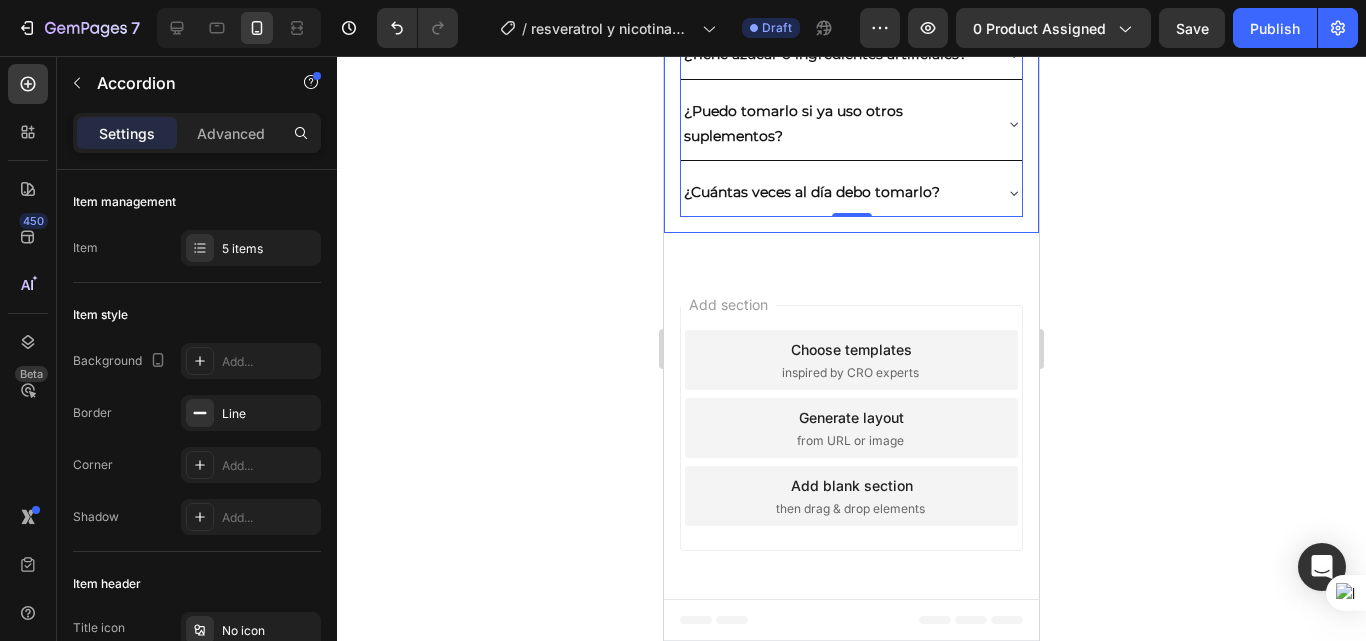 click on "¿Quién puede tomar este combo?
¿Cuánto tiempo tarda en notarse el efecto?
¿Tiene azúcar o ingredientes artificiales?
¿Puedo tomarlo si ya uso otros suplementos?
¿Cuántas veces al día debo tomarlo? Accordion   0 Row" at bounding box center (851, 55) 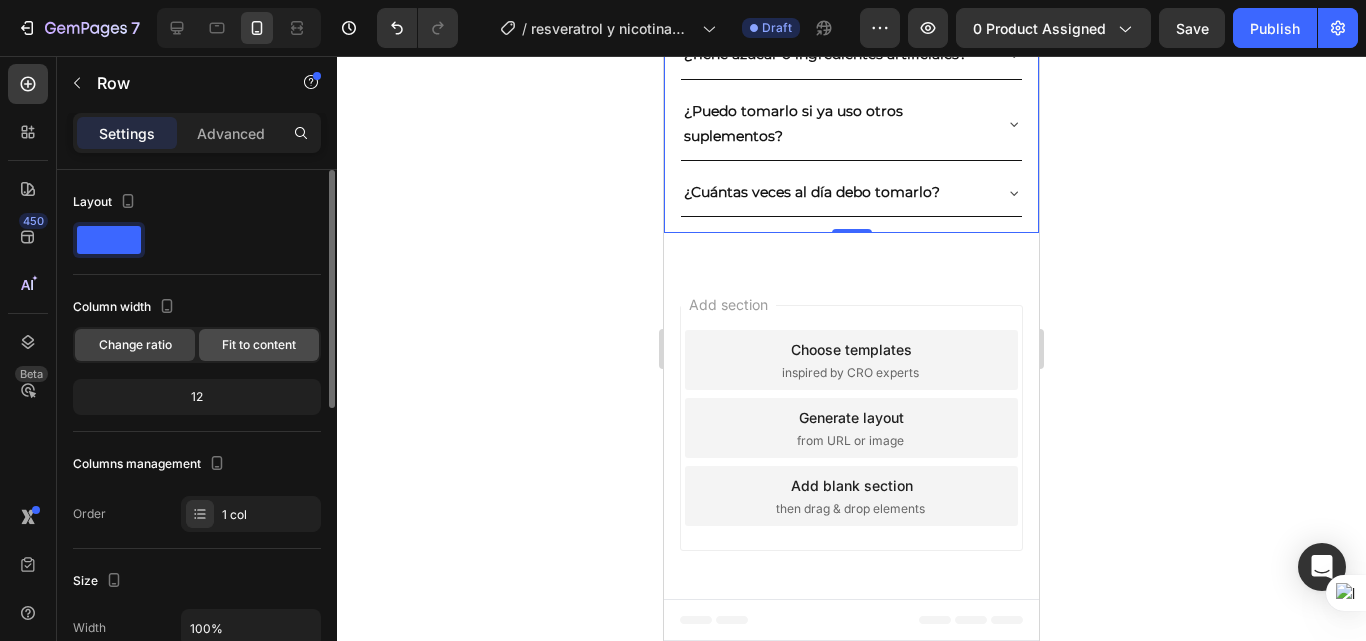 click on "Fit to content" 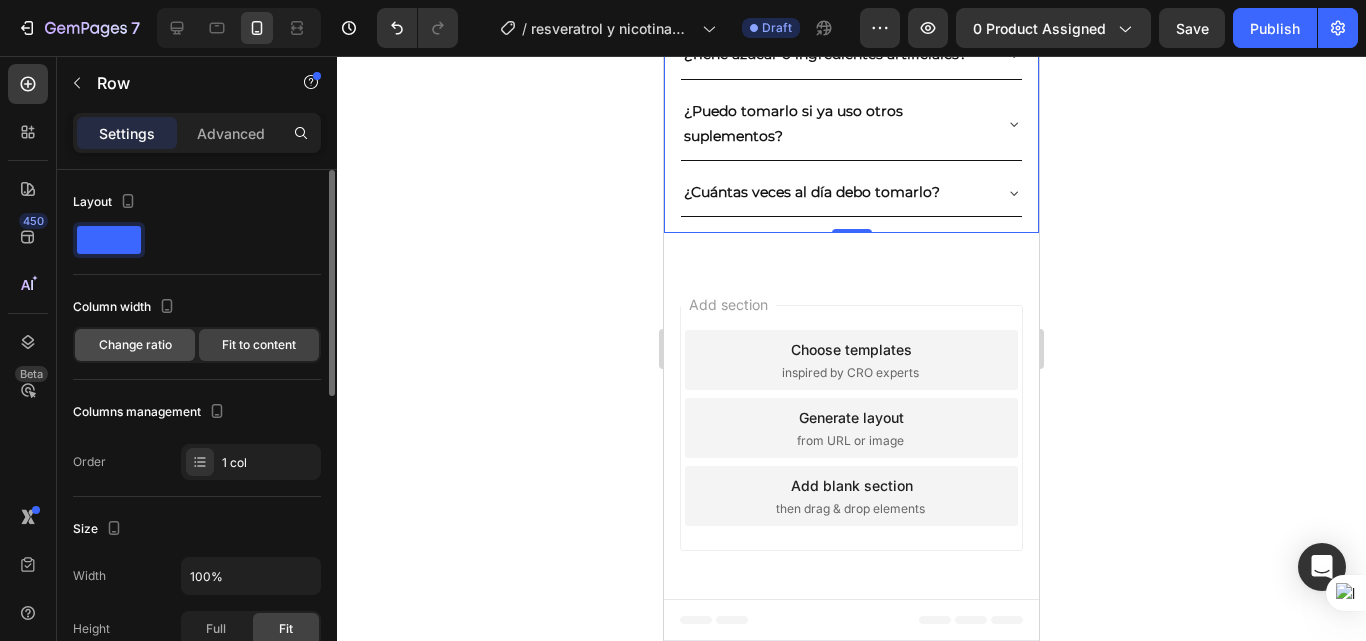 click on "Change ratio" 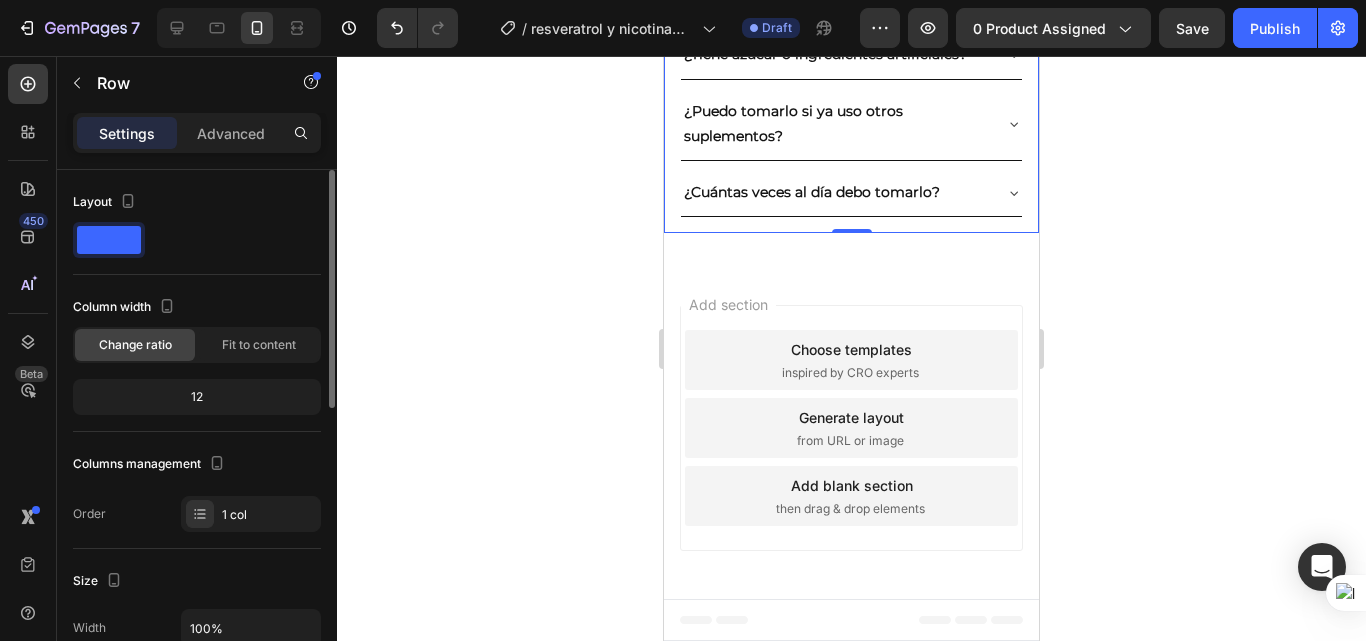 scroll, scrollTop: 200, scrollLeft: 0, axis: vertical 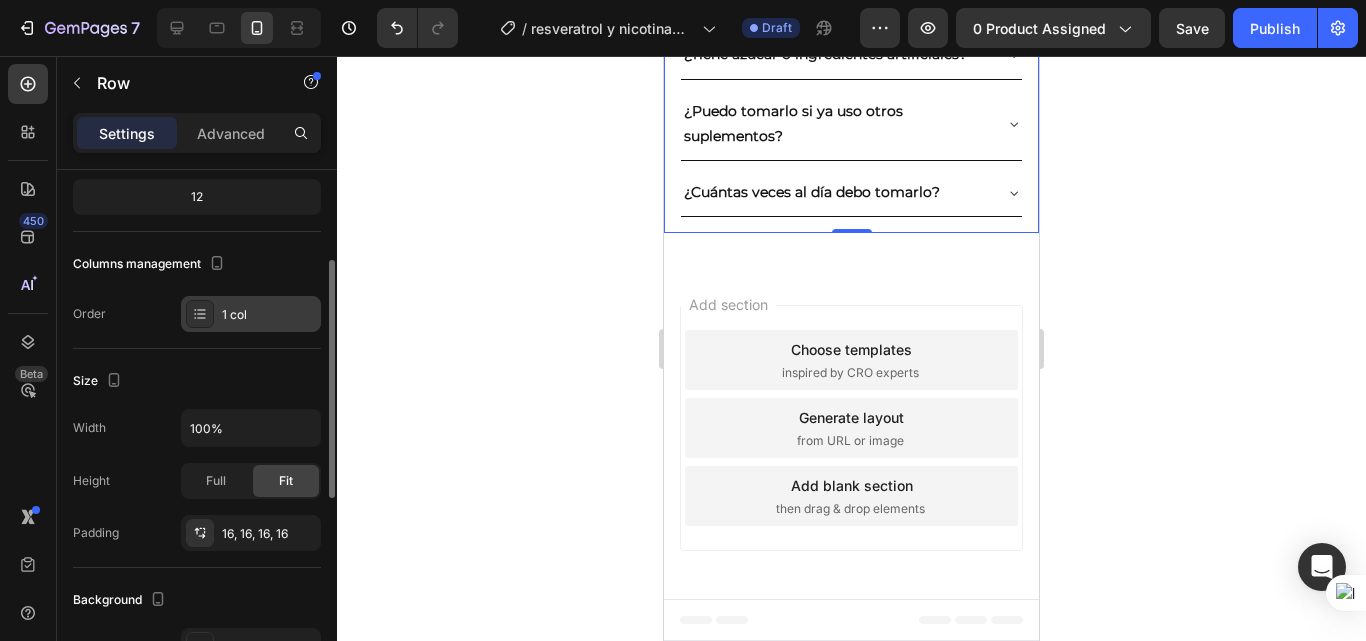 click on "1 col" at bounding box center (269, 315) 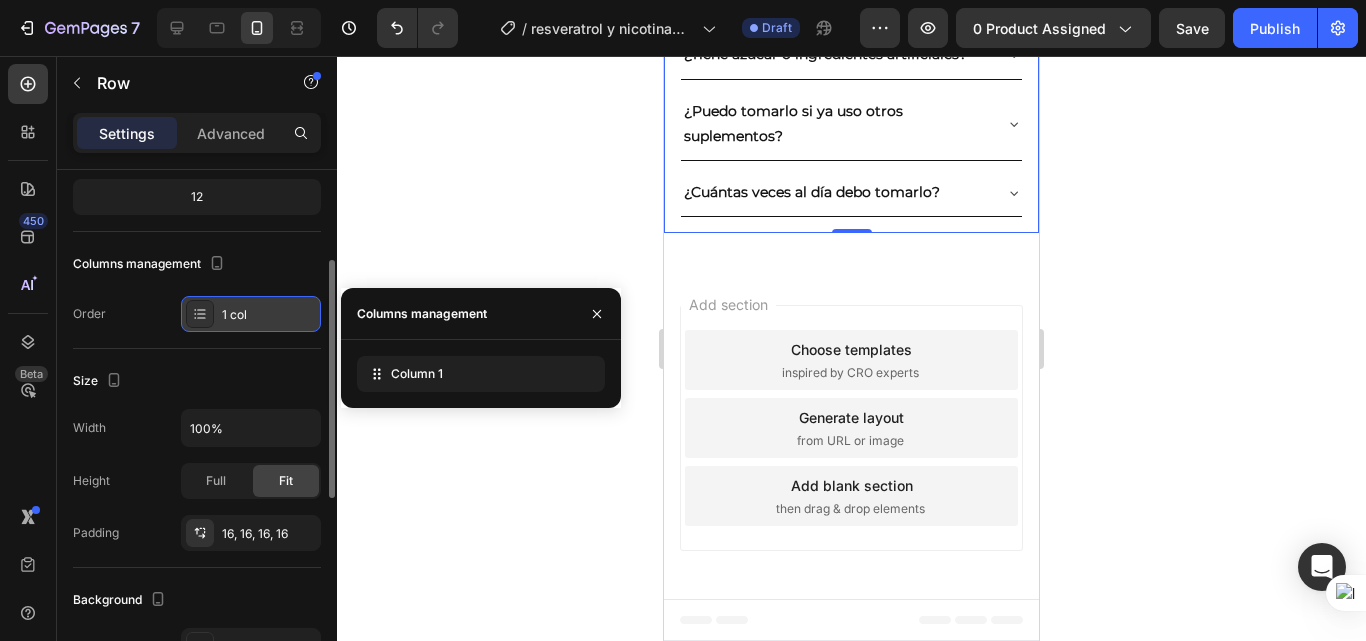 click on "1 col" at bounding box center [269, 315] 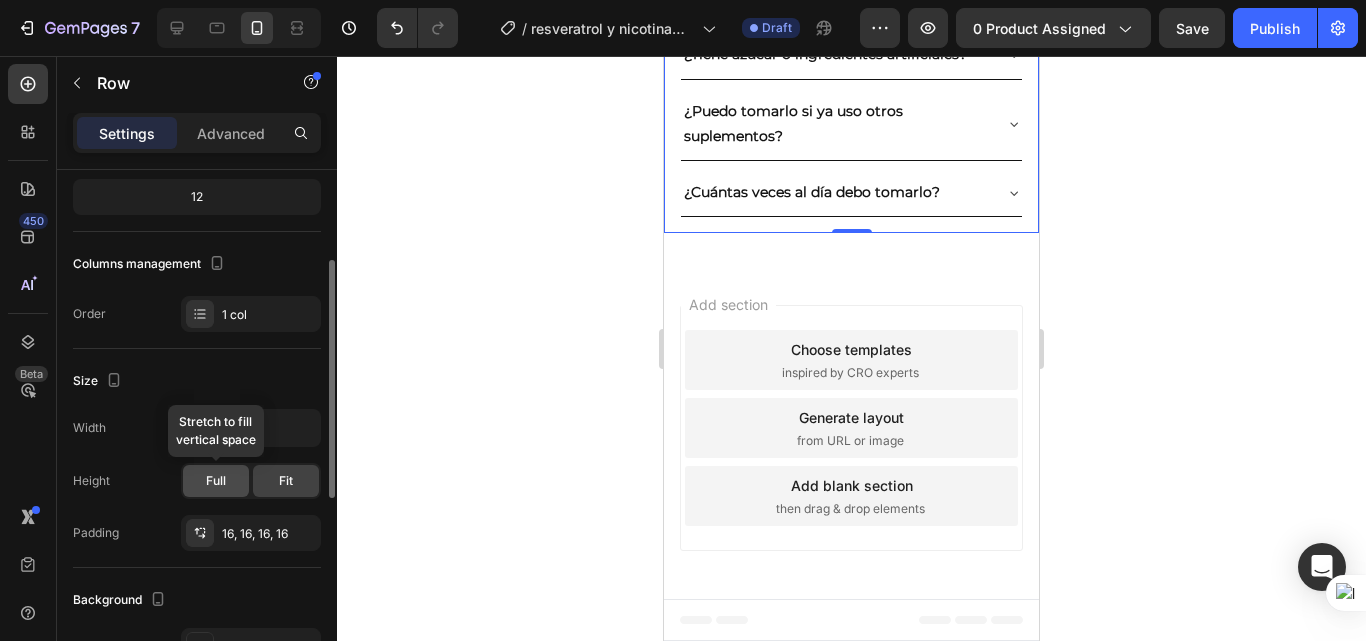 click on "Full" 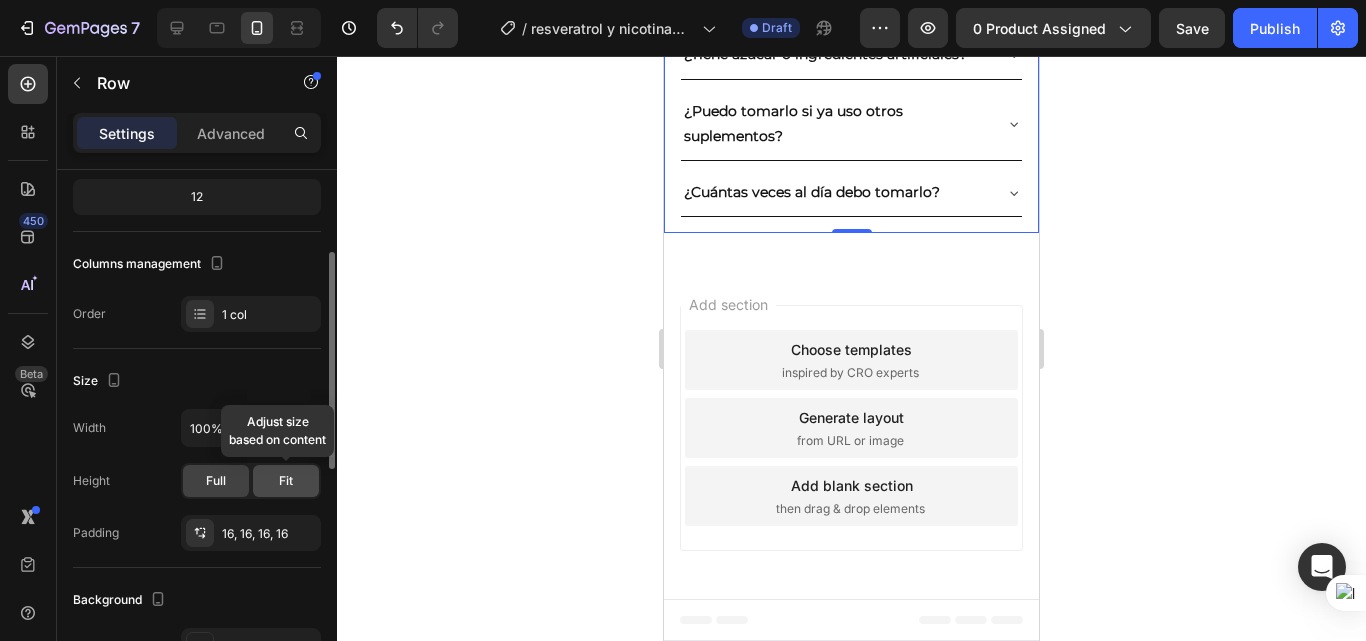 click on "Fit" 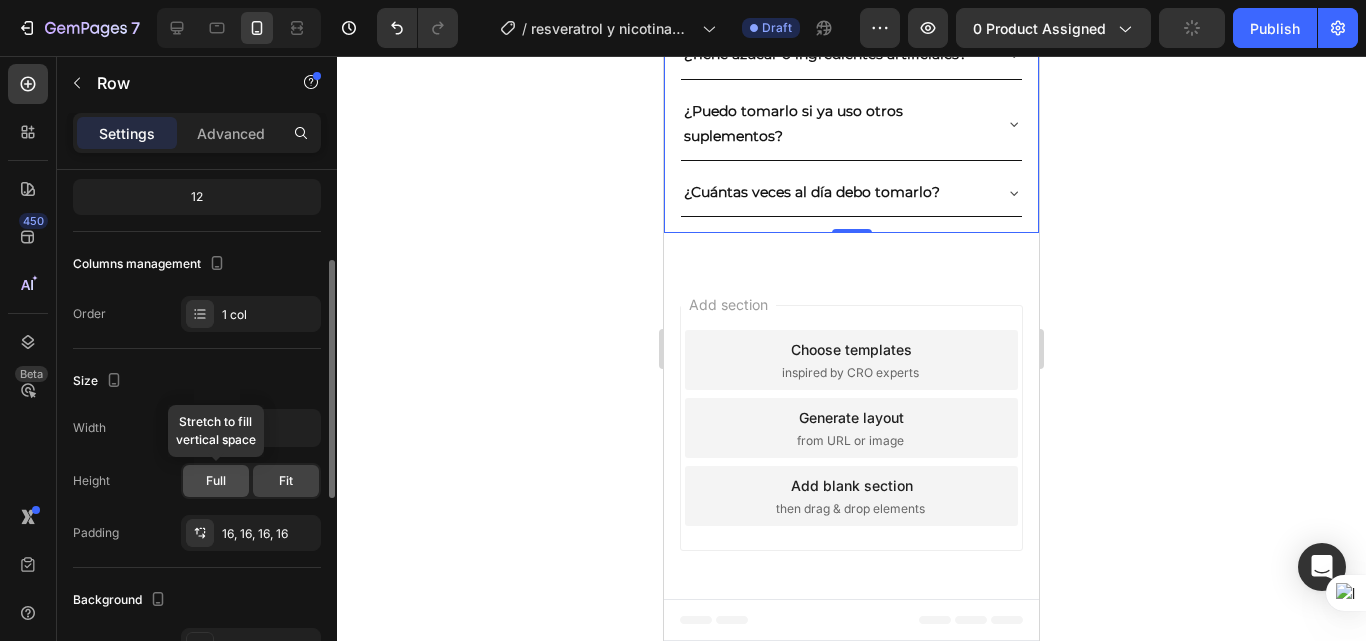 scroll, scrollTop: 400, scrollLeft: 0, axis: vertical 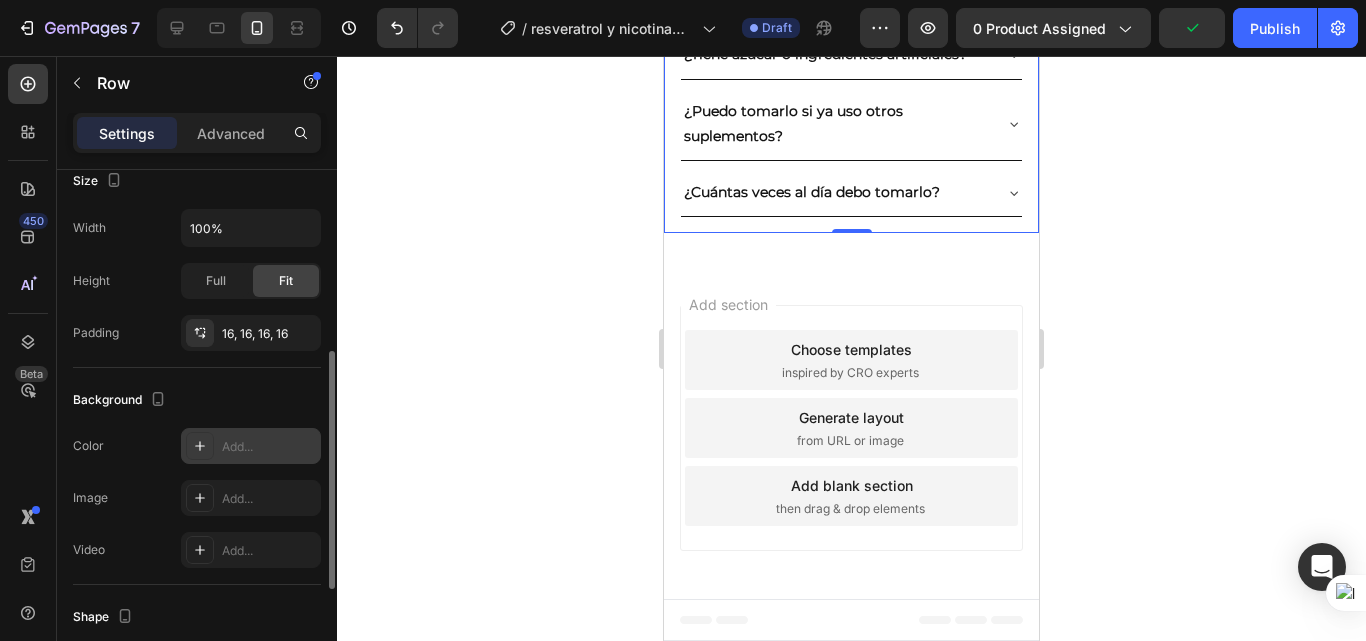 click on "Add..." at bounding box center (269, 447) 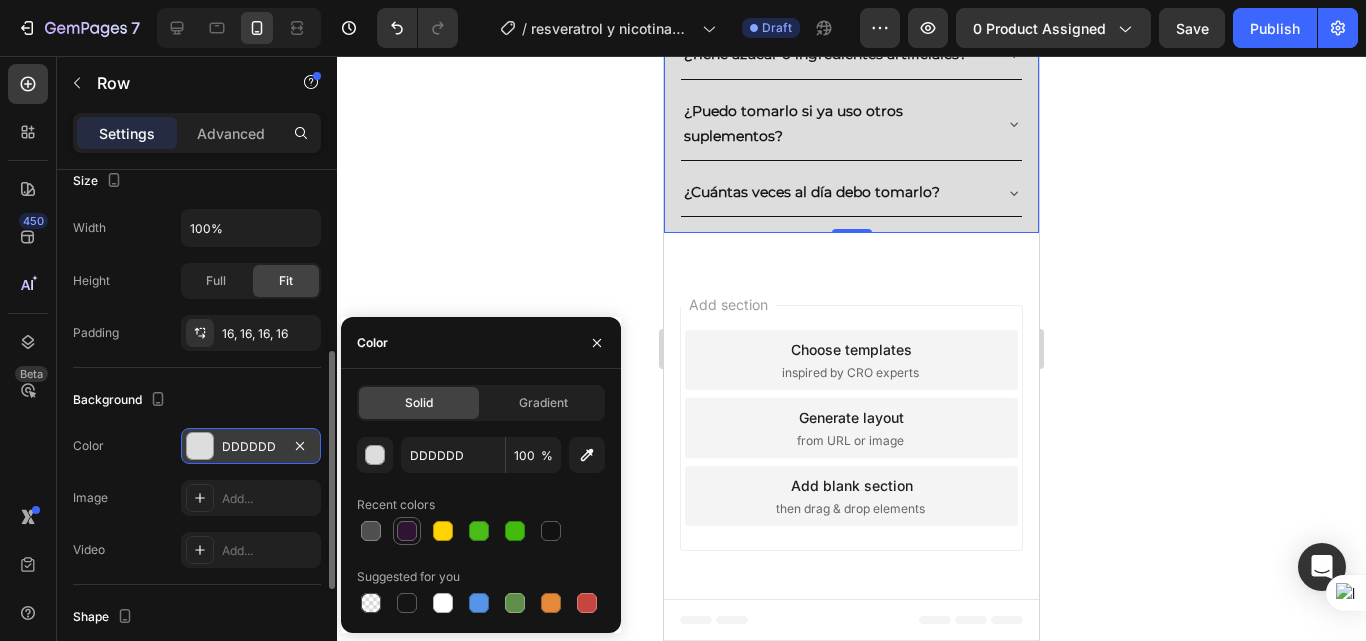 click at bounding box center [407, 531] 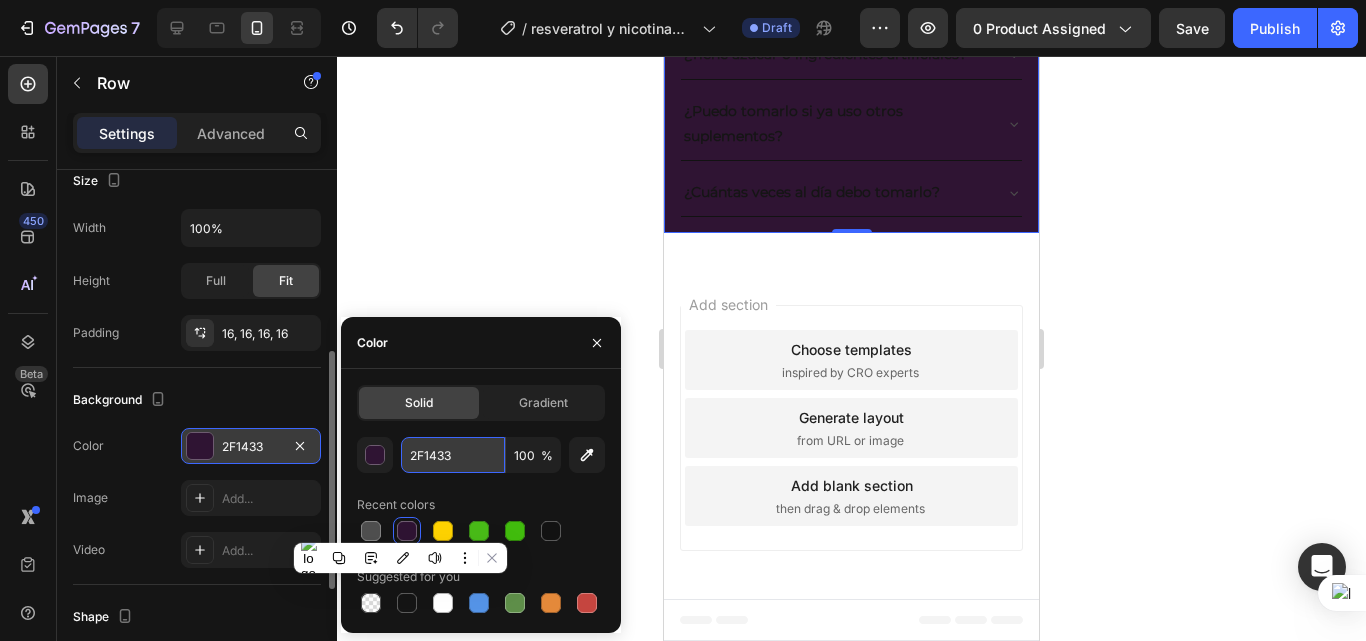 paste on "#532166" 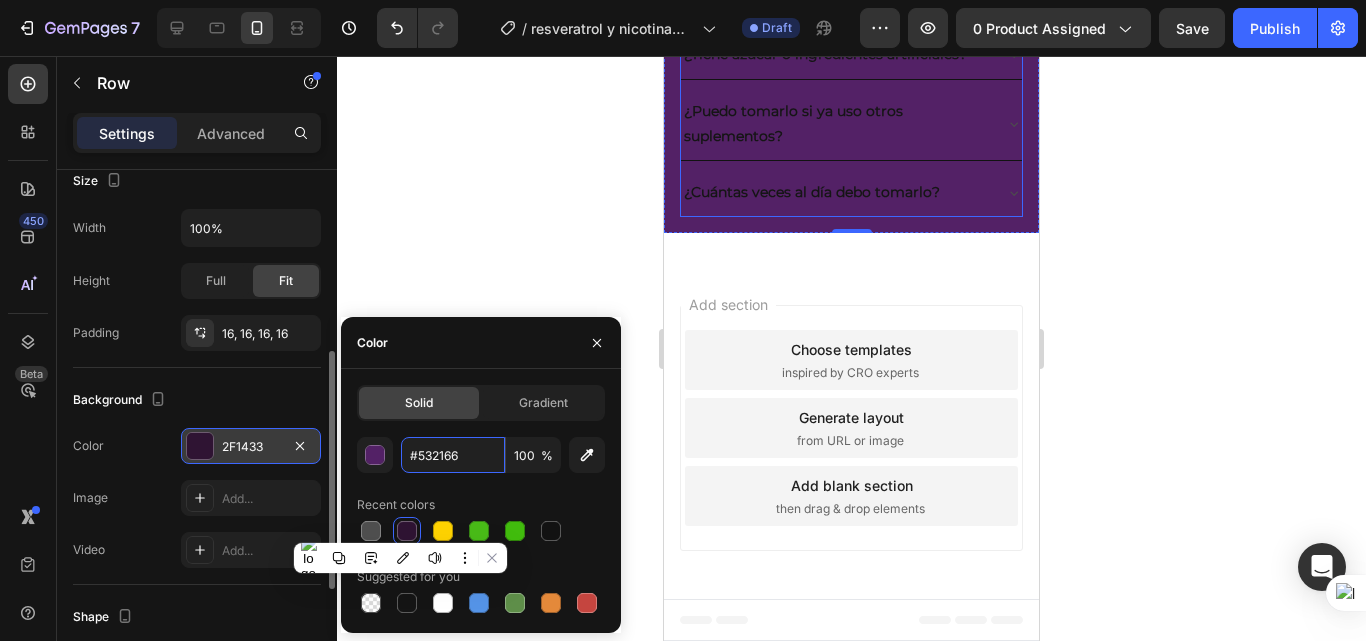 scroll, scrollTop: 3319, scrollLeft: 0, axis: vertical 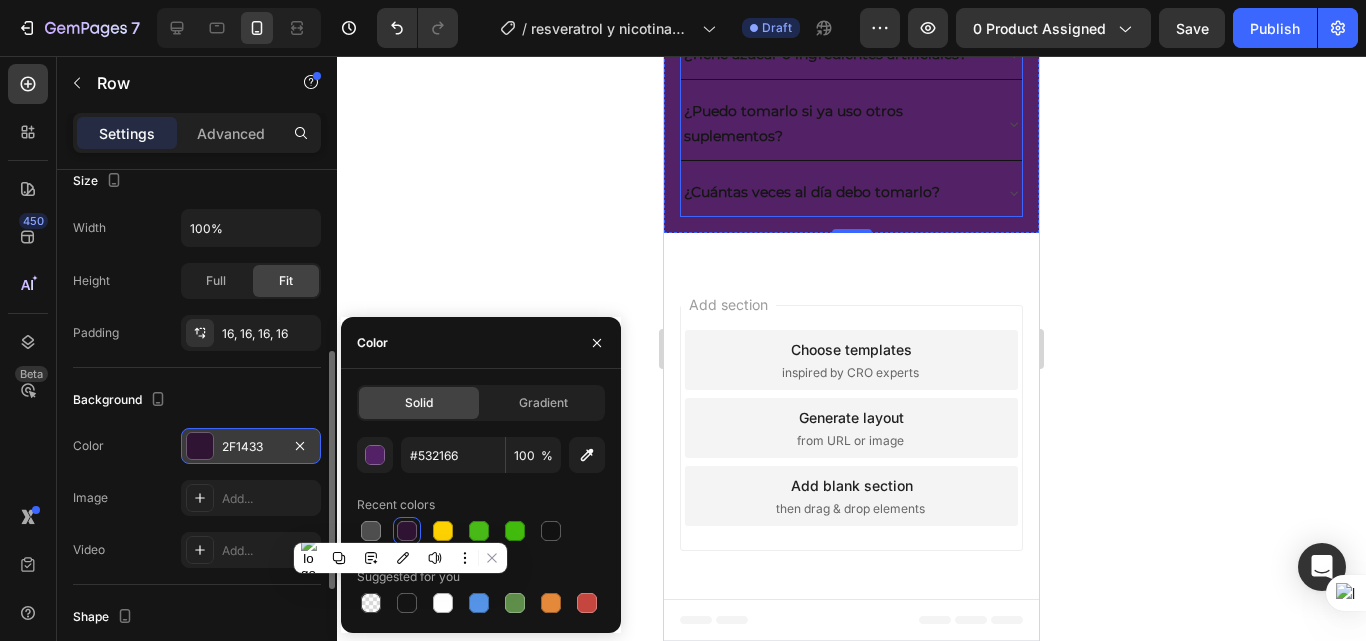 click on "¿Quién puede tomar este combo?" at bounding box center (835, -83) 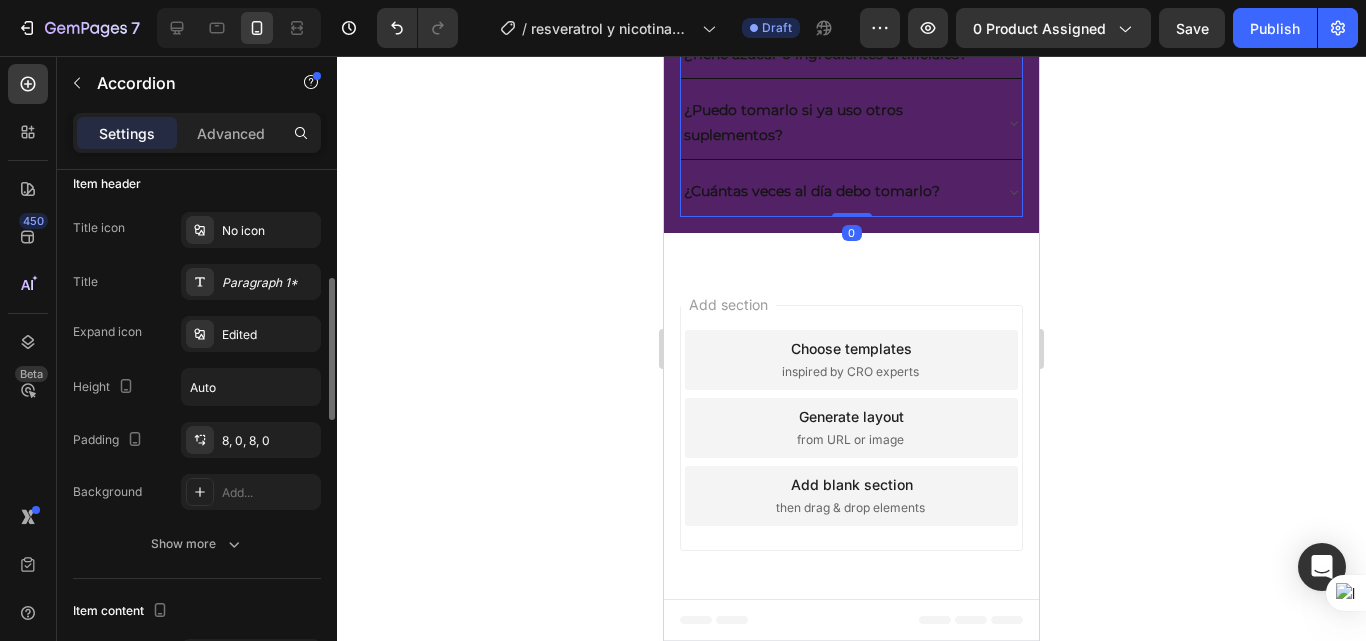 scroll, scrollTop: 0, scrollLeft: 0, axis: both 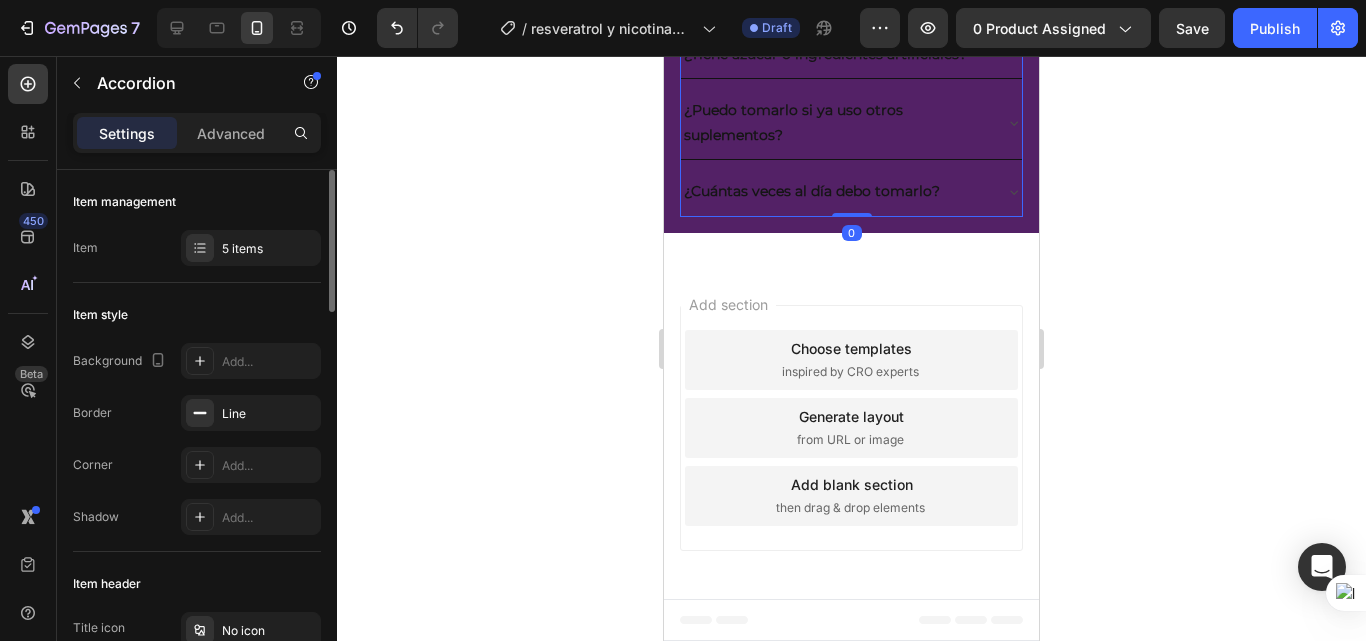 click on "¿Quién puede tomar este combo?" at bounding box center [835, -154] 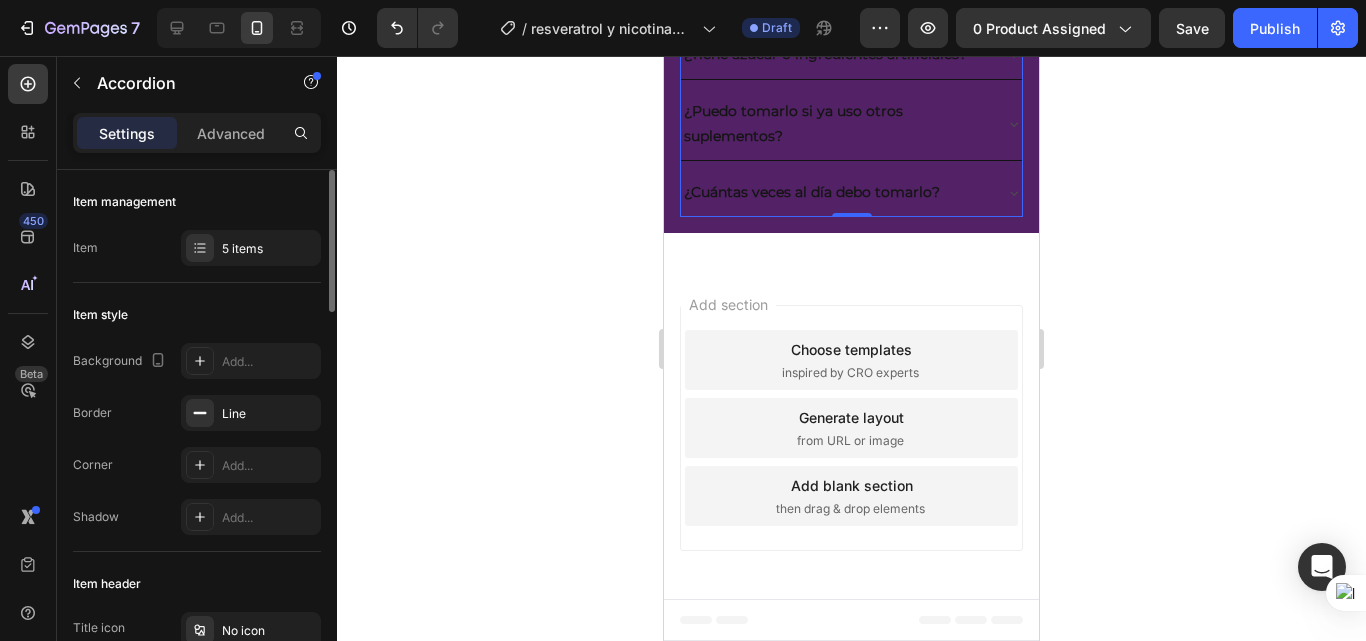 click on "¿Quién puede tomar este combo?" at bounding box center [803, -83] 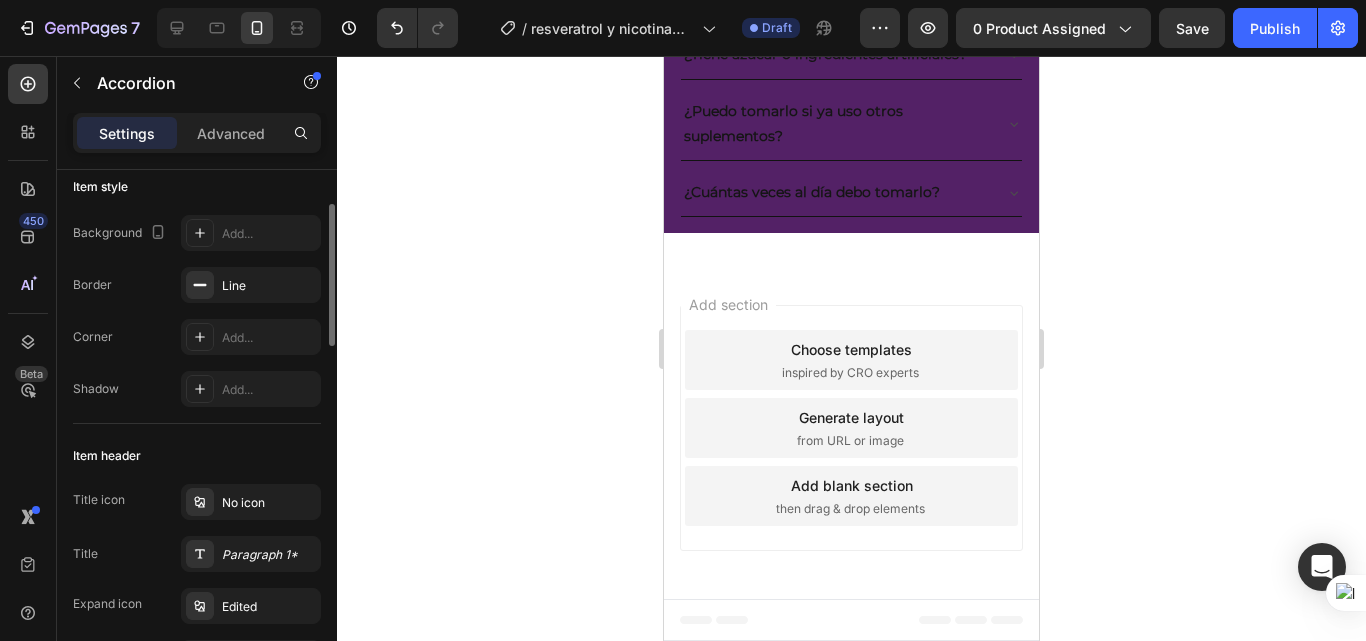 scroll, scrollTop: 0, scrollLeft: 0, axis: both 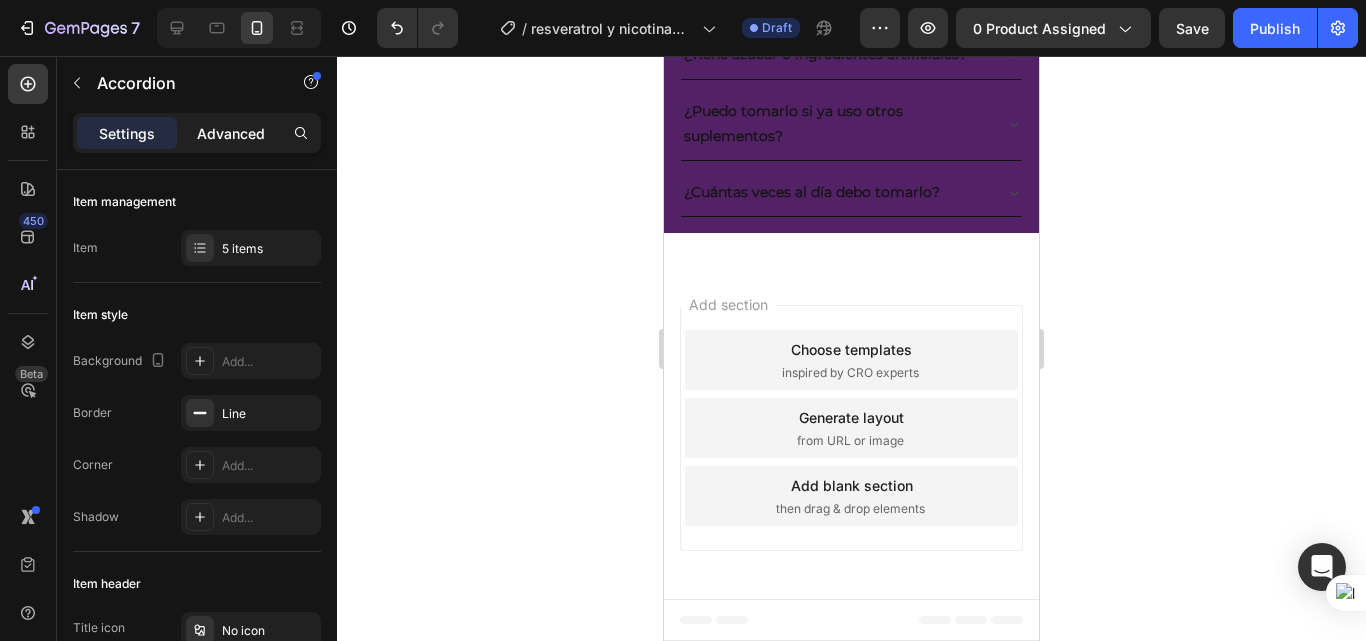 click on "Advanced" at bounding box center [231, 133] 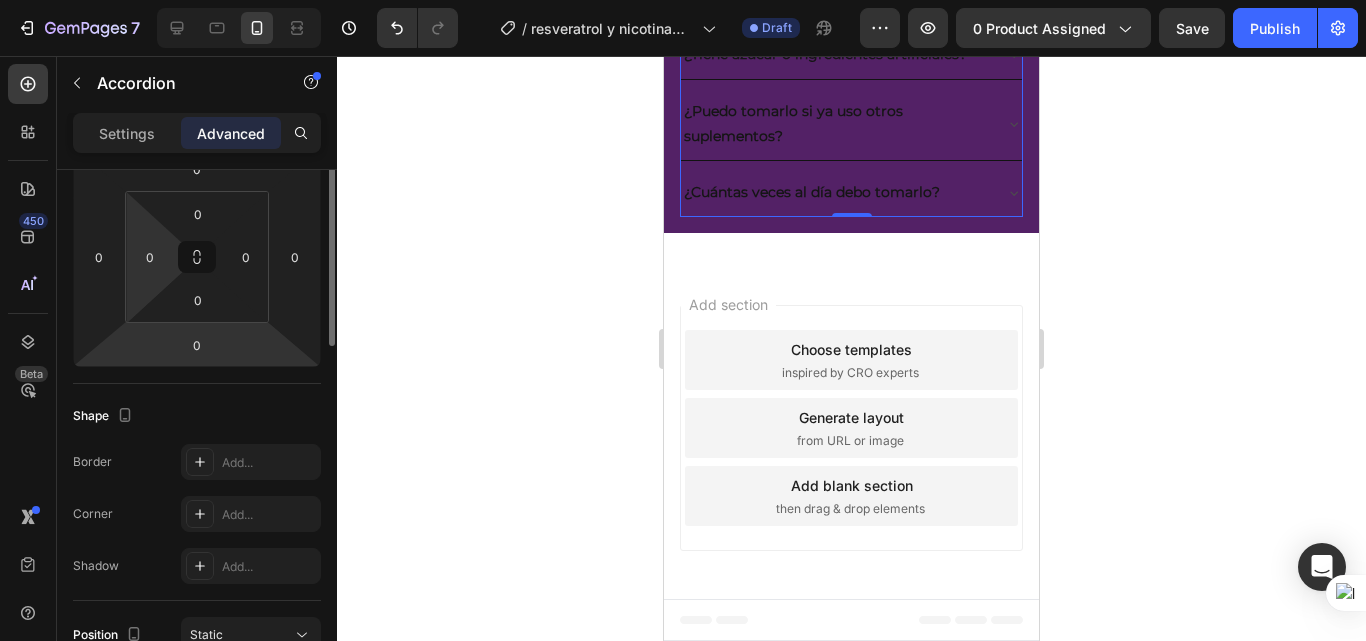 scroll, scrollTop: 0, scrollLeft: 0, axis: both 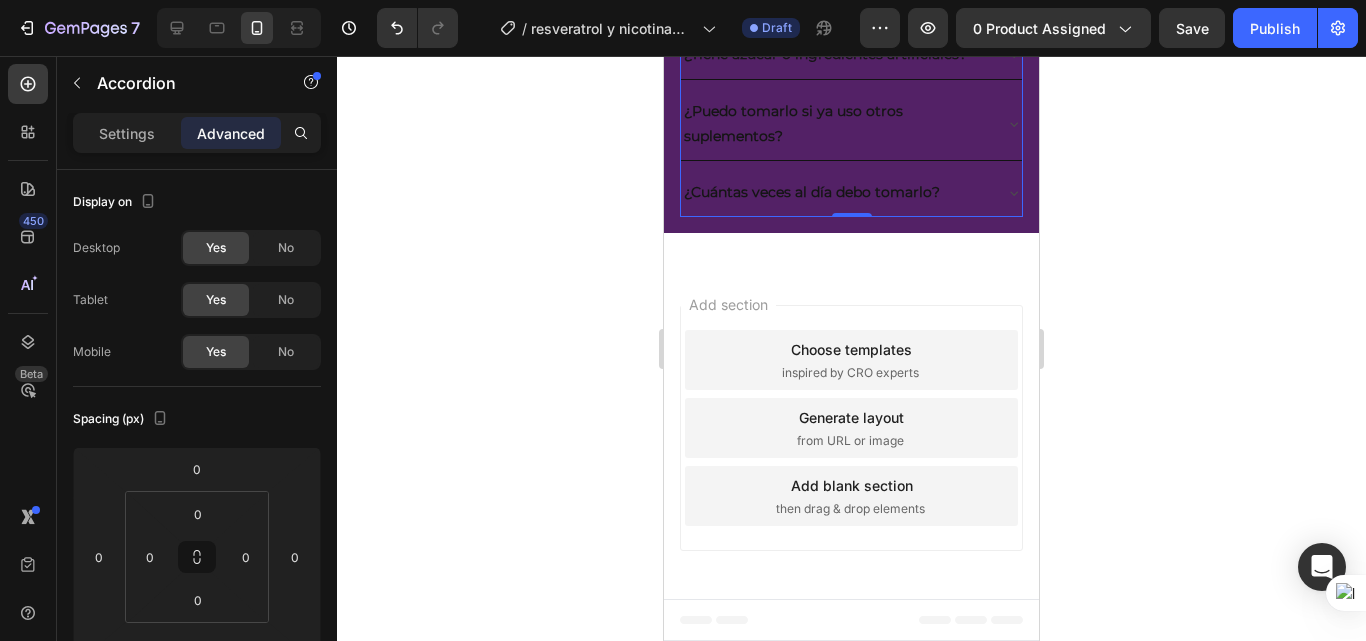 click on "Settings Advanced" at bounding box center (197, 133) 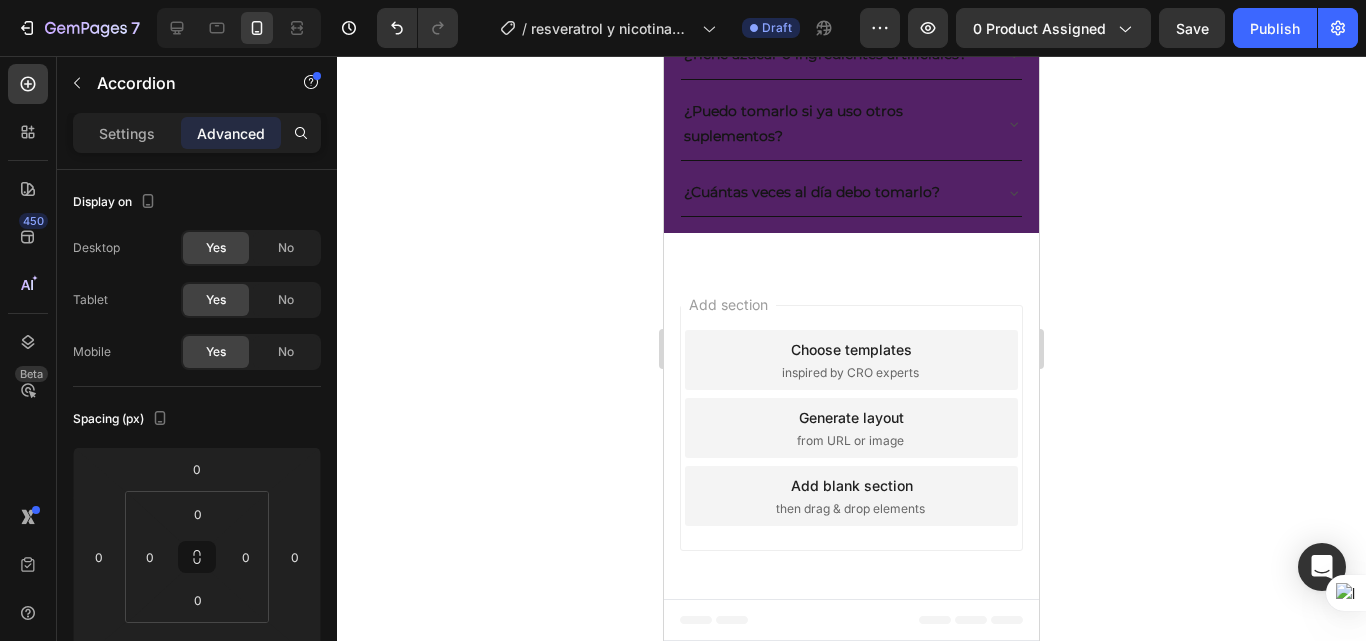 click on "¿Quién puede tomar este combo?" at bounding box center [851, -83] 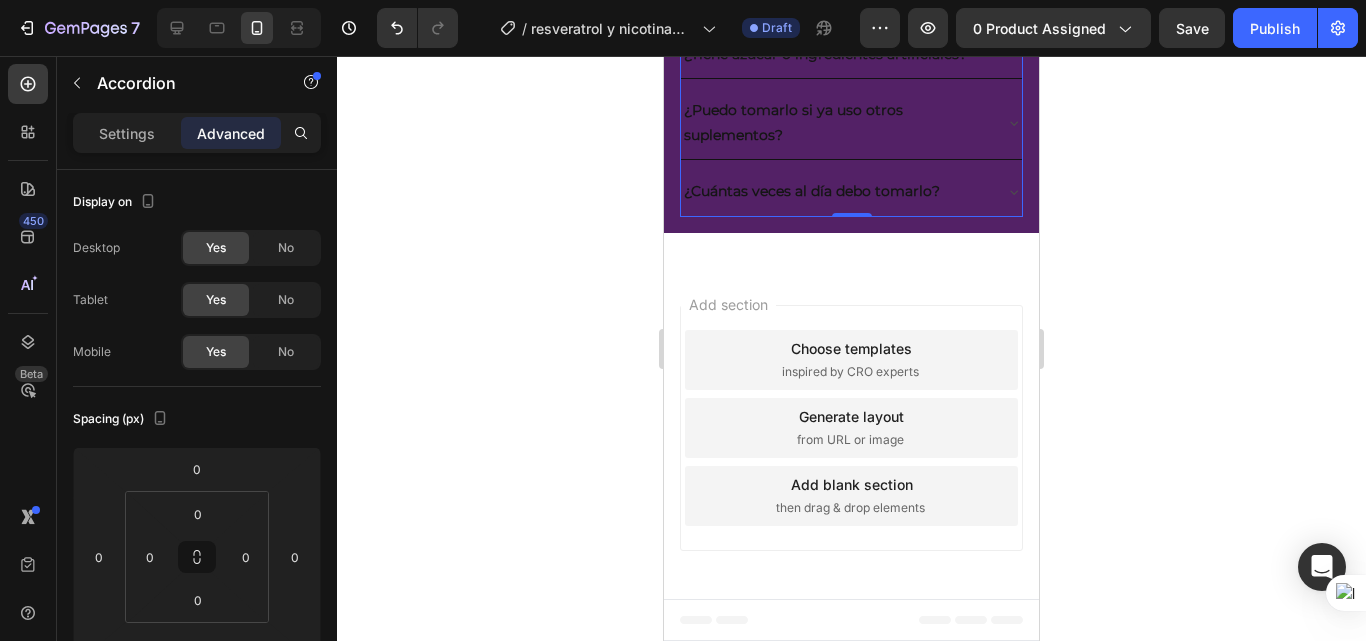click on "¿Quién puede tomar este combo?" at bounding box center [851, -154] 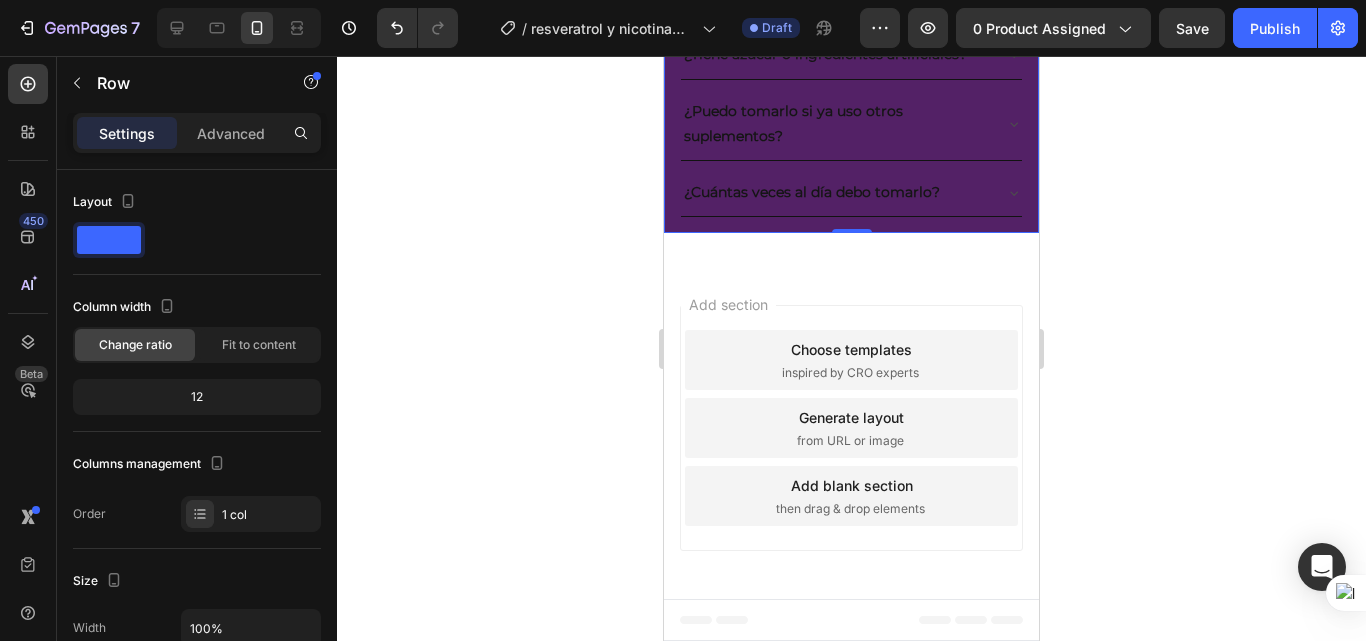 click on "¿Quién puede tomar este combo?
¿Cuánto tiempo tarda en notarse el efecto?
¿Tiene azúcar o ingredientes artificiales?
¿Puedo tomarlo si ya uso otros suplementos?
¿Cuántas veces al día debo tomarlo? Accordion Row   0" at bounding box center [851, 55] 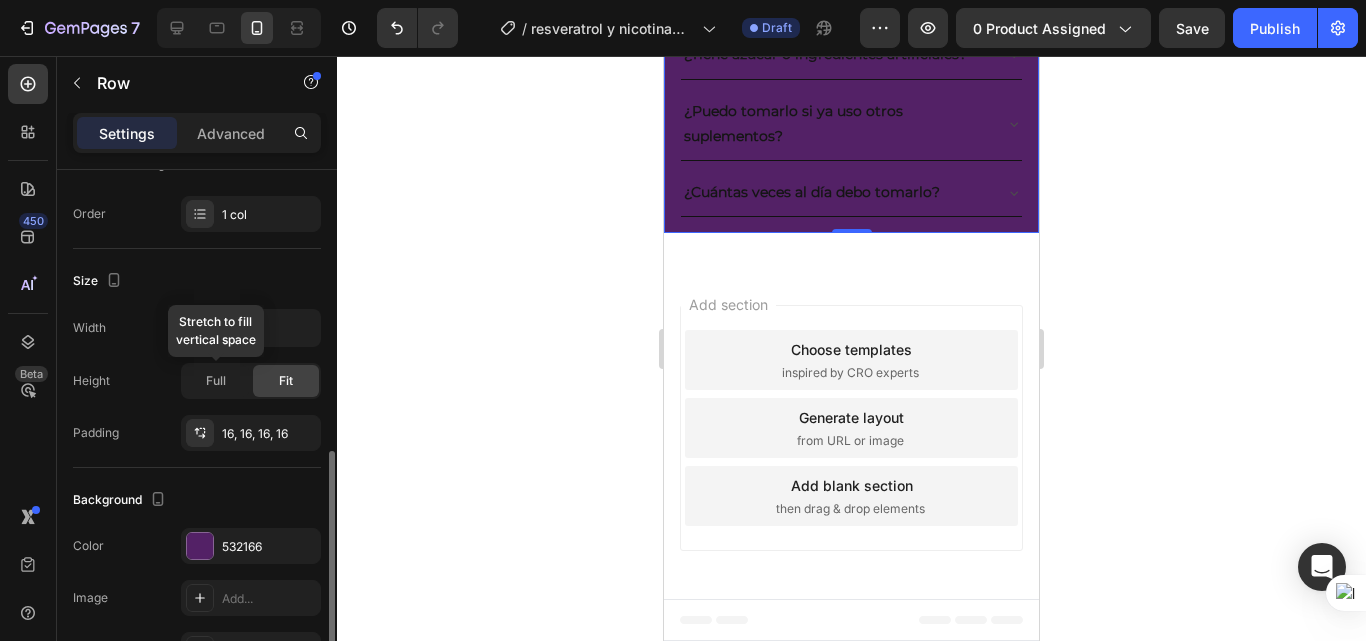 scroll, scrollTop: 400, scrollLeft: 0, axis: vertical 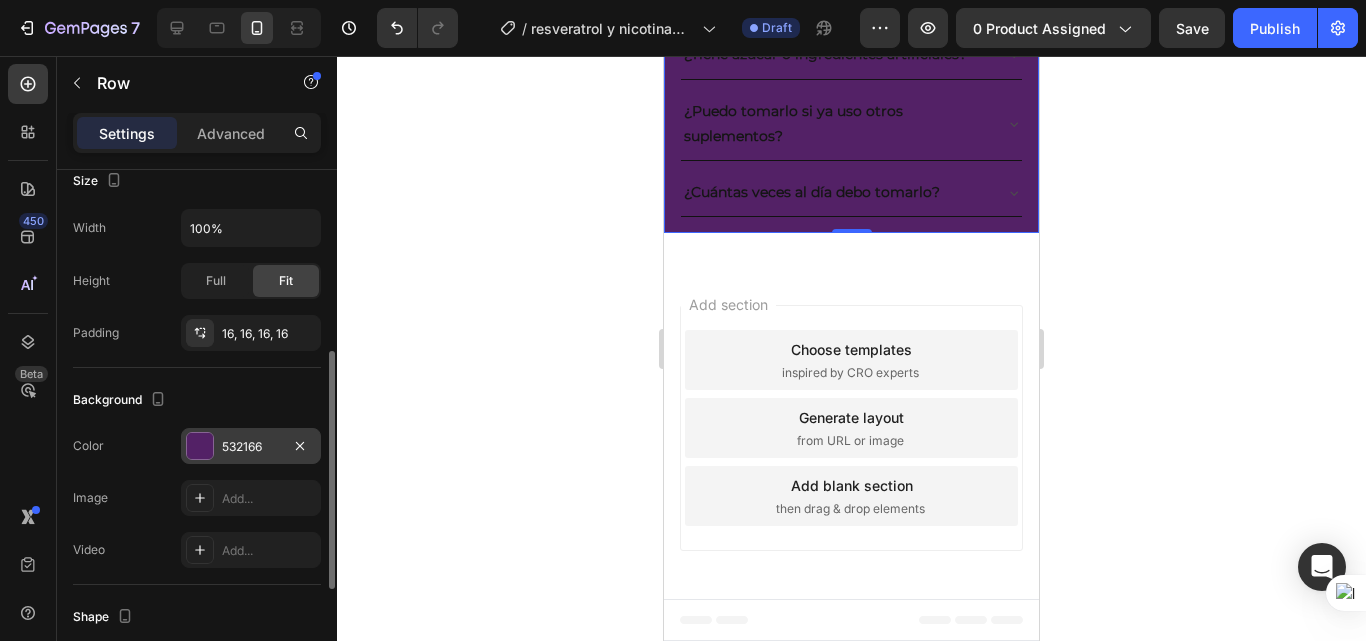 click at bounding box center (200, 446) 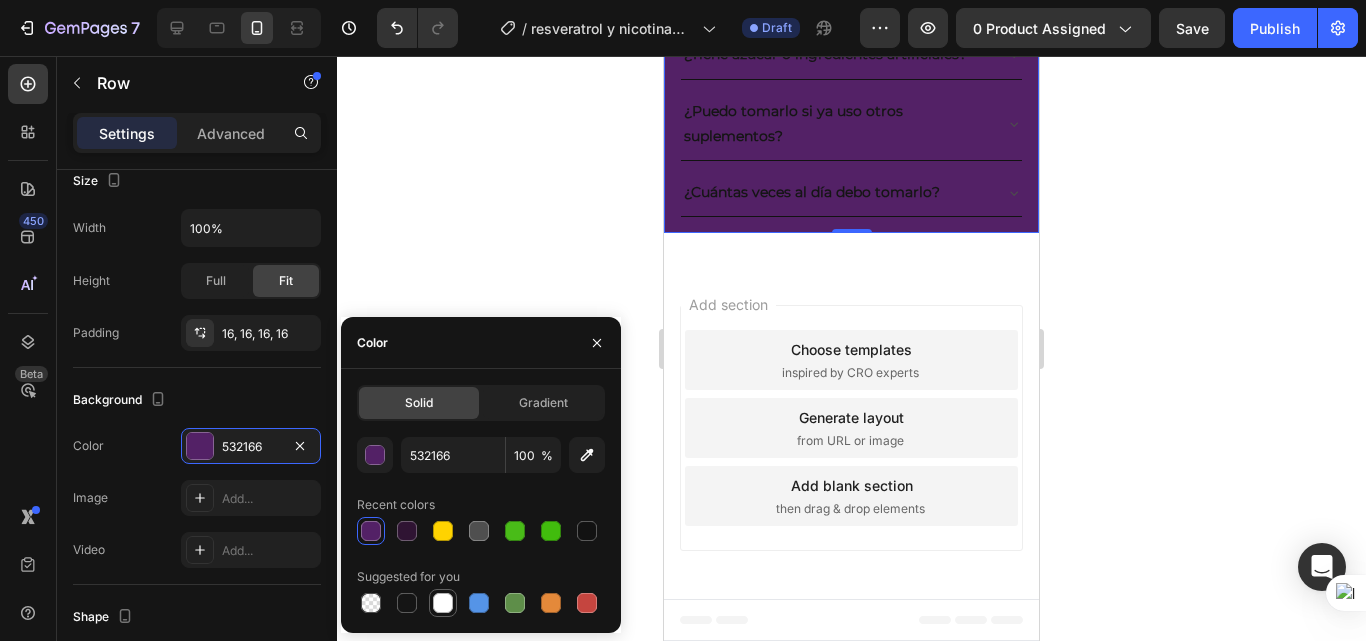 click at bounding box center (443, 603) 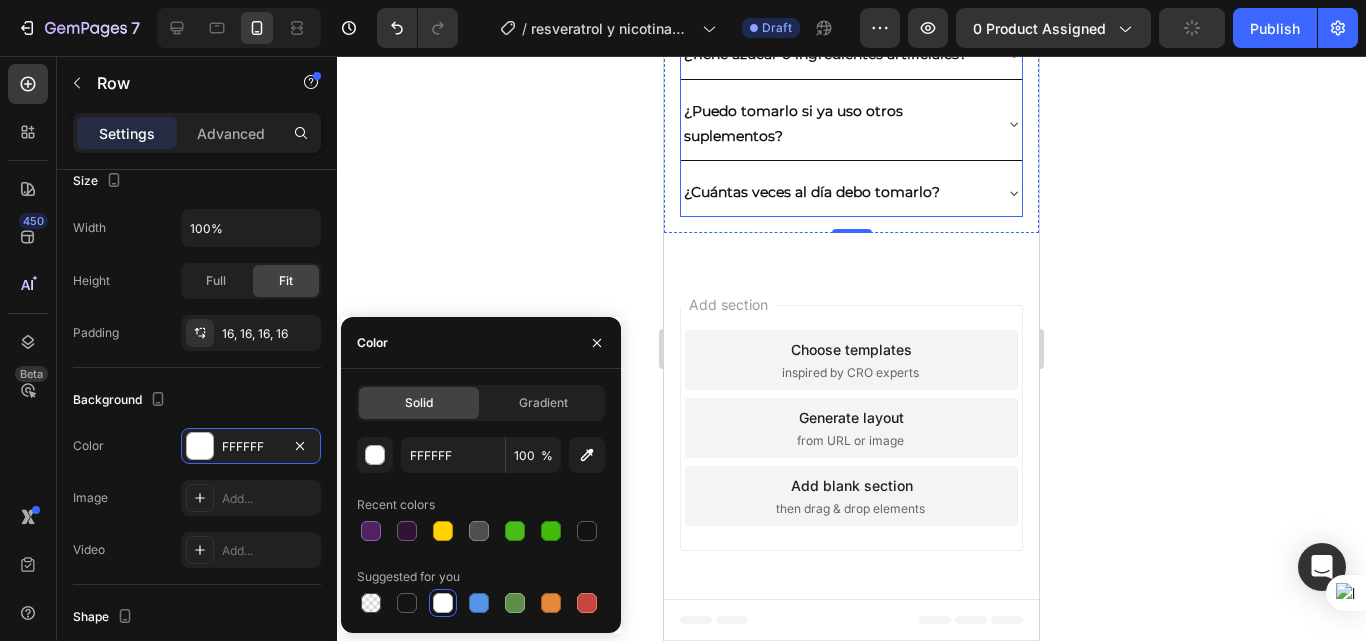 click on "¿Quién puede tomar este combo?" at bounding box center (835, -83) 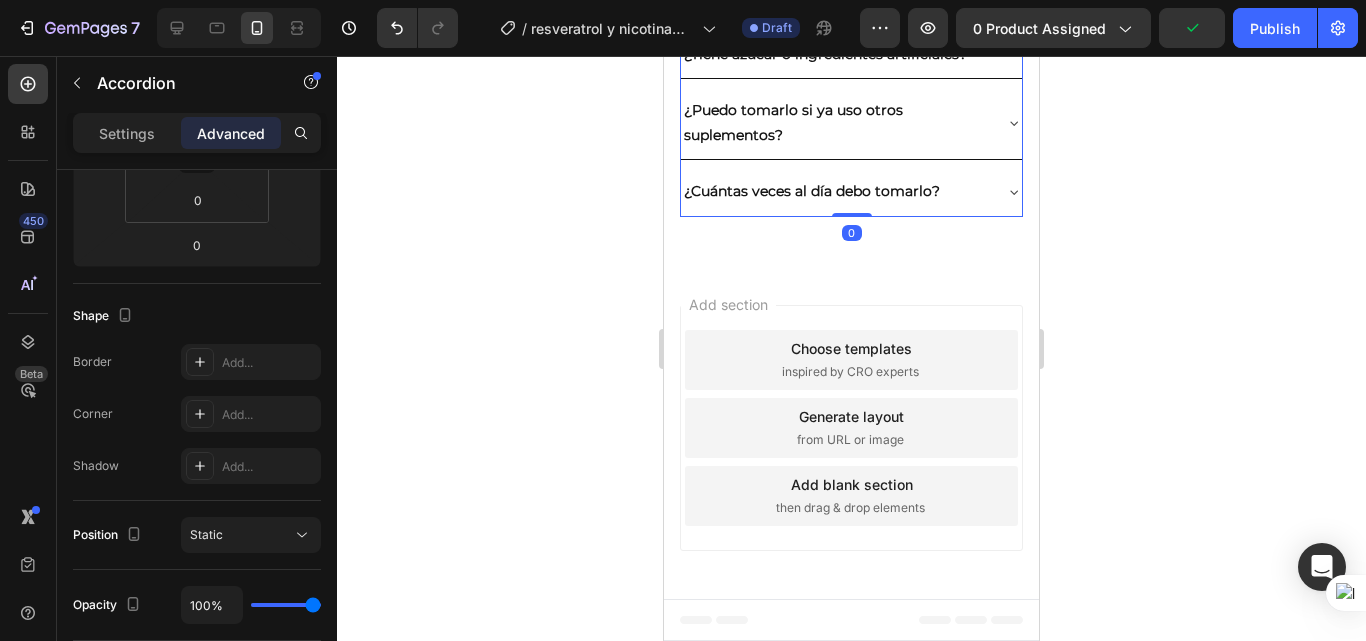 scroll, scrollTop: 0, scrollLeft: 0, axis: both 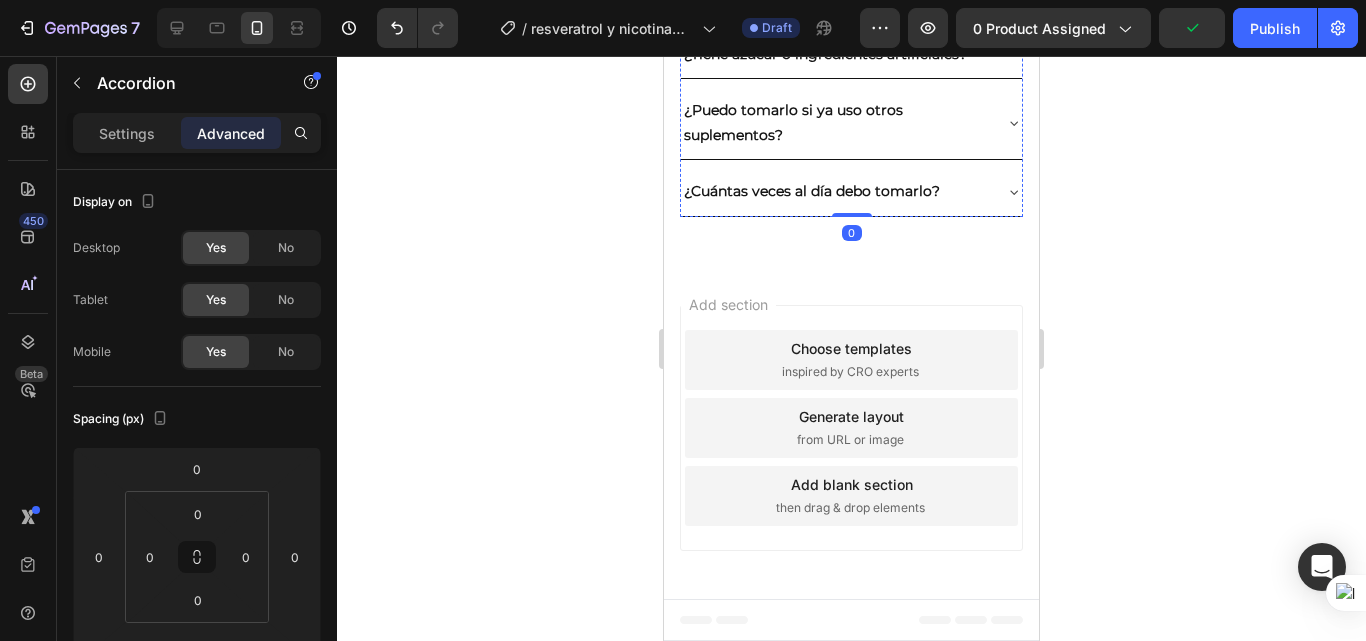 click on "Adultos mayores de 25 años que quieran mejorar su energía, piel y bienestar general." at bounding box center [851, -99] 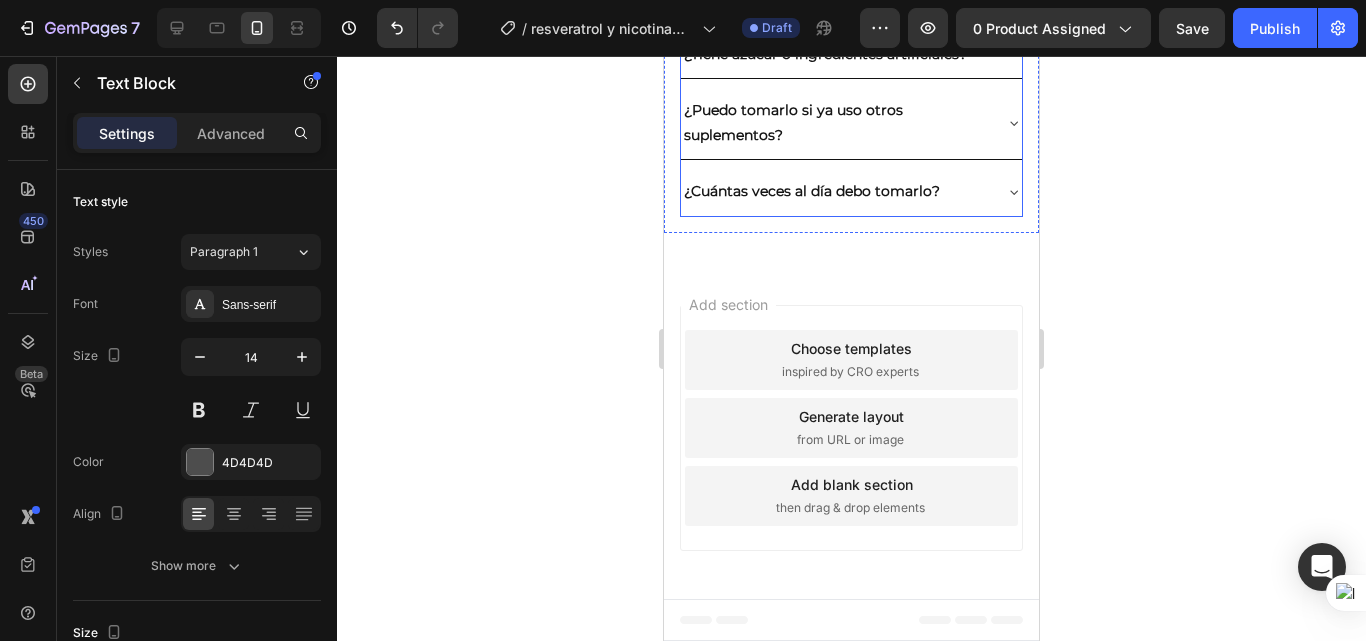 click on "¿Quién puede tomar este combo?" at bounding box center (803, -154) 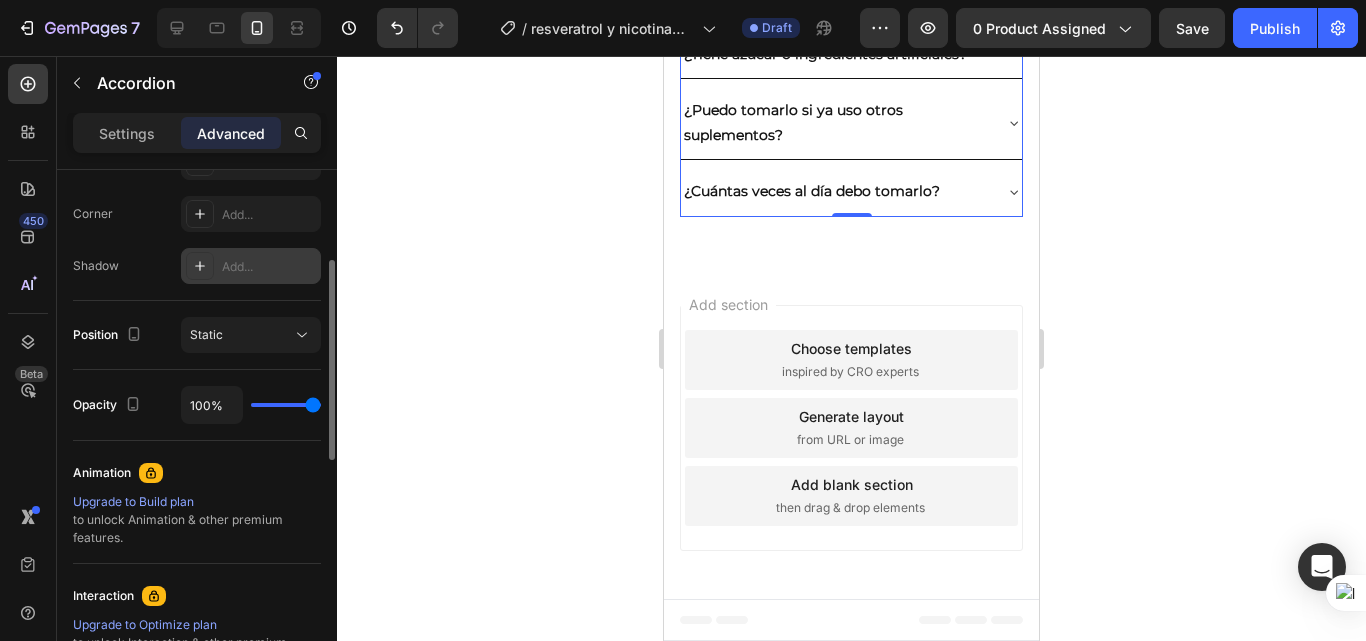 scroll, scrollTop: 300, scrollLeft: 0, axis: vertical 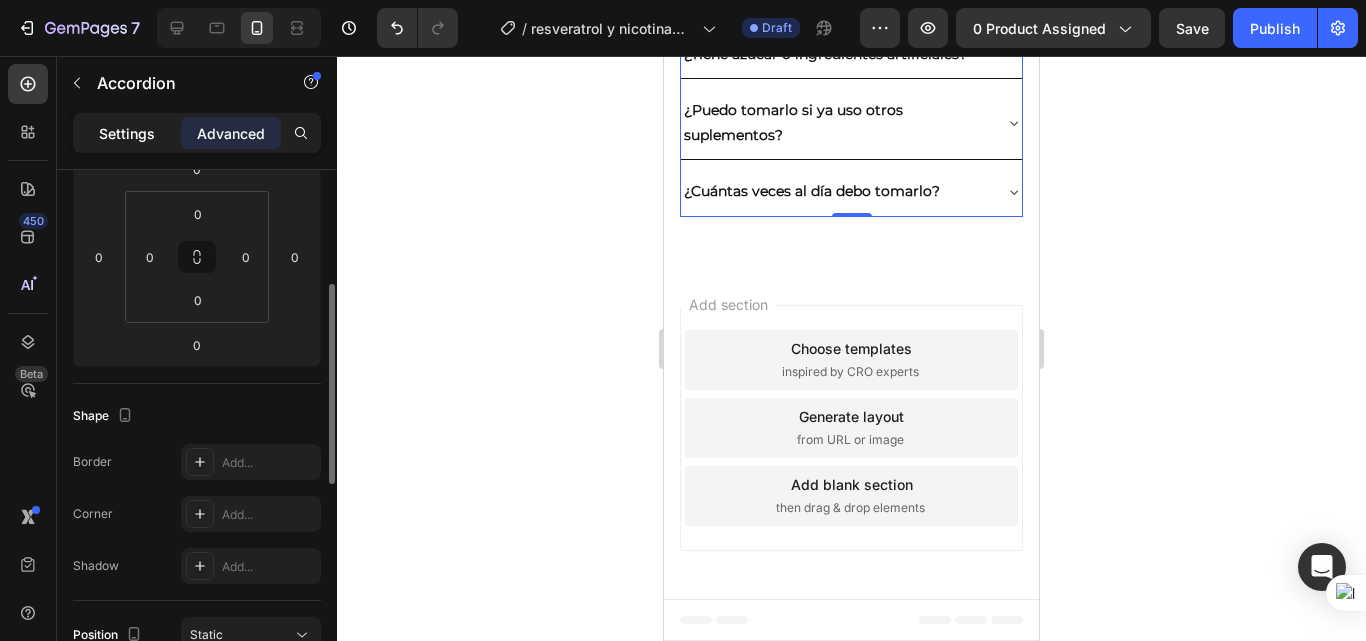 click on "Settings" at bounding box center [127, 133] 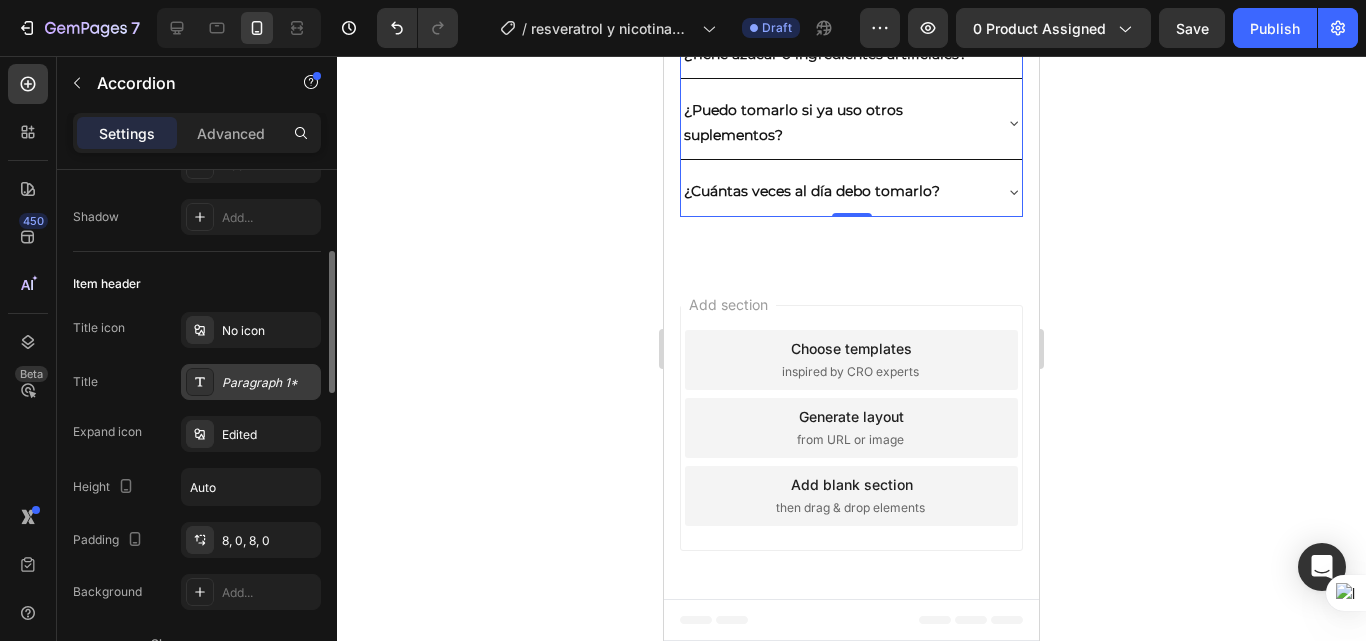 click on "Paragraph 1*" at bounding box center (269, 383) 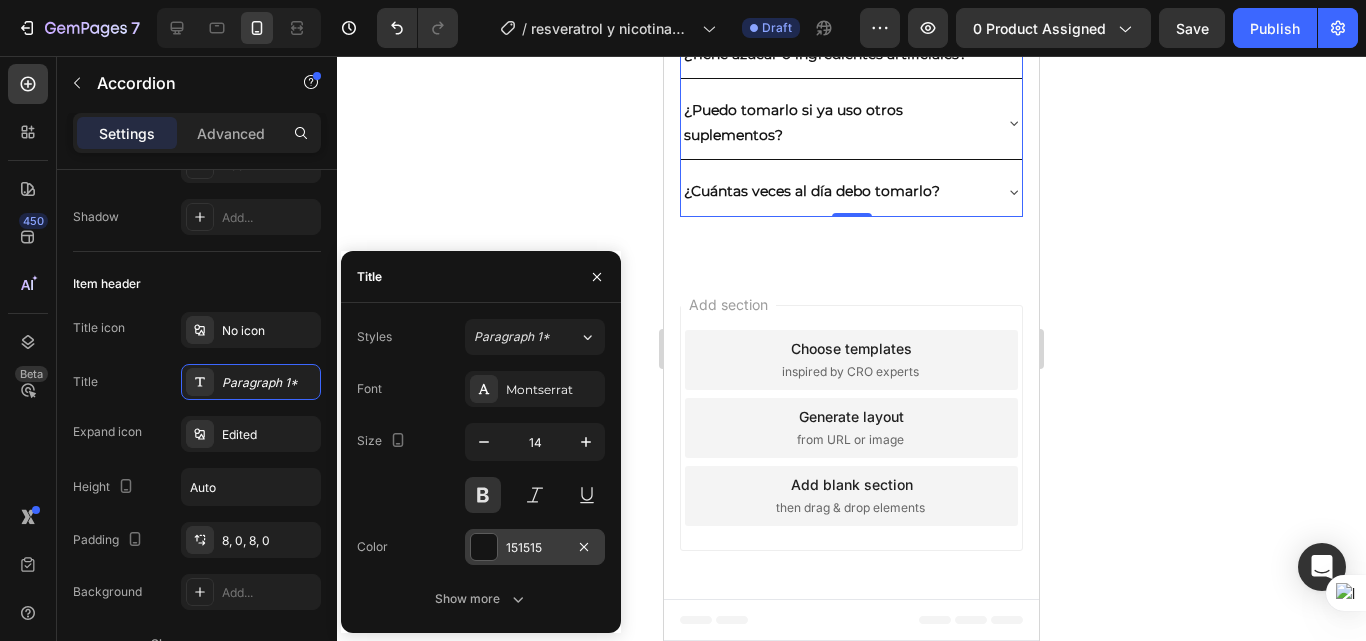 click at bounding box center [484, 547] 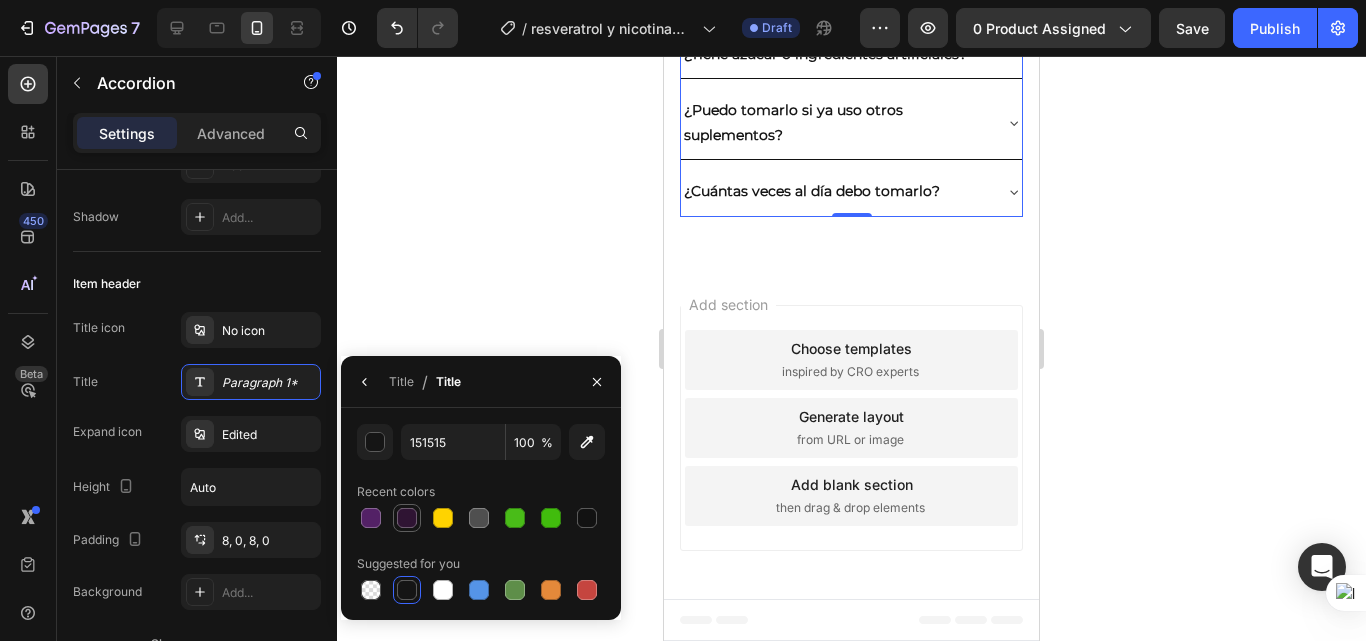 click at bounding box center (407, 518) 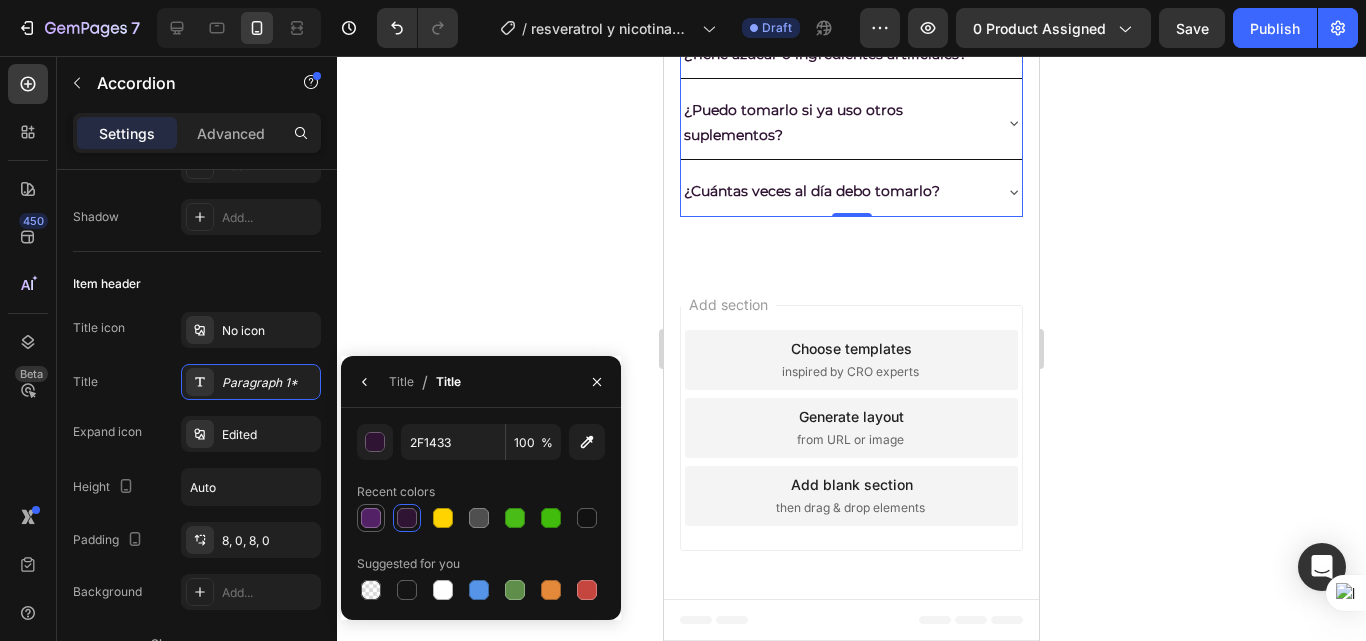 click at bounding box center (371, 518) 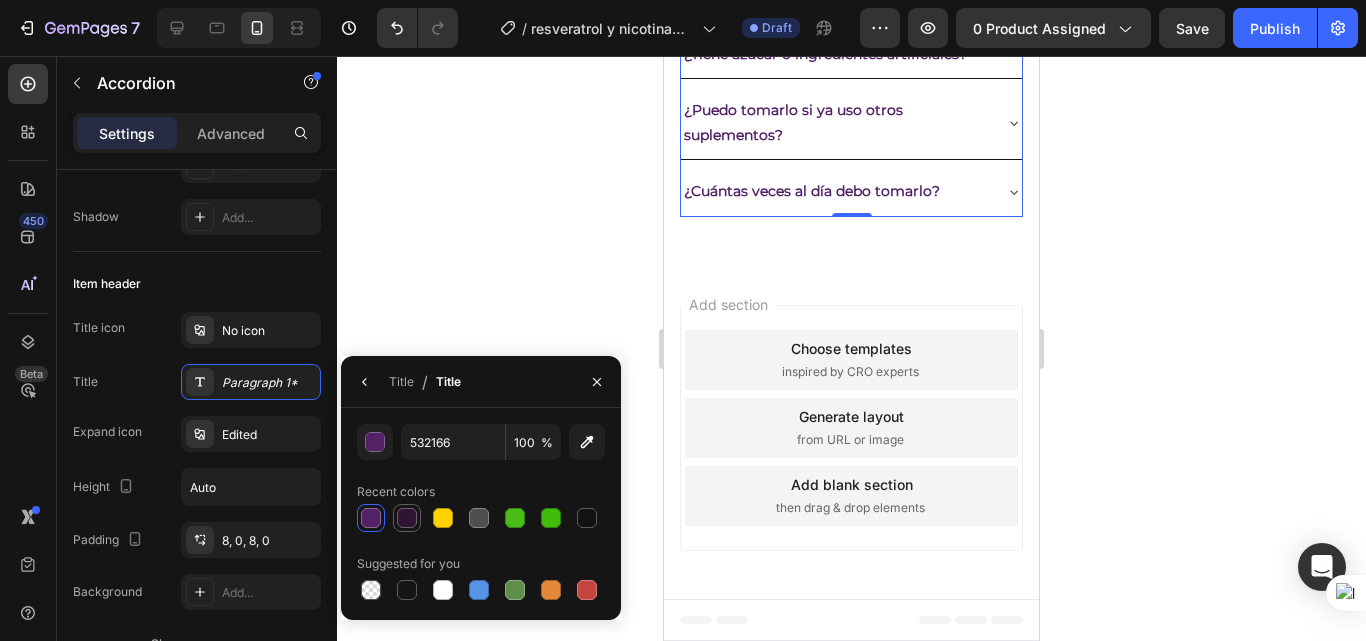 click at bounding box center [407, 518] 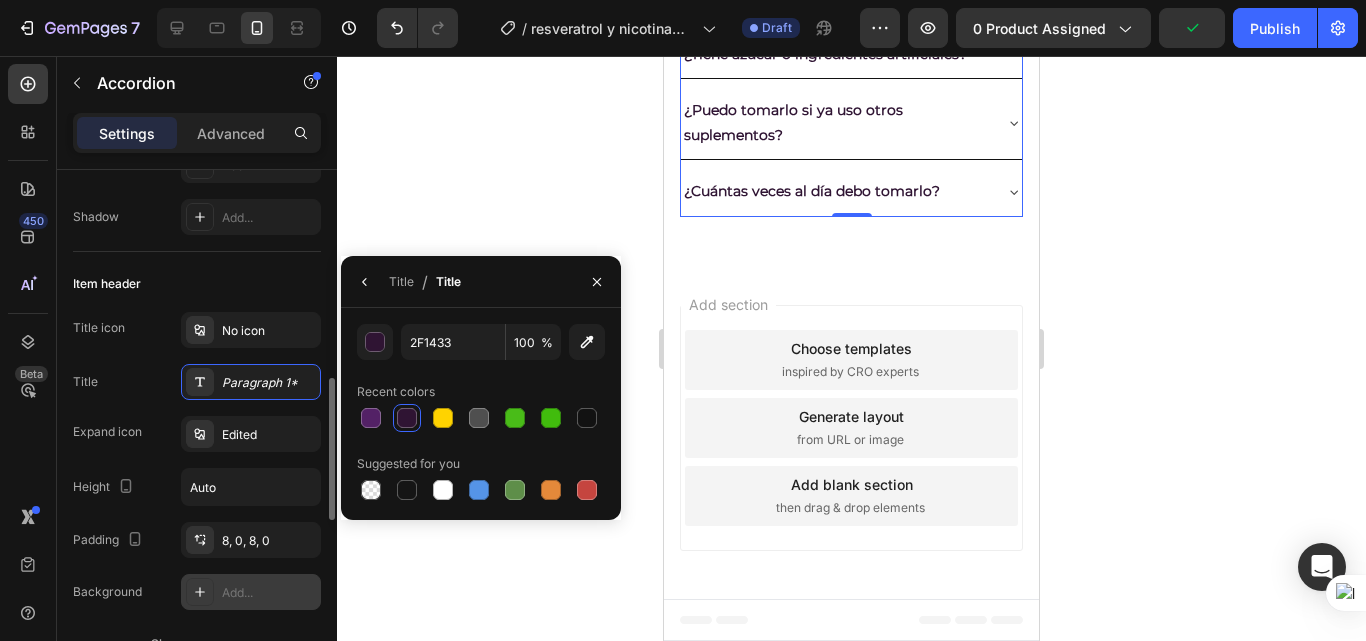 scroll, scrollTop: 400, scrollLeft: 0, axis: vertical 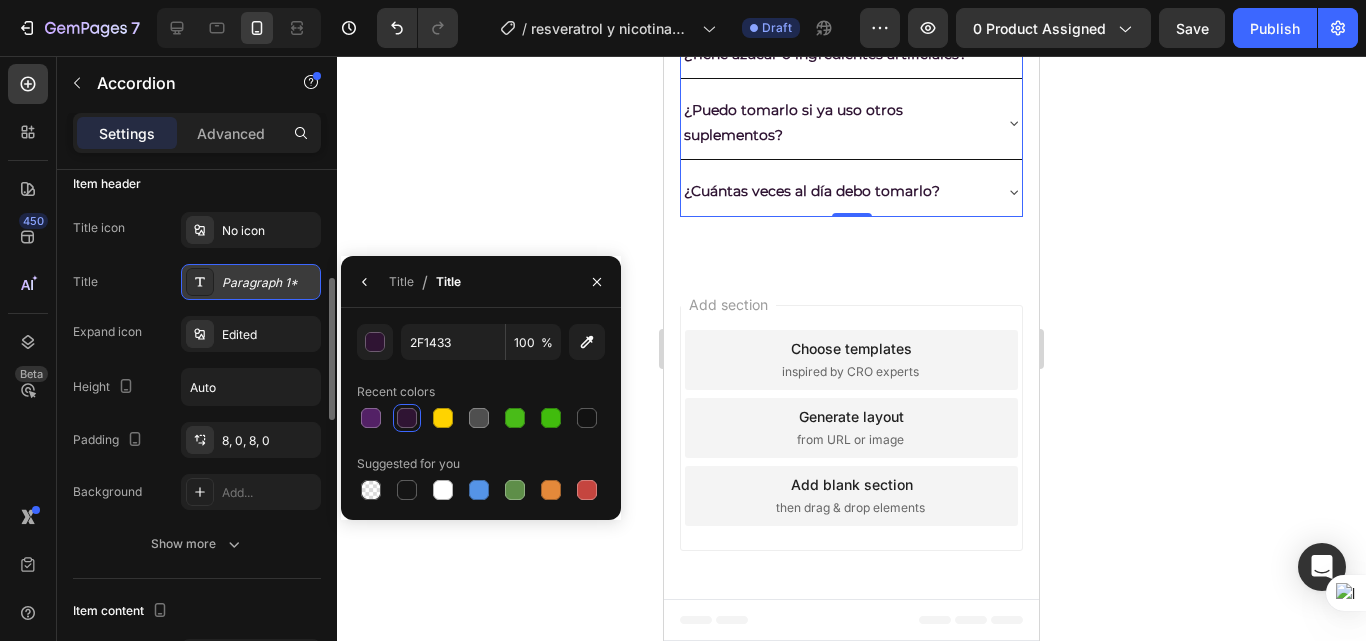 click on "Paragraph 1*" at bounding box center [269, 283] 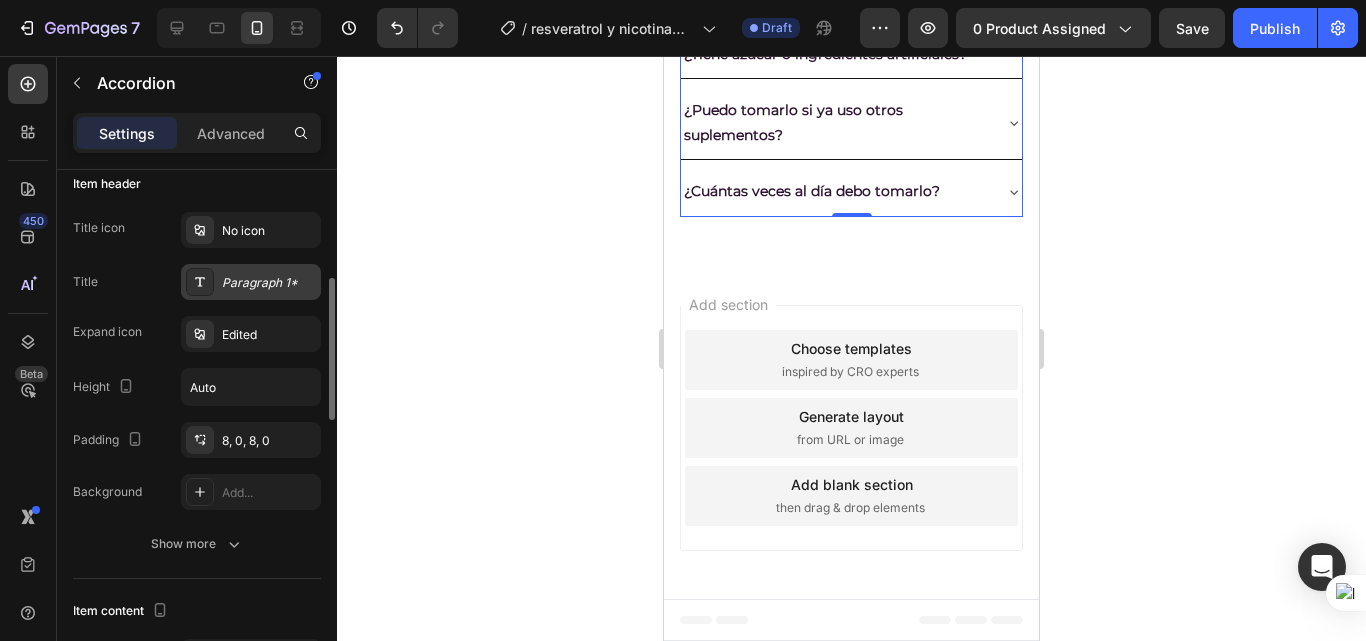 click on "Paragraph 1*" at bounding box center [269, 283] 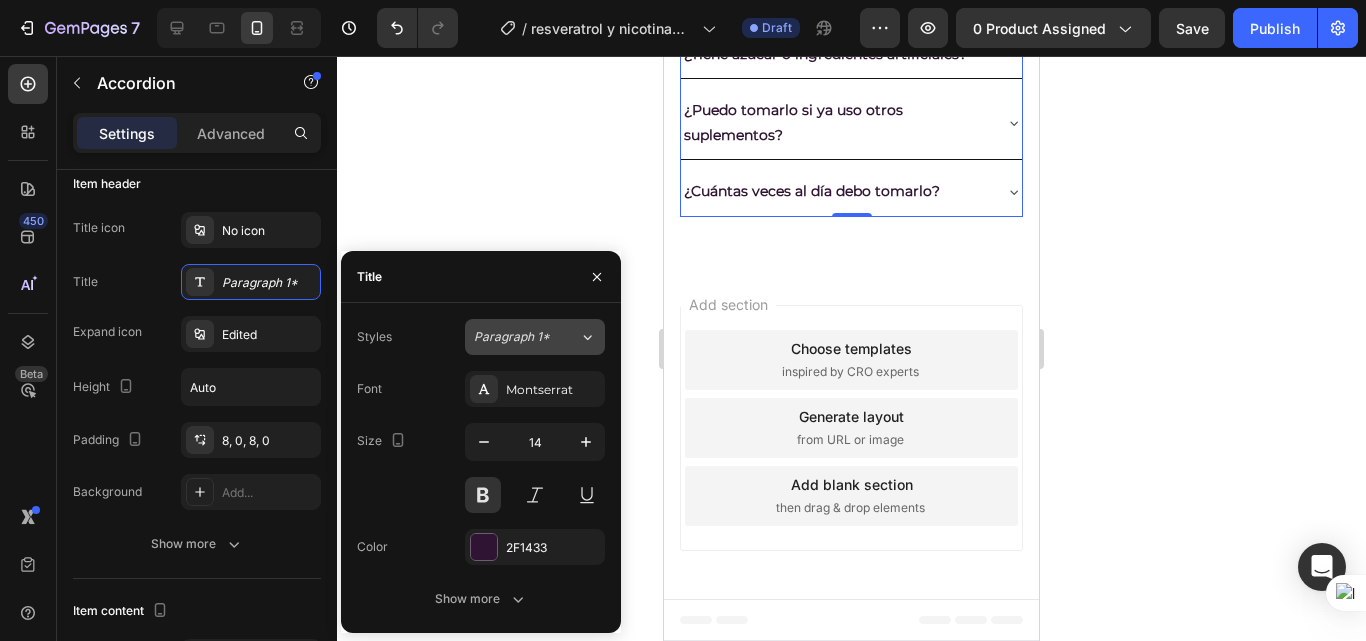 click on "Paragraph 1*" at bounding box center [526, 337] 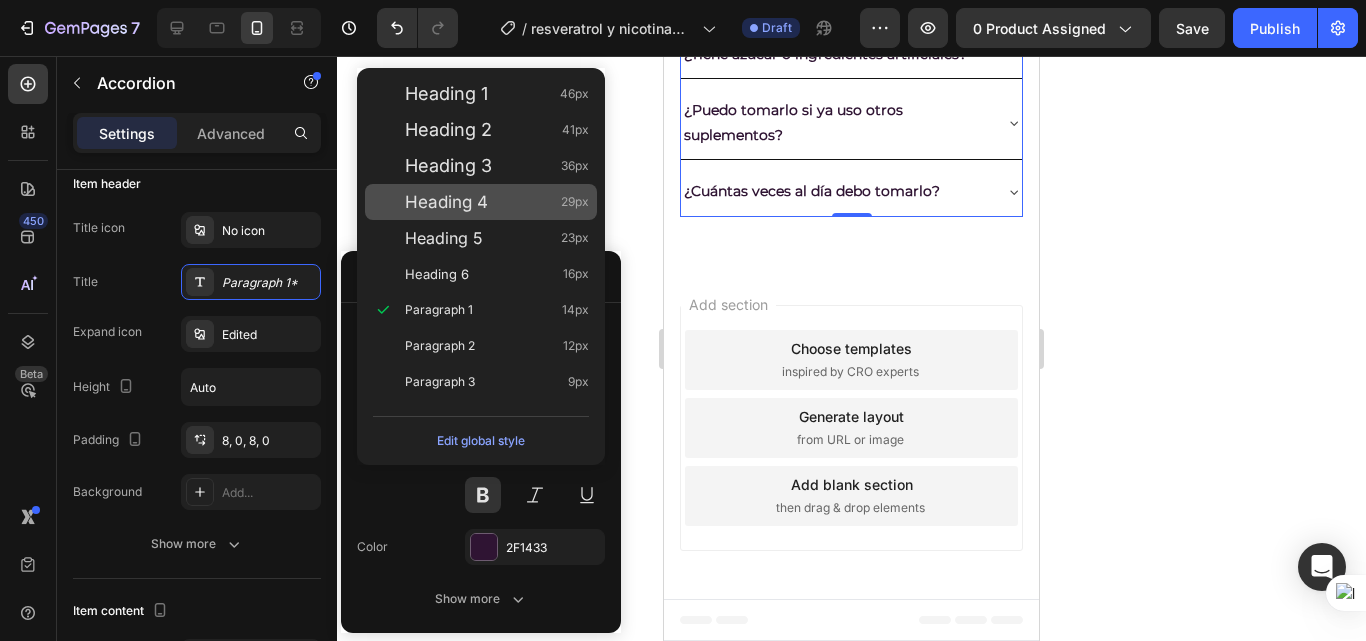click on "Heading 4 29px" at bounding box center (481, 202) 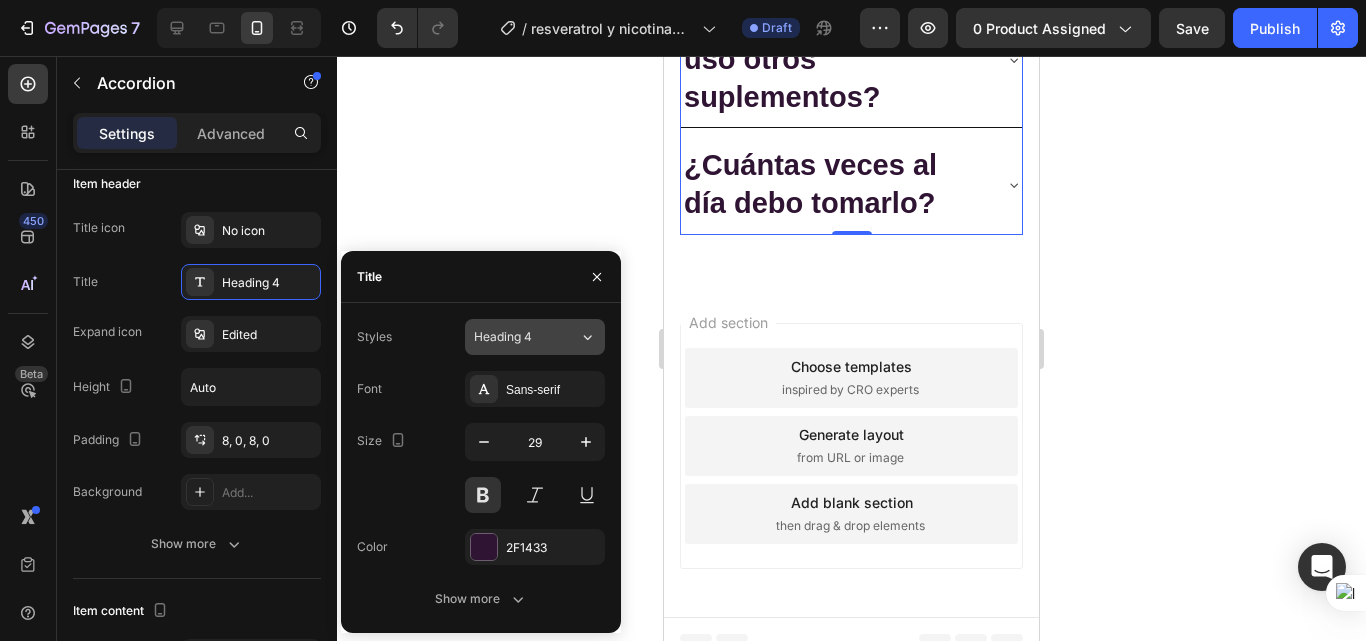 click on "Heading 4" at bounding box center (514, 337) 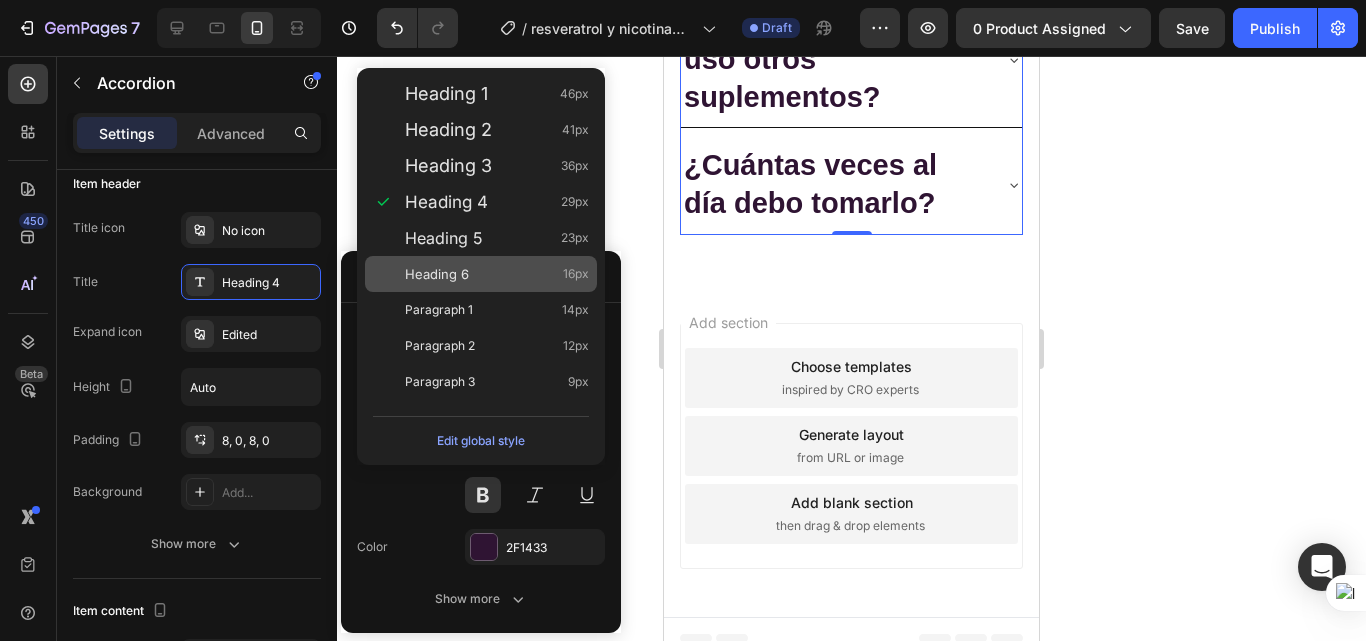 click on "Heading 6 16px" at bounding box center [497, 274] 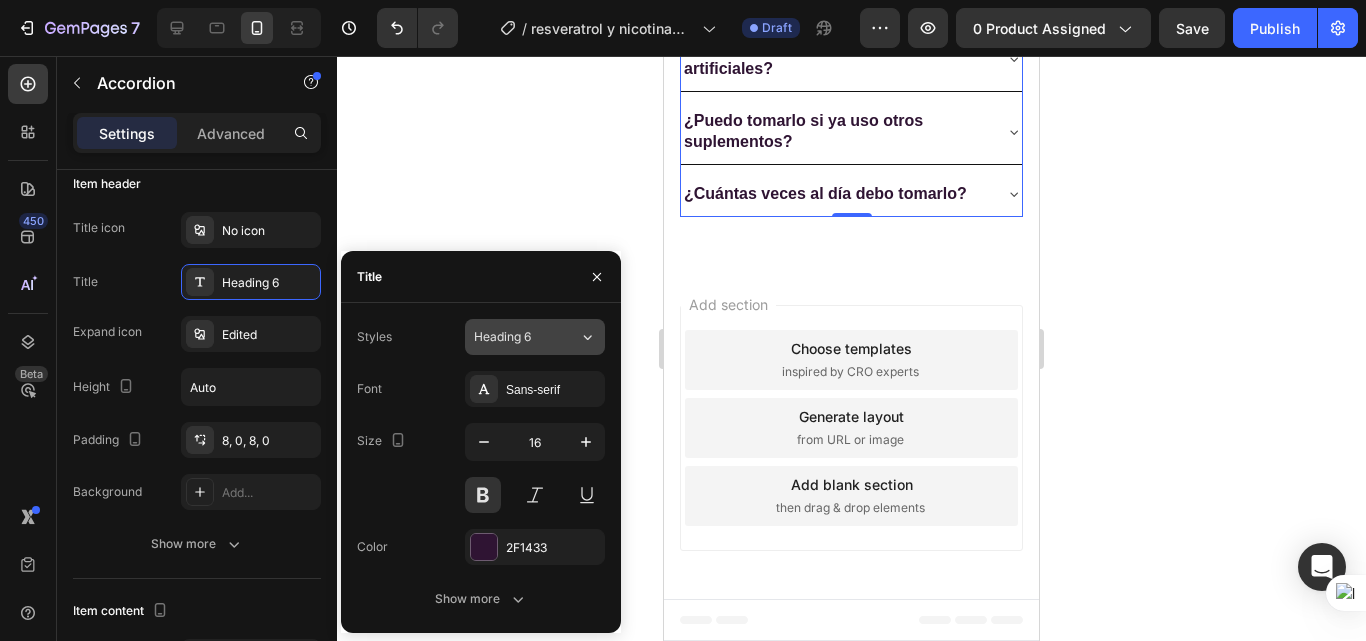 click on "Heading 6" 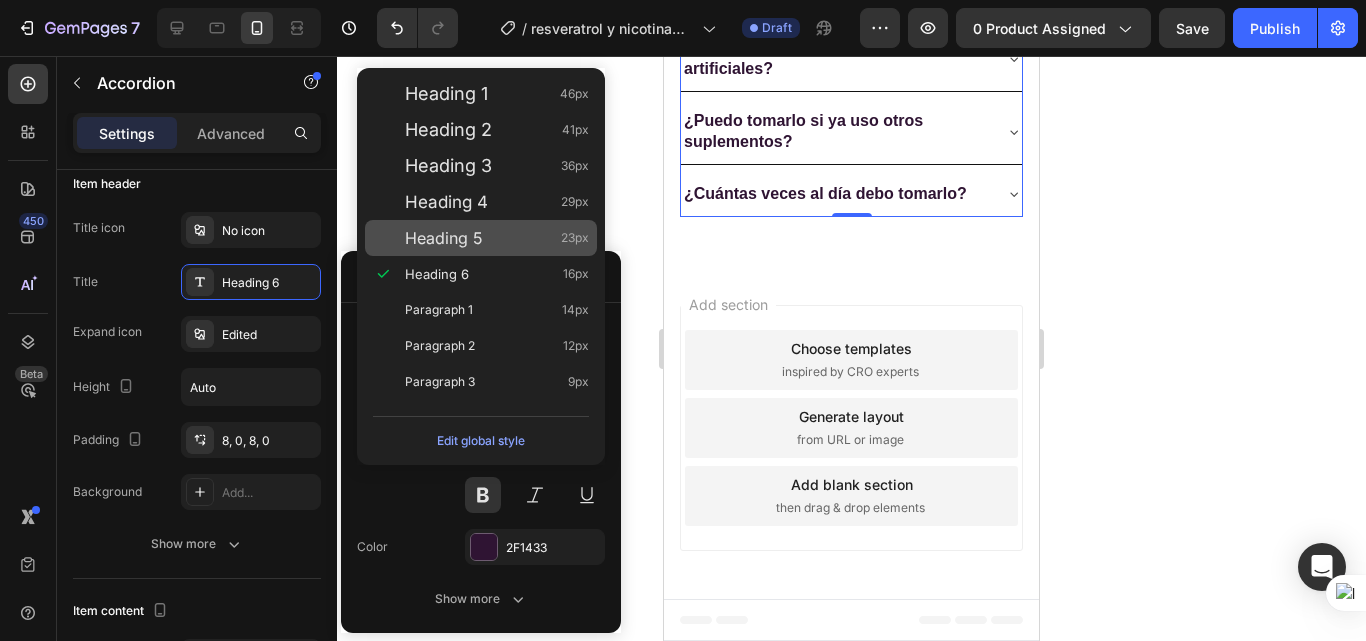 click on "Heading 5 23px" at bounding box center [497, 238] 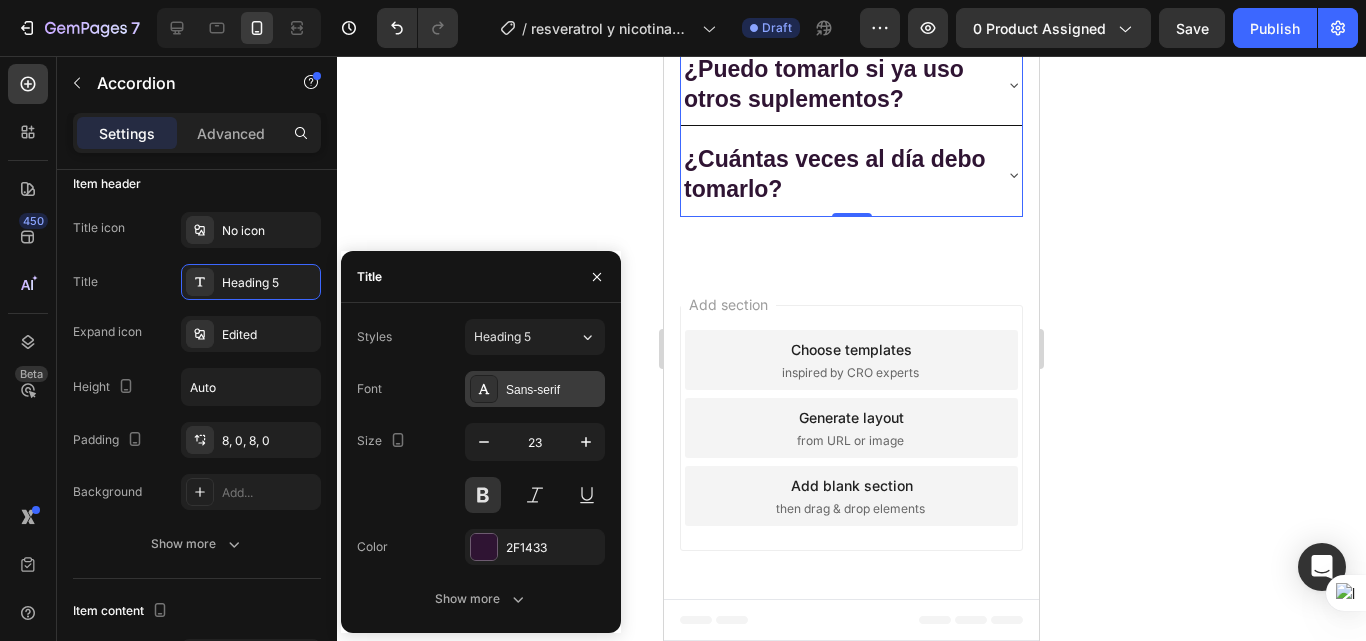 click on "Sans-serif" at bounding box center (535, 389) 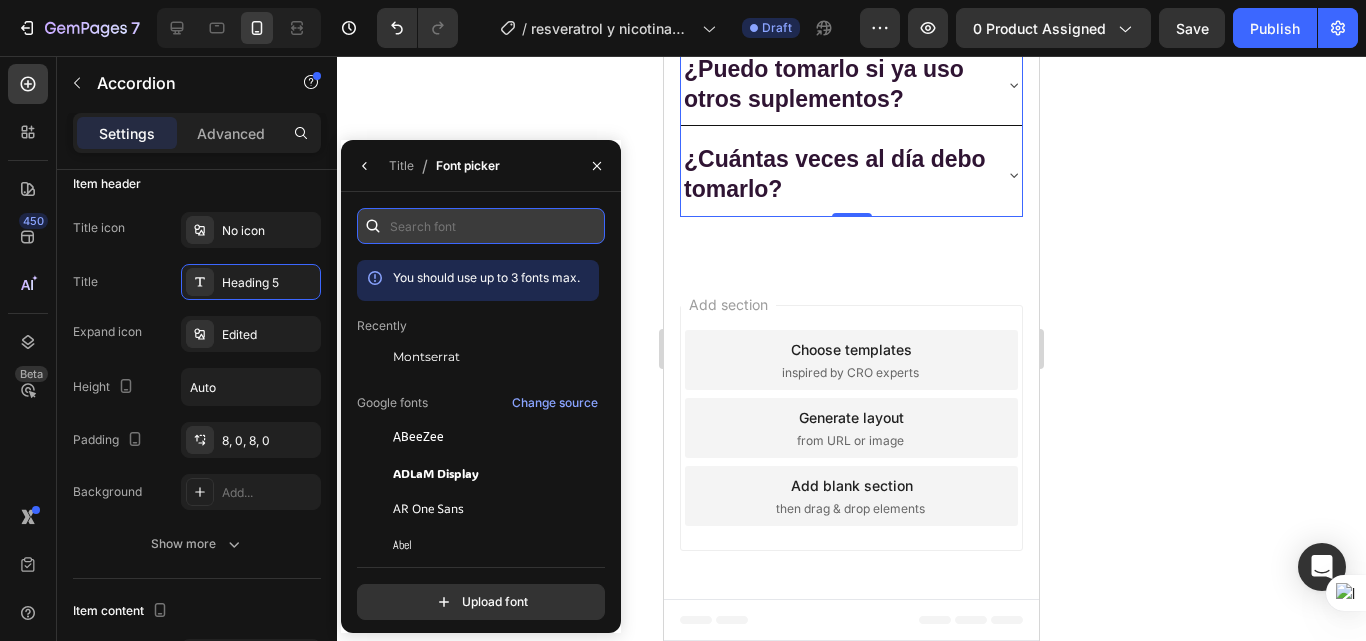 click at bounding box center [481, 226] 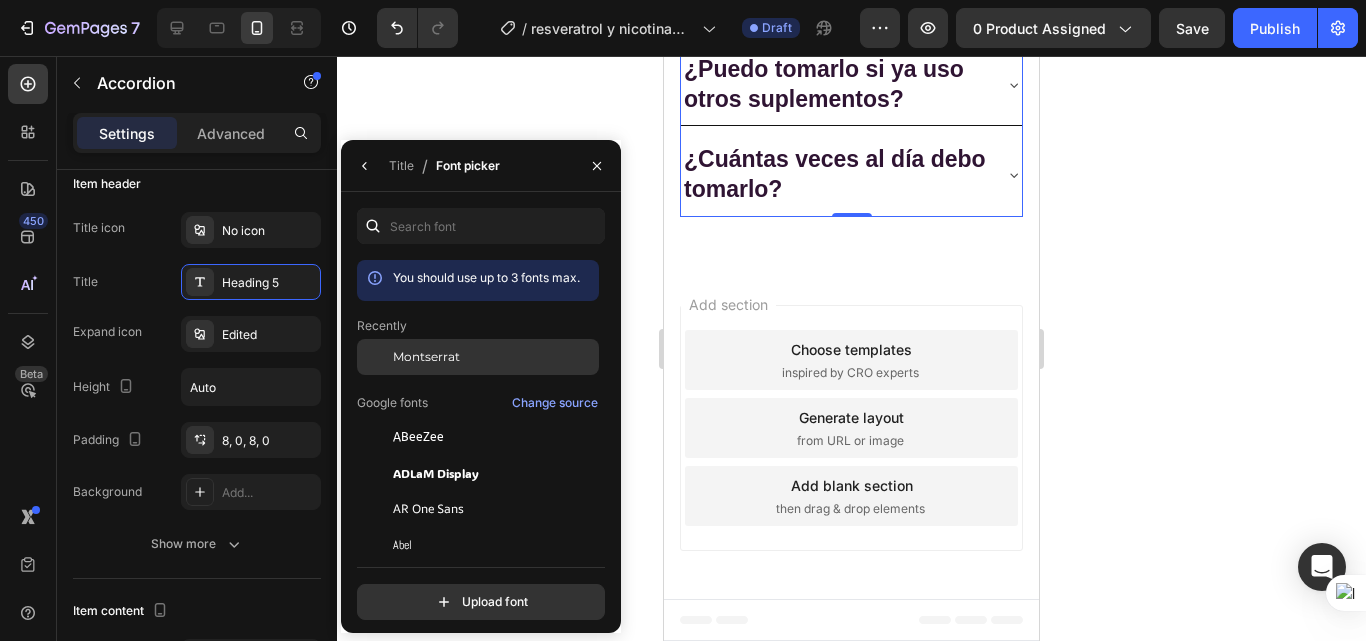 click on "Montserrat" at bounding box center (426, 357) 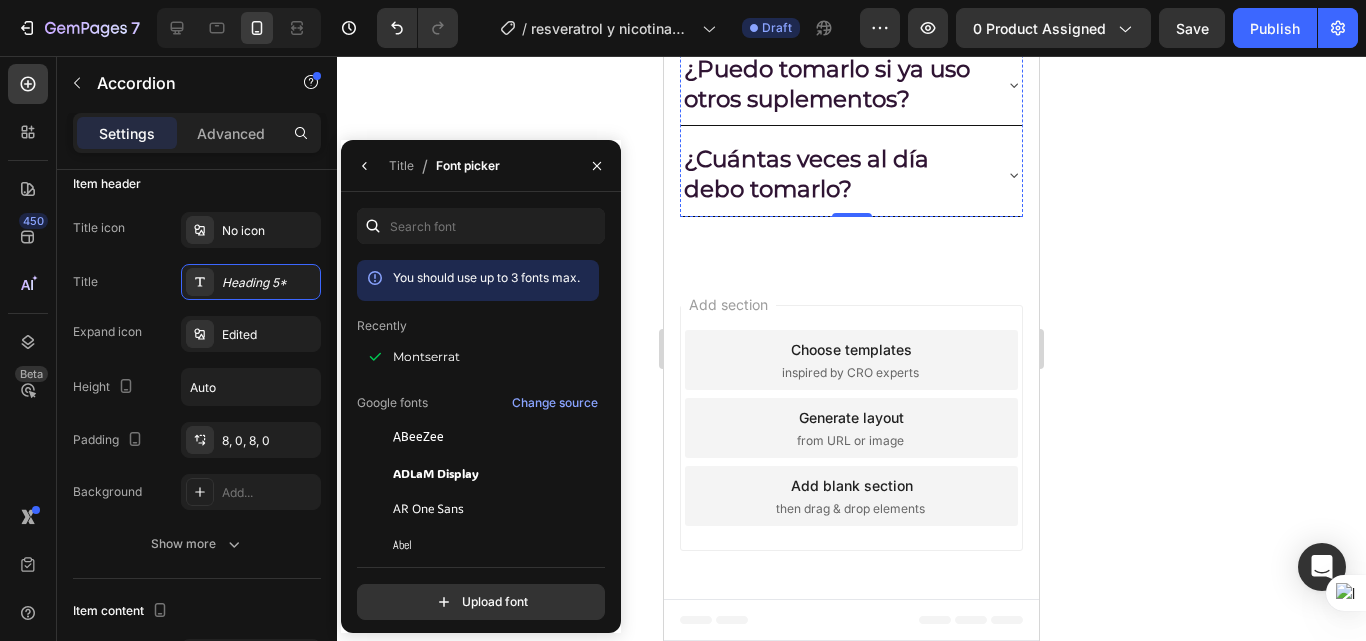click on "Adultos mayores de 25 años que quieran mejorar su energía, piel y bienestar general." at bounding box center [851, -186] 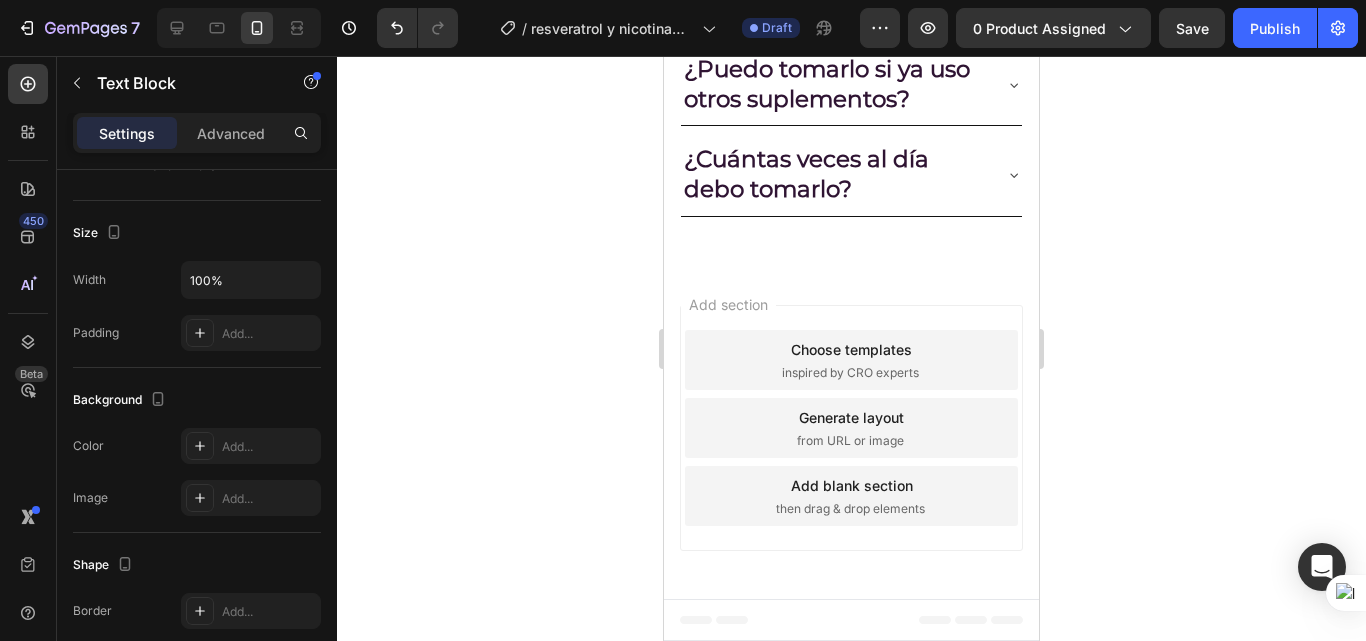 scroll, scrollTop: 0, scrollLeft: 0, axis: both 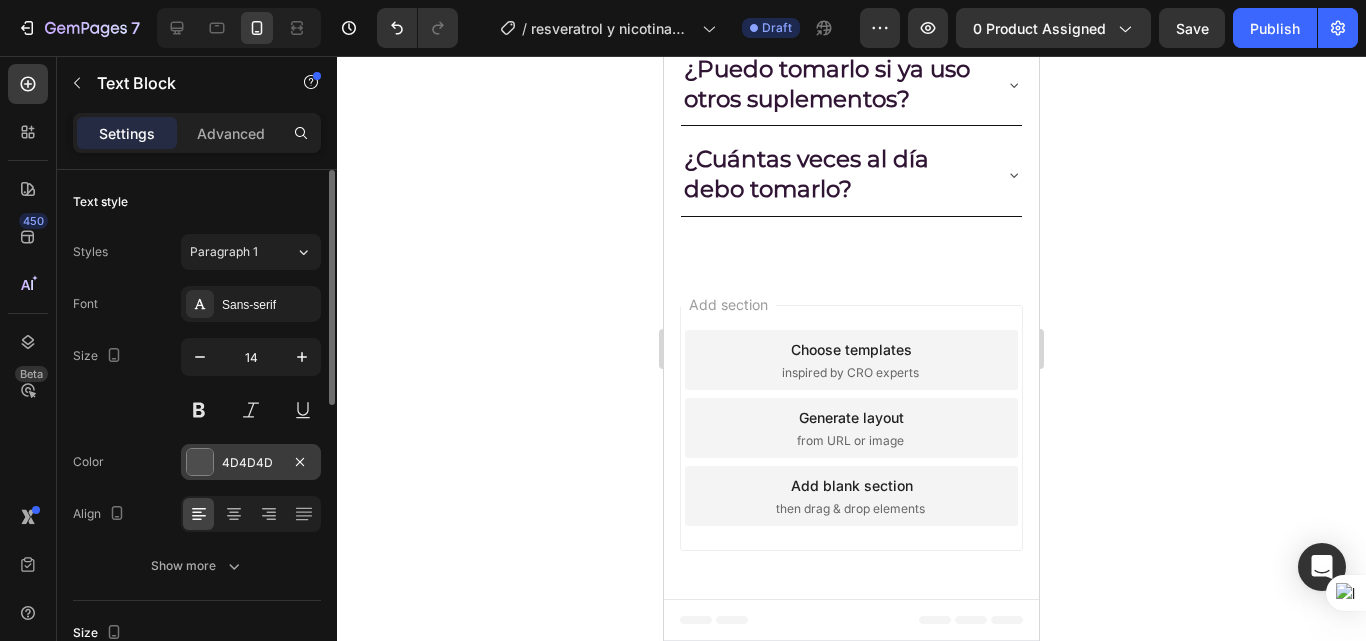click at bounding box center (200, 462) 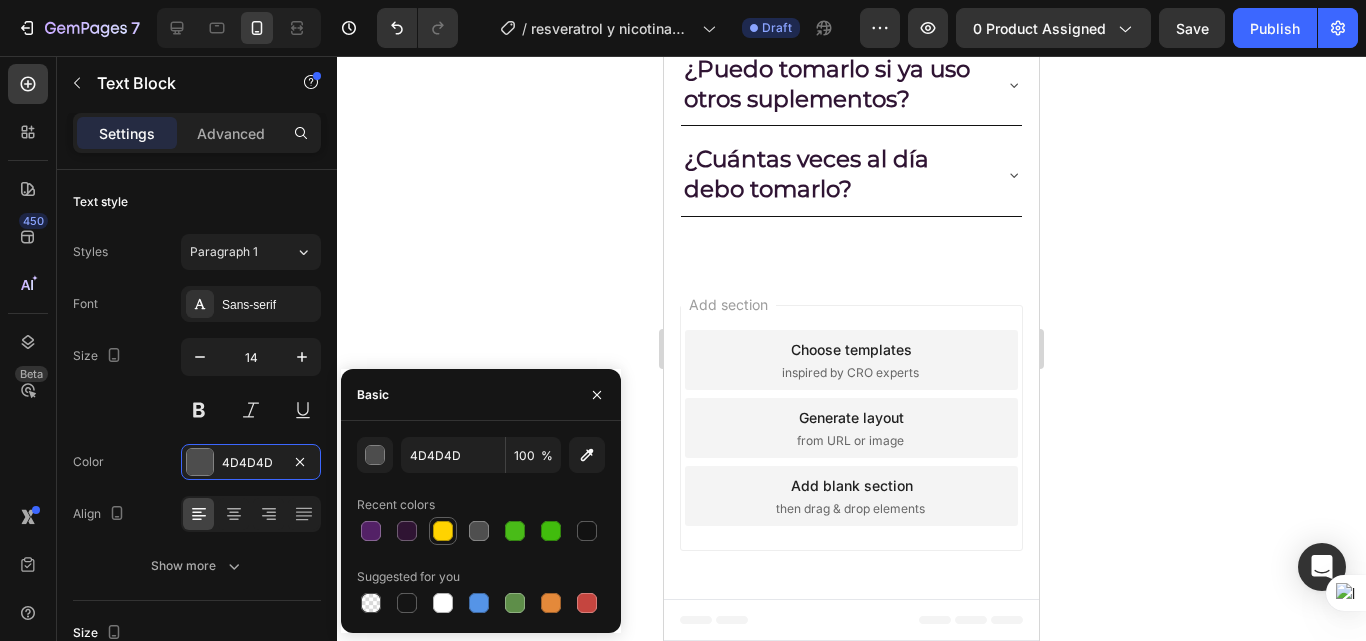 click at bounding box center [443, 531] 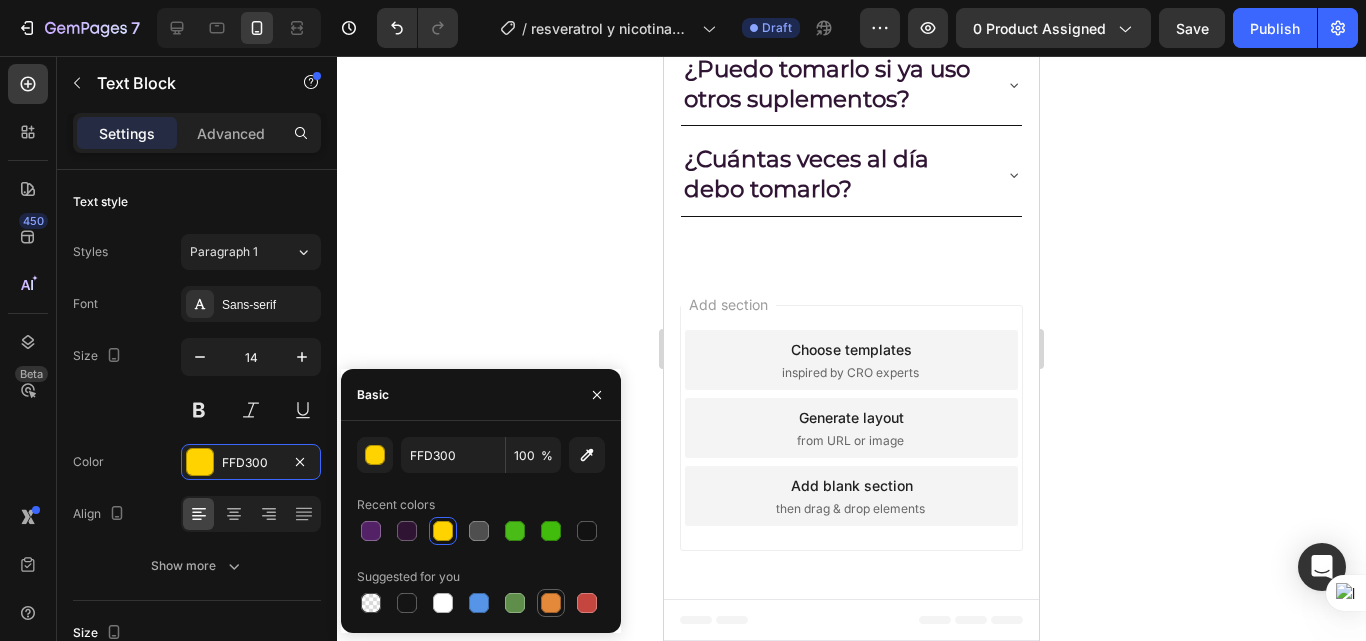 click at bounding box center (551, 603) 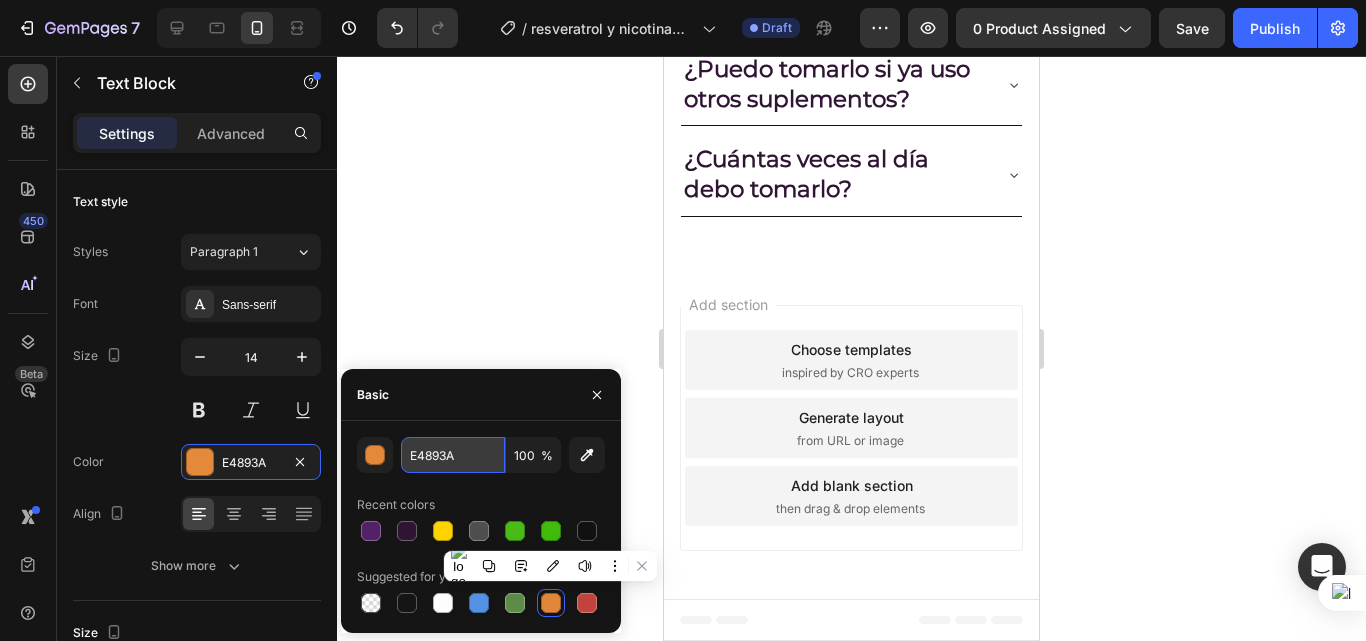 paste on "FF9300" 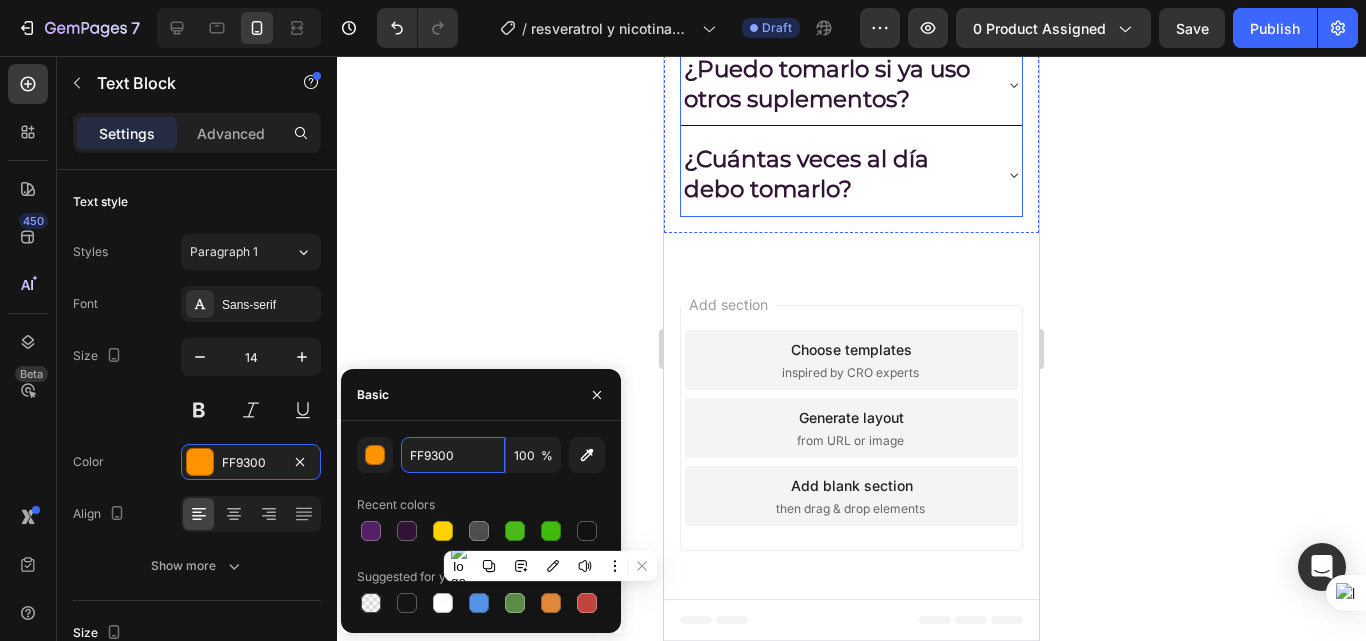scroll, scrollTop: 3419, scrollLeft: 0, axis: vertical 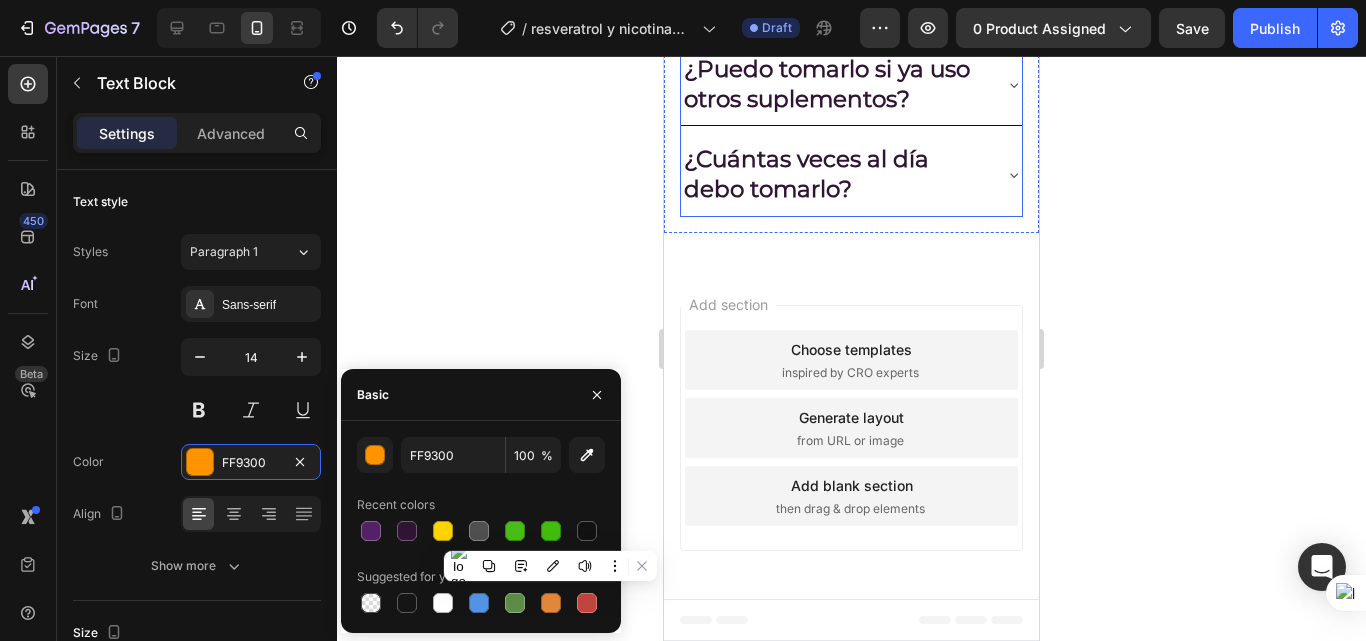 click 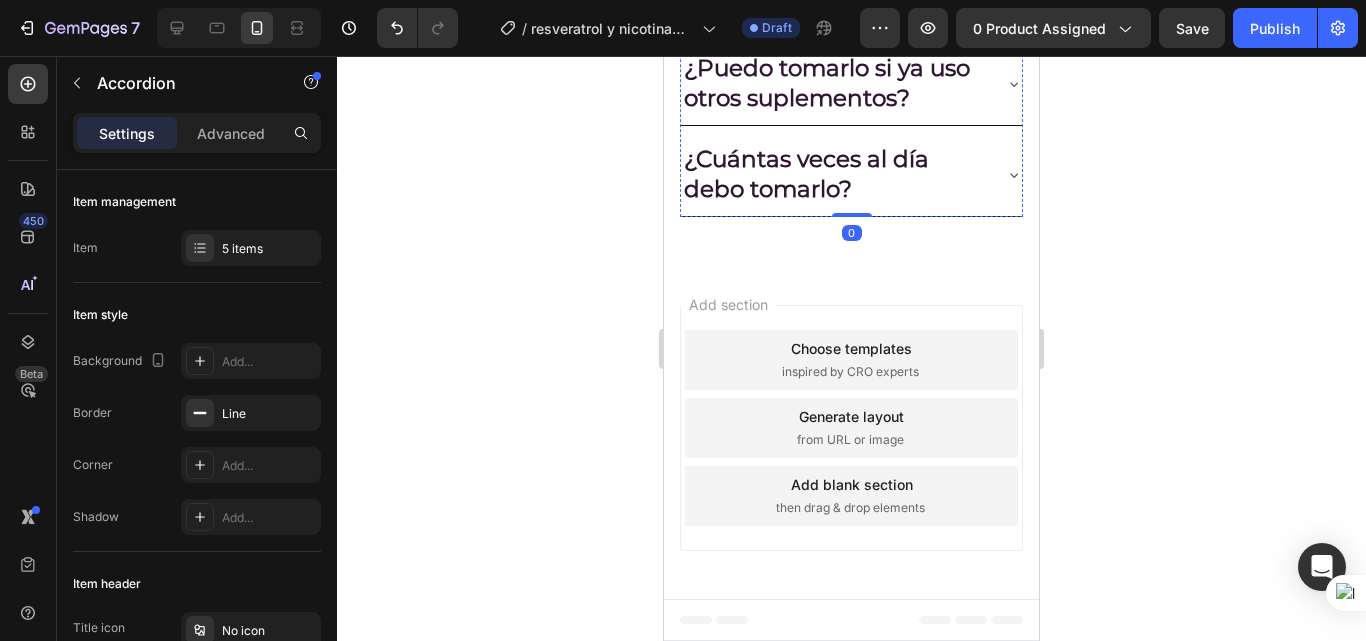 click on "Muchos usuarios notan mejoras en 1–3 semanas, dependiendo de su estilo de vida." at bounding box center [851, -96] 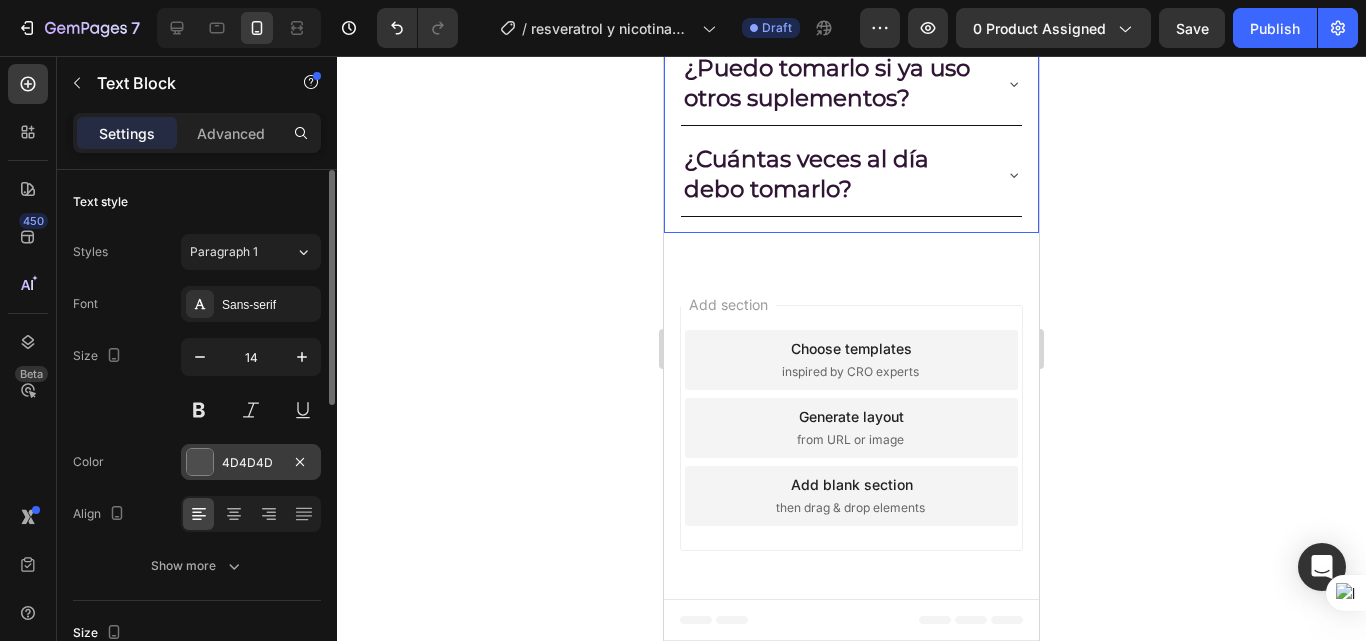 click at bounding box center (200, 462) 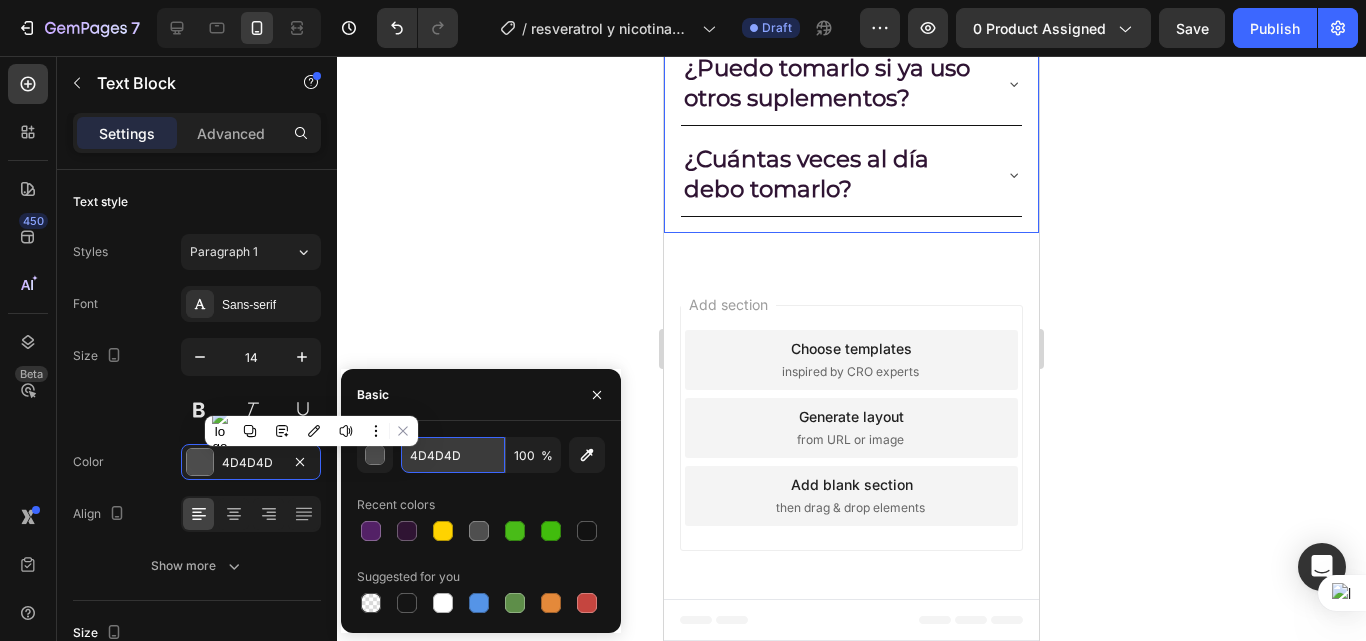 click on "4D4D4D" at bounding box center [453, 455] 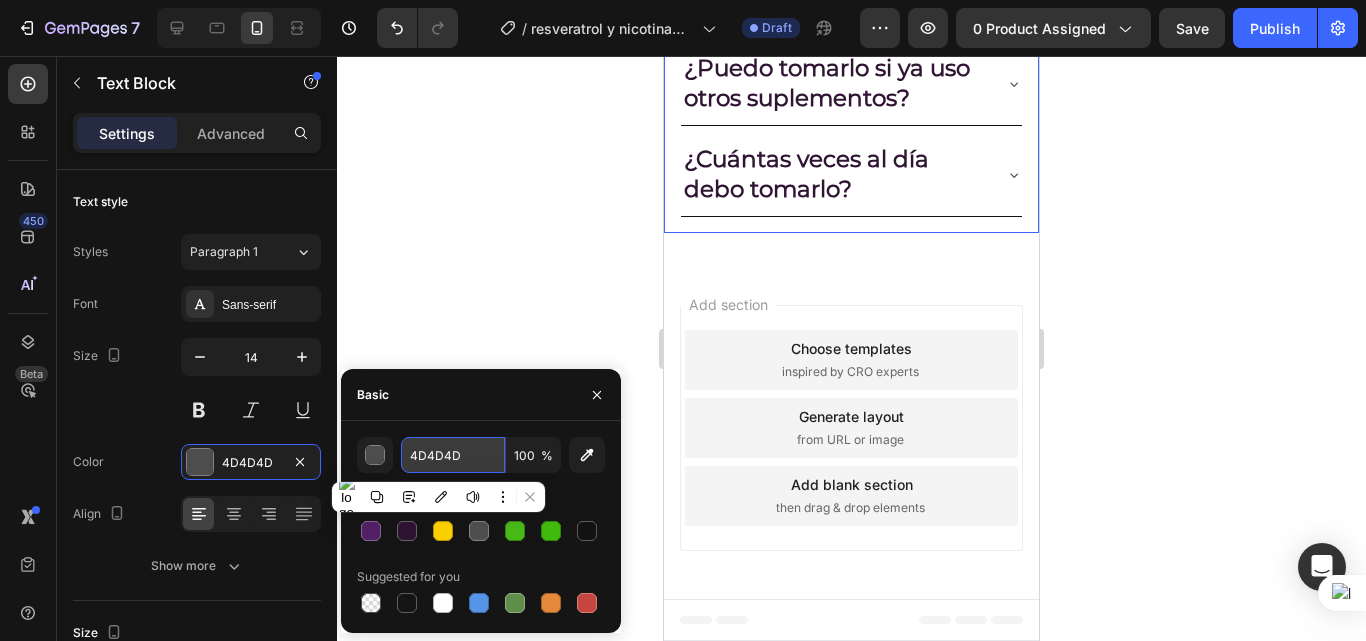 paste on "FF9300" 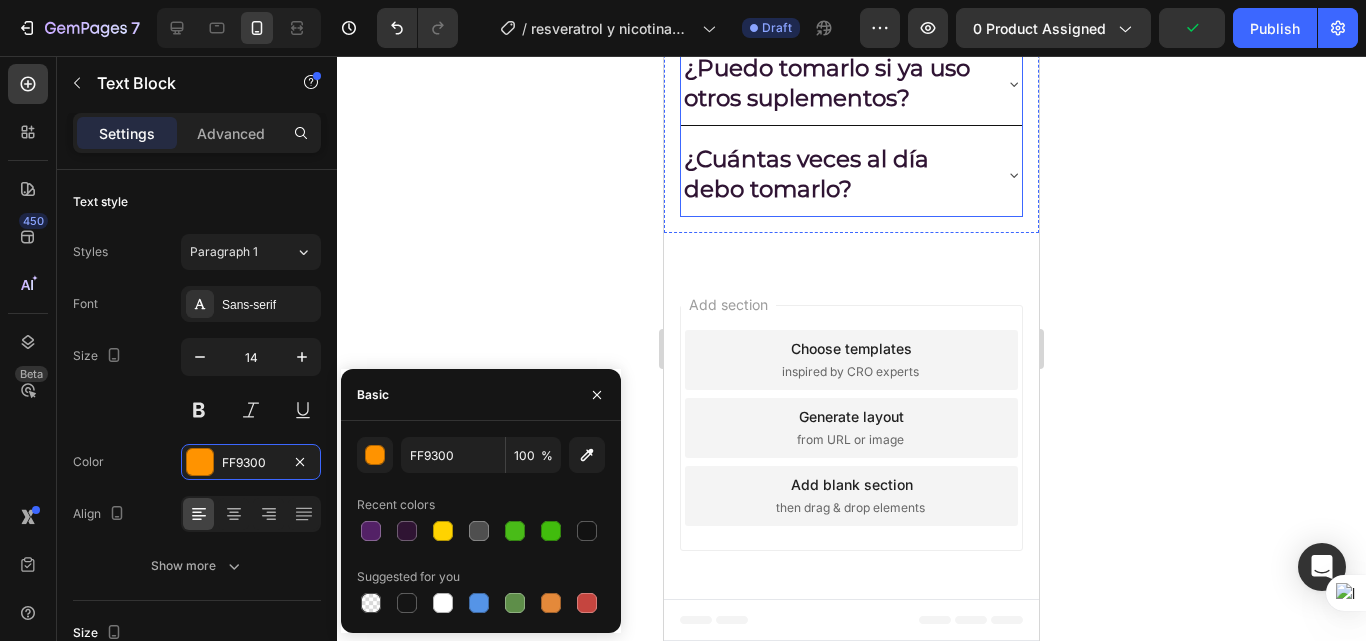 click 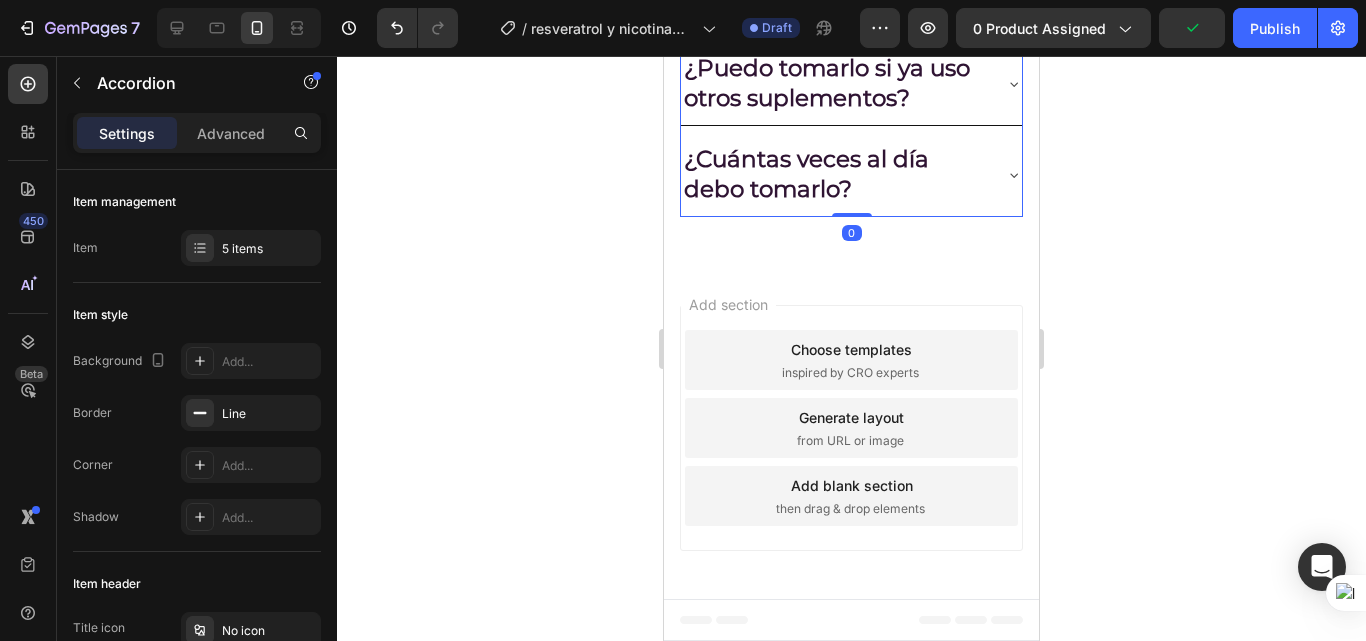 scroll, scrollTop: 3519, scrollLeft: 0, axis: vertical 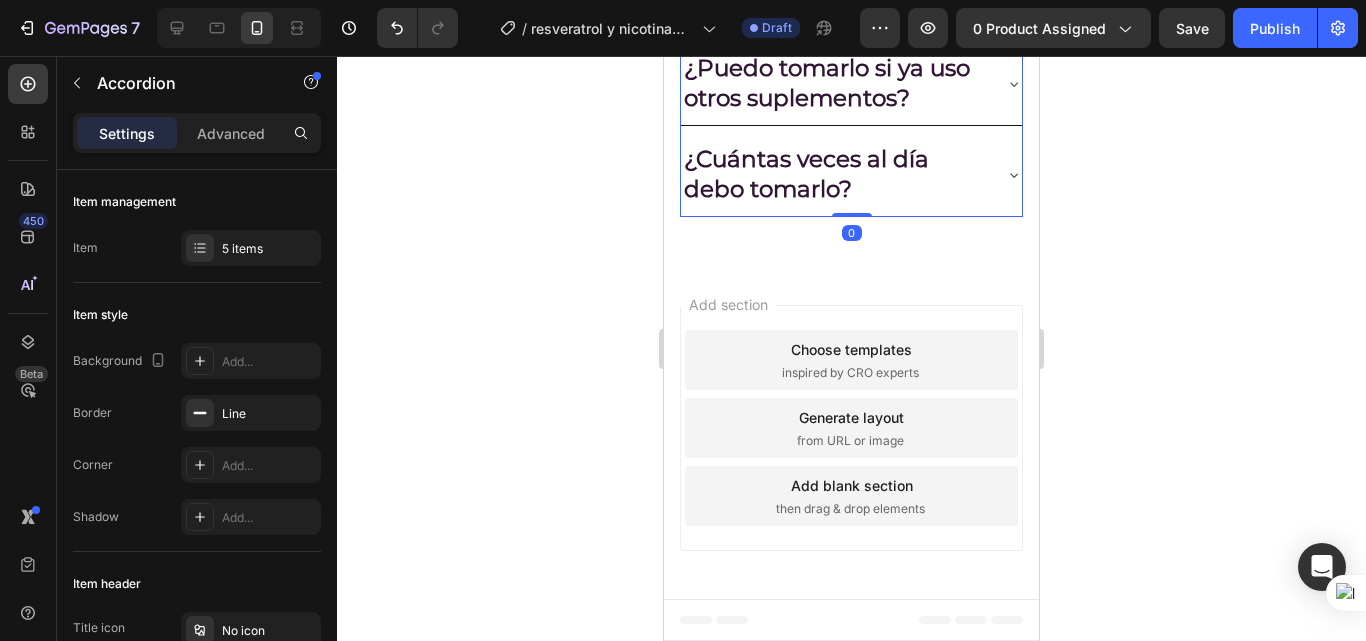 click on "No contiene azúcar añadida ni grasas trans. Tiene saborizantes y edulcorantes aprobados." at bounding box center (851, -5) 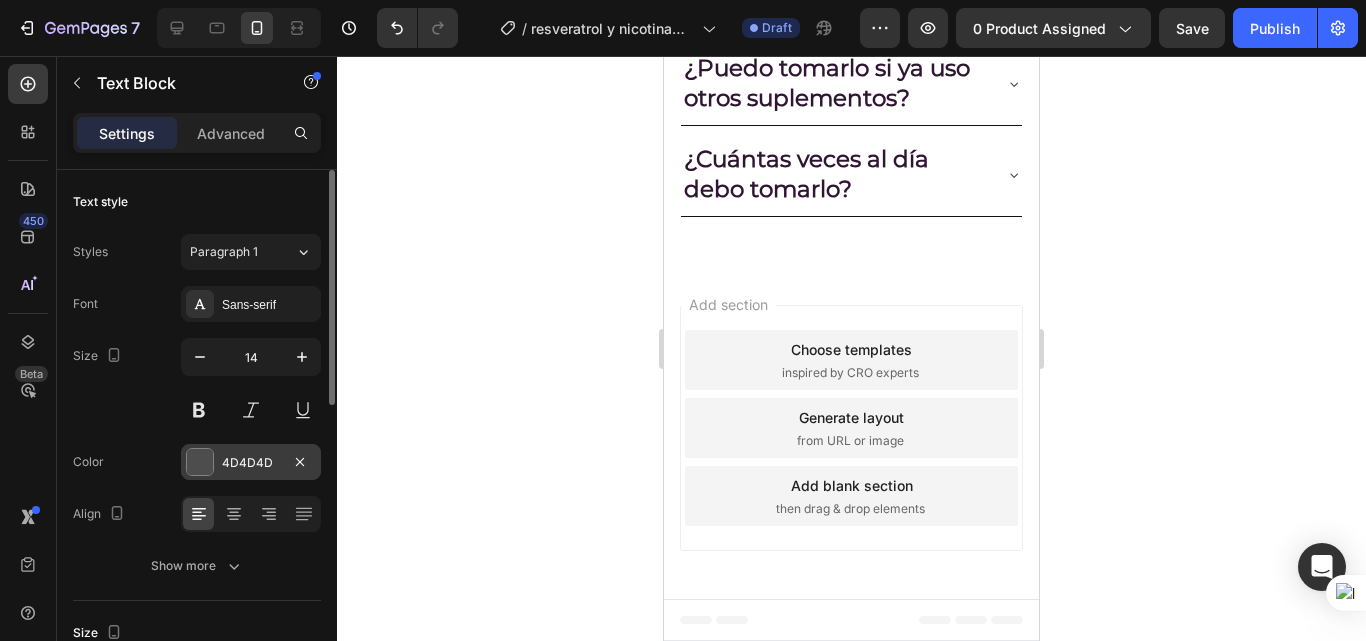 click at bounding box center [200, 462] 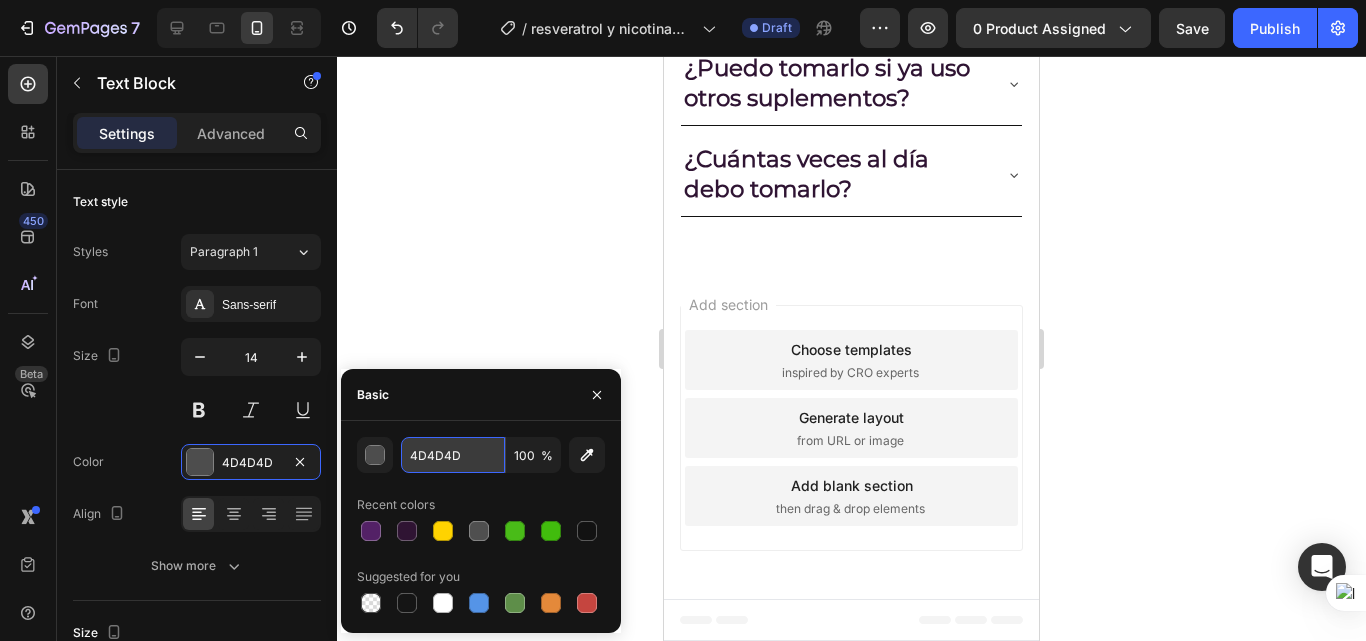 click on "4D4D4D" at bounding box center (453, 455) 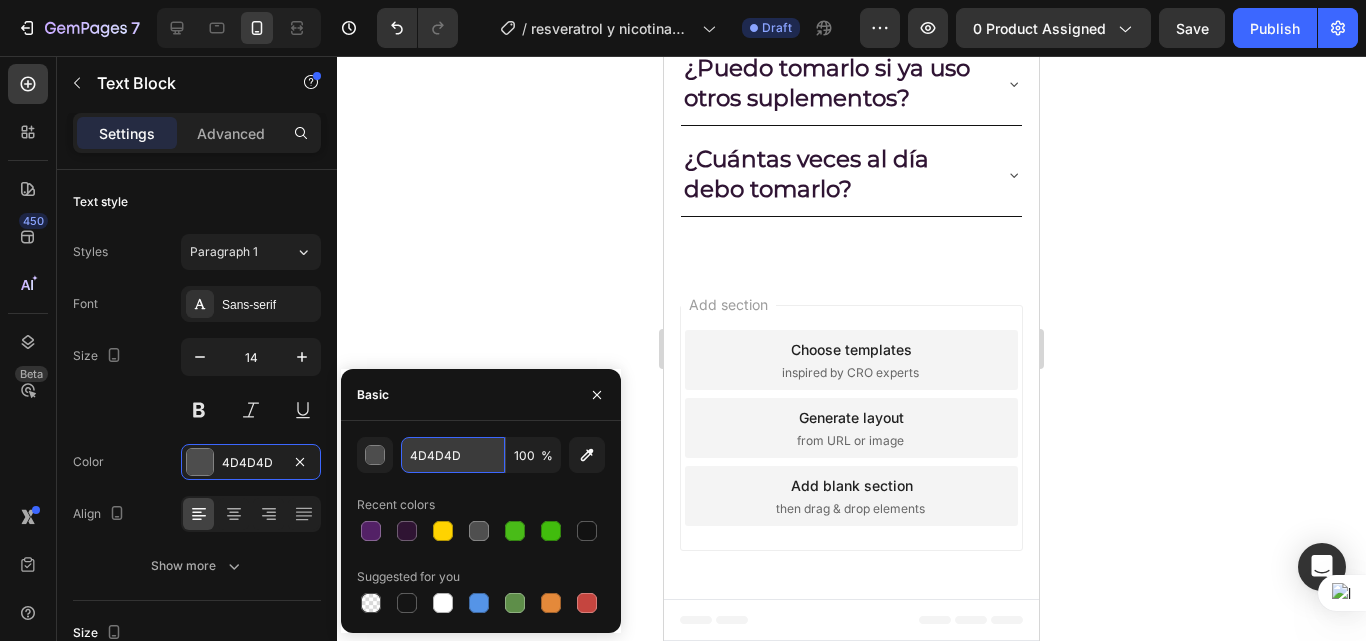 paste on "FF9300" 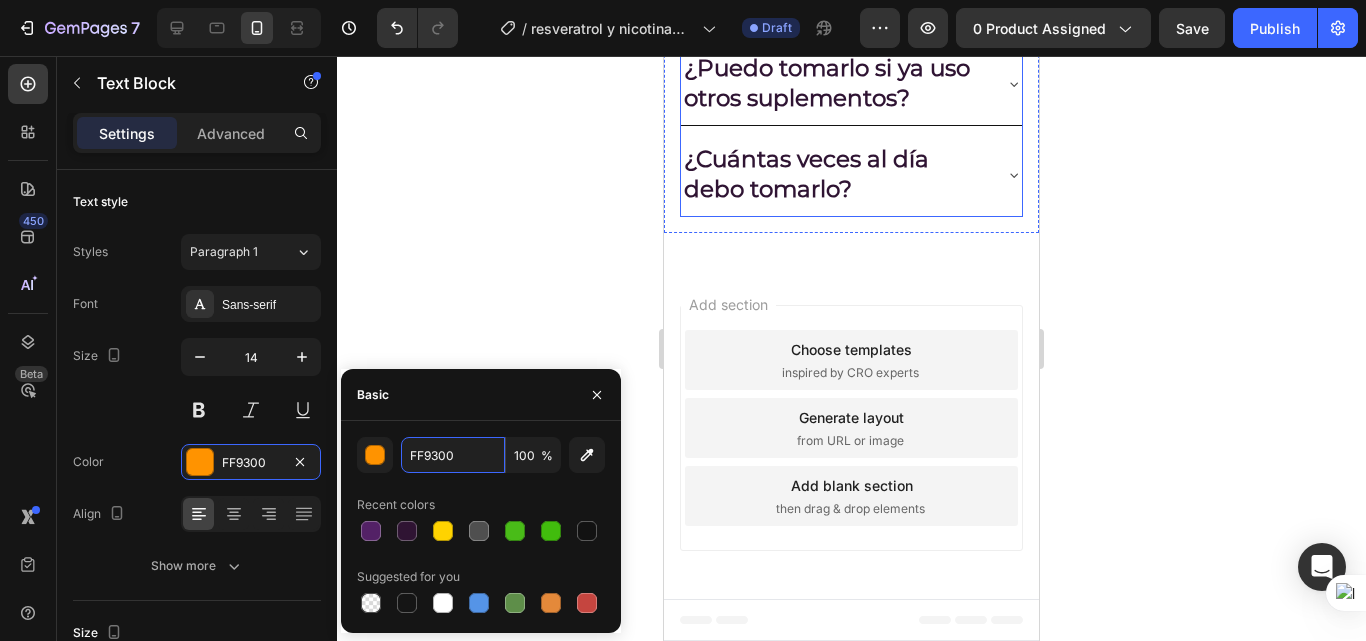 scroll, scrollTop: 3719, scrollLeft: 0, axis: vertical 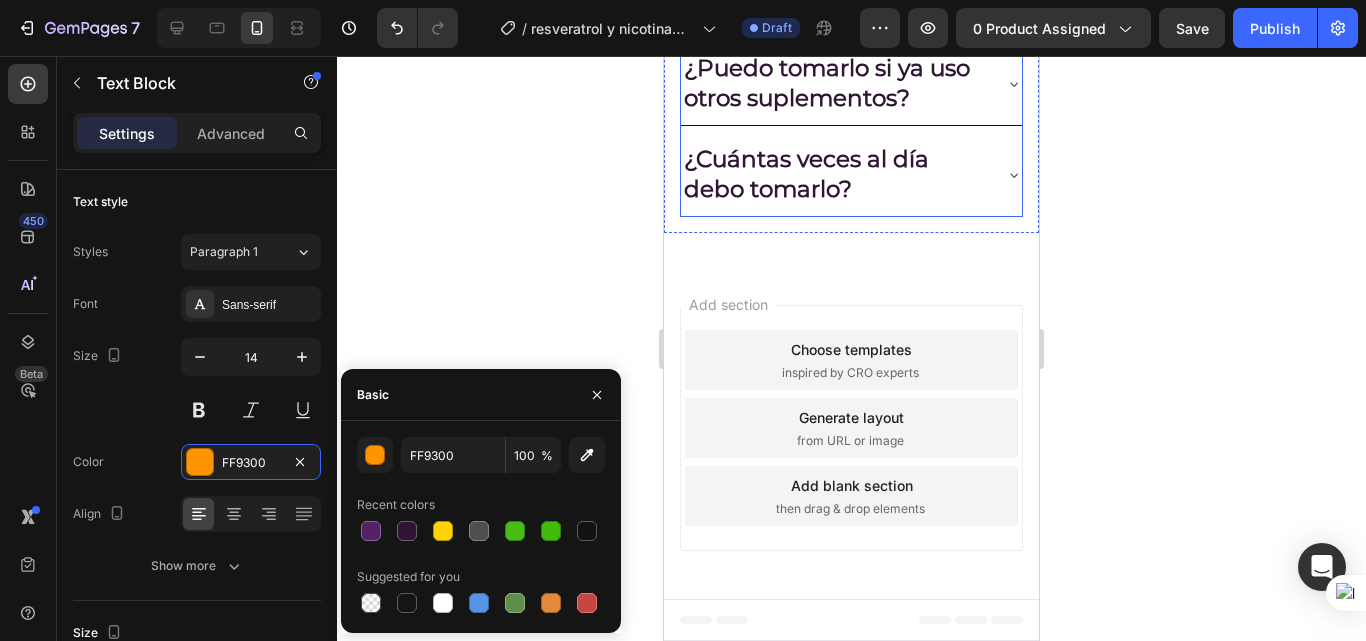 click on "¿Puedo tomarlo si ya uso otros suplementos?" at bounding box center (835, 84) 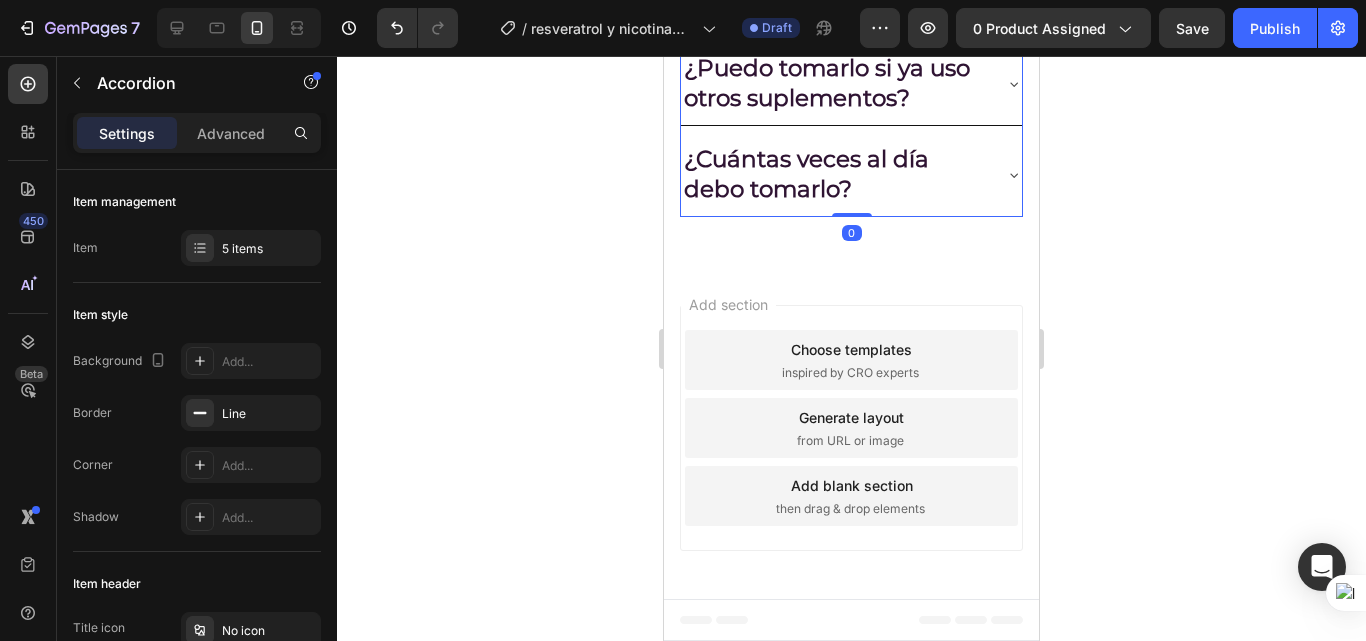 click on "¿Puedo tomarlo si ya uso otros suplementos?" at bounding box center [851, 84] 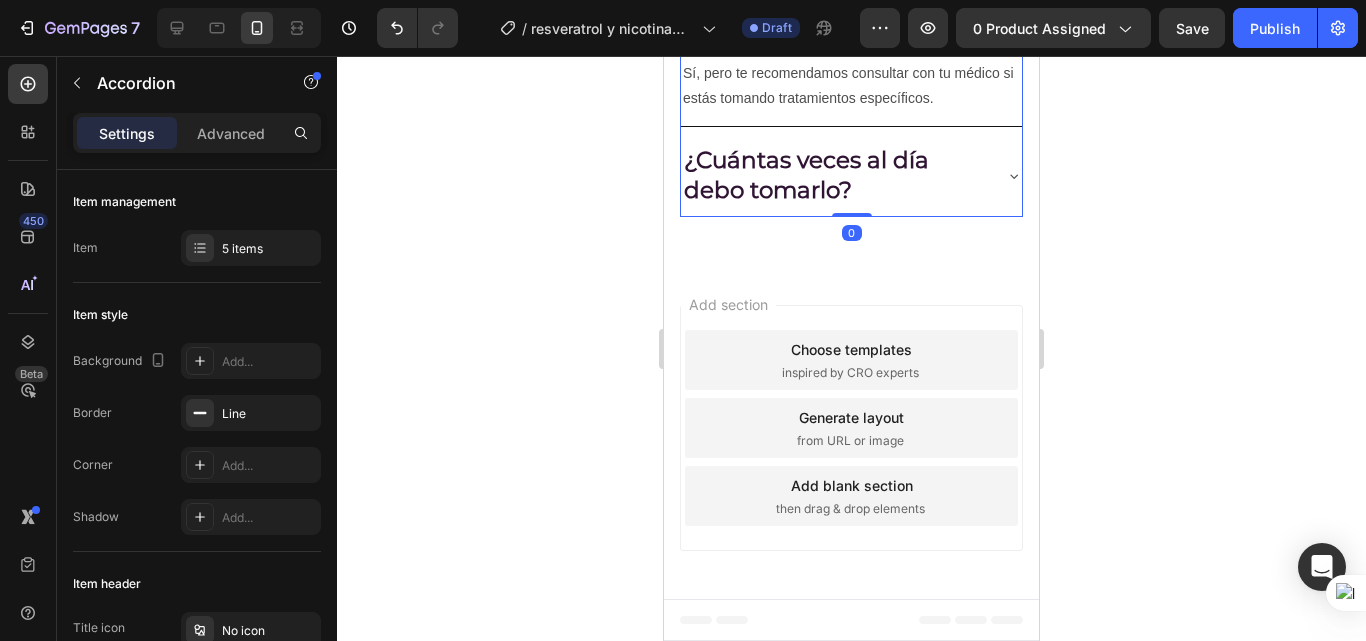 click on "Sí, pero te recomendamos consultar con tu médico si estás tomando tratamientos específicos." at bounding box center (851, 86) 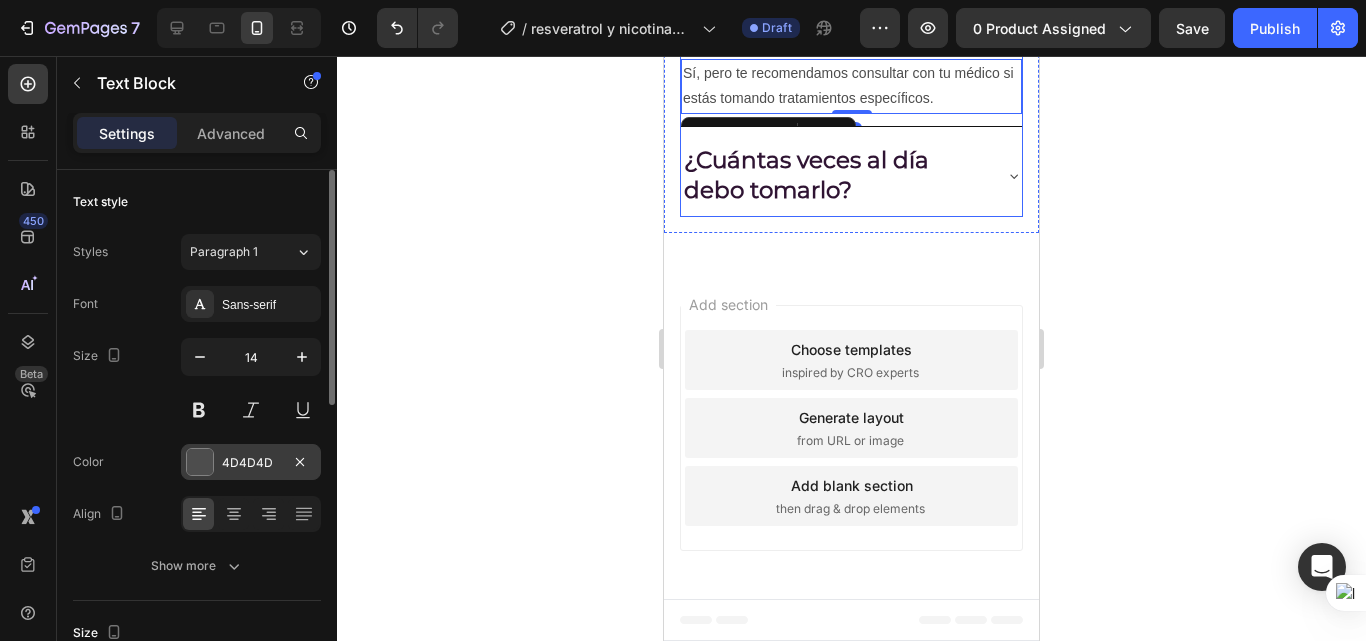 click at bounding box center [200, 462] 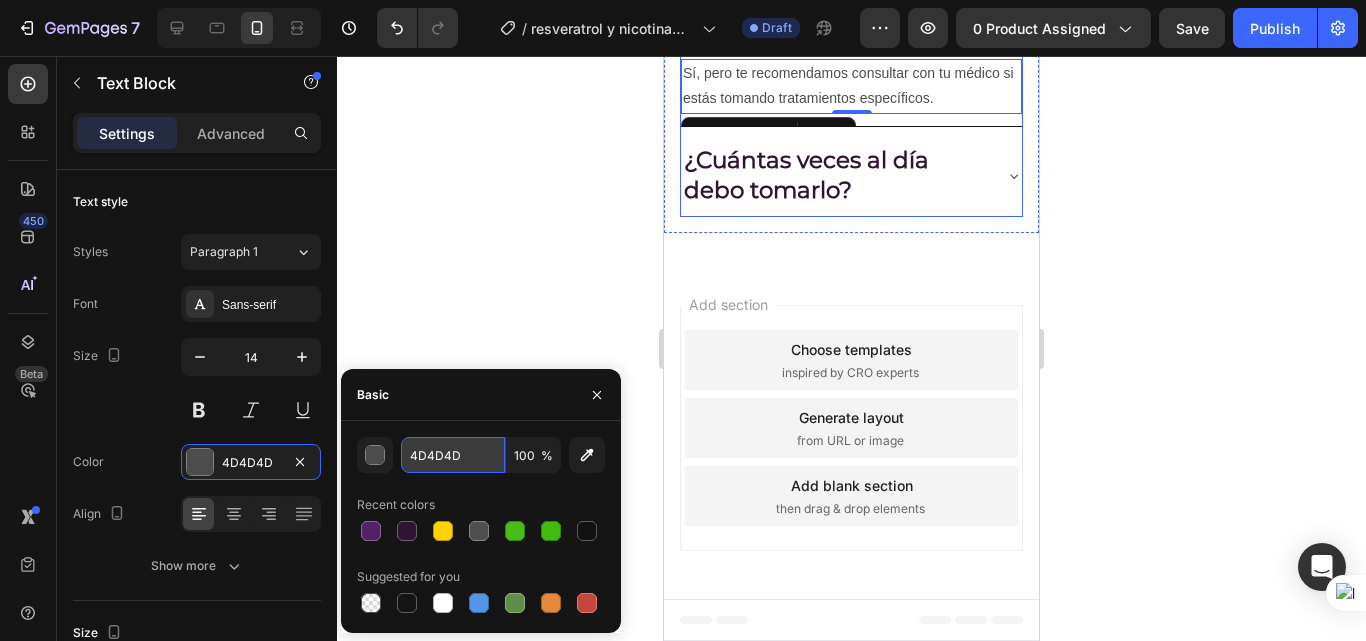 click on "4D4D4D" at bounding box center (453, 455) 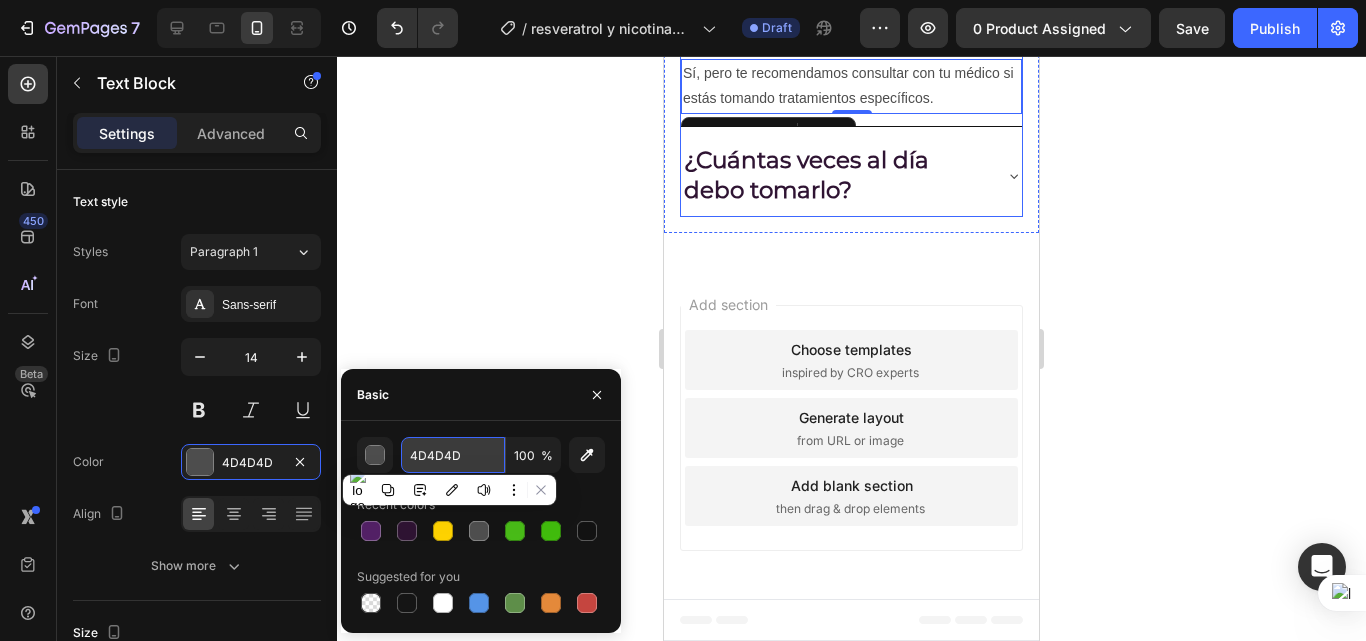 click on "4D4D4D" at bounding box center (453, 455) 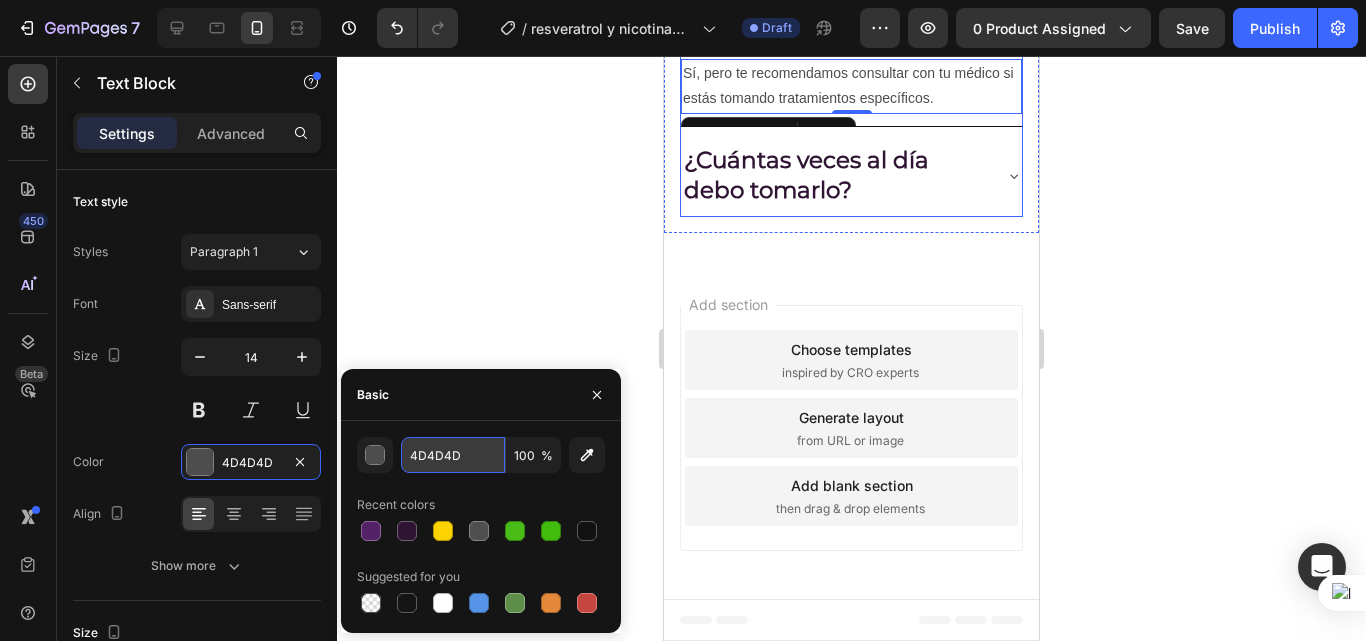 paste on "FF9300" 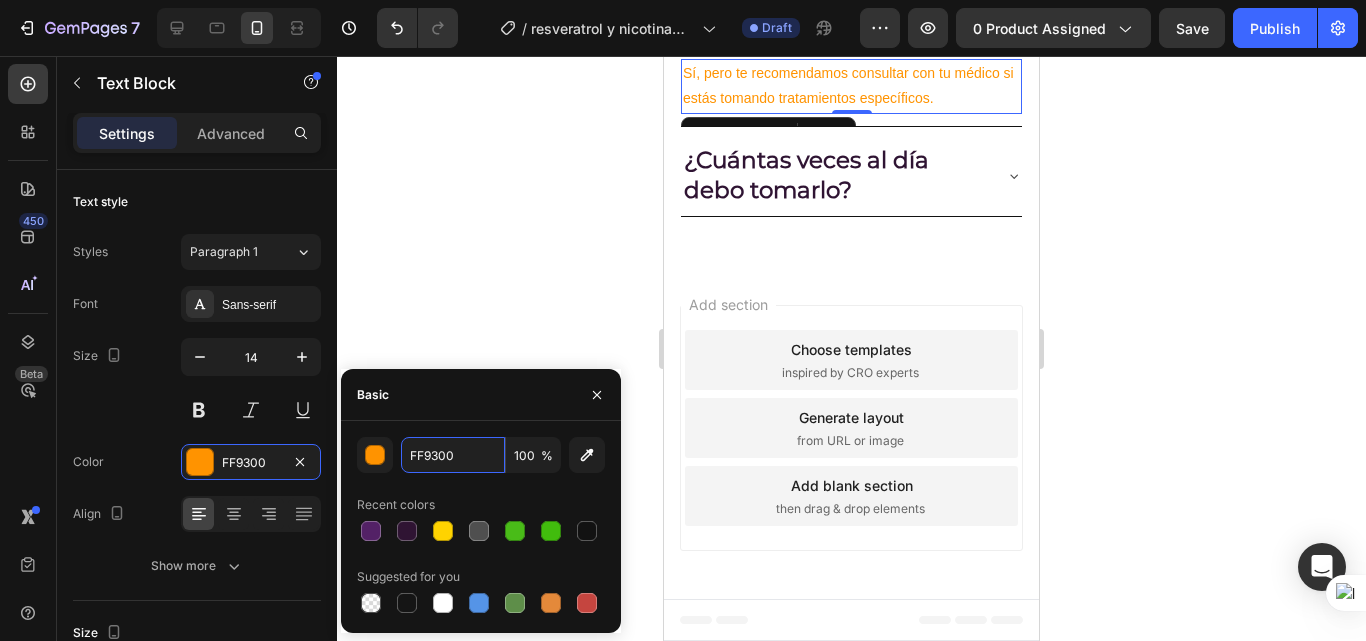 scroll, scrollTop: 3819, scrollLeft: 0, axis: vertical 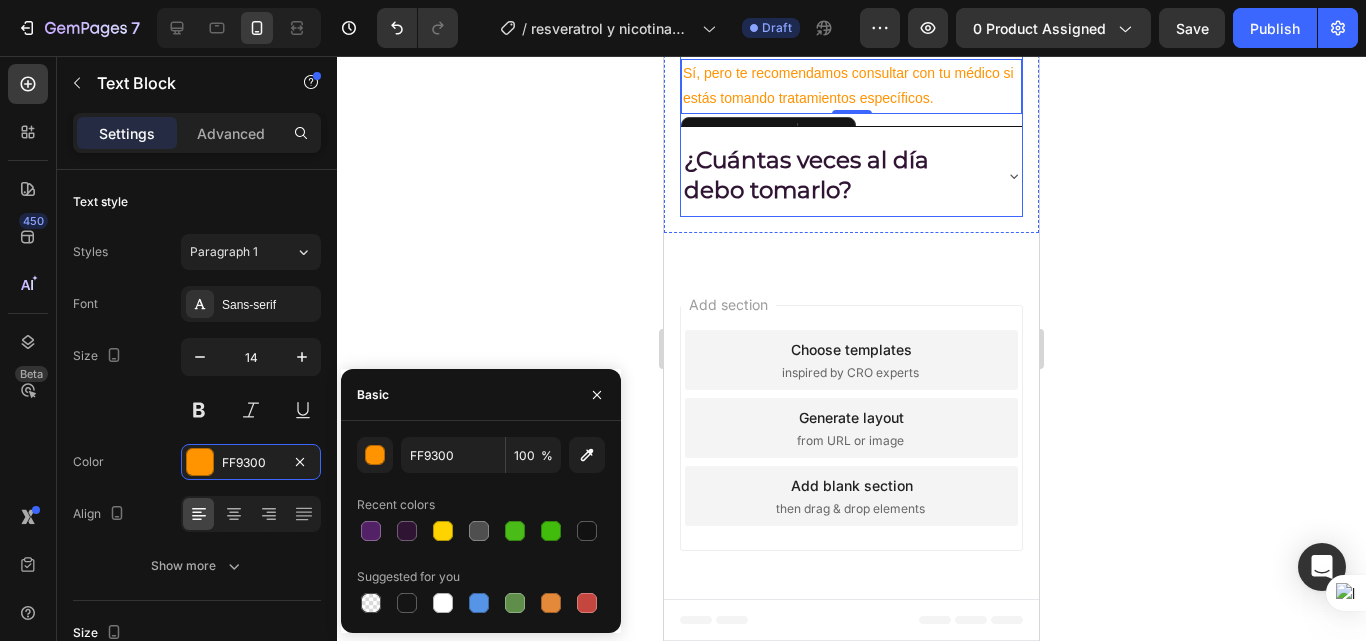 click 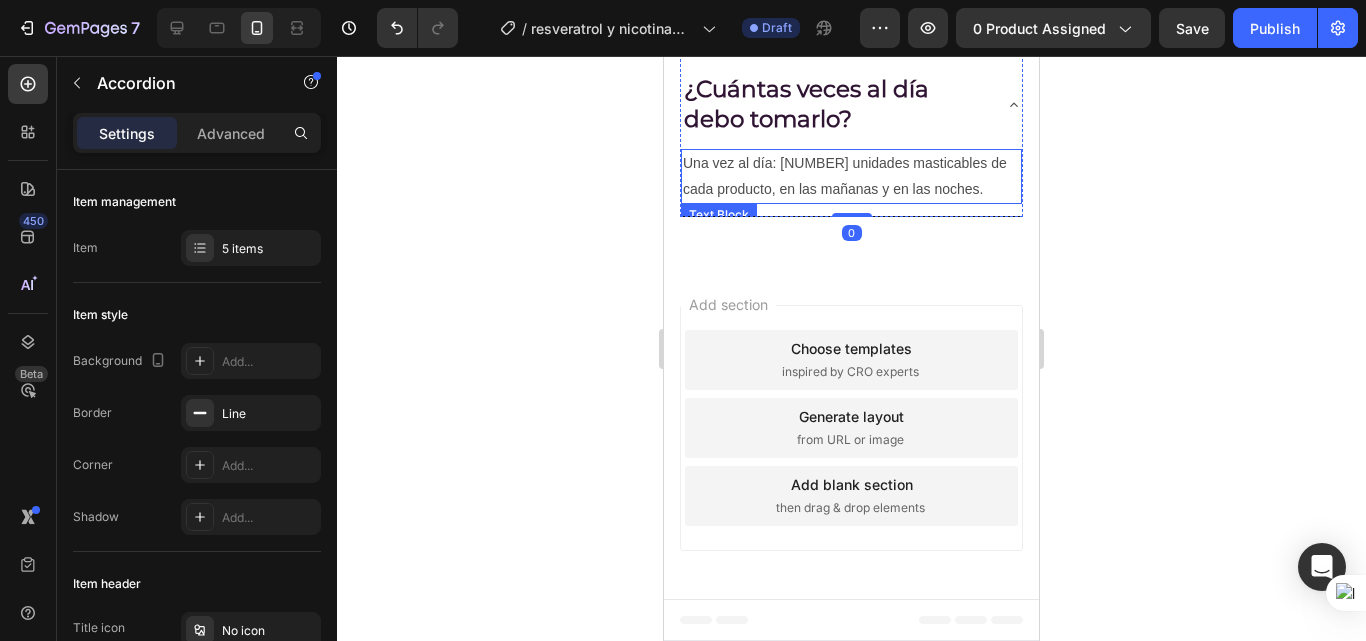 click on "Una vez al día: 2 unidades masticables de cada producto, en las mañanas y en las noches." at bounding box center [851, 176] 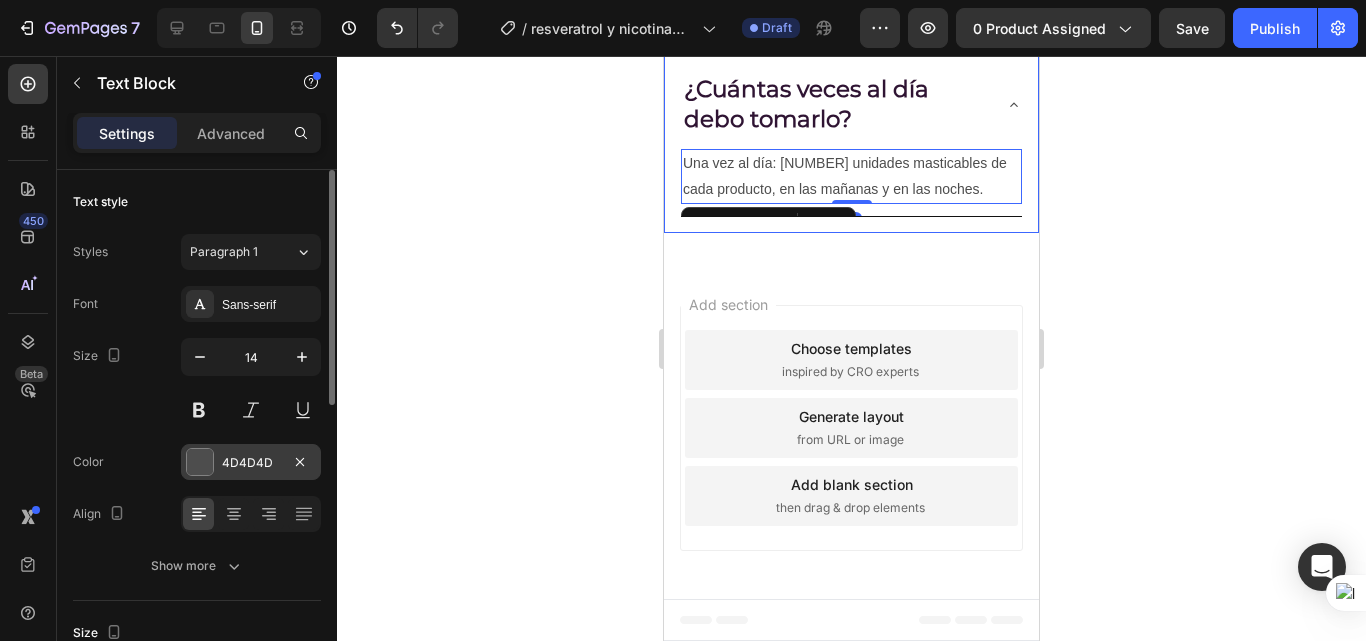 click at bounding box center (200, 462) 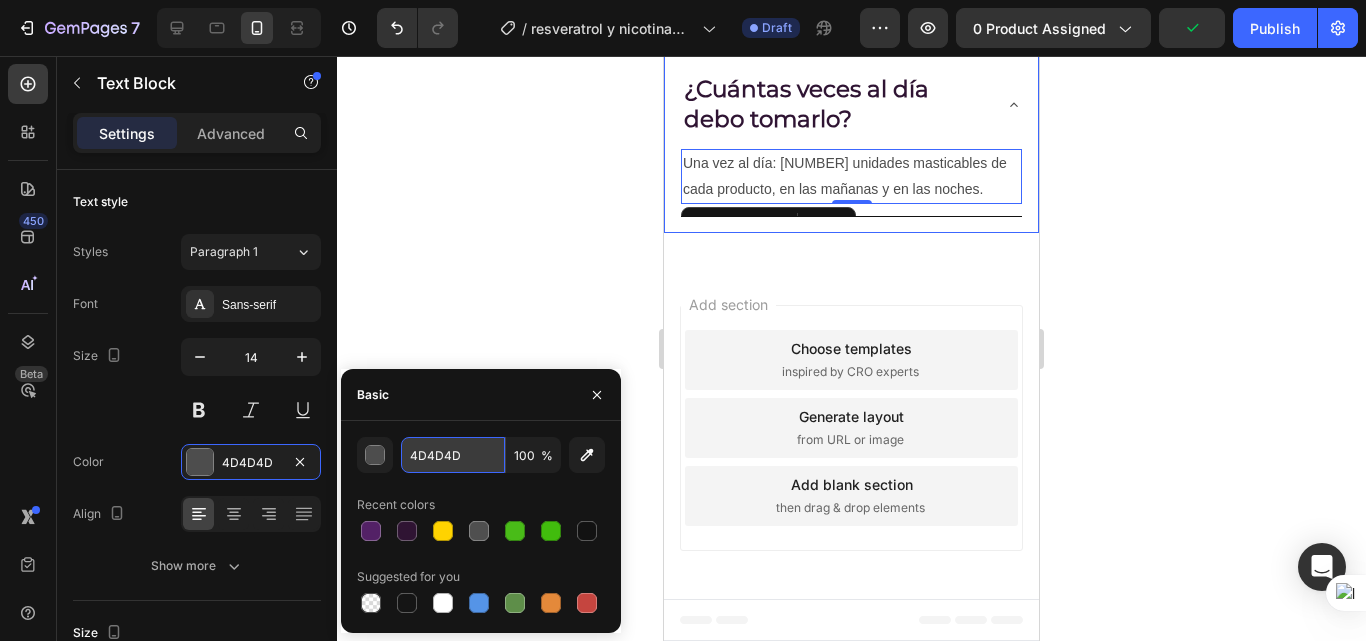 click on "4D4D4D" at bounding box center (453, 455) 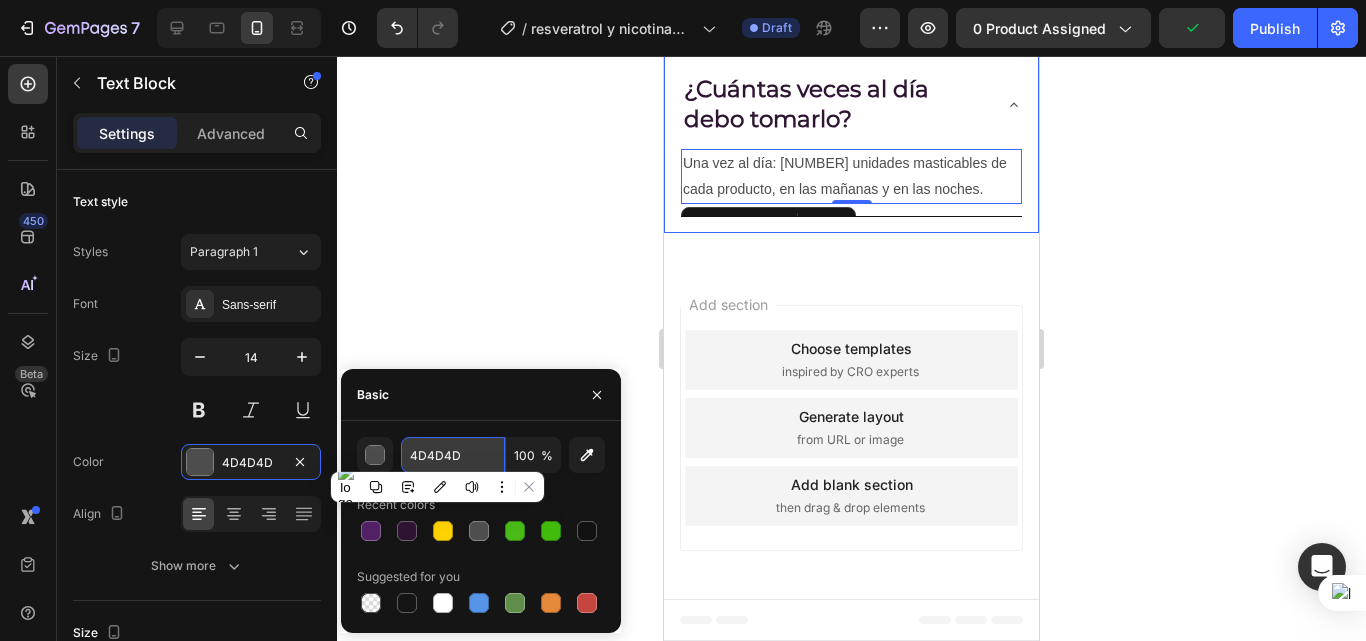 click on "4D4D4D" at bounding box center [453, 455] 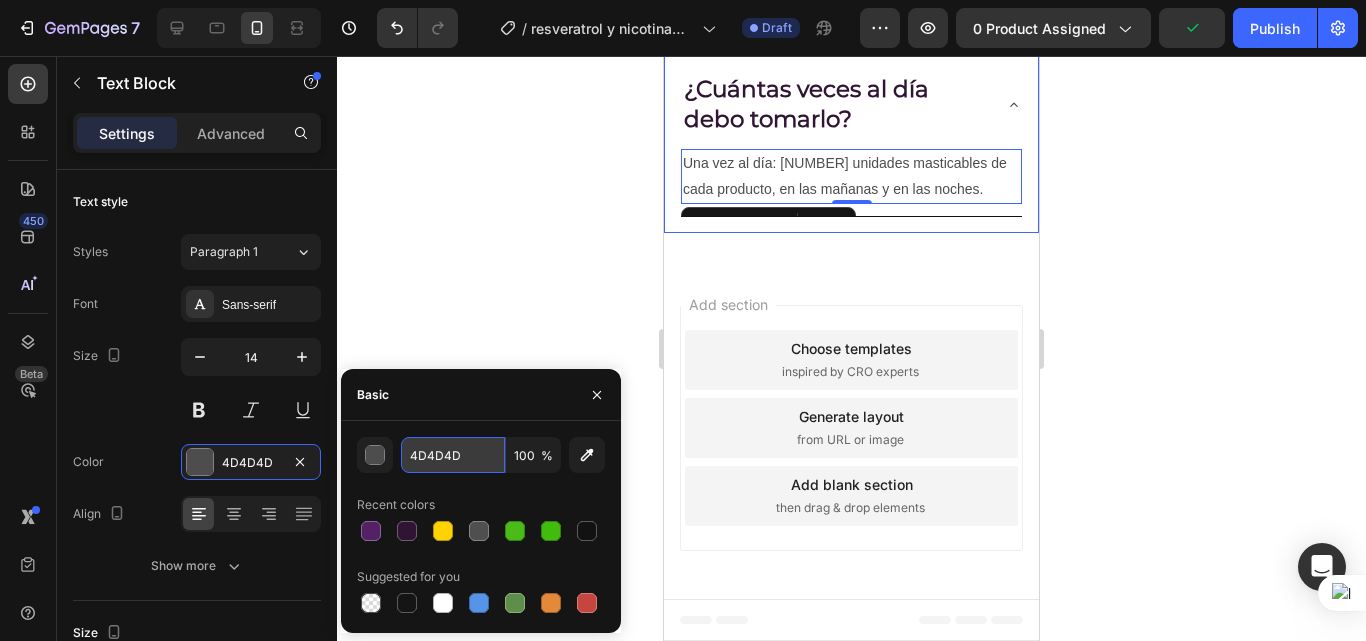 paste on "FF9300" 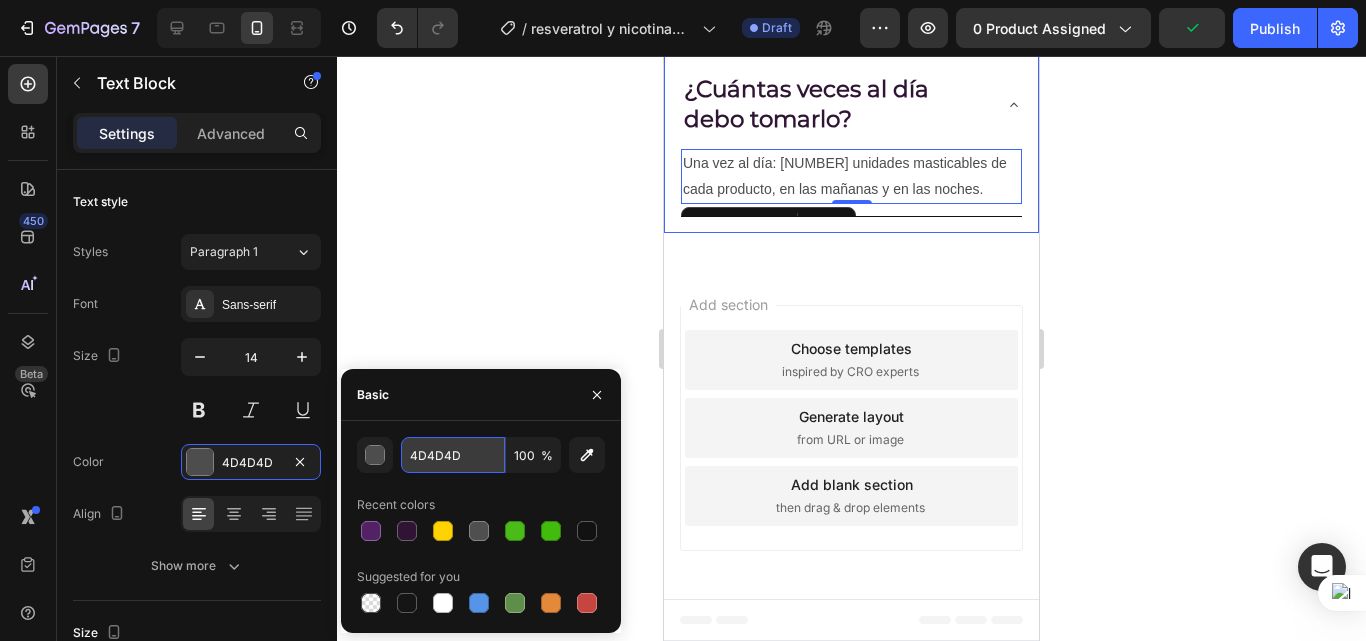 type on "FF9300" 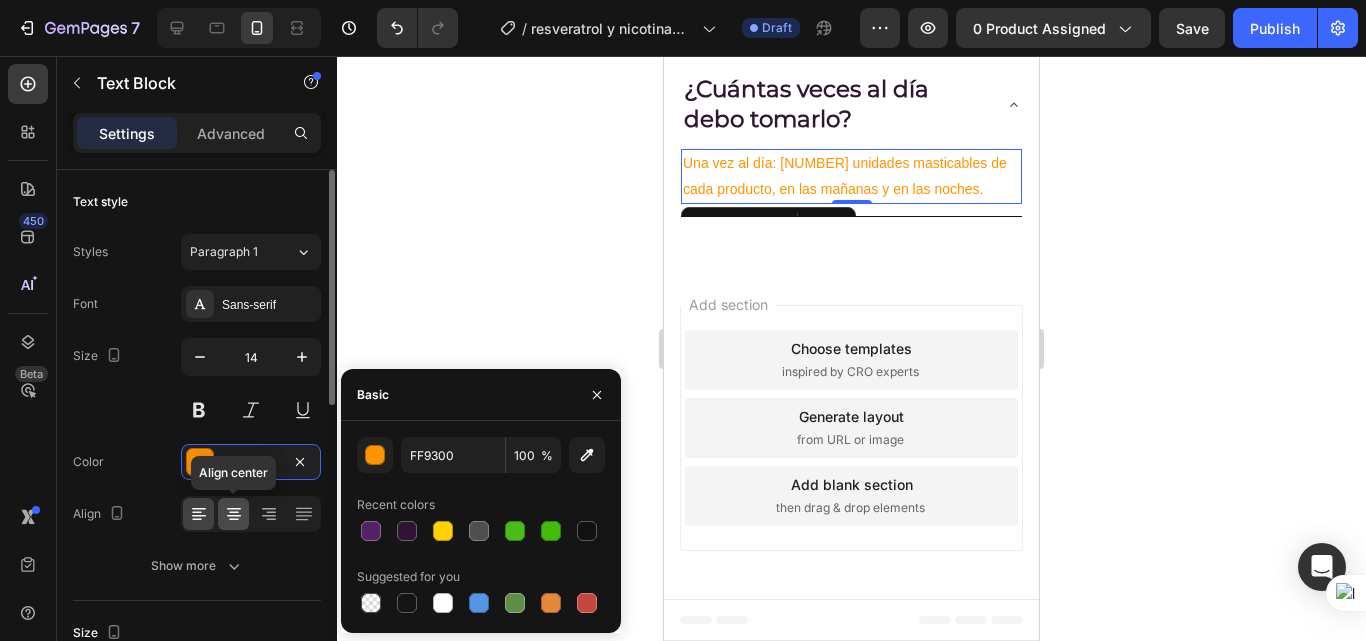 click 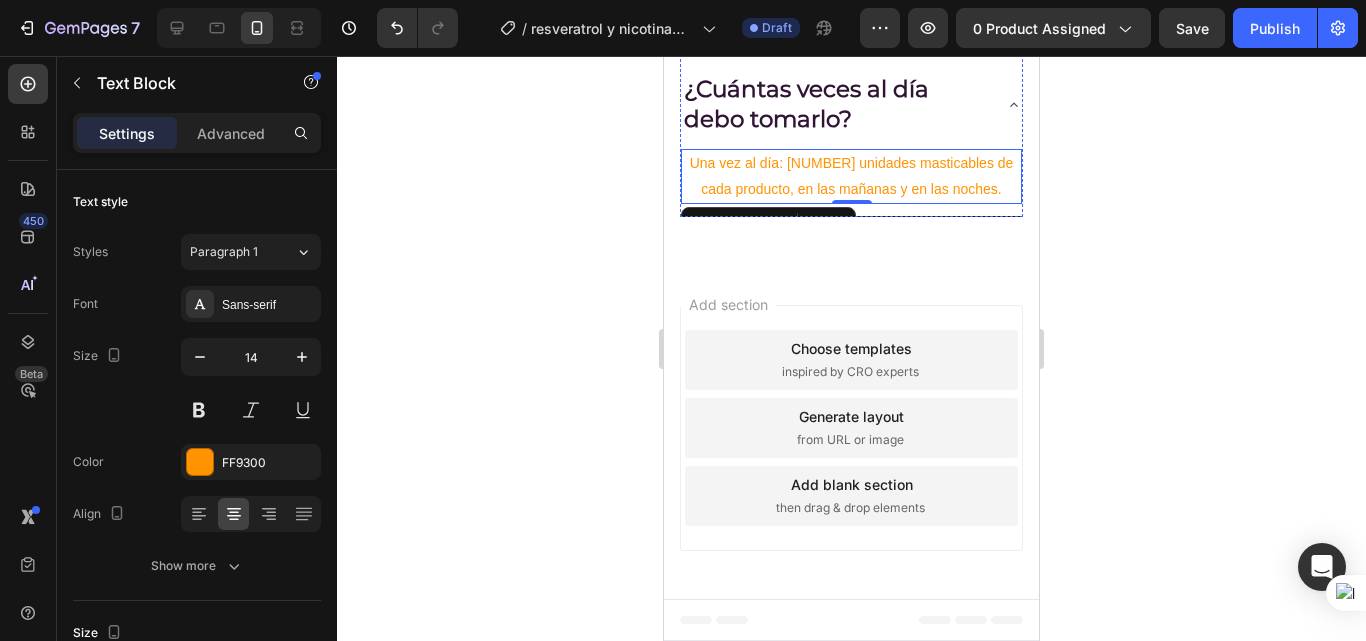 click on "Sí, pero te recomendamos consultar con tu médico si estás tomando tratamientos específicos." at bounding box center (851, 15) 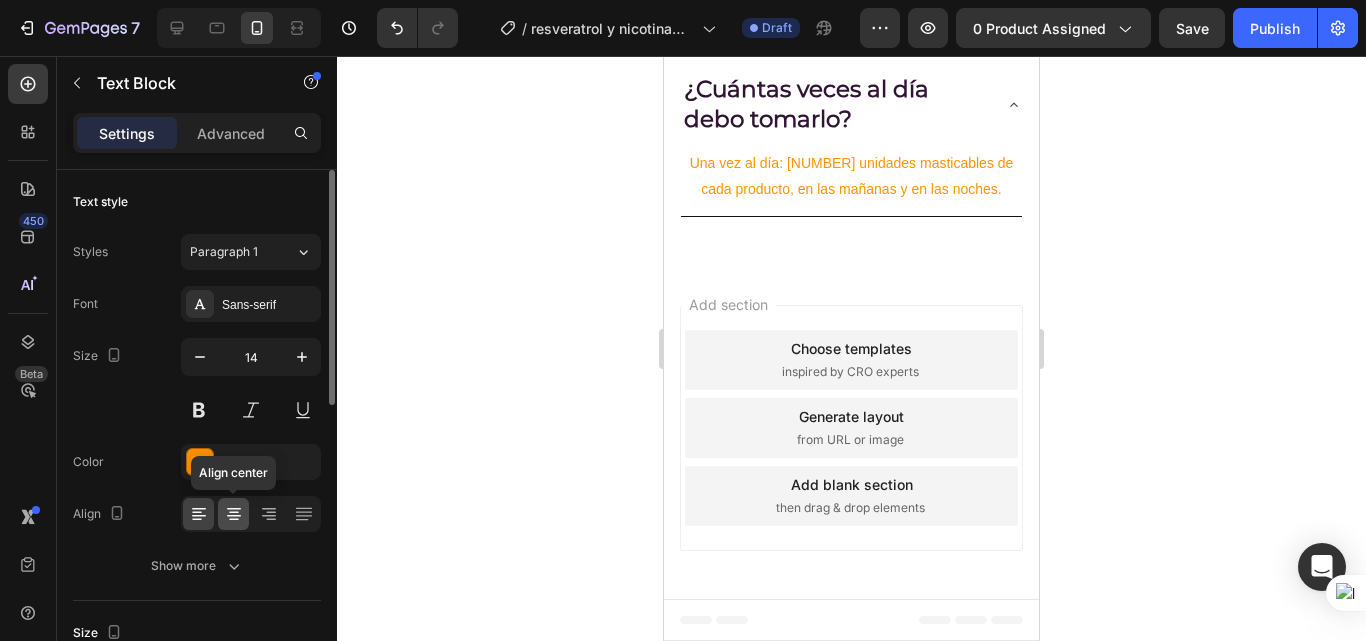 click 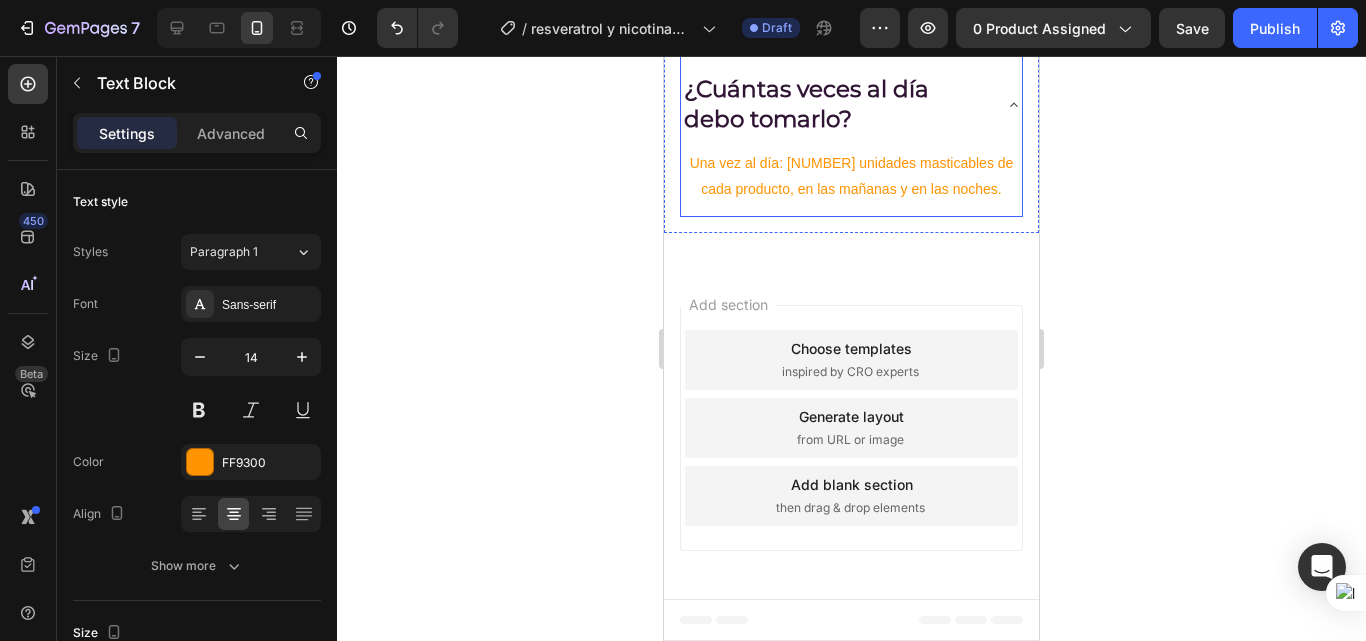 click on "¿Cuántas veces al día debo tomarlo?" at bounding box center [835, 105] 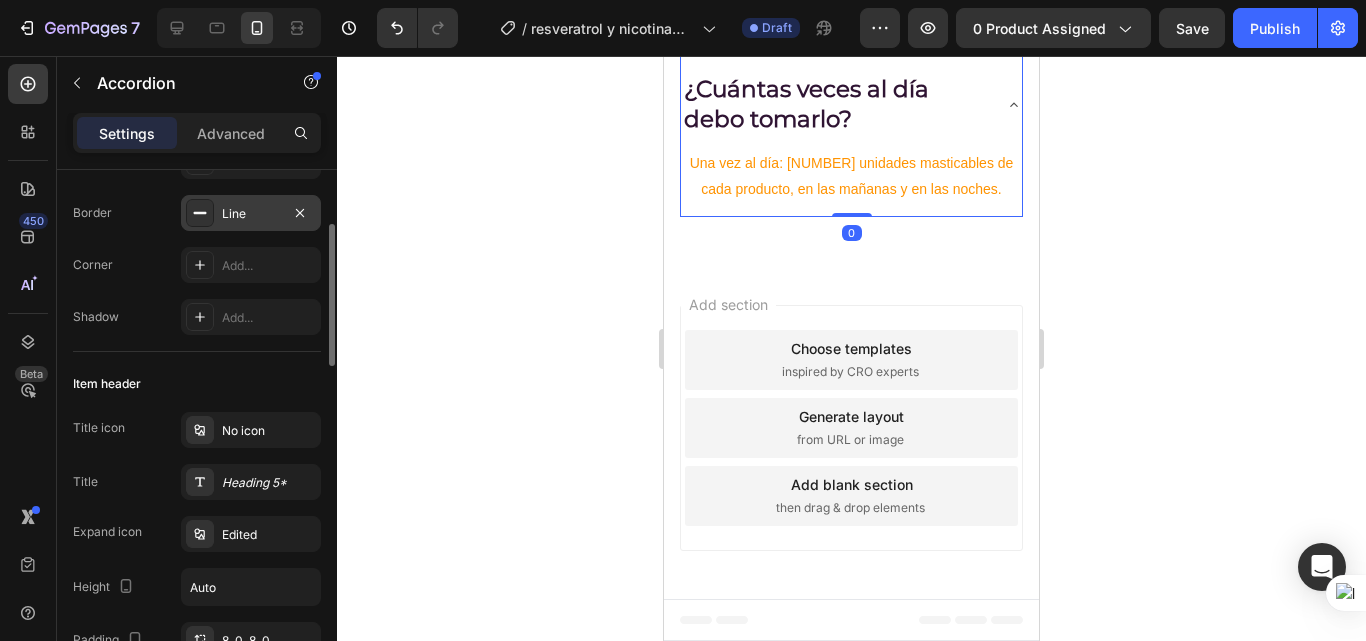scroll, scrollTop: 300, scrollLeft: 0, axis: vertical 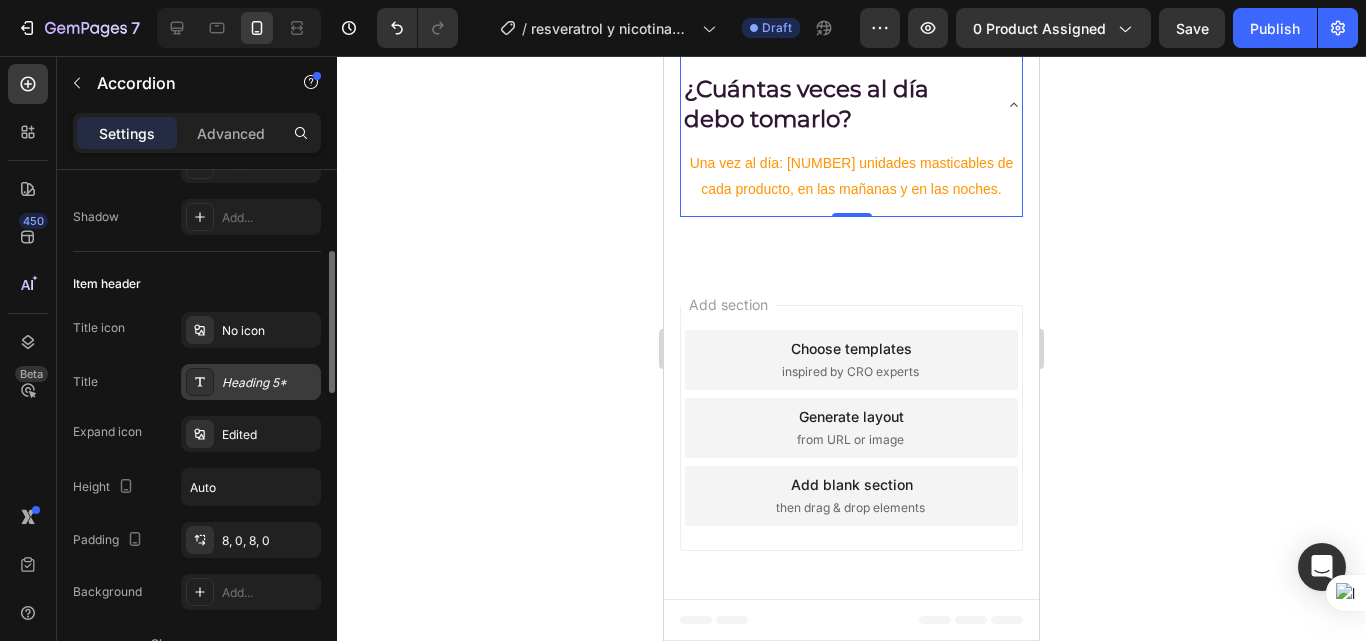 click on "Heading 5*" at bounding box center [269, 383] 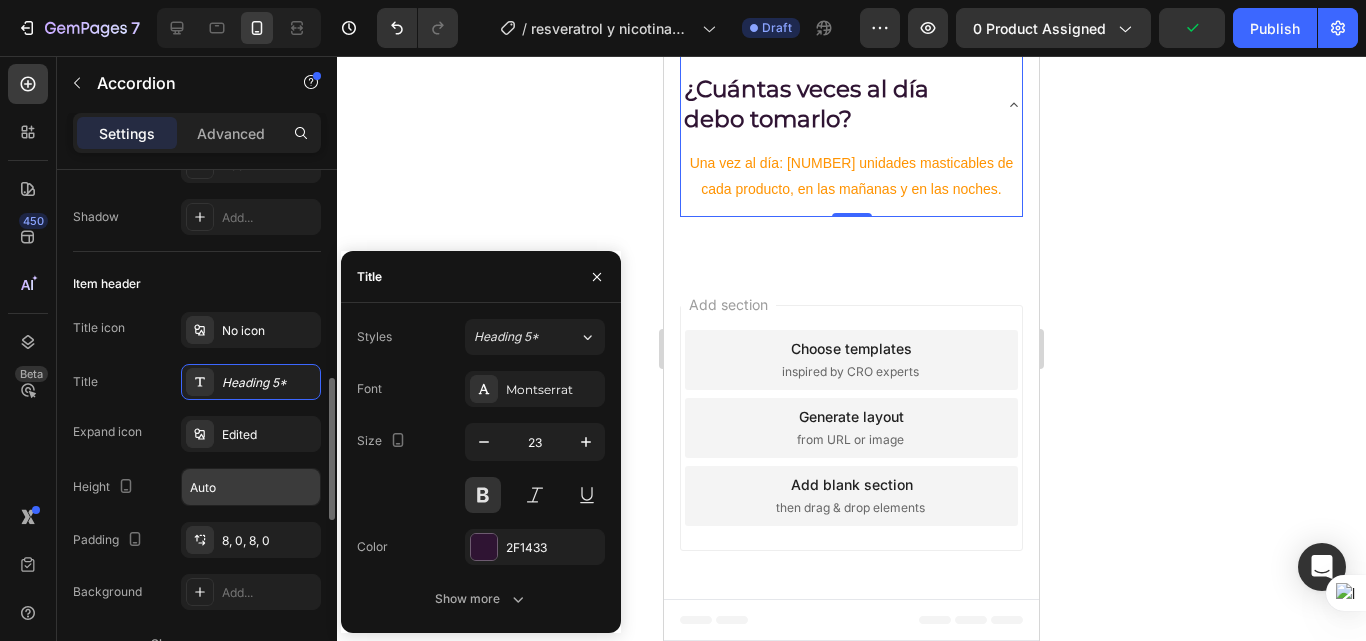 scroll, scrollTop: 400, scrollLeft: 0, axis: vertical 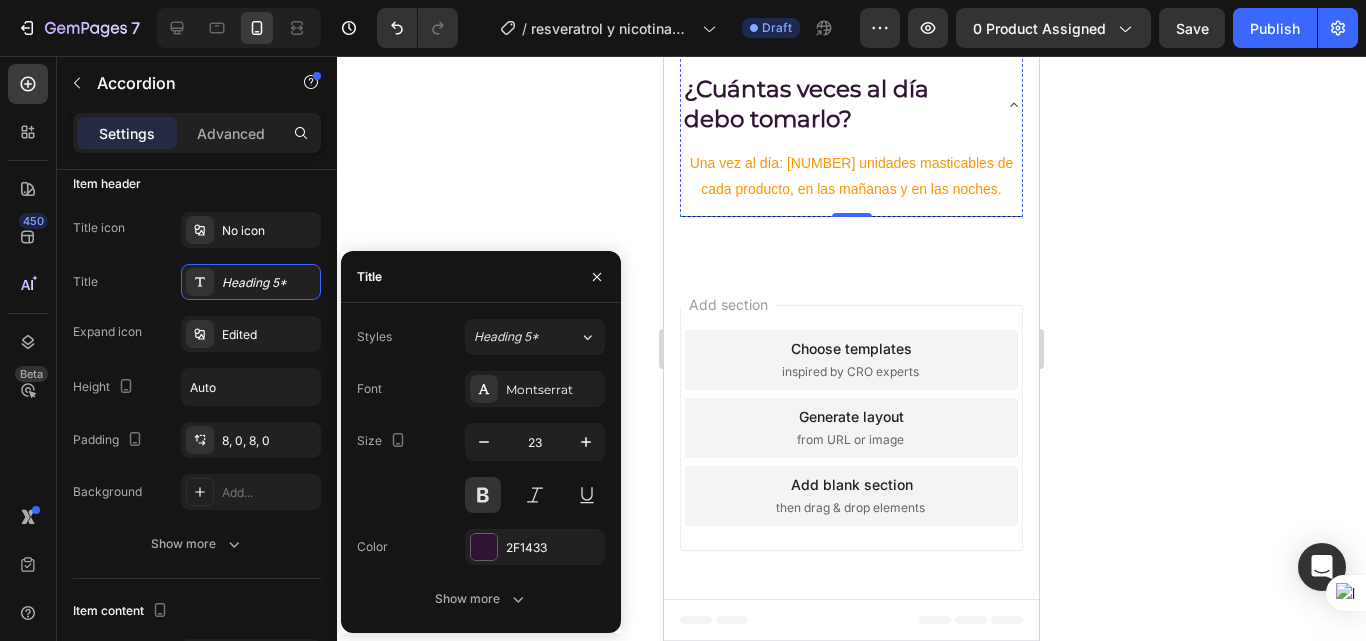 click on "No contiene azúcar añadida ni grasas trans. Tiene saborizantes y edulcorantes aprobados." at bounding box center [851, -146] 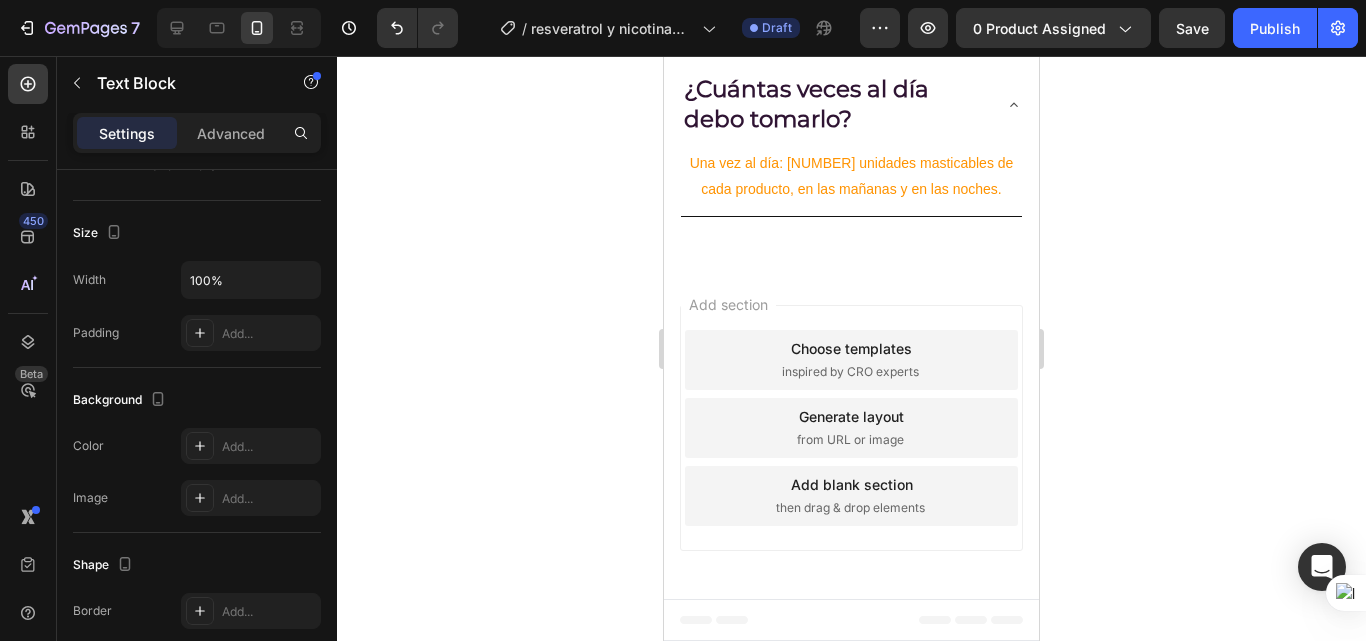 scroll, scrollTop: 0, scrollLeft: 0, axis: both 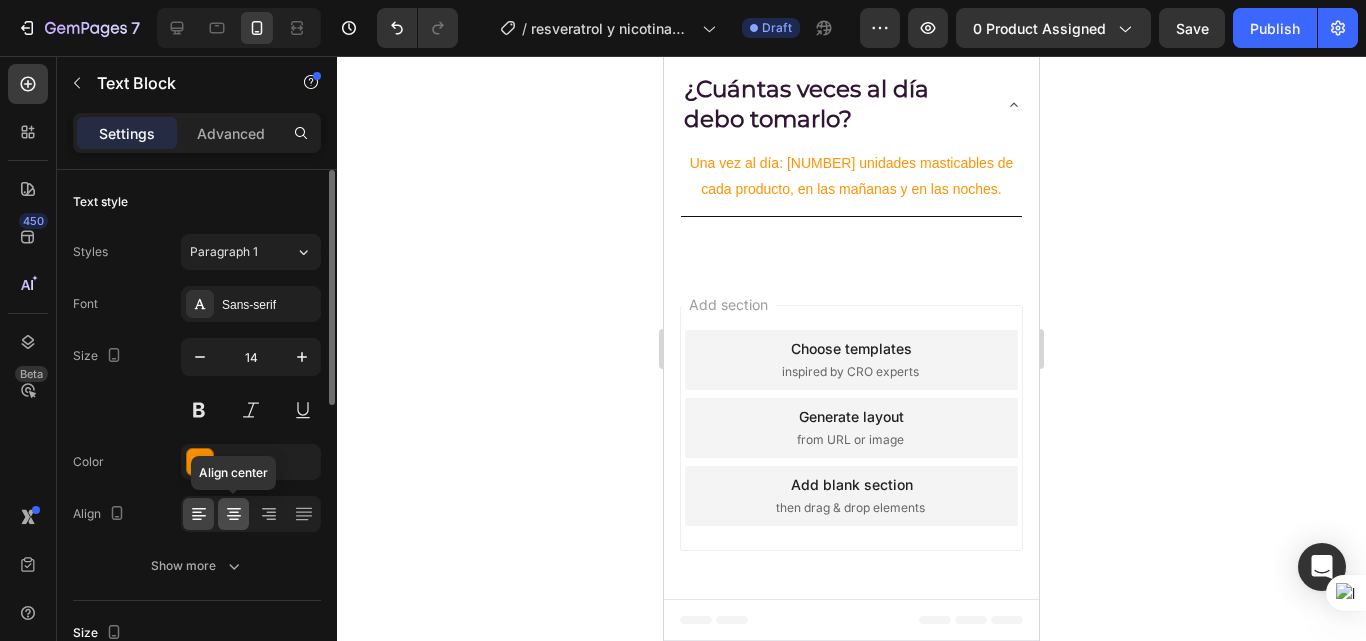 click 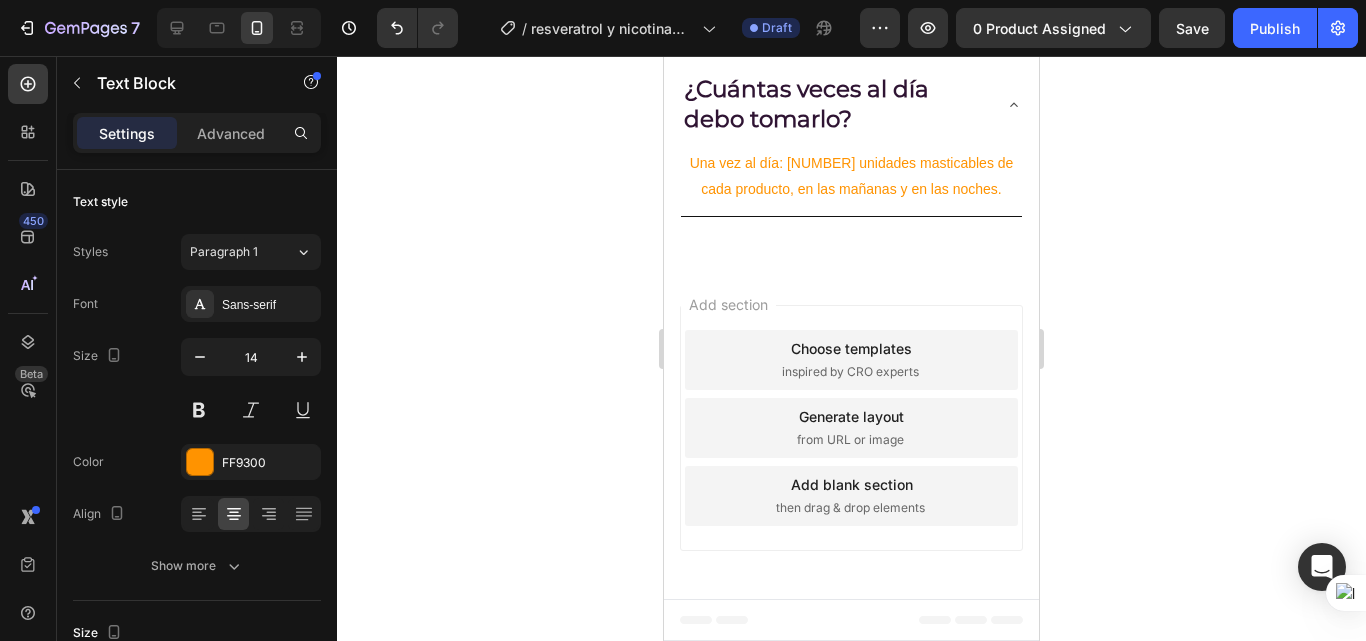 scroll, scrollTop: 3719, scrollLeft: 0, axis: vertical 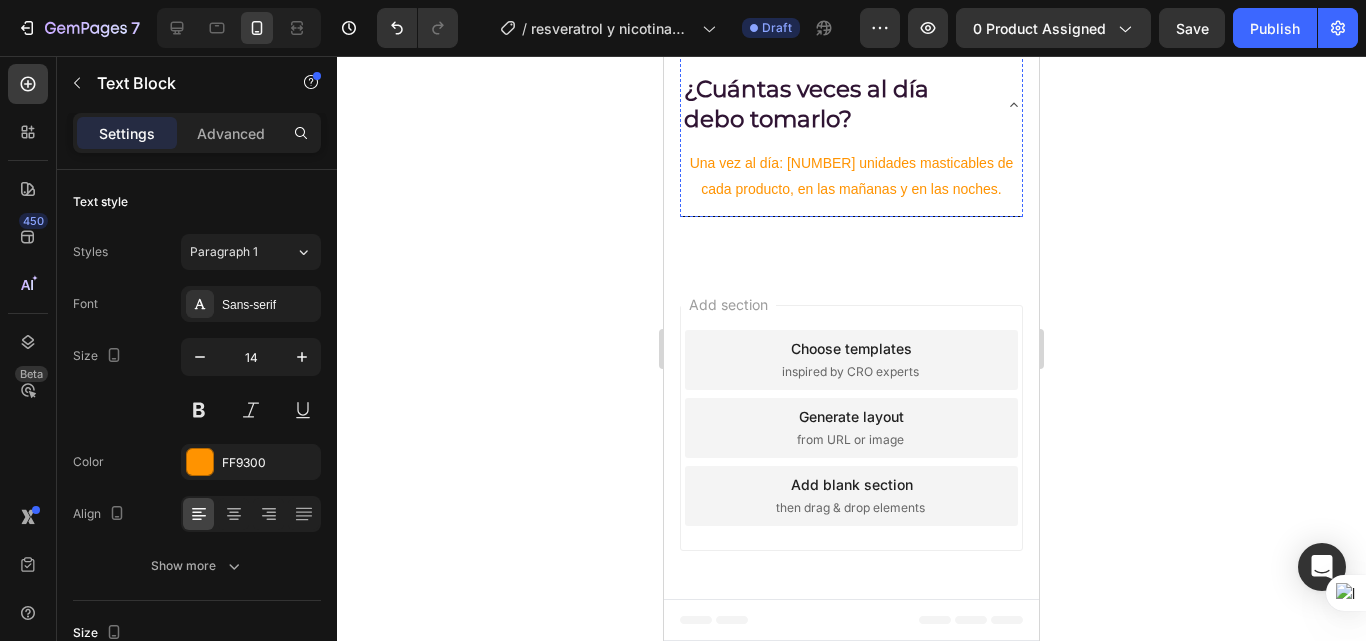 click on "Muchos usuarios notan mejoras en 1–3 semanas, dependiendo de su estilo de vida." at bounding box center [851, -307] 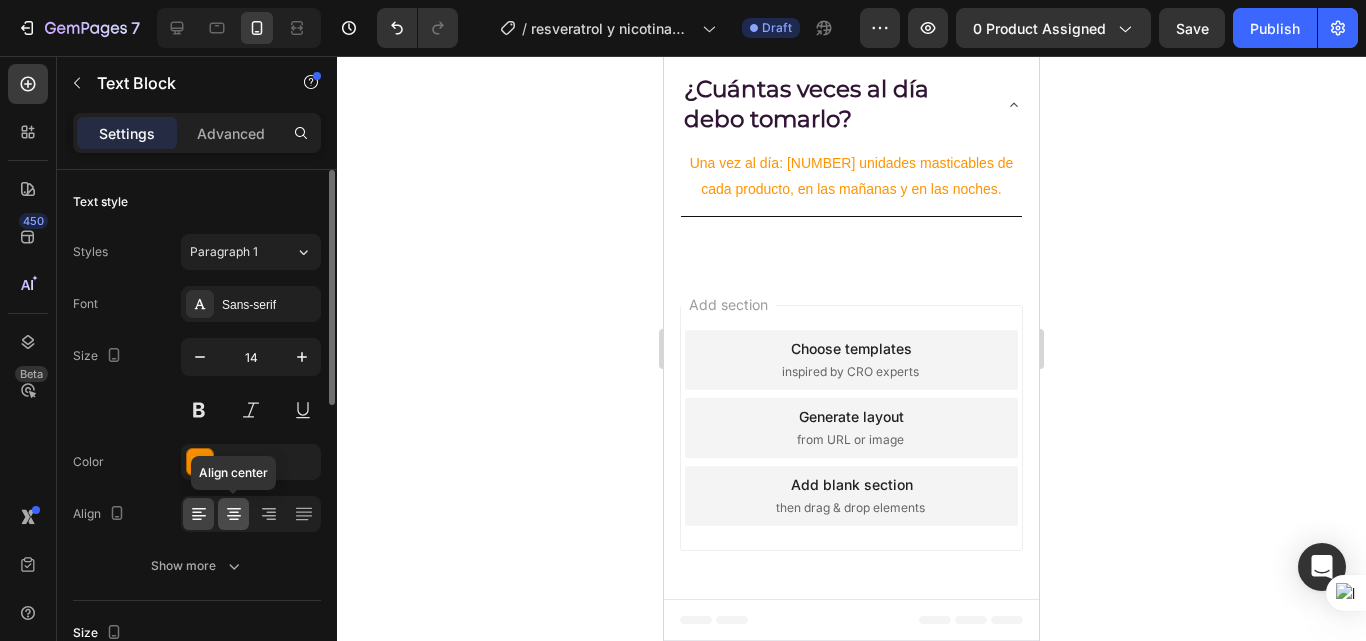 click 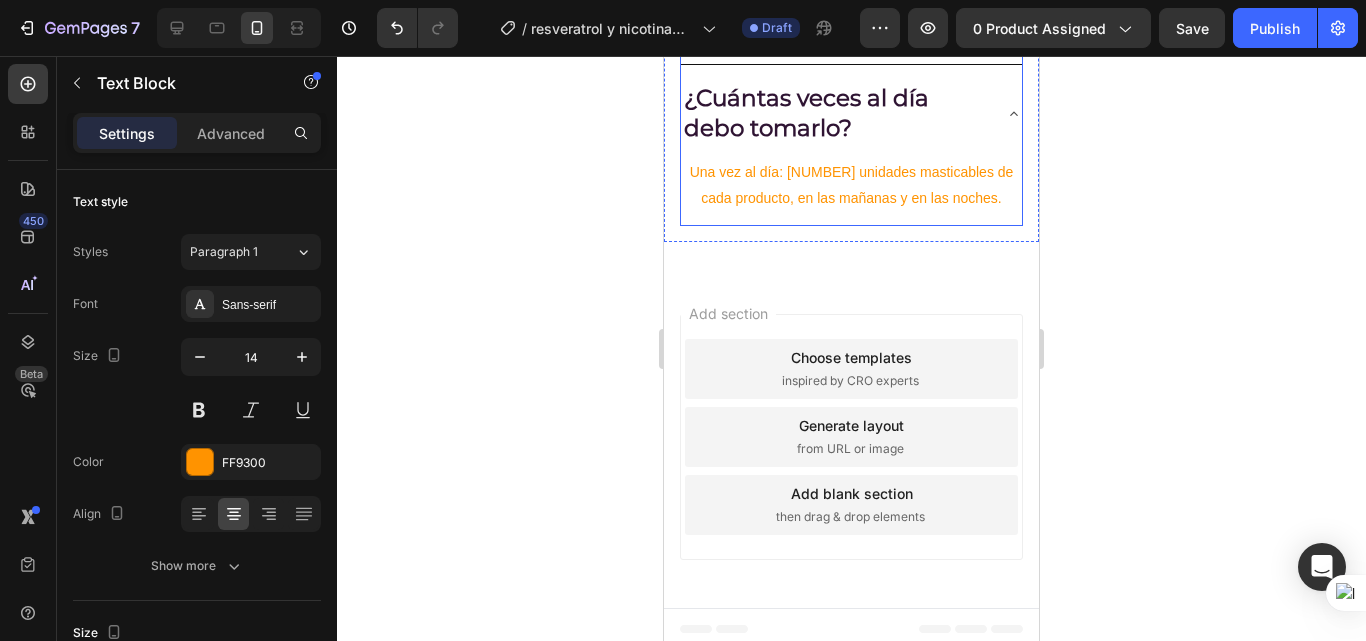scroll, scrollTop: 3419, scrollLeft: 0, axis: vertical 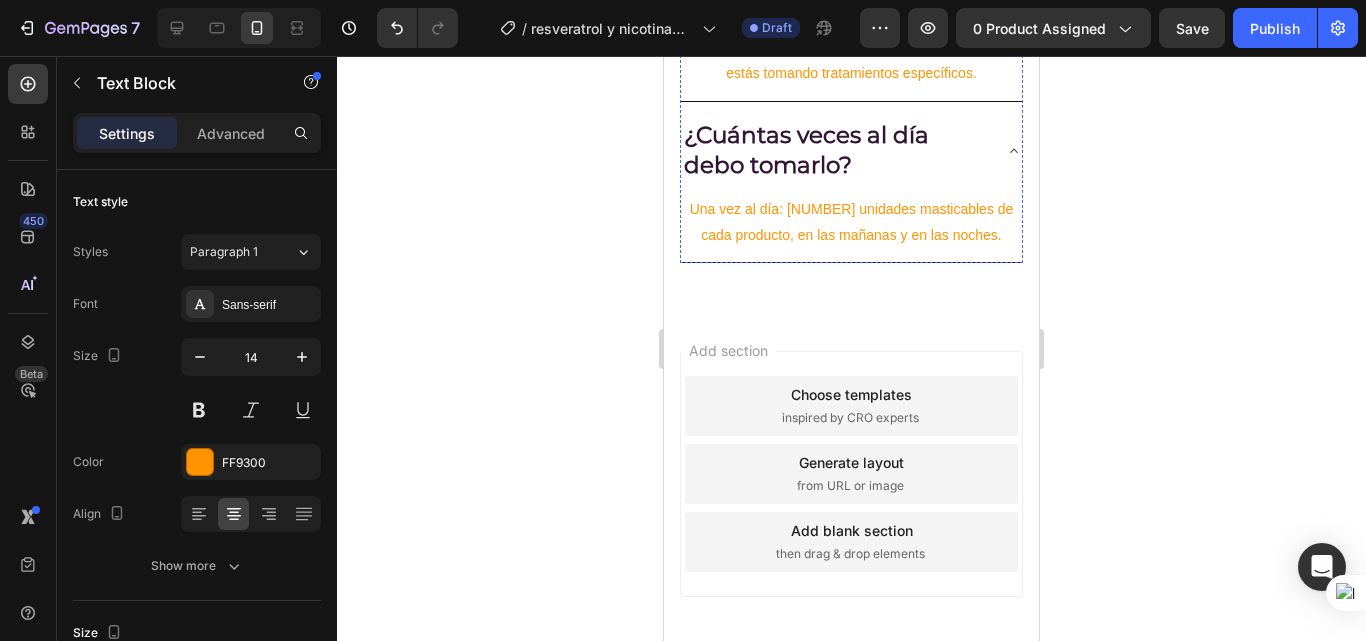 click on "Adultos mayores de 25 años que quieran mejorar su energía, piel y bienestar general." at bounding box center [851, -422] 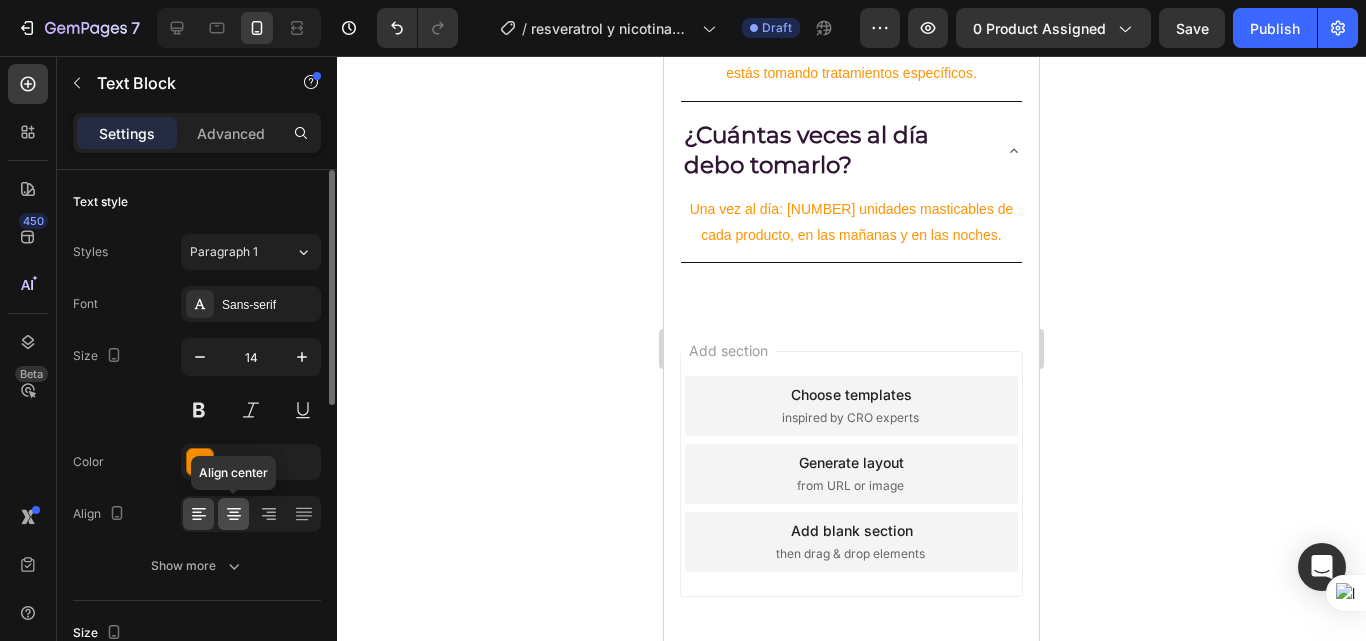 click 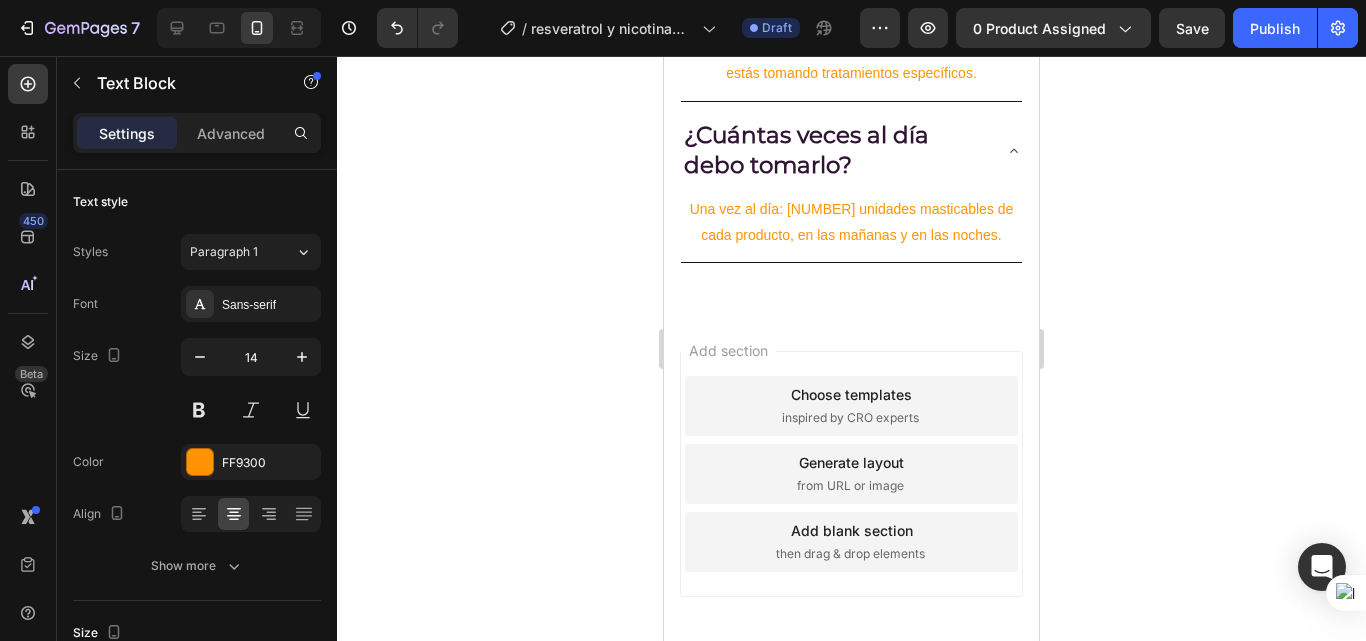 click 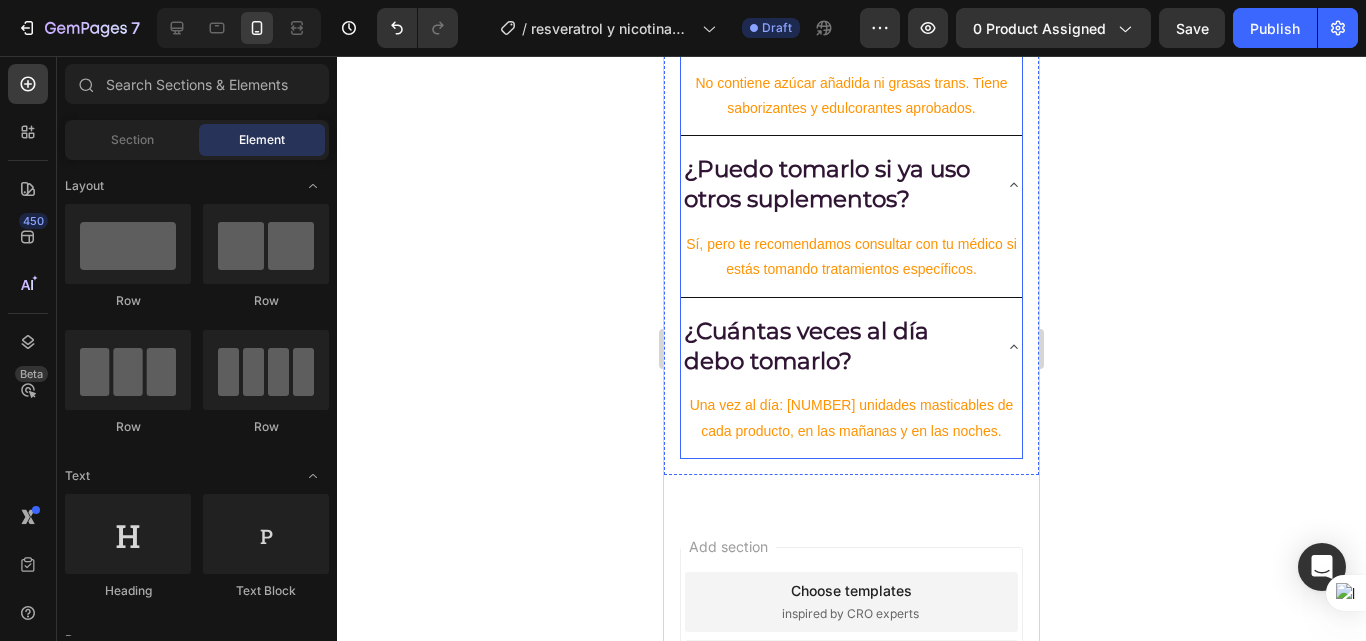 scroll, scrollTop: 3219, scrollLeft: 0, axis: vertical 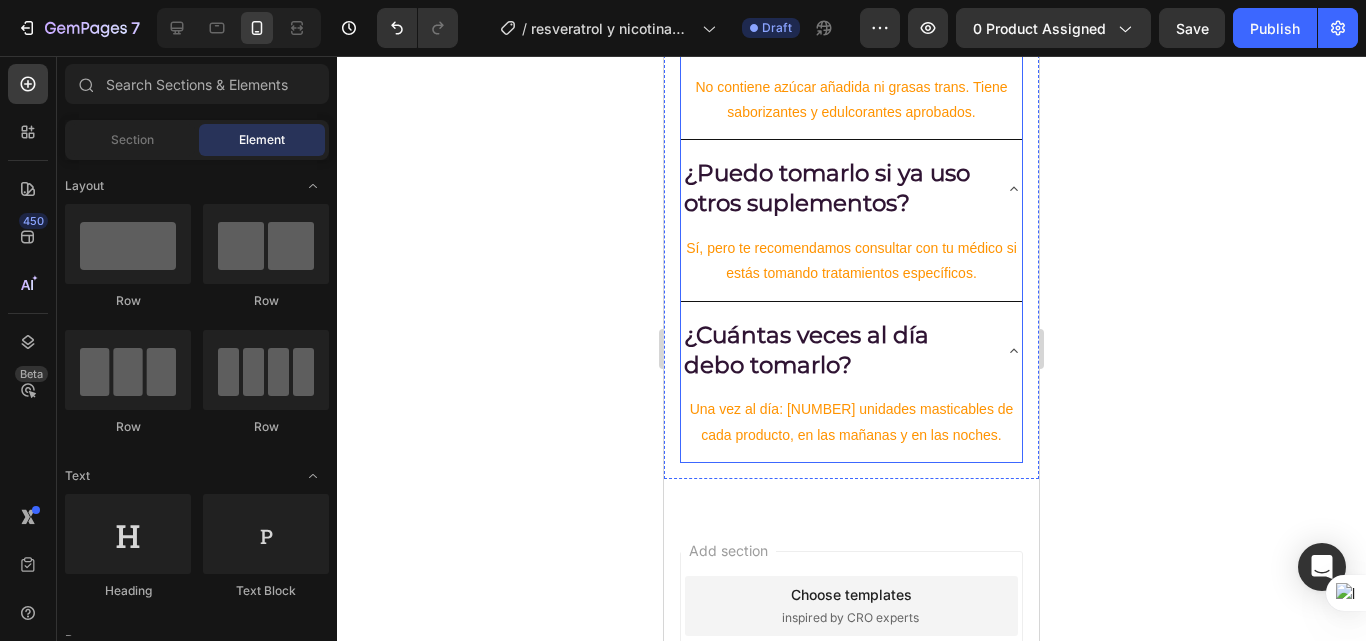click 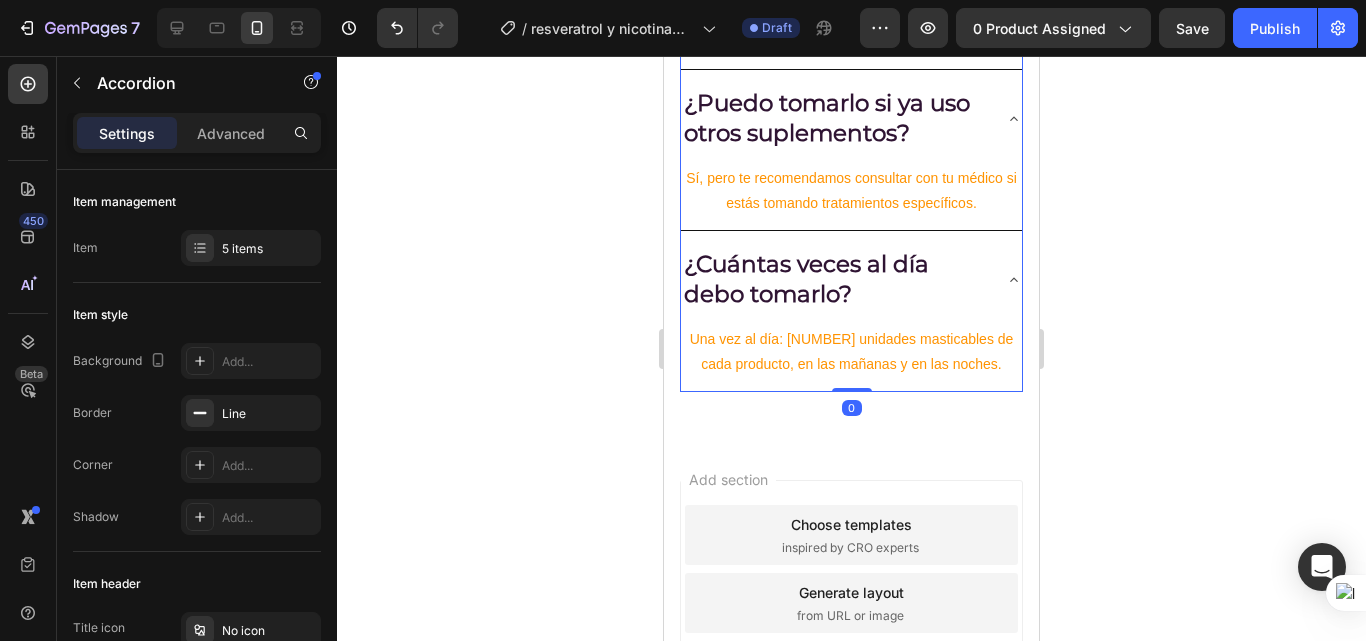click 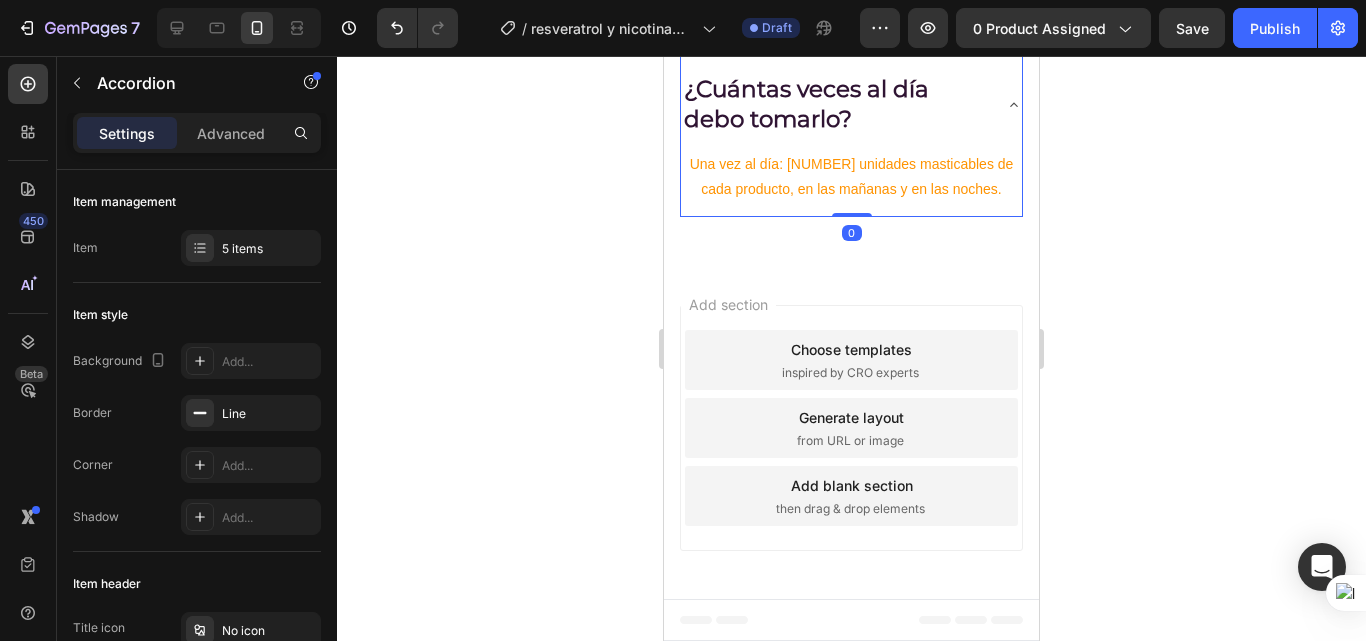 scroll, scrollTop: 3419, scrollLeft: 0, axis: vertical 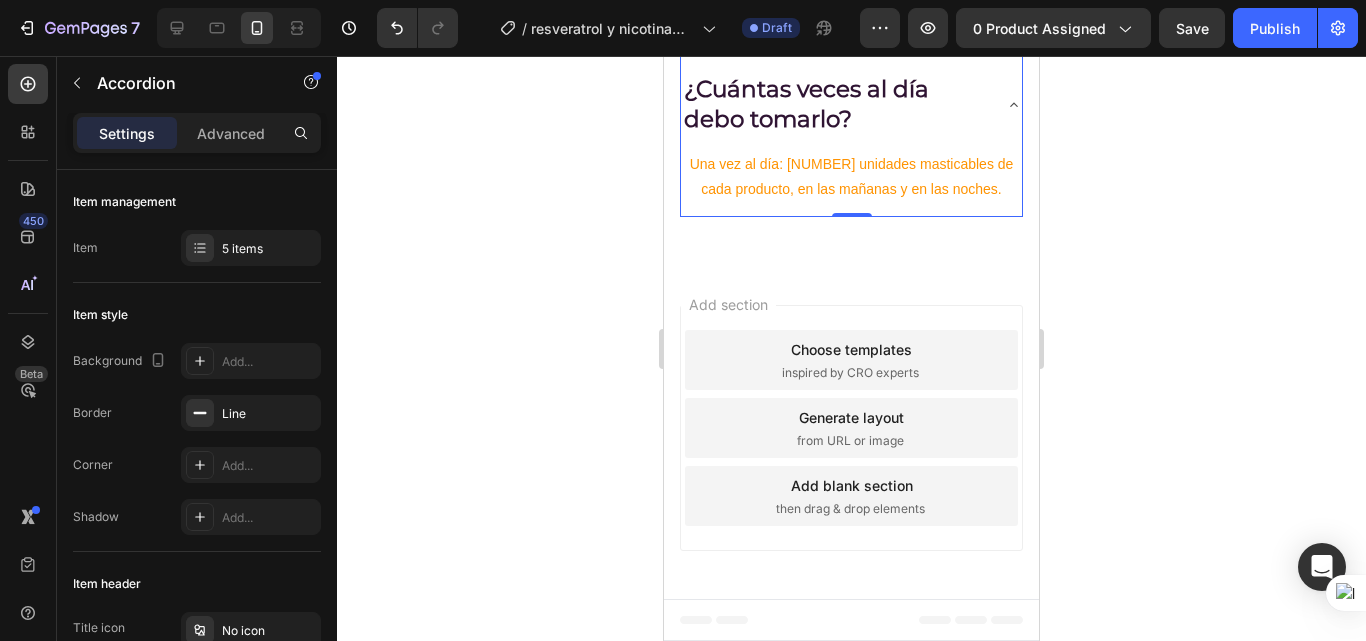 click 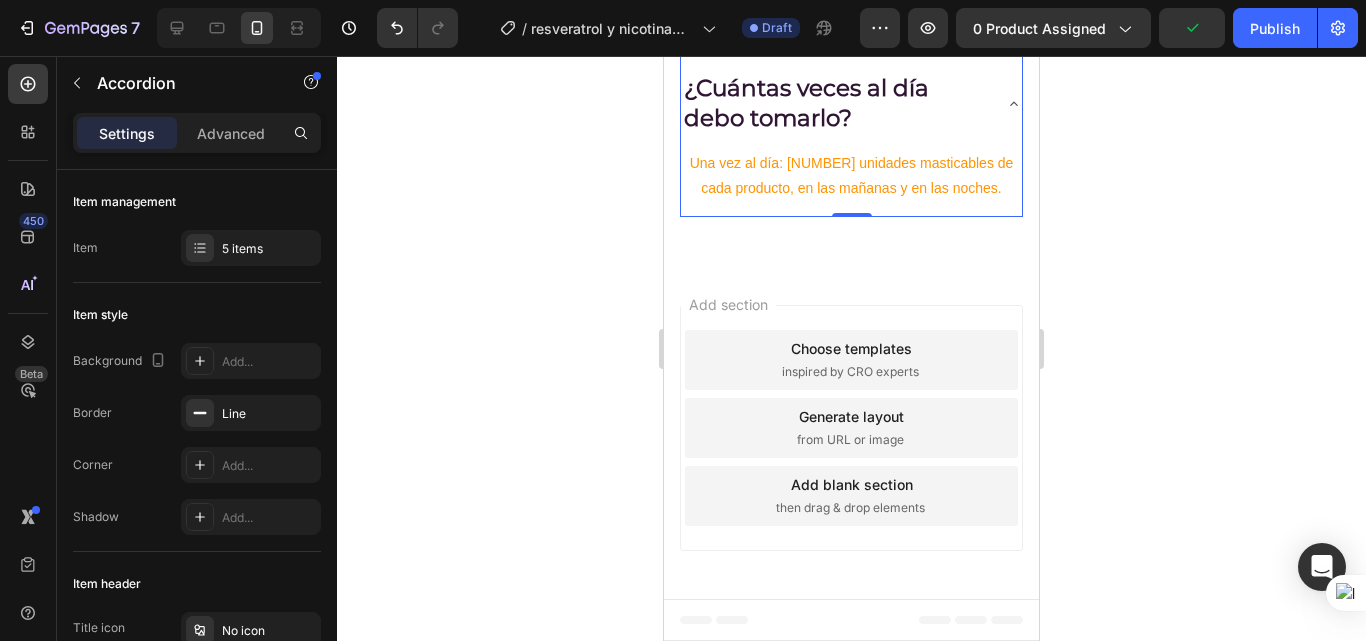 click on "¿Puedo tomarlo si ya uso otros suplementos?" at bounding box center (851, -57) 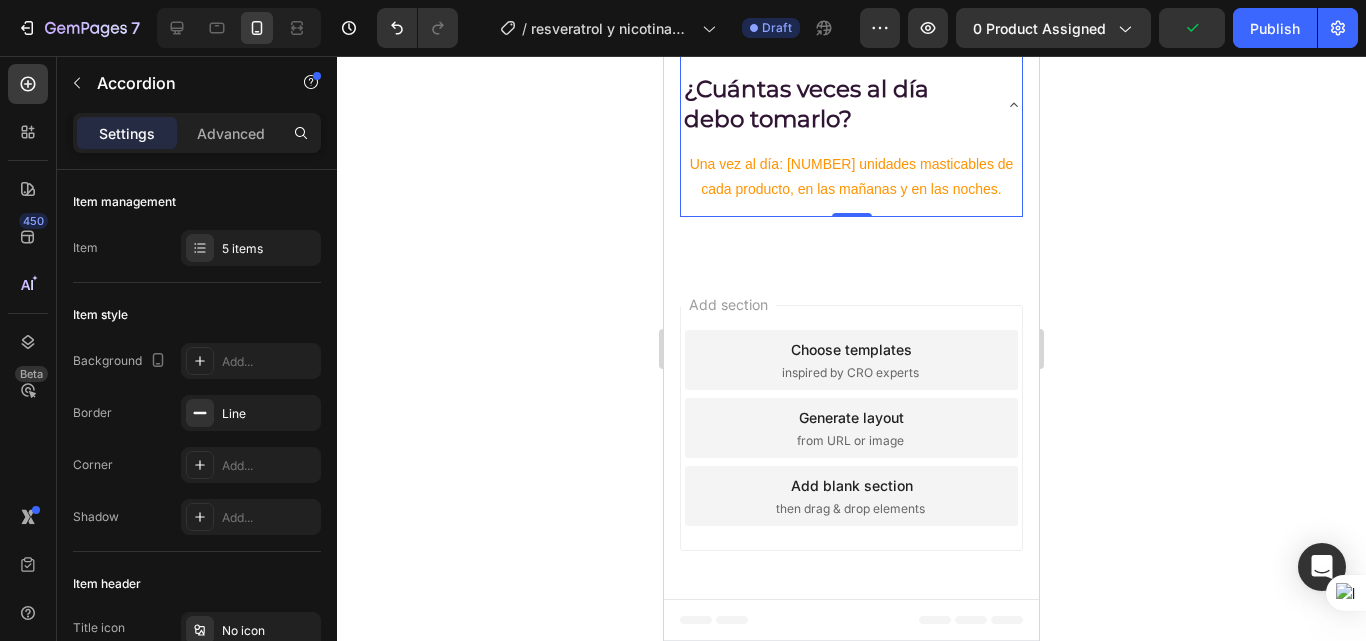 scroll, scrollTop: 3619, scrollLeft: 0, axis: vertical 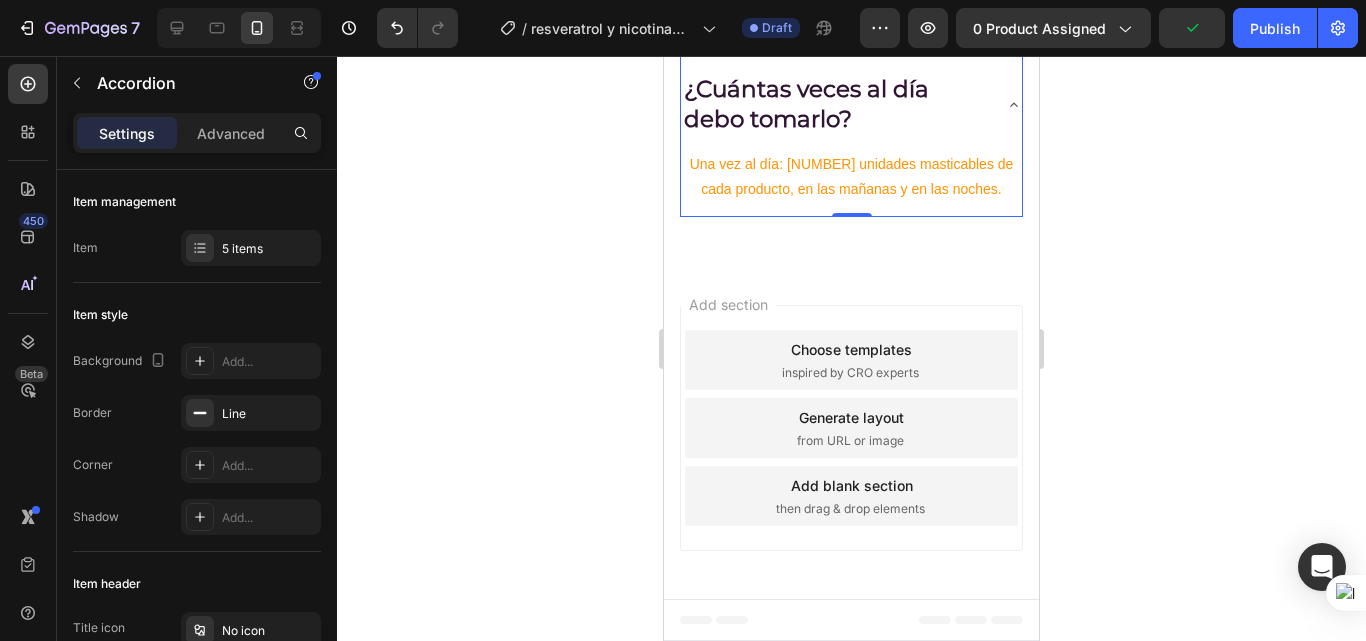 click 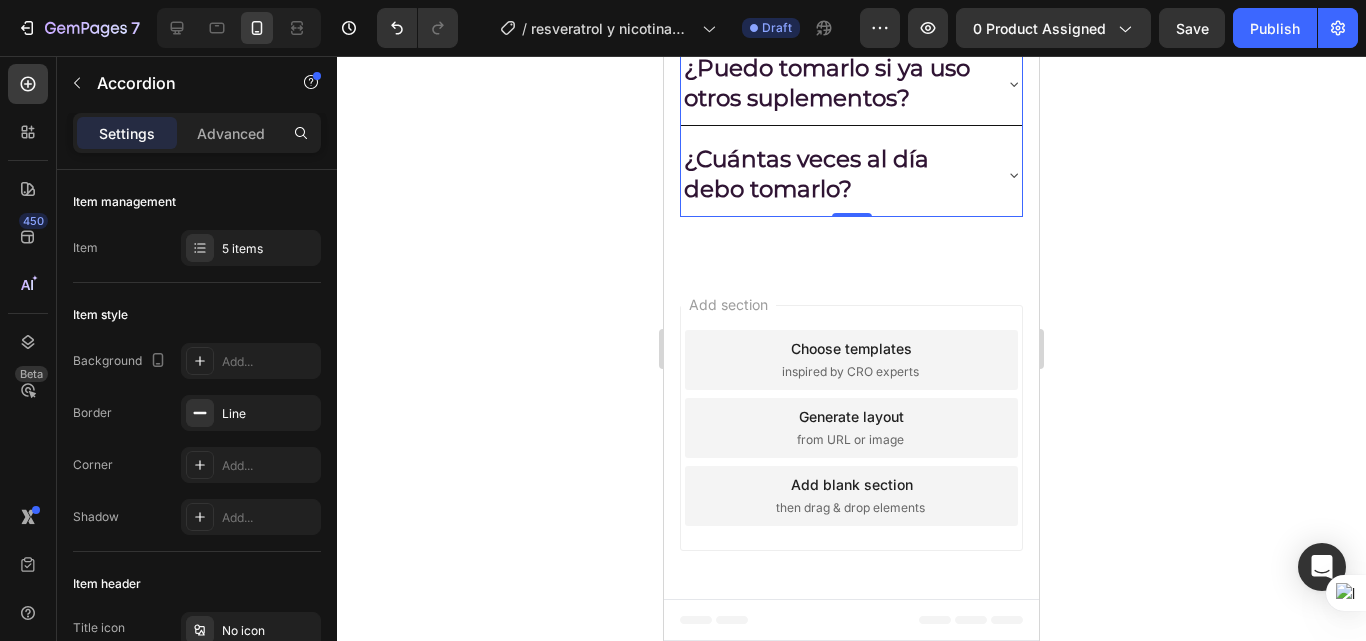 scroll, scrollTop: 3219, scrollLeft: 0, axis: vertical 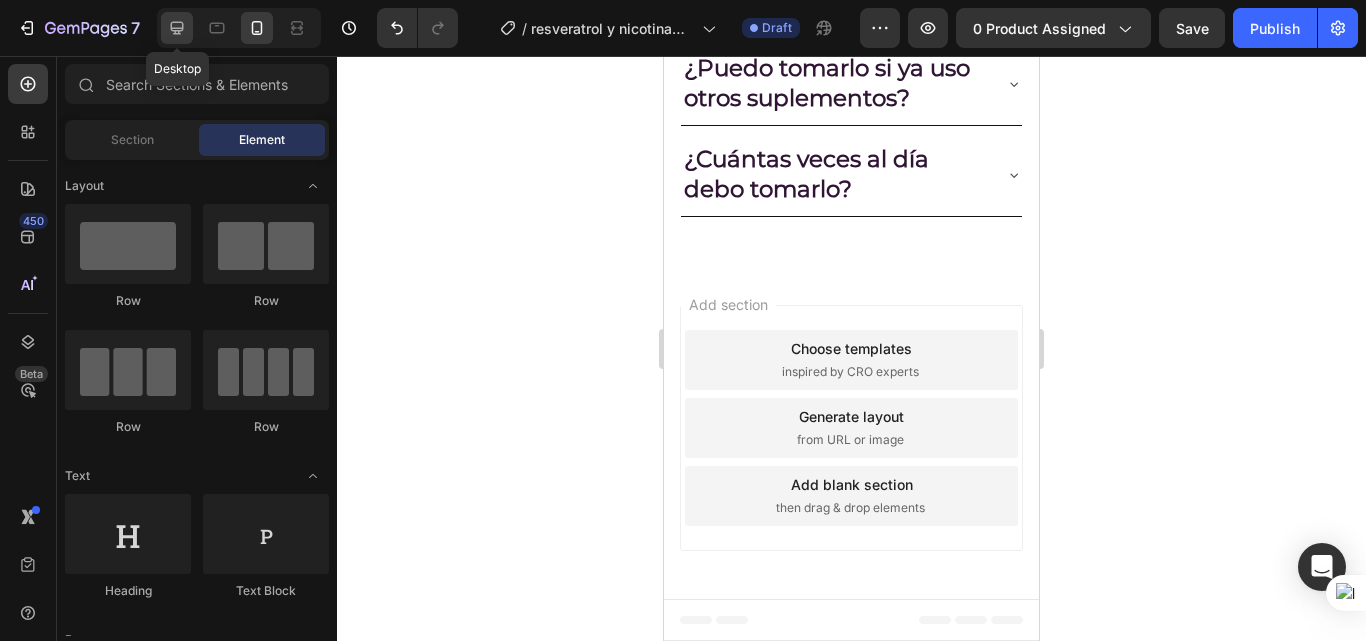 click 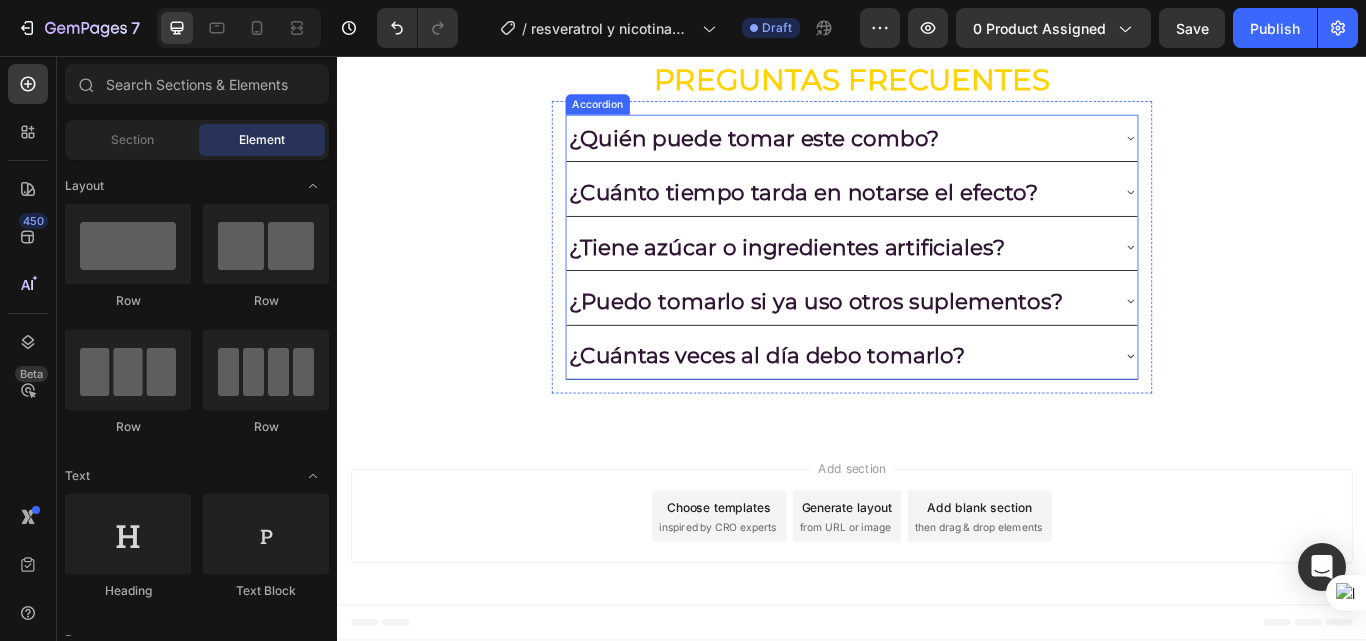 scroll, scrollTop: 5934, scrollLeft: 0, axis: vertical 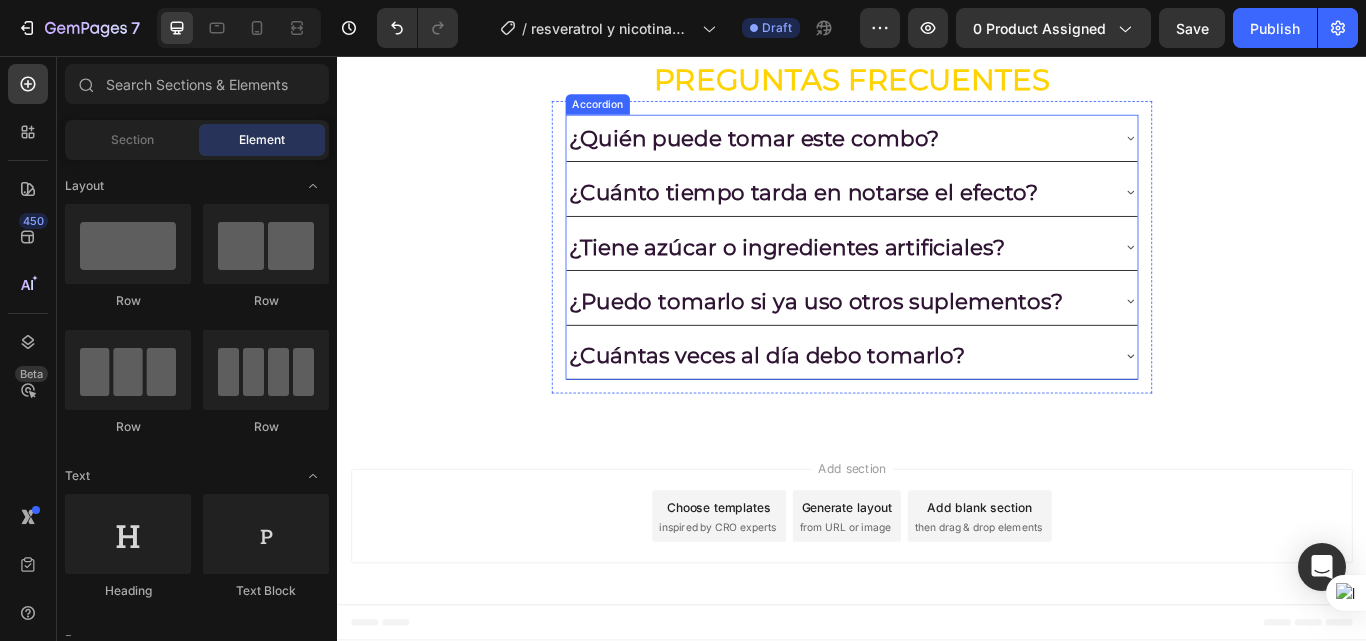 click on "¿Quién puede tomar este combo?" at bounding box center [921, 152] 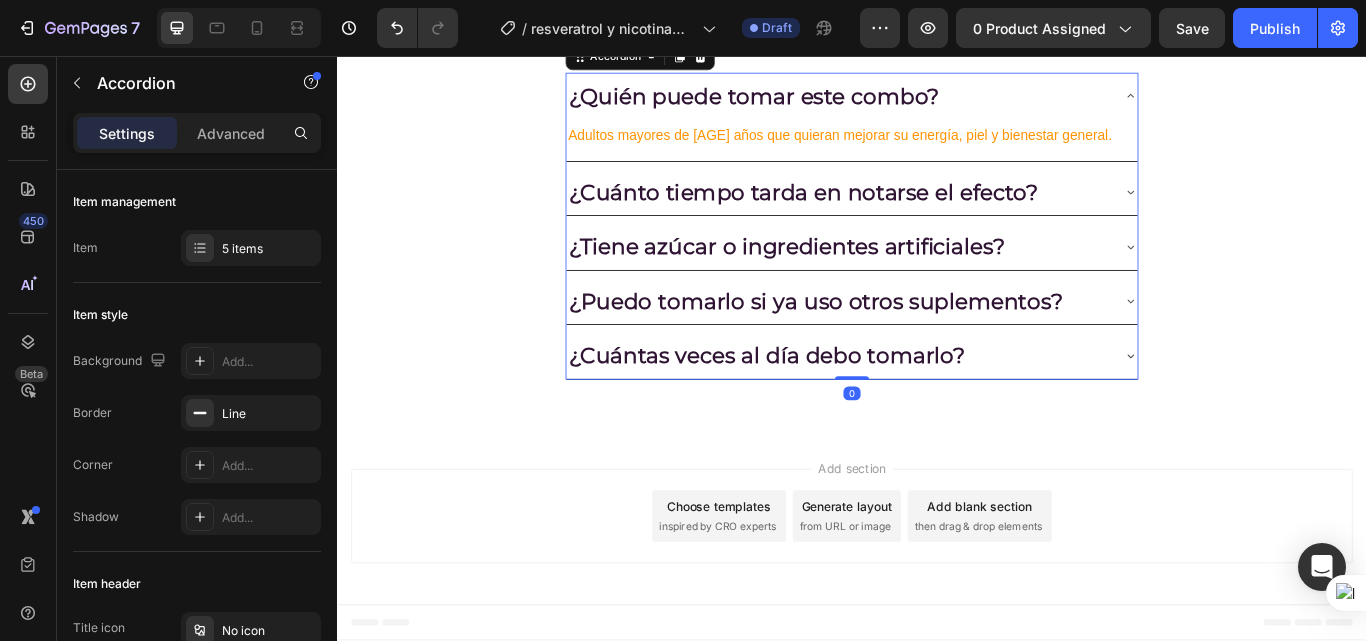 click on "¿Quién puede tomar este combo?" at bounding box center (921, 103) 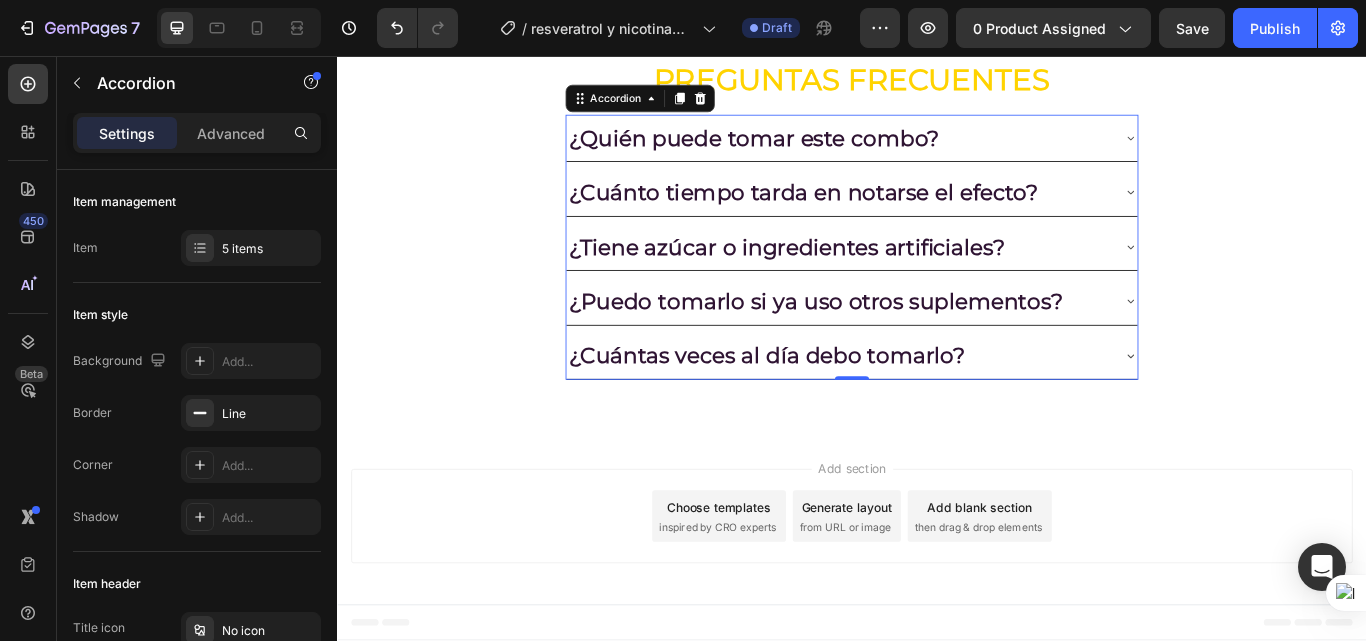 click on "¿Quién puede tomar este combo?" at bounding box center [937, 152] 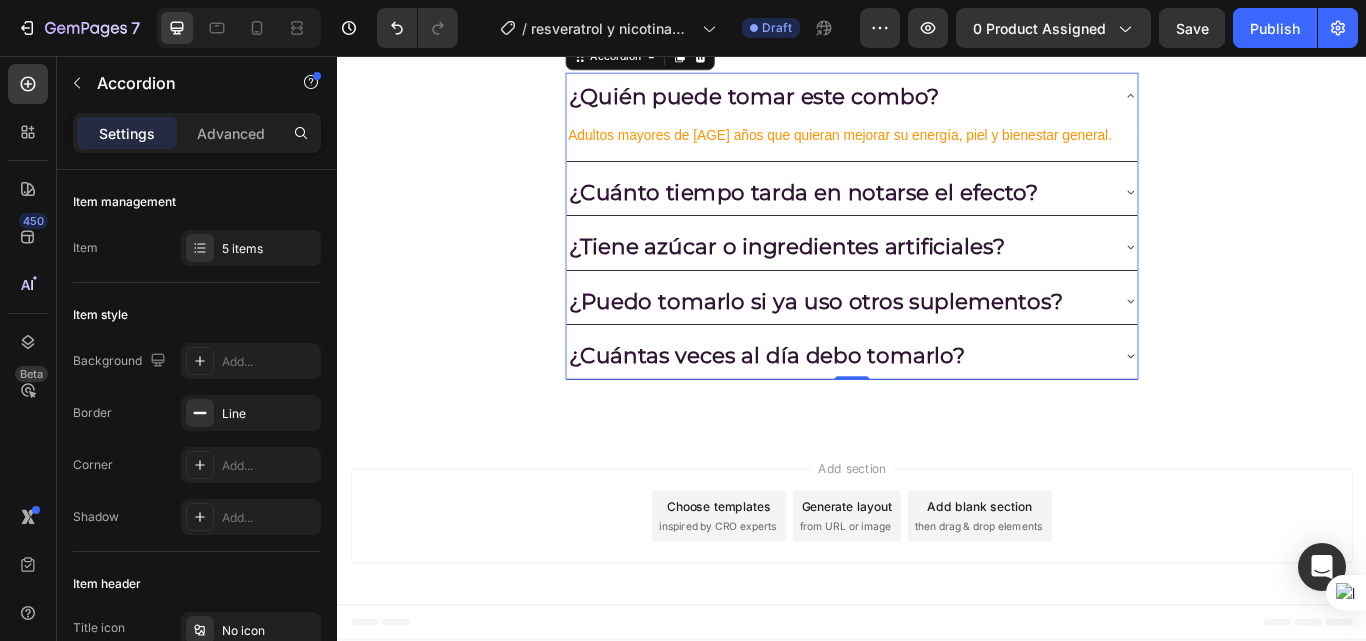 click on "¿Quién puede tomar este combo?" at bounding box center [937, 103] 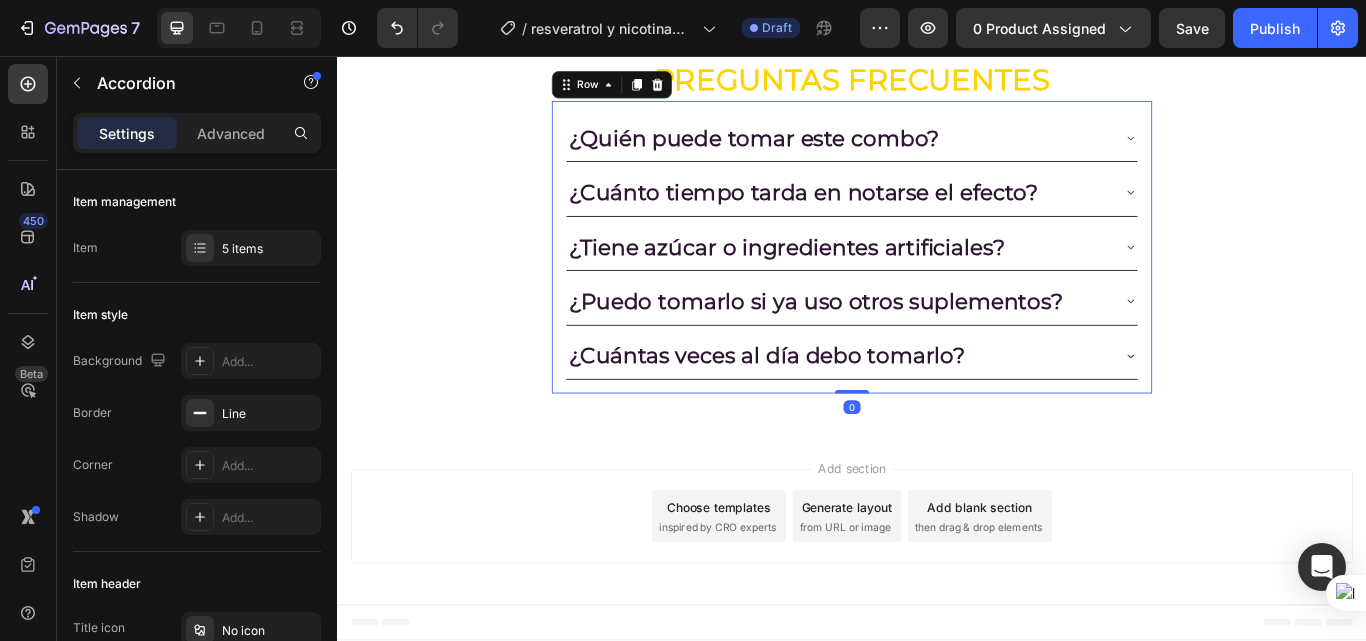 click on "¿Quién puede tomar este combo?
¿Cuánto tiempo tarda en notarse el efecto?
¿Tiene azúcar o ingredientes artificiales?
¿Puedo tomarlo si ya uso otros suplementos?
¿Cuántas veces al día debo tomarlo? Accordion Row   0" at bounding box center (937, 280) 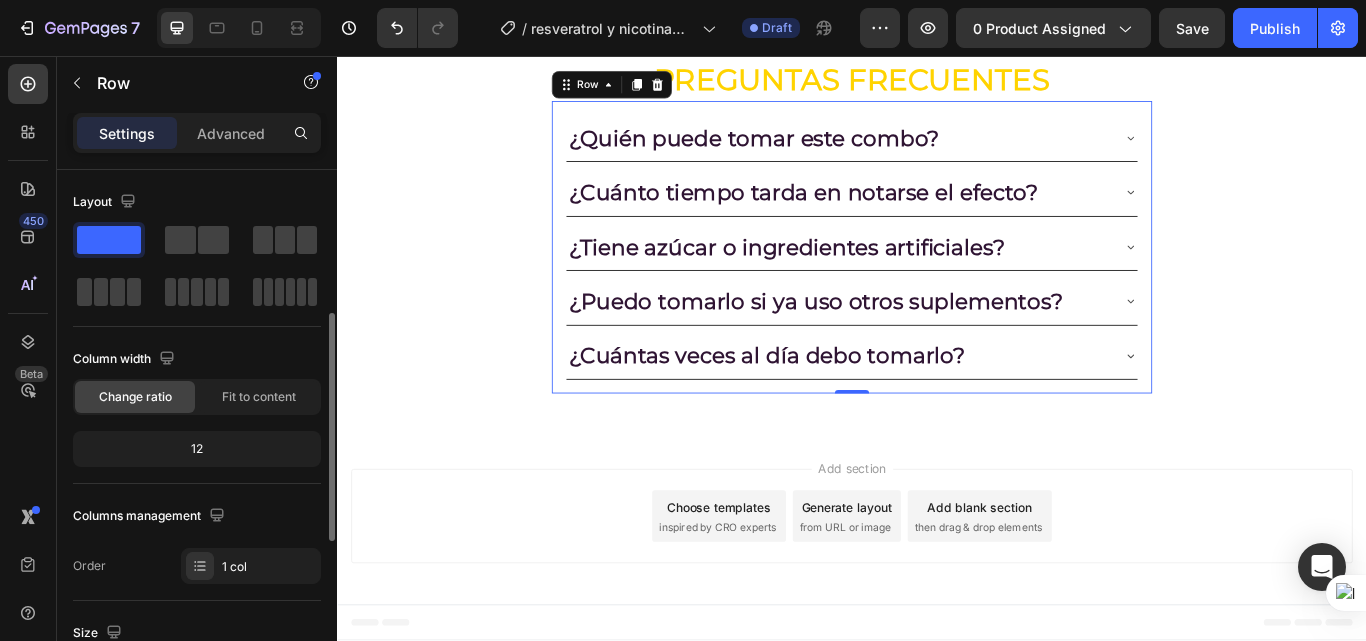 scroll, scrollTop: 100, scrollLeft: 0, axis: vertical 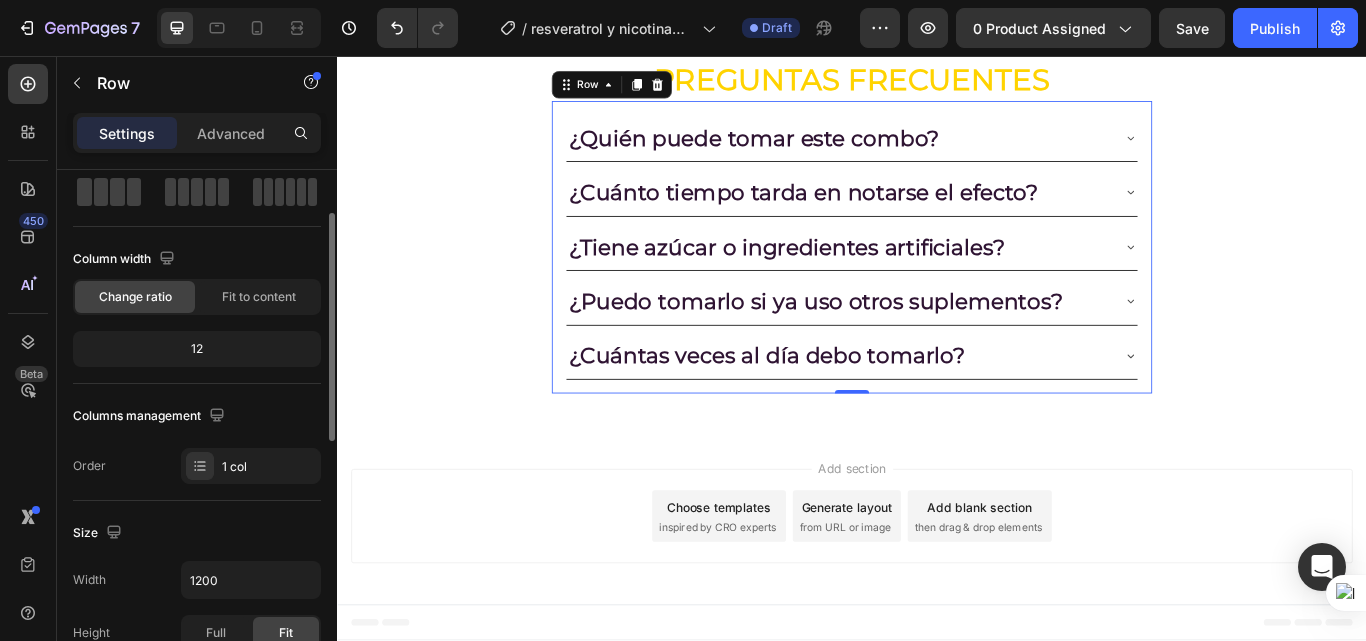 click on "12" 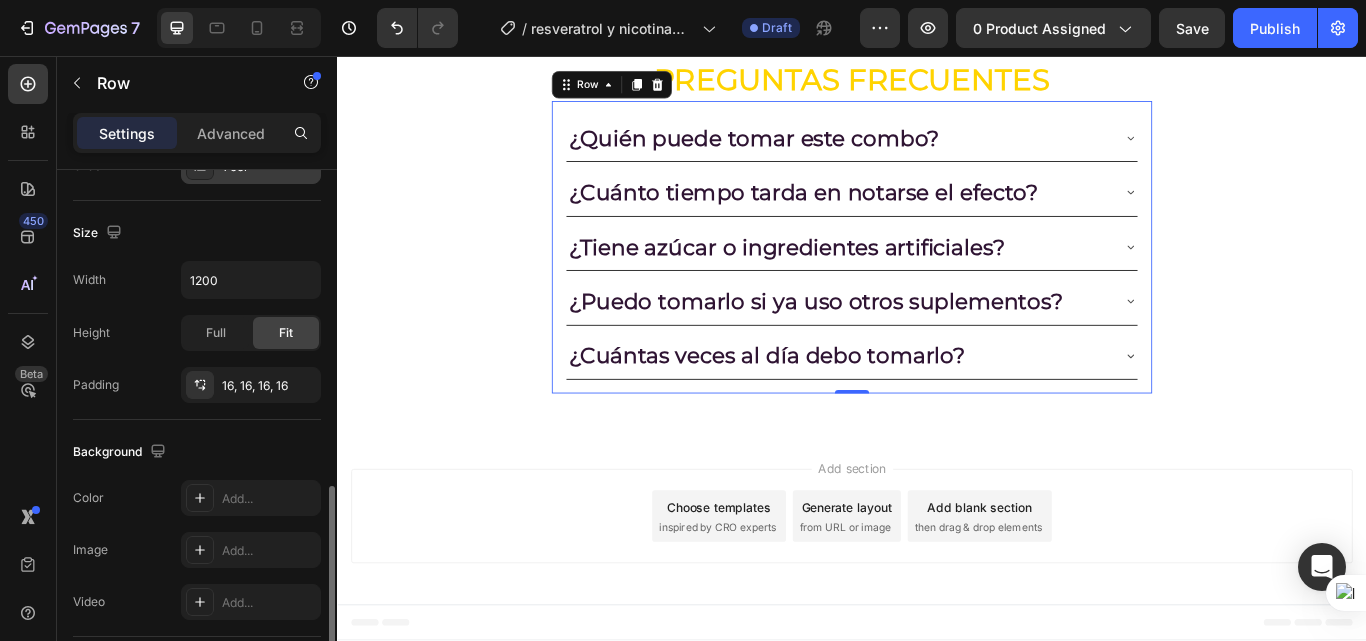 scroll, scrollTop: 500, scrollLeft: 0, axis: vertical 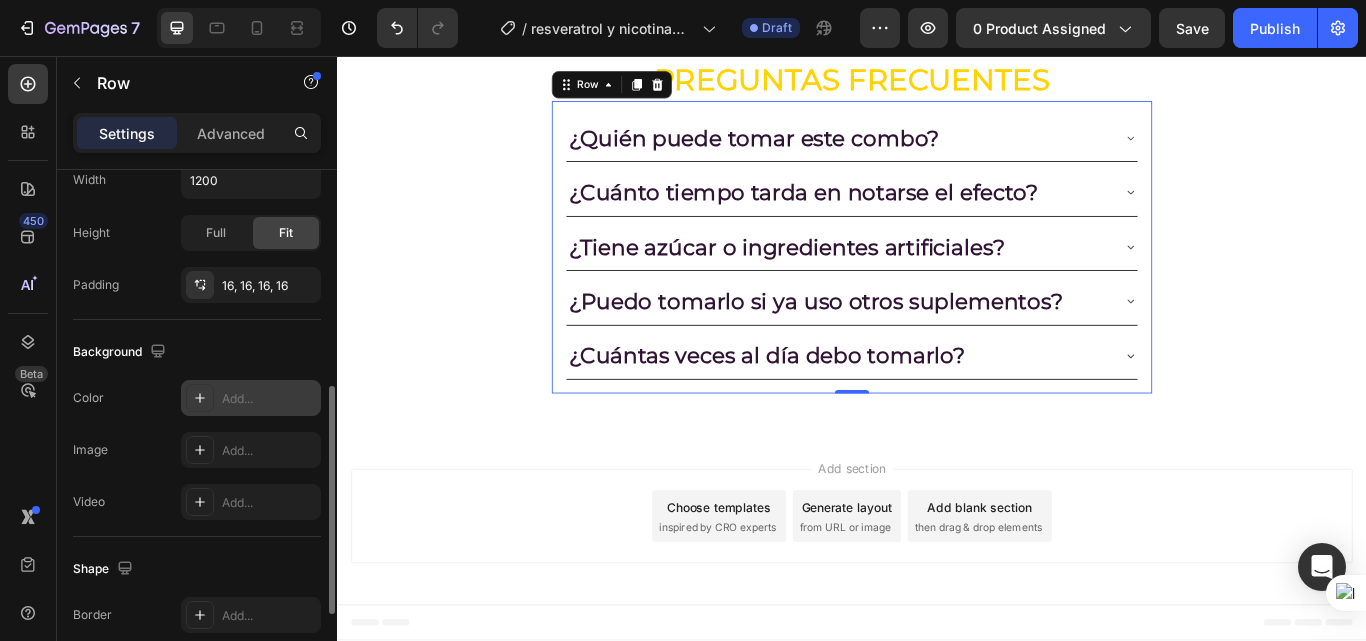 click on "Add..." at bounding box center (269, 399) 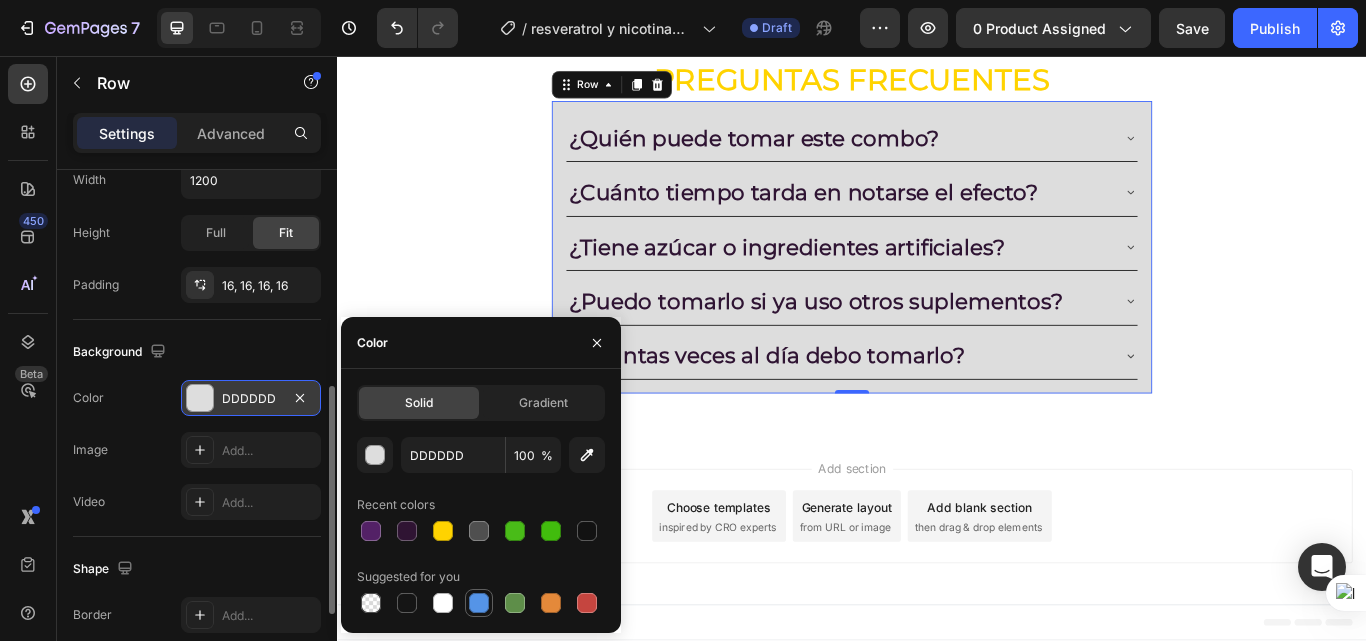 click at bounding box center (479, 603) 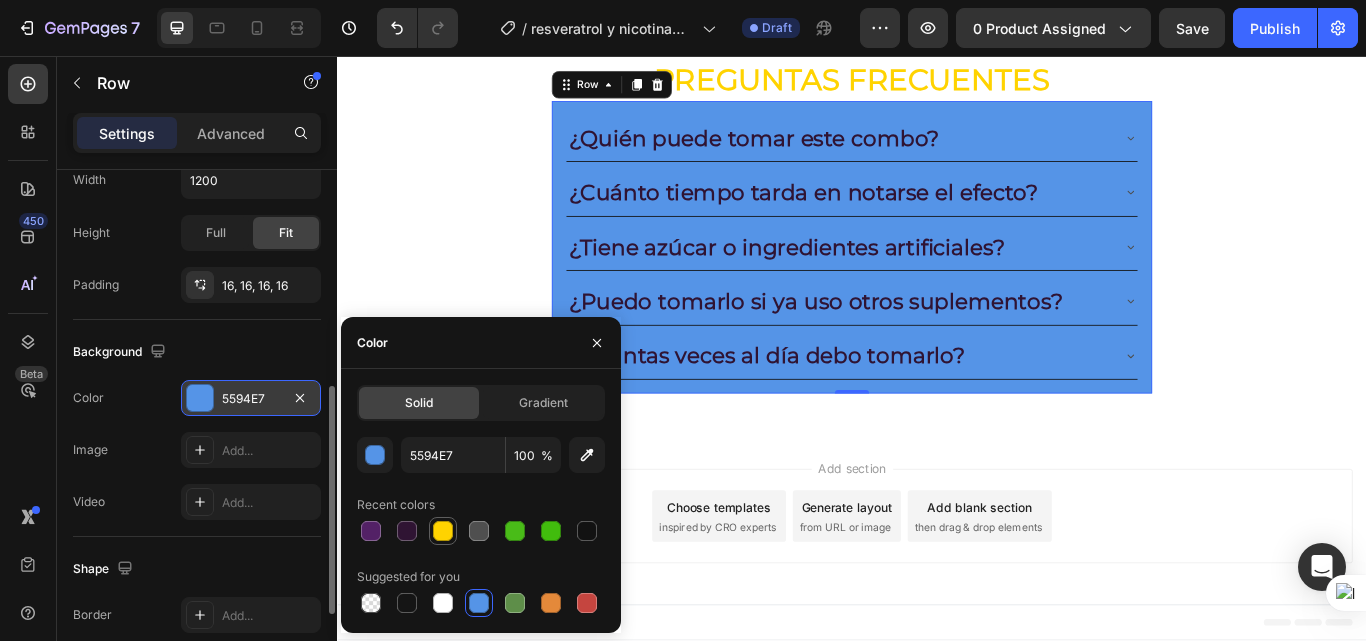 click at bounding box center [443, 531] 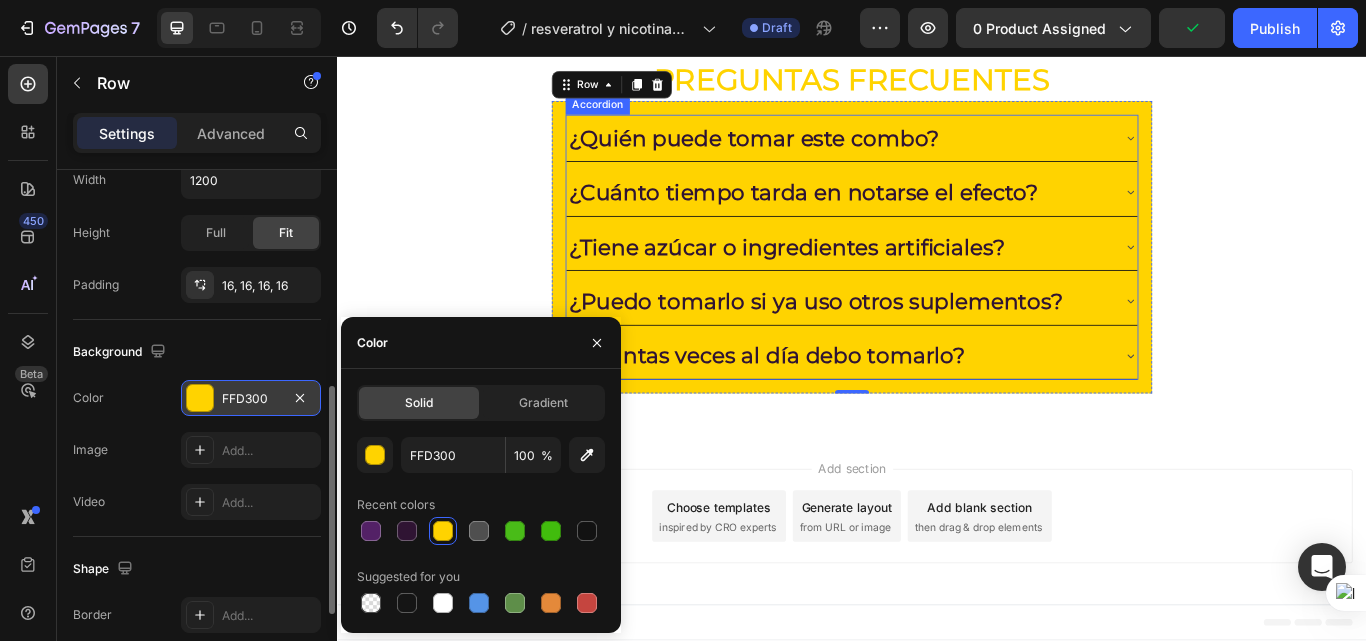 click on "¿Quién puede tomar este combo?" at bounding box center [921, 152] 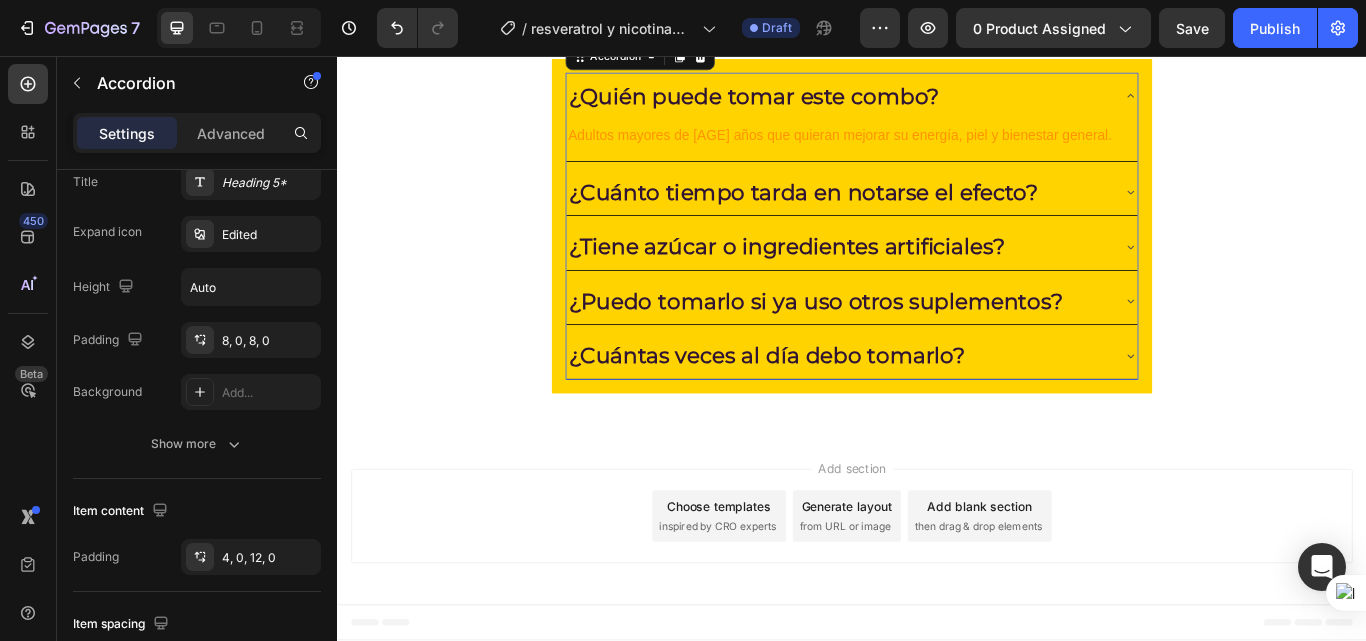 scroll, scrollTop: 0, scrollLeft: 0, axis: both 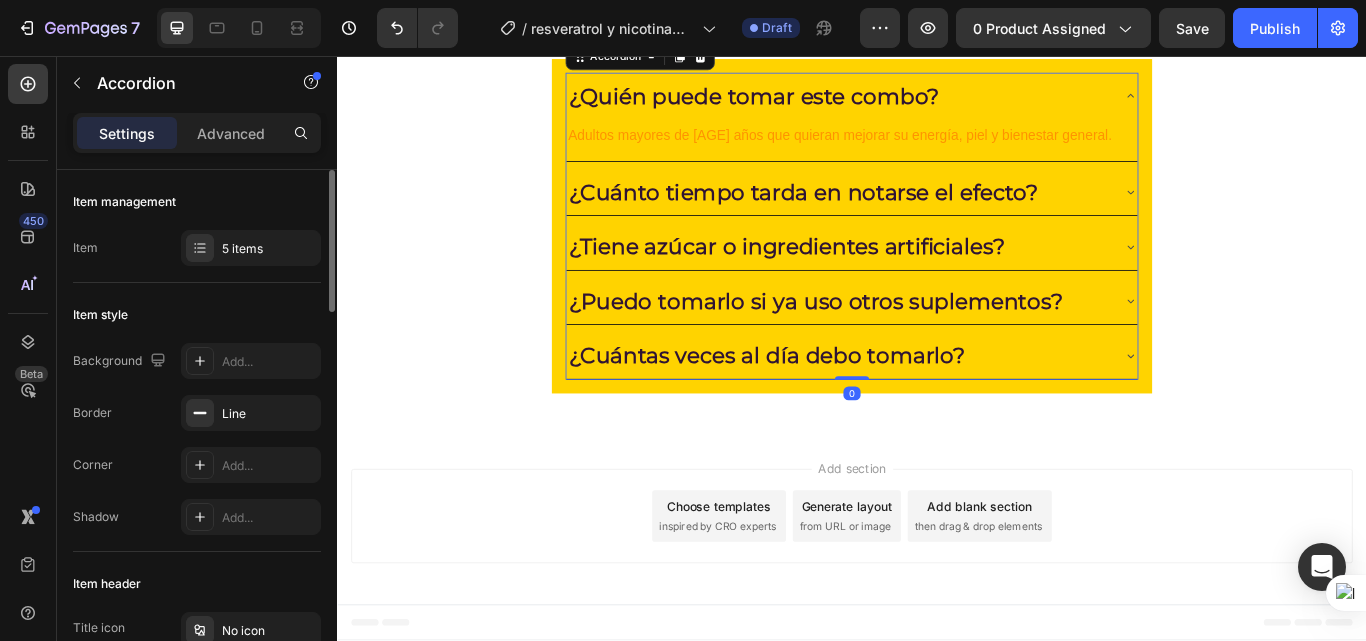 click on "¿Quién puede tomar este combo?" at bounding box center [921, 103] 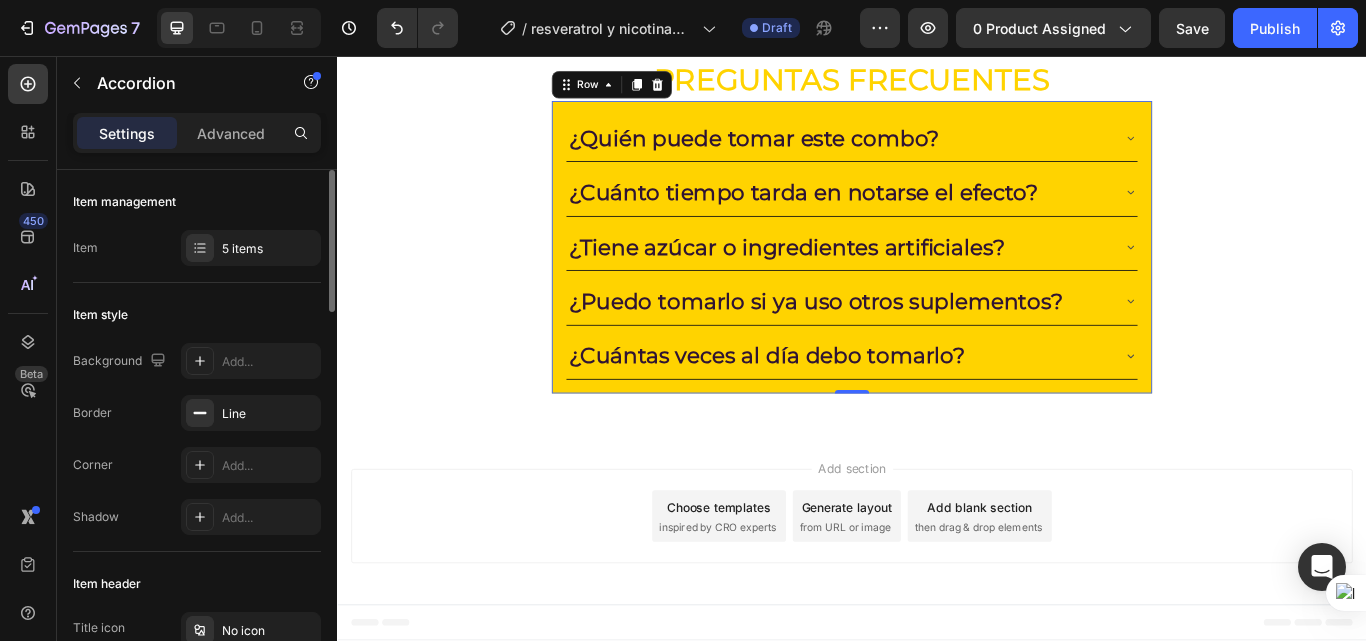 click on "¿Quién puede tomar este combo?
¿Cuánto tiempo tarda en notarse el efecto?
¿Tiene azúcar o ingredientes artificiales?
¿Puedo tomarlo si ya uso otros suplementos?
¿Cuántas veces al día debo tomarlo? Accordion Row   0" at bounding box center [937, 280] 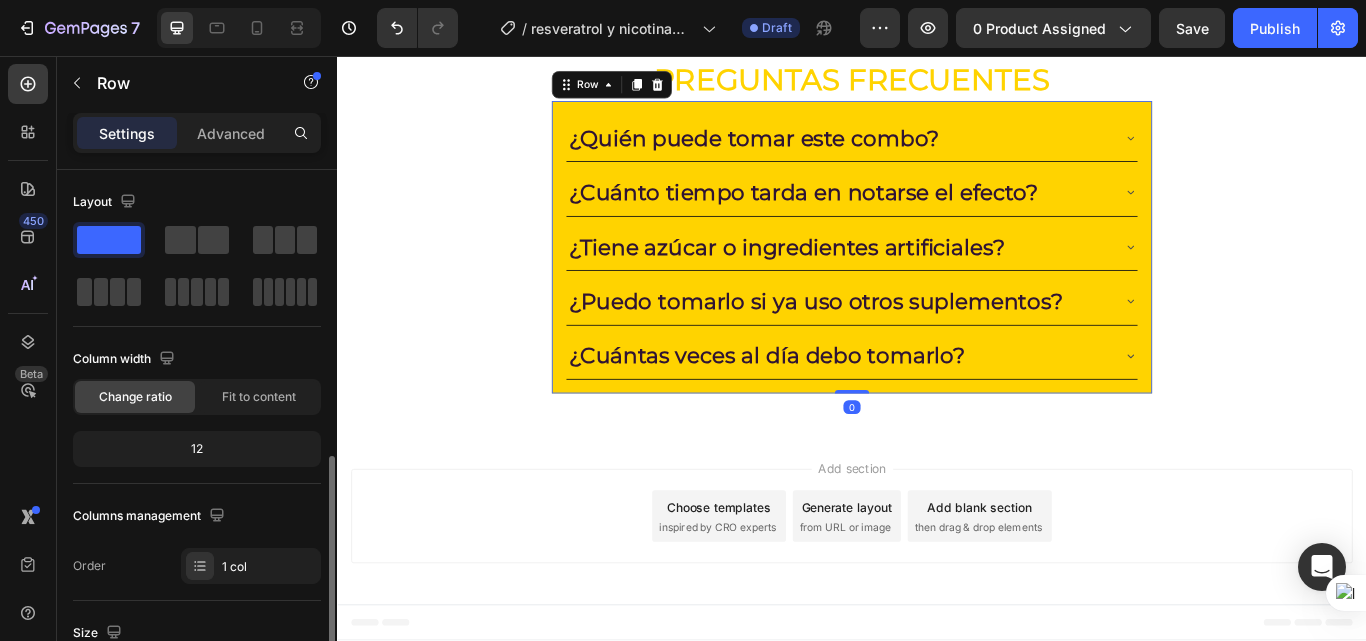 scroll, scrollTop: 400, scrollLeft: 0, axis: vertical 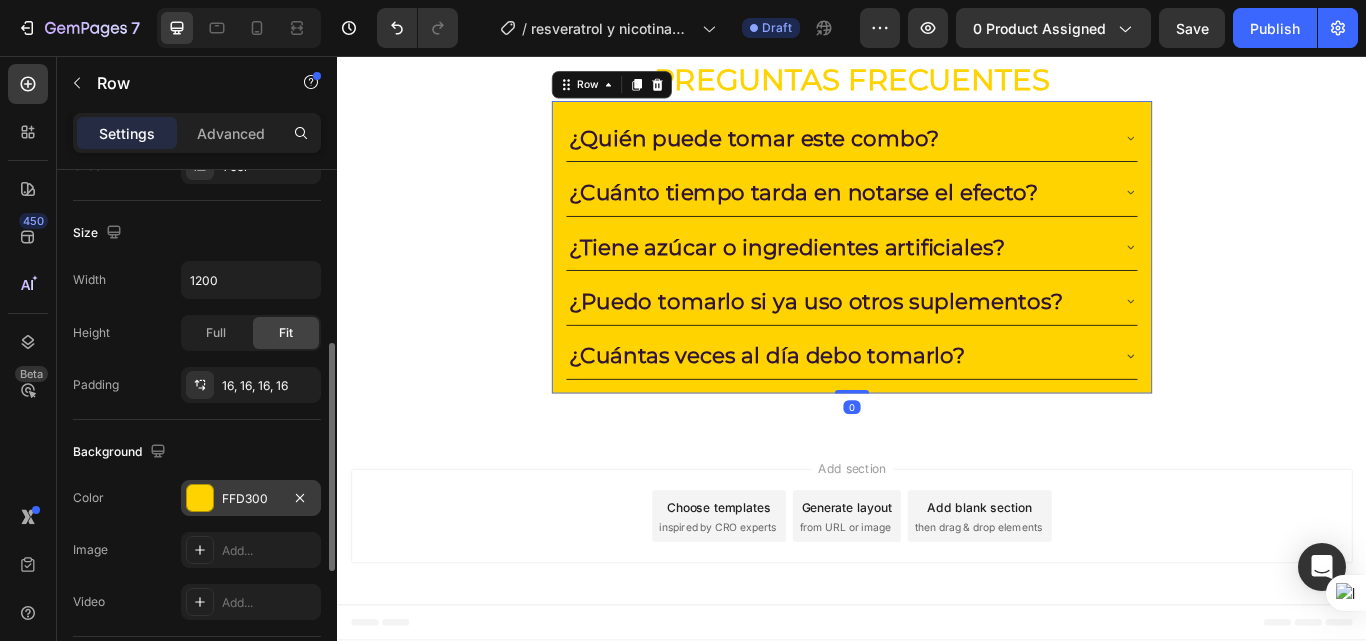click at bounding box center (200, 498) 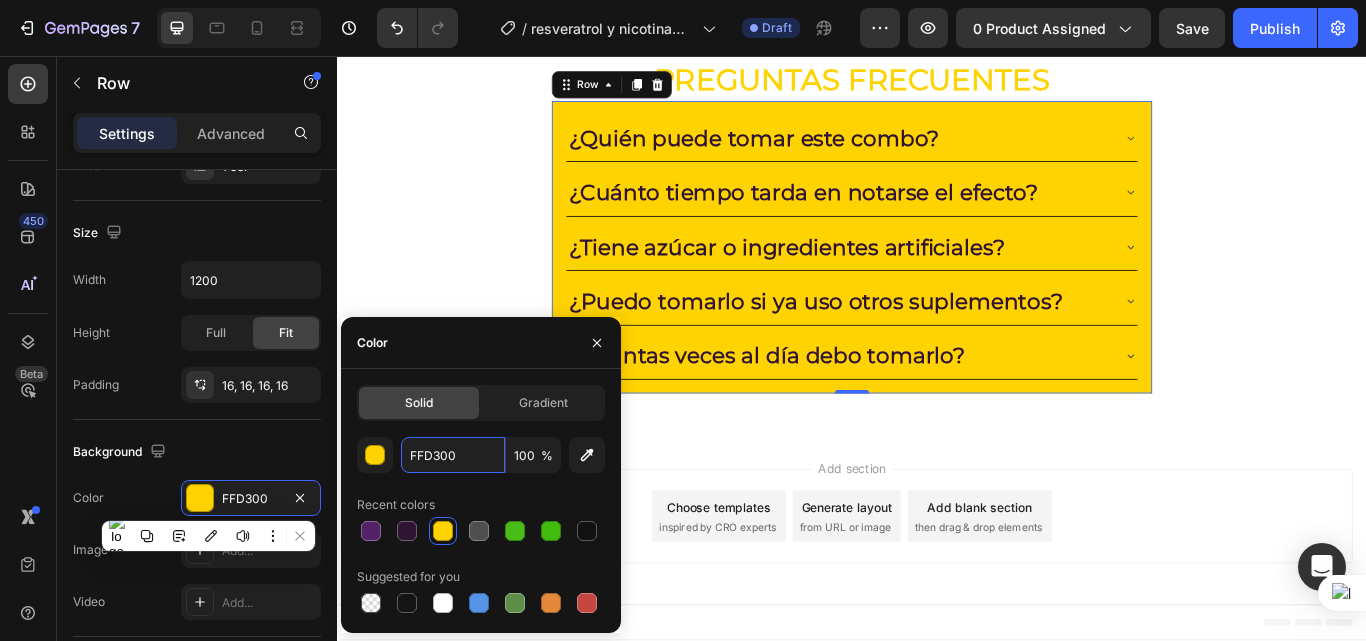 paste on "#ff9" 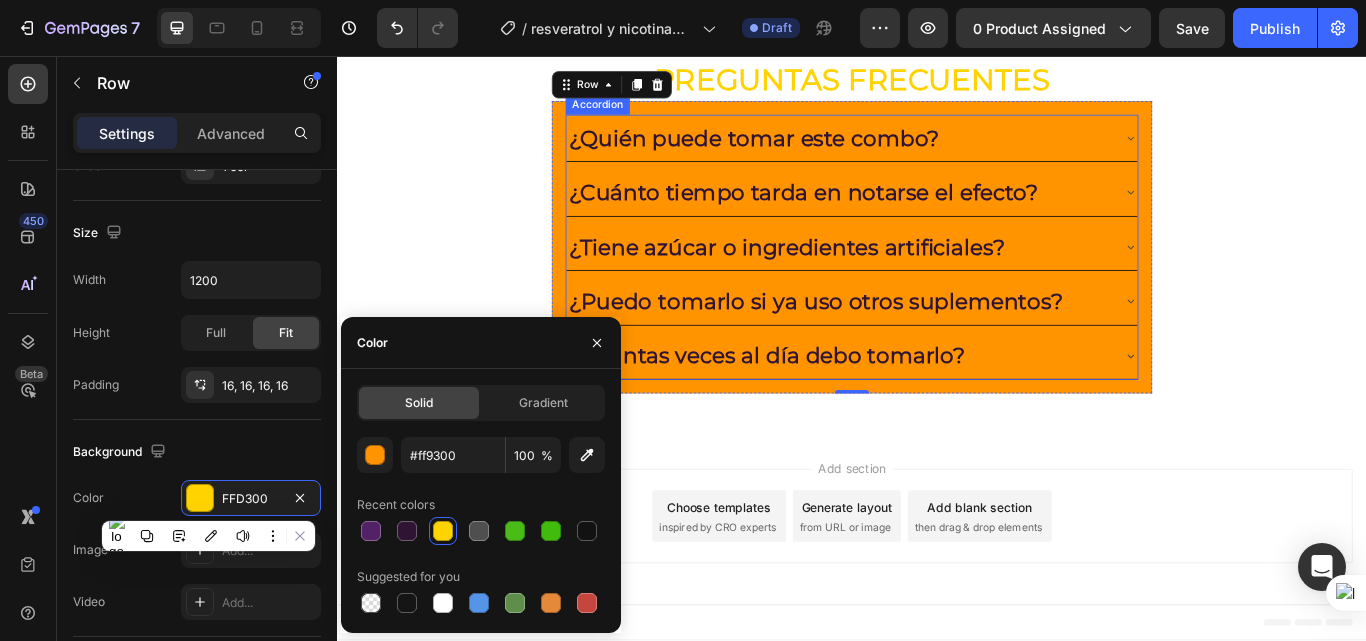 click on "¿Quién puede tomar este combo?" at bounding box center (921, 152) 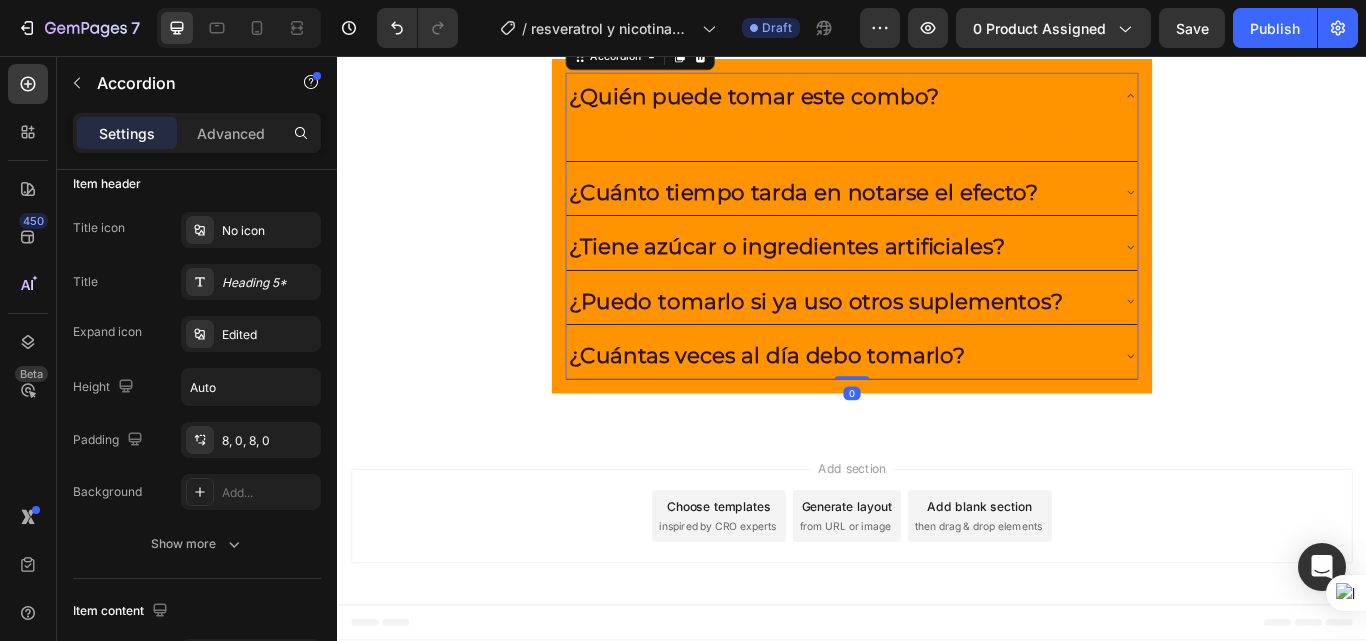 scroll, scrollTop: 0, scrollLeft: 0, axis: both 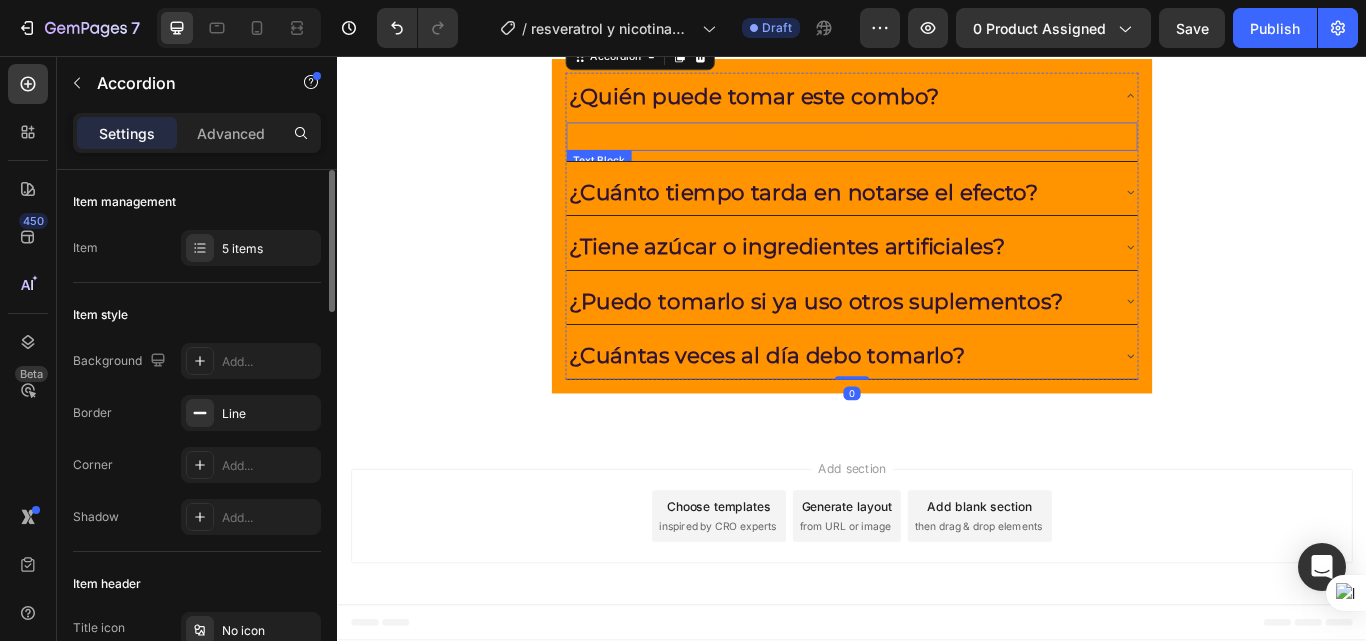 click on "Adultos mayores de 25 años que quieran mejorar su energía, piel y bienestar general." at bounding box center (937, 150) 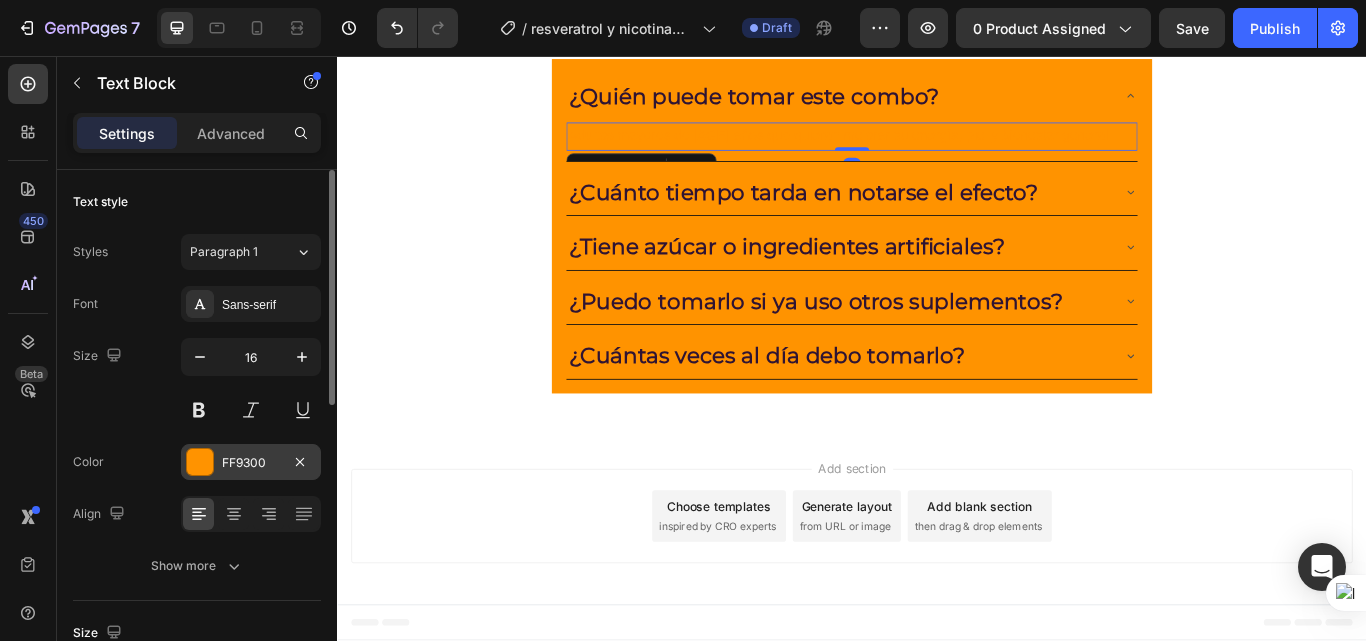 click at bounding box center (200, 462) 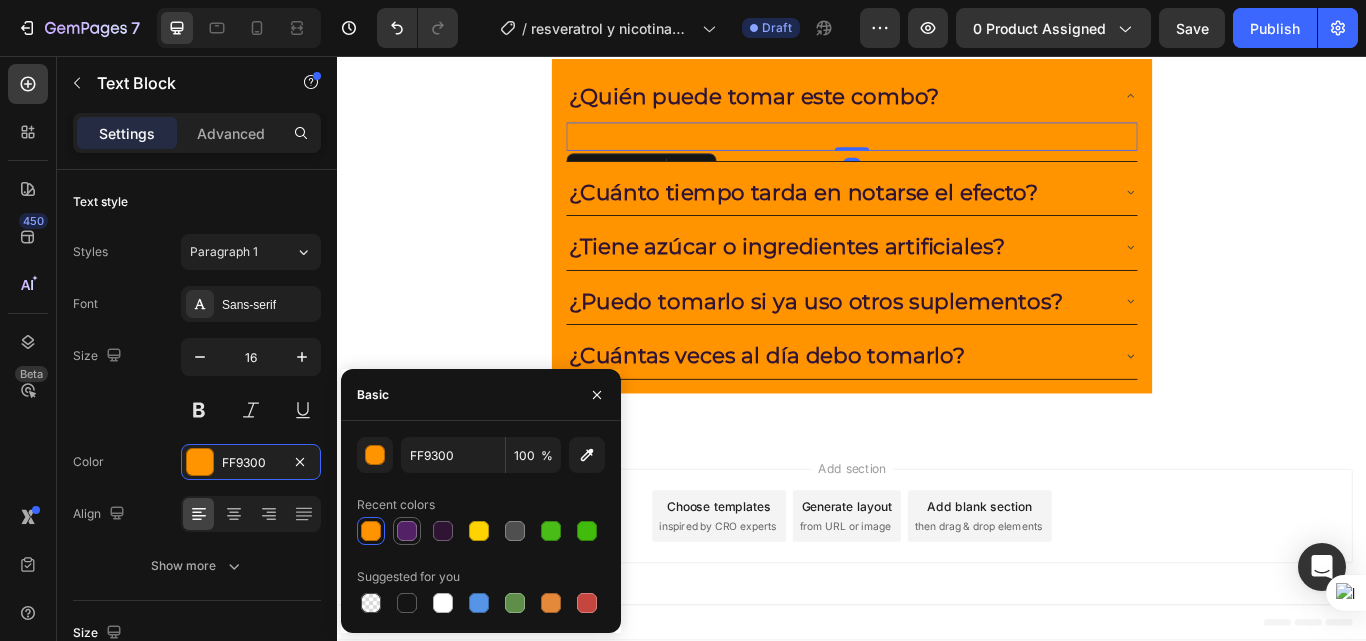 click at bounding box center (407, 531) 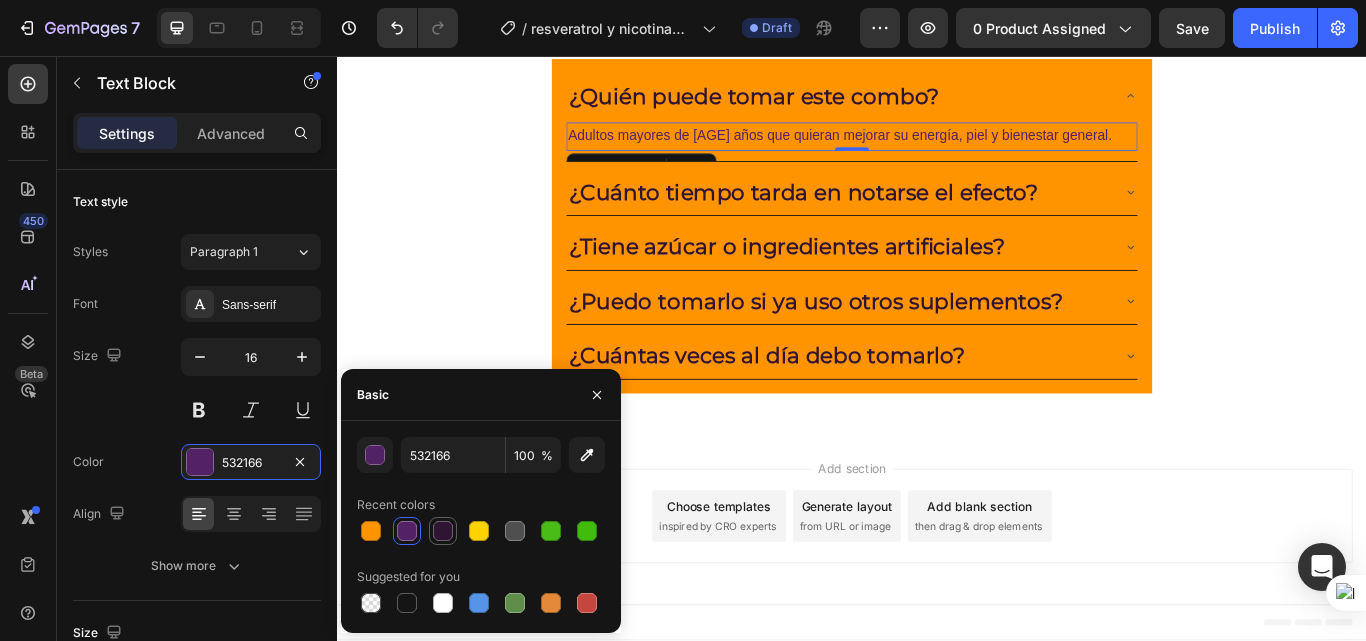 click at bounding box center [443, 531] 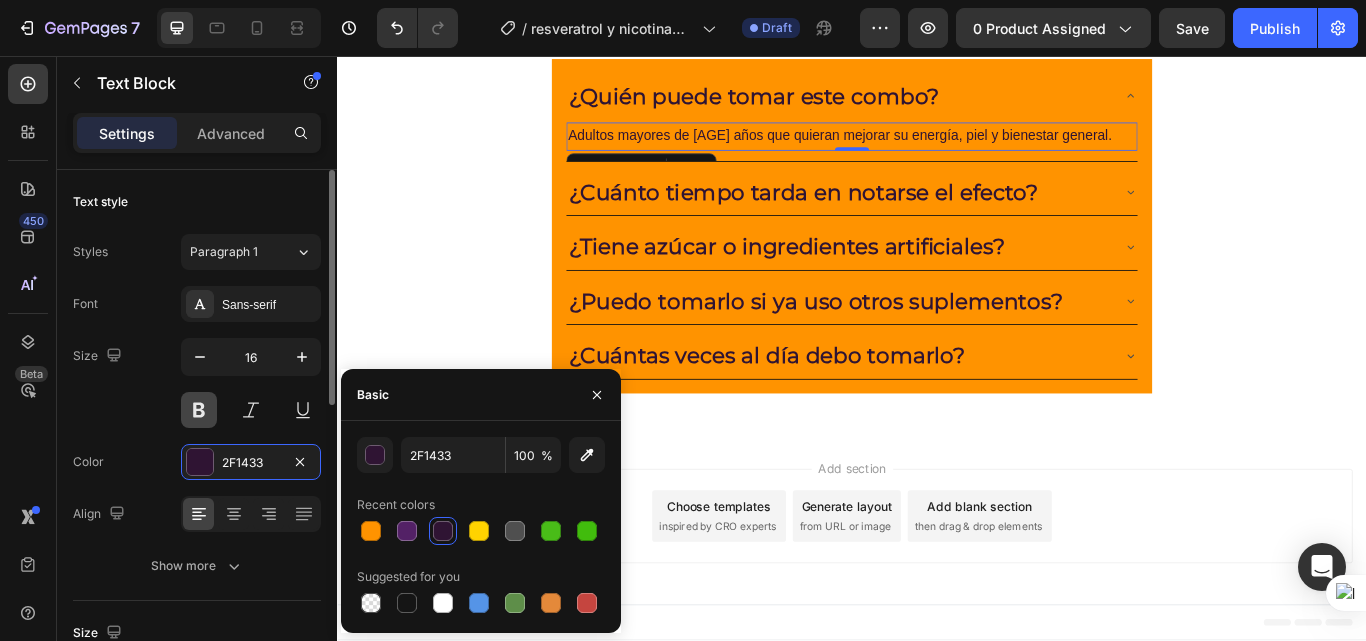 click at bounding box center (199, 410) 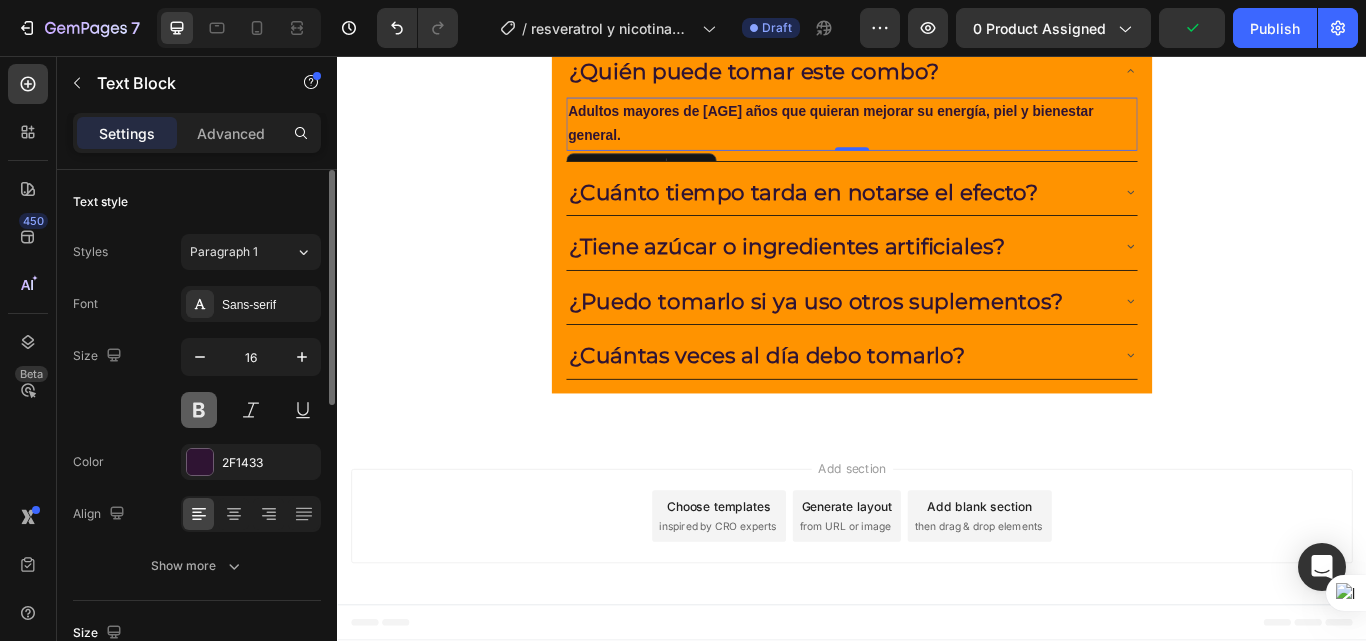 click at bounding box center [199, 410] 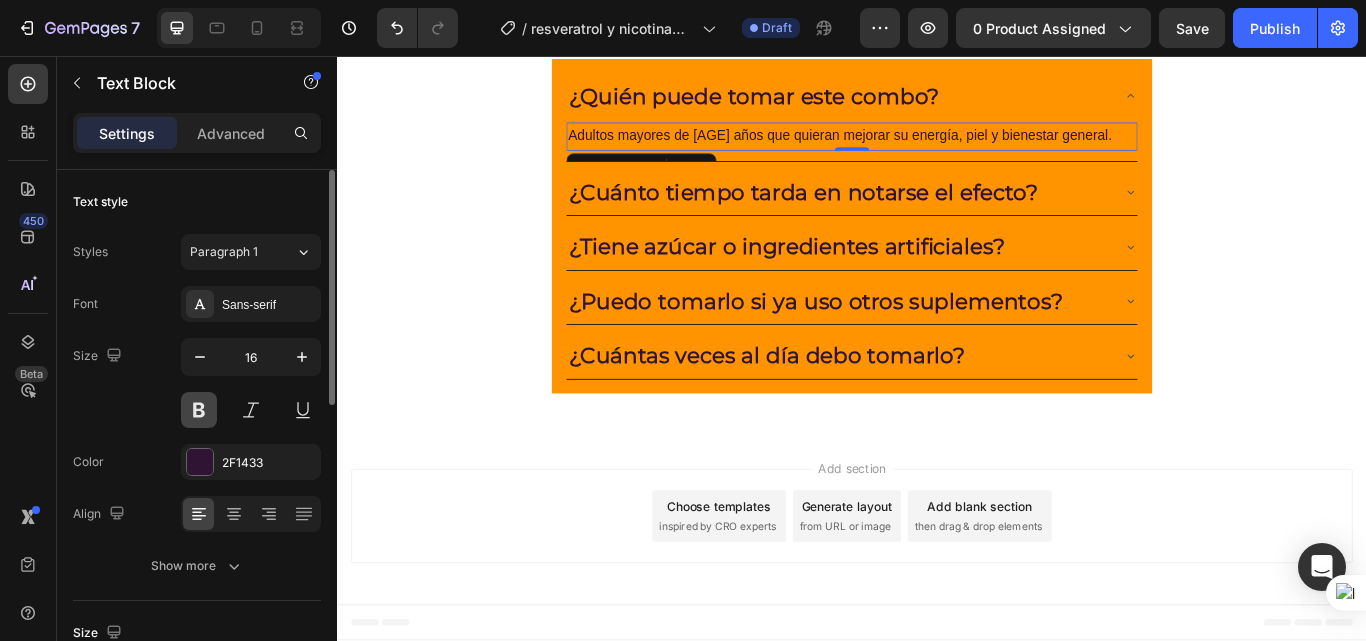 type 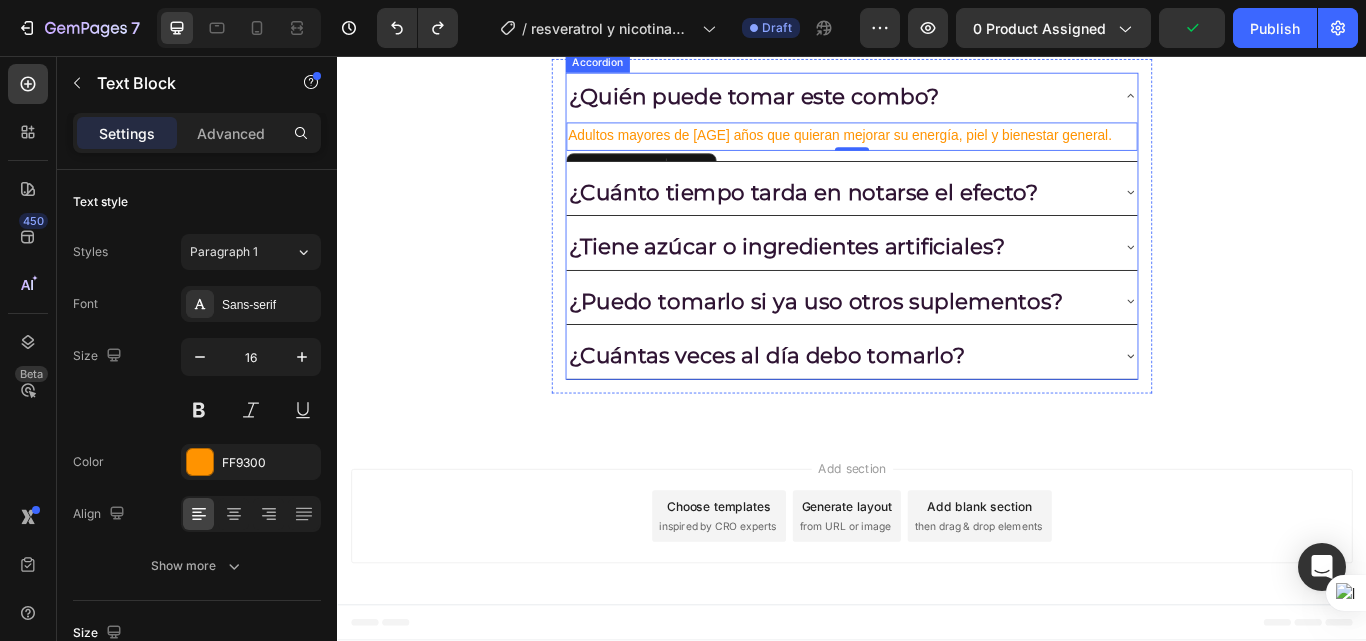 click 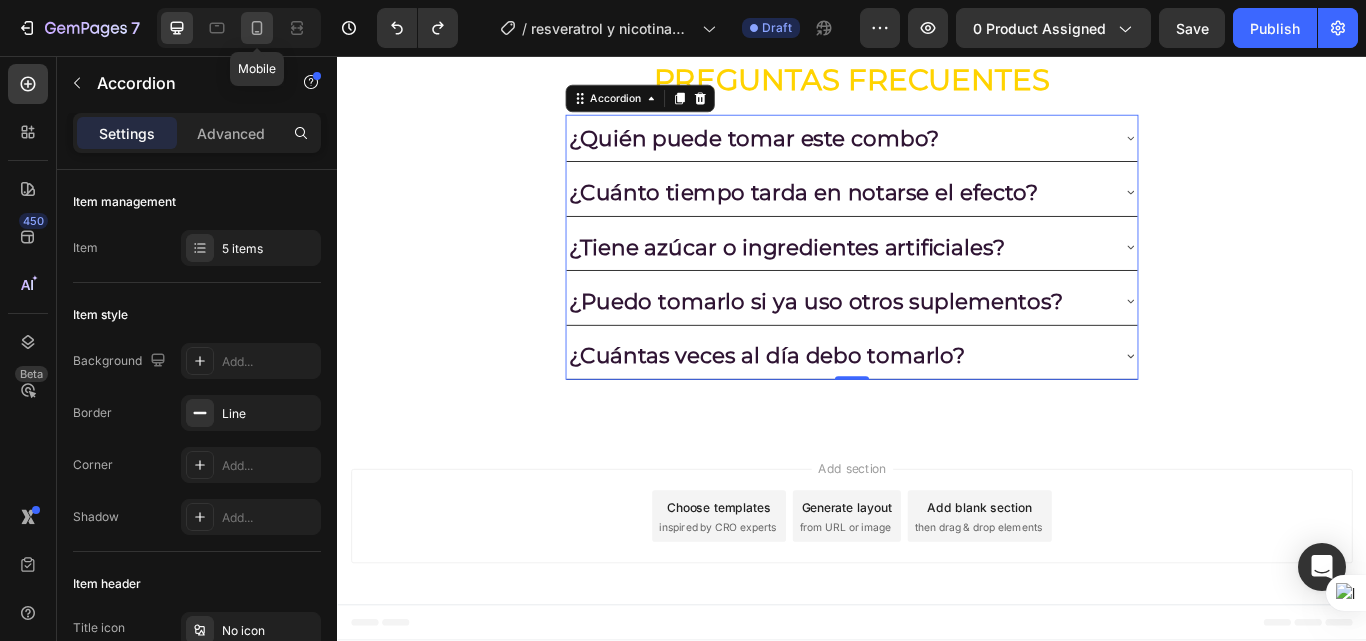 click 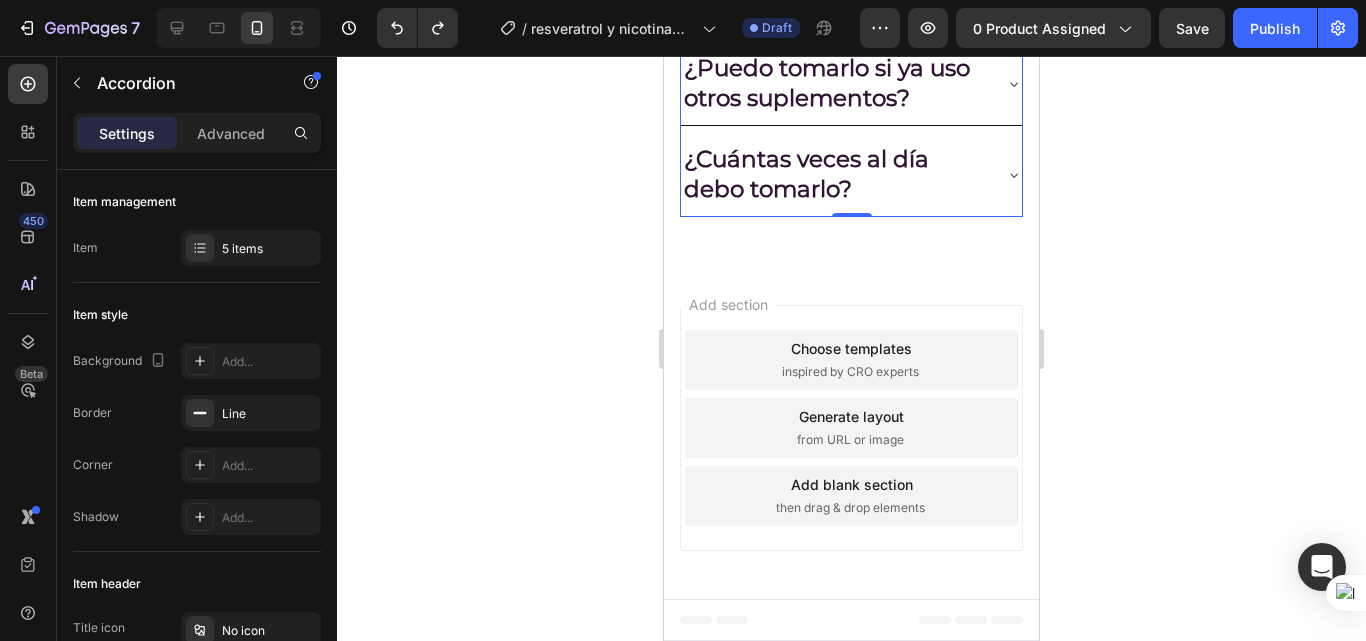 scroll, scrollTop: 3487, scrollLeft: 0, axis: vertical 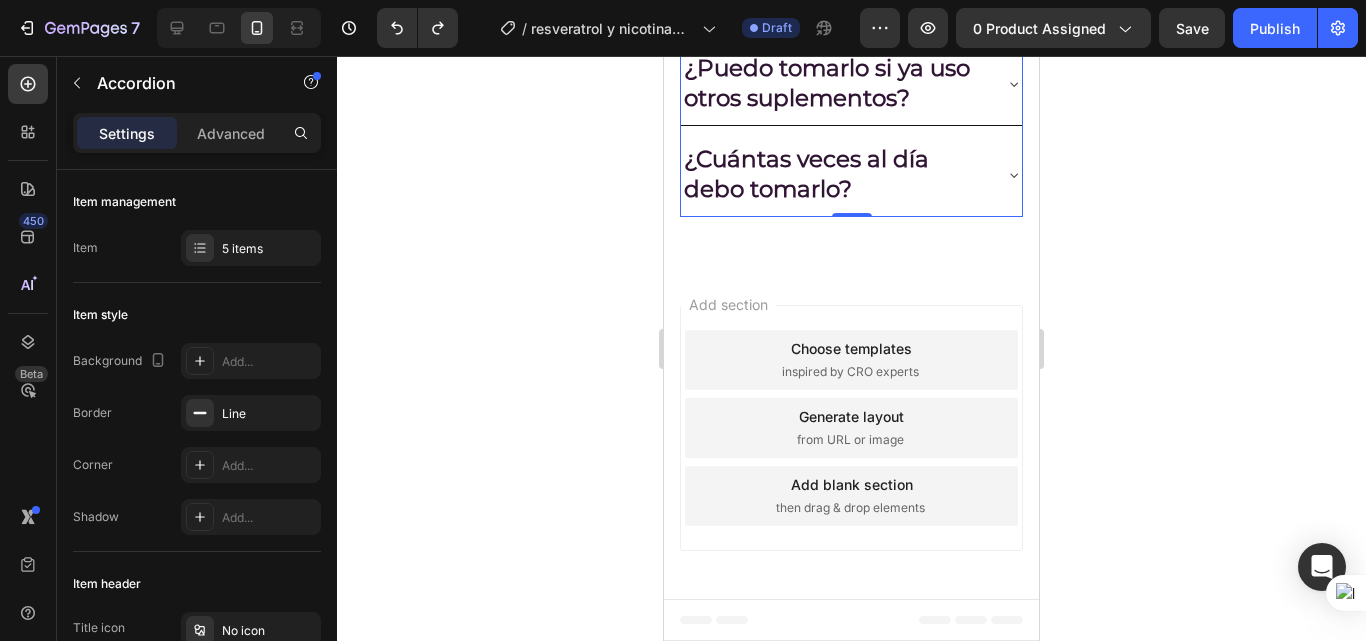 click 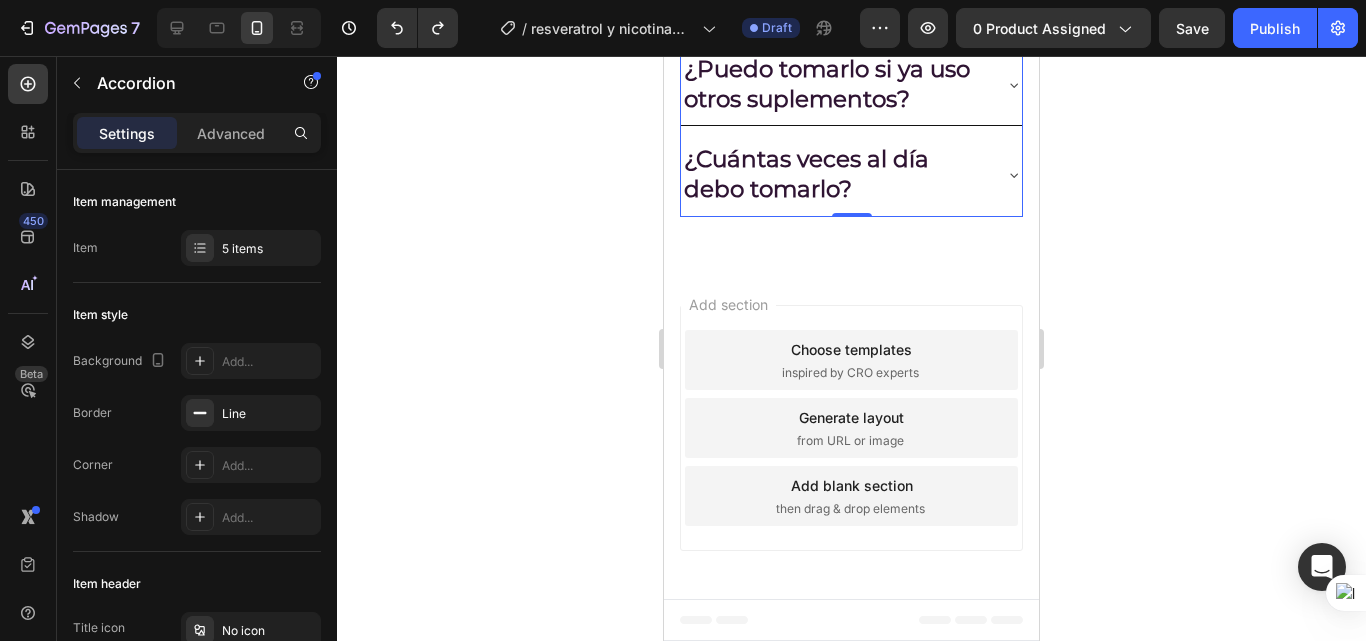 click 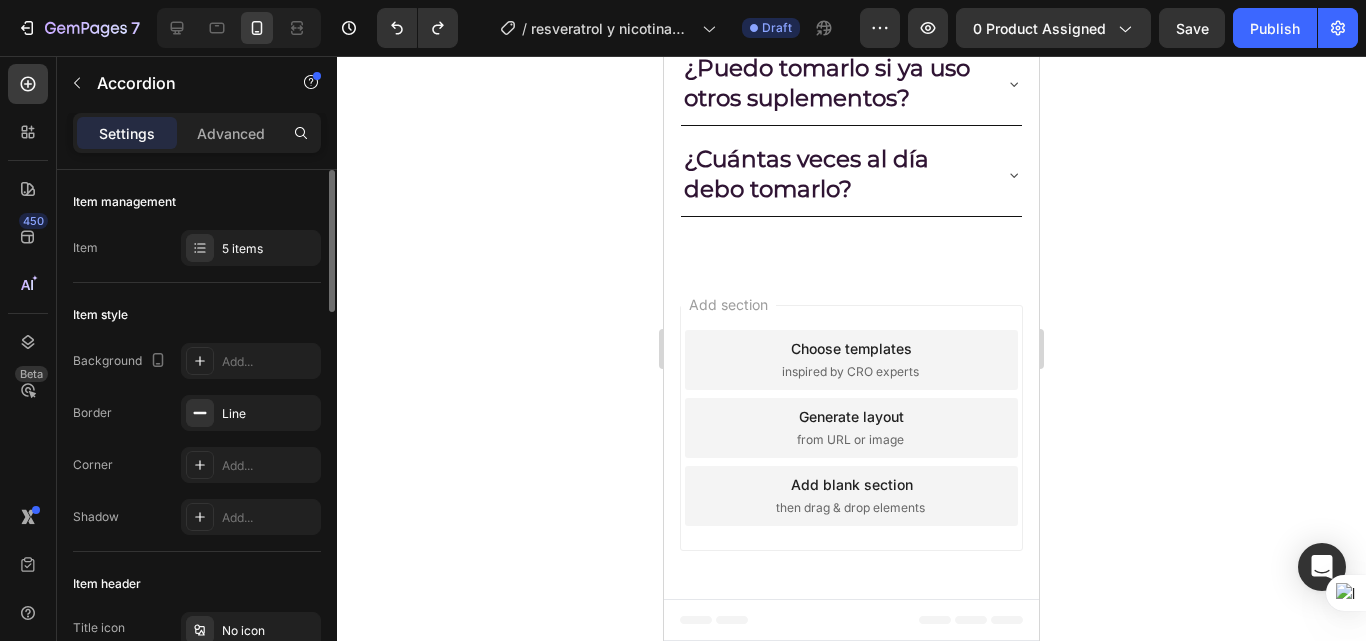 scroll, scrollTop: 200, scrollLeft: 0, axis: vertical 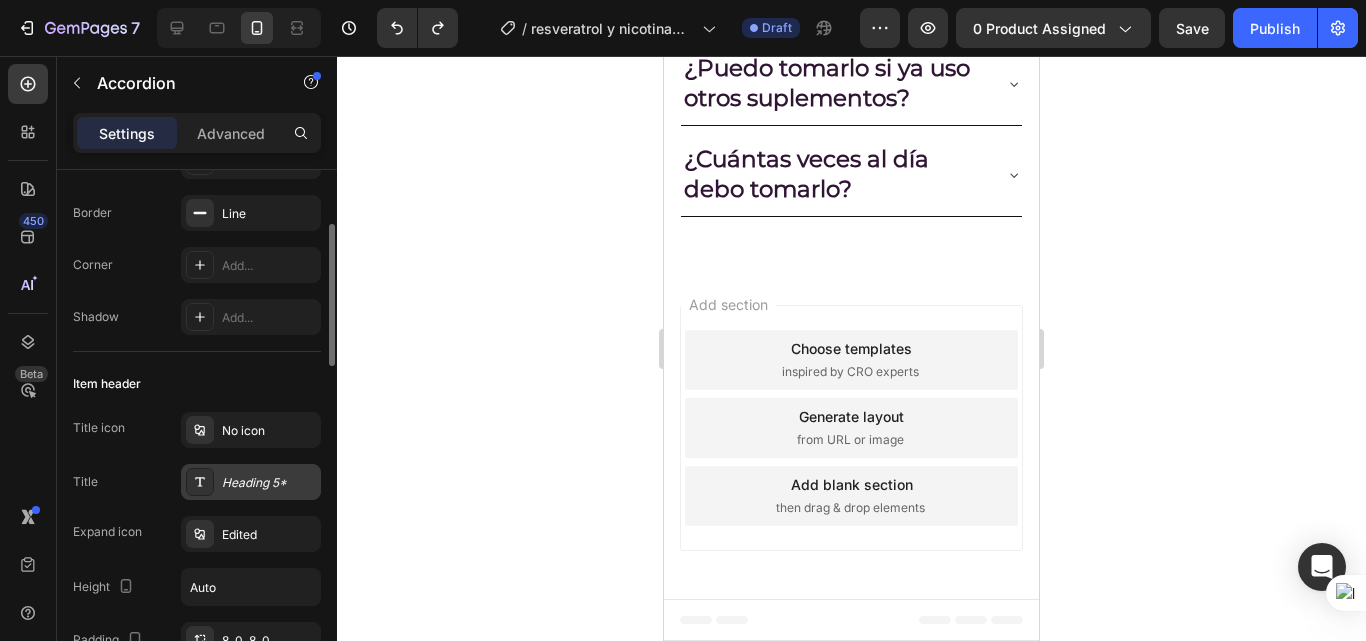 click on "Heading 5*" at bounding box center [269, 483] 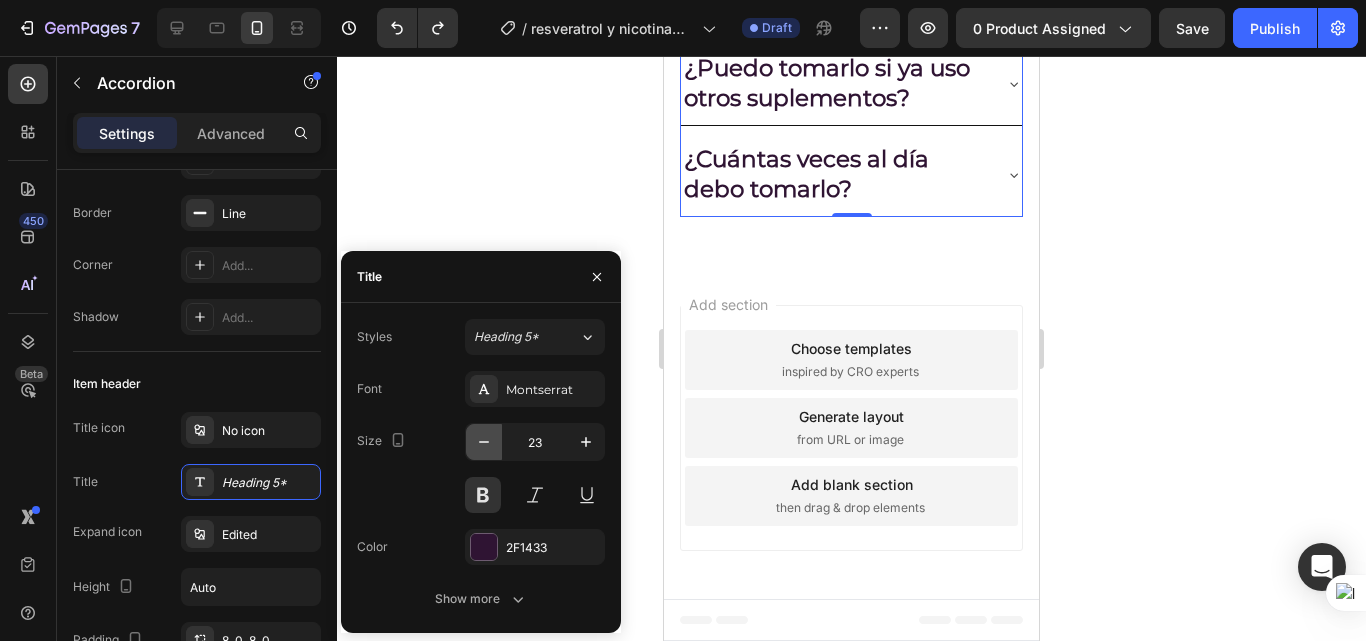 click 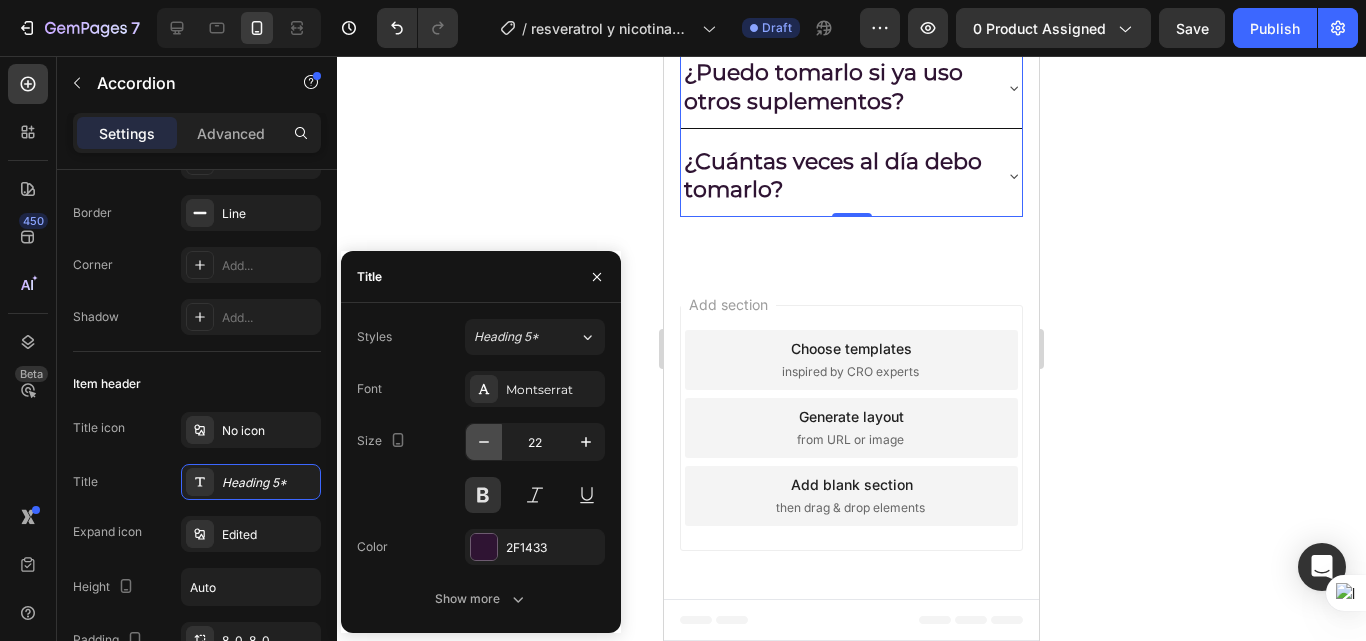 click 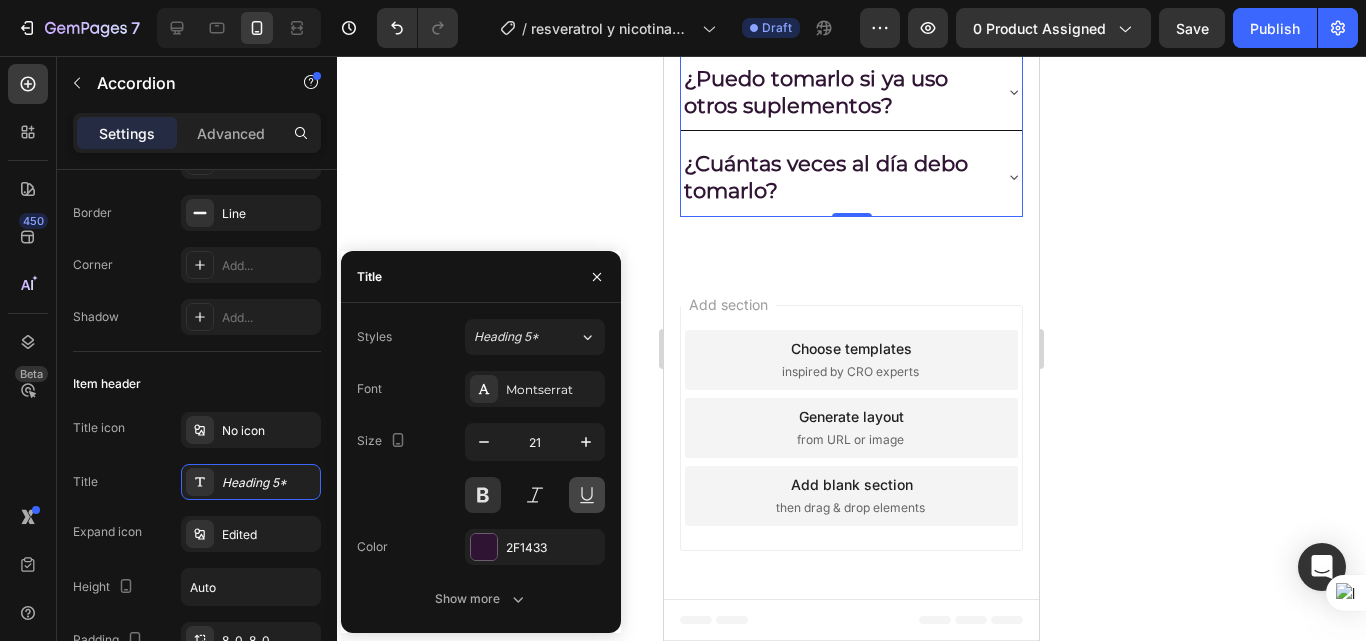 click at bounding box center (587, 495) 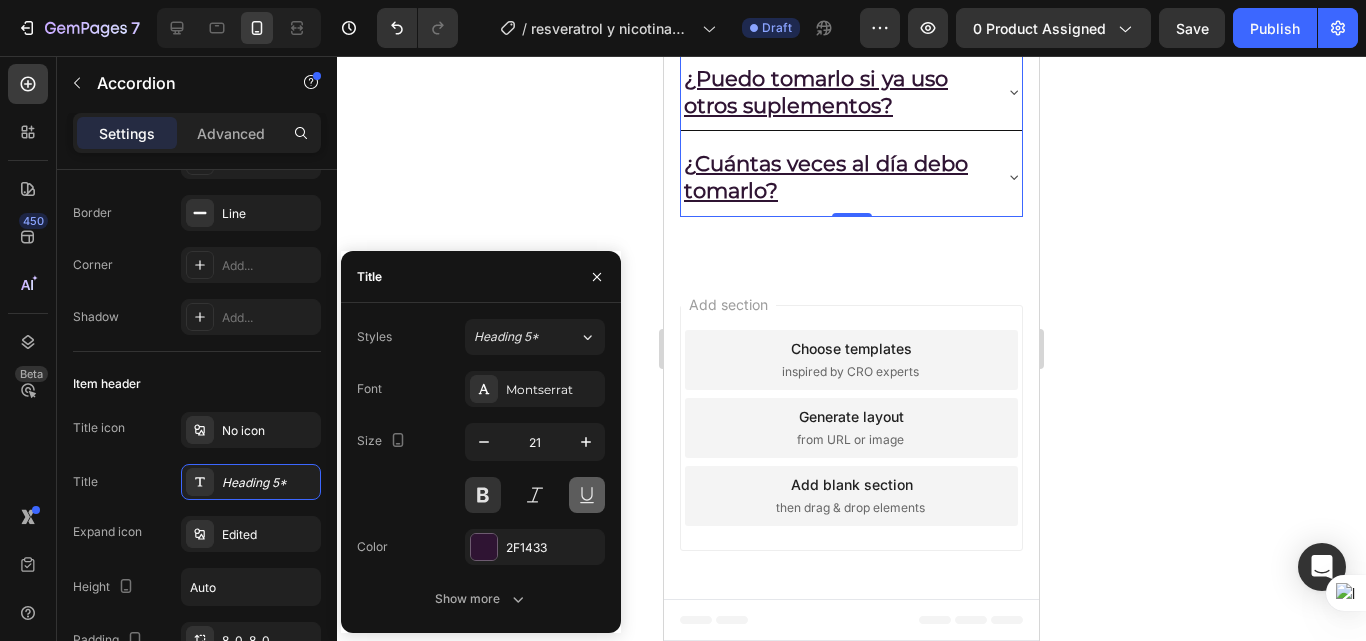 click at bounding box center [587, 495] 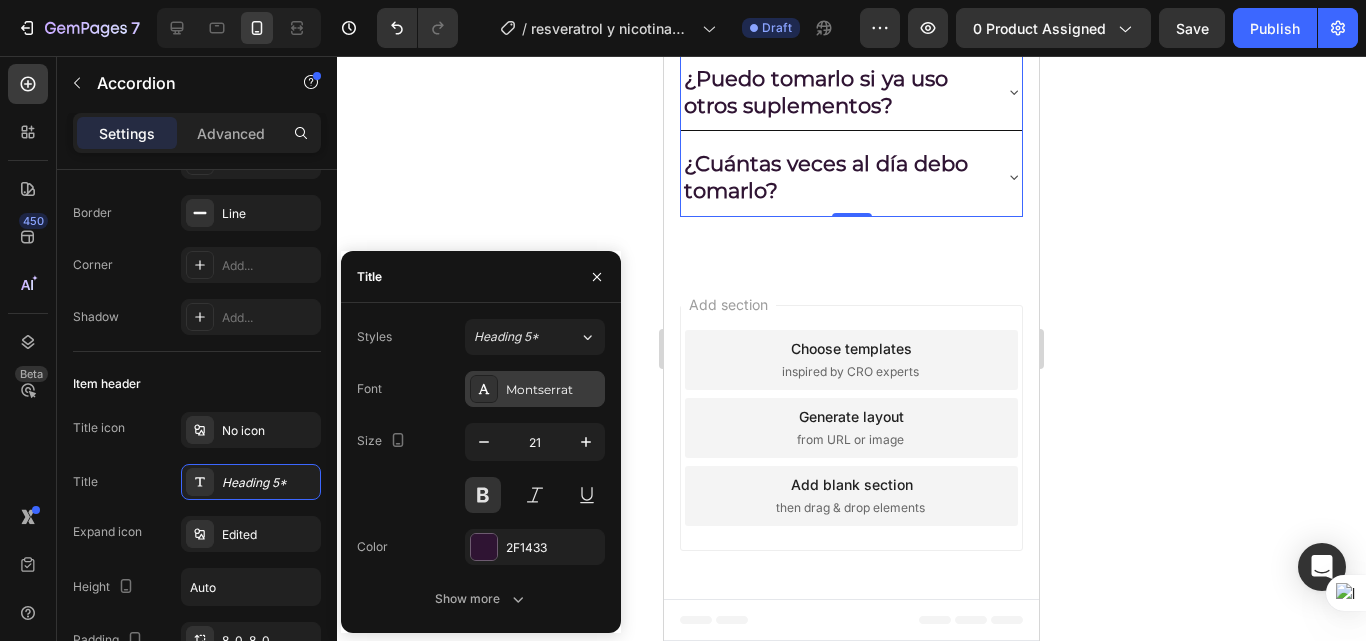 click on "Montserrat" at bounding box center [553, 390] 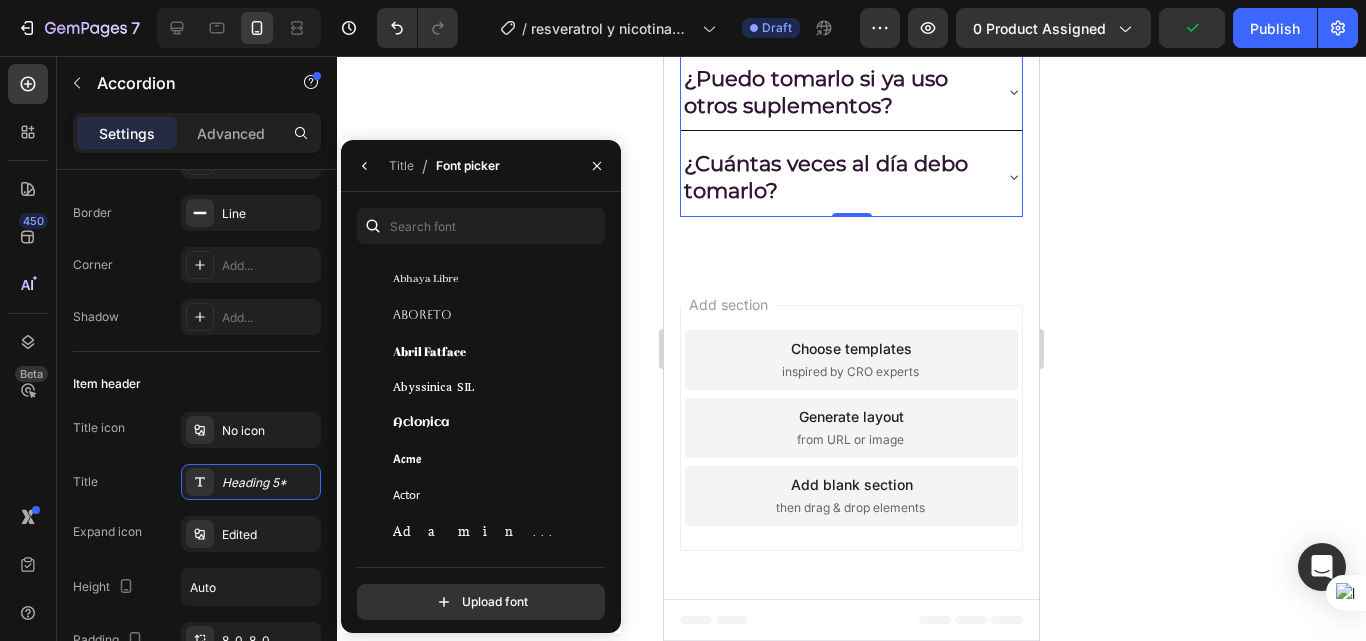 scroll, scrollTop: 400, scrollLeft: 0, axis: vertical 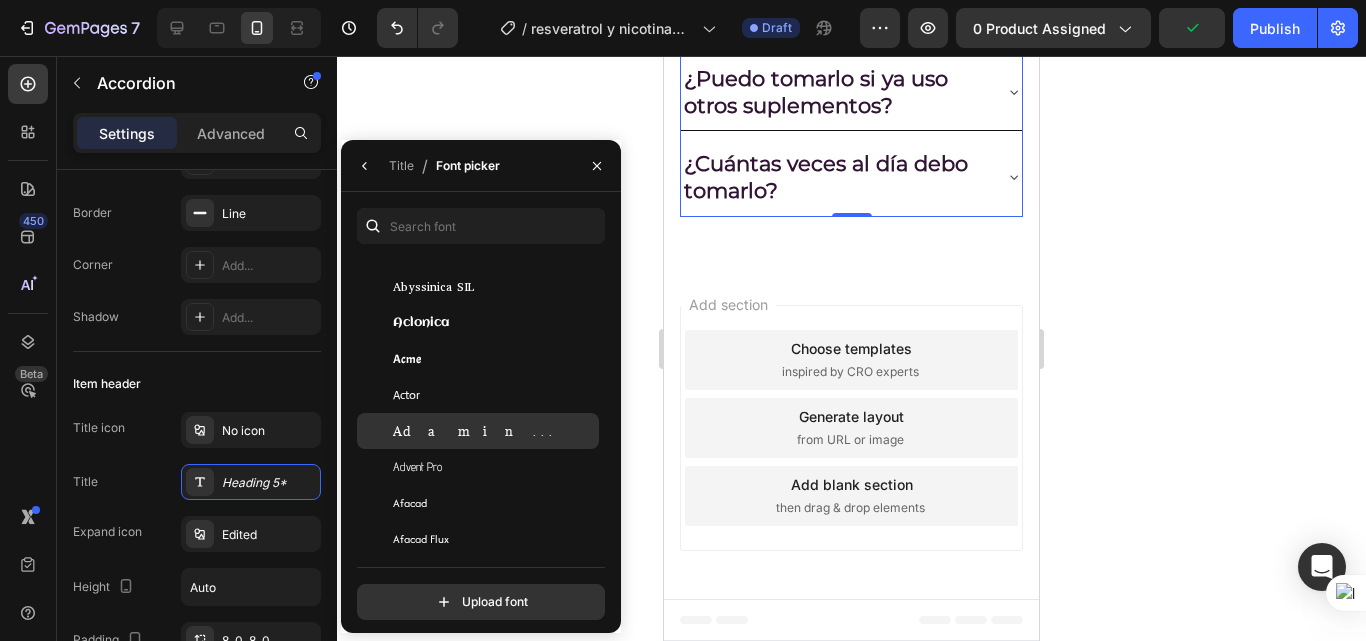 click on "Adamina" at bounding box center (494, 431) 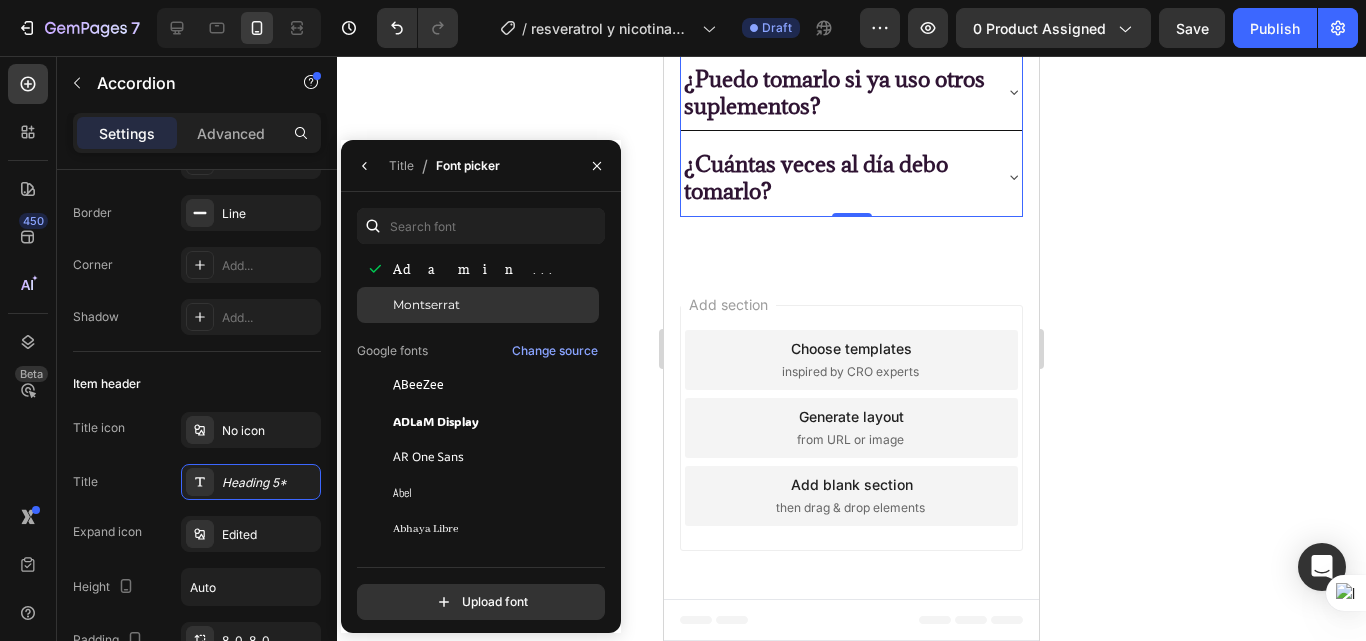 scroll, scrollTop: 100, scrollLeft: 0, axis: vertical 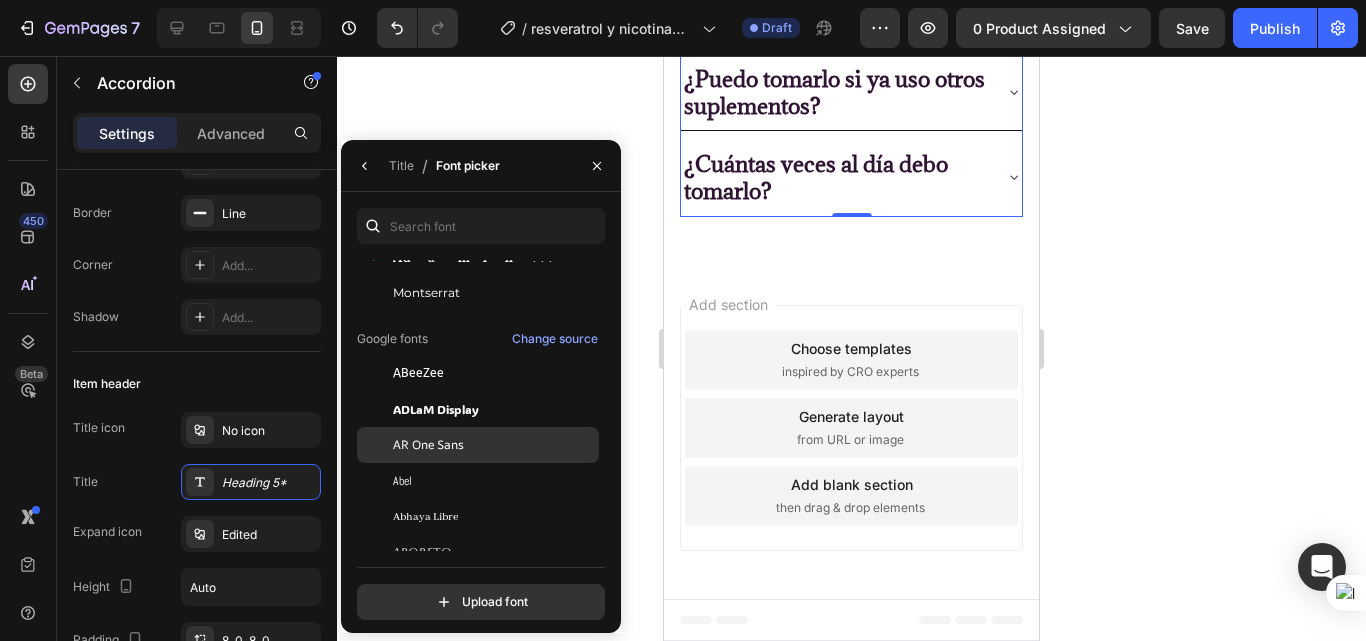 click on "AR One Sans" 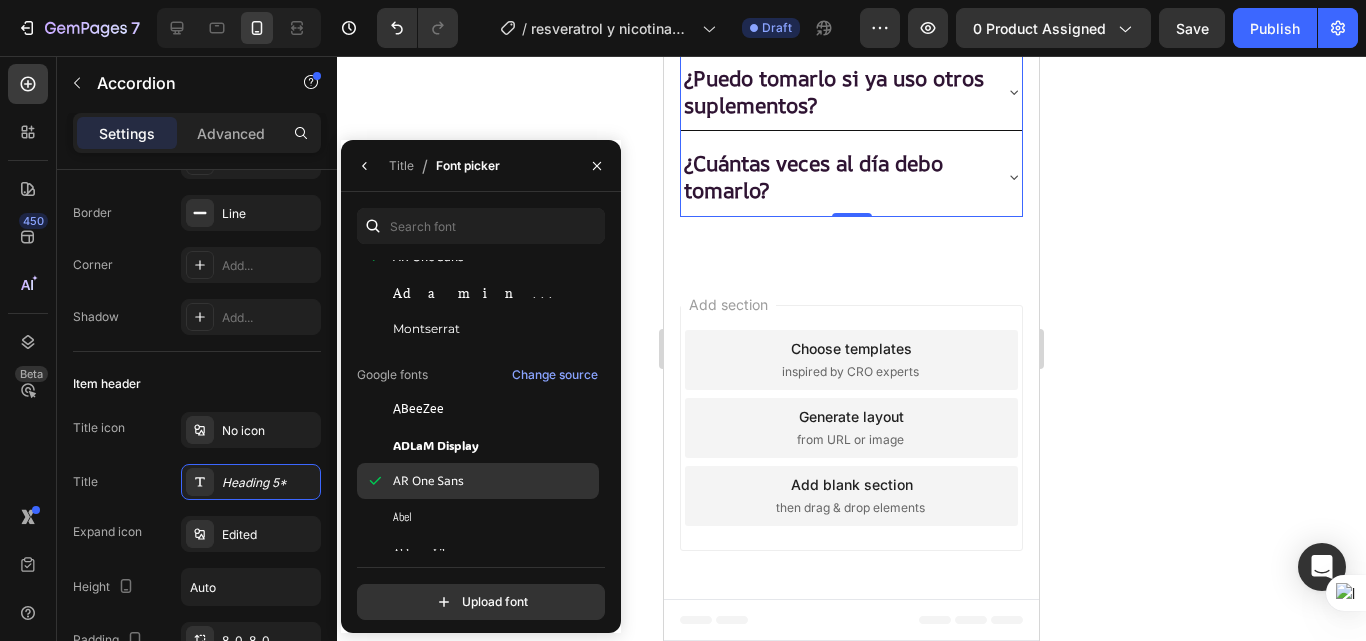 click on "AR One Sans" 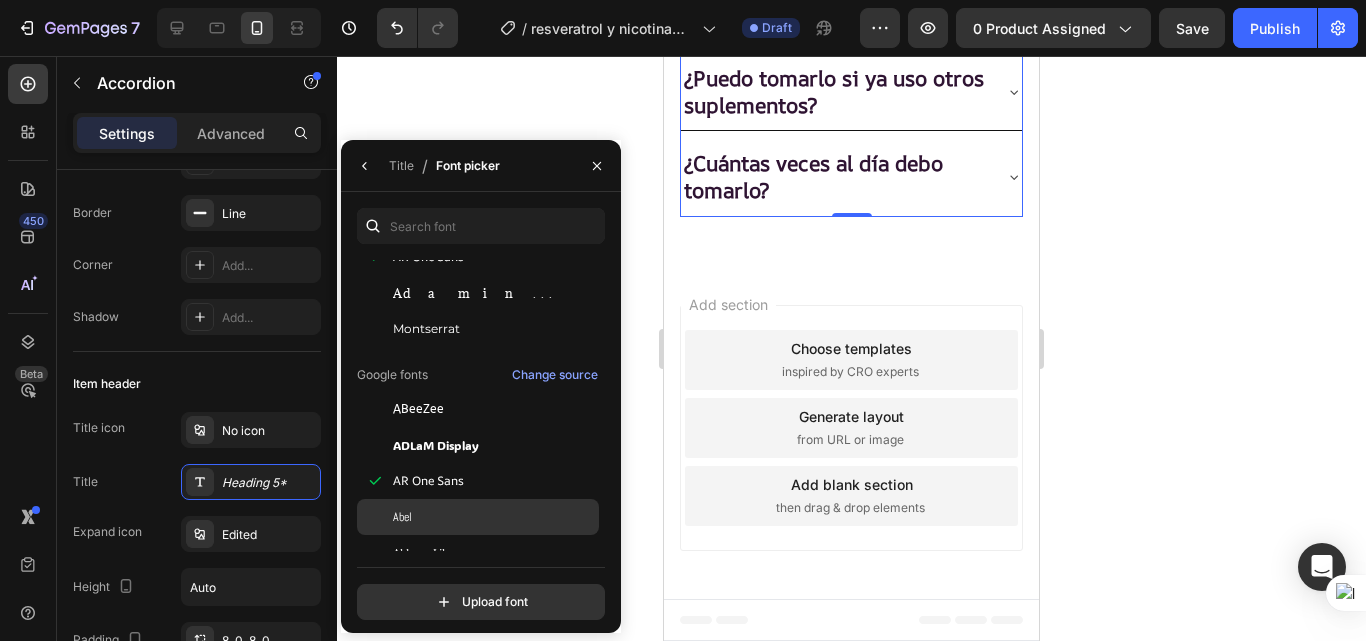 click on "Abel" 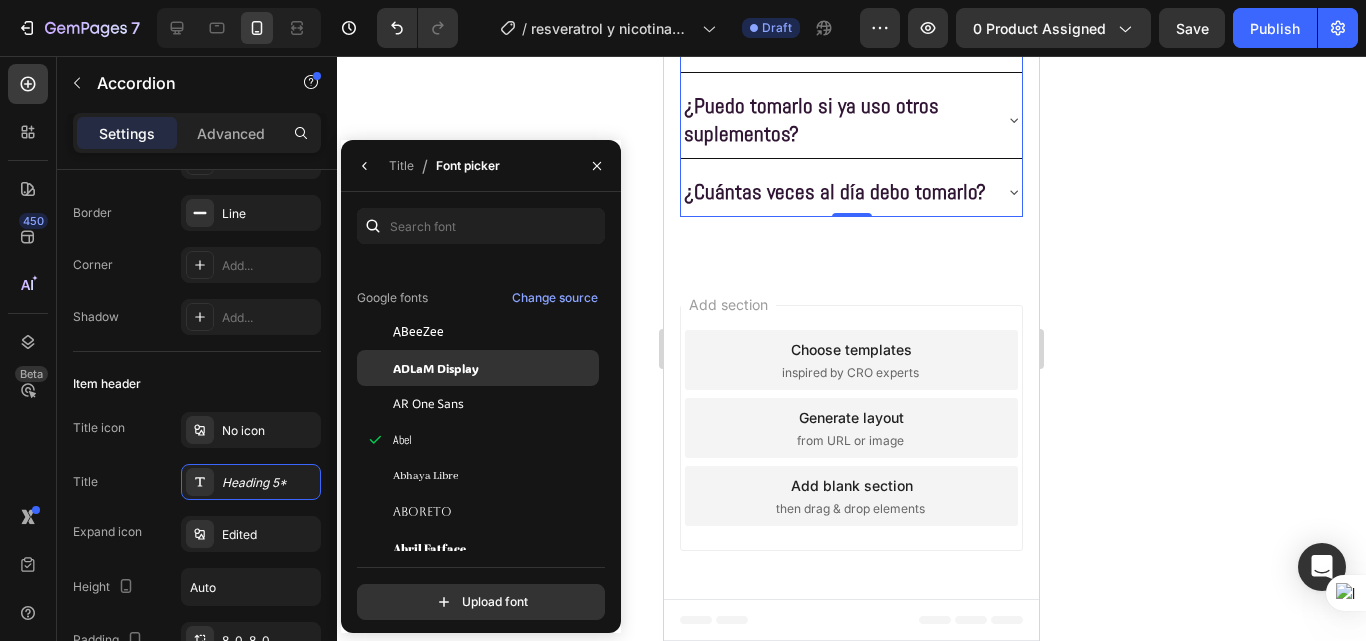 scroll, scrollTop: 200, scrollLeft: 0, axis: vertical 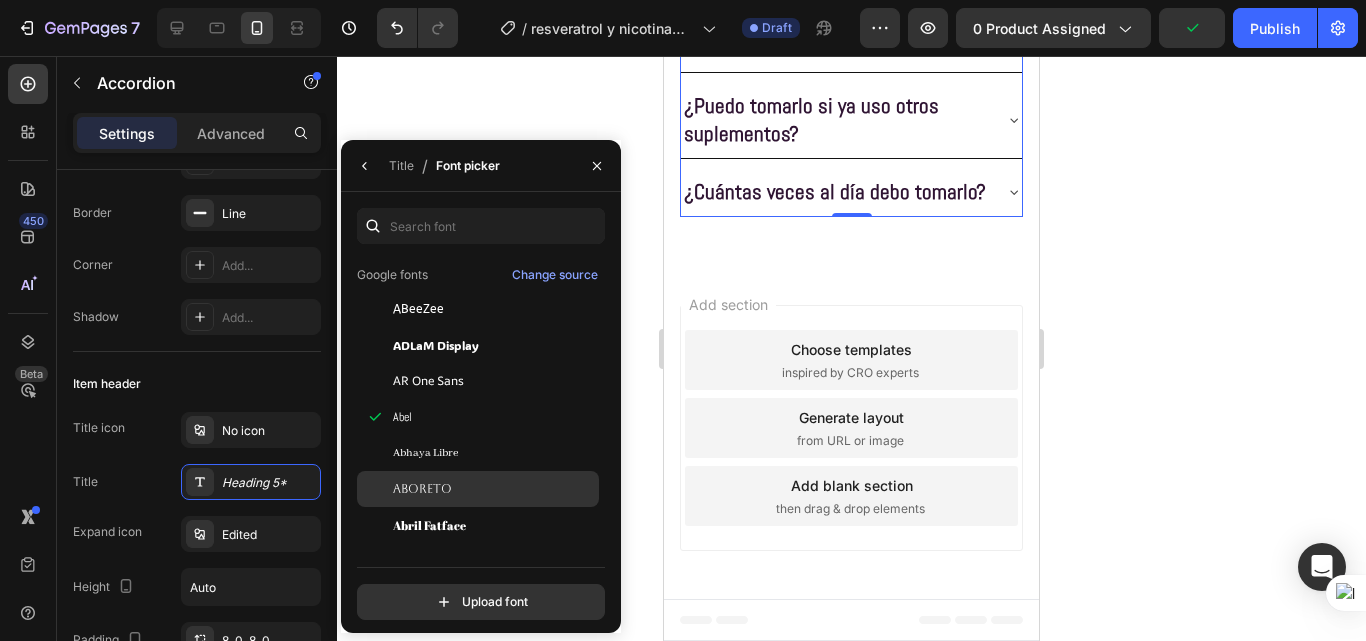 click on "Aboreto" at bounding box center (494, 489) 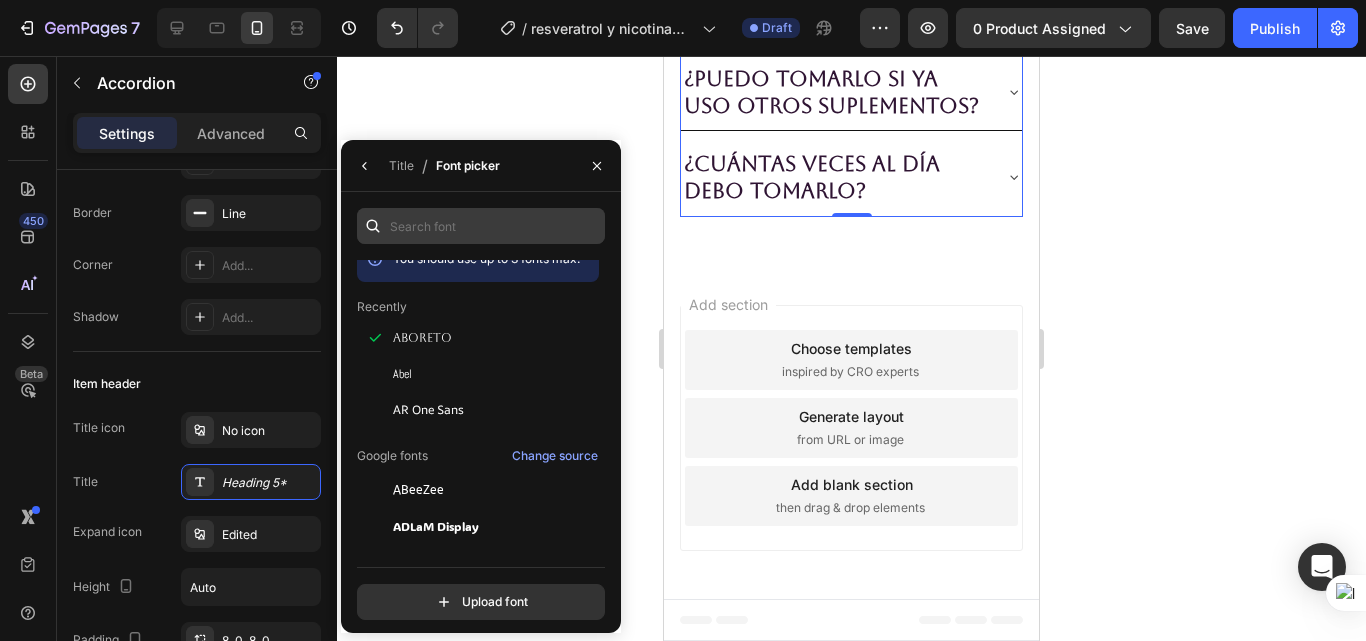 scroll, scrollTop: 0, scrollLeft: 0, axis: both 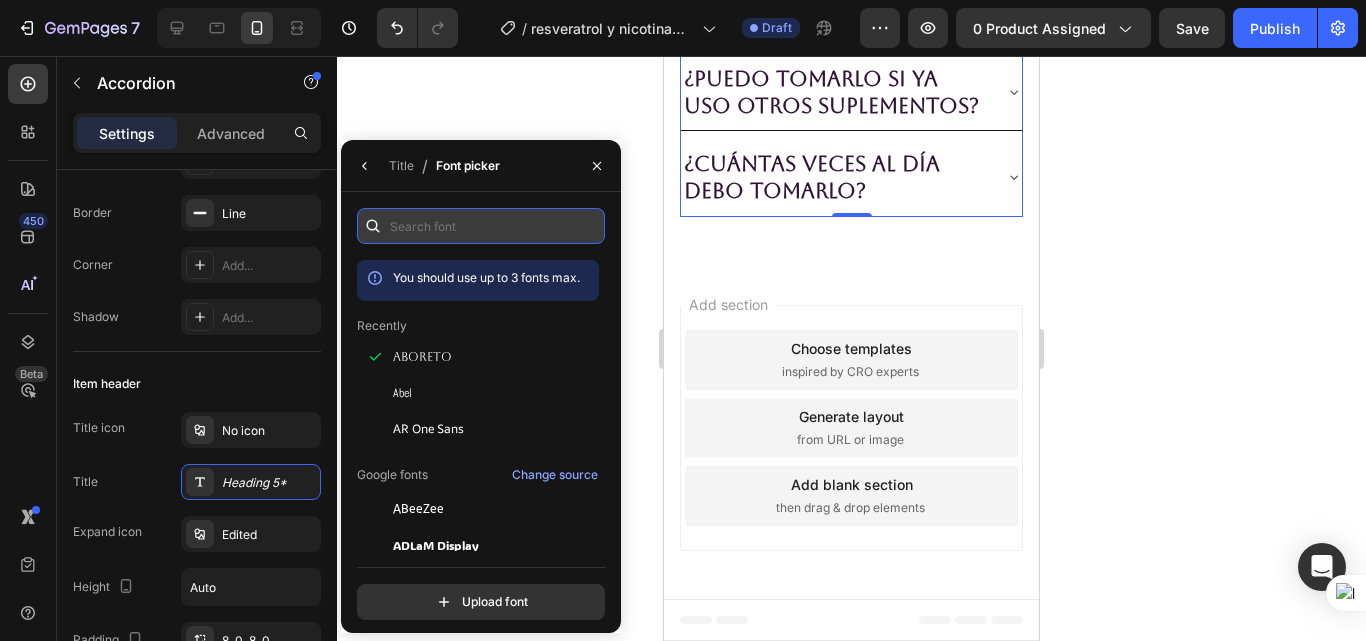 click at bounding box center [481, 226] 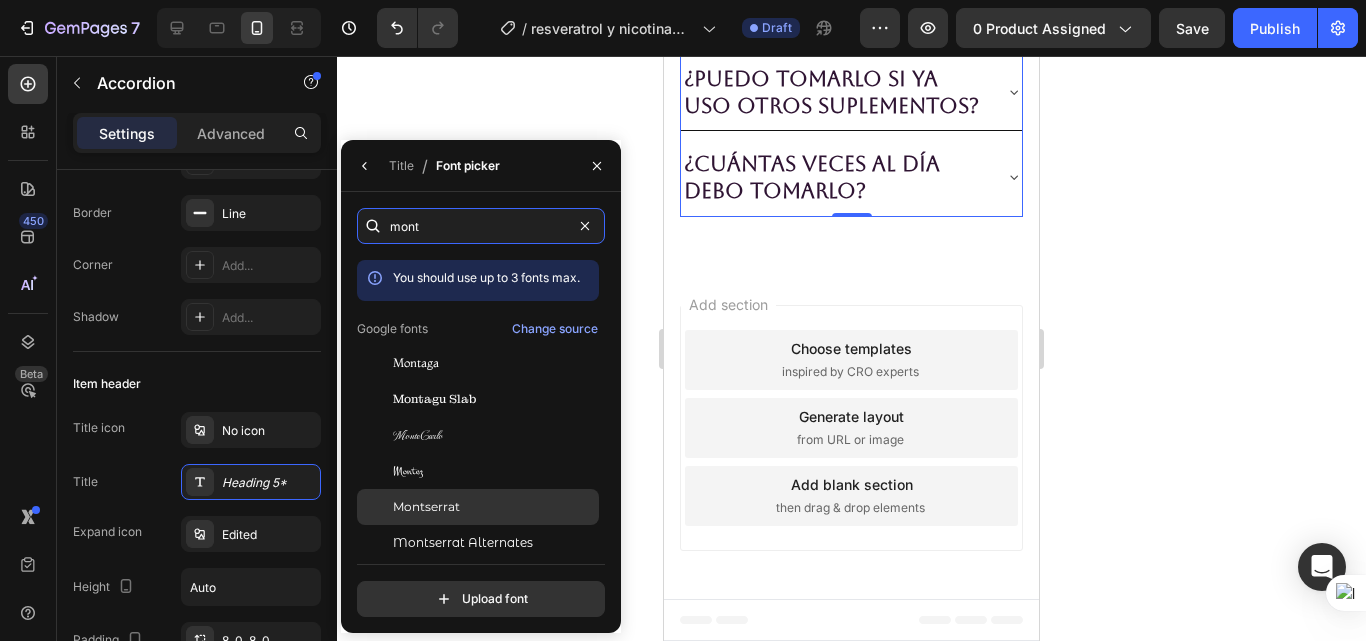 type on "mont" 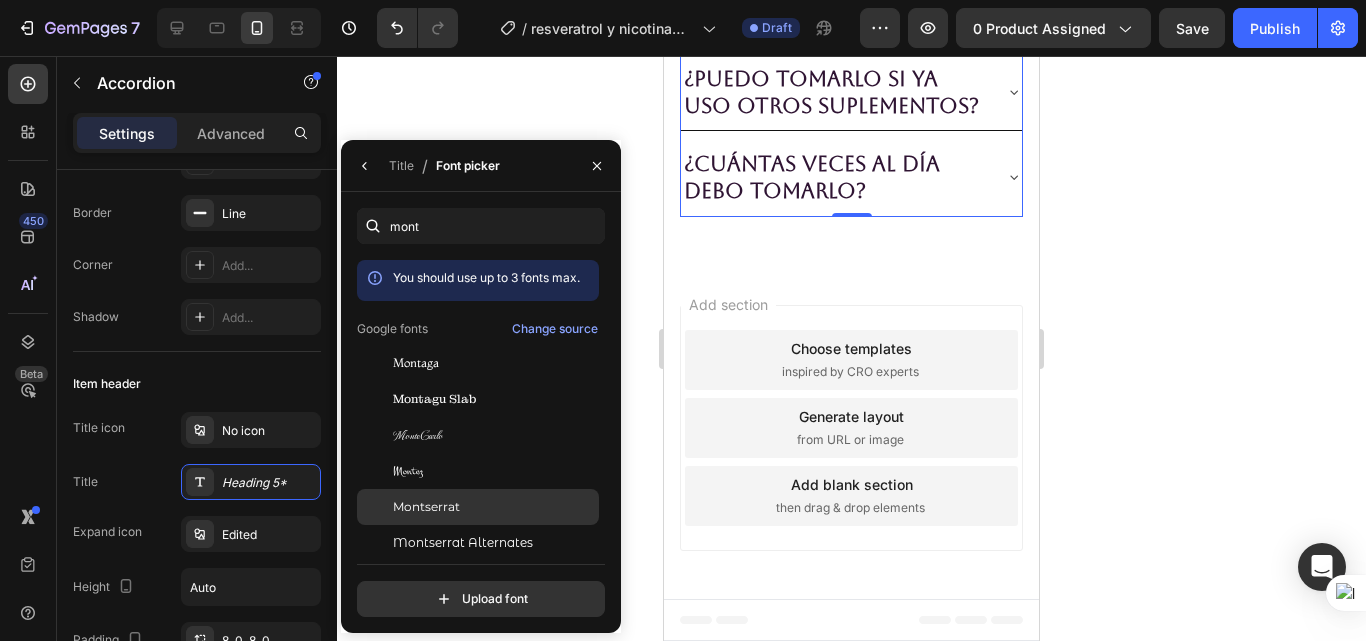 click on "Montserrat" 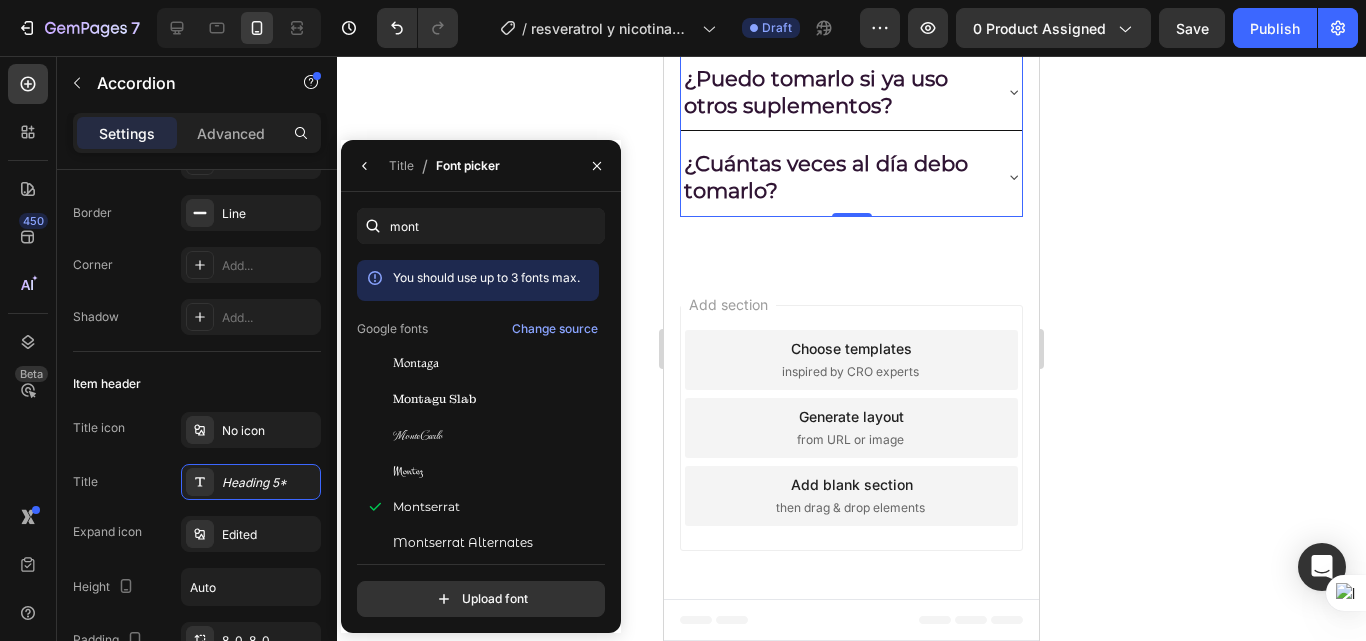click 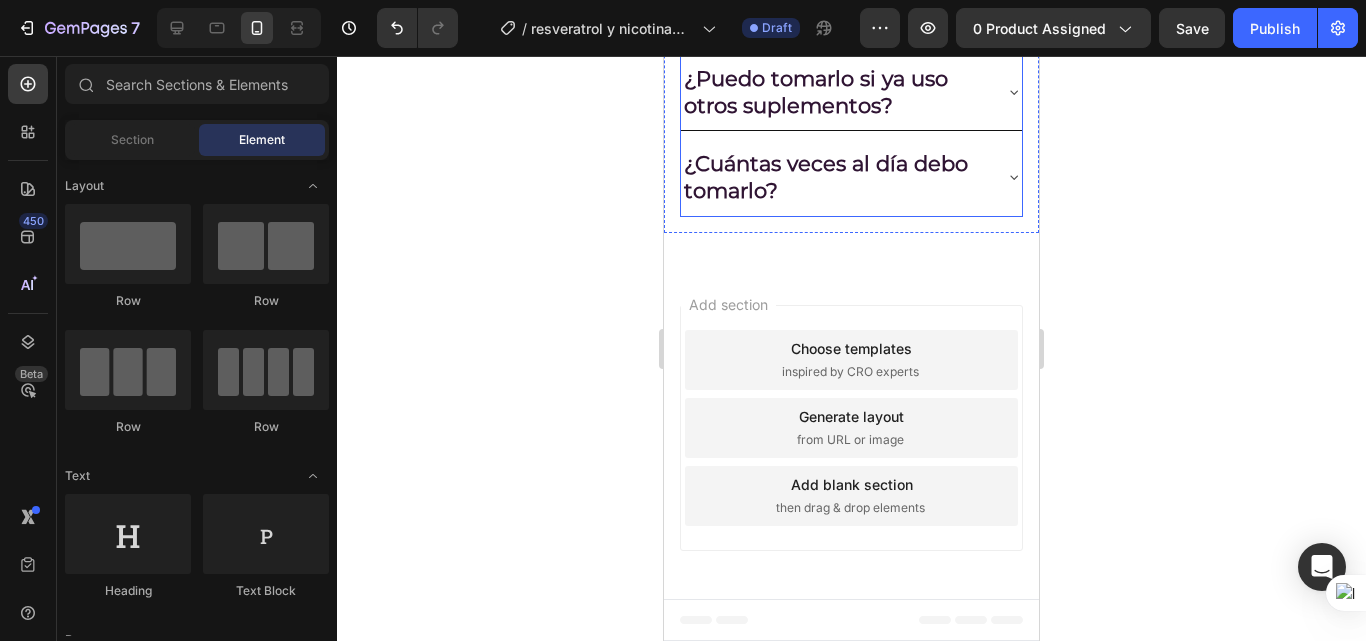 click on "¿Puedo tomarlo si ya uso otros suplementos?" at bounding box center (851, 92) 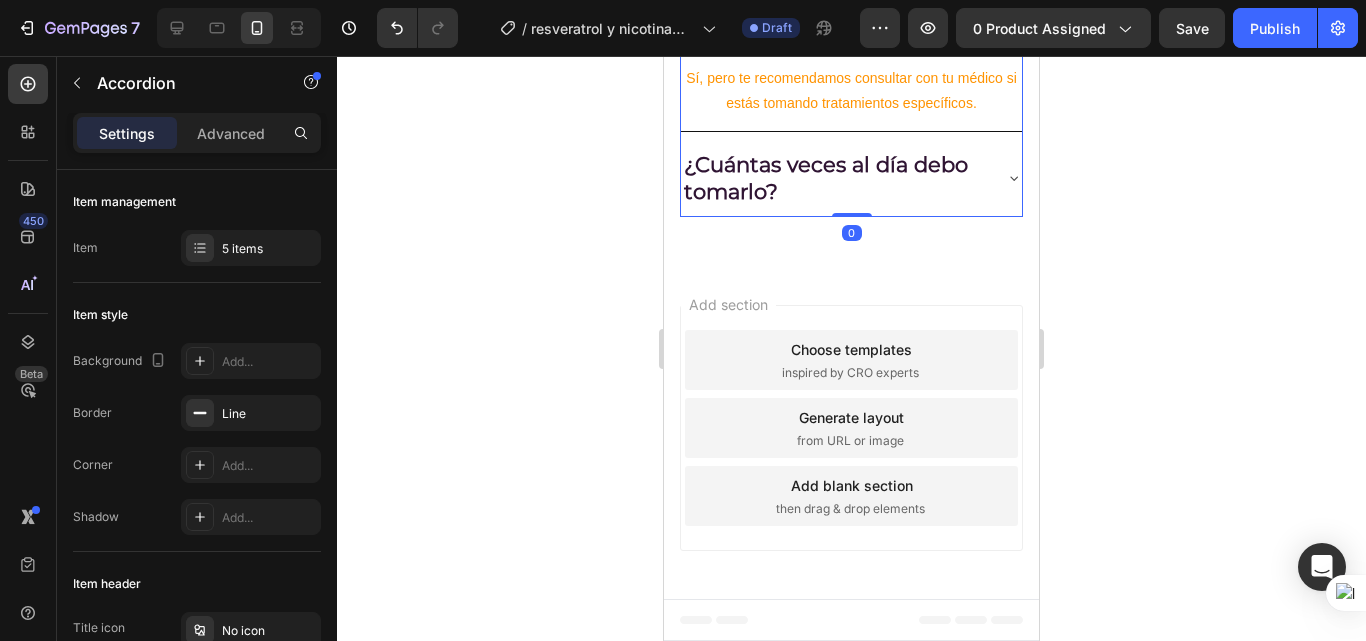 click on "¿Puedo tomarlo si ya uso otros suplementos?" at bounding box center [851, 22] 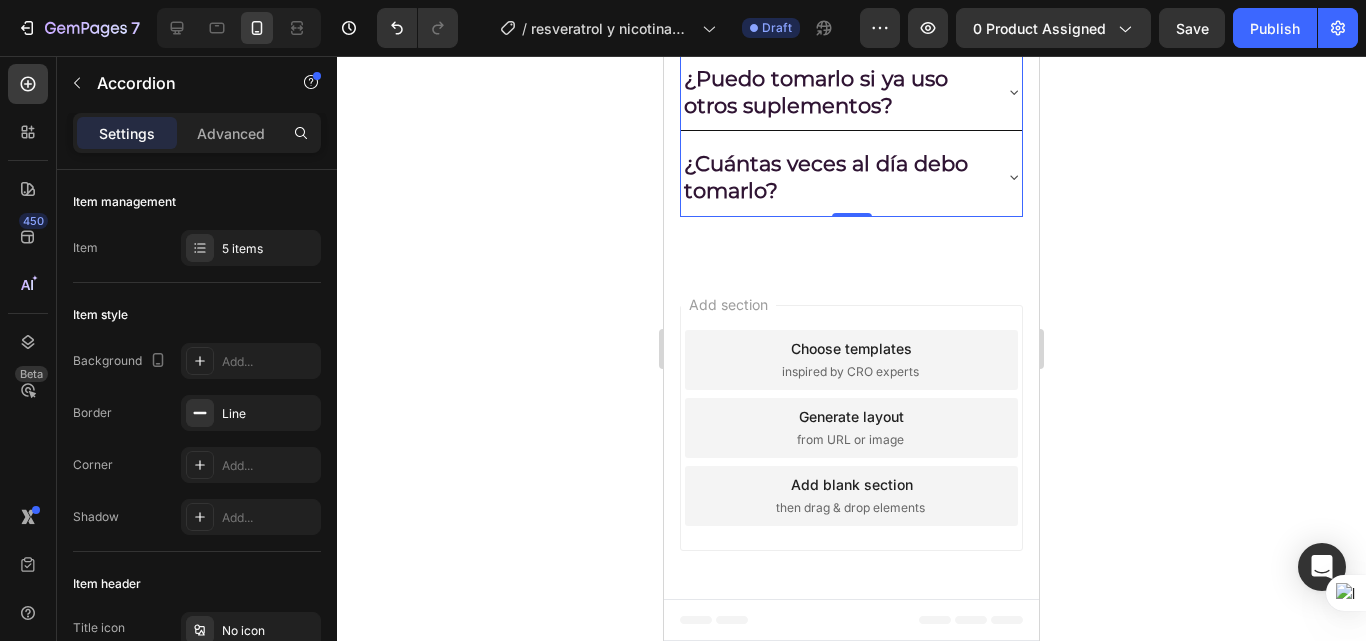 click 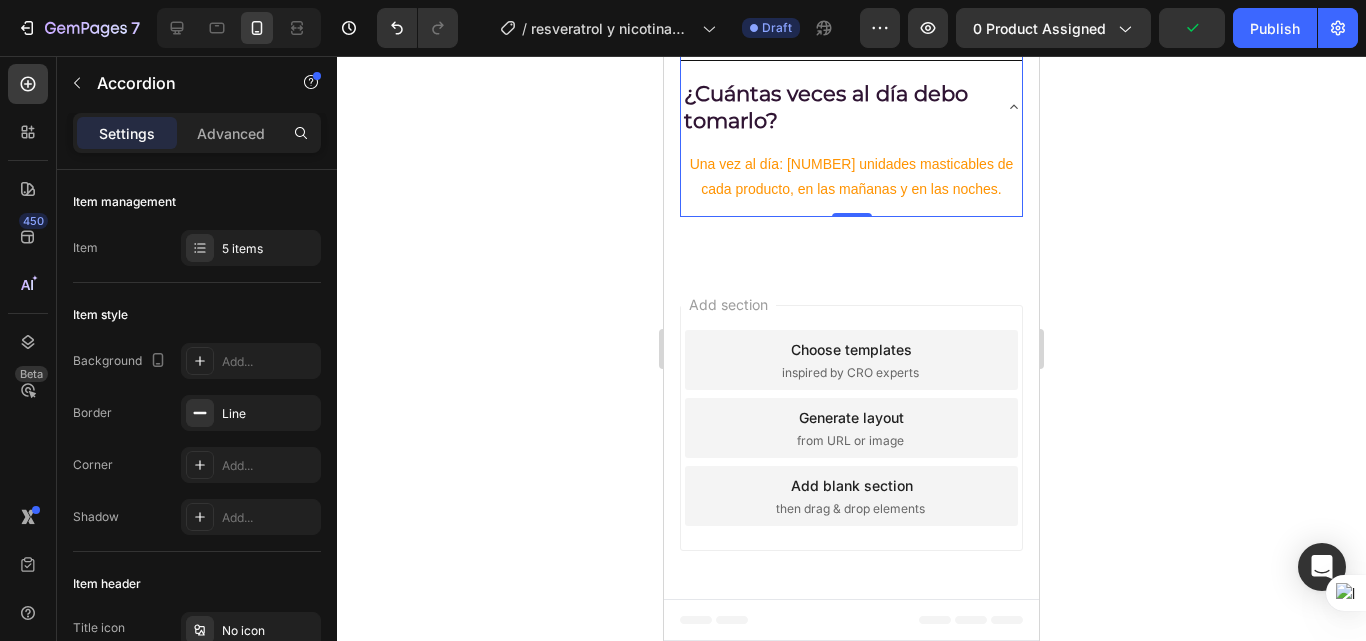 click 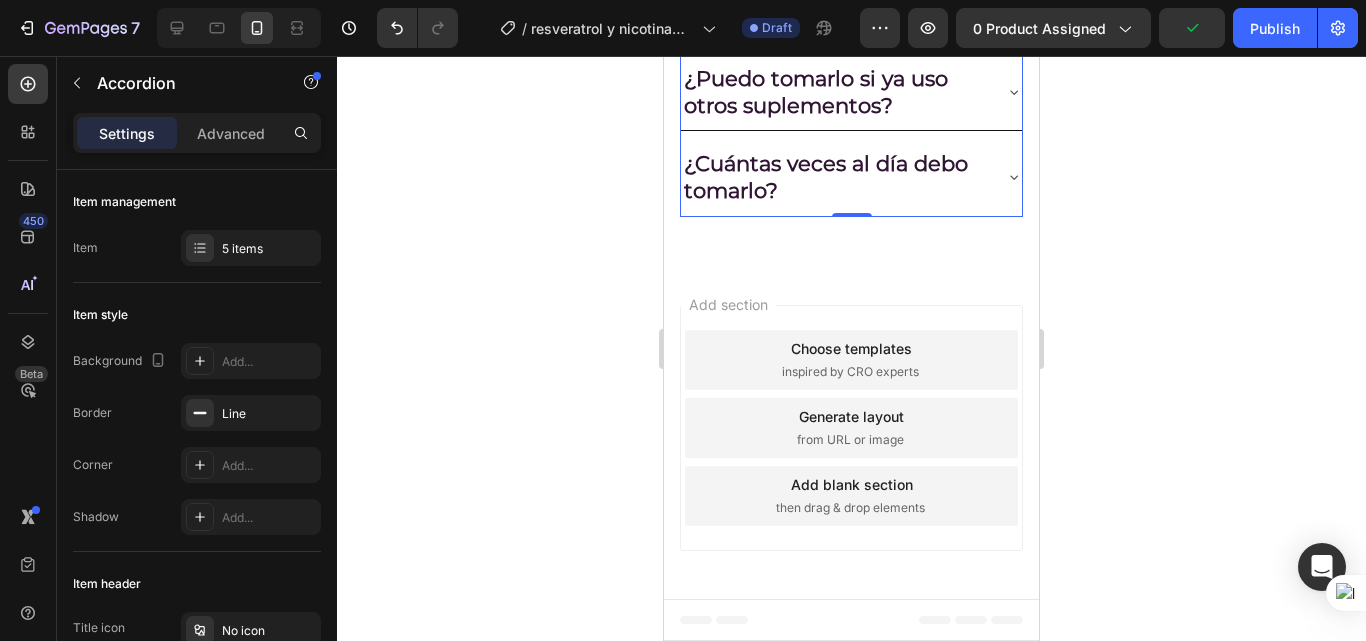 scroll, scrollTop: 3287, scrollLeft: 0, axis: vertical 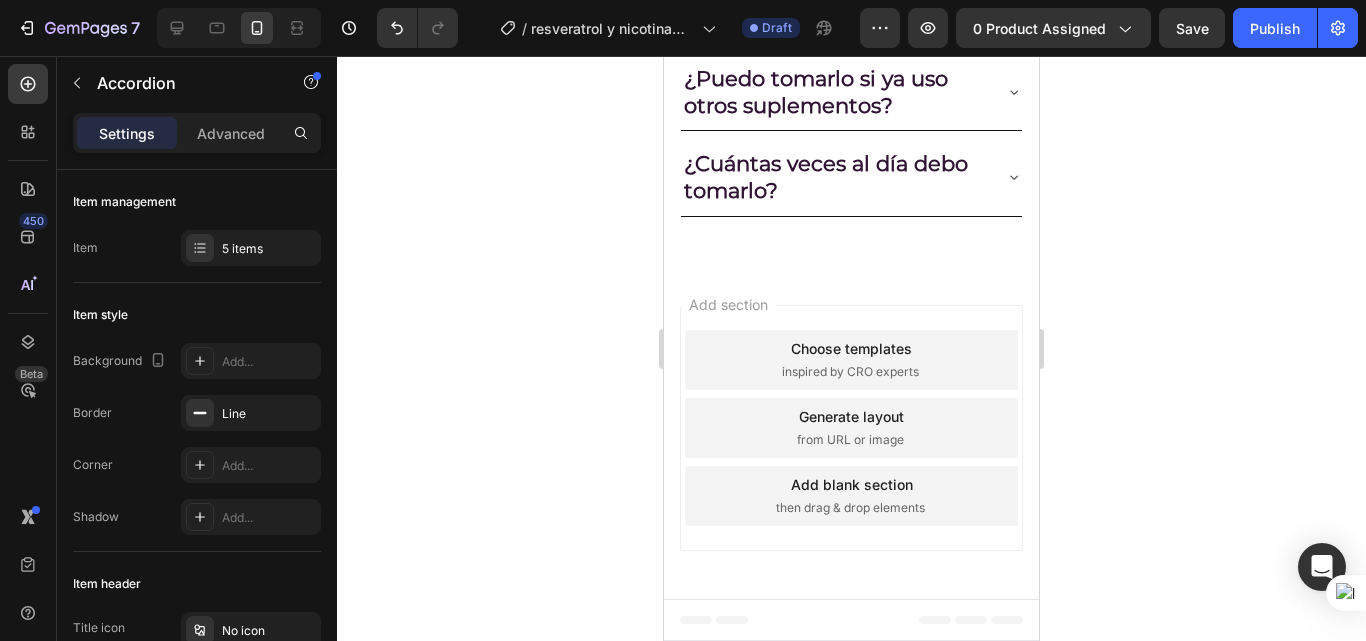 click on "¿Quién puede tomar este combo?" at bounding box center (851, -165) 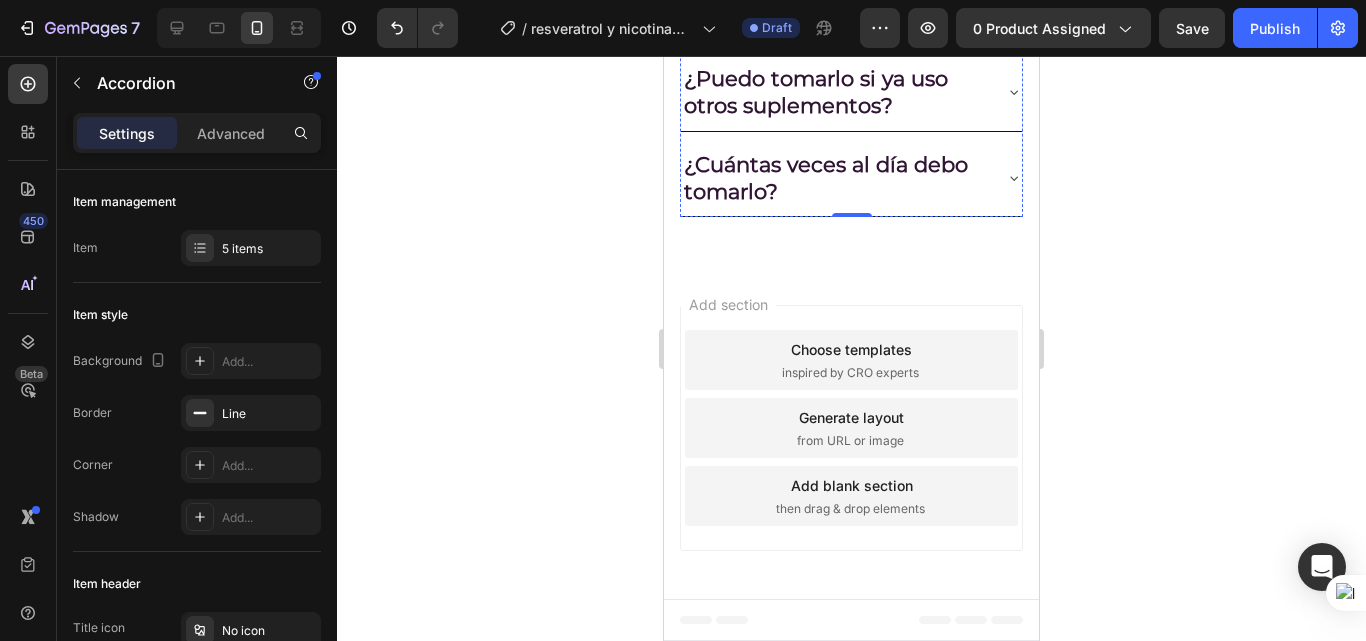 click on "Adultos mayores de 25 años que quieran mejorar su energía, piel y bienestar general." at bounding box center (851, -166) 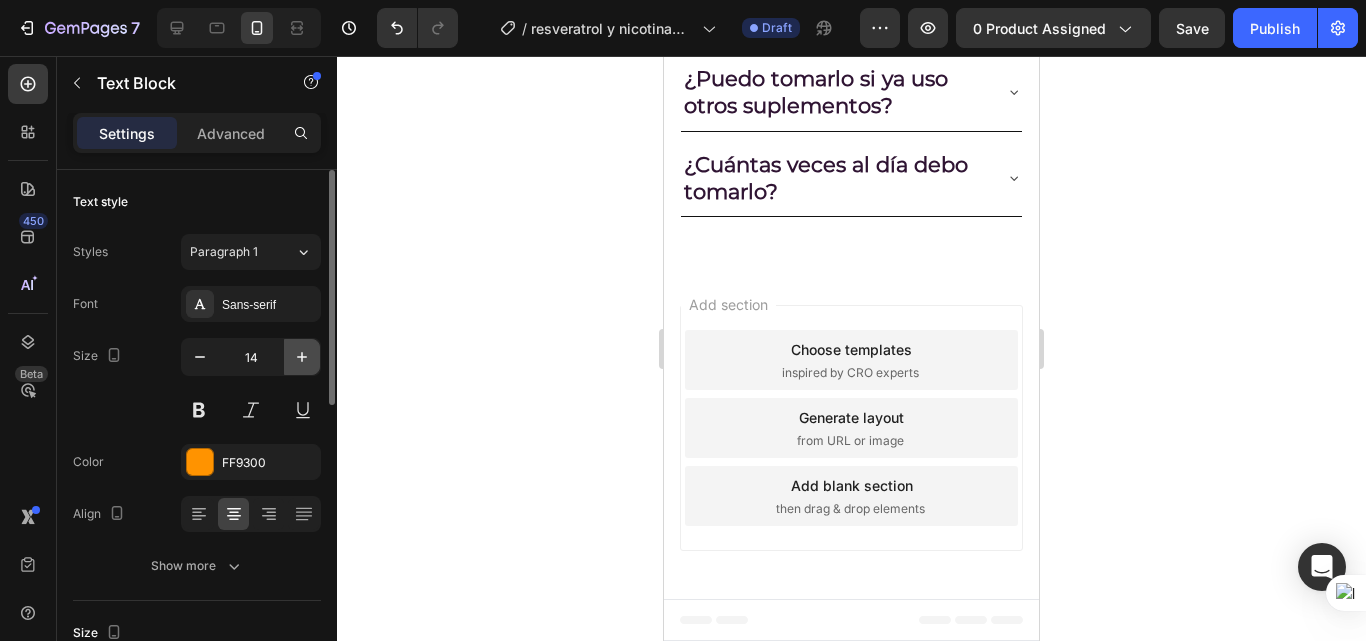 click 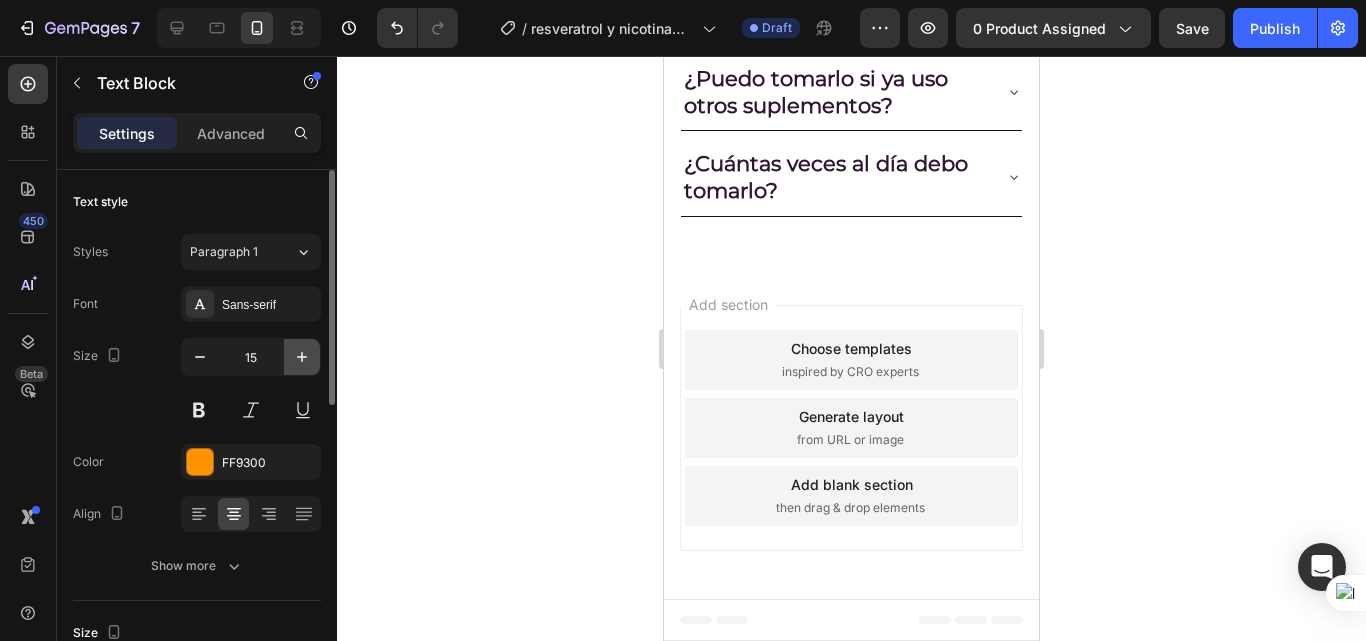 click 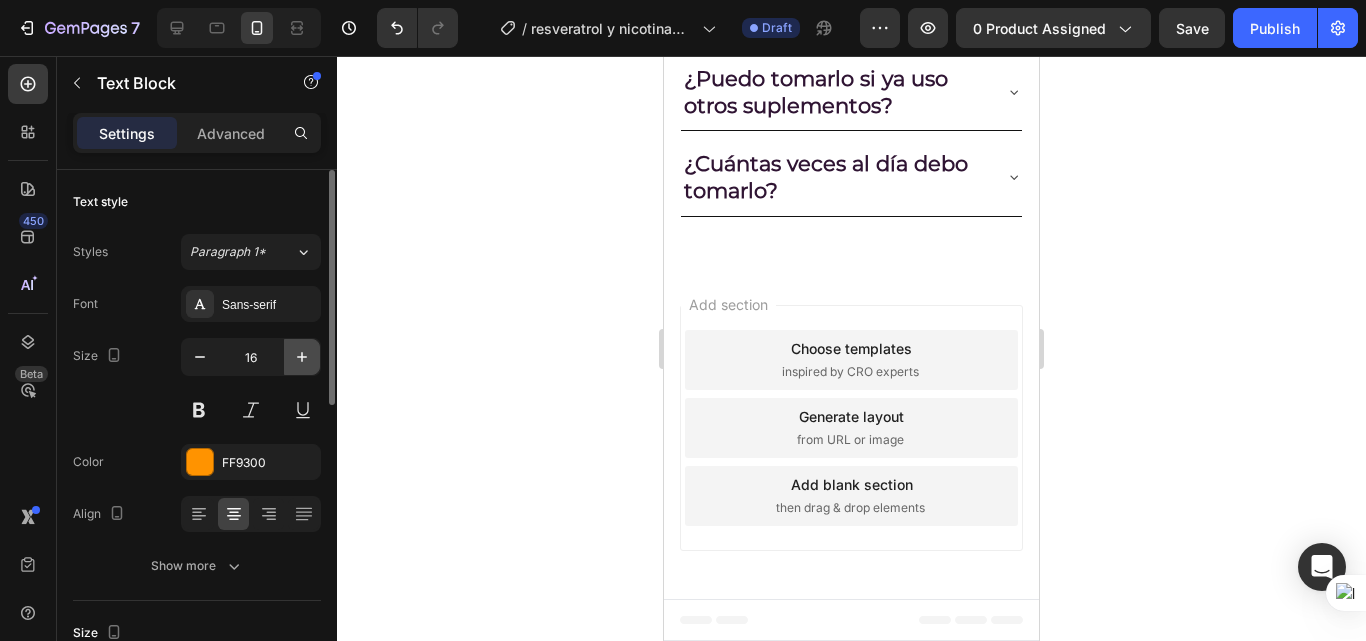 click 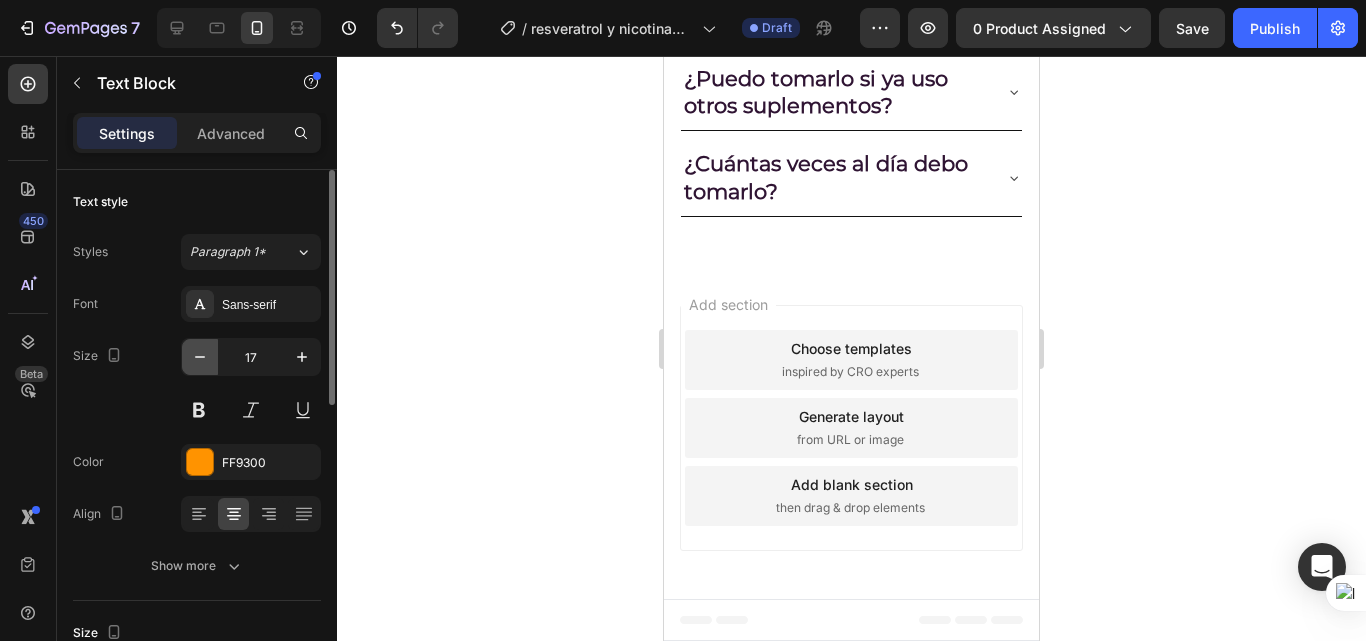 click 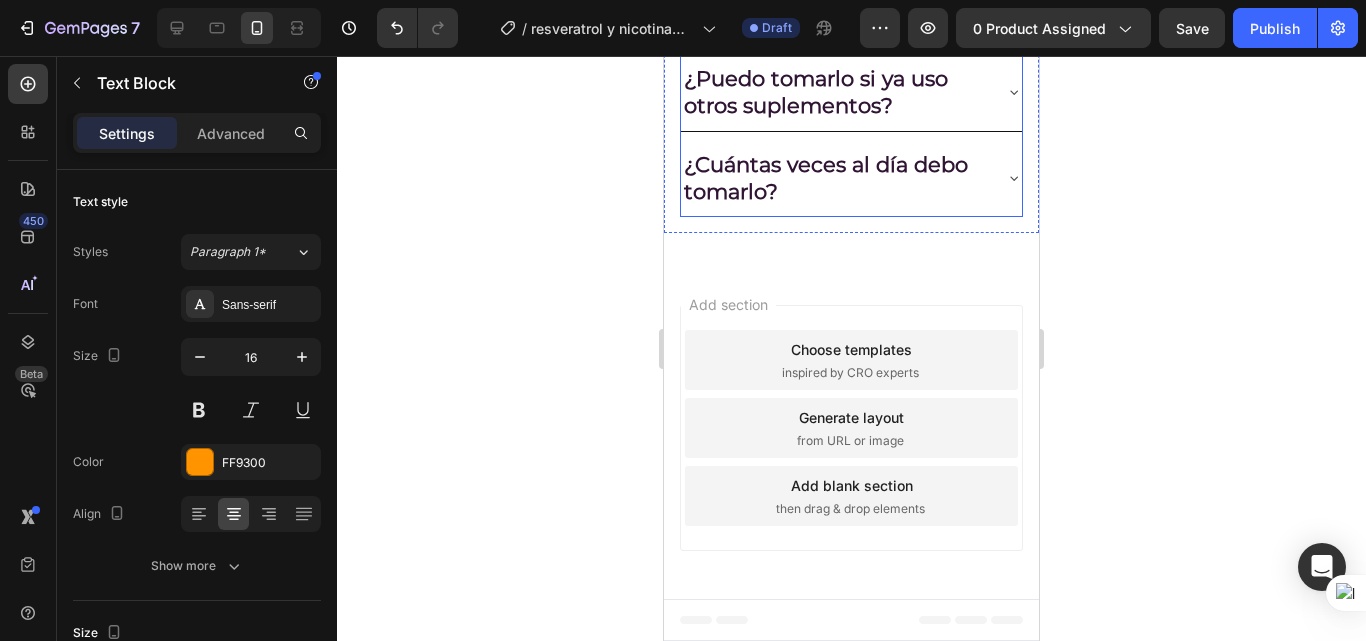 click 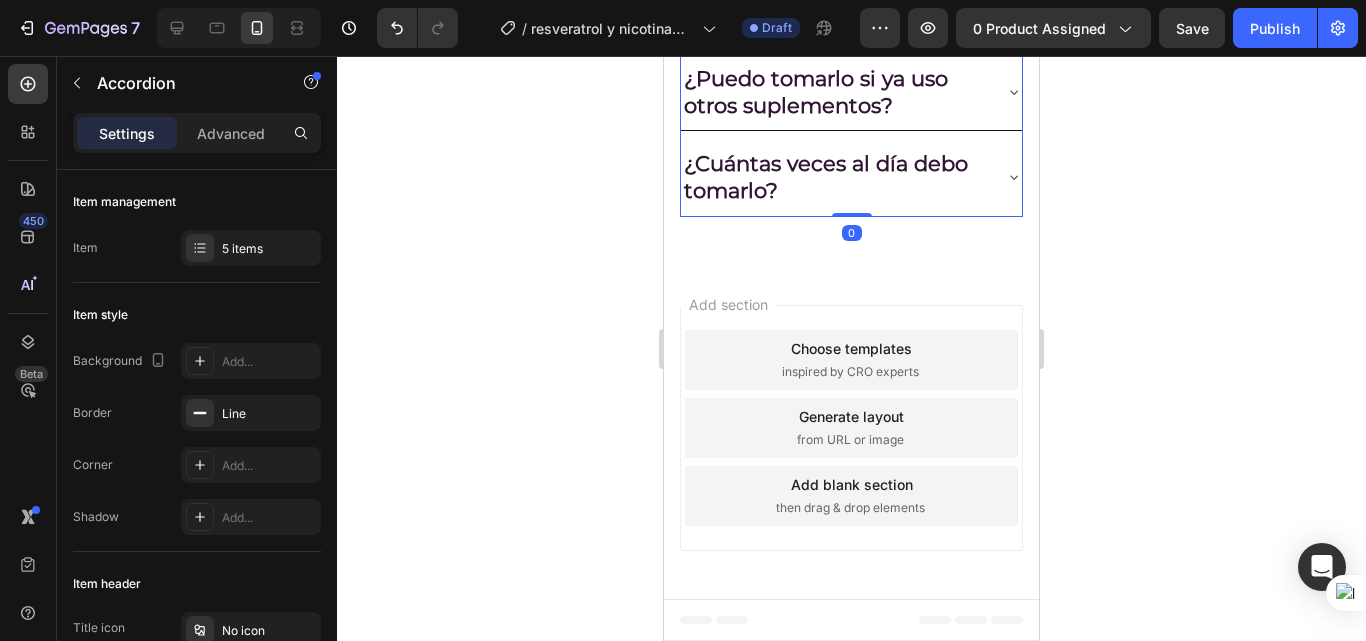 click 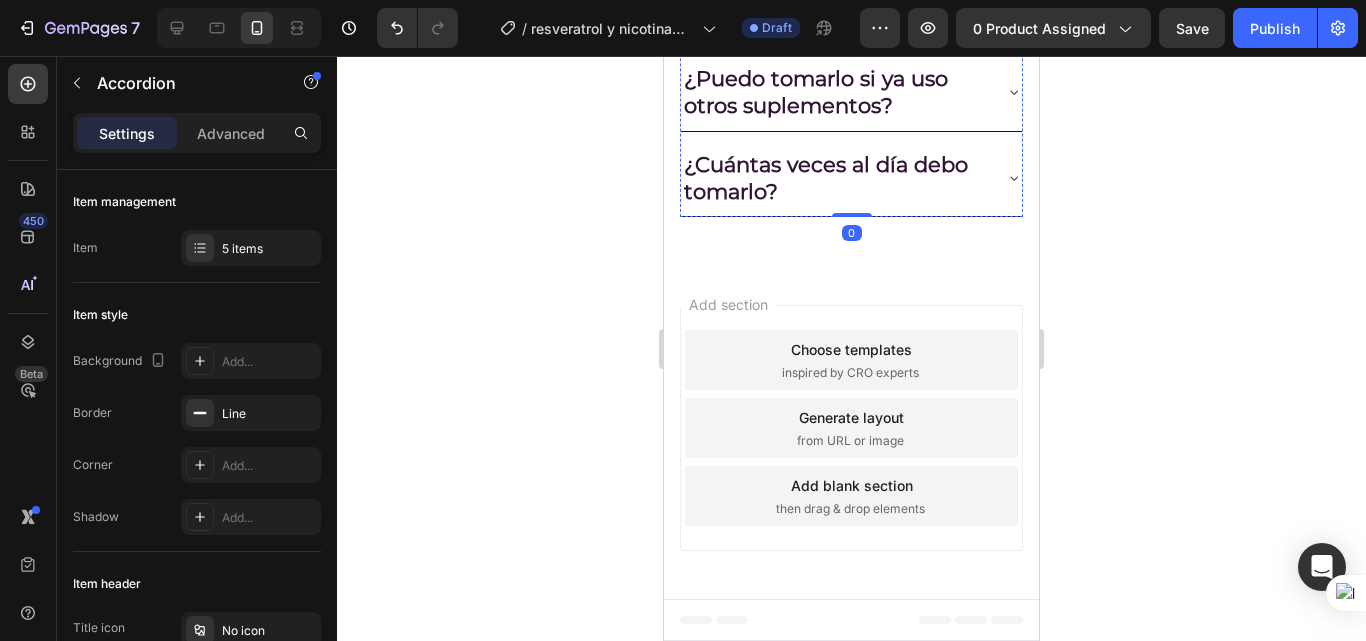 click on "Muchos usuarios notan mejoras en 1–3 semanas, dependiendo de su estilo de vida." at bounding box center [851, -80] 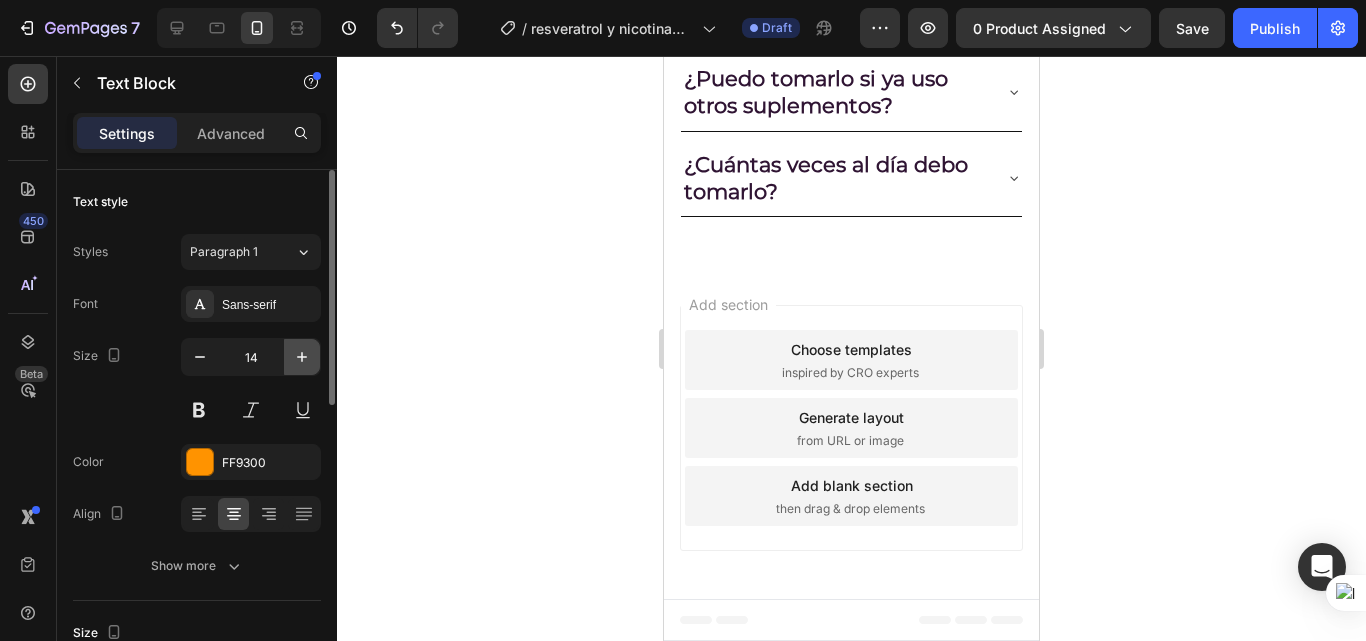 click 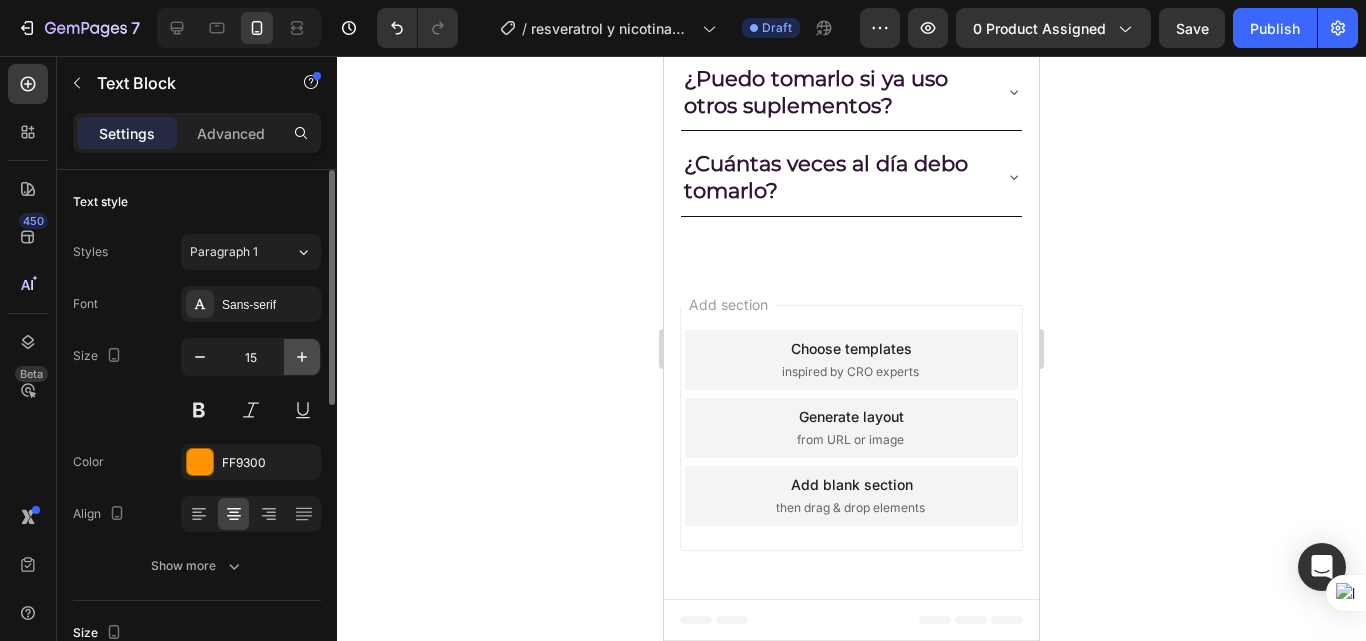 click 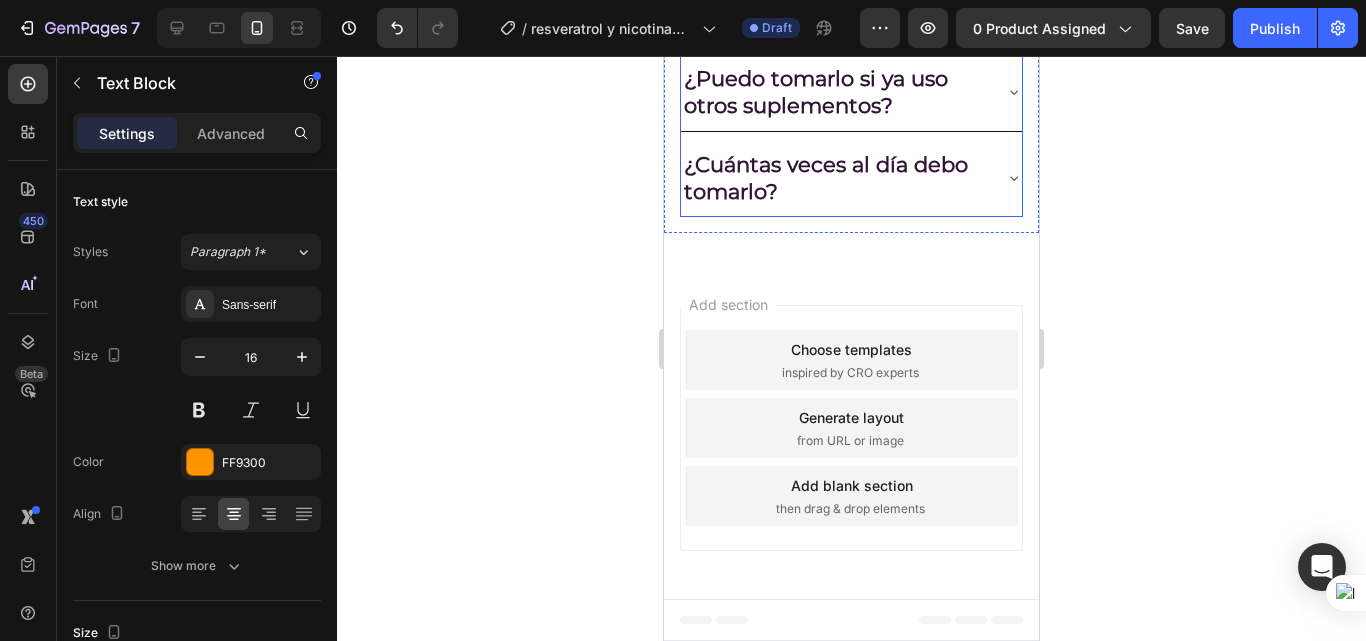 scroll, scrollTop: 3387, scrollLeft: 0, axis: vertical 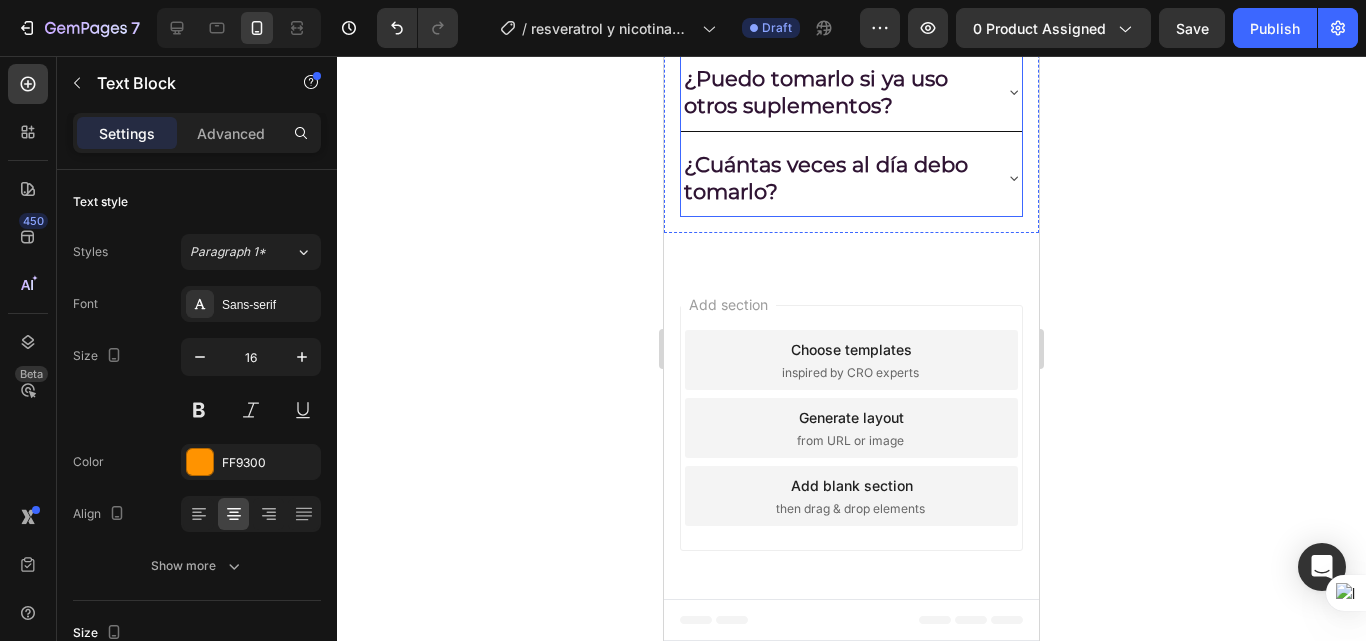 click 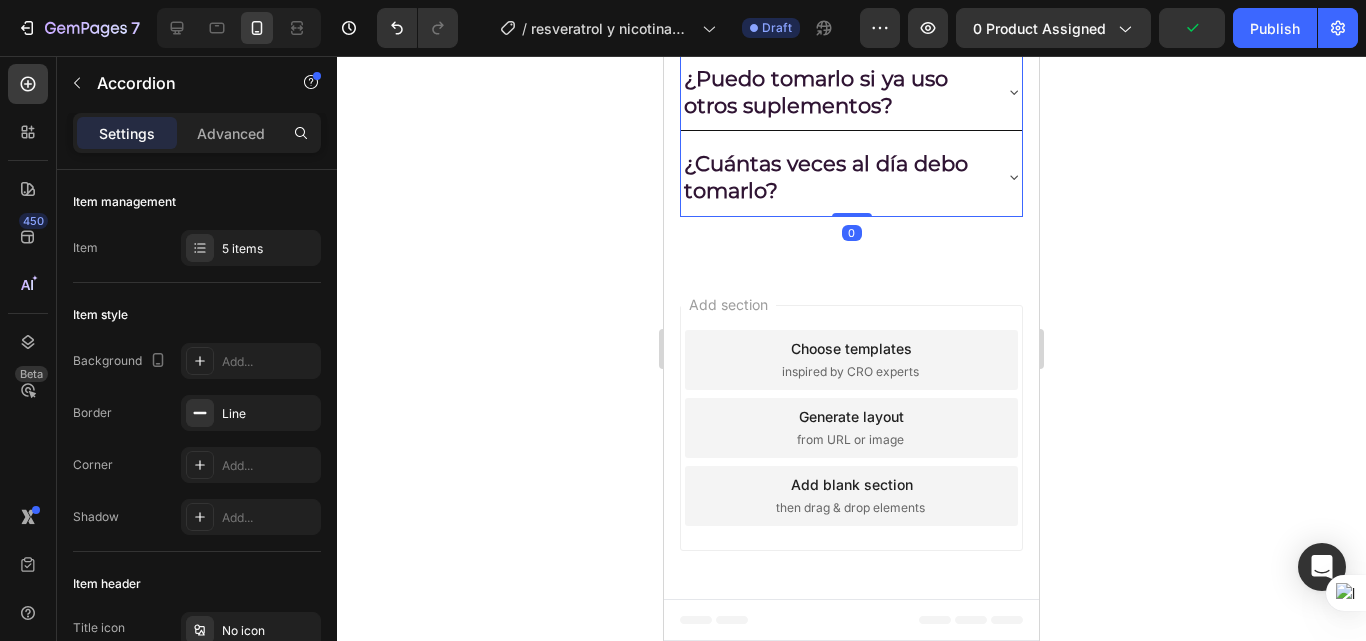click on "¿Tiene azúcar o ingredientes artificiales?" at bounding box center (851, 6) 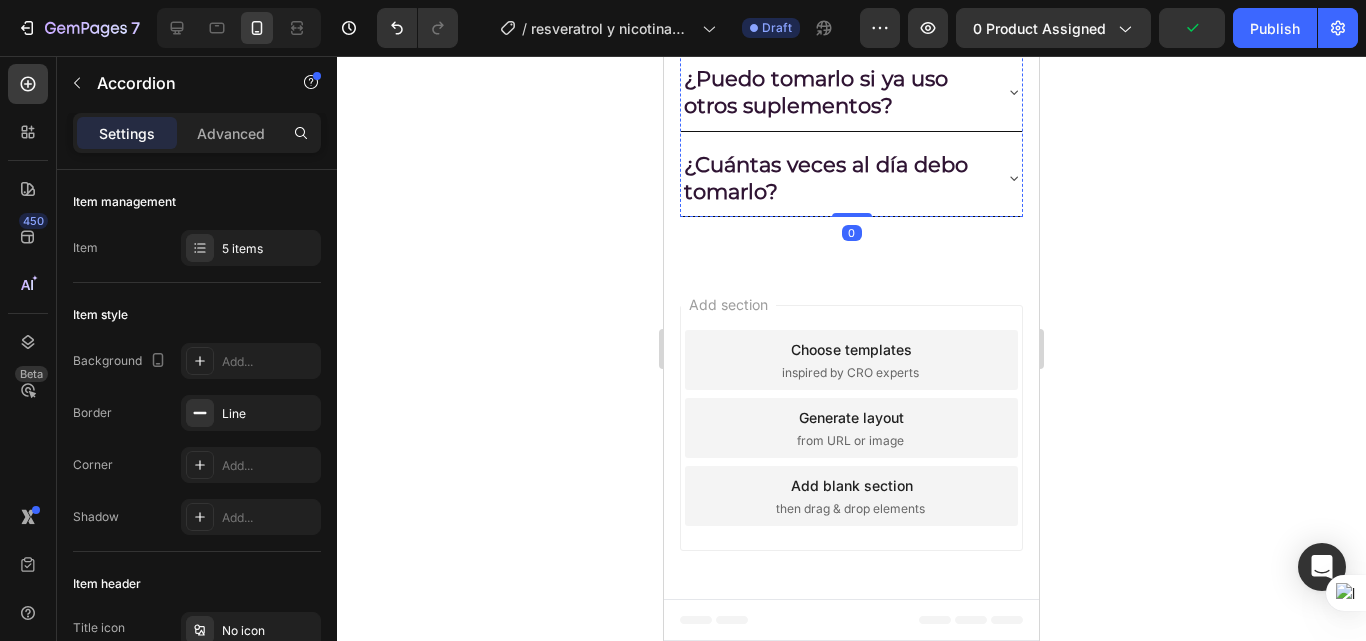 click on "No contiene azúcar añadida ni grasas trans. Tiene saborizantes y edulcorantes aprobados." at bounding box center (851, 6) 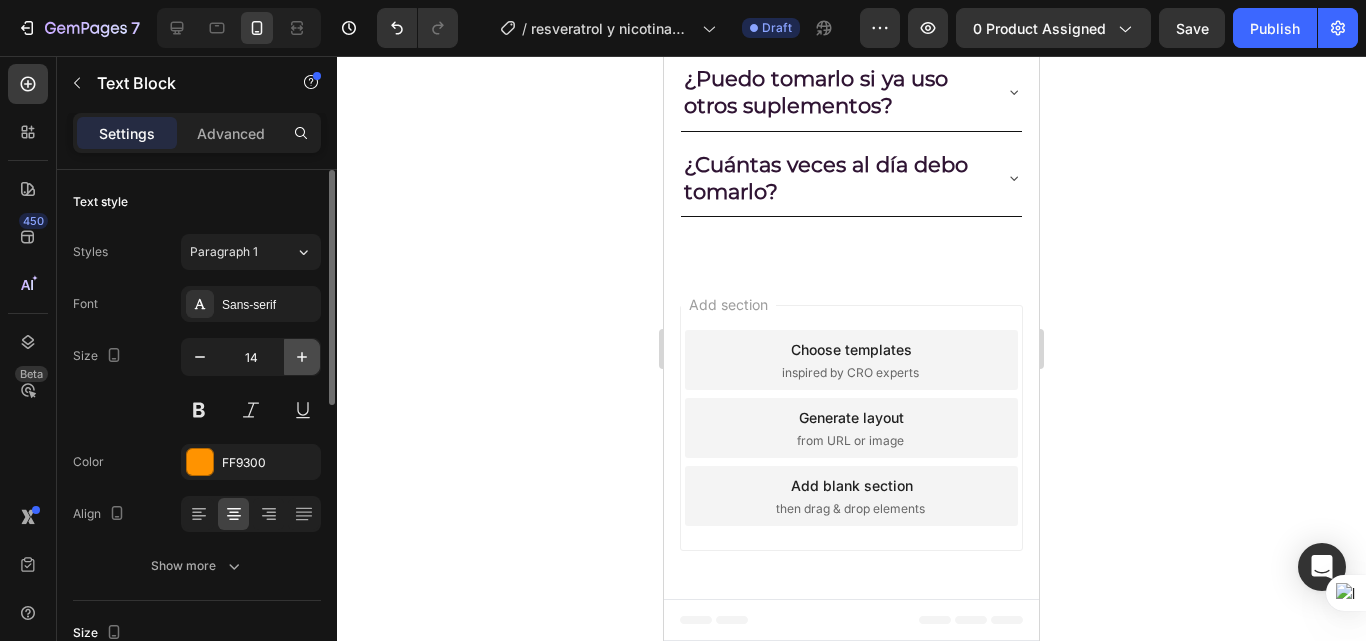 click 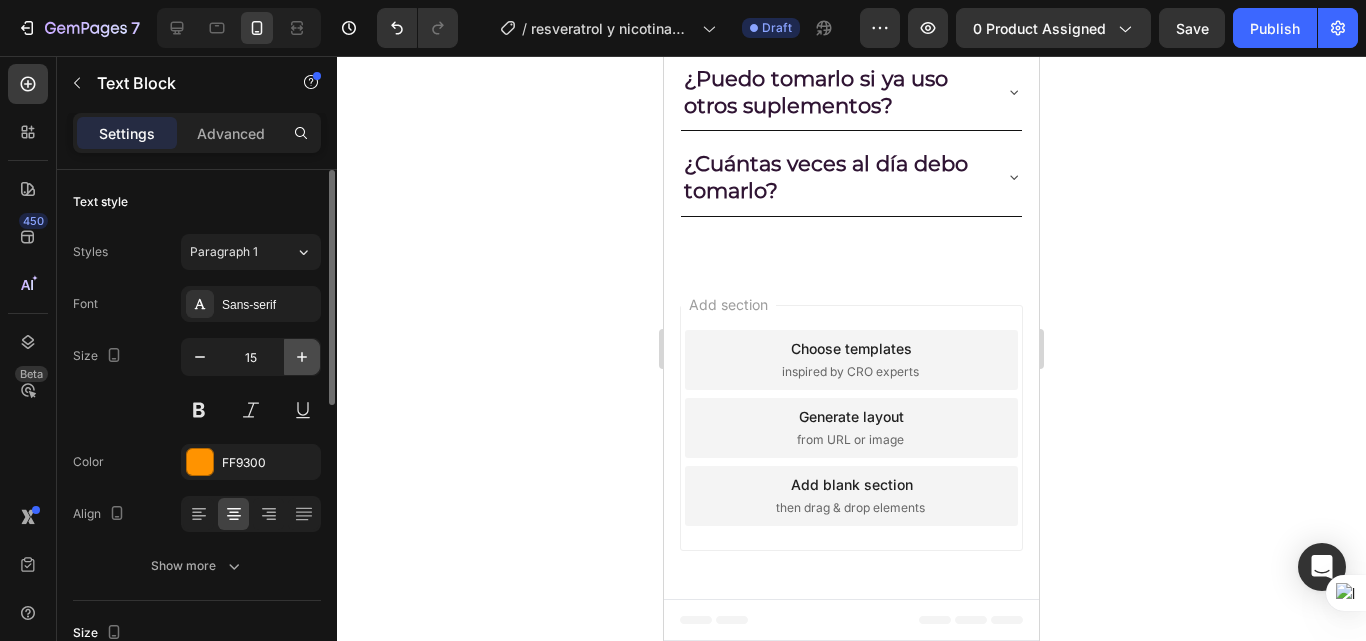click 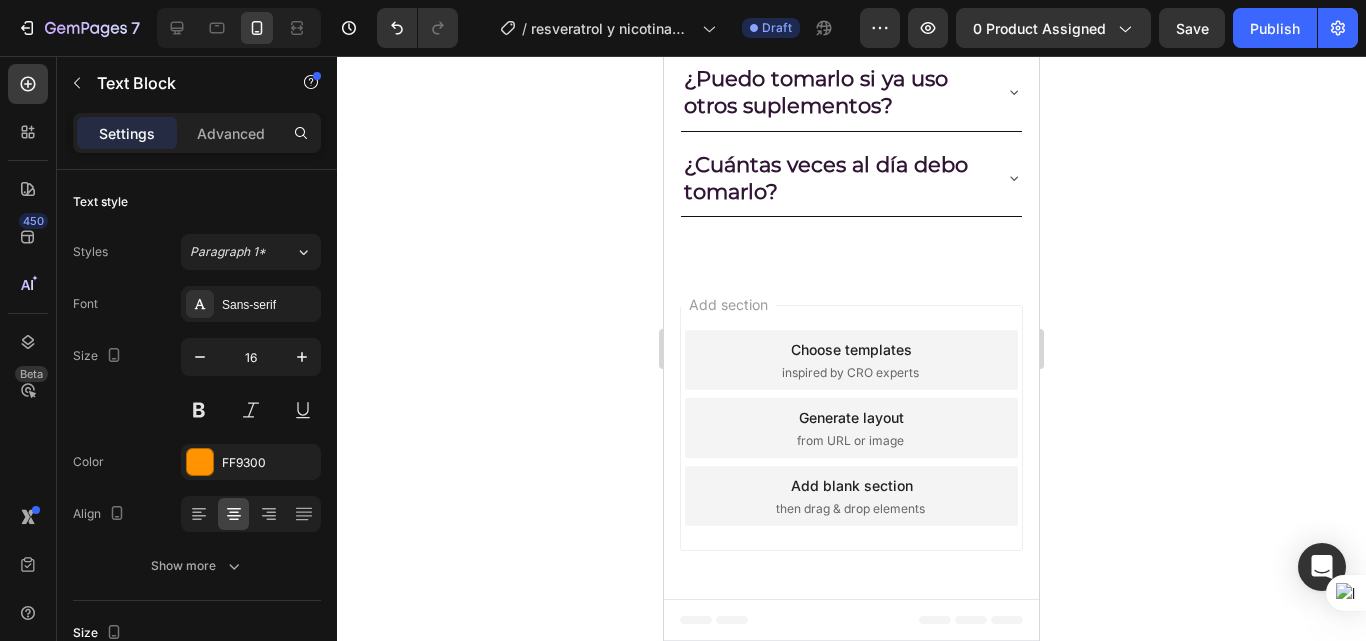 scroll, scrollTop: 3487, scrollLeft: 0, axis: vertical 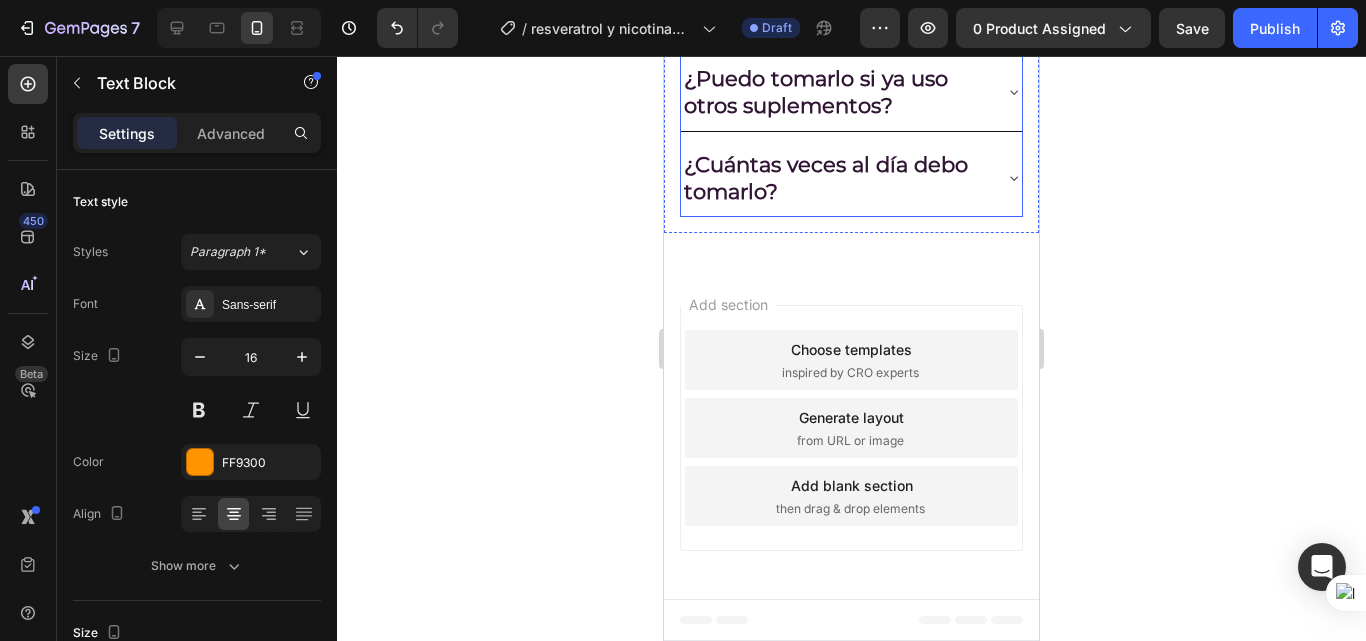 click 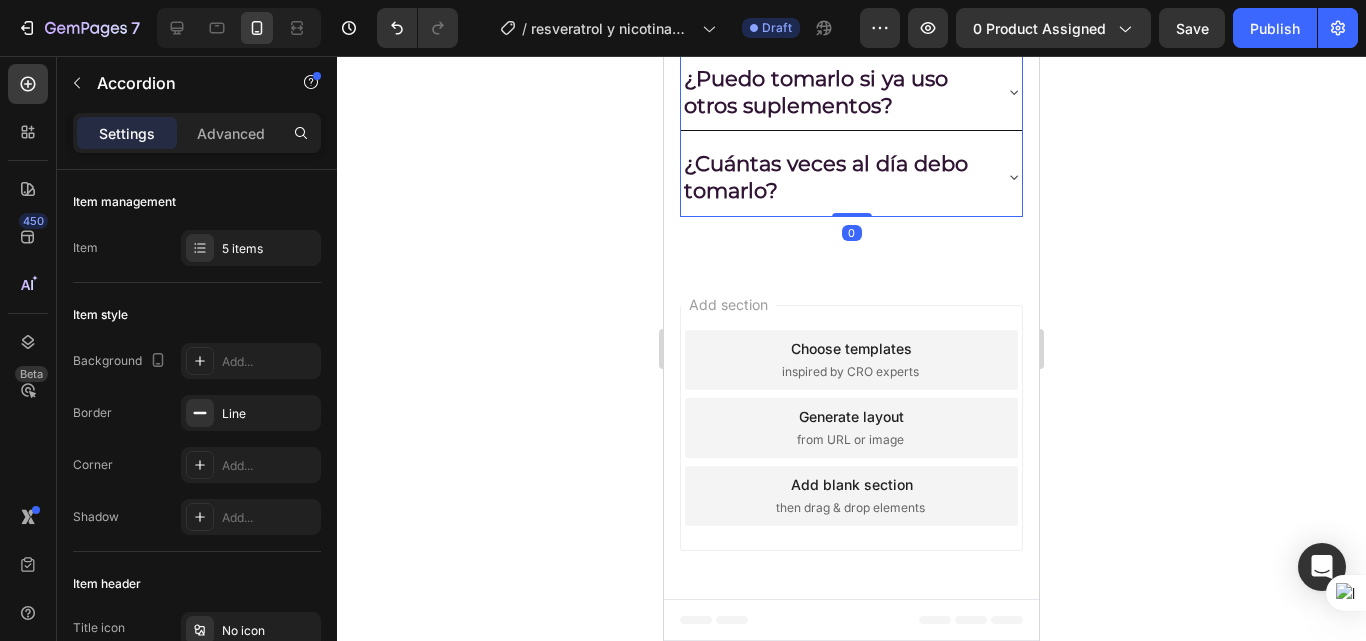 click 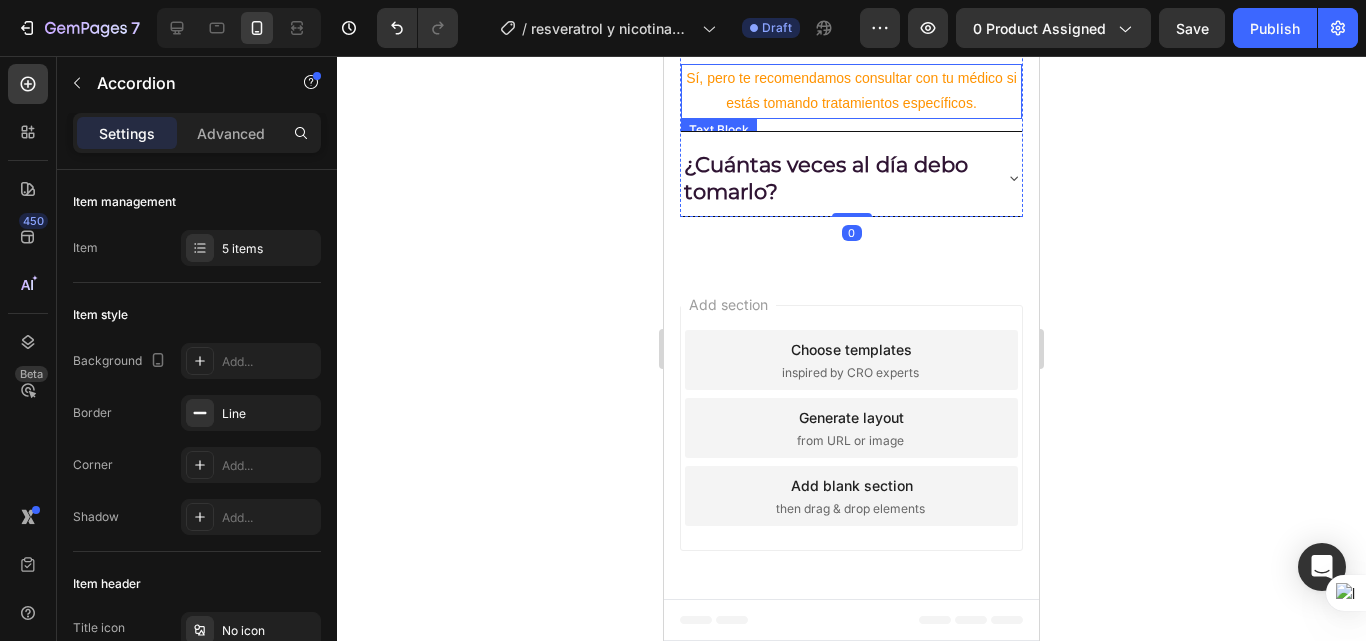 click on "Sí, pero te recomendamos consultar con tu médico si estás tomando tratamientos específicos." at bounding box center (851, 91) 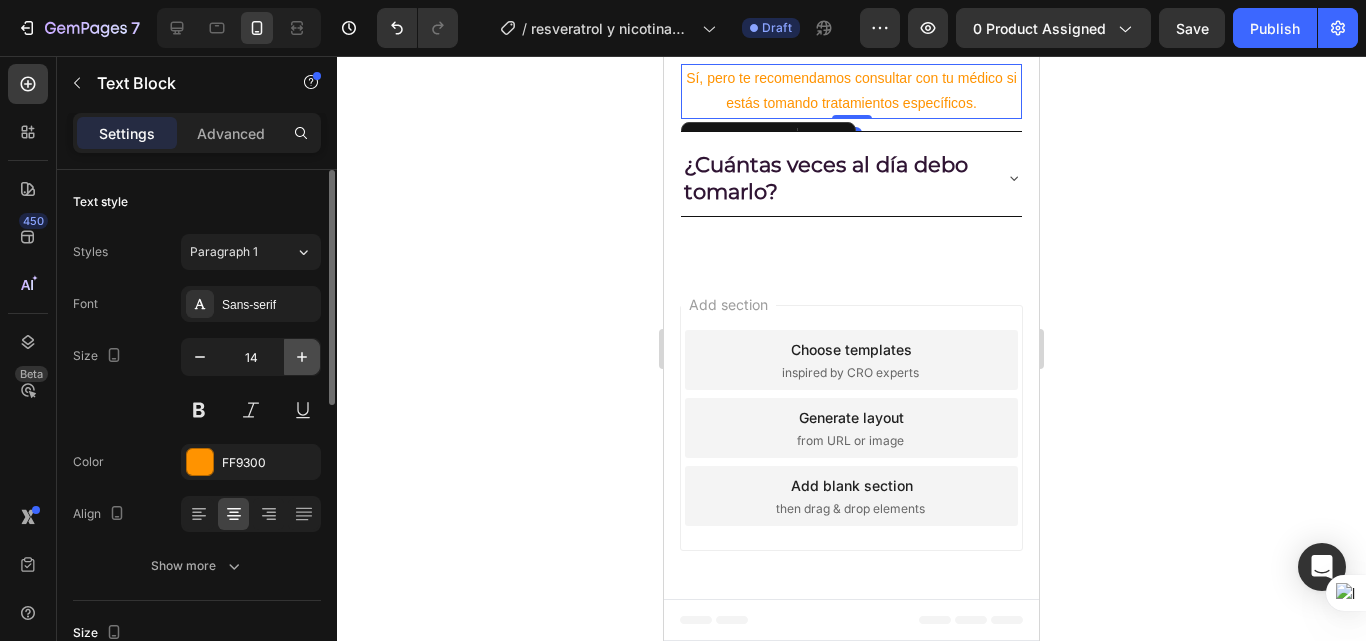 click 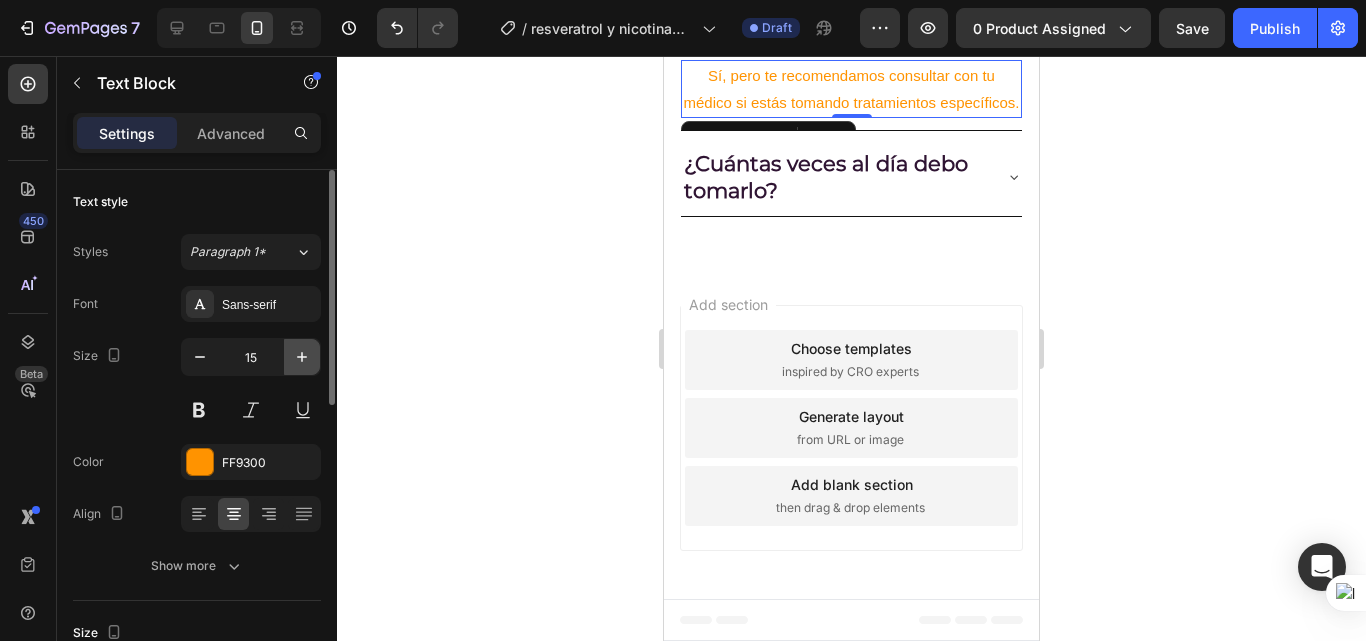 click 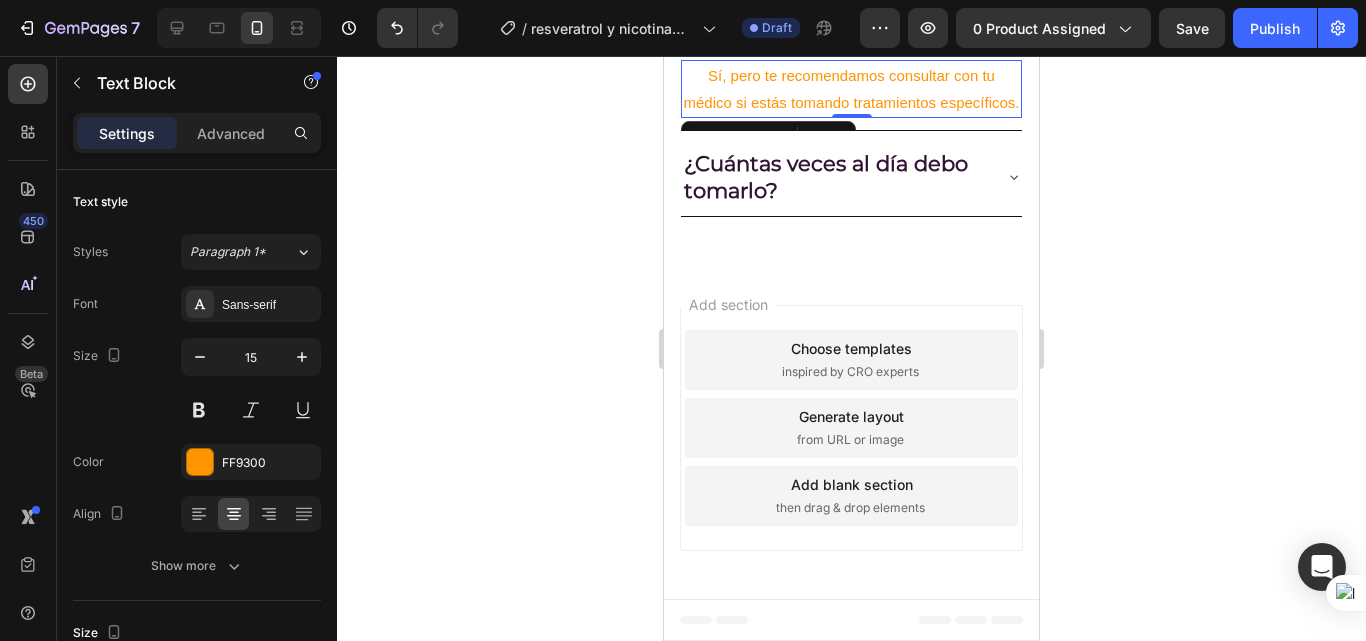 type on "16" 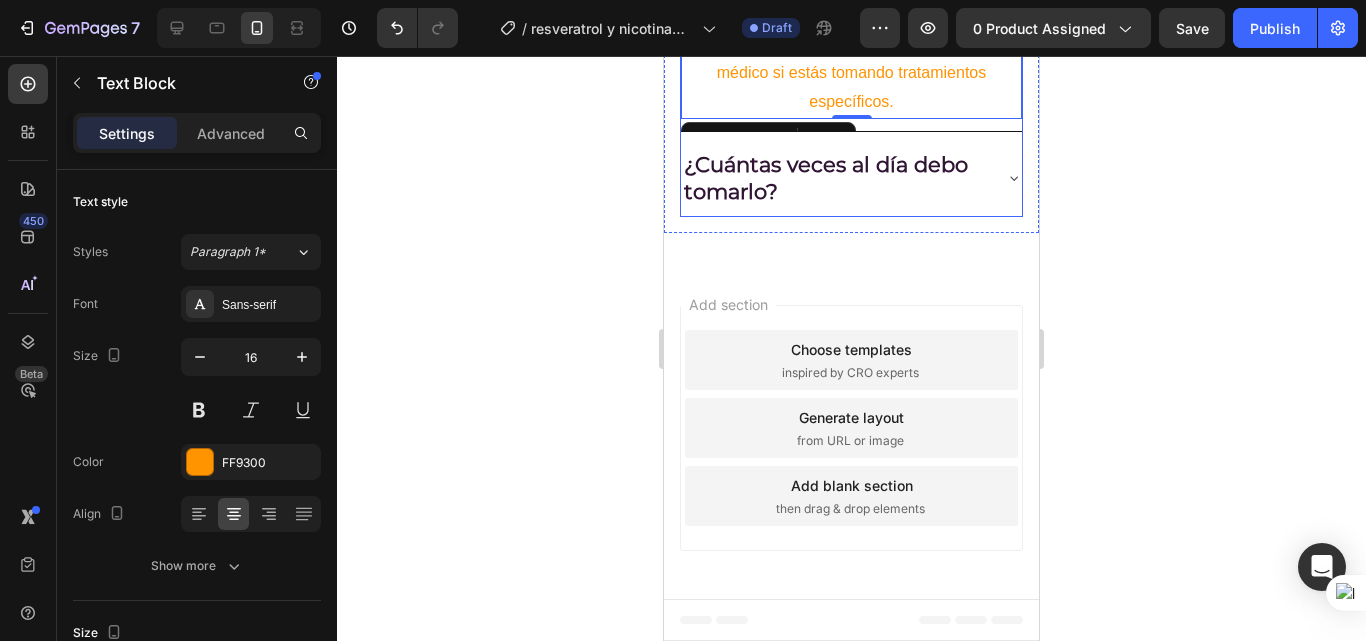 scroll, scrollTop: 3687, scrollLeft: 0, axis: vertical 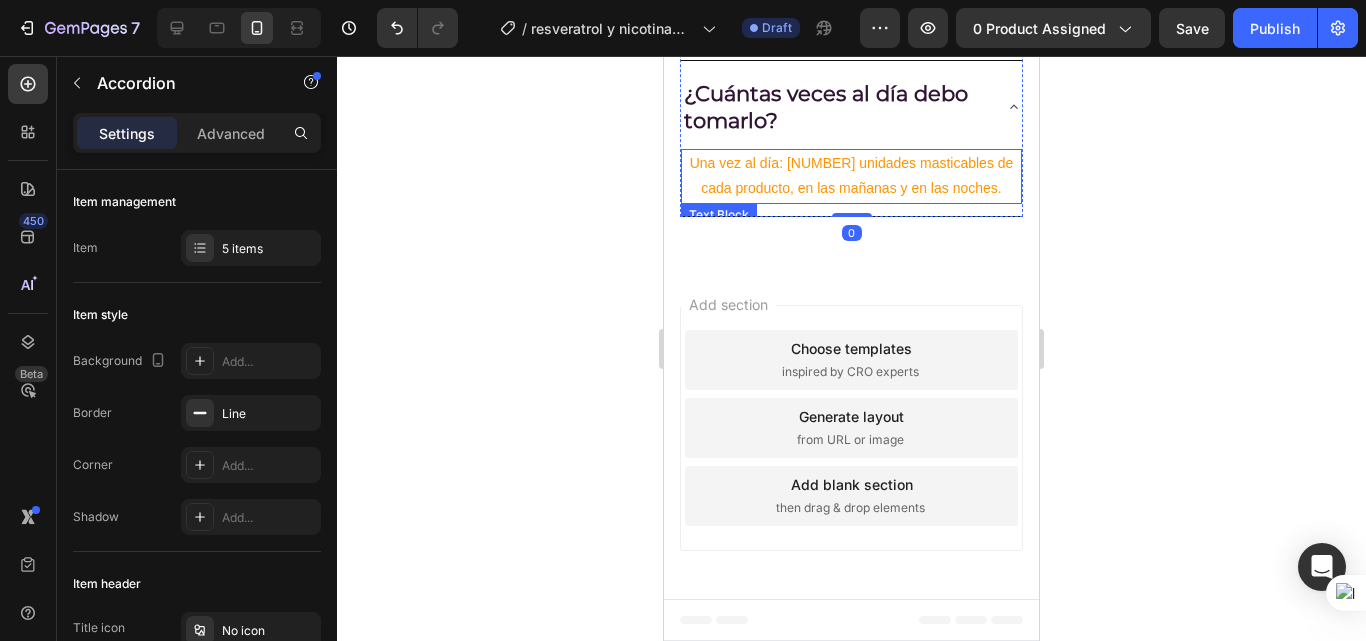 click on "Una vez al día: 2 unidades masticables de cada producto, en las mañanas y en las noches." at bounding box center [851, 176] 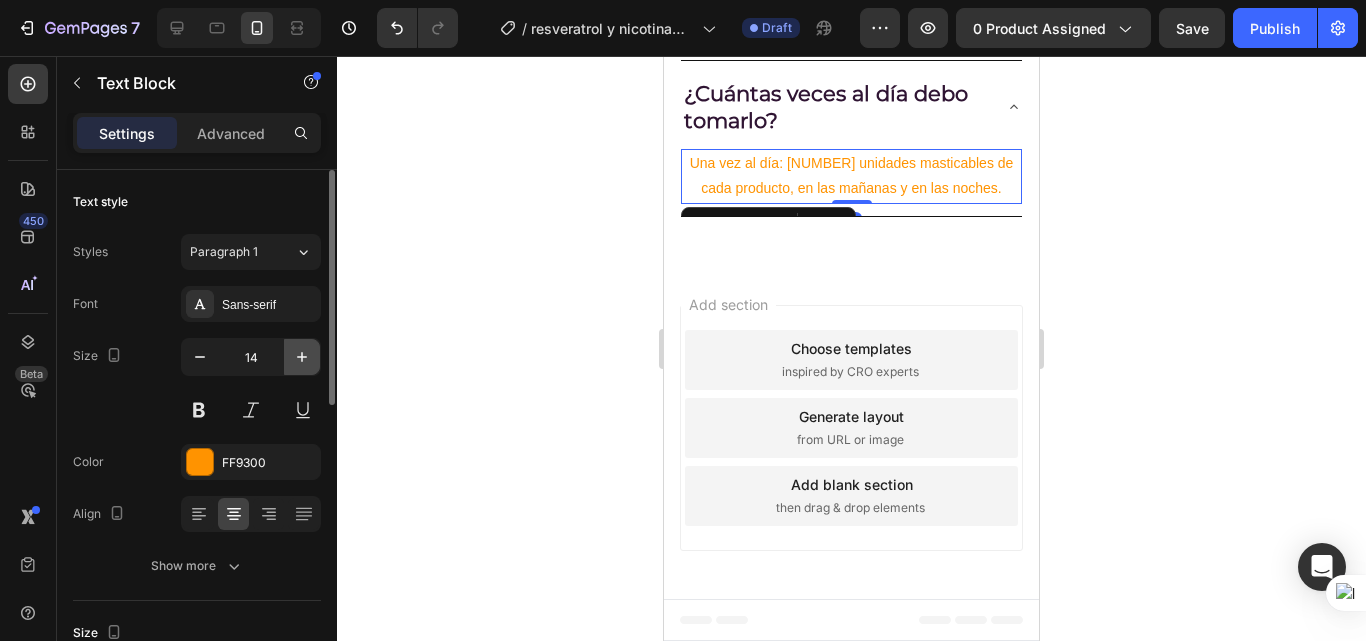 click 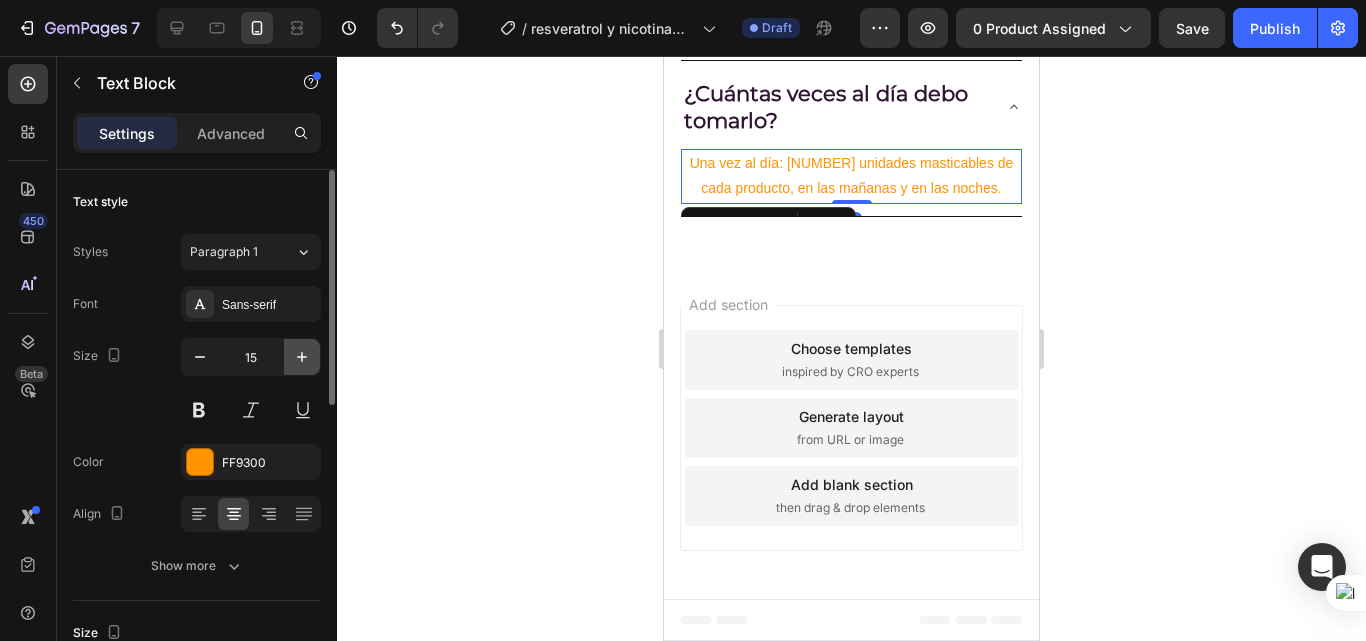 click 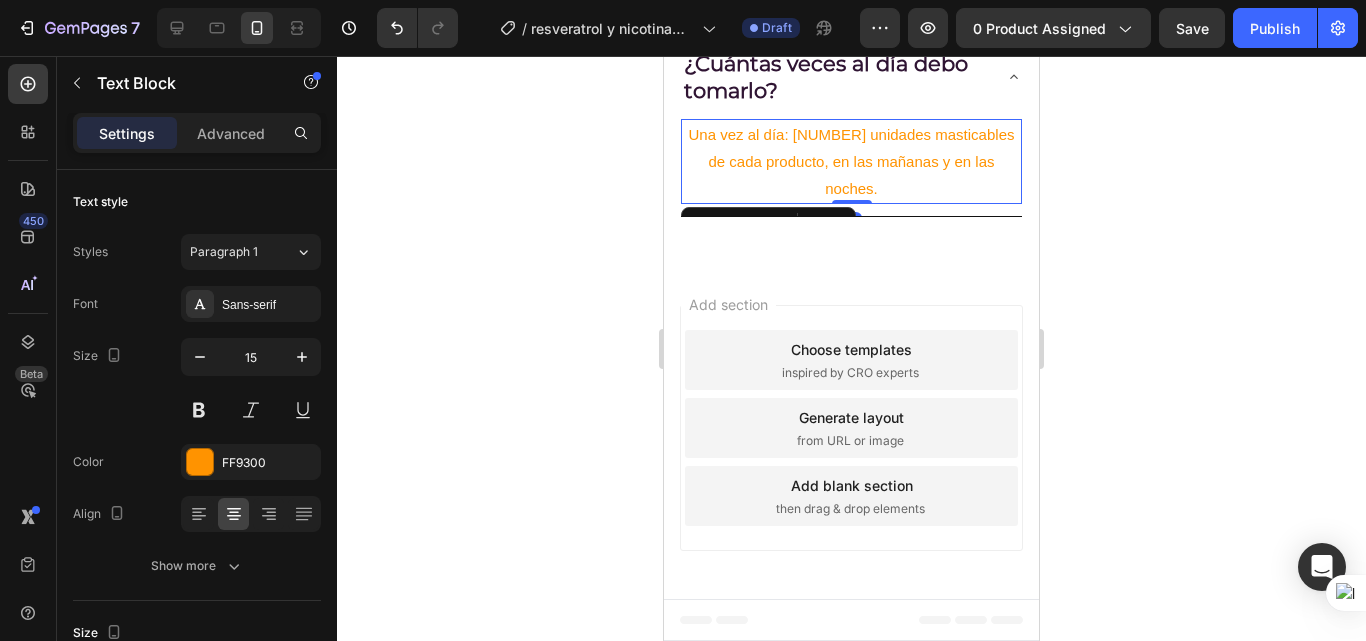 type on "16" 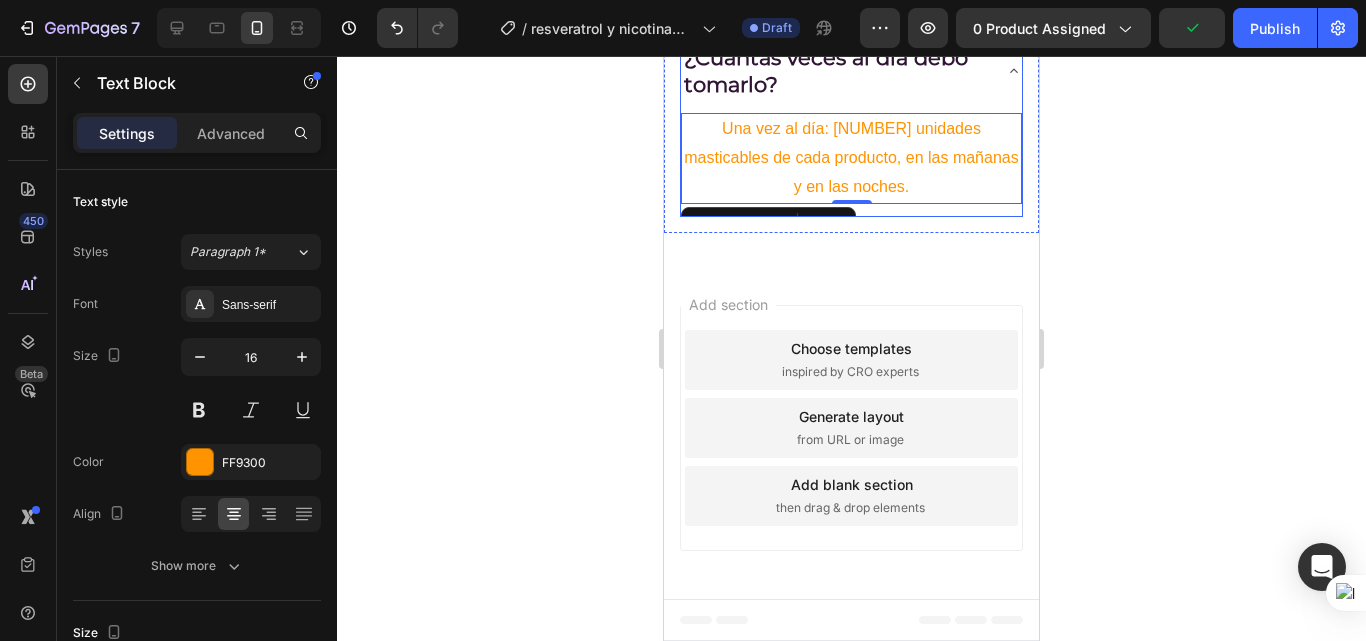 click 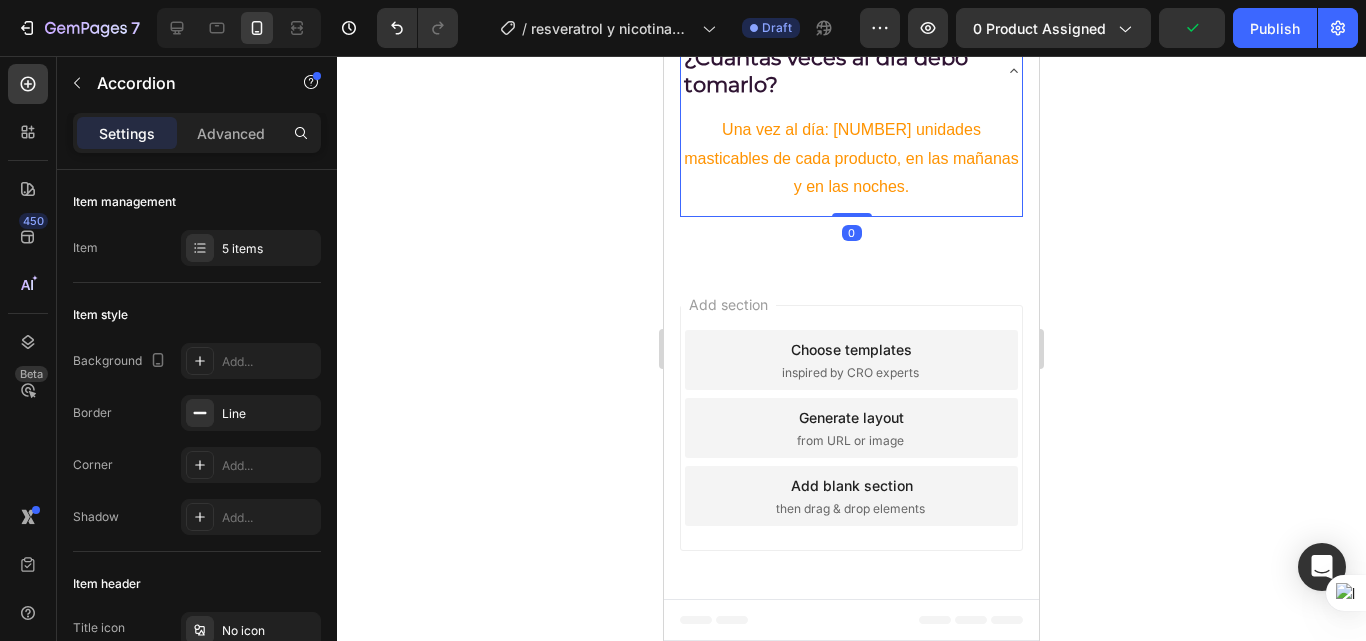 click on "¿Cuántas veces al día debo tomarlo?" at bounding box center [851, 71] 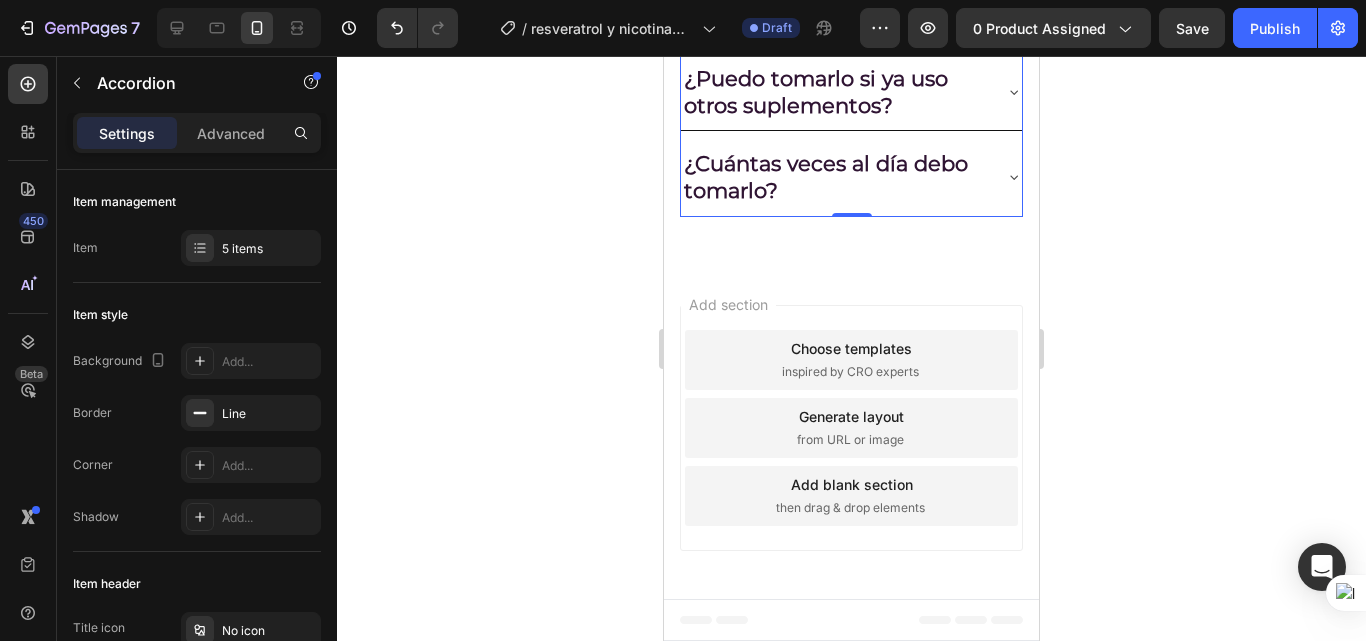 scroll, scrollTop: 3187, scrollLeft: 0, axis: vertical 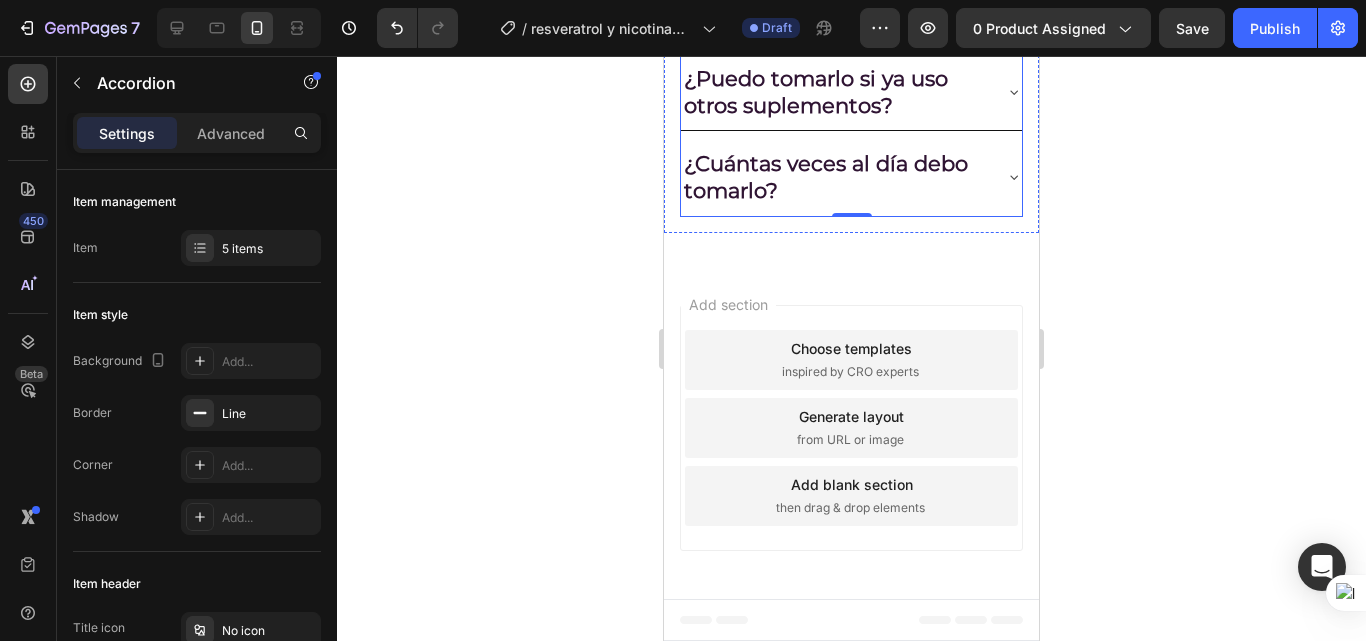 click on "PREGUNTAS FRECUENTES" at bounding box center (851, -234) 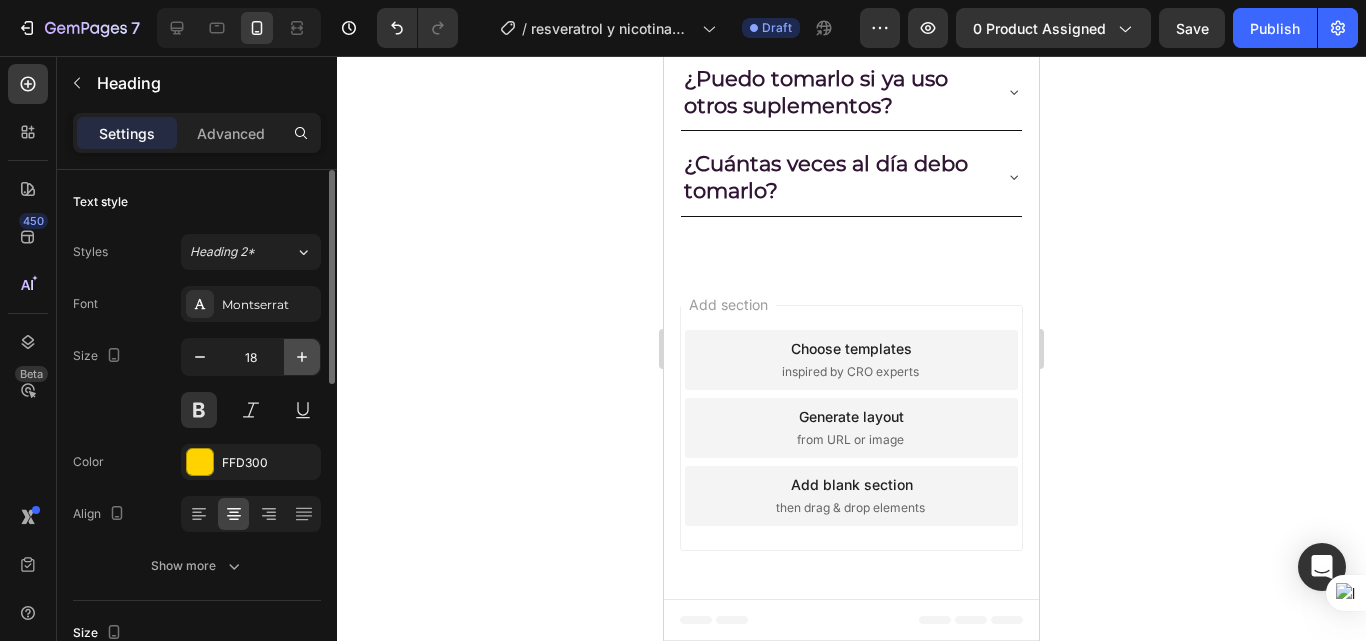 click 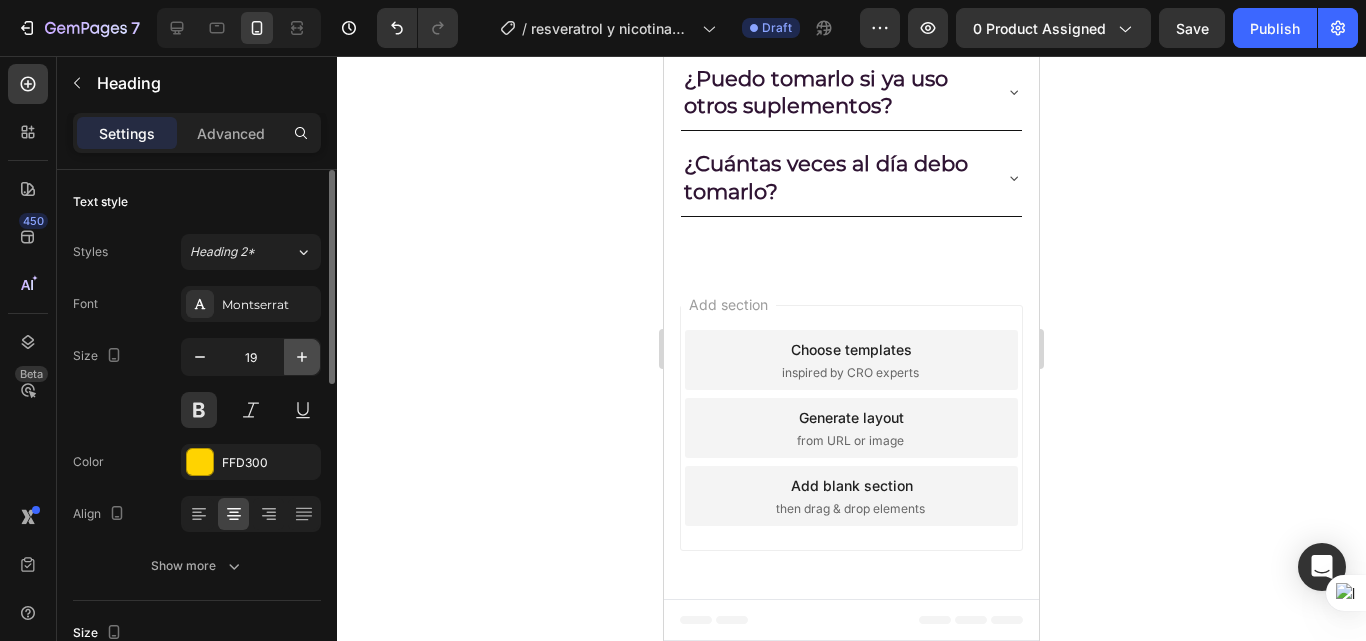 click 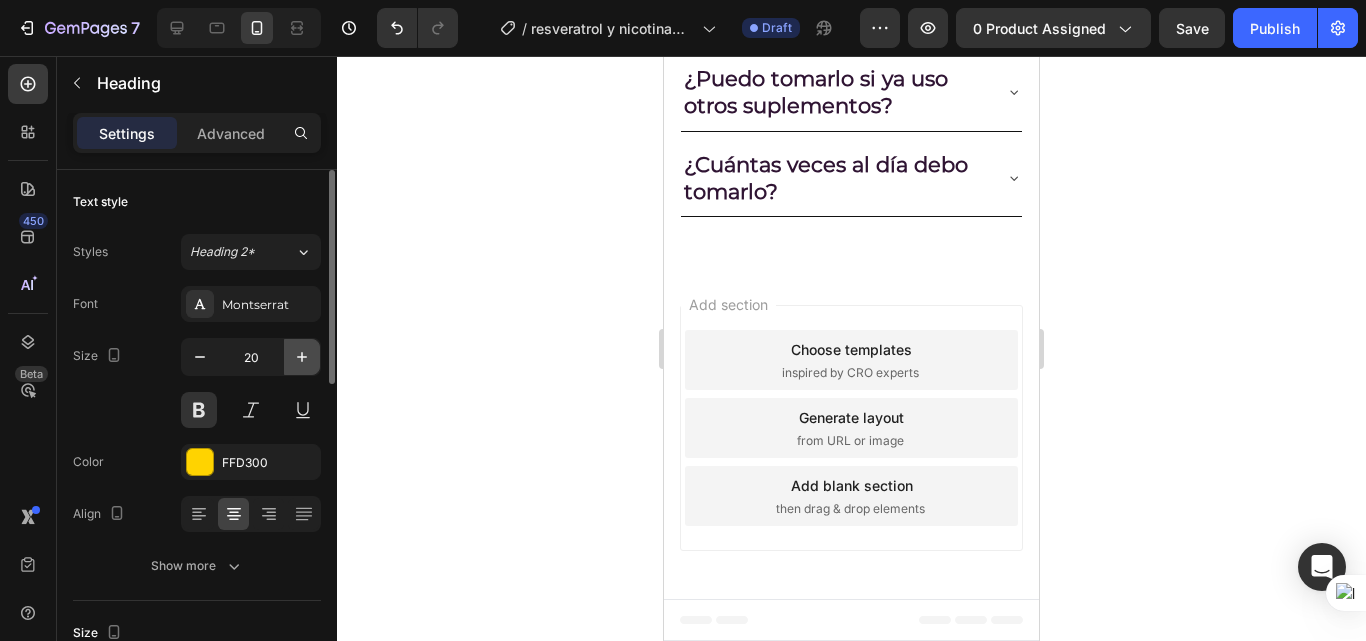 click 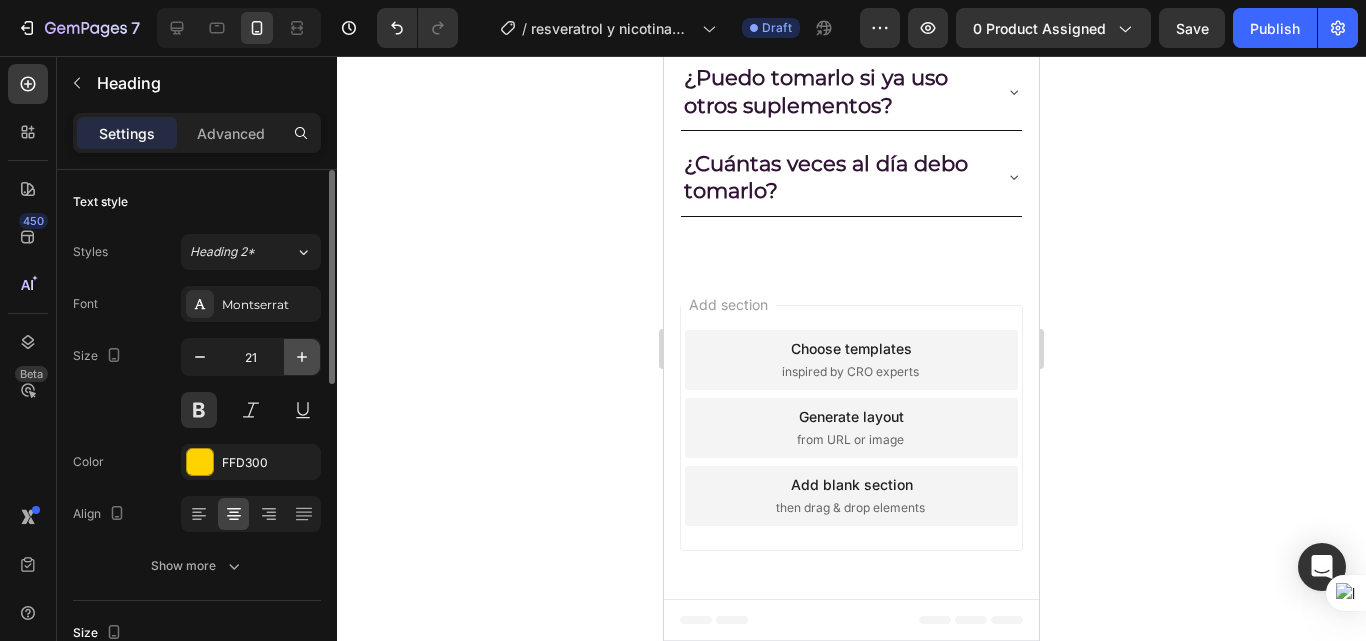 click 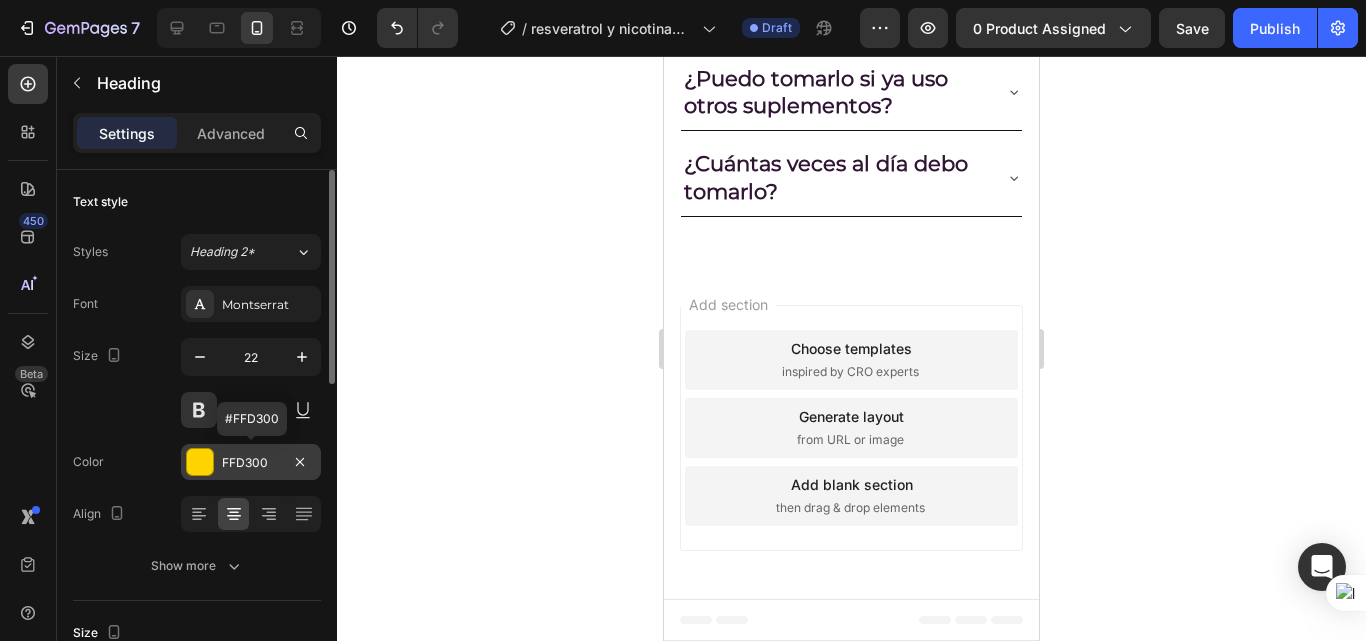 click at bounding box center [200, 462] 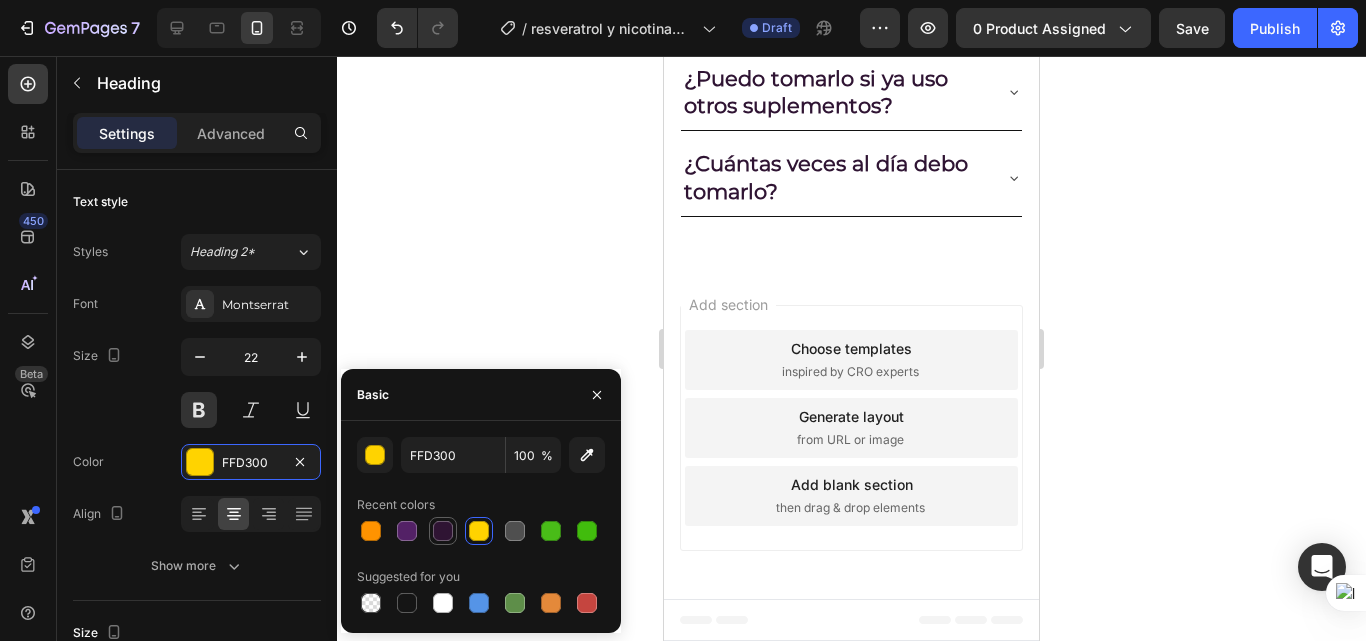 click at bounding box center [443, 531] 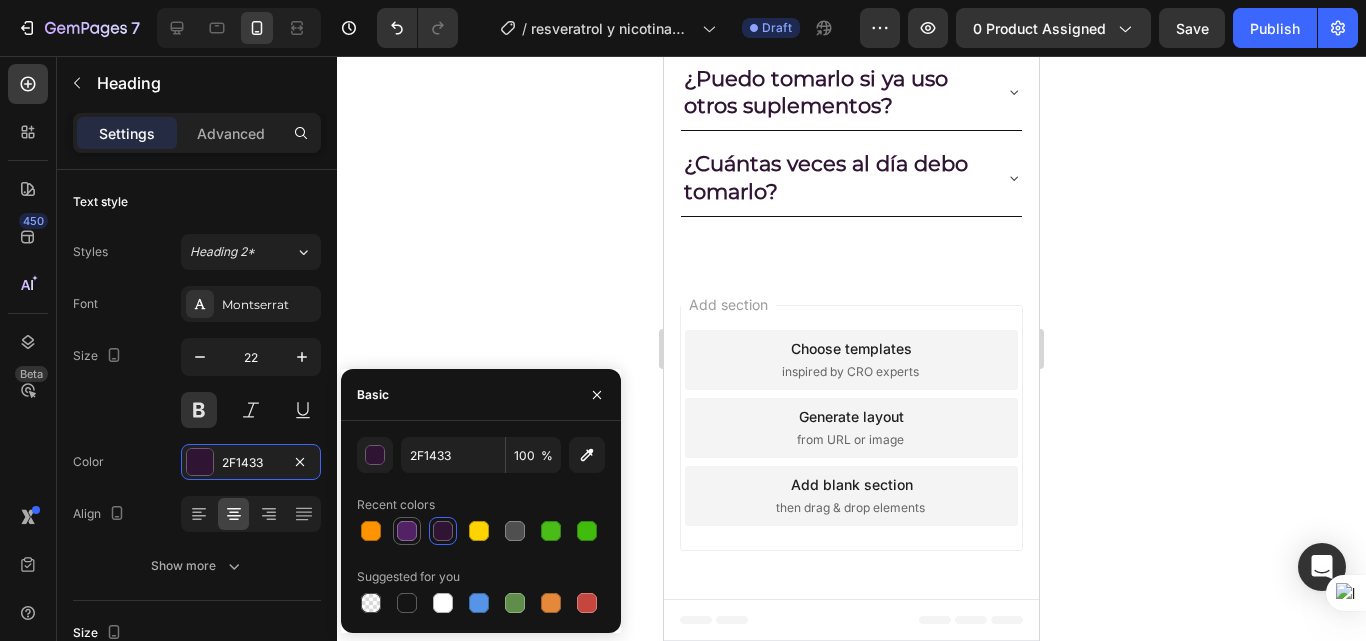 click at bounding box center [407, 531] 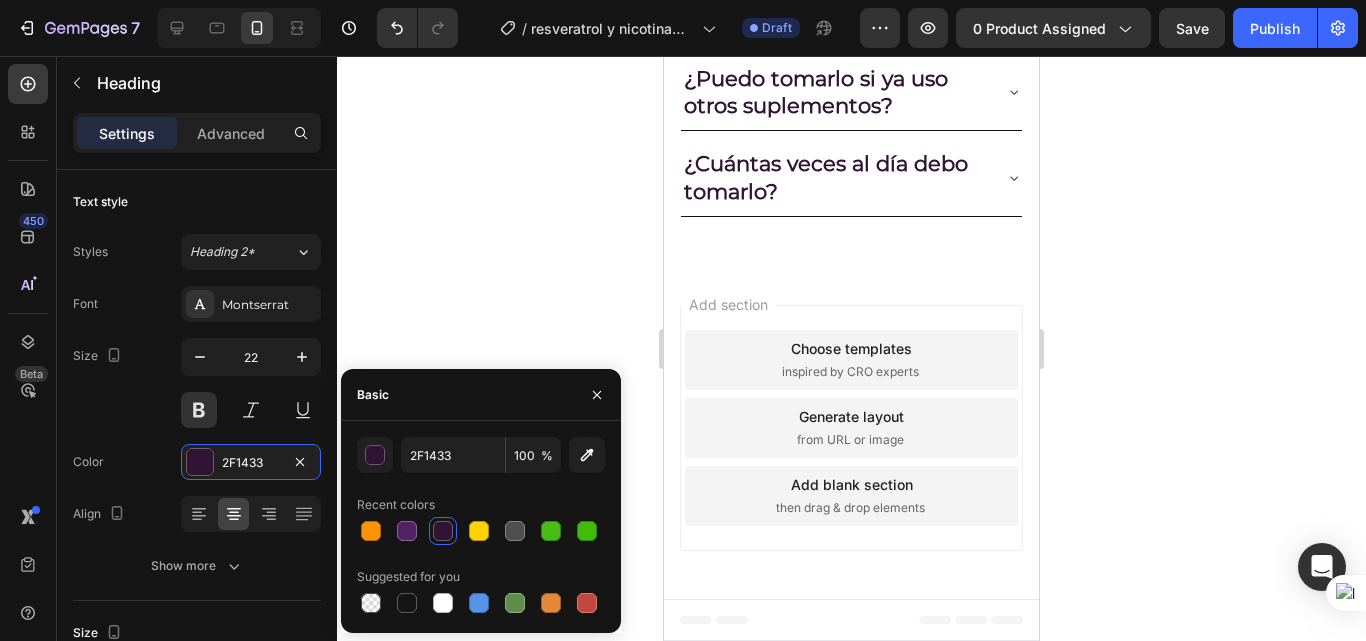 type on "532166" 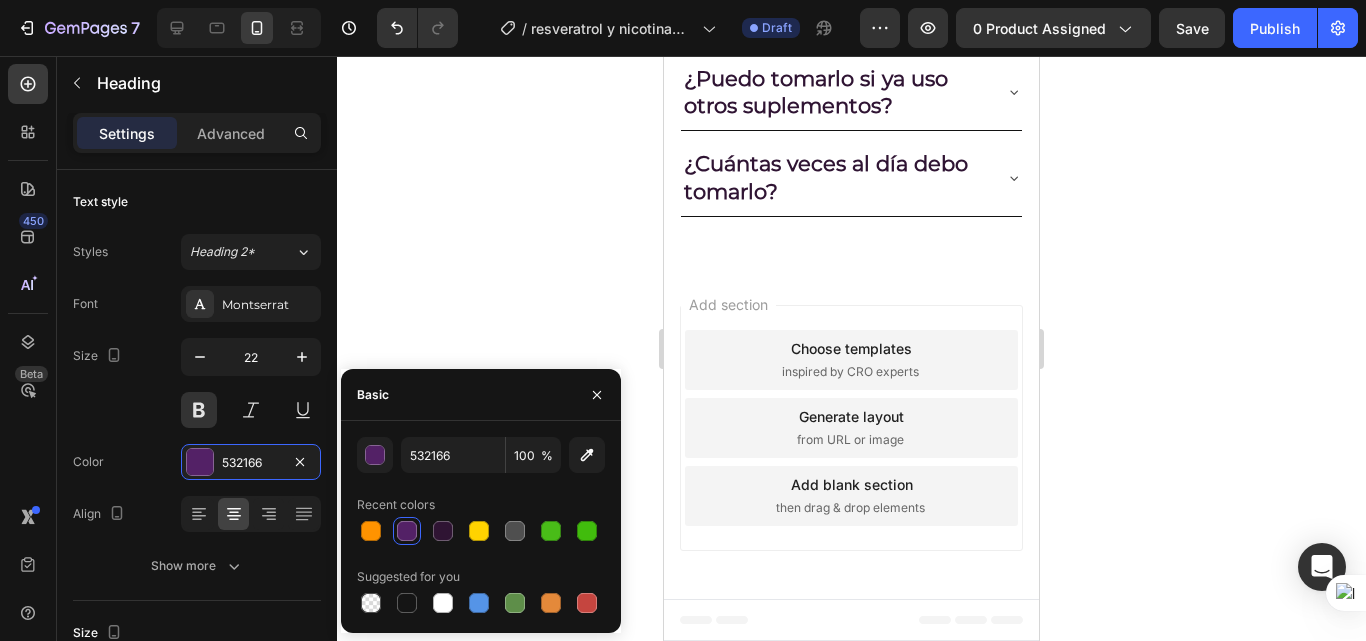 drag, startPoint x: 1223, startPoint y: 225, endPoint x: 1224, endPoint y: 213, distance: 12.0415945 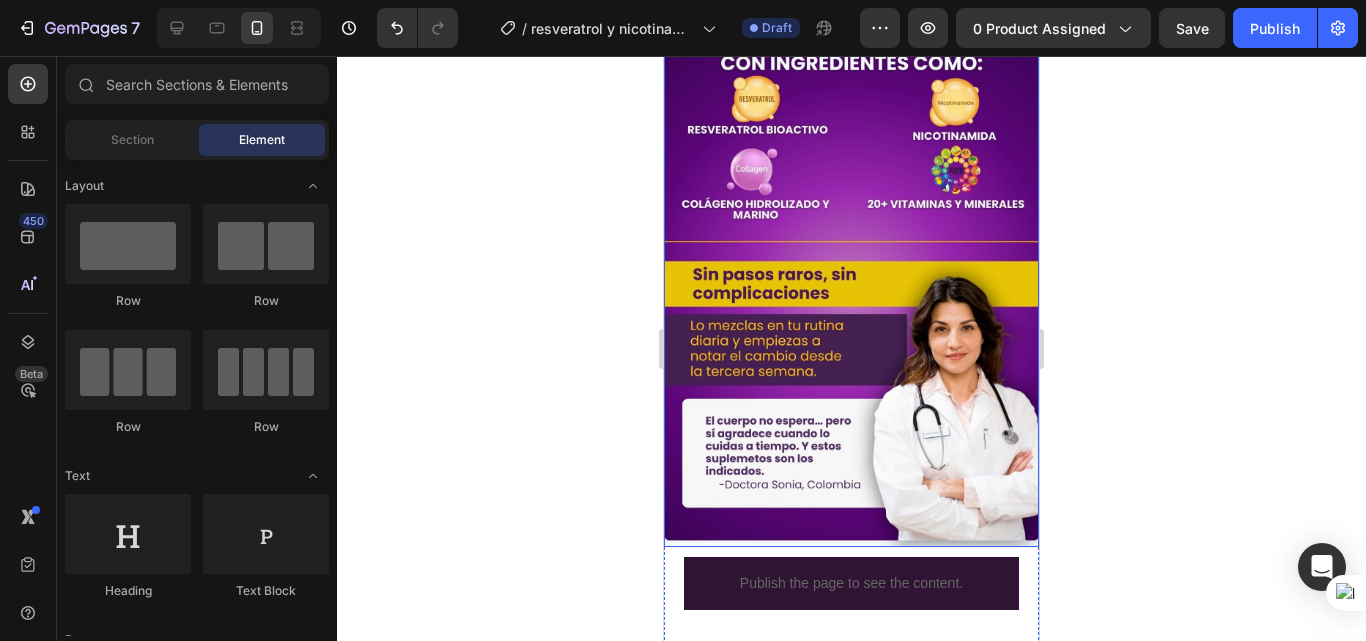 scroll, scrollTop: 2400, scrollLeft: 0, axis: vertical 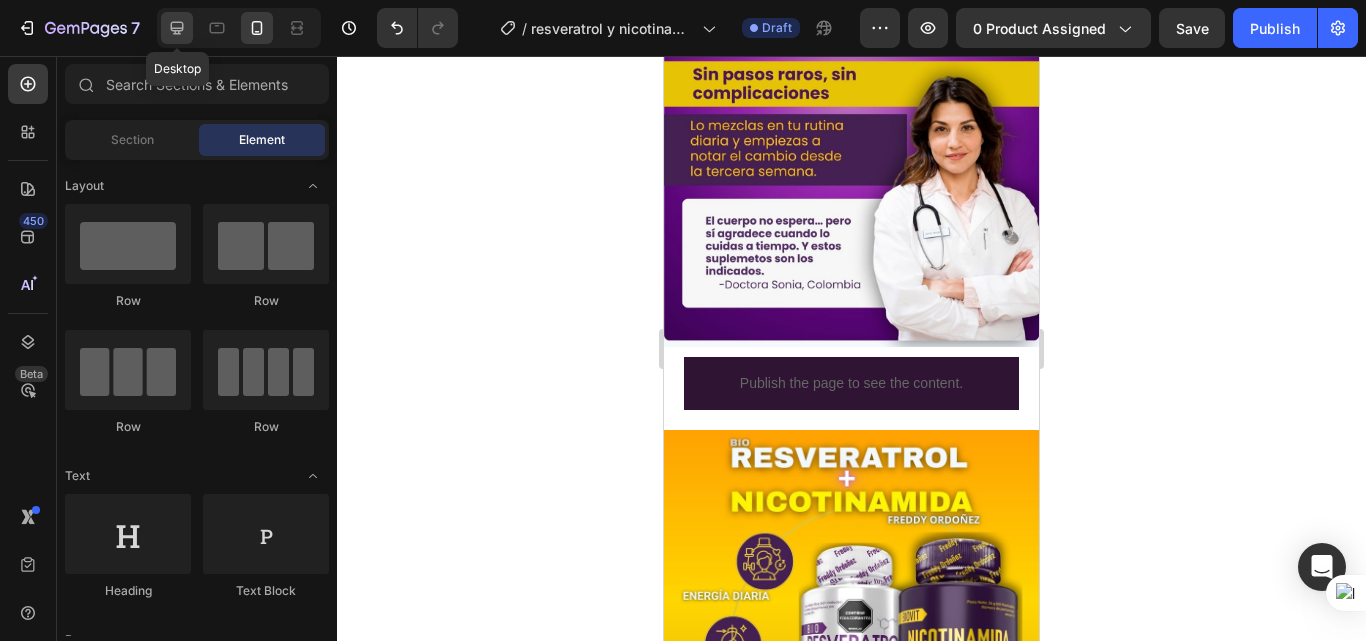 click 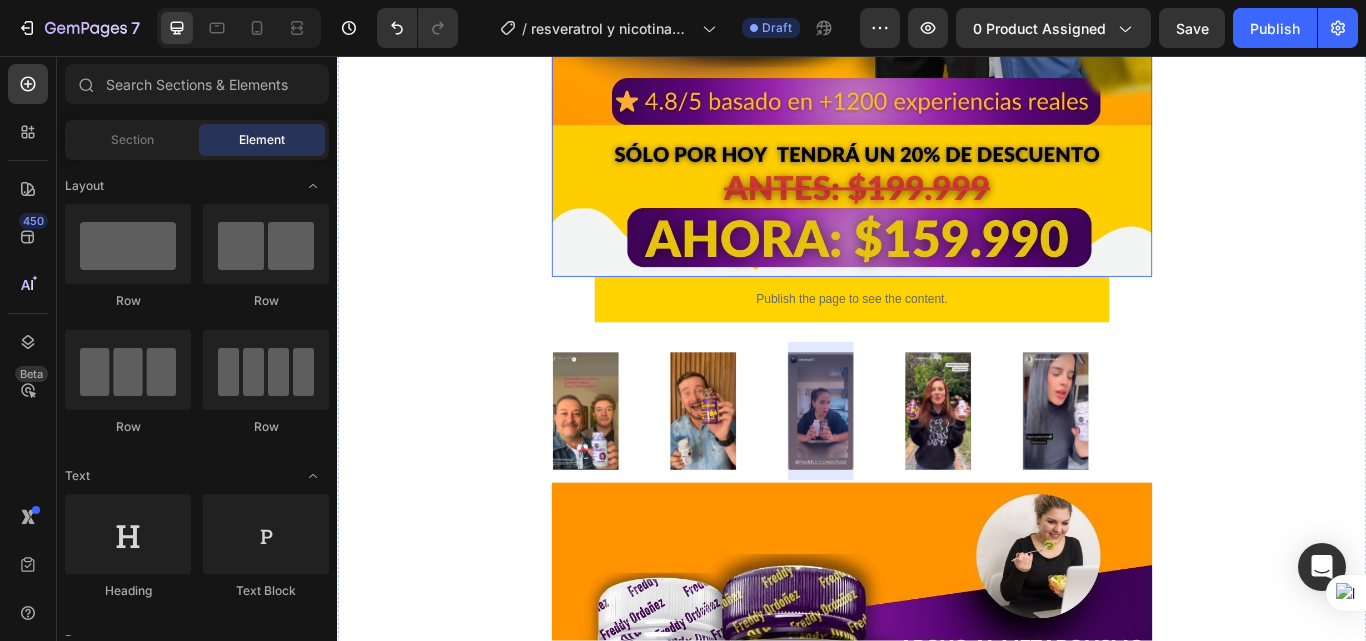 scroll, scrollTop: 906, scrollLeft: 0, axis: vertical 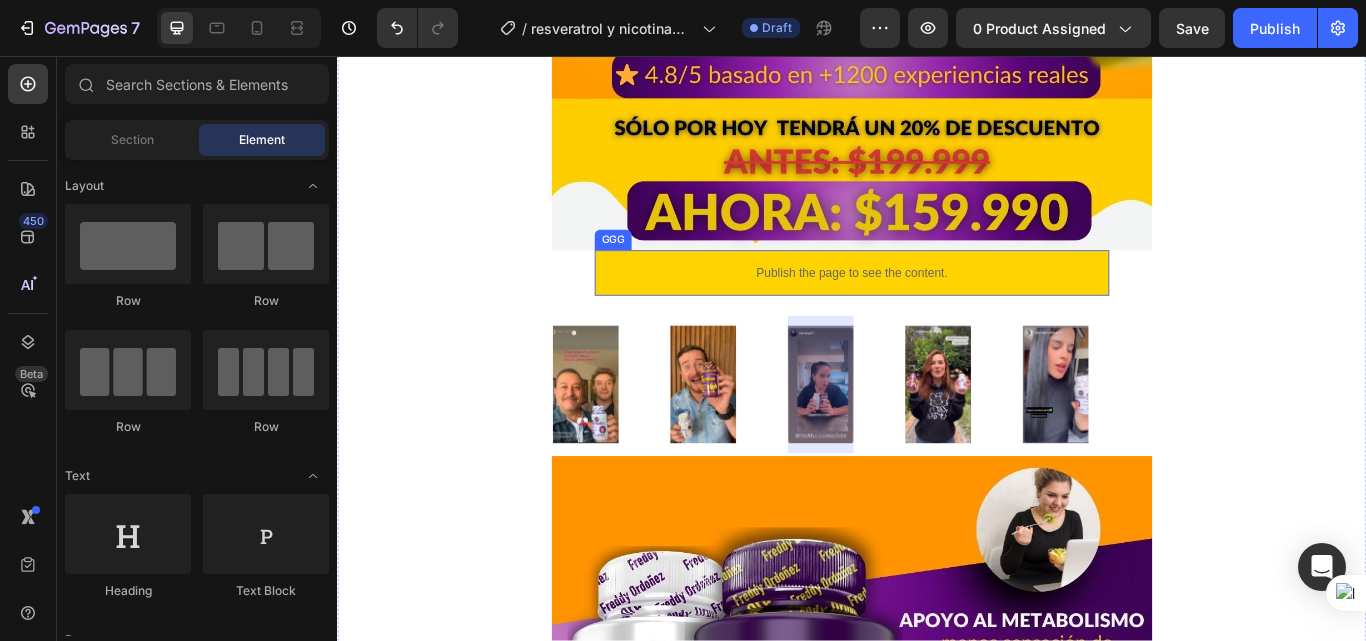 click on "Publish the page to see the content." at bounding box center [937, 309] 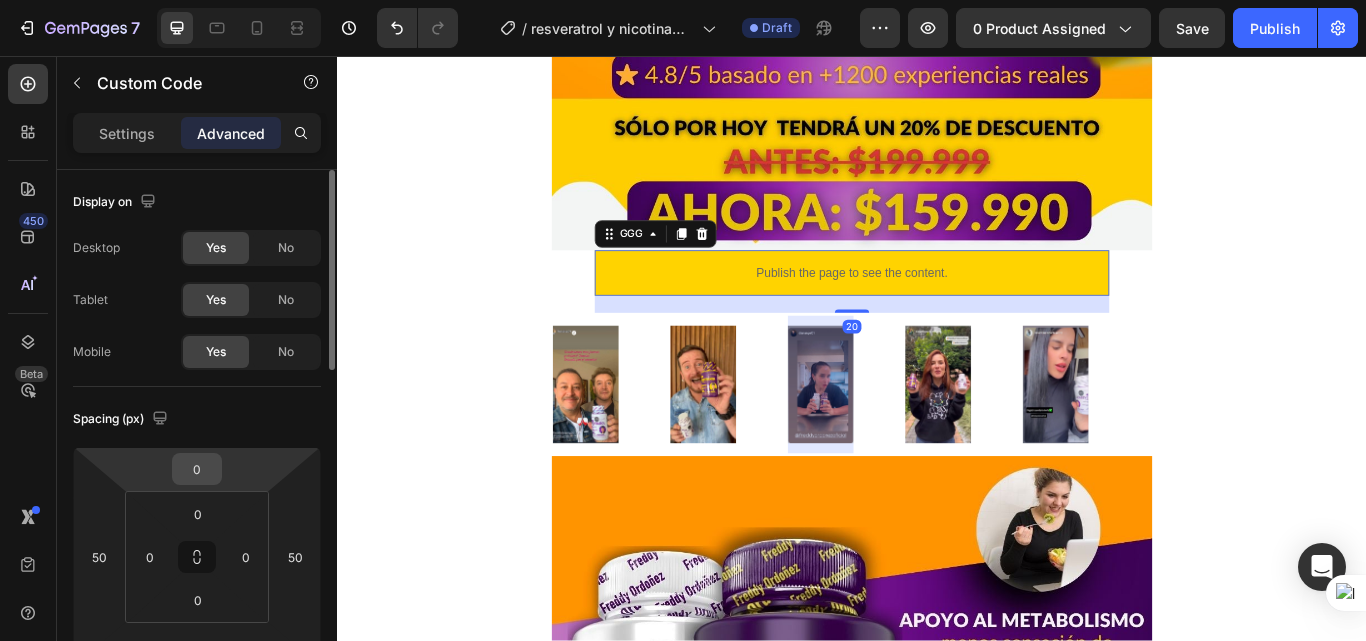 click on "0" at bounding box center [197, 469] 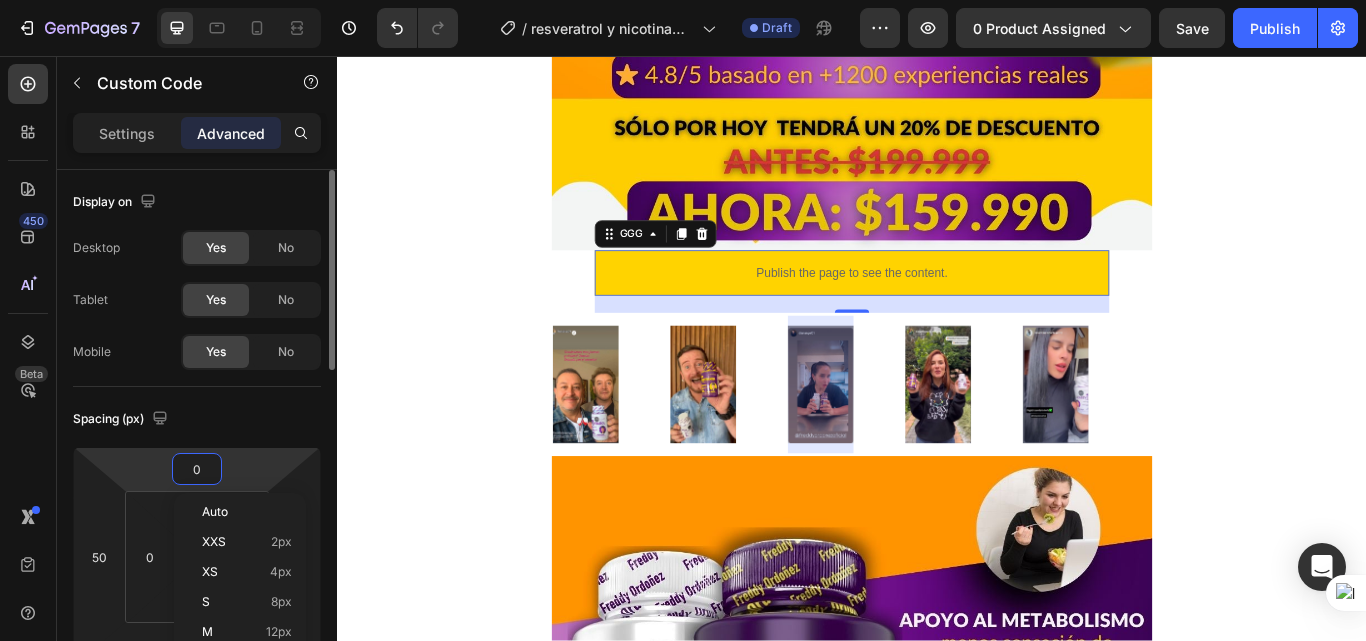 type on "5" 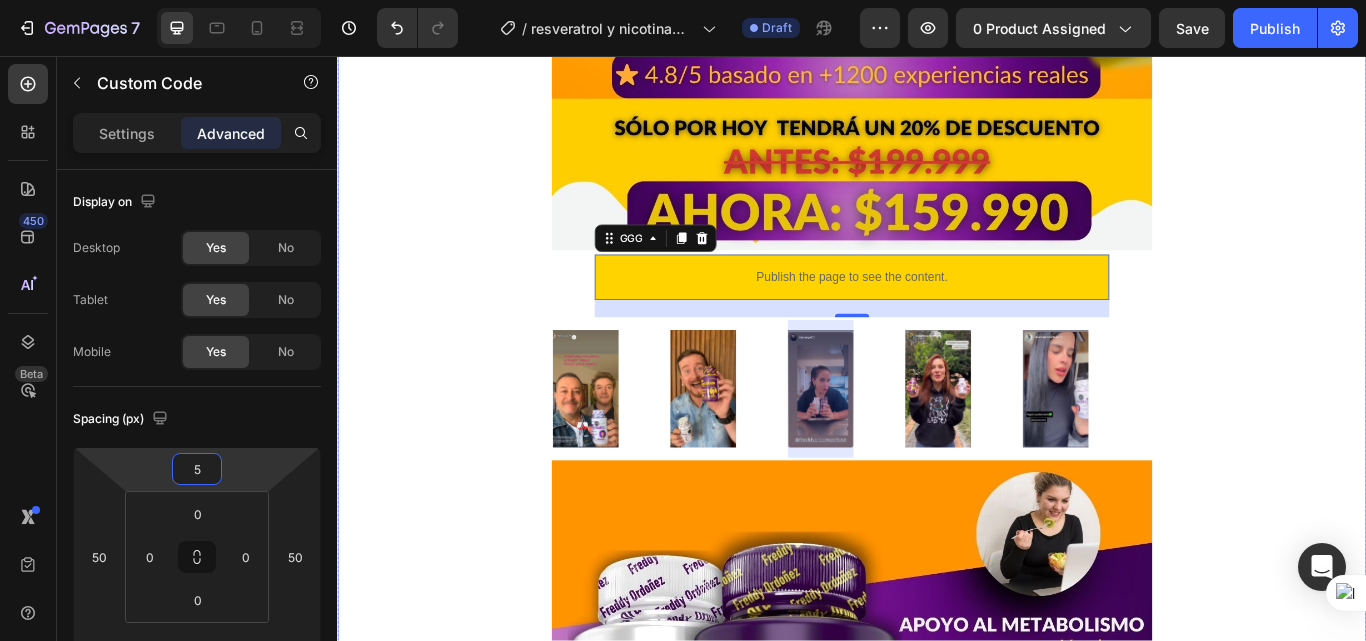 click on "ENERGÍA VISIBLE Text Block RESULTADOS REALES Text Block CAMBIO DESDE ADENTRO Text Block RUTINA QUE FUNCIONA Text Block ENERGÍA VISIBLE Text Block RESULTADOS REALES Text Block CAMBIO DESDE ADENTRO Text Block RUTINA QUE FUNCIONA Text Block Marquee Image
Publish the page to see the content.
GGG   20 Image Image Image Image Image Image Image Image Image Image Marquee Image Image
Publish the page to see the content.
GGG Image PREGUNTAS FRECUENTES Heading
¿Quién puede tomar este combo?
¿Cuánto tiempo tarda en notarse el efecto?
¿Tiene azúcar o ingredientes artificiales?
¿Puedo tomarlo si ya uso otros suplementos?
¿Cuántas veces al día debo tomarlo? Accordion Row Row" at bounding box center [937, 2502] 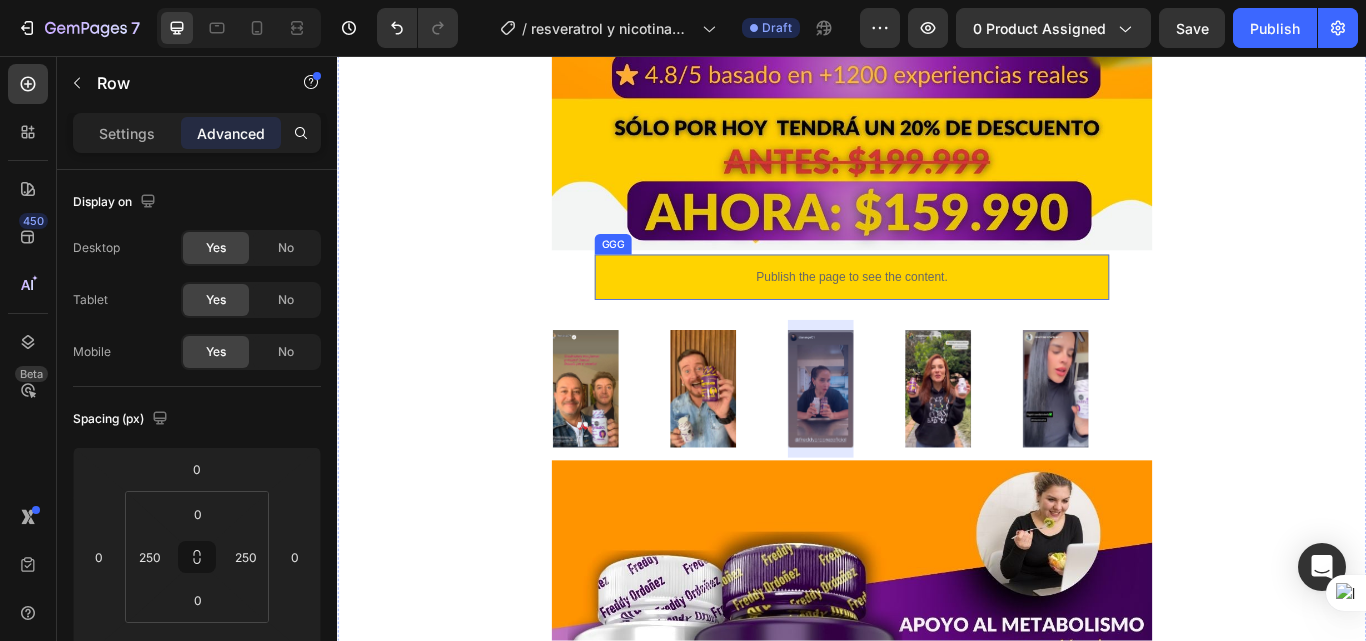 click on "Publish the page to see the content." at bounding box center [937, 314] 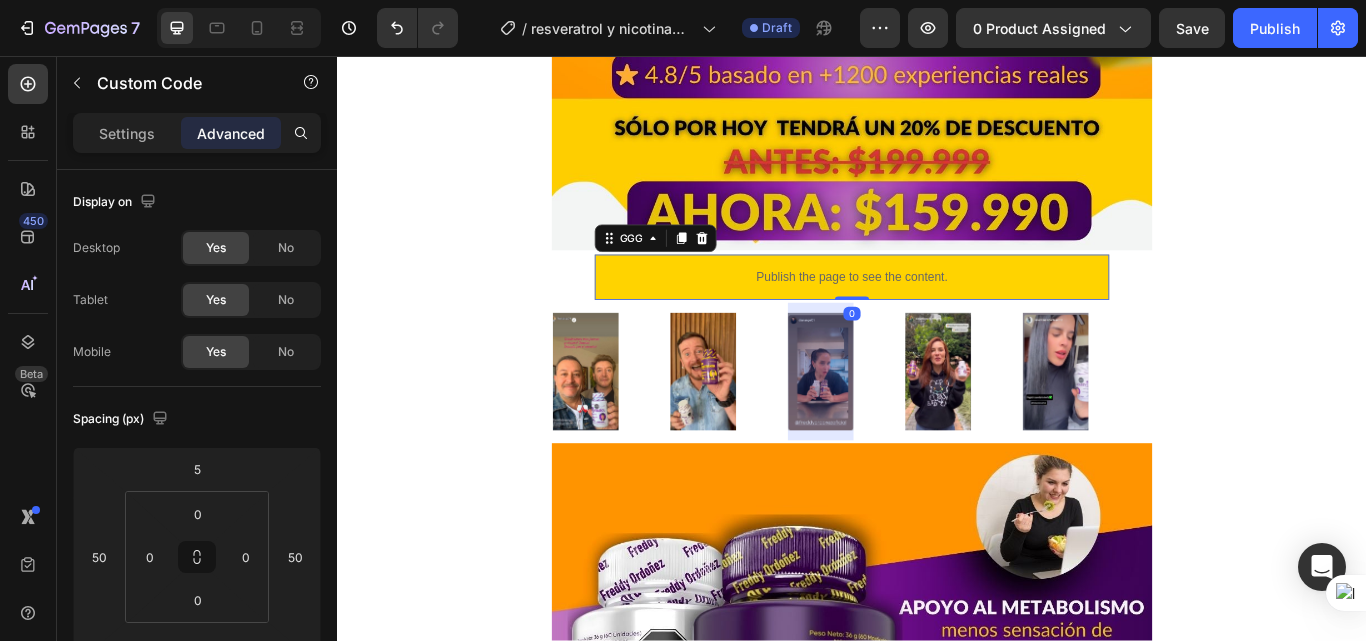 drag, startPoint x: 944, startPoint y: 337, endPoint x: 1173, endPoint y: 310, distance: 230.58621 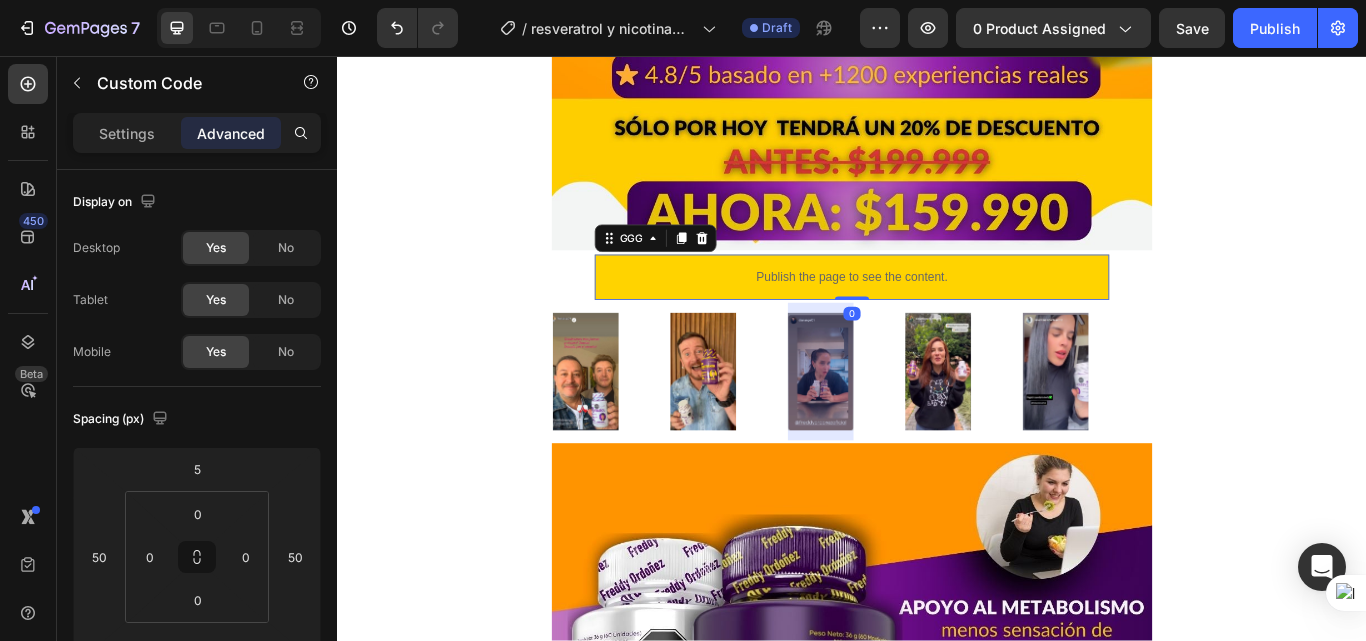 click on "Publish the page to see the content.
GGG   0" at bounding box center (937, 314) 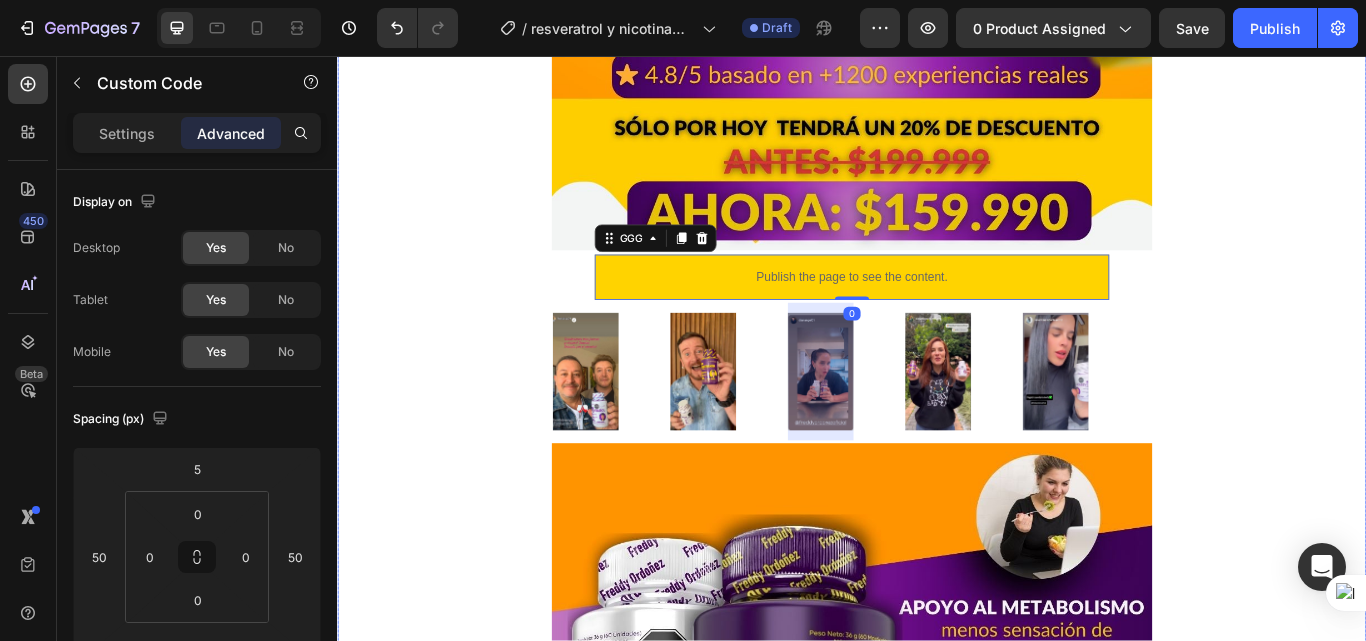 click on "ENERGÍA VISIBLE Text Block RESULTADOS REALES Text Block CAMBIO DESDE ADENTRO Text Block RUTINA QUE FUNCIONA Text Block ENERGÍA VISIBLE Text Block RESULTADOS REALES Text Block CAMBIO DESDE ADENTRO Text Block RUTINA QUE FUNCIONA Text Block Marquee Image
Publish the page to see the content.
GGG   0 Image Image Image Image Image Image Image Image Image Image Marquee Image Image
Publish the page to see the content.
GGG Image PREGUNTAS FRECUENTES Heading
¿Quién puede tomar este combo?
¿Cuánto tiempo tarda en notarse el efecto?
¿Tiene azúcar o ingredientes artificiales?
¿Puedo tomarlo si ya uso otros suplementos?
¿Cuántas veces al día debo tomarlo? Accordion Row Row" at bounding box center [937, 2492] 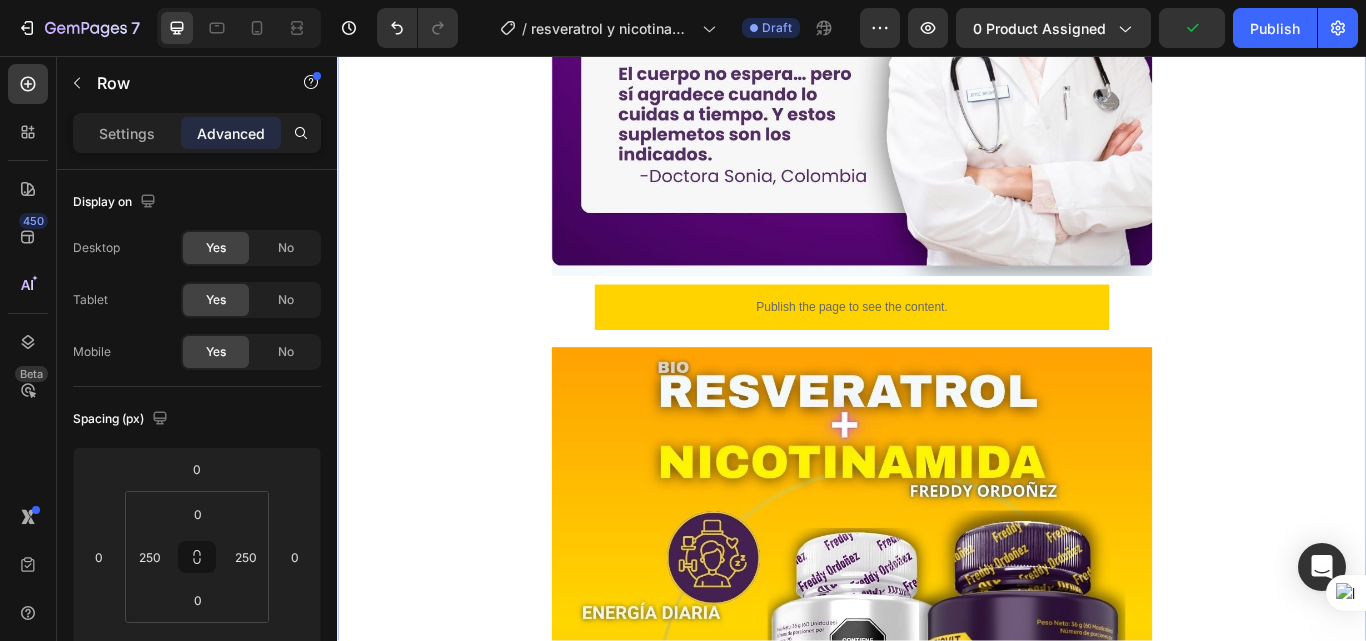 scroll, scrollTop: 4106, scrollLeft: 0, axis: vertical 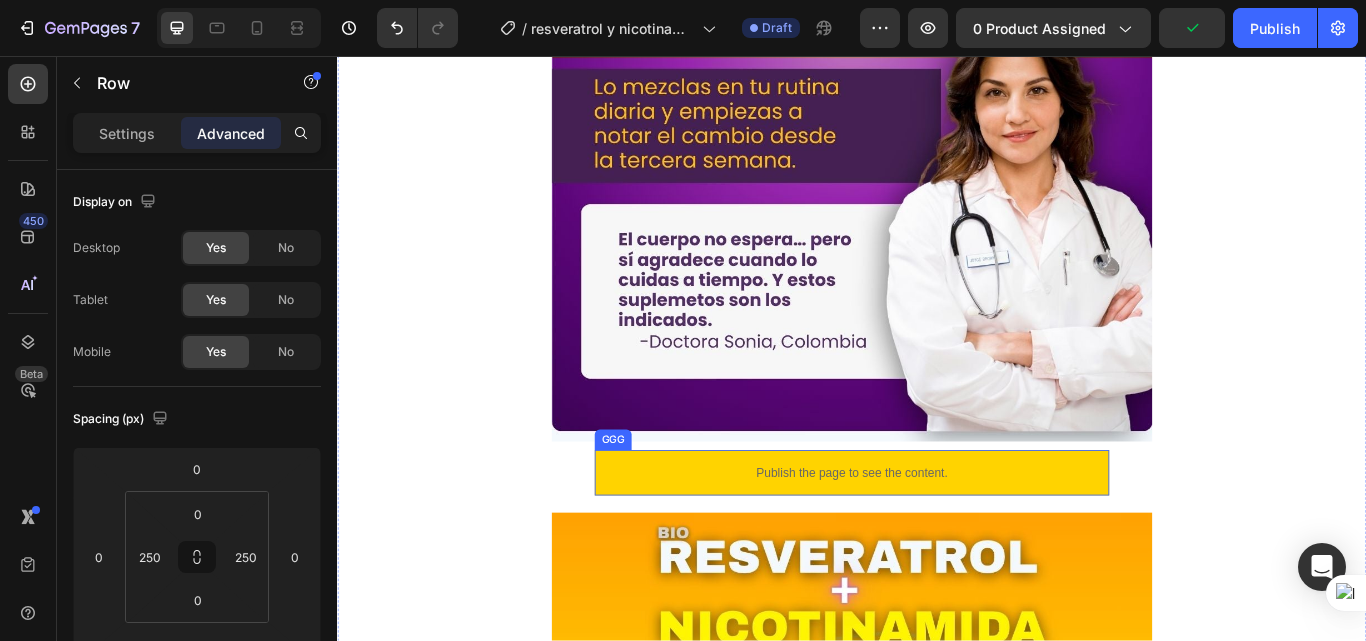 click on "Publish the page to see the content." at bounding box center [937, 542] 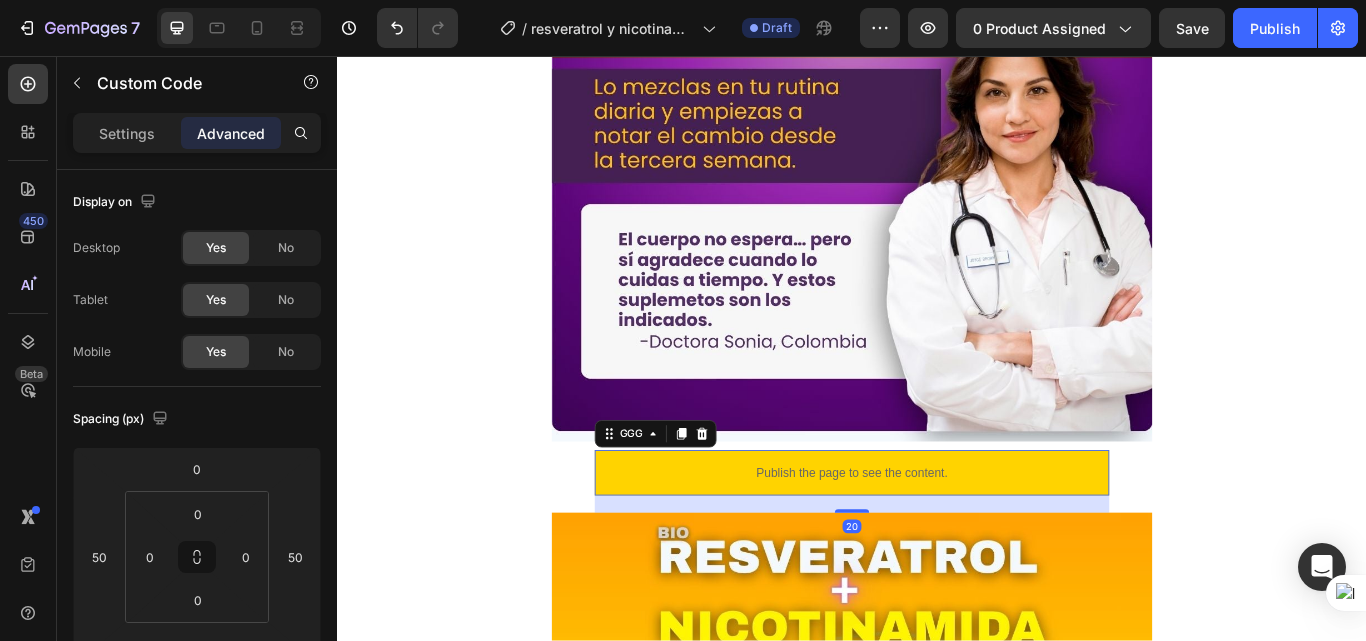click on "20" at bounding box center (937, 579) 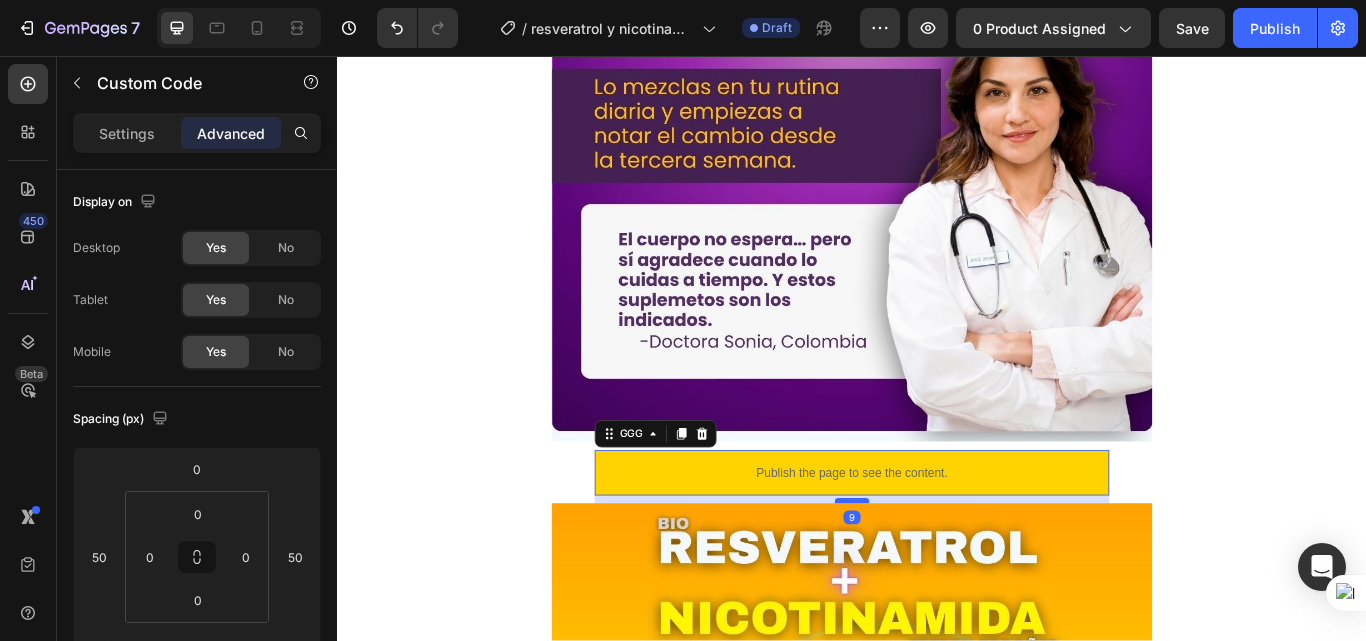 drag, startPoint x: 932, startPoint y: 489, endPoint x: 931, endPoint y: 478, distance: 11.045361 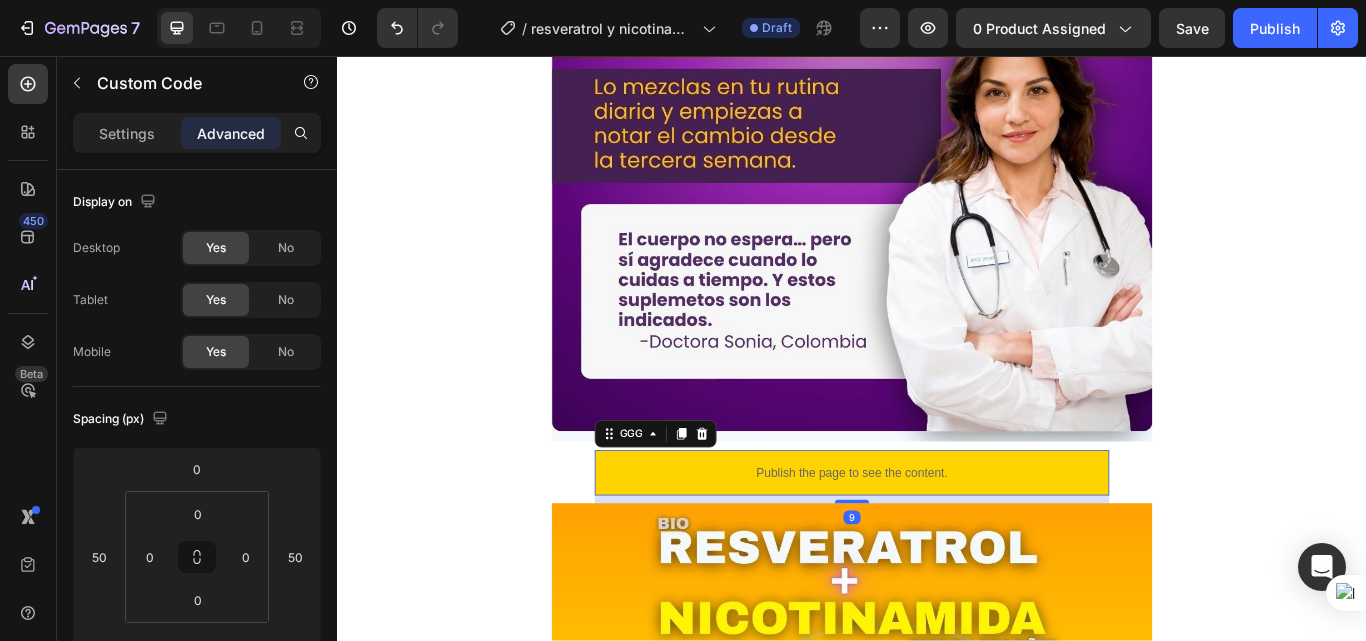 type on "9" 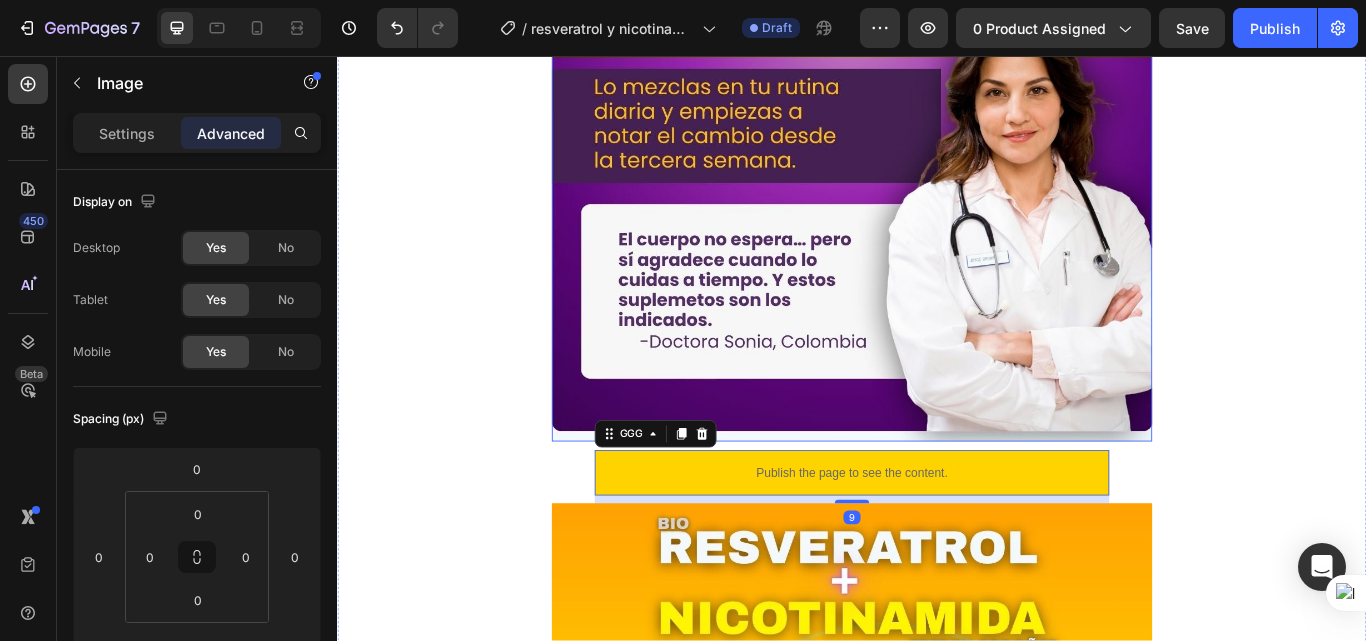 click at bounding box center (937, -291) 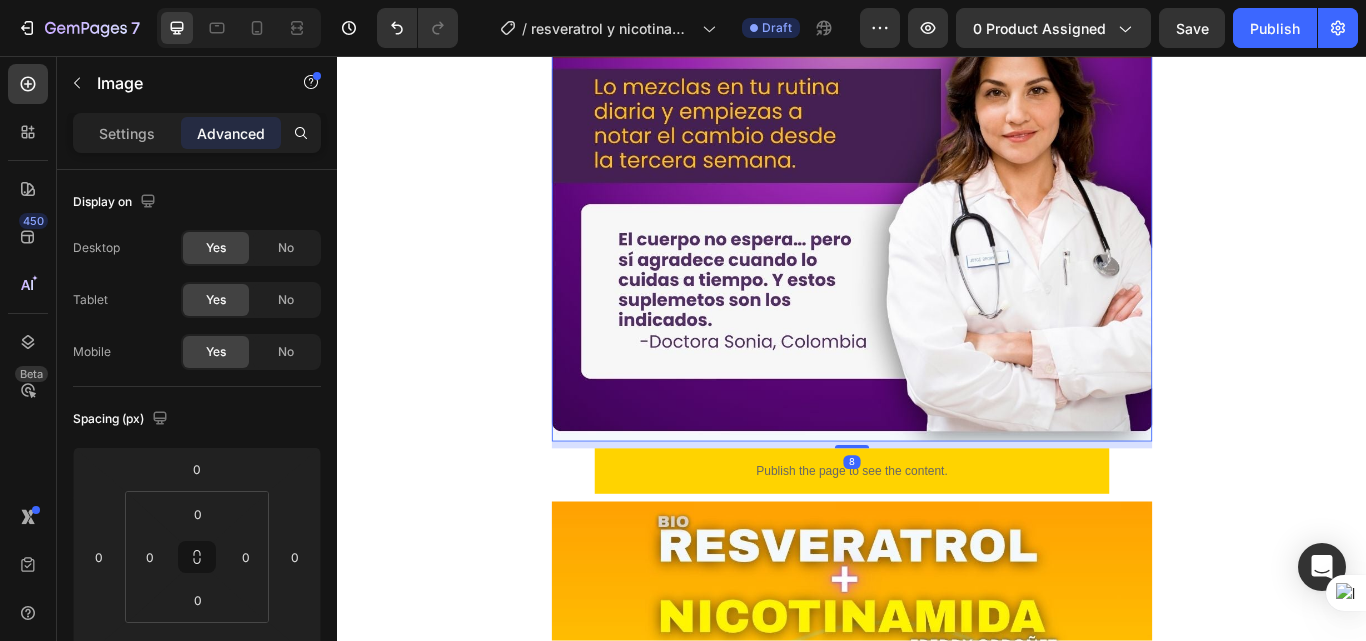 drag, startPoint x: 927, startPoint y: 417, endPoint x: 1109, endPoint y: 427, distance: 182.27452 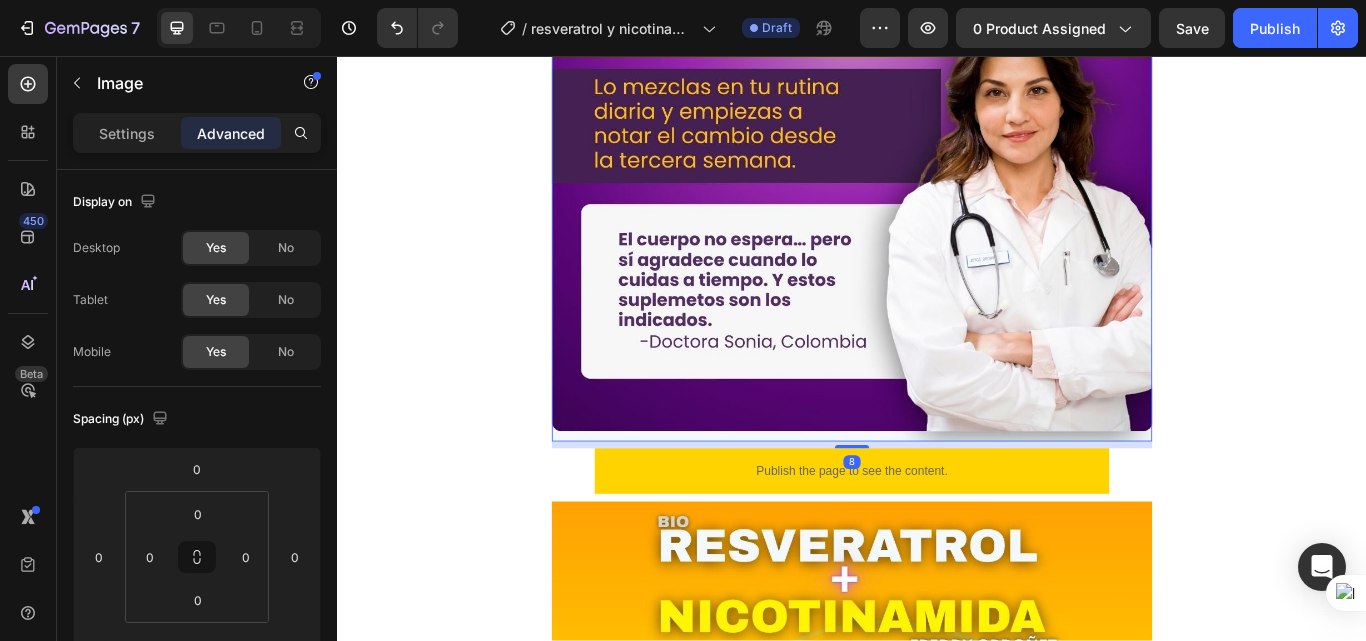 click at bounding box center [937, 512] 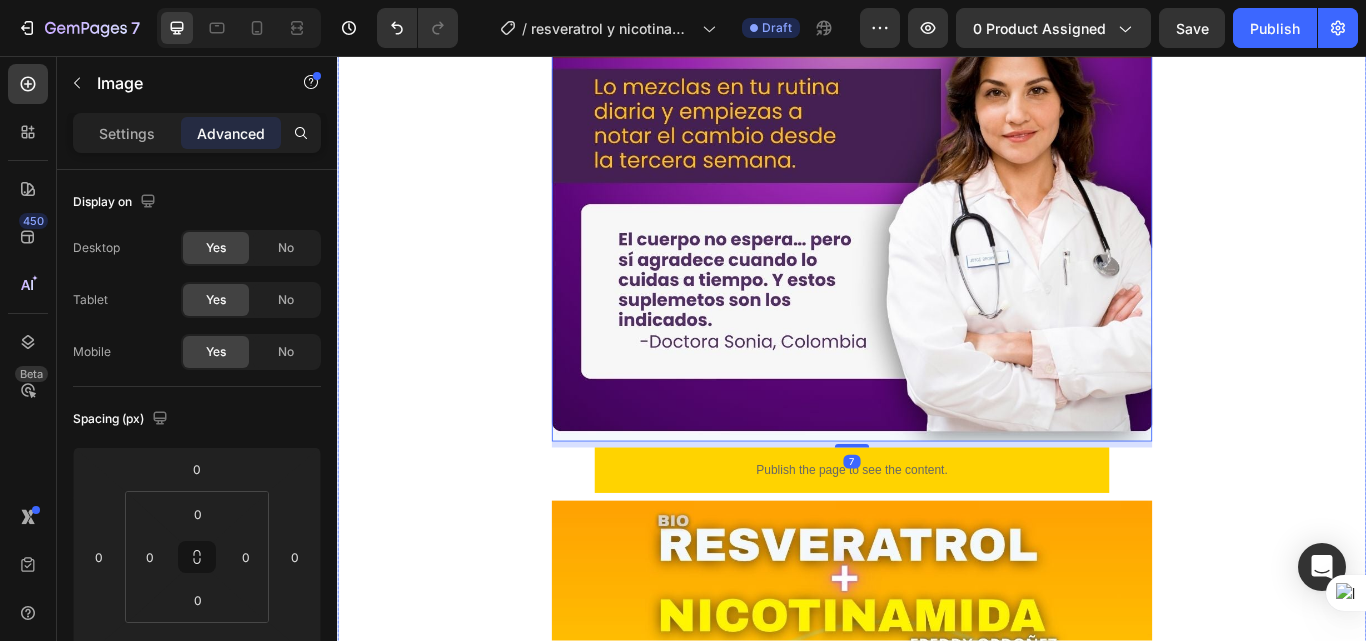 click on "ENERGÍA VISIBLE Text Block RESULTADOS REALES Text Block CAMBIO DESDE ADENTRO Text Block RUTINA QUE FUNCIONA Text Block ENERGÍA VISIBLE Text Block RESULTADOS REALES Text Block CAMBIO DESDE ADENTRO Text Block RUTINA QUE FUNCIONA Text Block Marquee Image
Publish the page to see the content.
GGG Image Image Image Image Image Image Image Image Image Image Marquee Image Image   7
Publish the page to see the content.
GGG Image PREGUNTAS FRECUENTES Heading
¿Quién puede tomar este combo?
¿Cuánto tiempo tarda en notarse el efecto?
¿Tiene azúcar o ingredientes artificiales?
¿Puedo tomarlo si ya uso otros suplementos?
¿Cuántas veces al día debo tomarlo? Accordion Row Row" at bounding box center (937, -715) 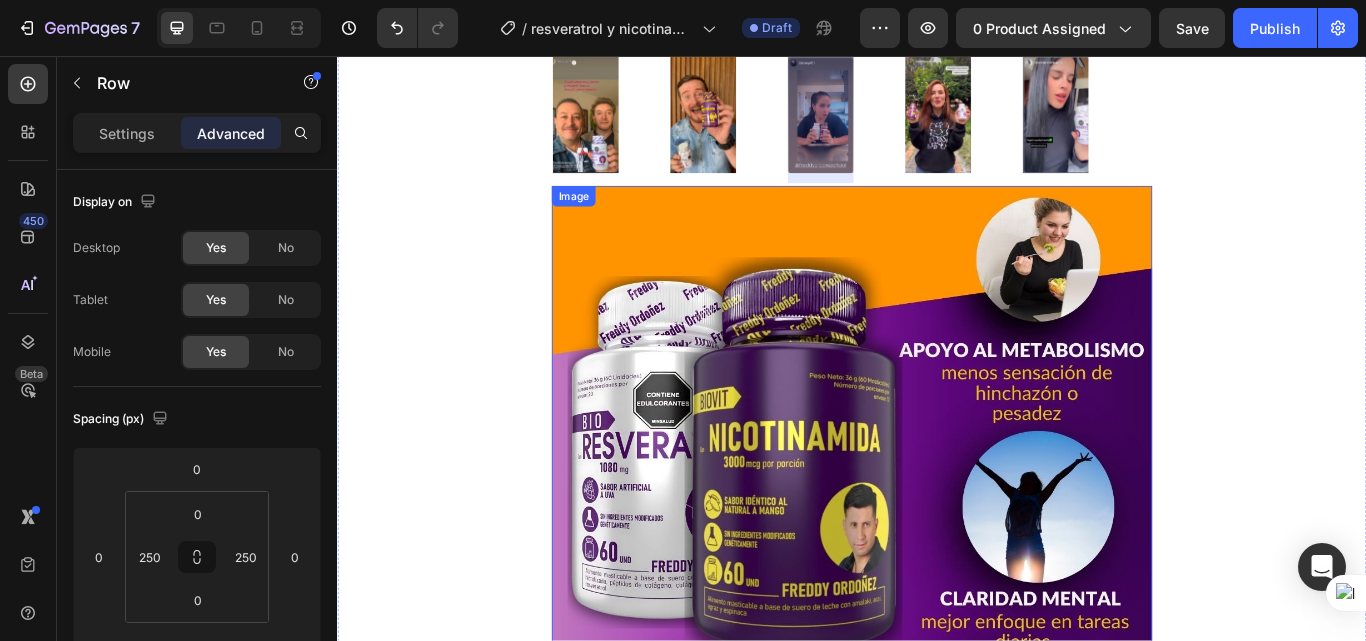 scroll, scrollTop: 906, scrollLeft: 0, axis: vertical 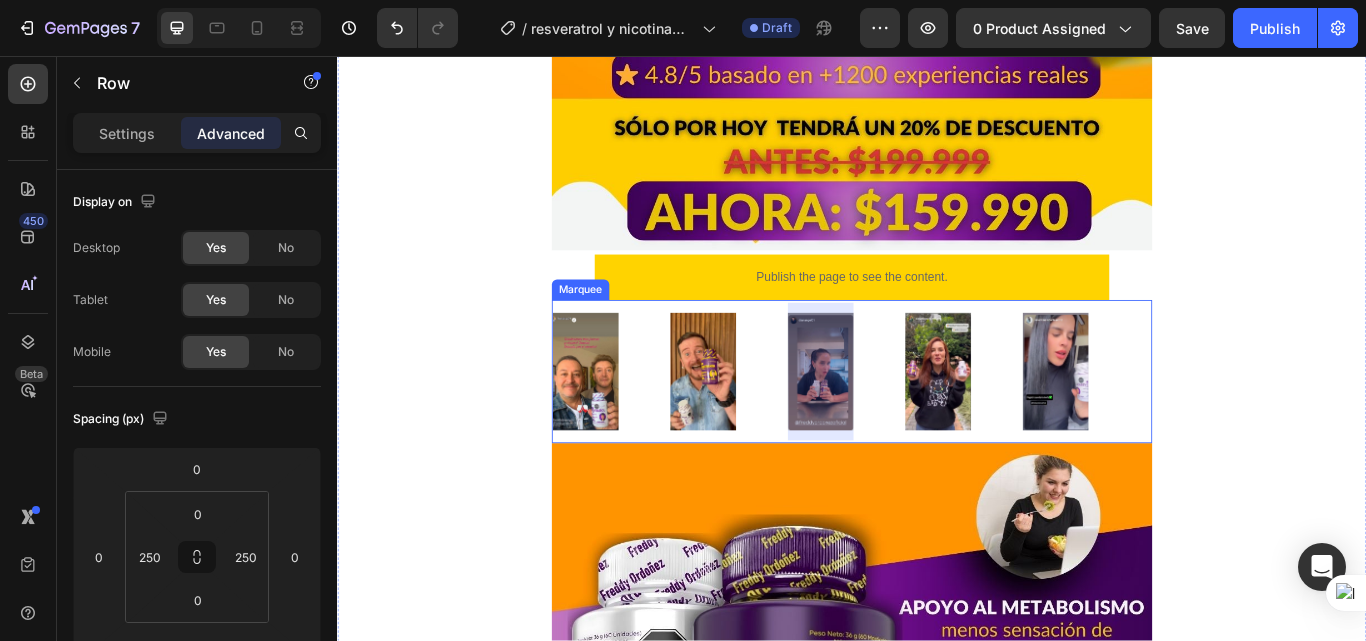 click on "Image" at bounding box center (1632, 424) 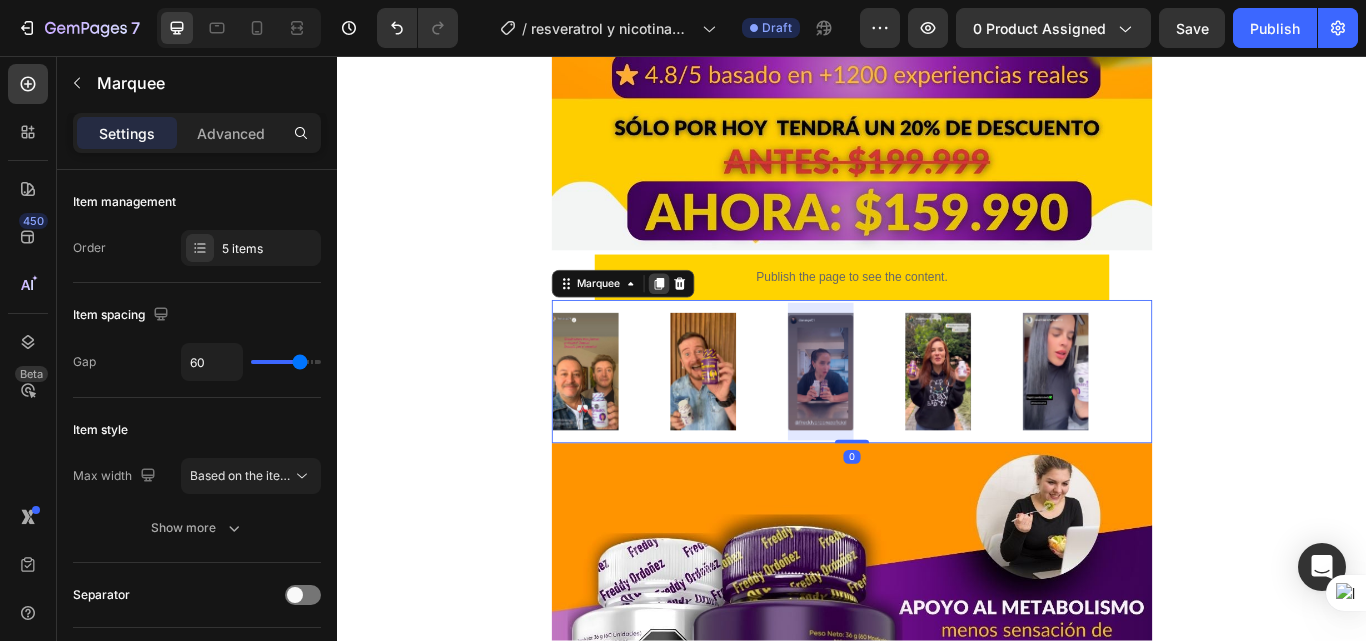 click 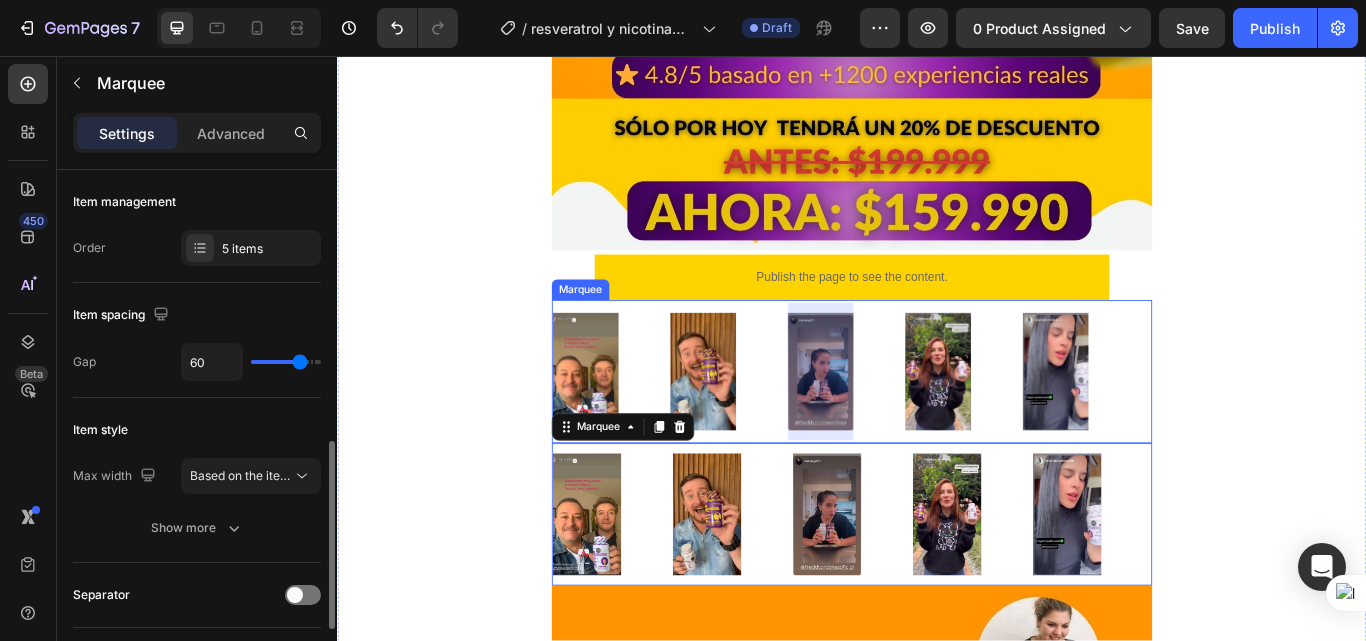 scroll, scrollTop: 200, scrollLeft: 0, axis: vertical 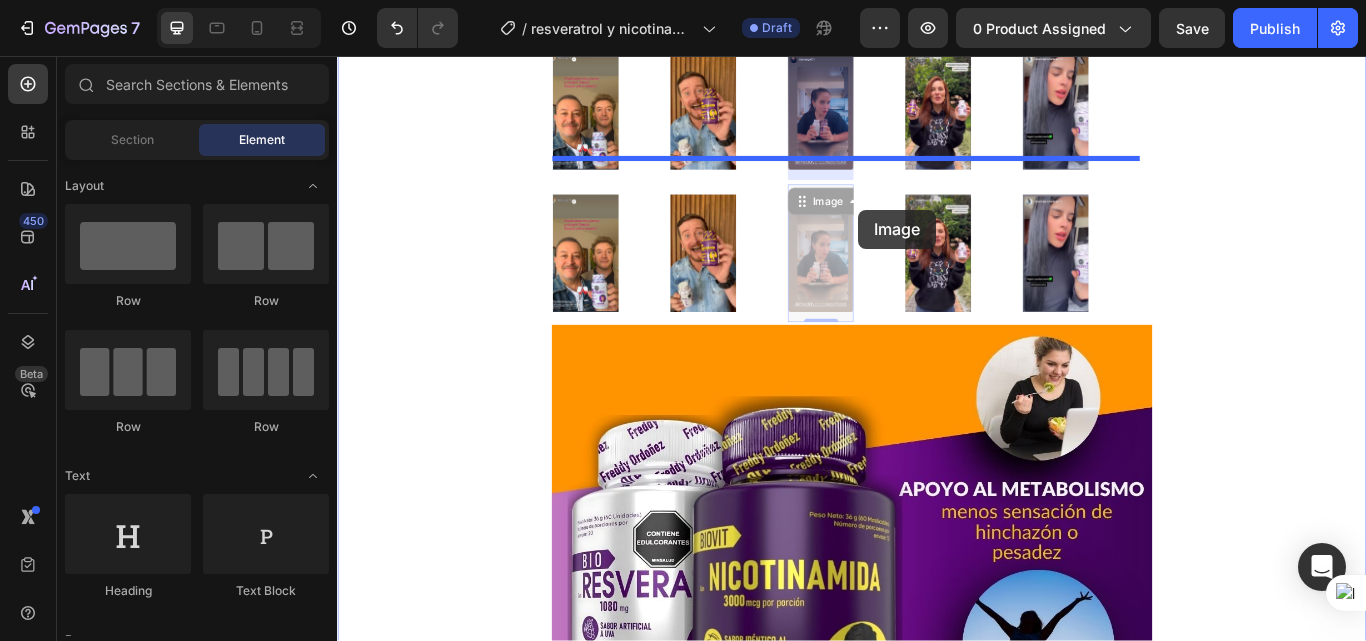 drag, startPoint x: 970, startPoint y: 514, endPoint x: 943, endPoint y: 235, distance: 280.3034 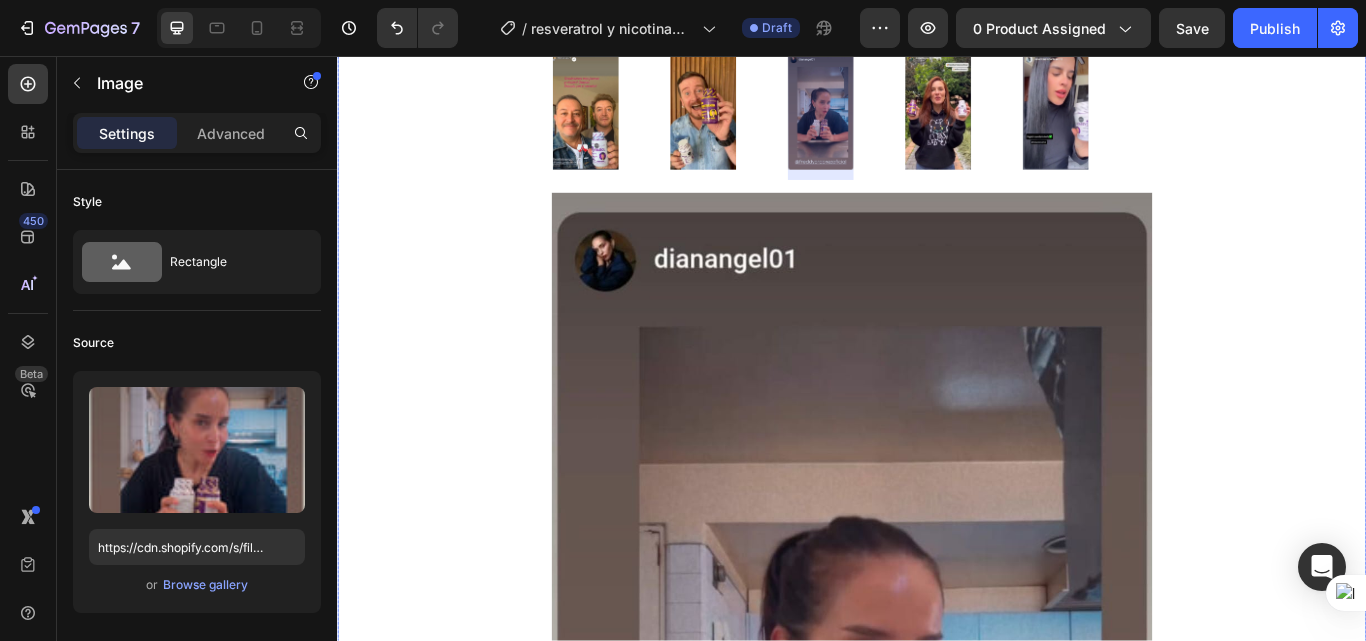 scroll, scrollTop: 910, scrollLeft: 0, axis: vertical 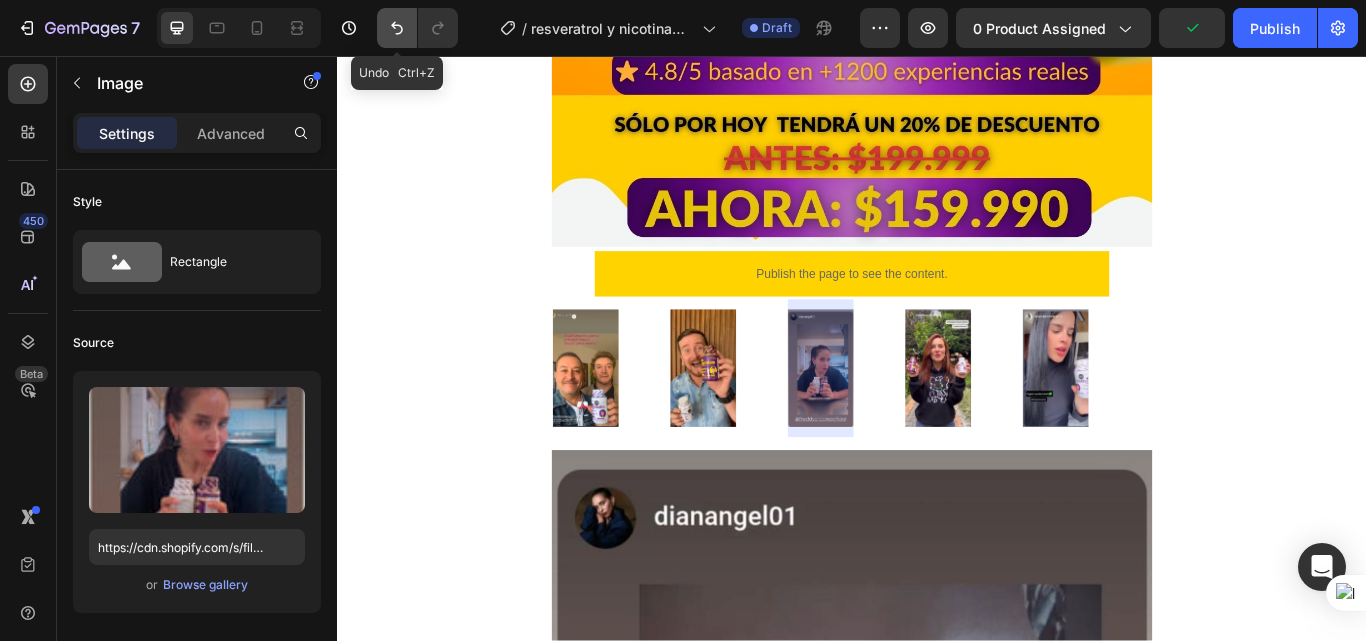 click 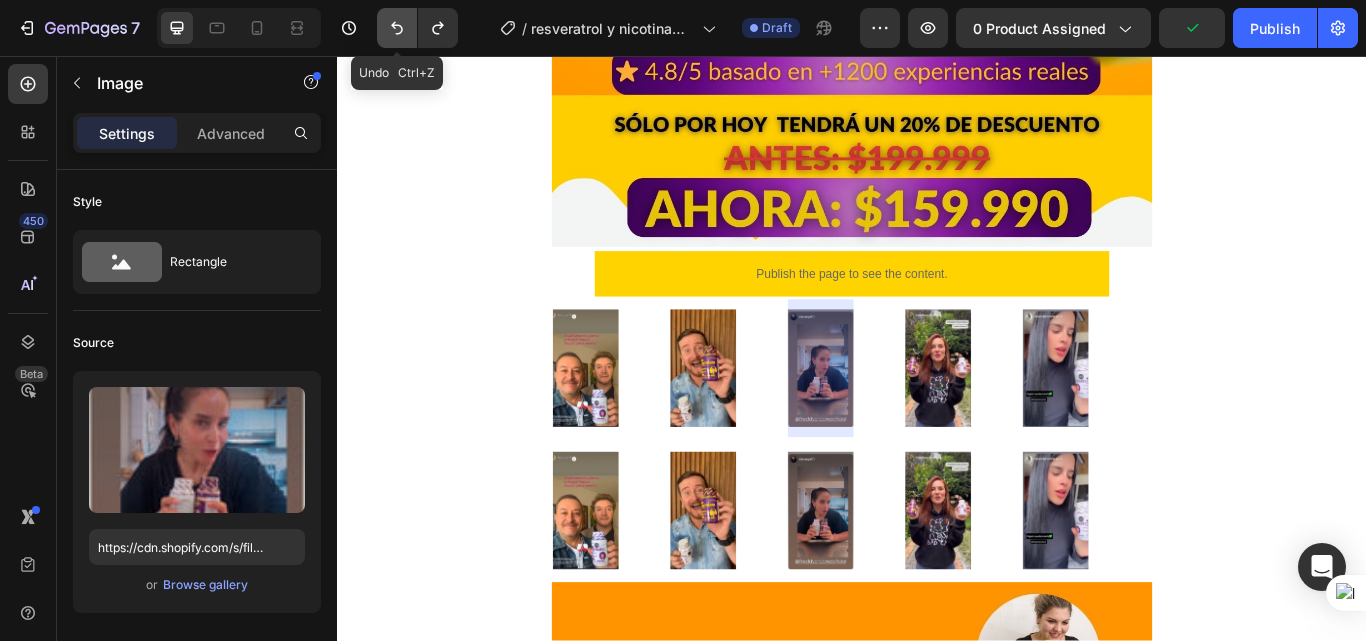 click 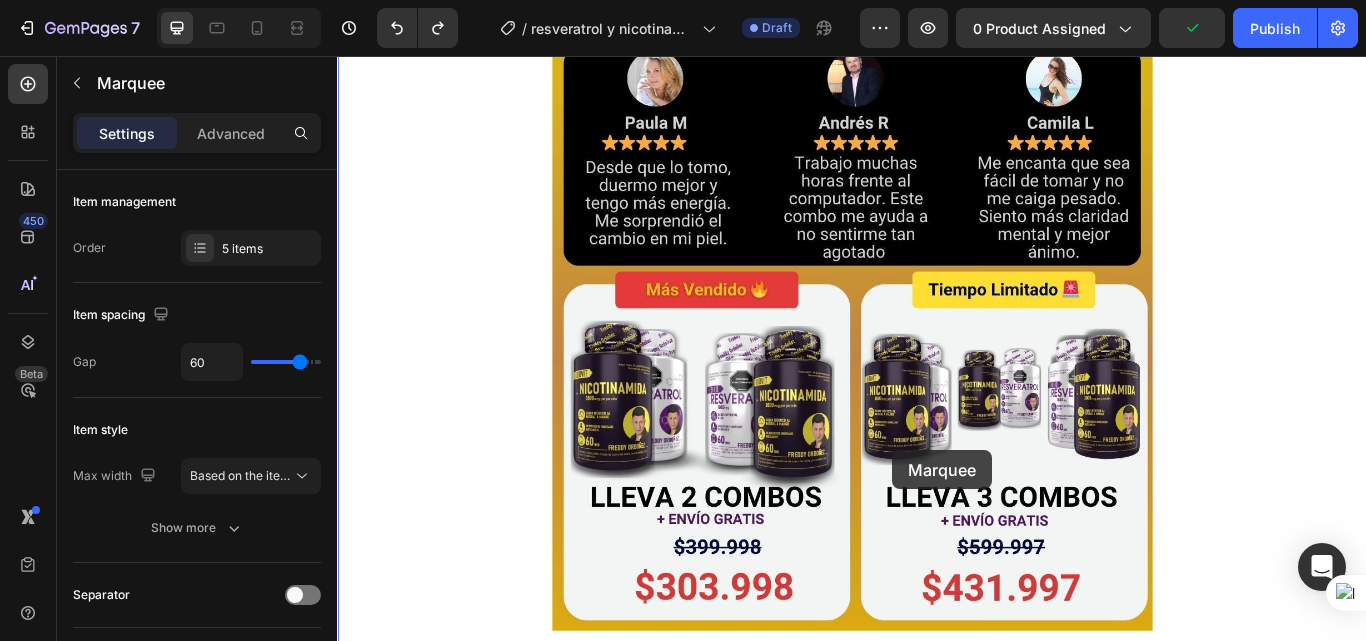 scroll, scrollTop: 5810, scrollLeft: 0, axis: vertical 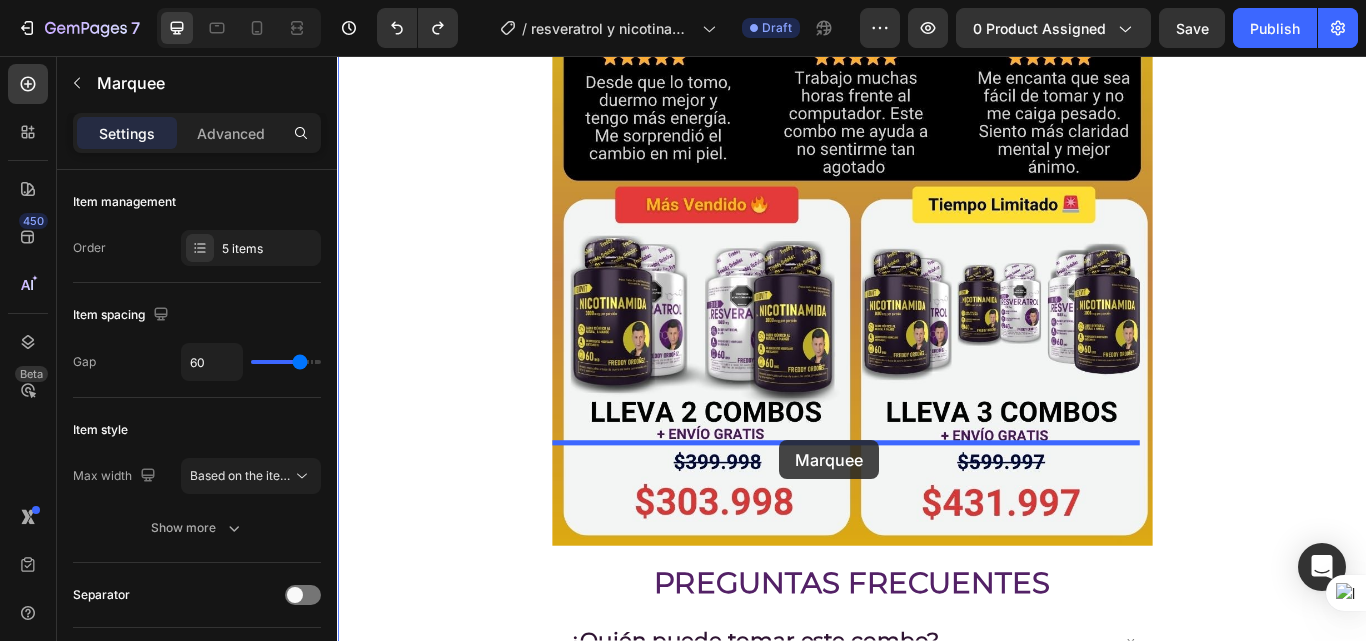 drag, startPoint x: 984, startPoint y: 478, endPoint x: 852, endPoint y: 504, distance: 134.53624 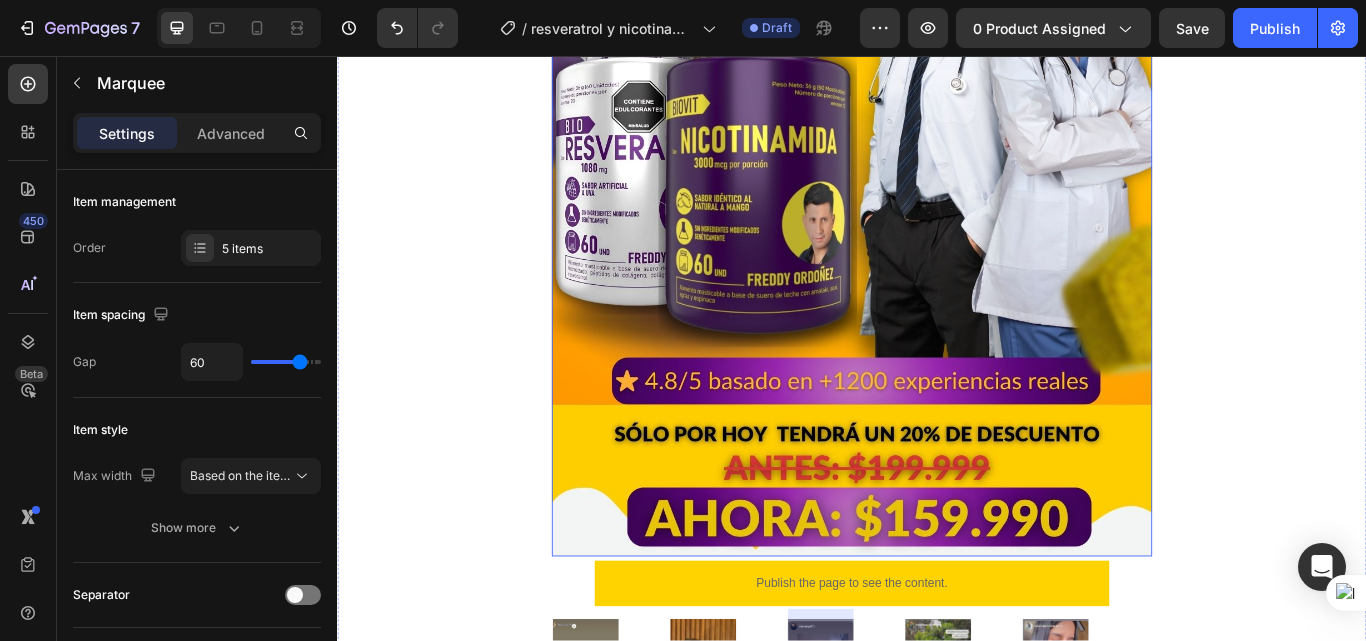 scroll, scrollTop: 849, scrollLeft: 0, axis: vertical 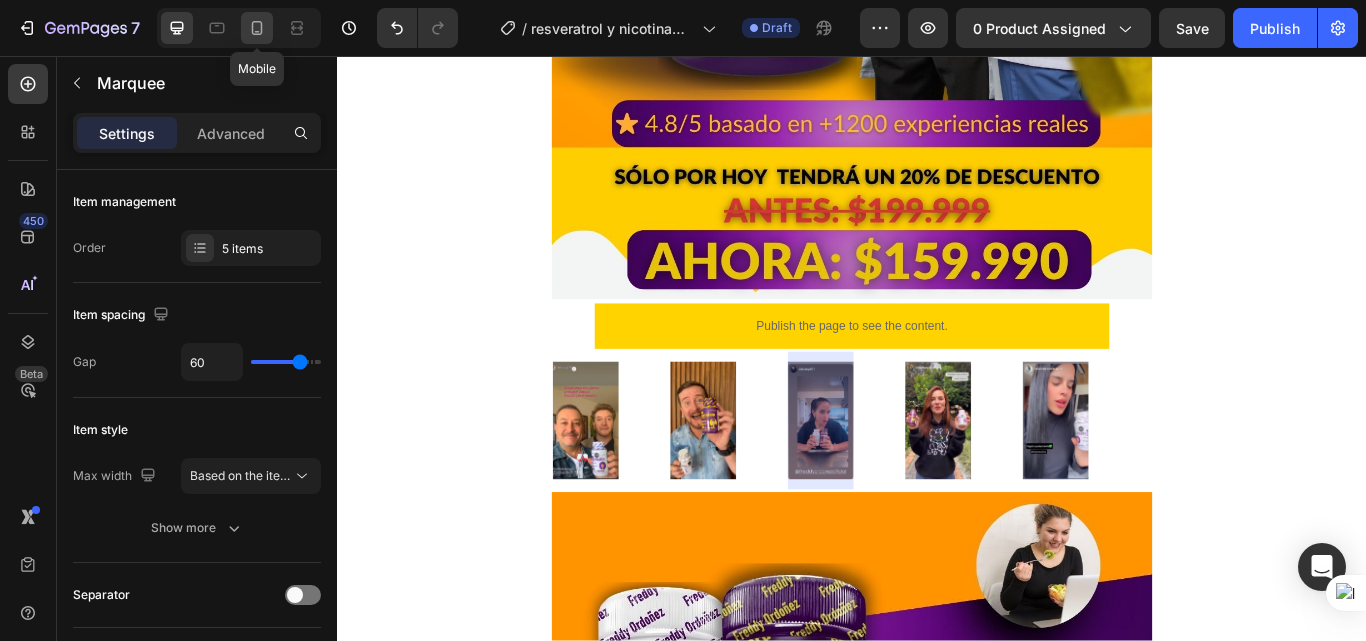click 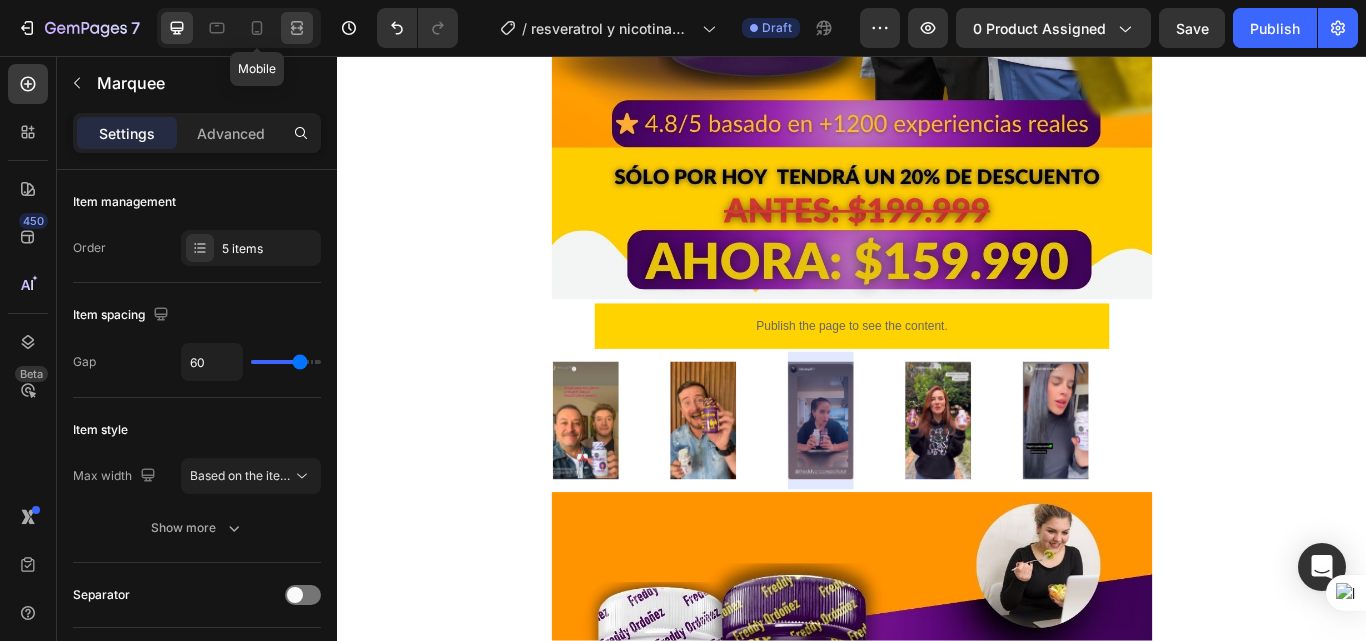 type on "20" 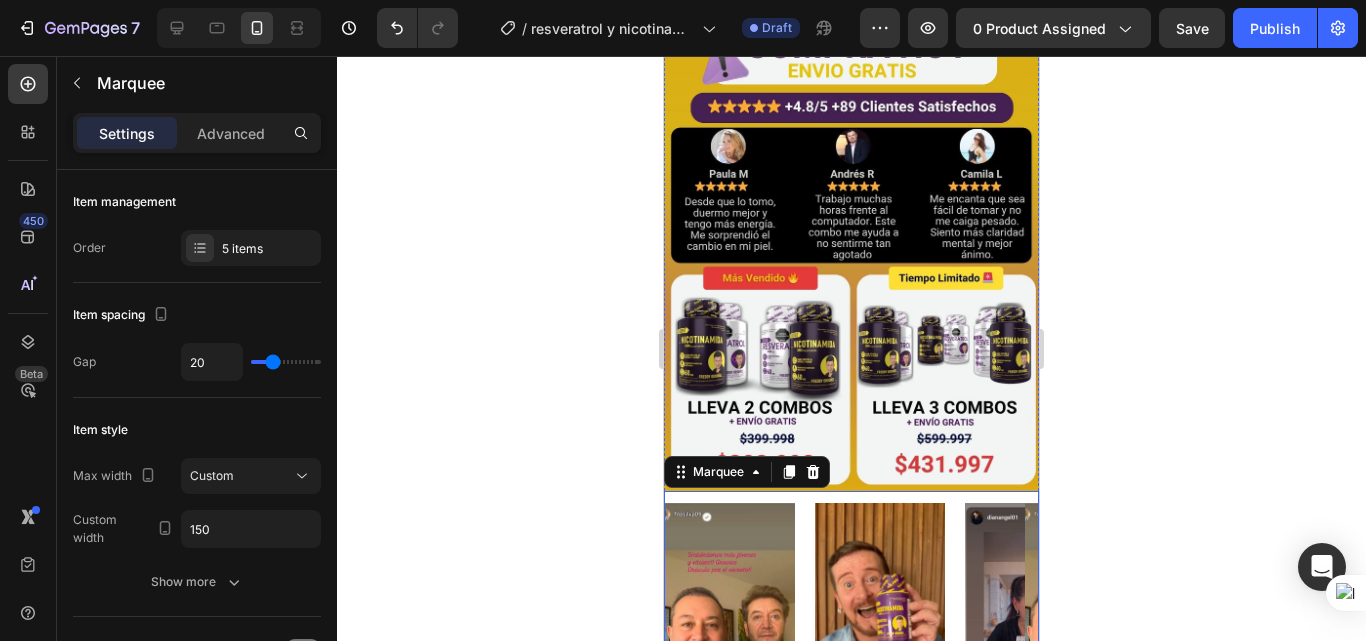 scroll, scrollTop: 3405, scrollLeft: 0, axis: vertical 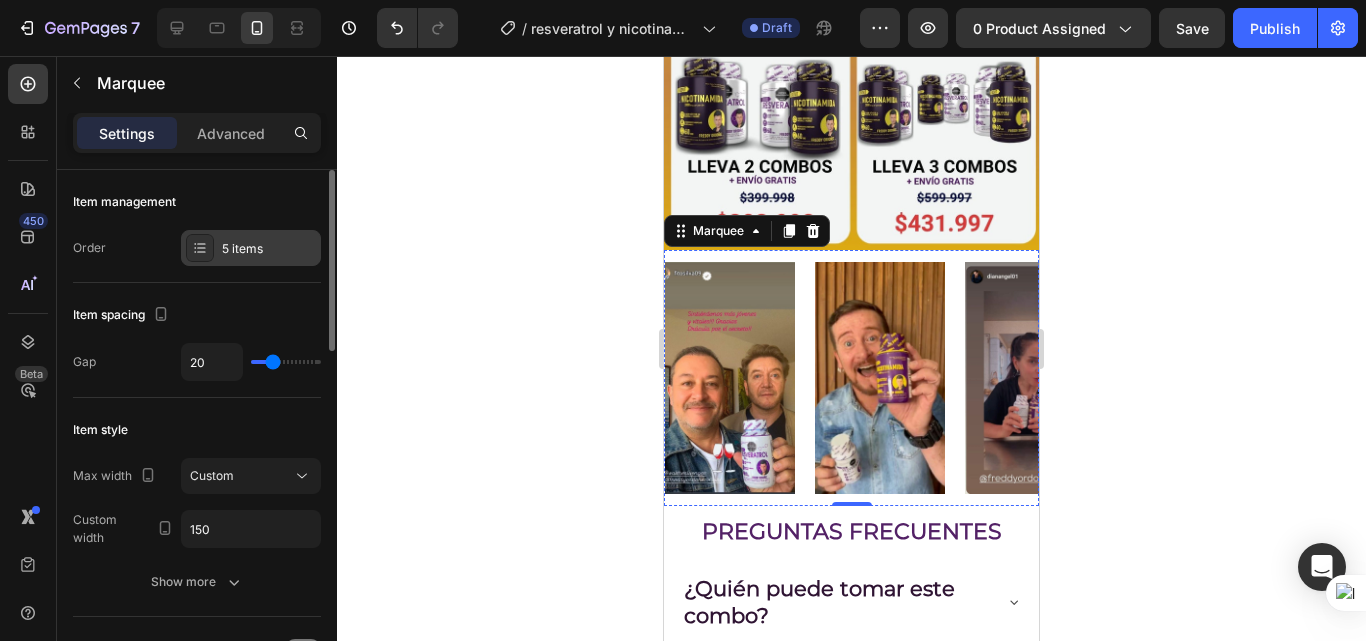 click on "5 items" at bounding box center [269, 249] 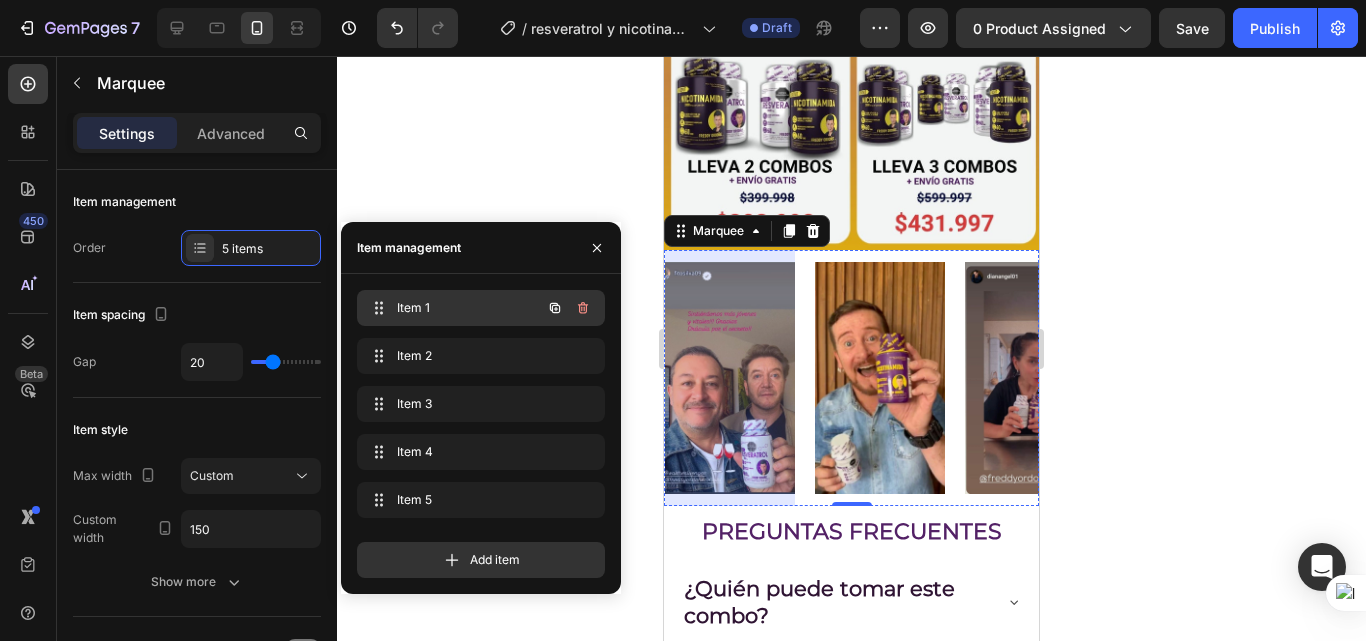 click on "Item 1" at bounding box center (453, 308) 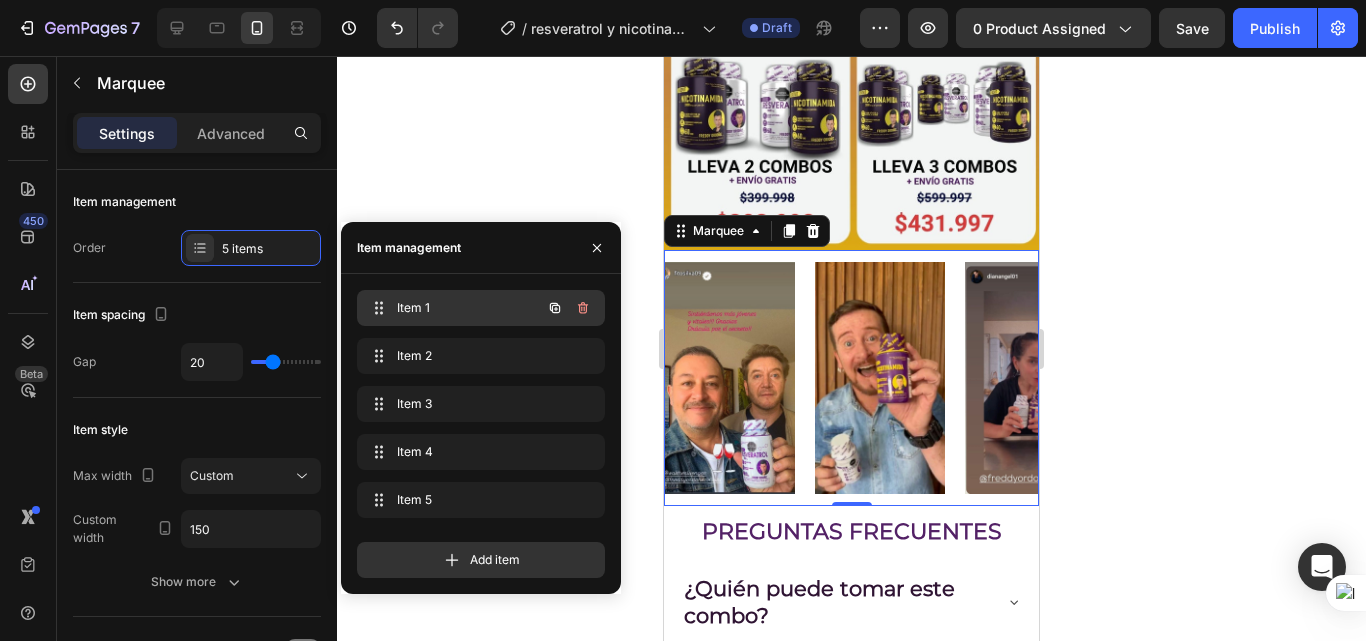 click on "Item 1" at bounding box center [453, 308] 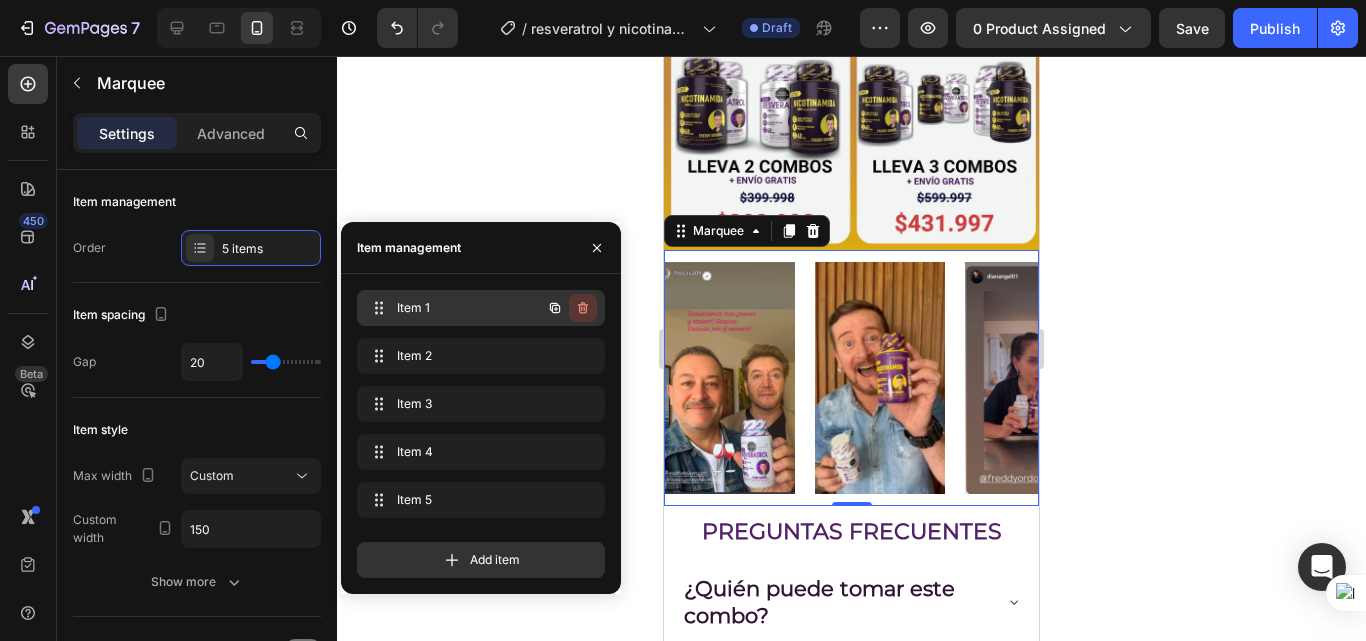 click 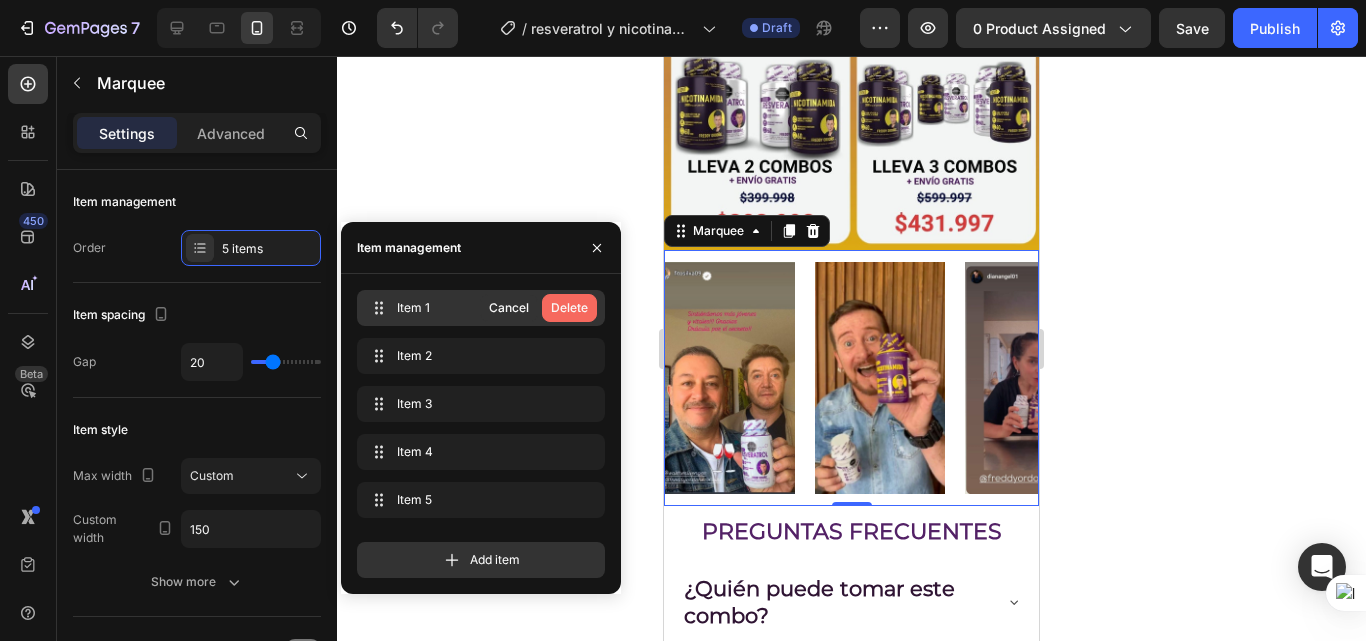 click on "Delete" at bounding box center (569, 308) 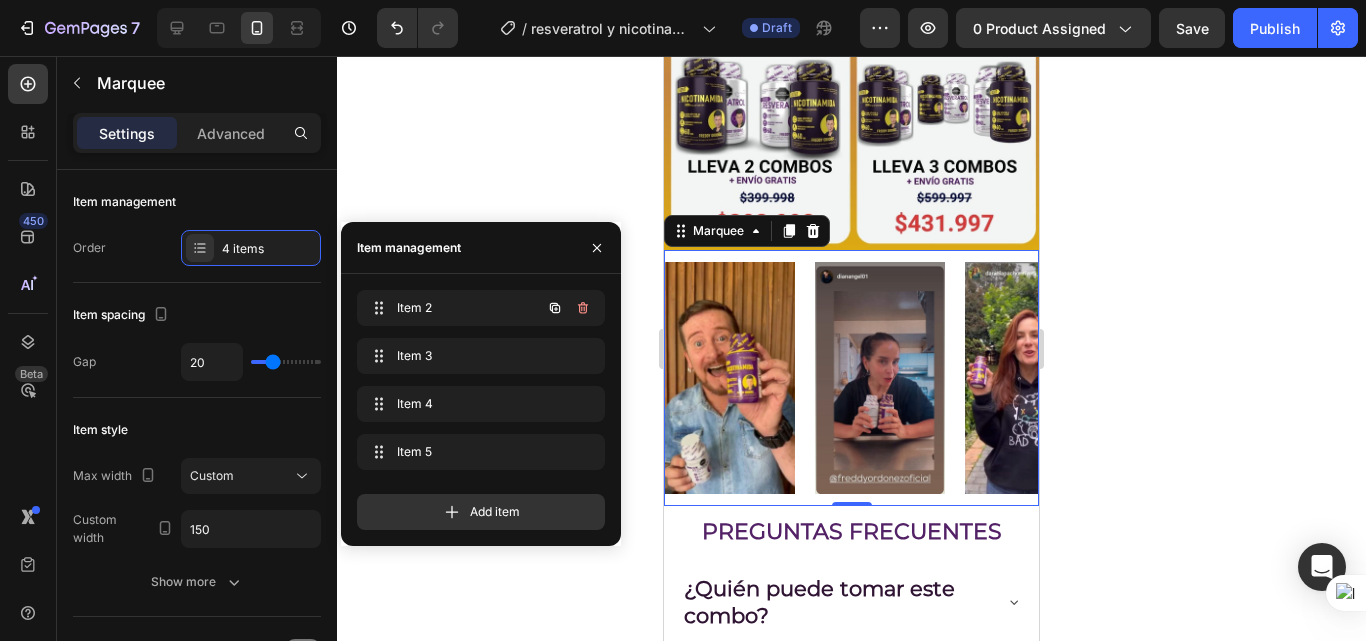 click 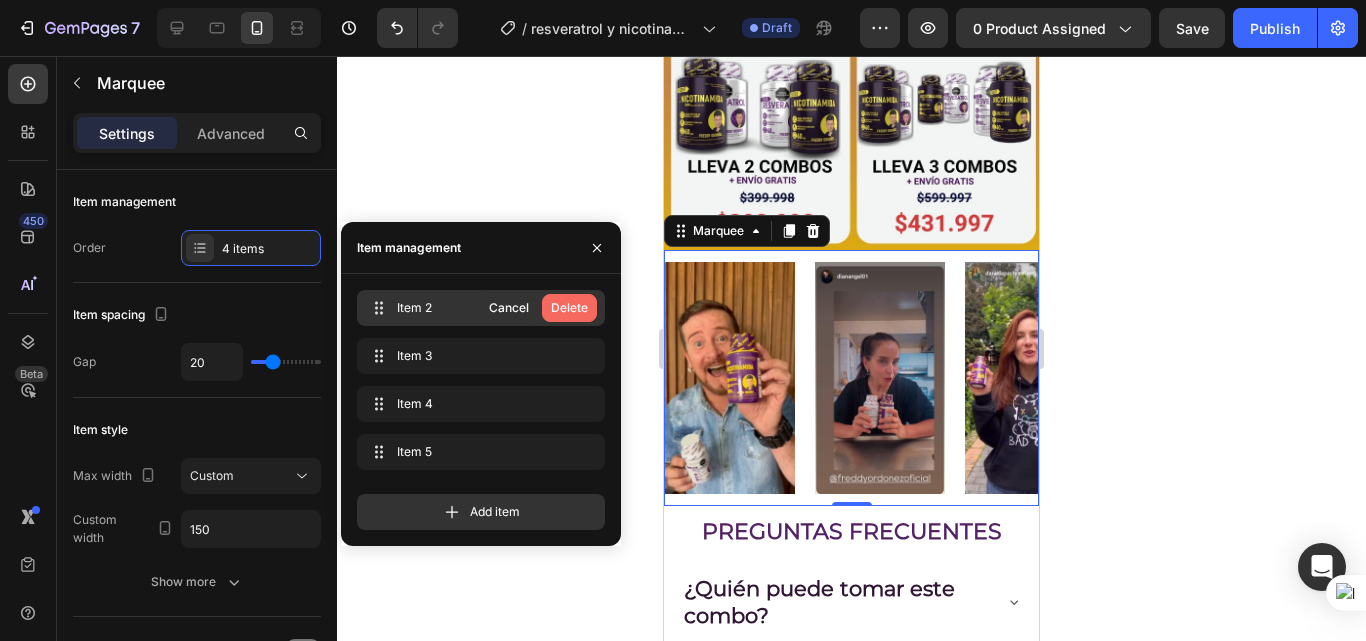 click on "Delete" at bounding box center [569, 308] 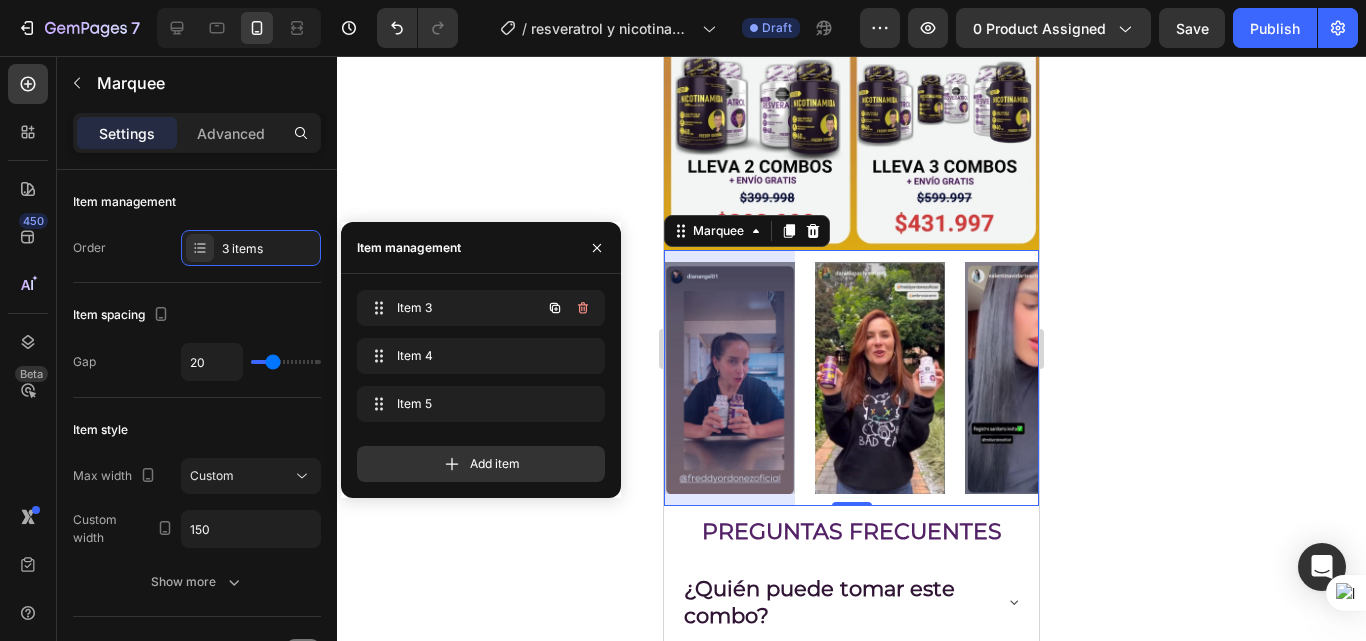 click 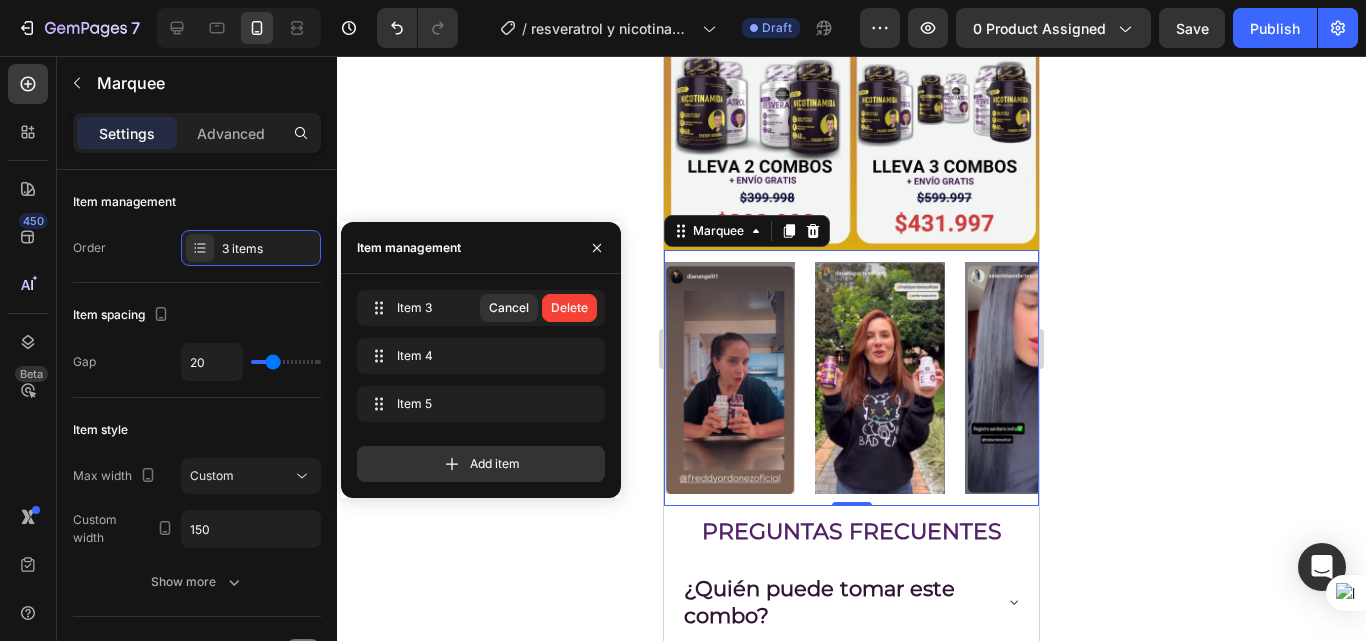 click on "Delete" at bounding box center (569, 308) 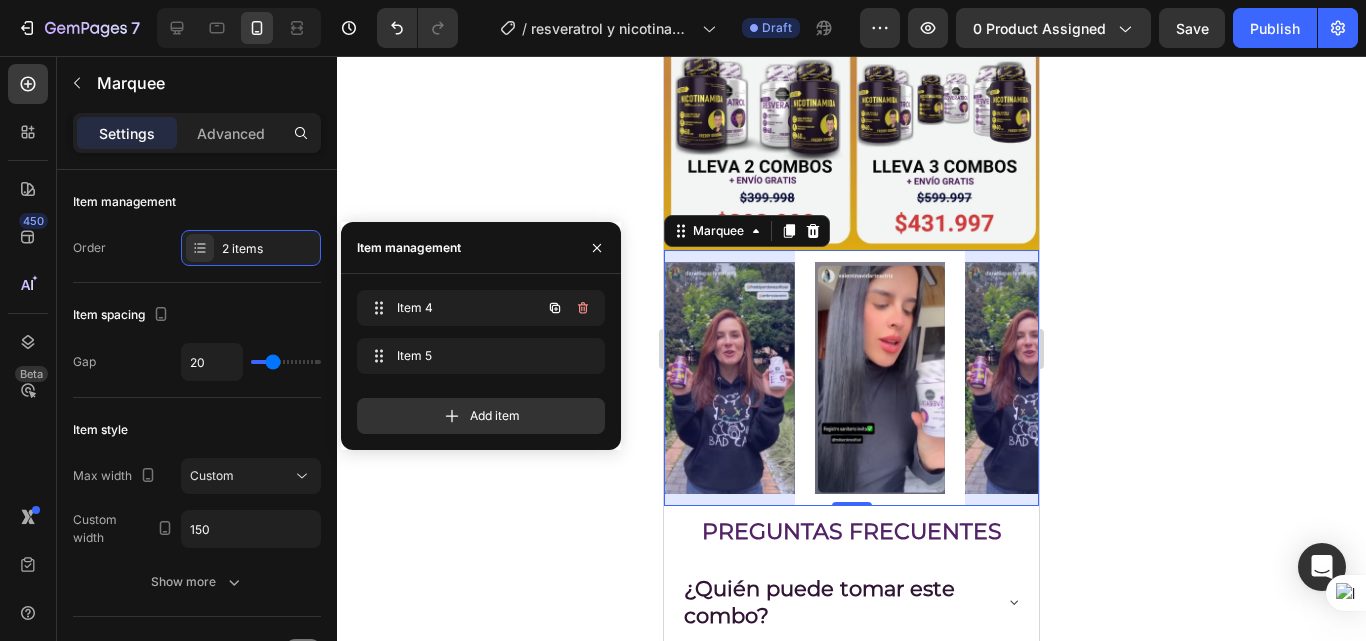 click 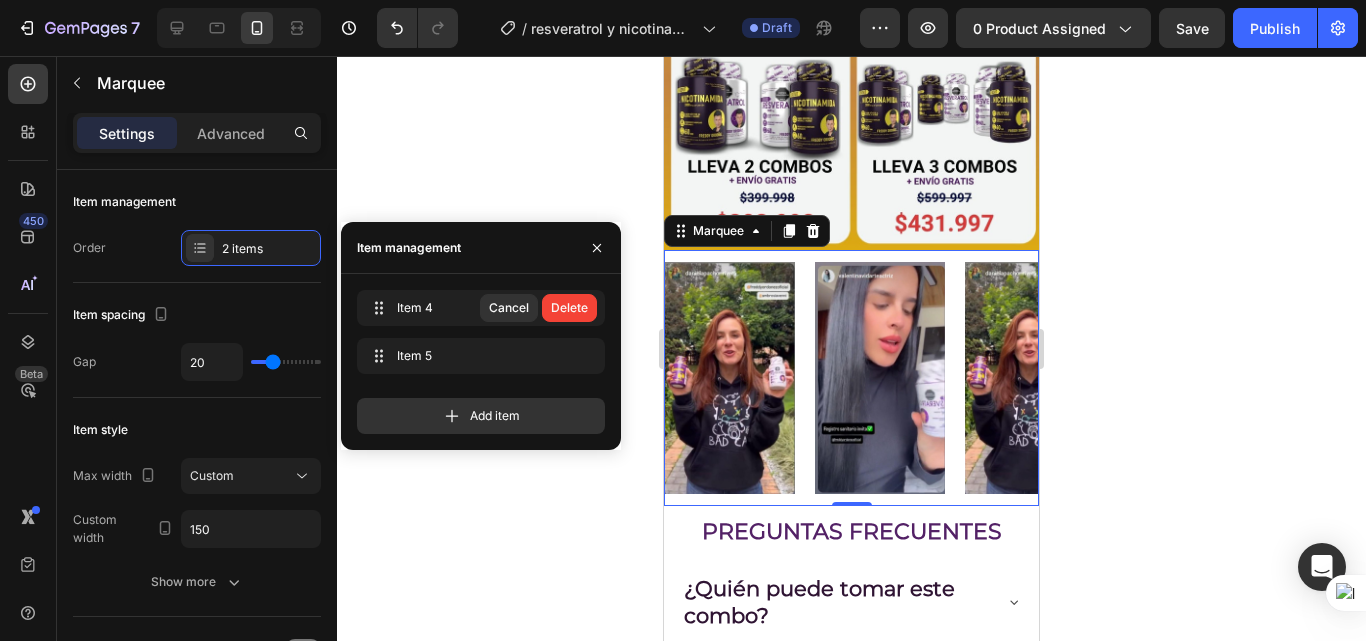 click on "Delete" at bounding box center (569, 308) 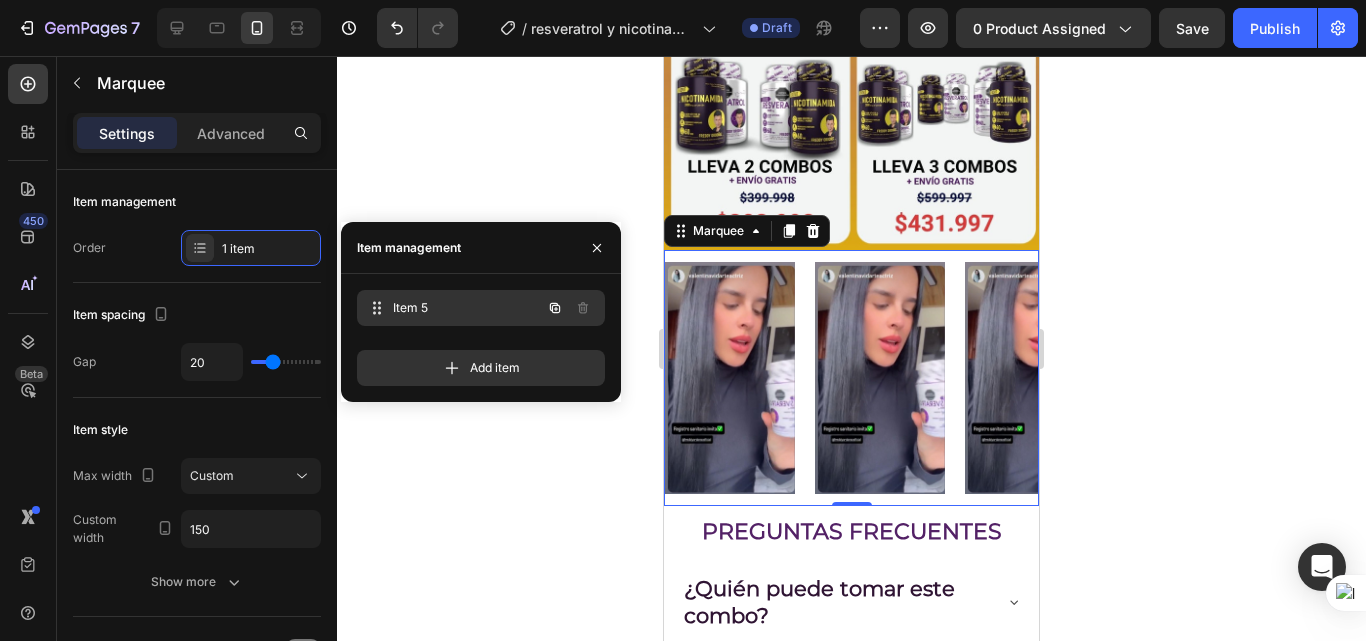 click on "Item 5" at bounding box center (467, 308) 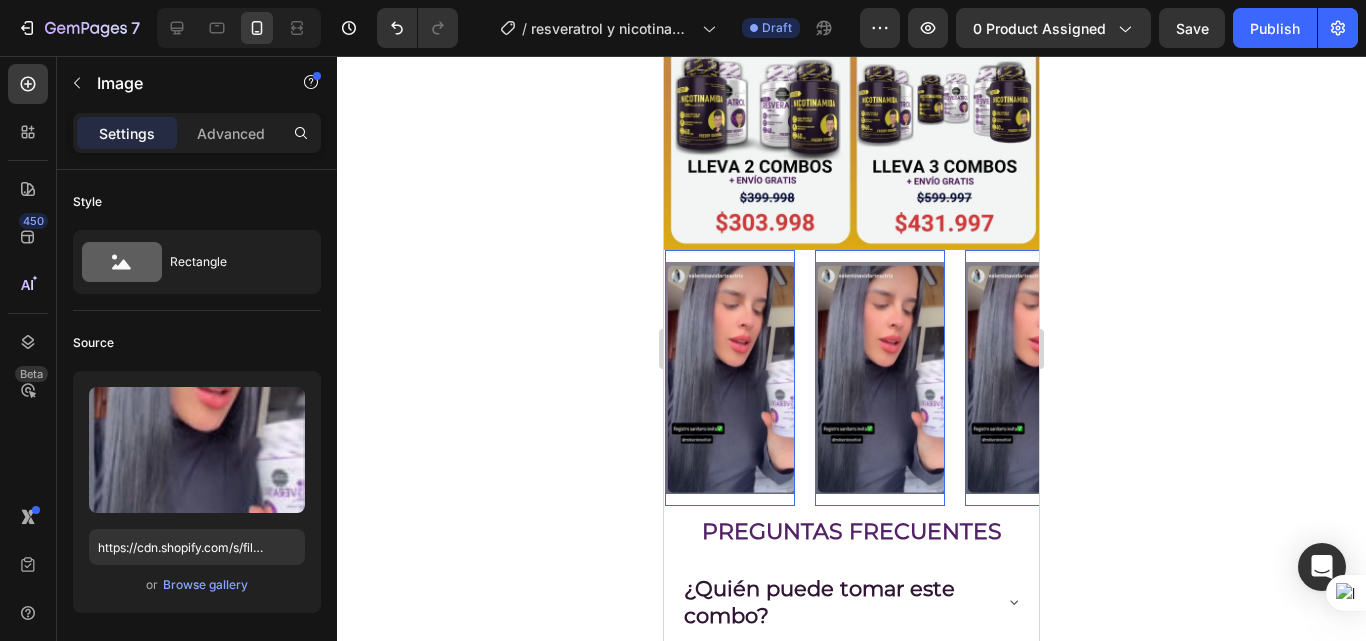 click at bounding box center (1176, 377) 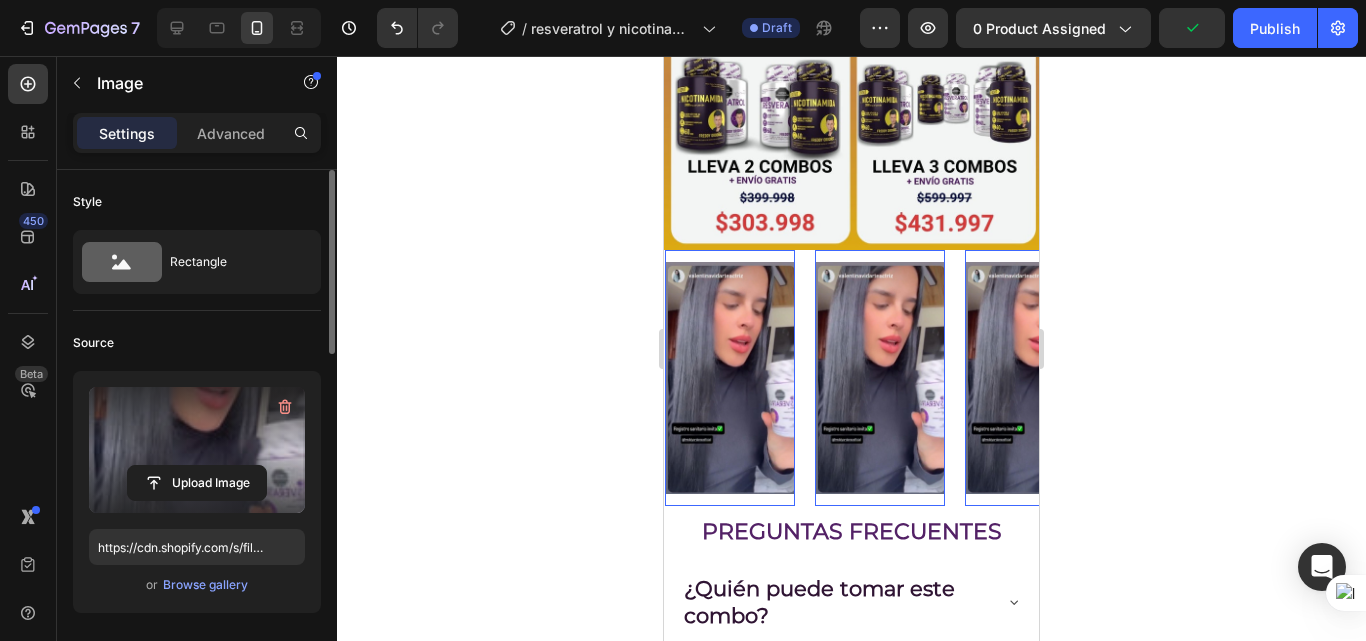 click at bounding box center [197, 450] 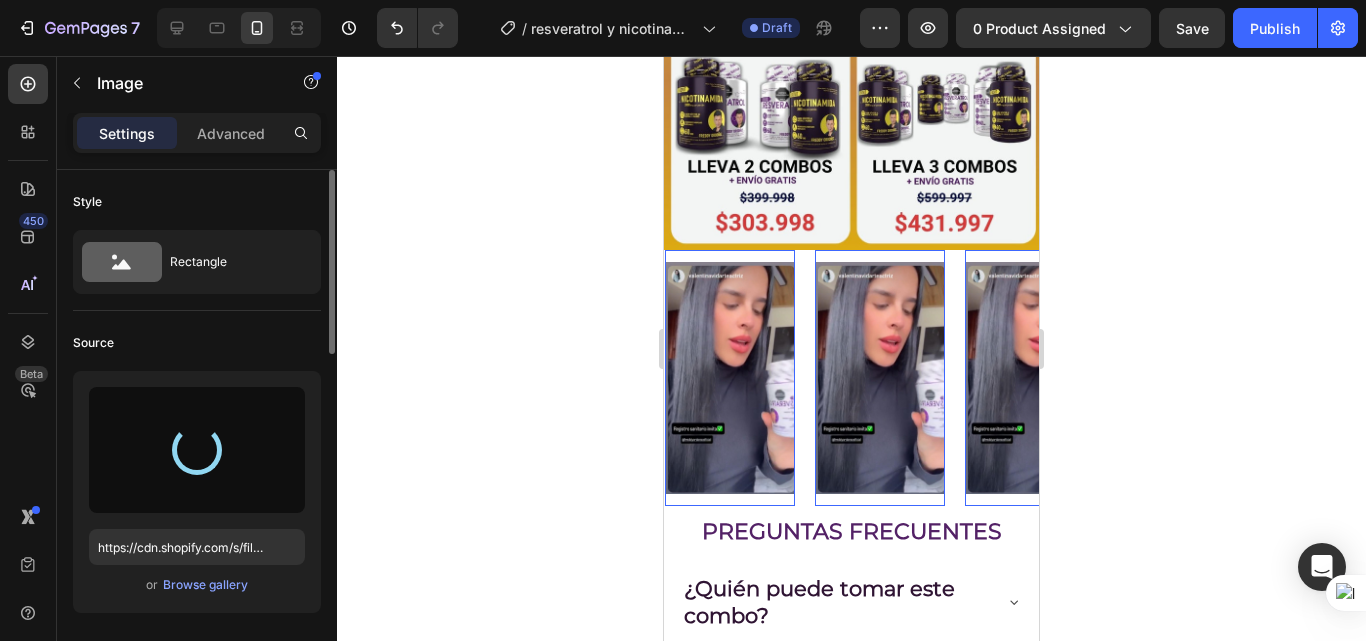 type on "https://cdn.shopify.com/s/files/1/0618/7732/1833/files/gempages_578086084060119568-7bdaec1c-7f22-444d-89b6-57b499067be1.jpg" 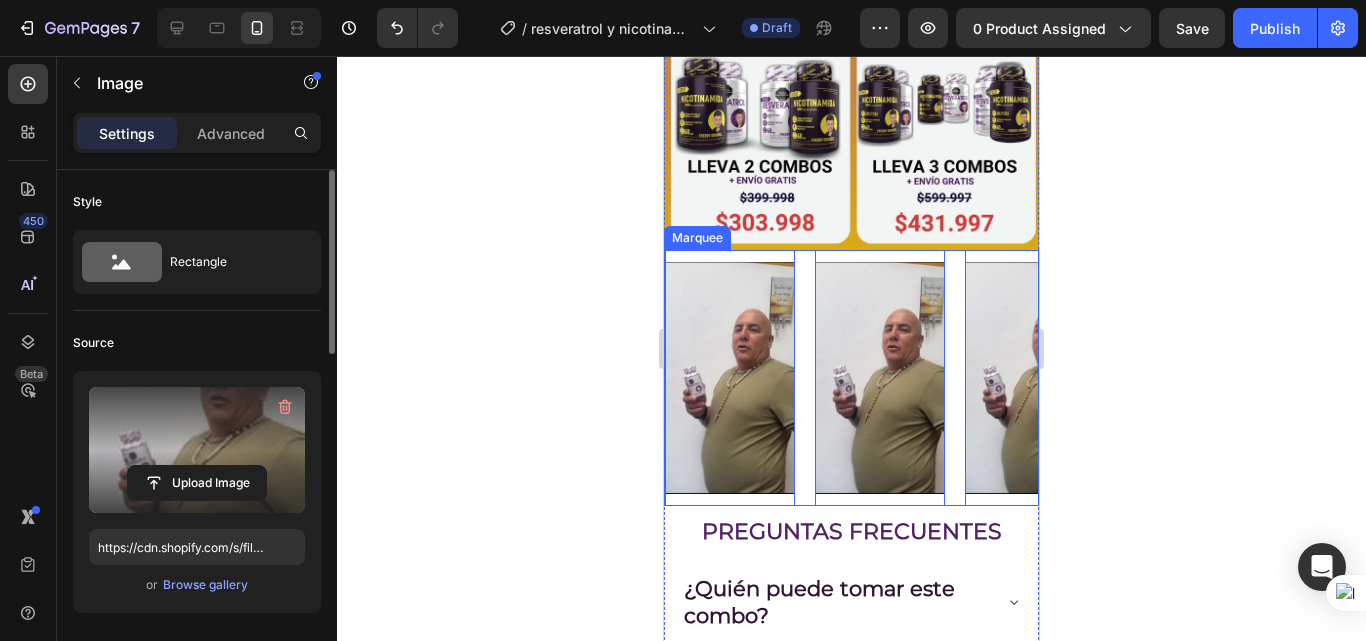 click on "Image   0" at bounding box center [1321, 377] 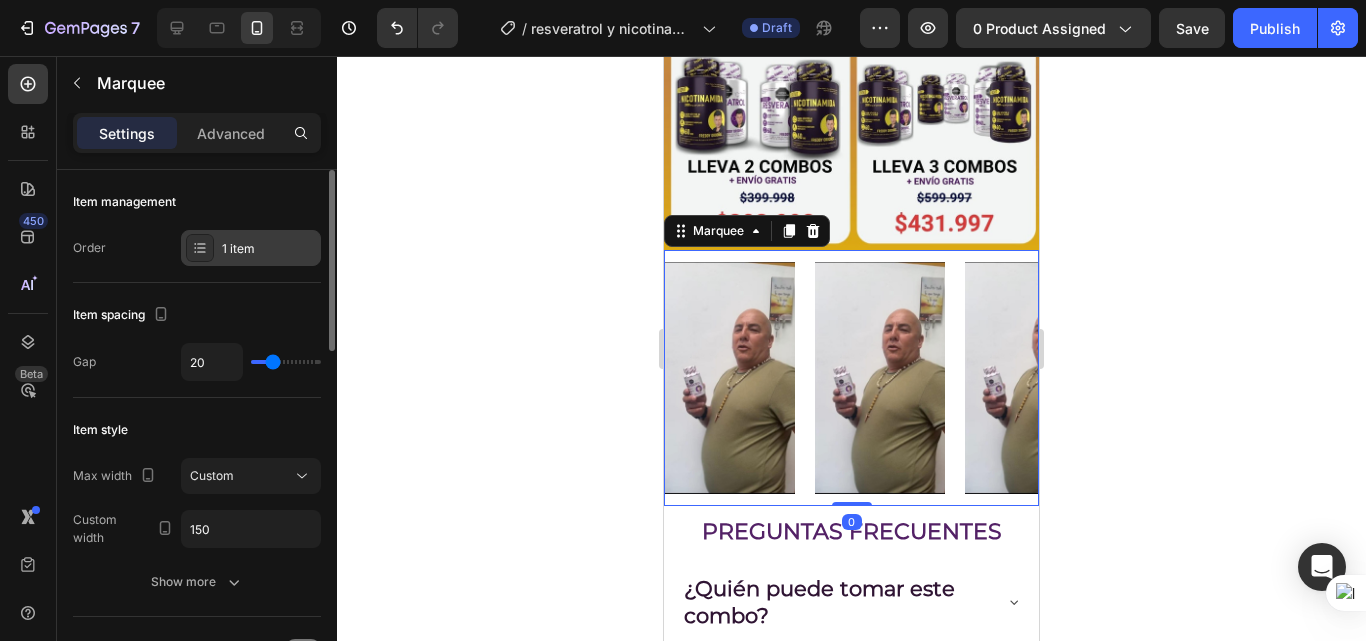 click on "1 item" at bounding box center [269, 249] 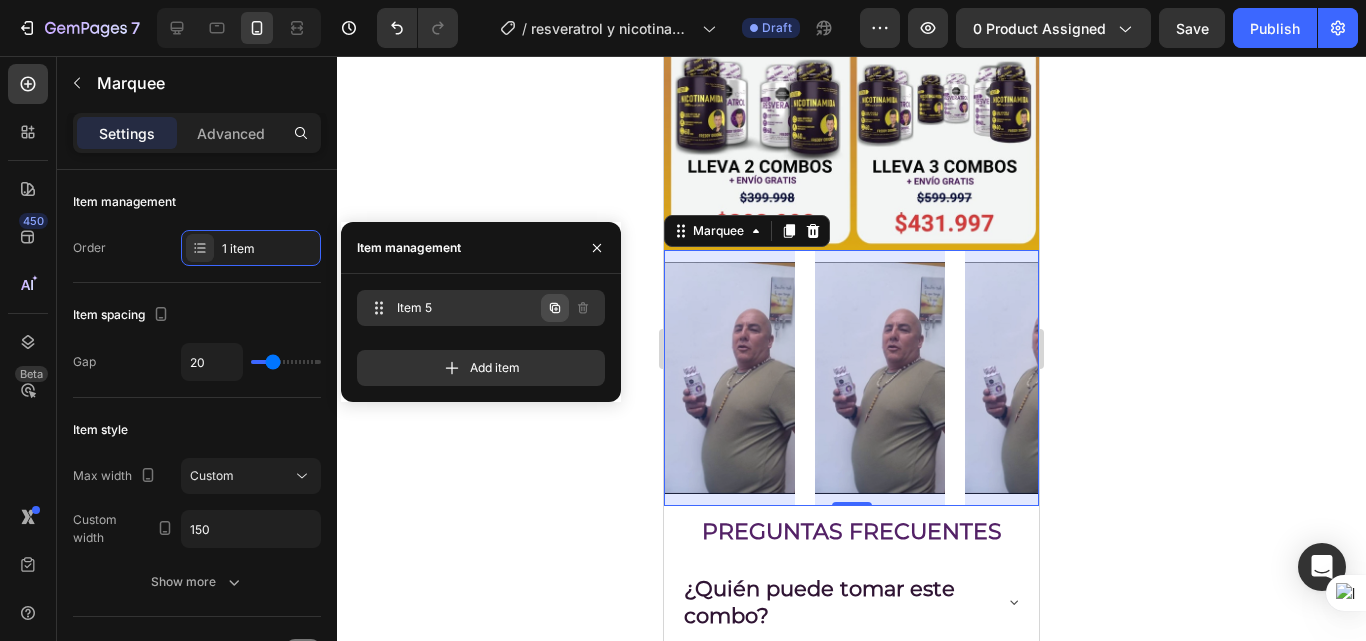 click 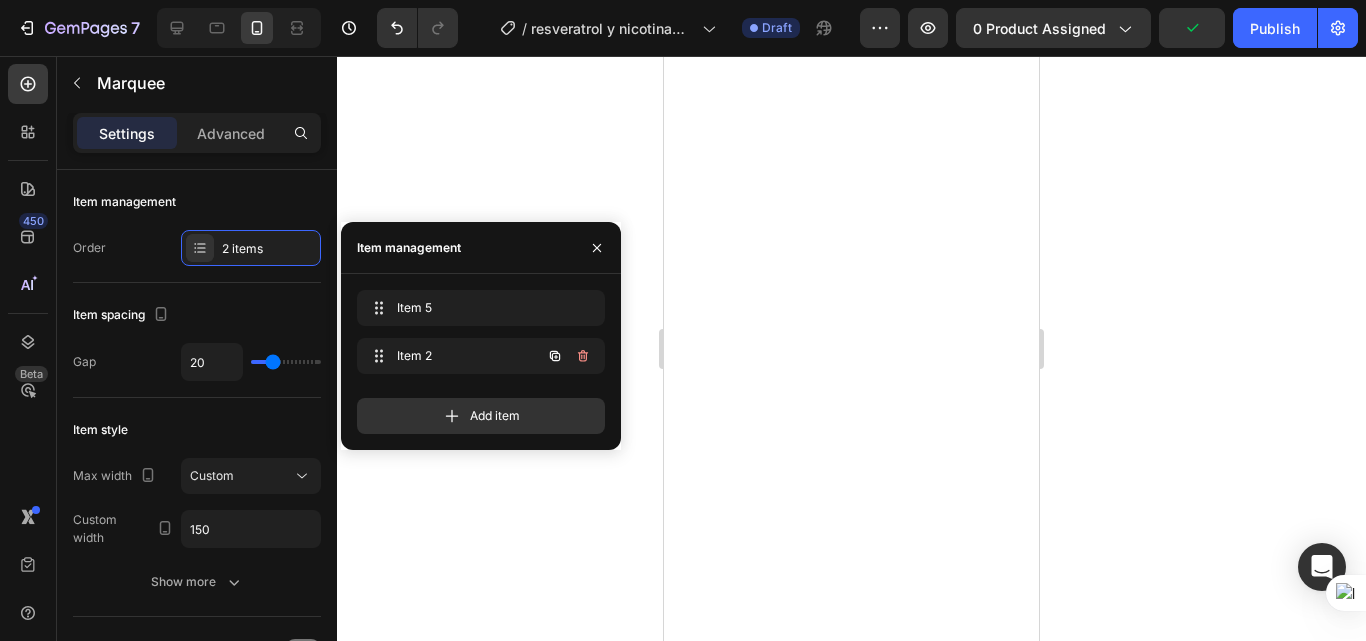 scroll, scrollTop: 0, scrollLeft: 0, axis: both 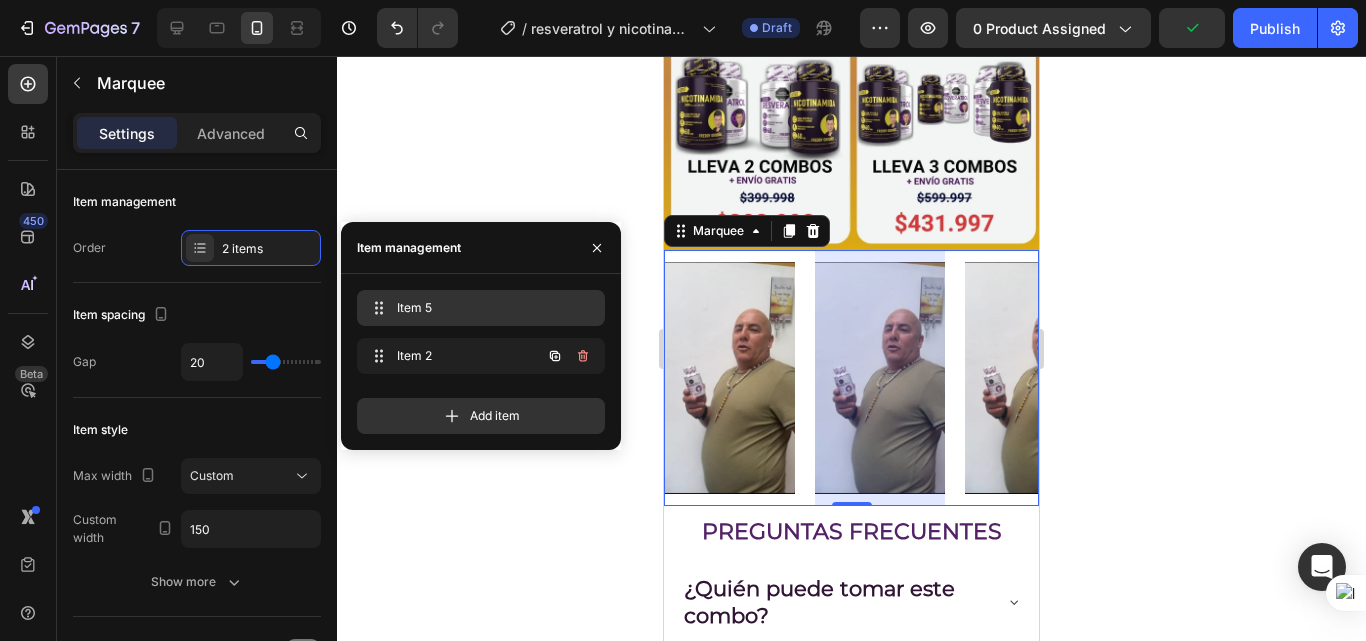 click on "Item 5" at bounding box center (477, 308) 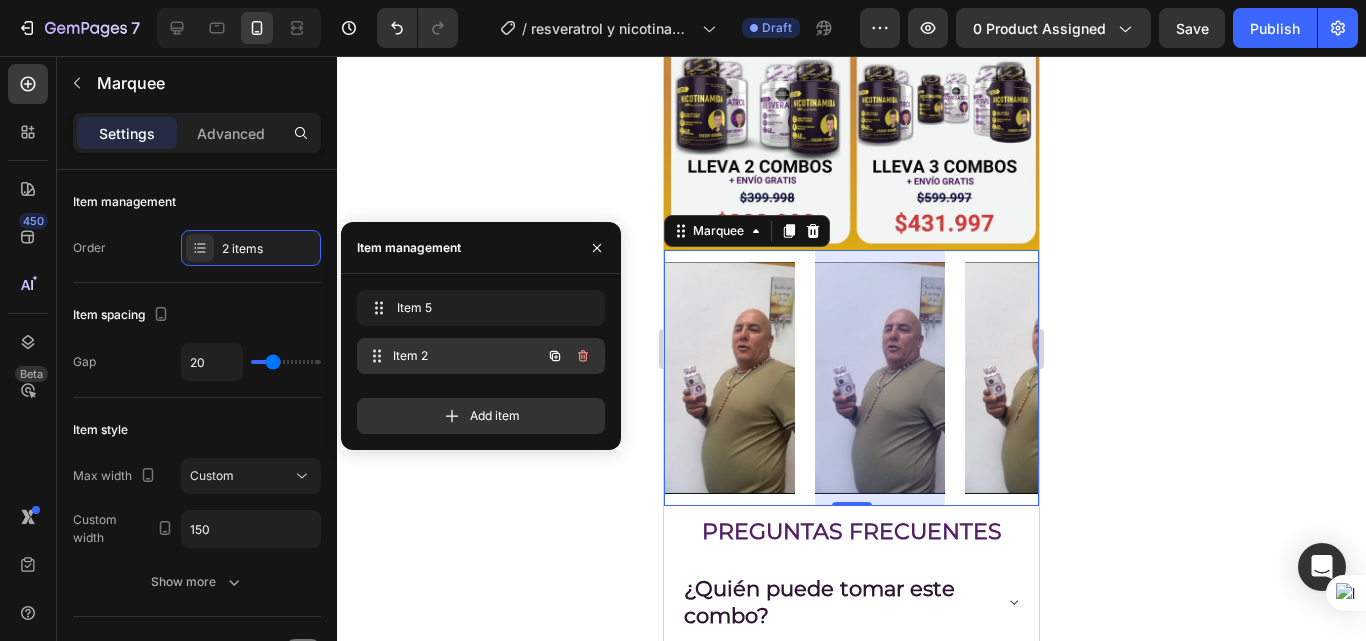 click on "Item 2" at bounding box center (467, 356) 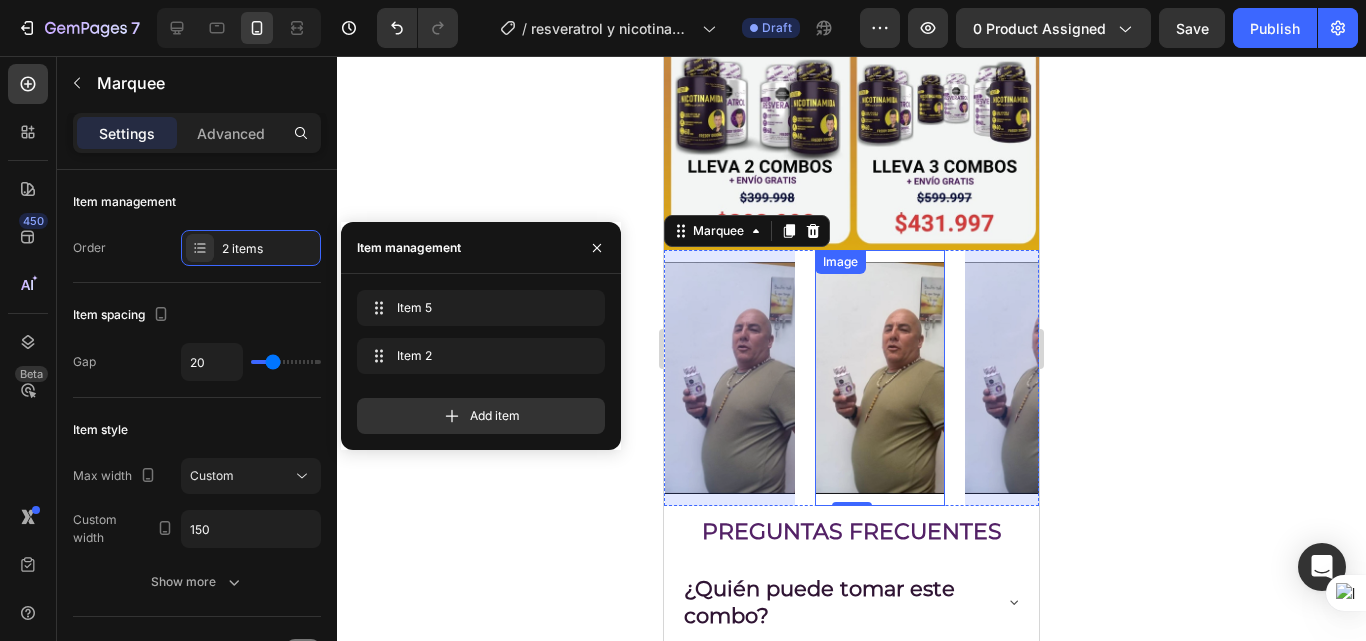 click at bounding box center (789, 377) 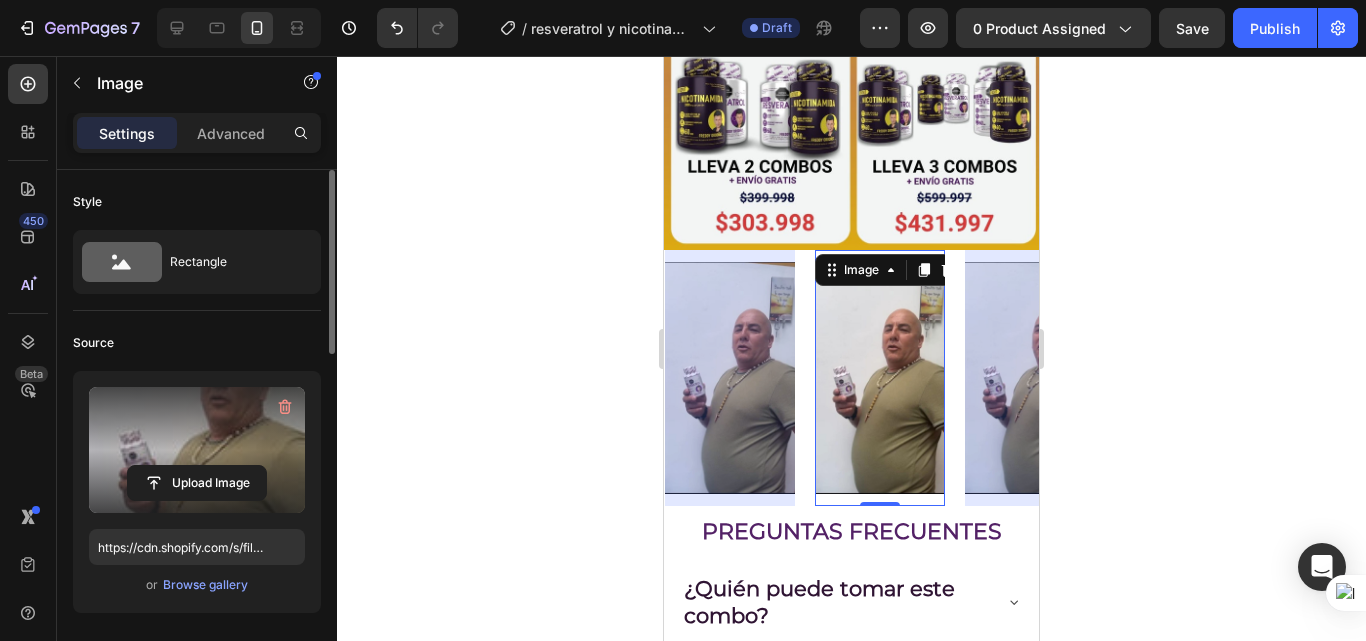 click at bounding box center [197, 450] 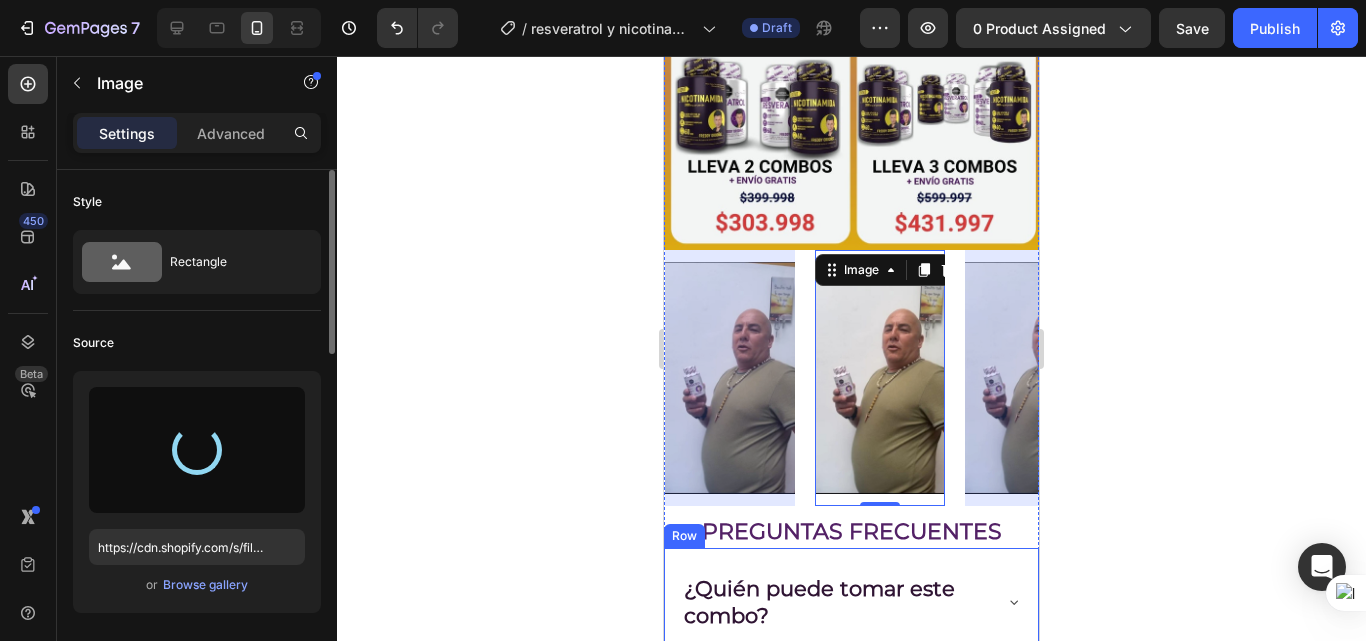 type on "https://cdn.shopify.com/s/files/1/0618/7732/1833/files/gempages_578086084060119568-826d9dd2-1fd1-47b5-b333-6865ebb56188.jpg" 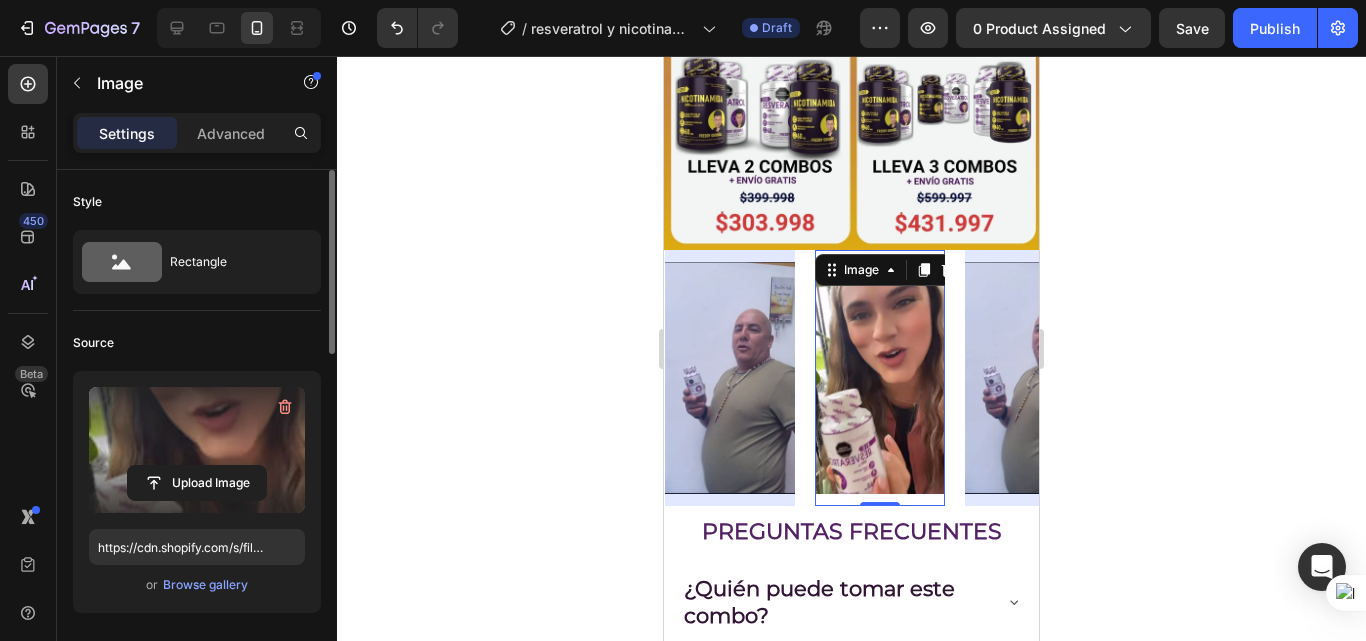 click 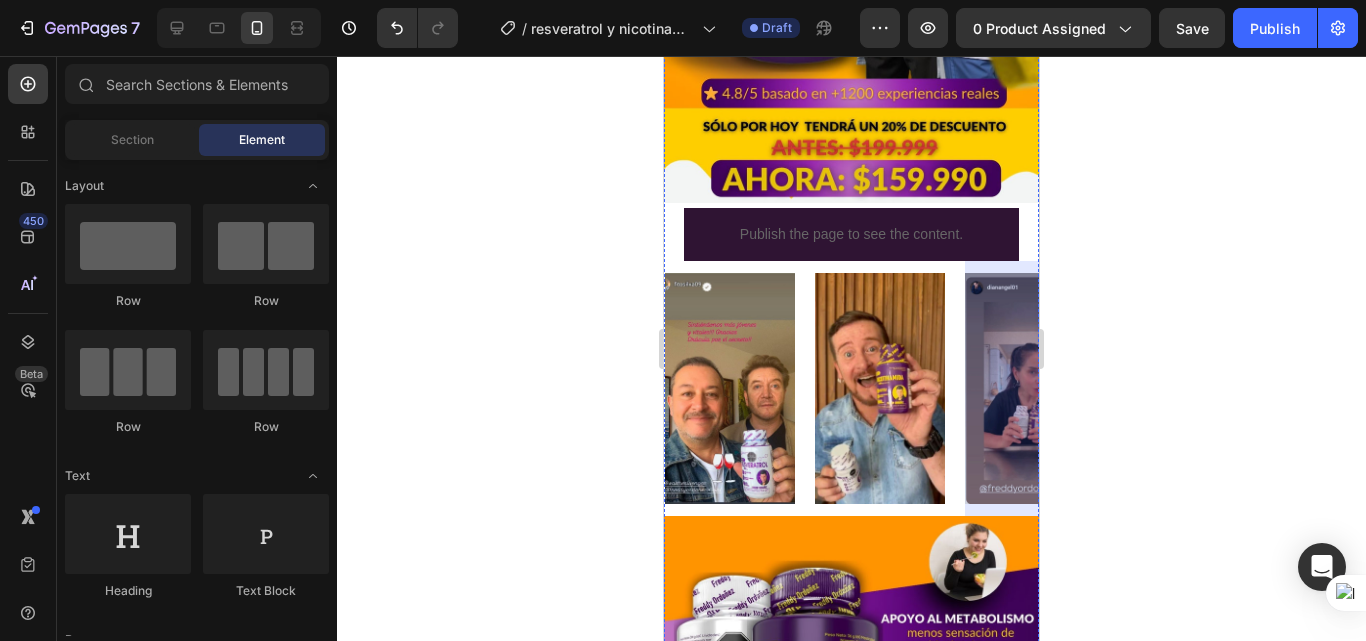scroll, scrollTop: 500, scrollLeft: 0, axis: vertical 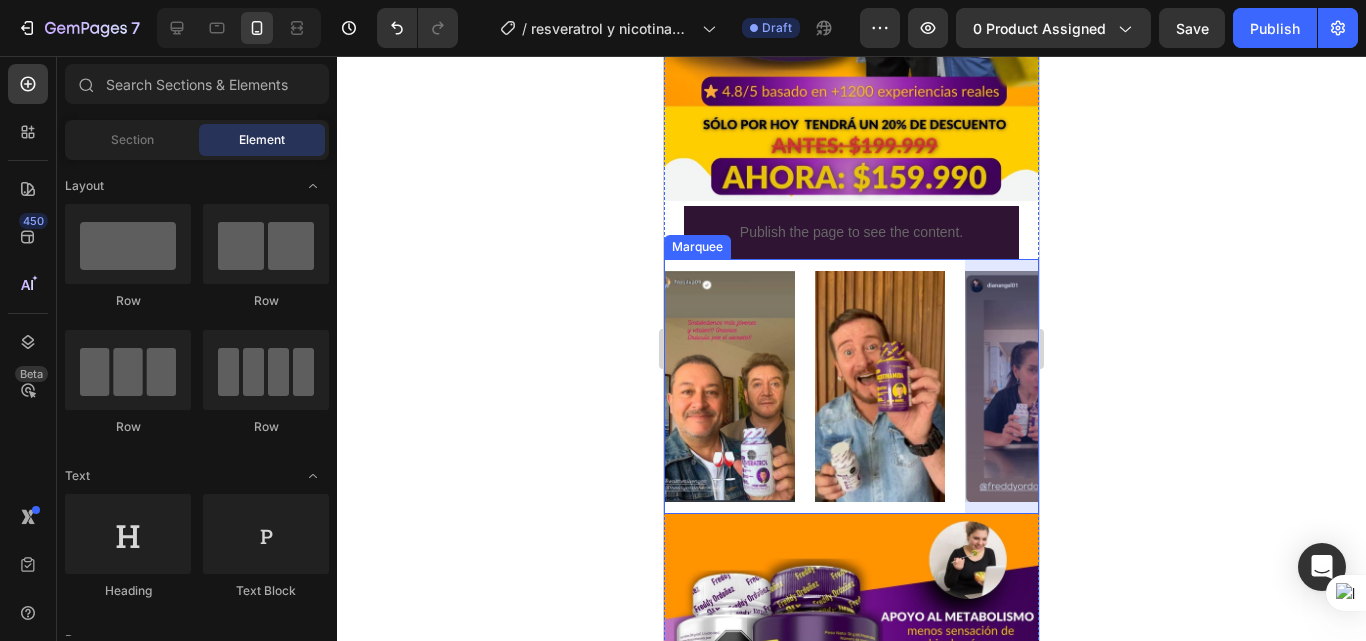 click on "Image" at bounding box center (879, 386) 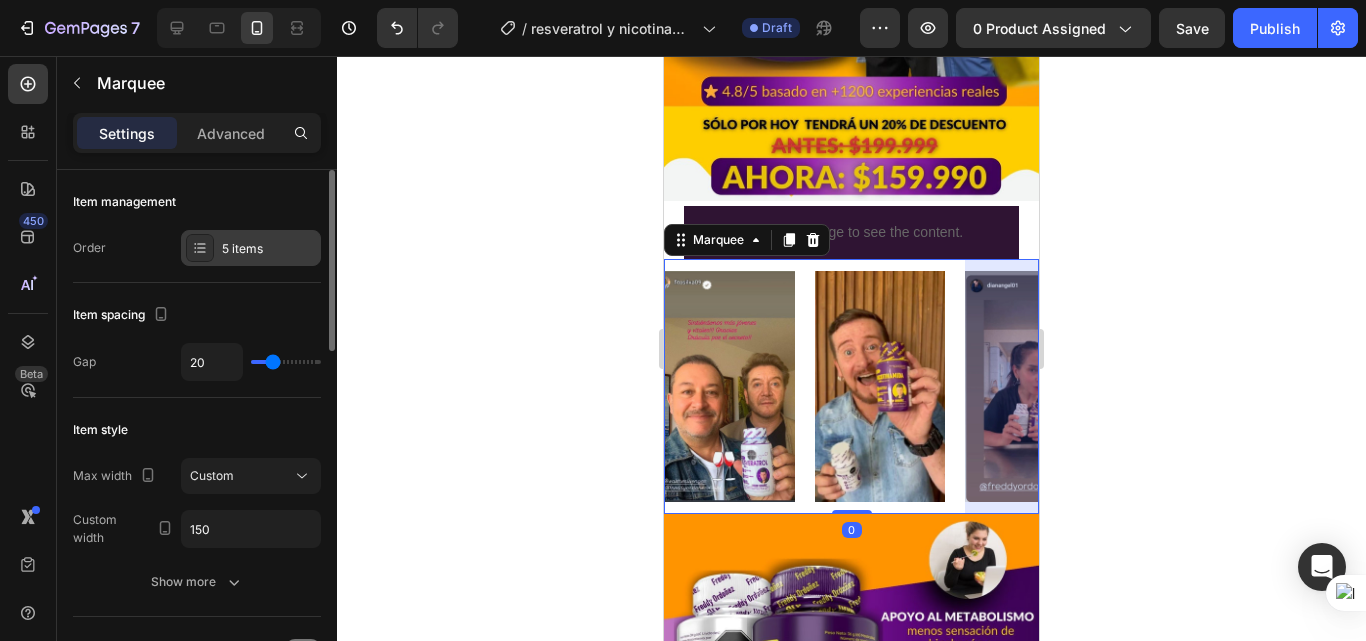 click on "5 items" at bounding box center (251, 248) 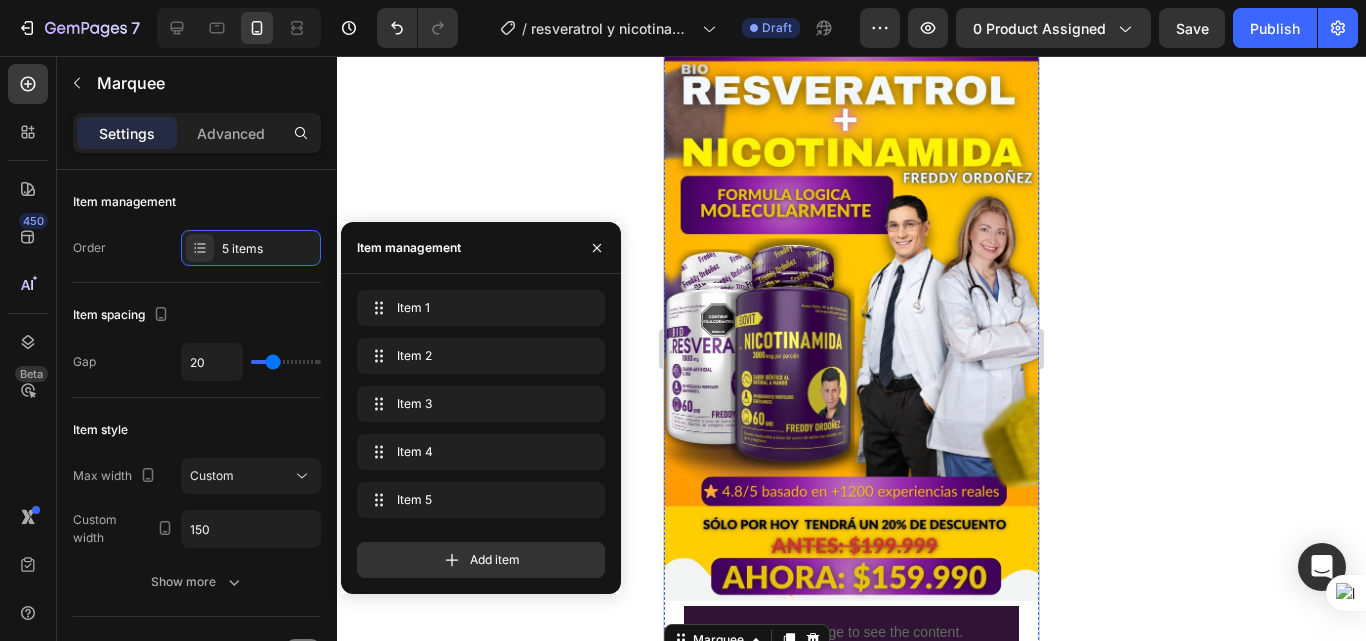 scroll, scrollTop: 0, scrollLeft: 0, axis: both 